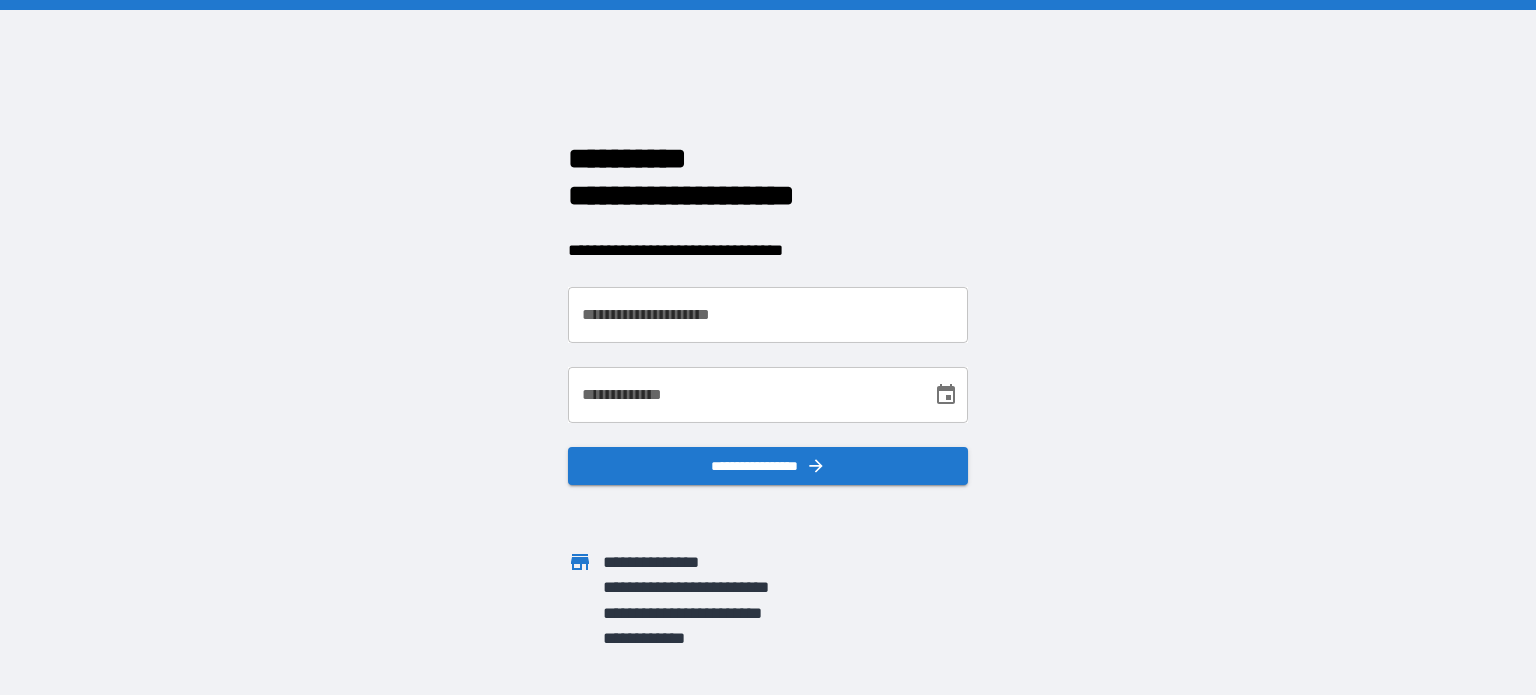scroll, scrollTop: 0, scrollLeft: 0, axis: both 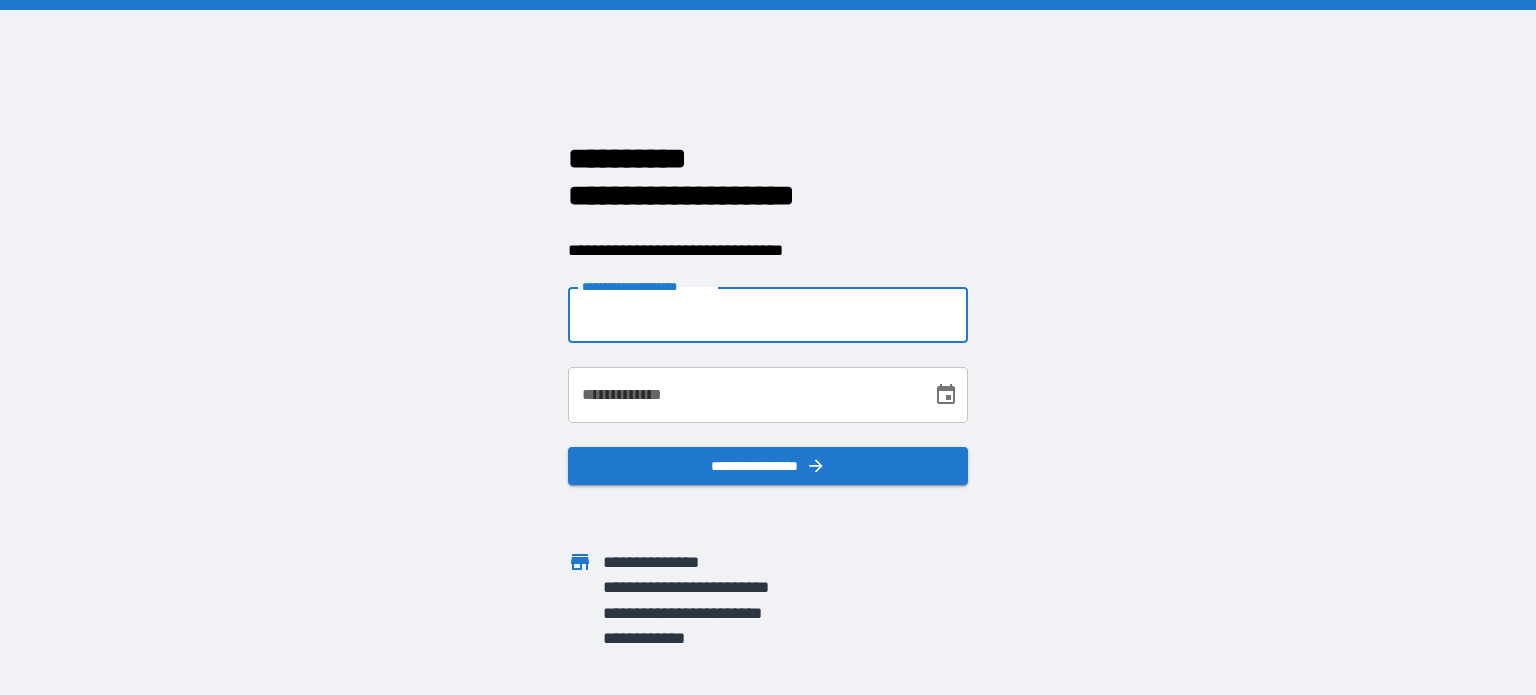 click on "**********" at bounding box center (768, 315) 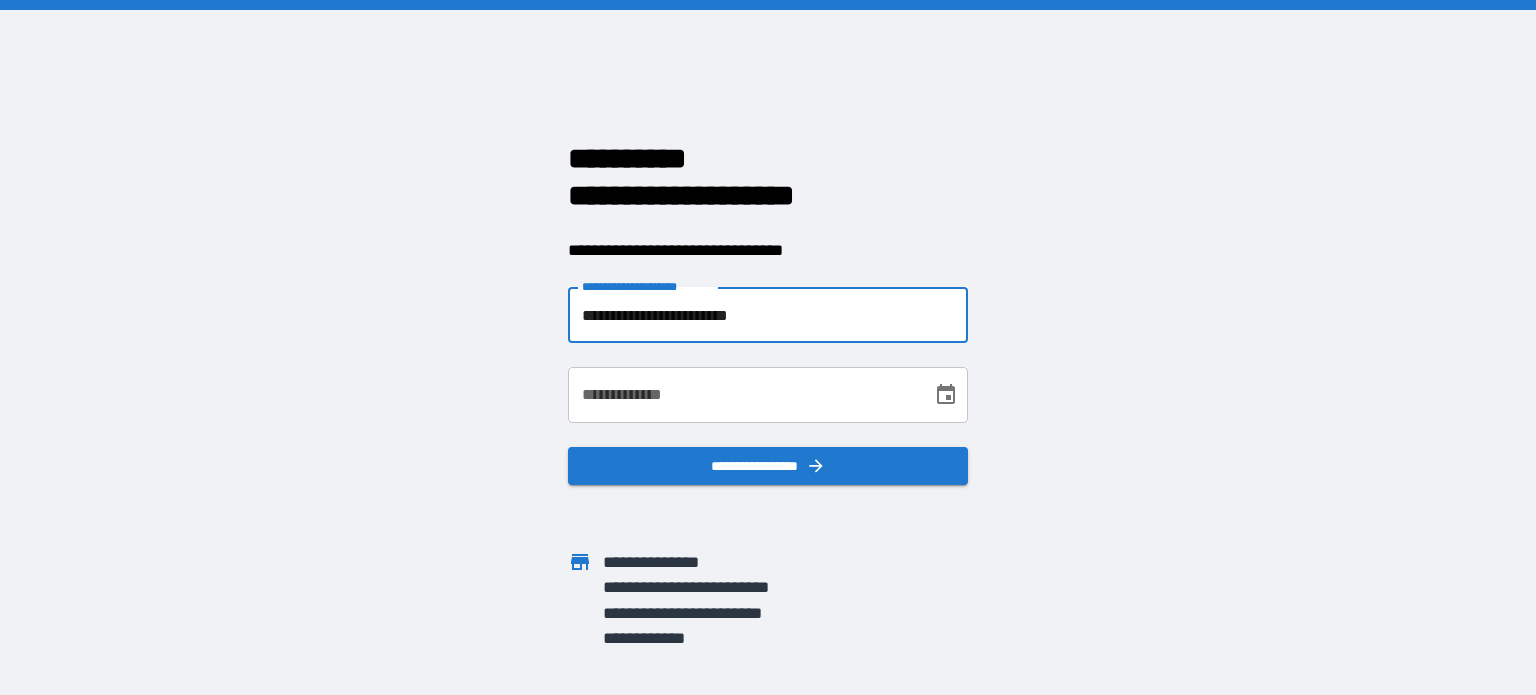 type on "**********" 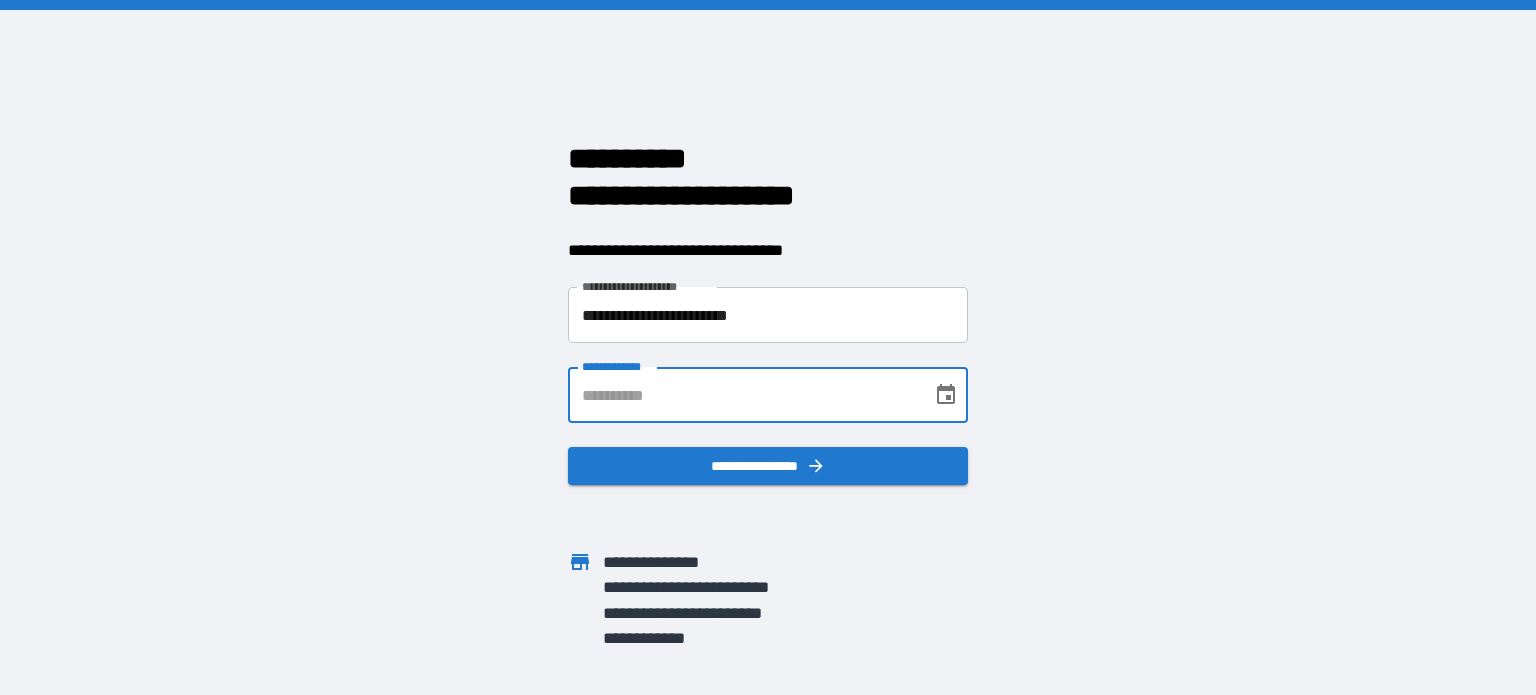 click on "**********" at bounding box center [743, 395] 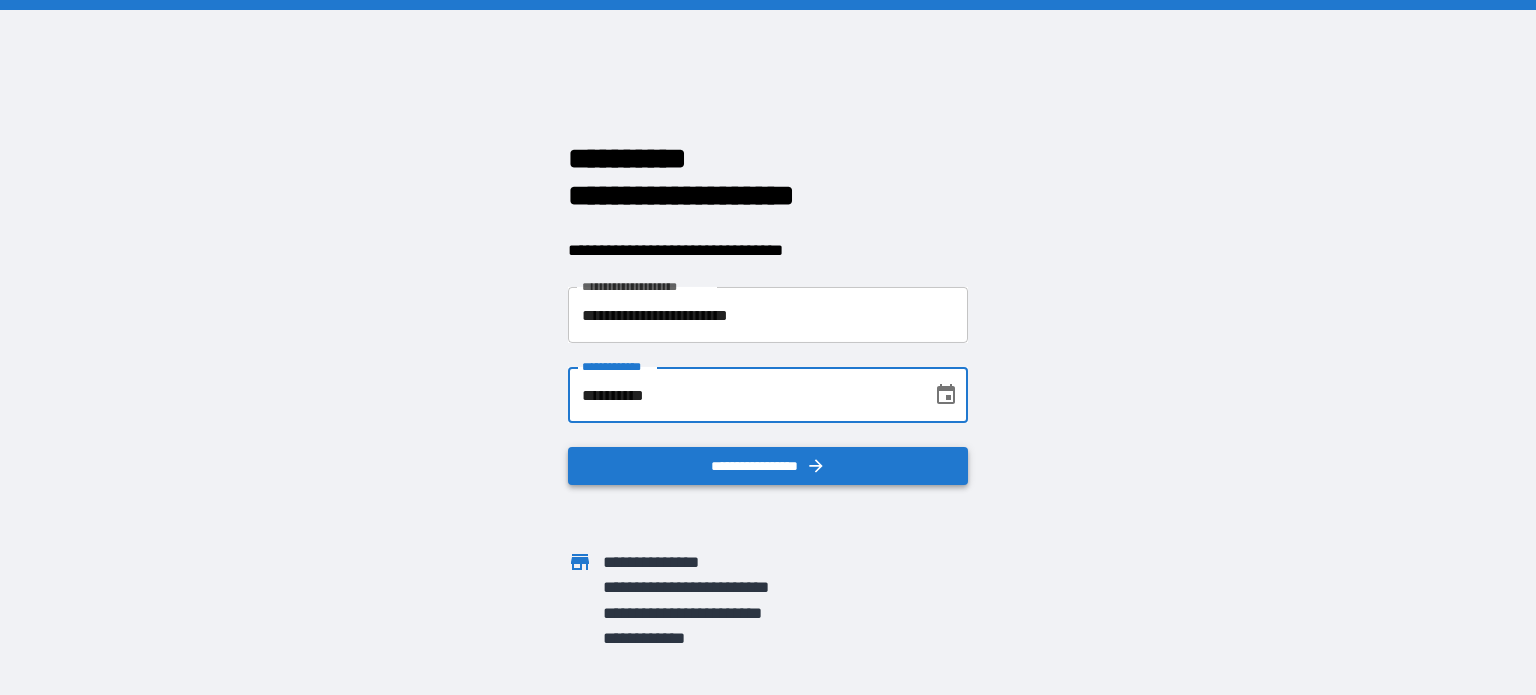 type on "**********" 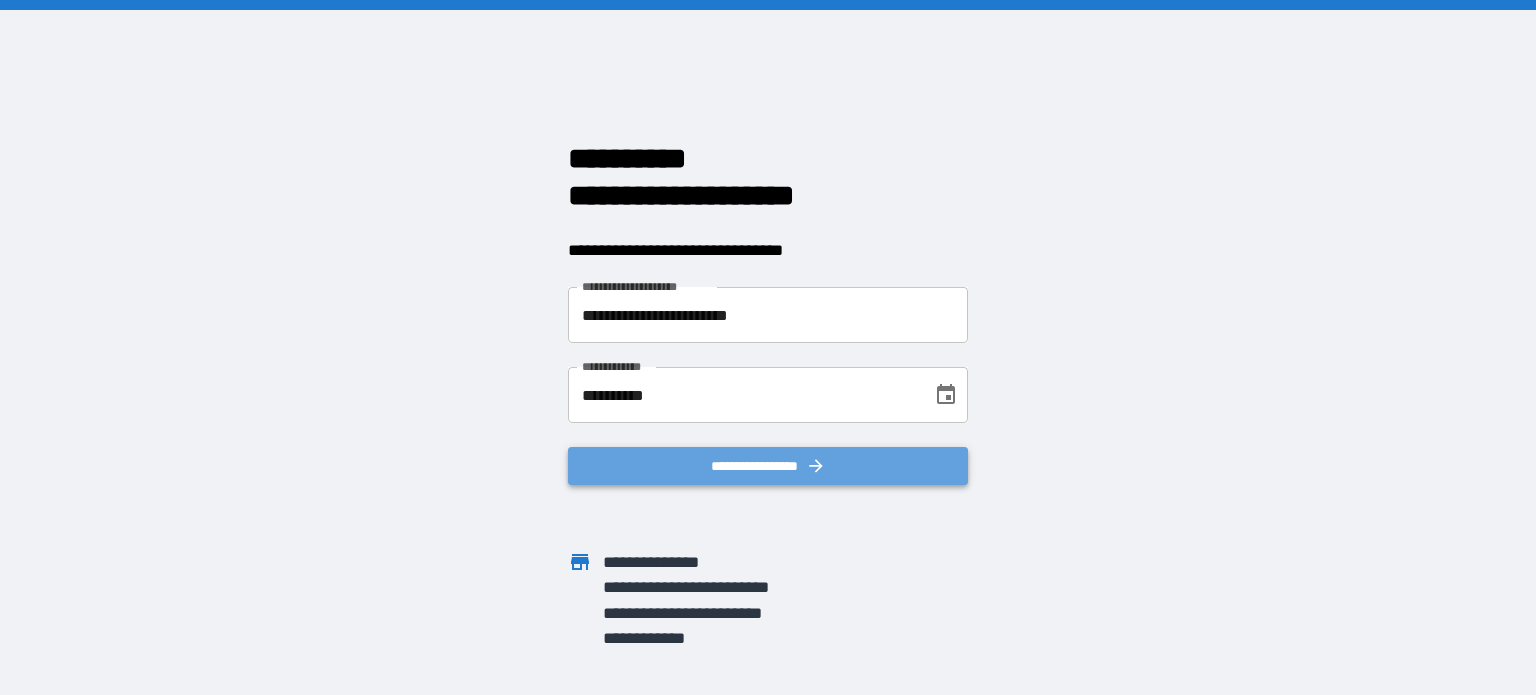 click on "**********" at bounding box center [768, 466] 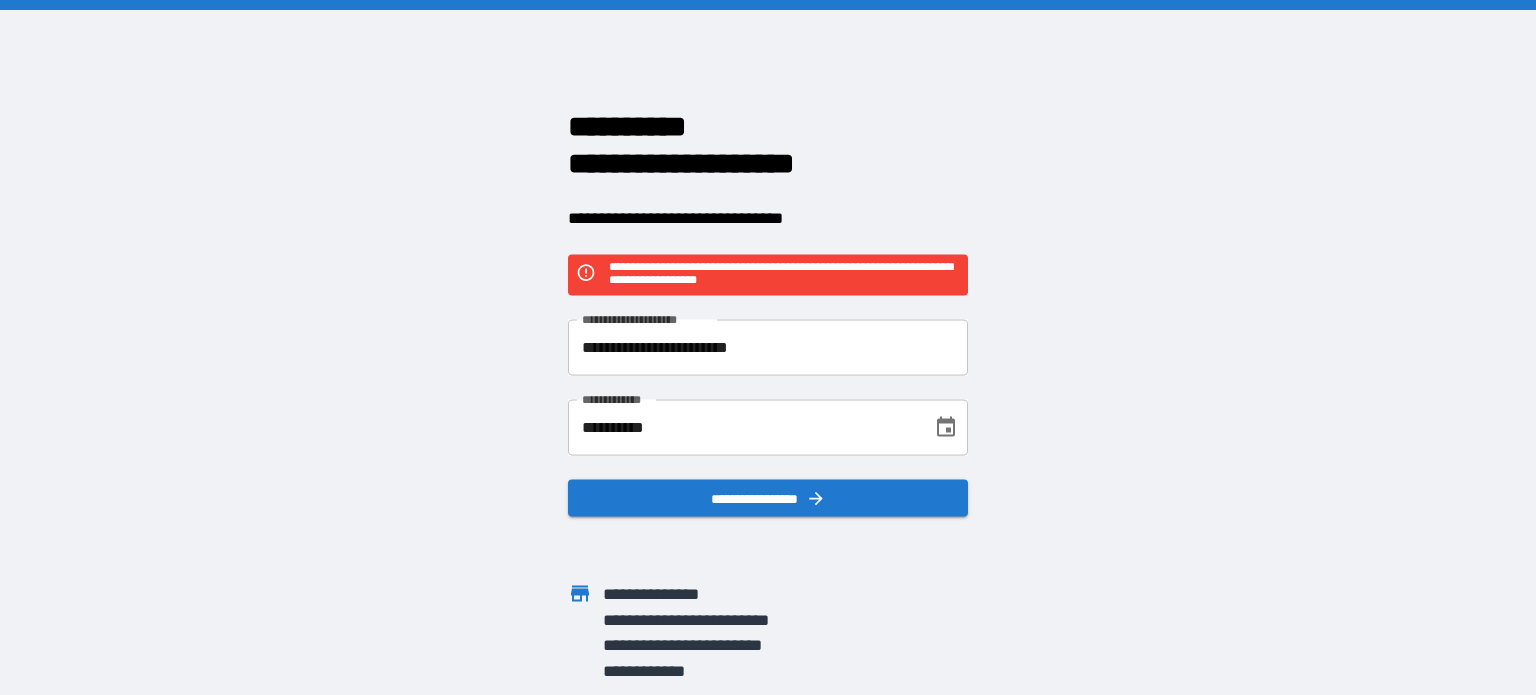 click 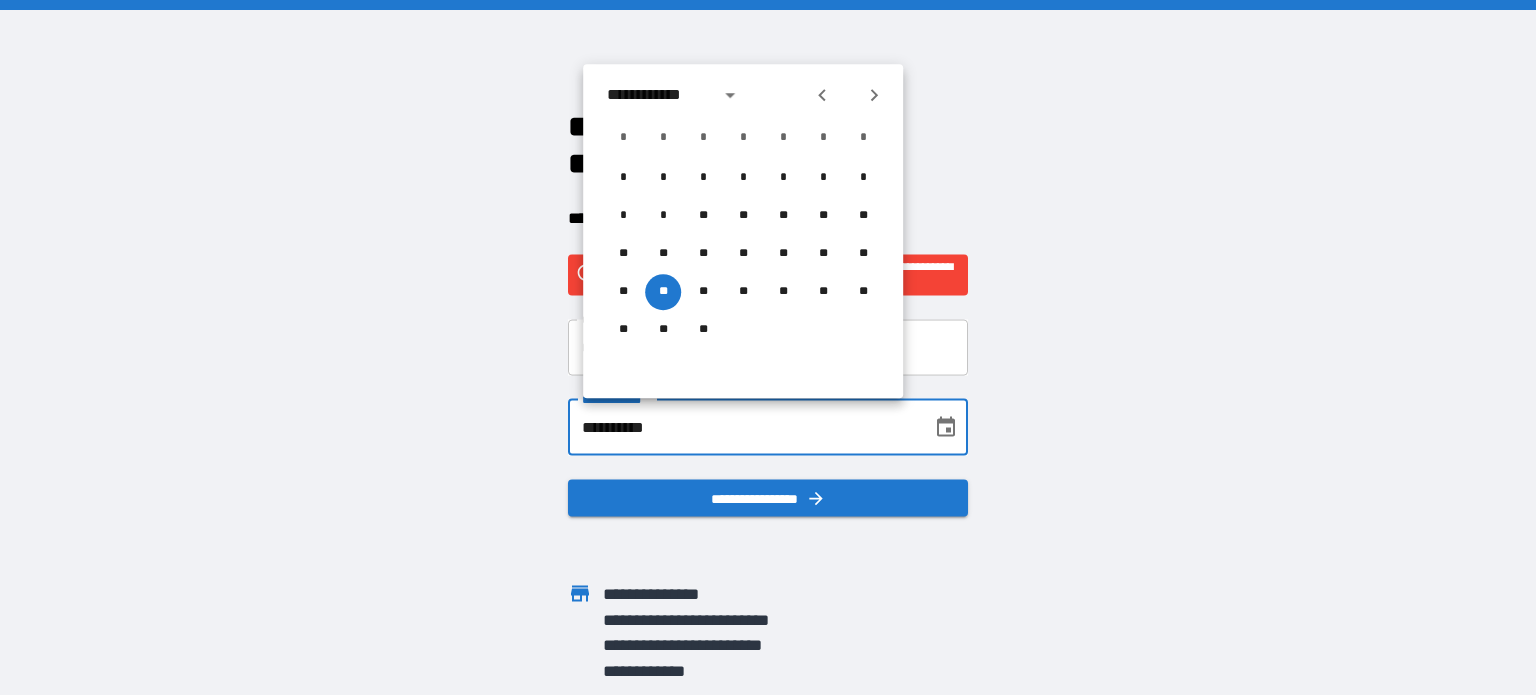click on "**********" at bounding box center [743, 427] 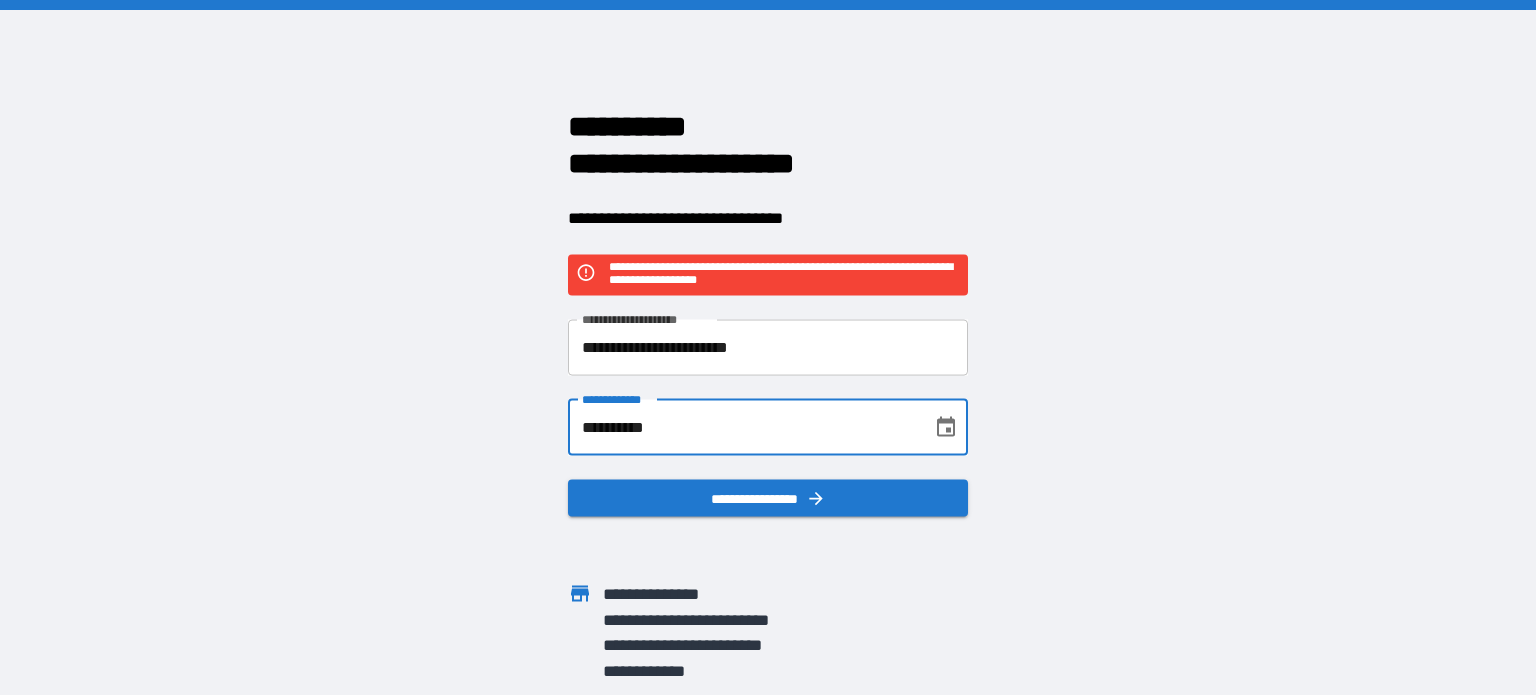 drag, startPoint x: 679, startPoint y: 428, endPoint x: 571, endPoint y: 431, distance: 108.04166 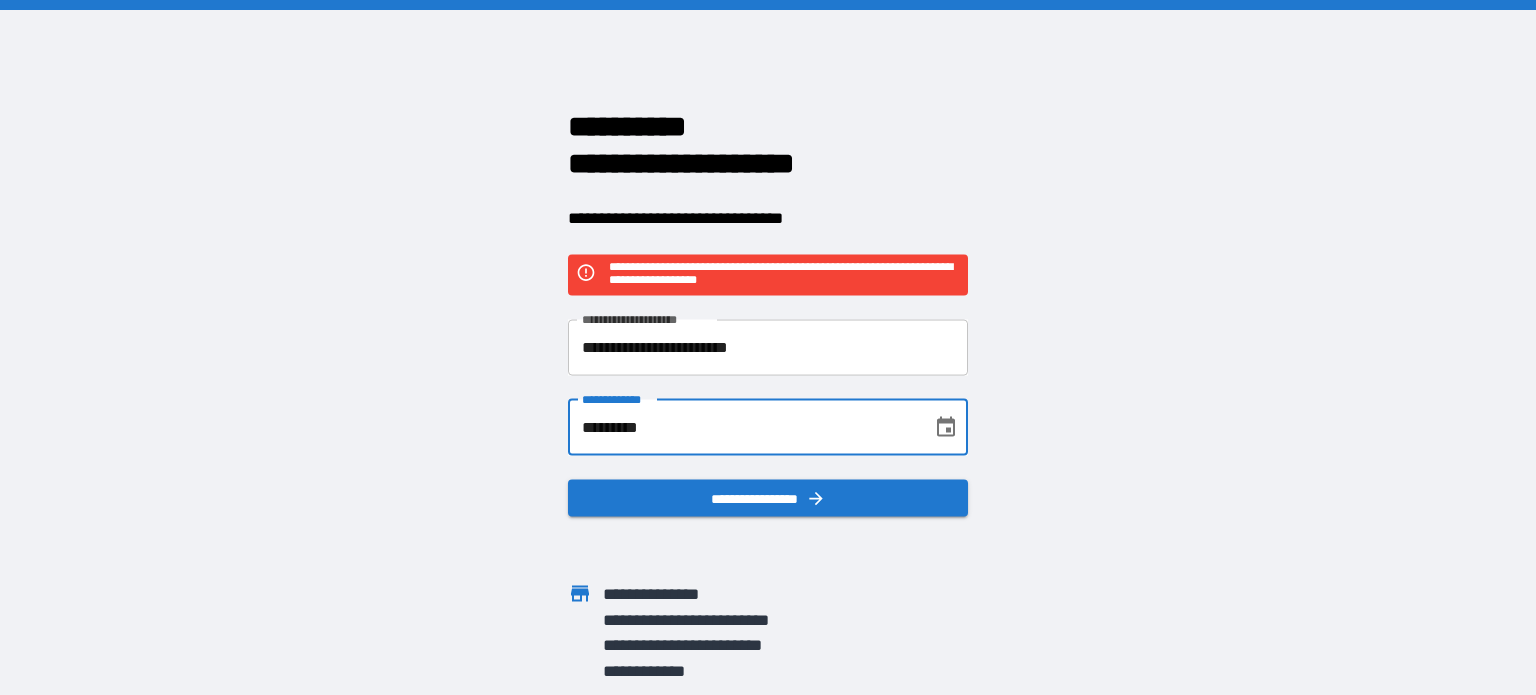 type on "**********" 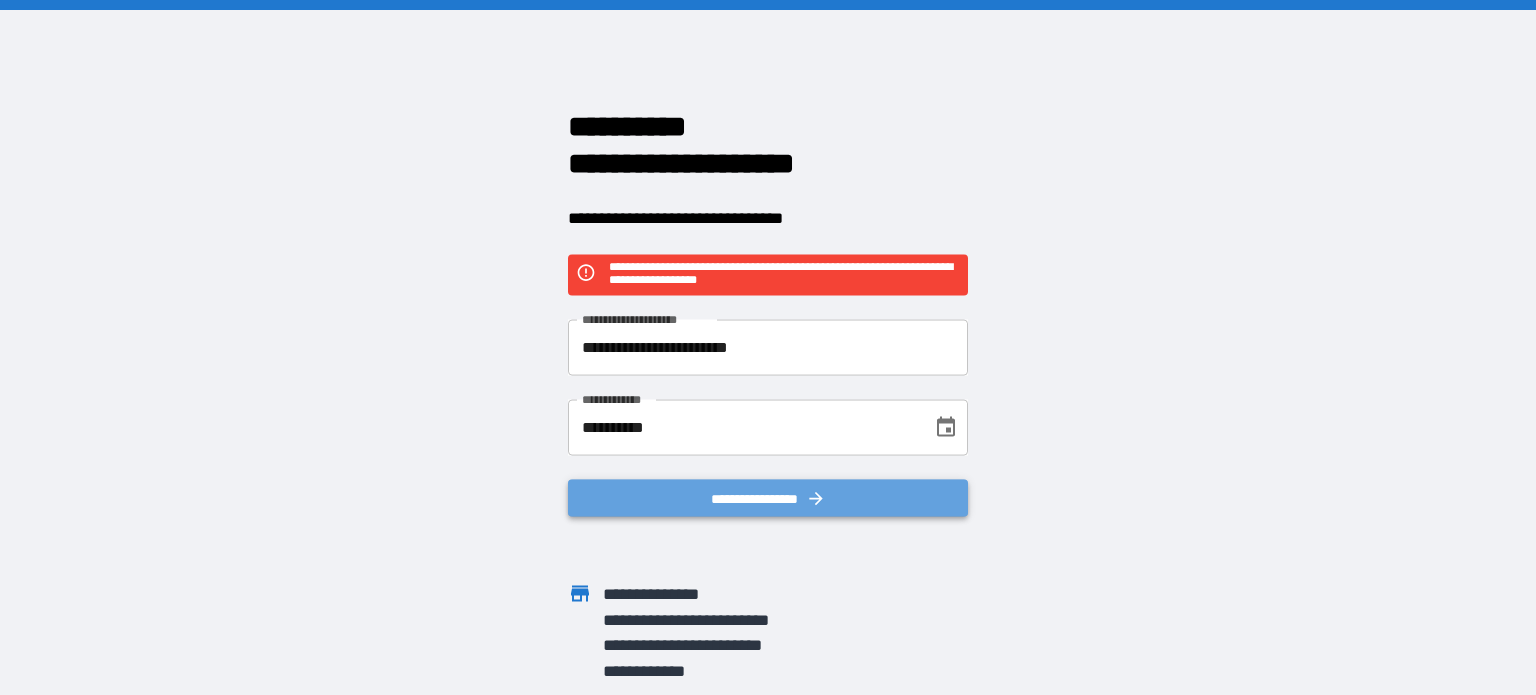 click on "**********" at bounding box center (768, 498) 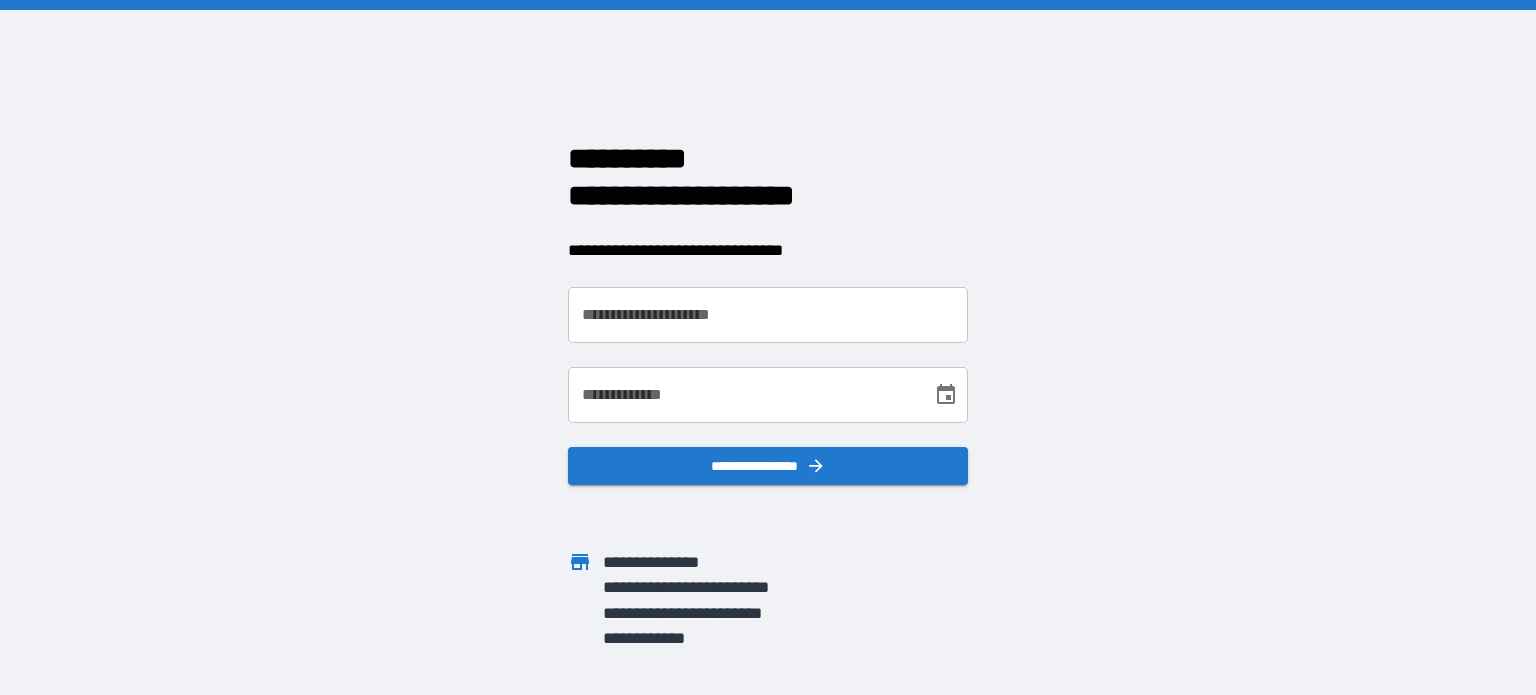 scroll, scrollTop: 0, scrollLeft: 0, axis: both 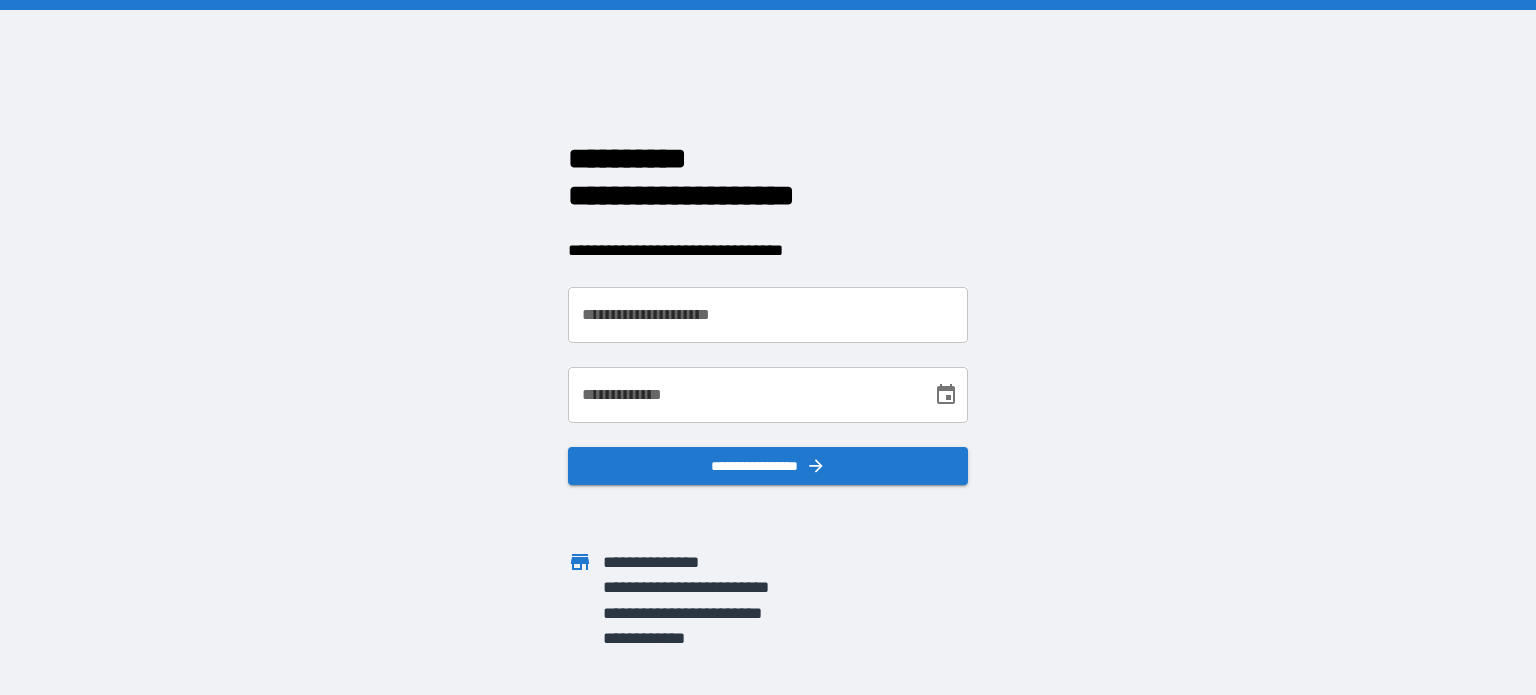 click on "**********" at bounding box center [768, 315] 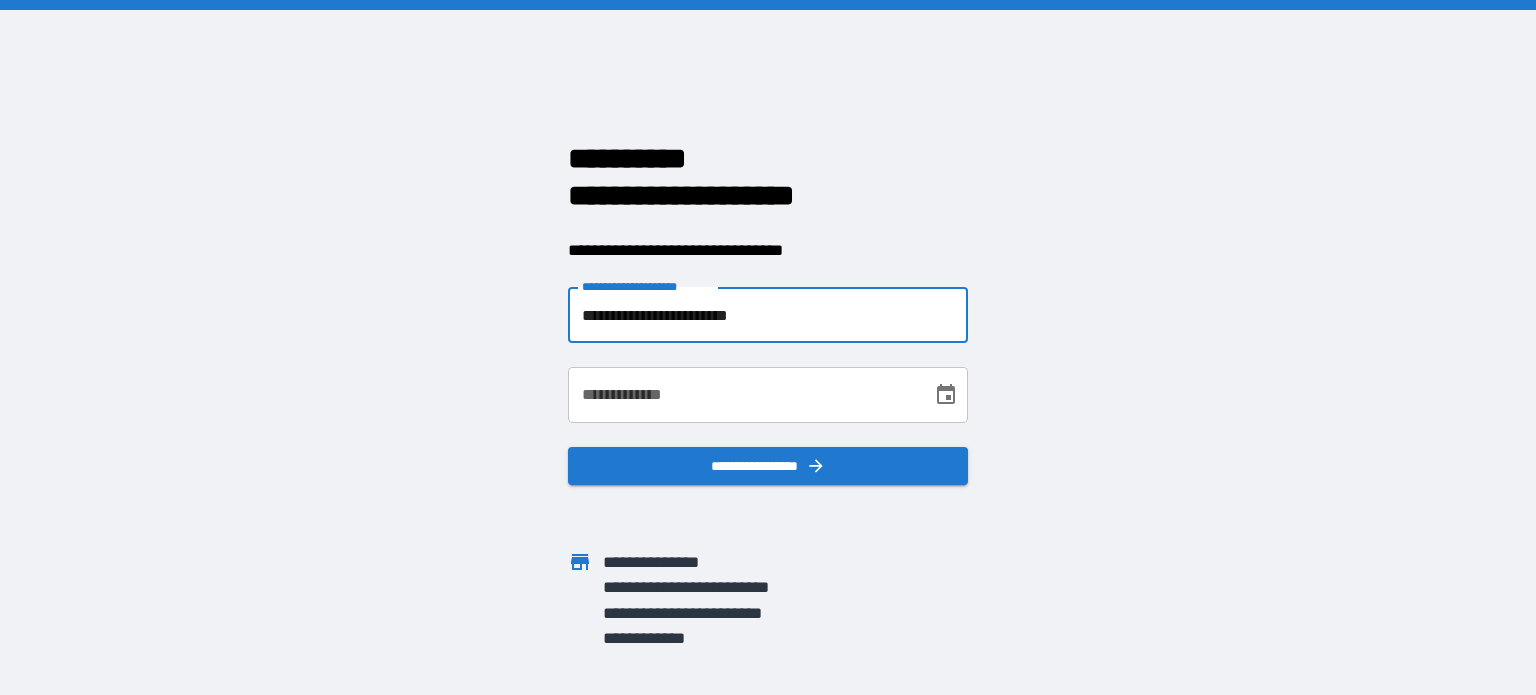 type on "**********" 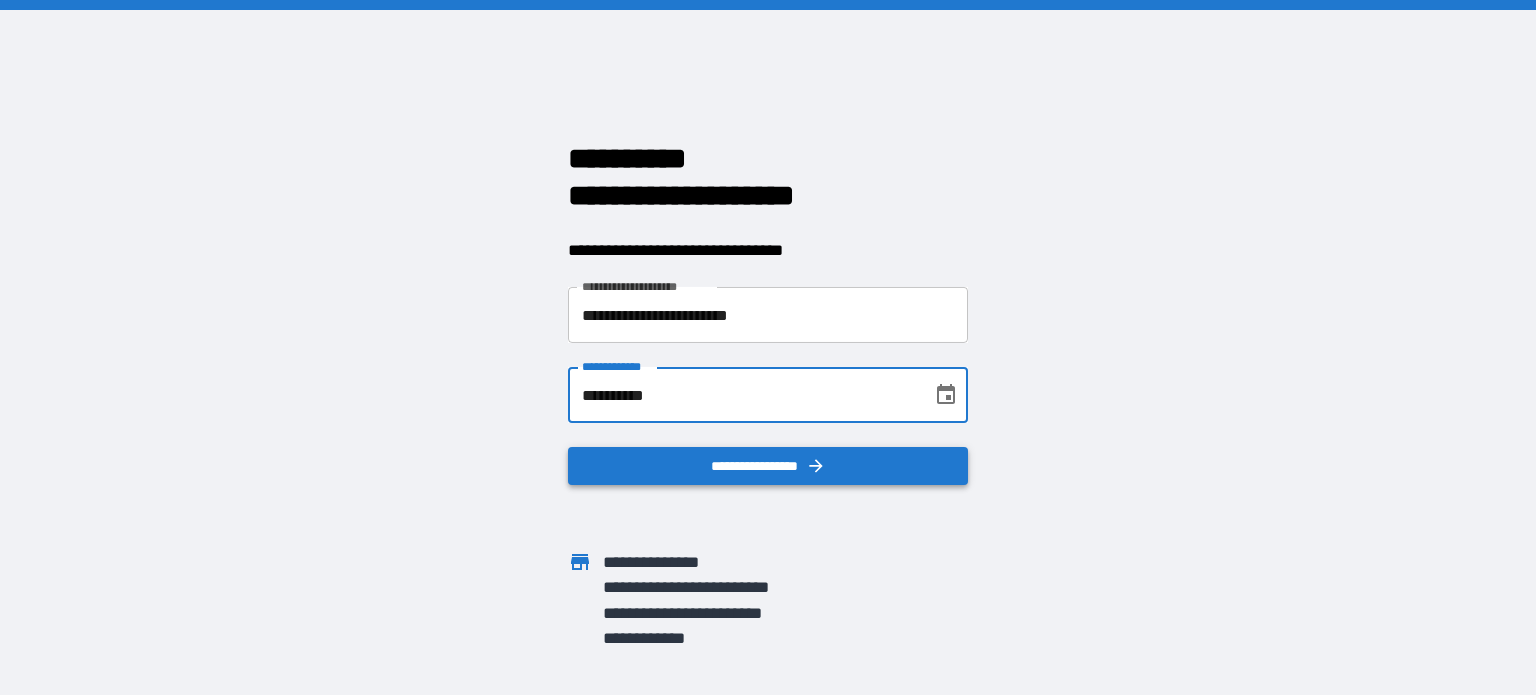 type on "**********" 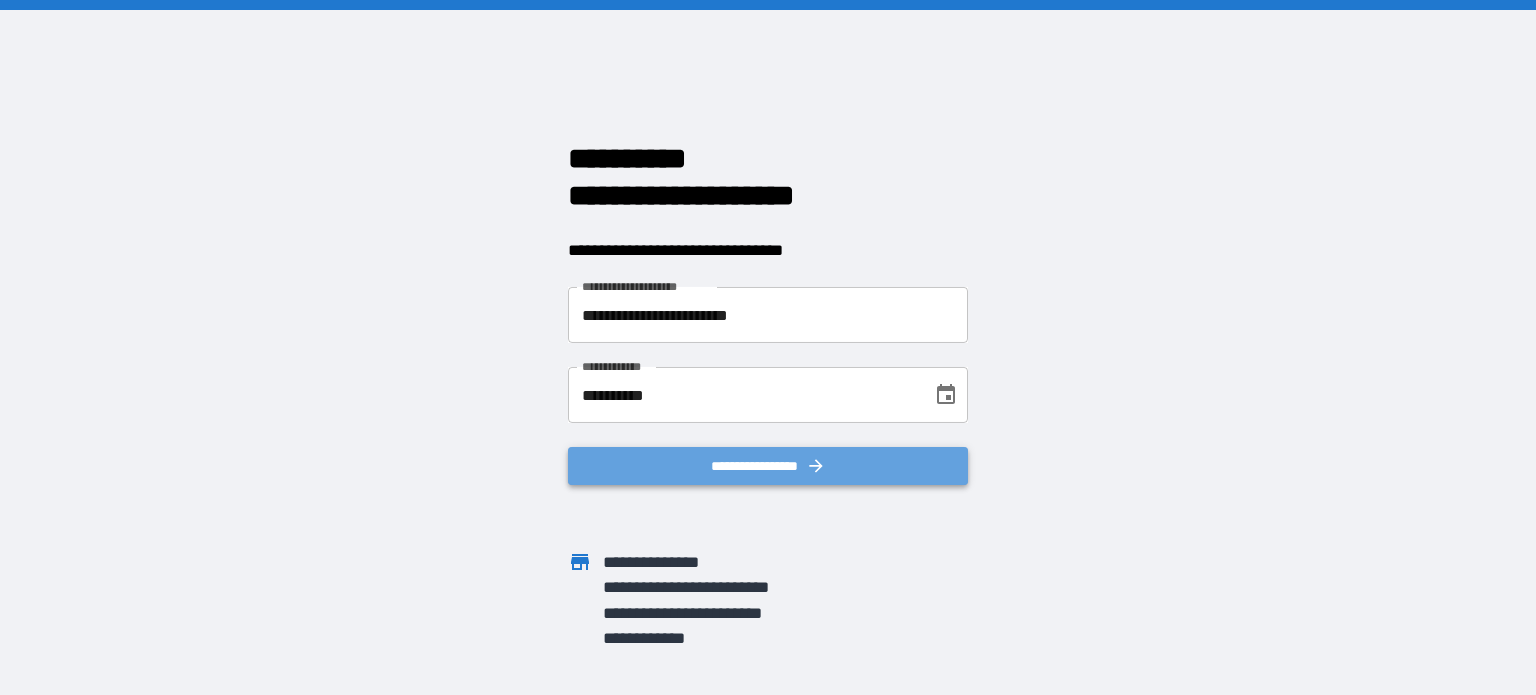 click on "**********" at bounding box center (768, 466) 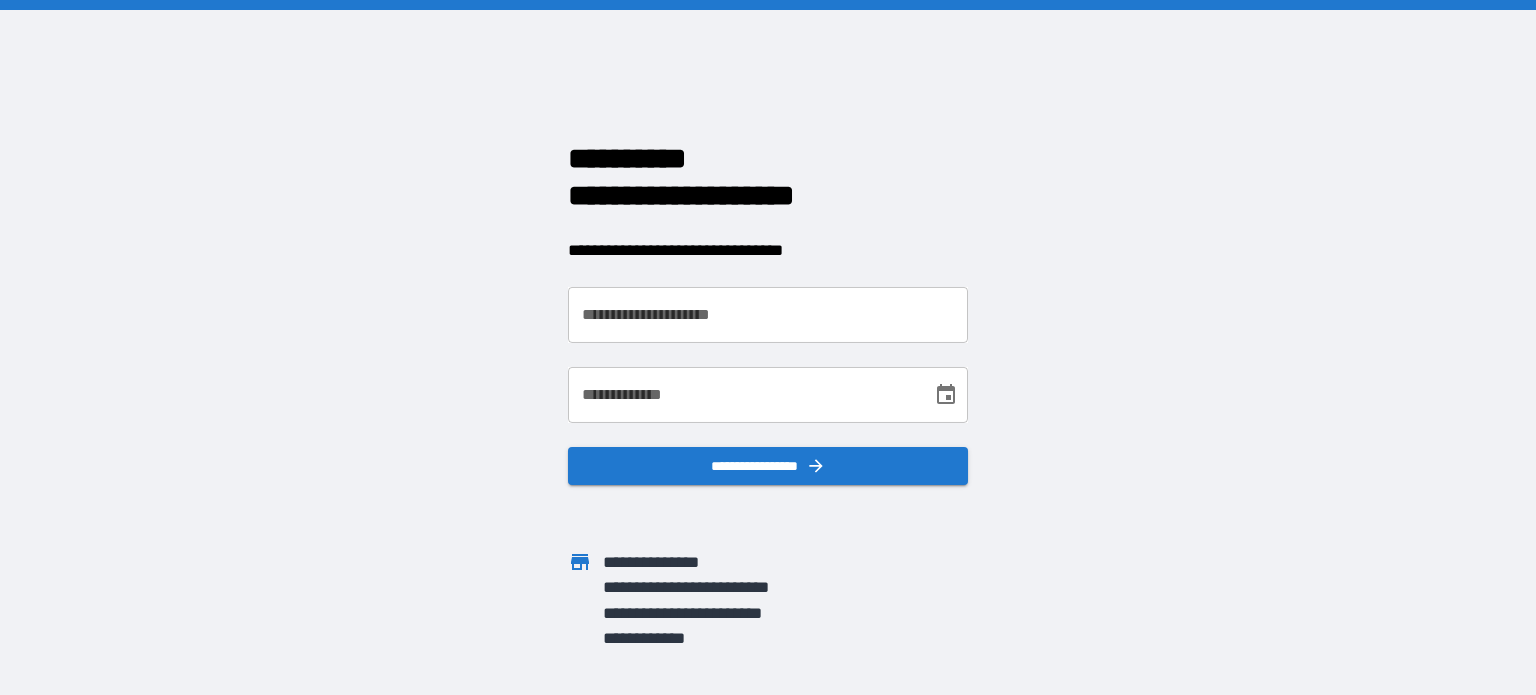 scroll, scrollTop: 0, scrollLeft: 0, axis: both 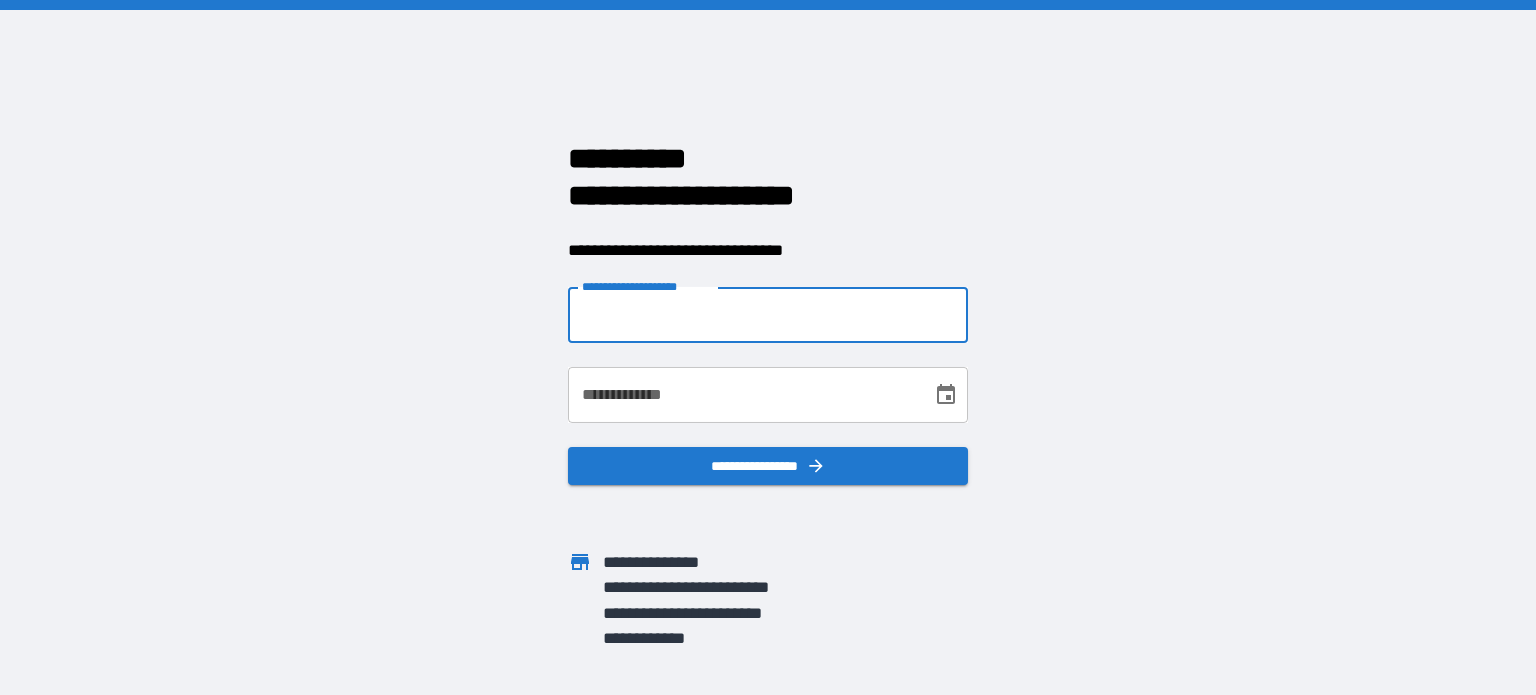 click on "**********" at bounding box center (768, 315) 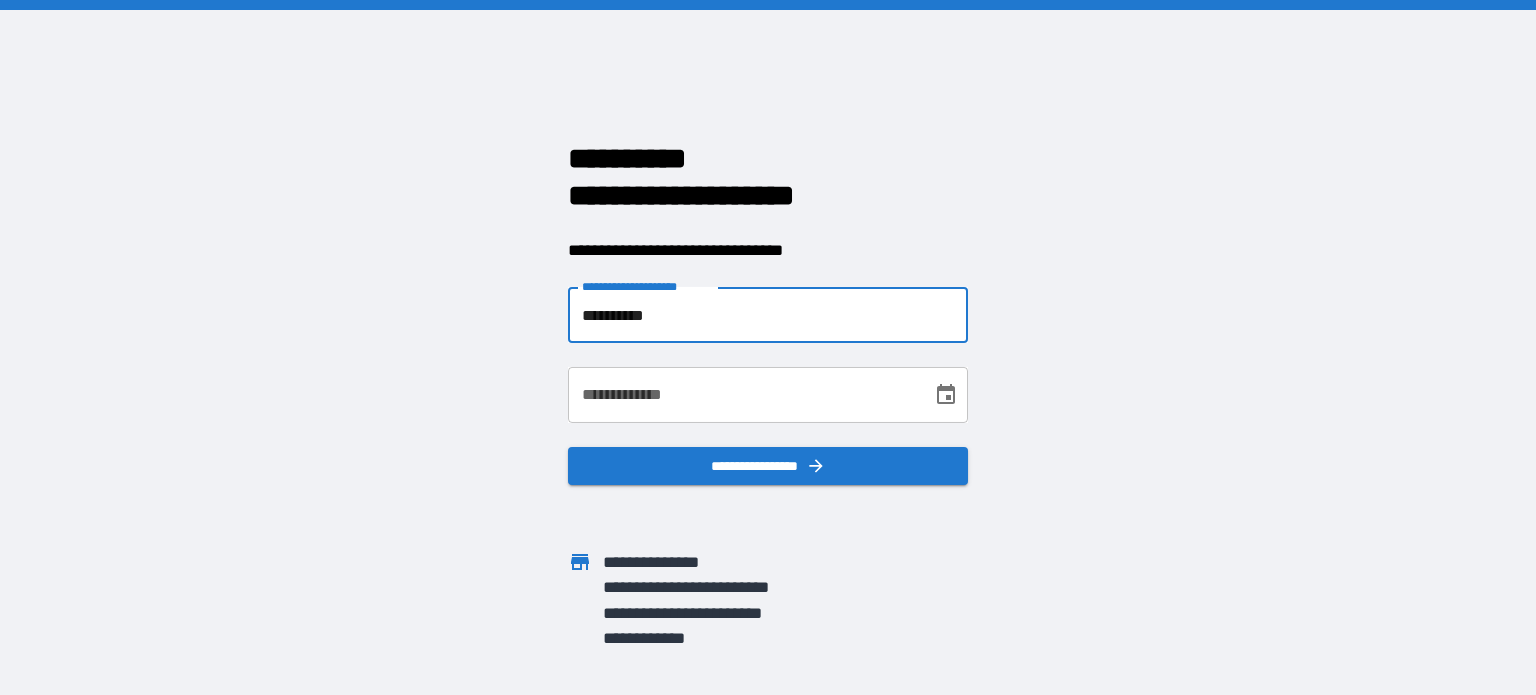 type on "**********" 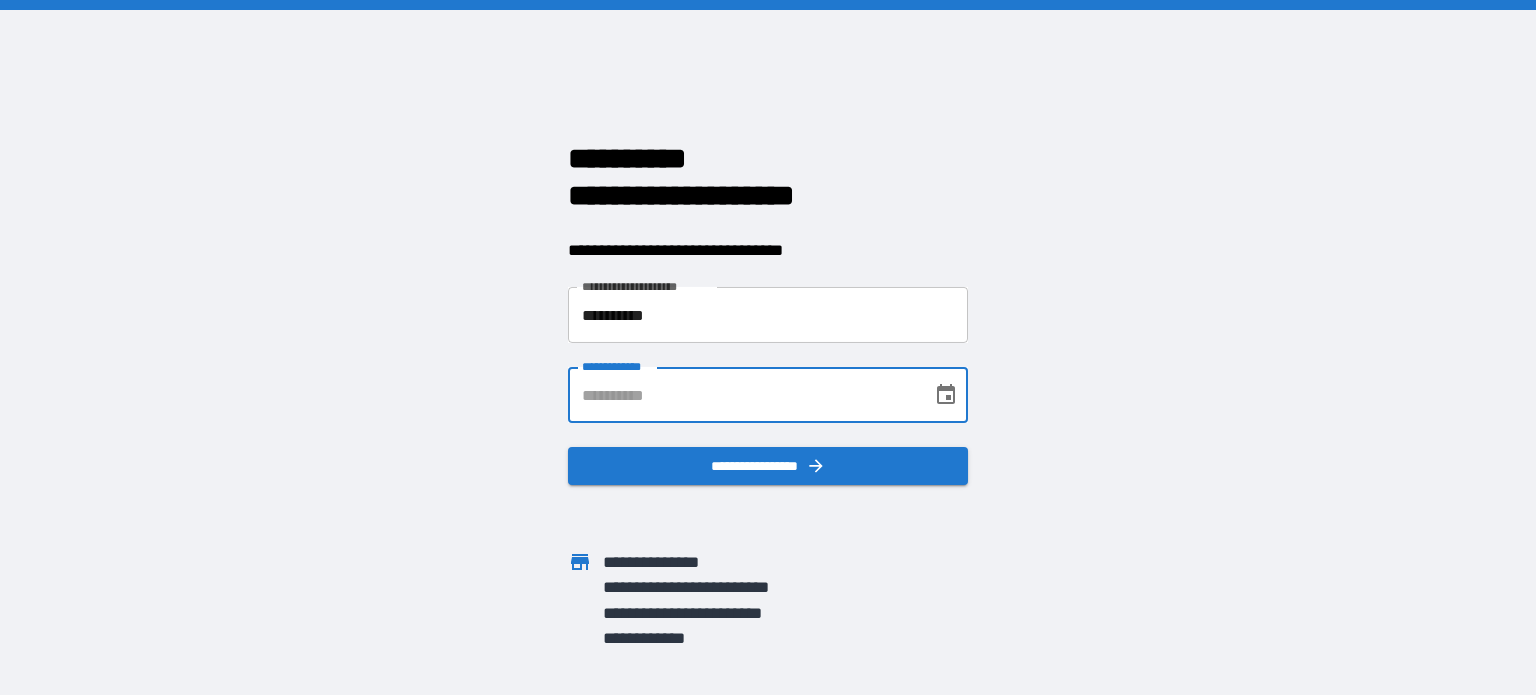 click on "**********" at bounding box center (743, 395) 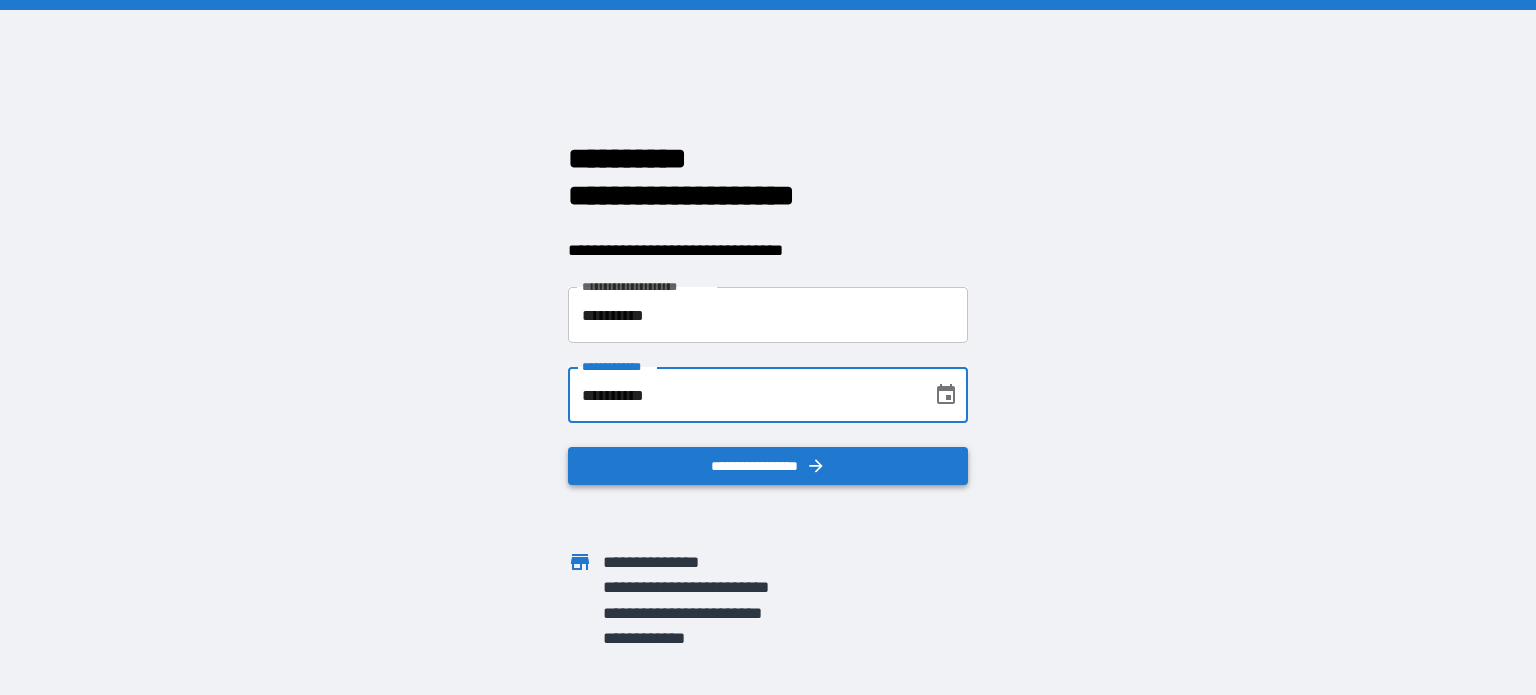 type on "**********" 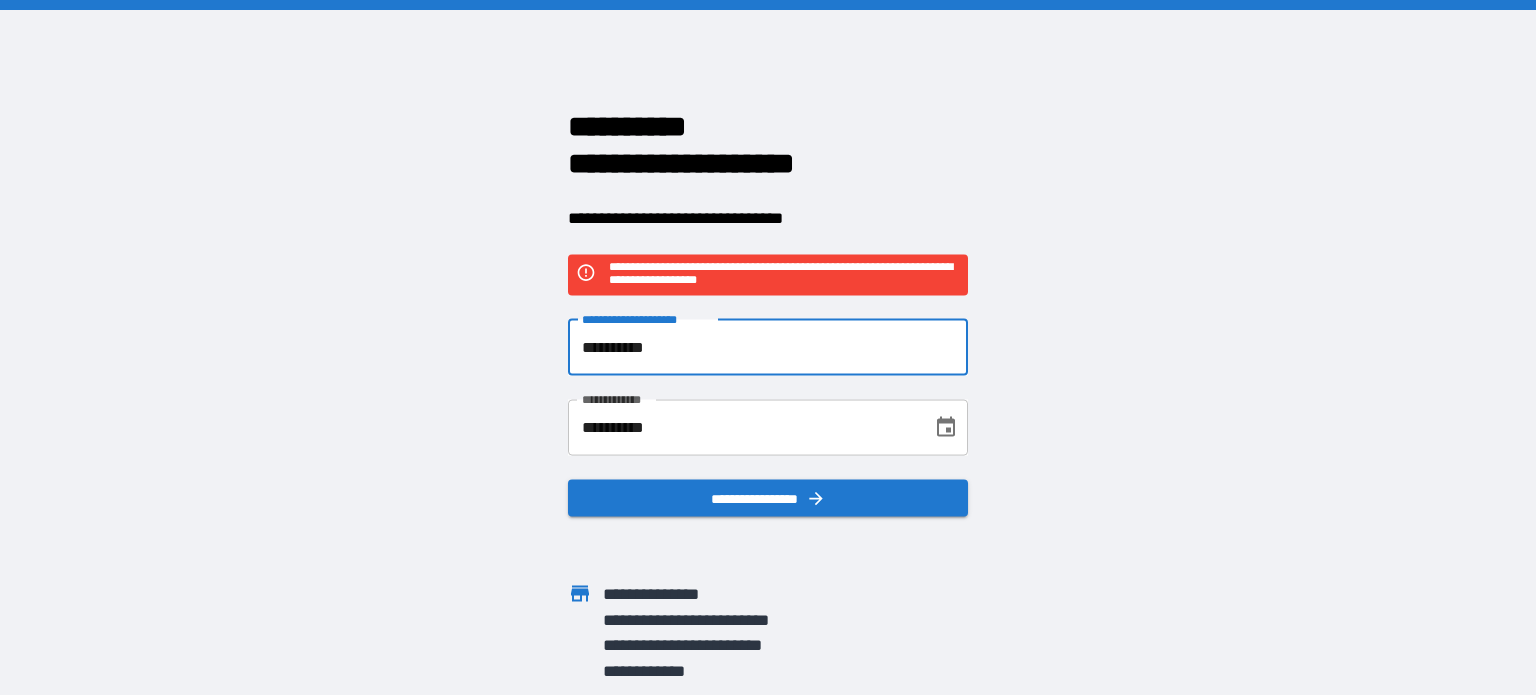 drag, startPoint x: 686, startPoint y: 350, endPoint x: 578, endPoint y: 340, distance: 108.461975 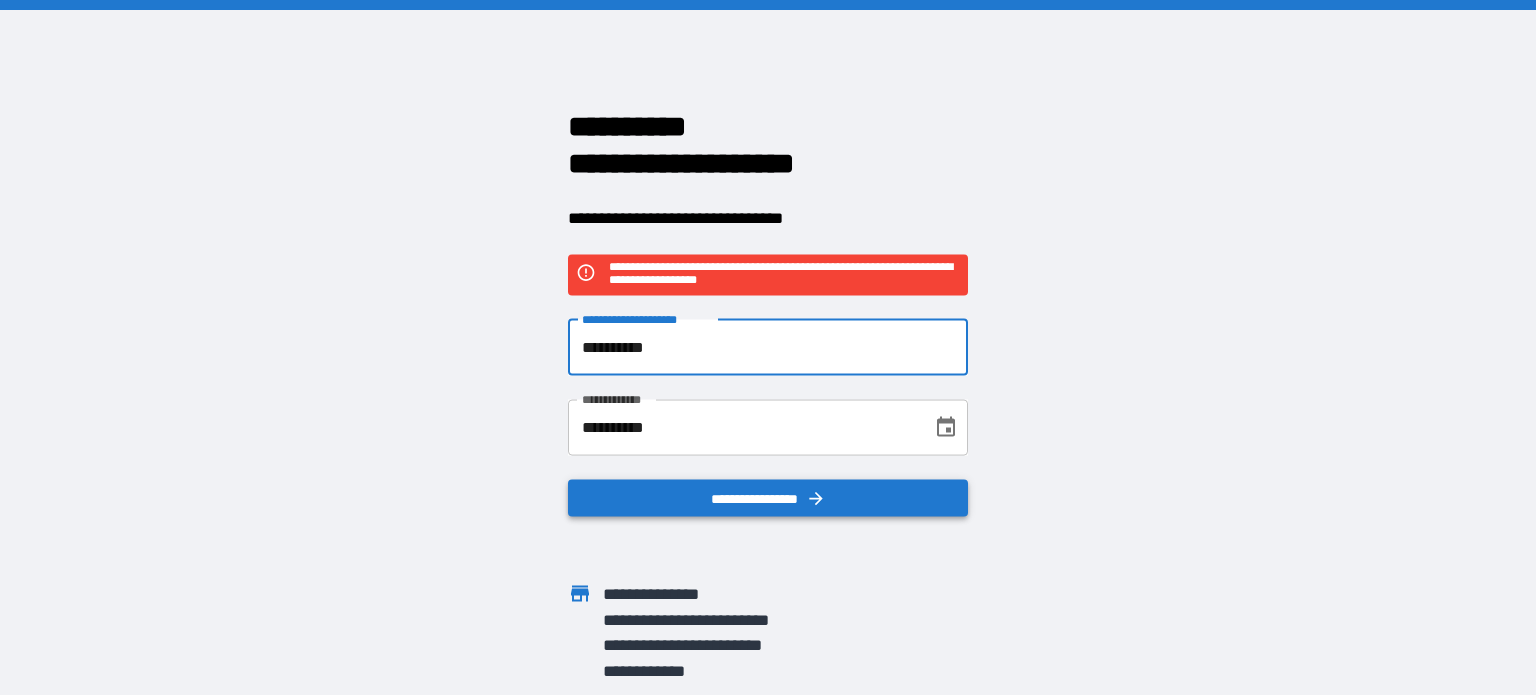 type on "**********" 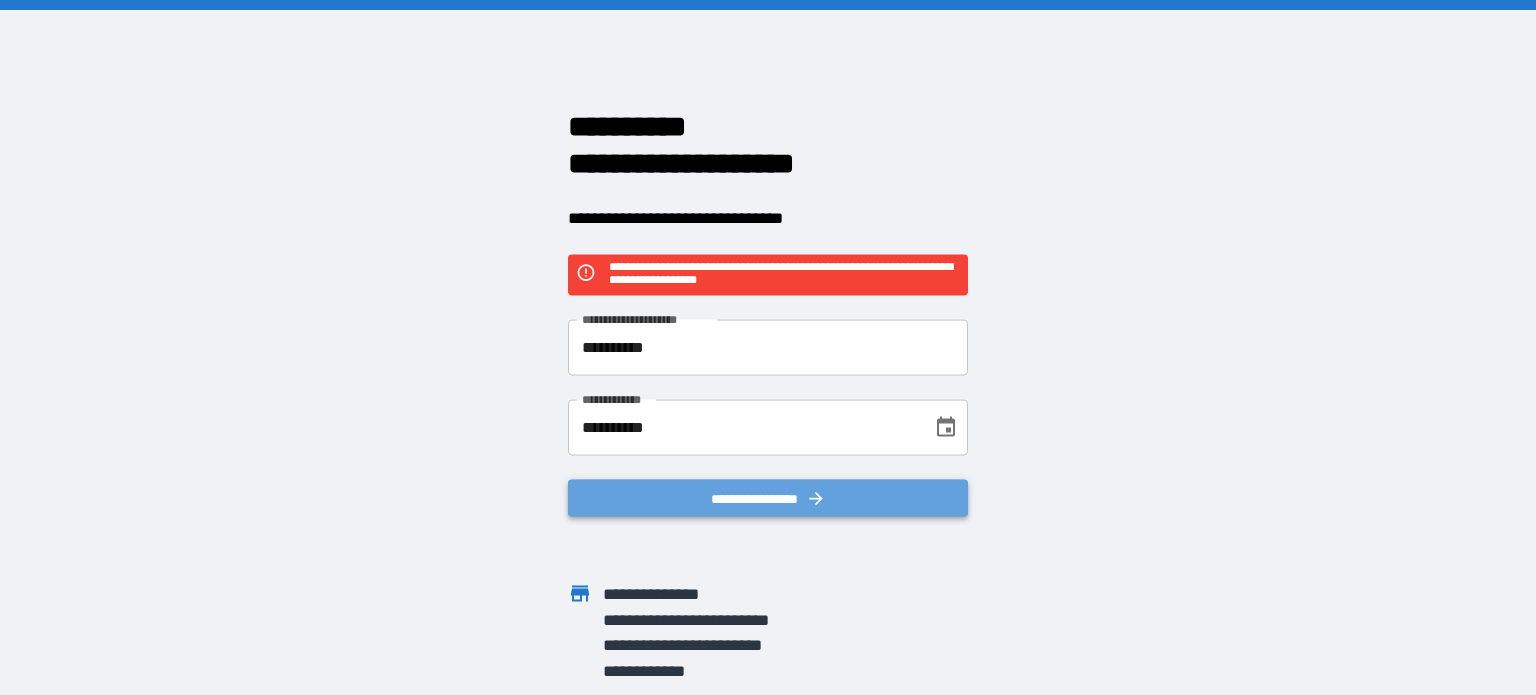 click on "**********" at bounding box center [768, 498] 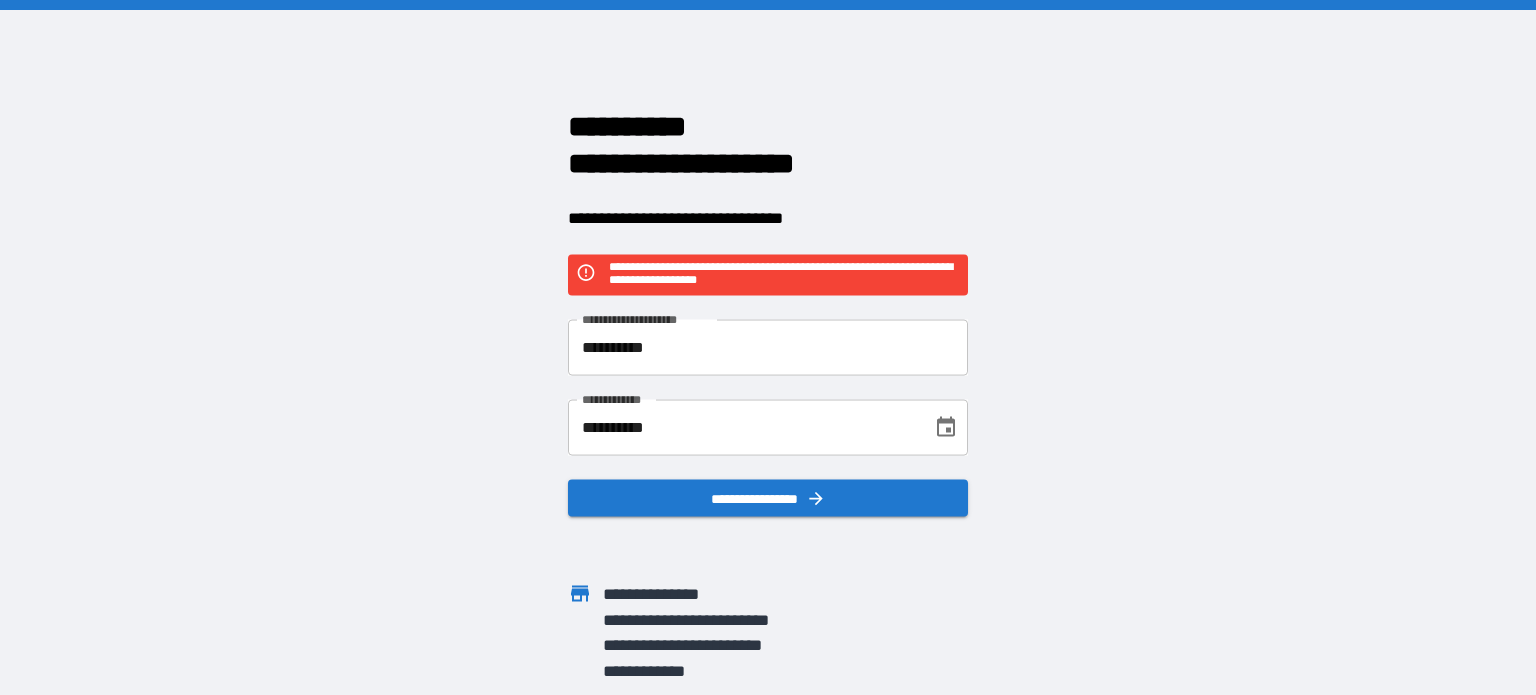 click on "**********" at bounding box center (768, 347) 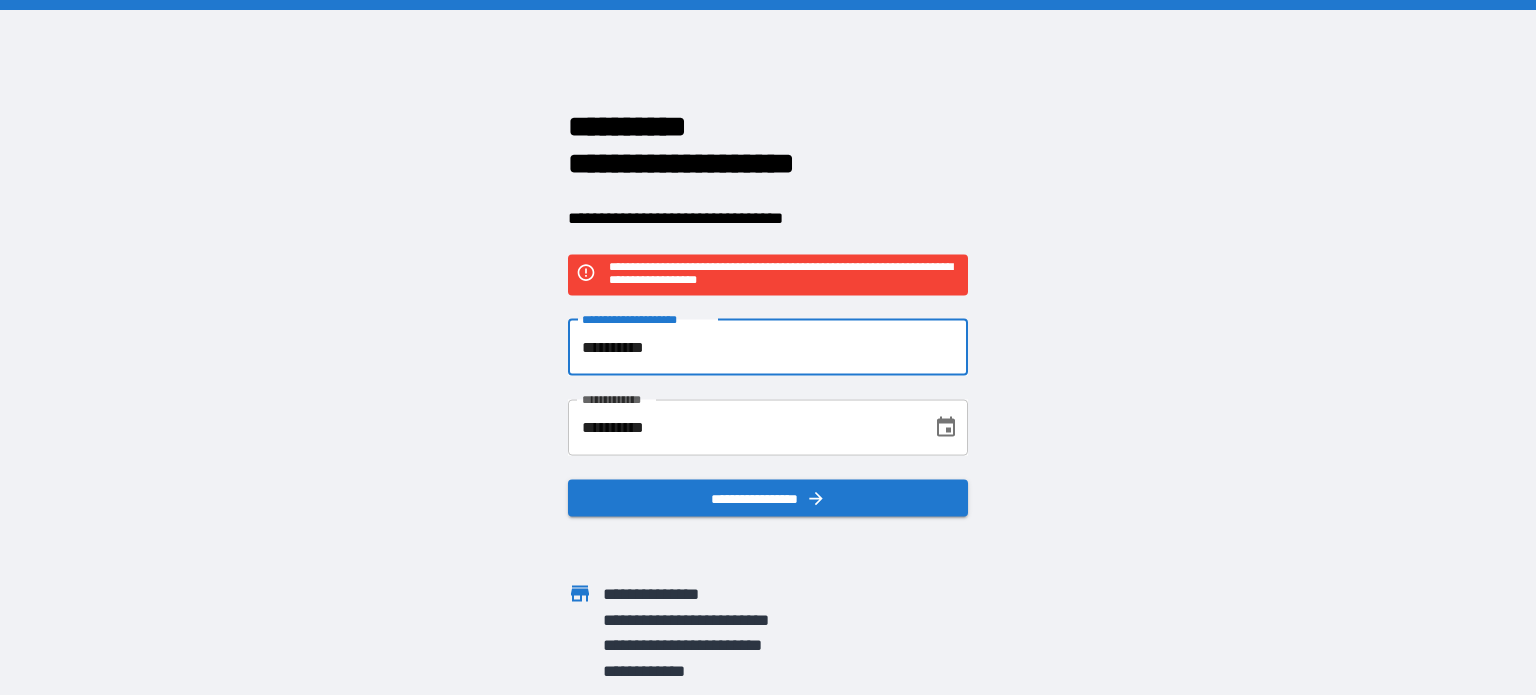 drag, startPoint x: 688, startPoint y: 333, endPoint x: 559, endPoint y: 339, distance: 129.13947 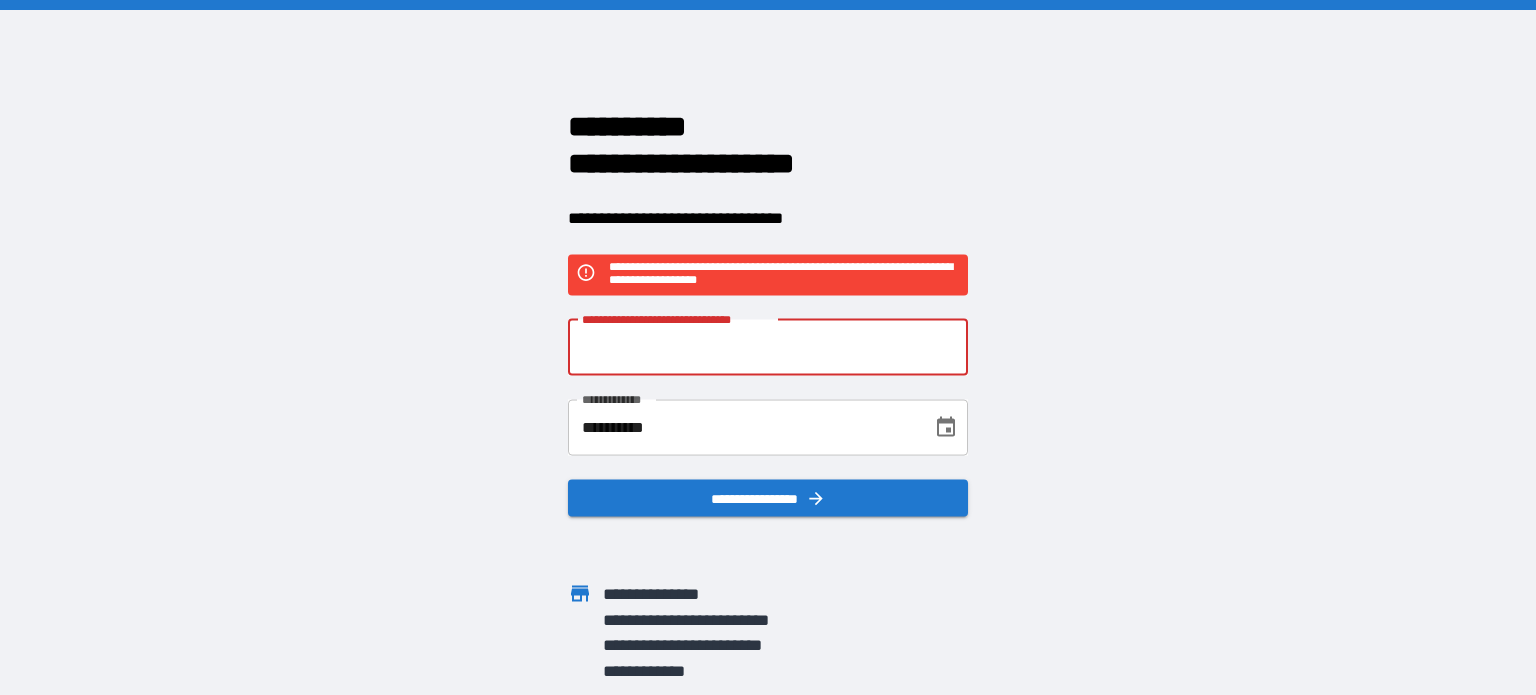 type 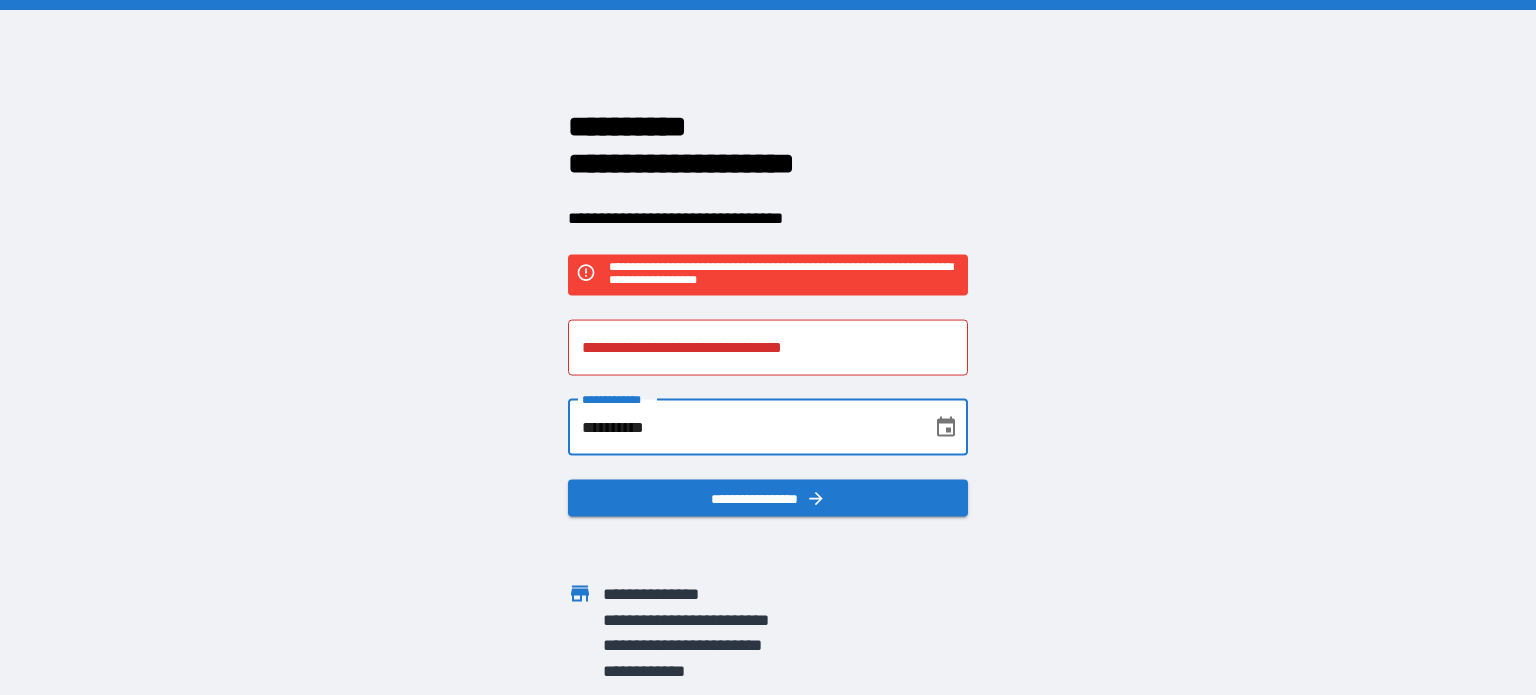 drag, startPoint x: 672, startPoint y: 422, endPoint x: 569, endPoint y: 426, distance: 103.077644 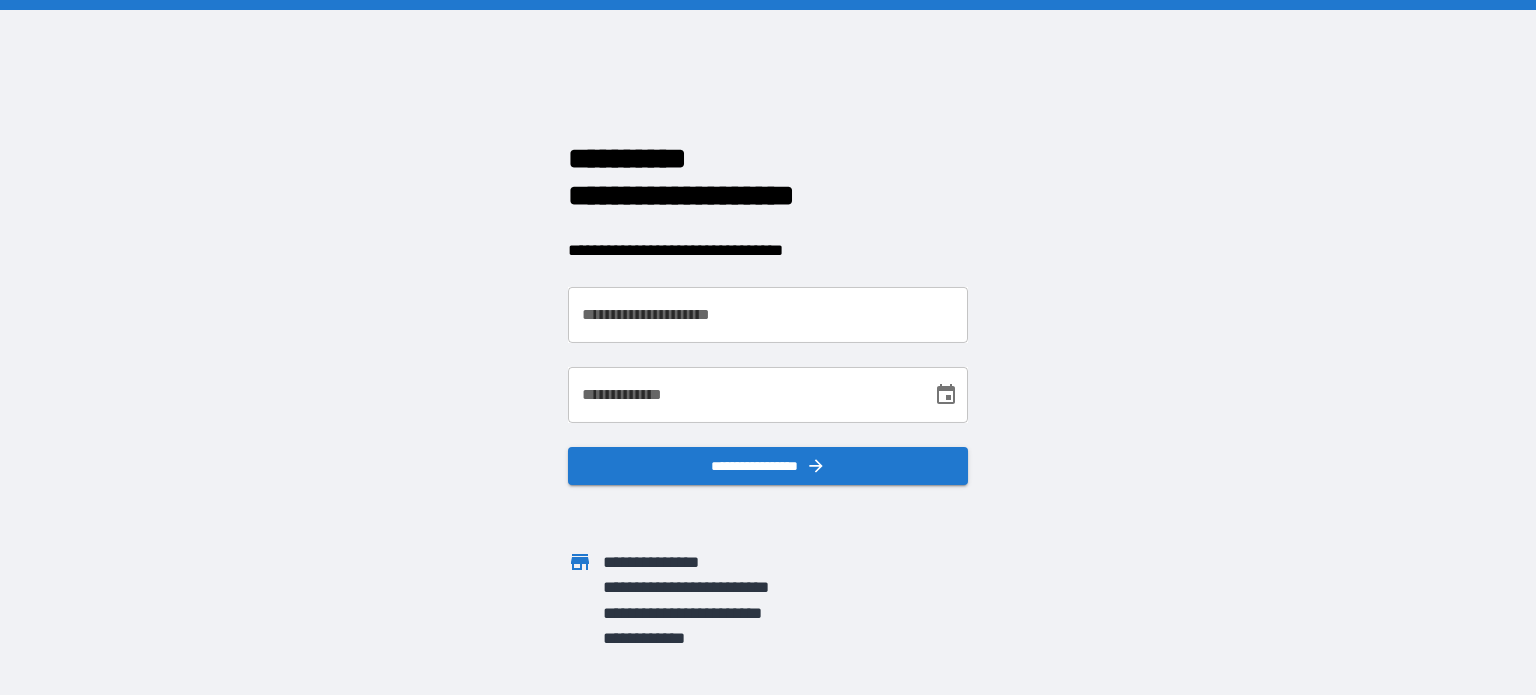 scroll, scrollTop: 0, scrollLeft: 0, axis: both 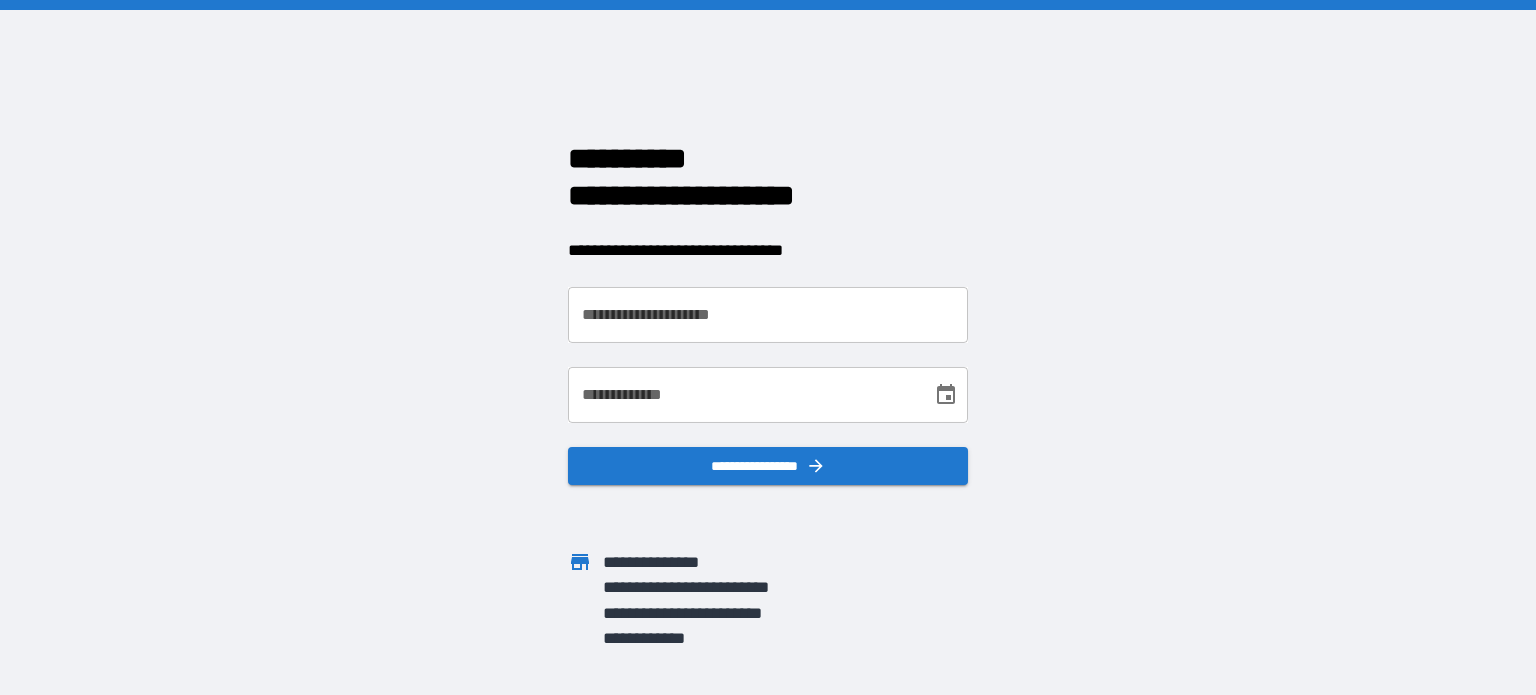 click on "**********" at bounding box center [768, 315] 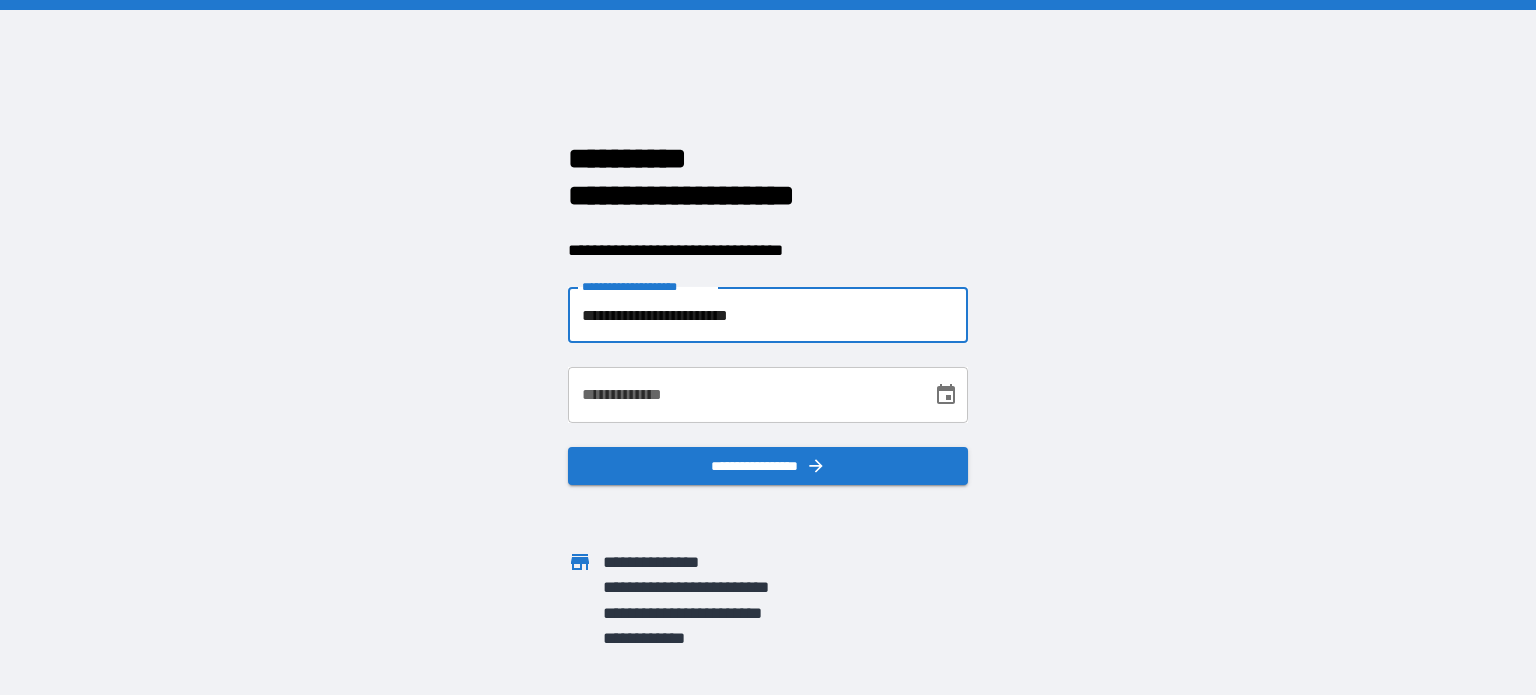 type on "**********" 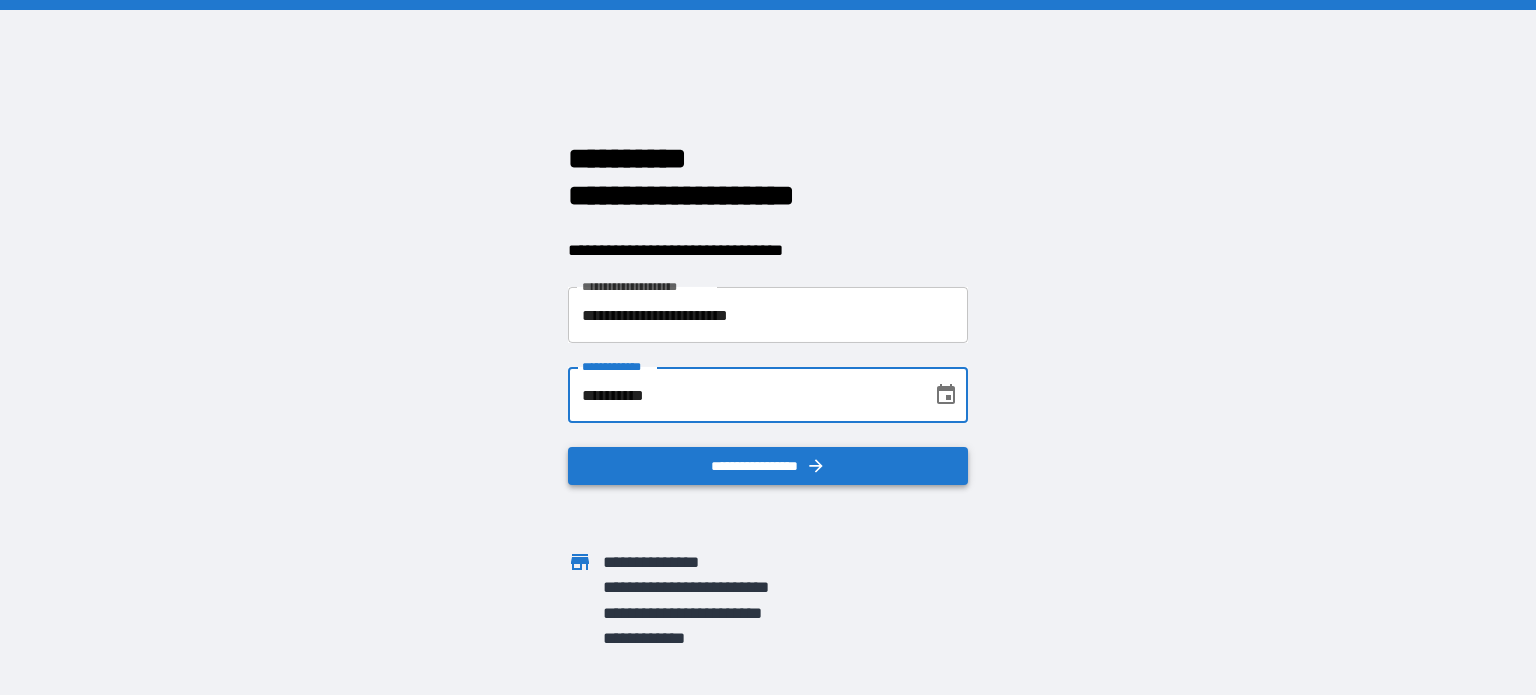 type on "**********" 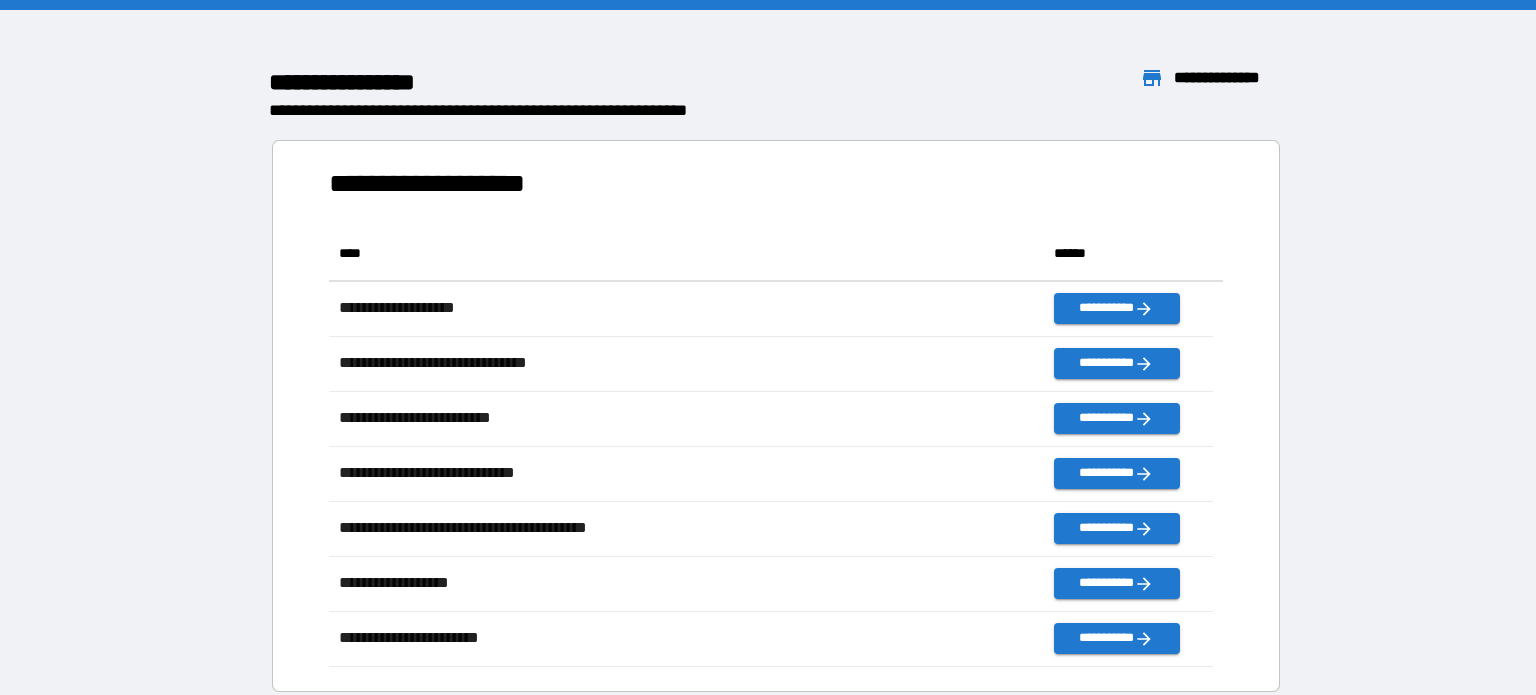 scroll, scrollTop: 426, scrollLeft: 869, axis: both 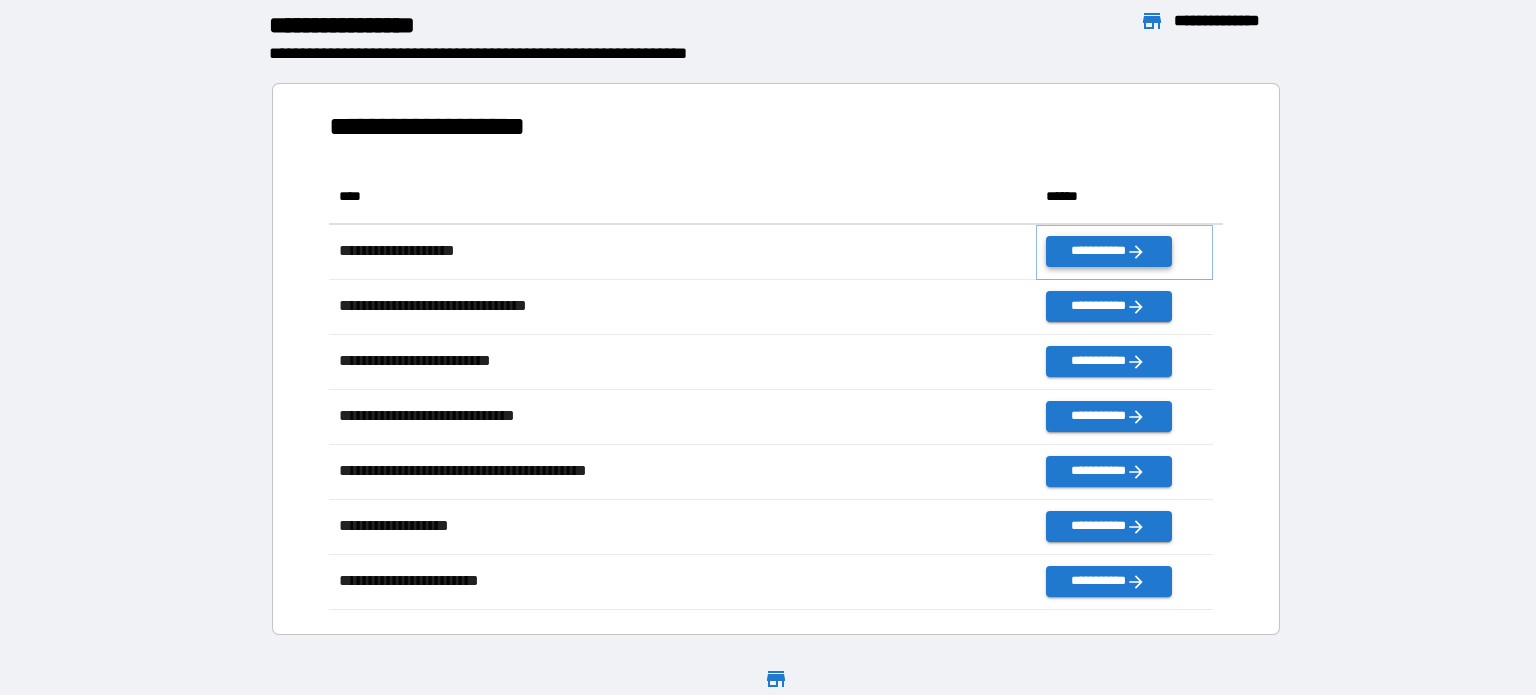 click on "**********" at bounding box center (1108, 251) 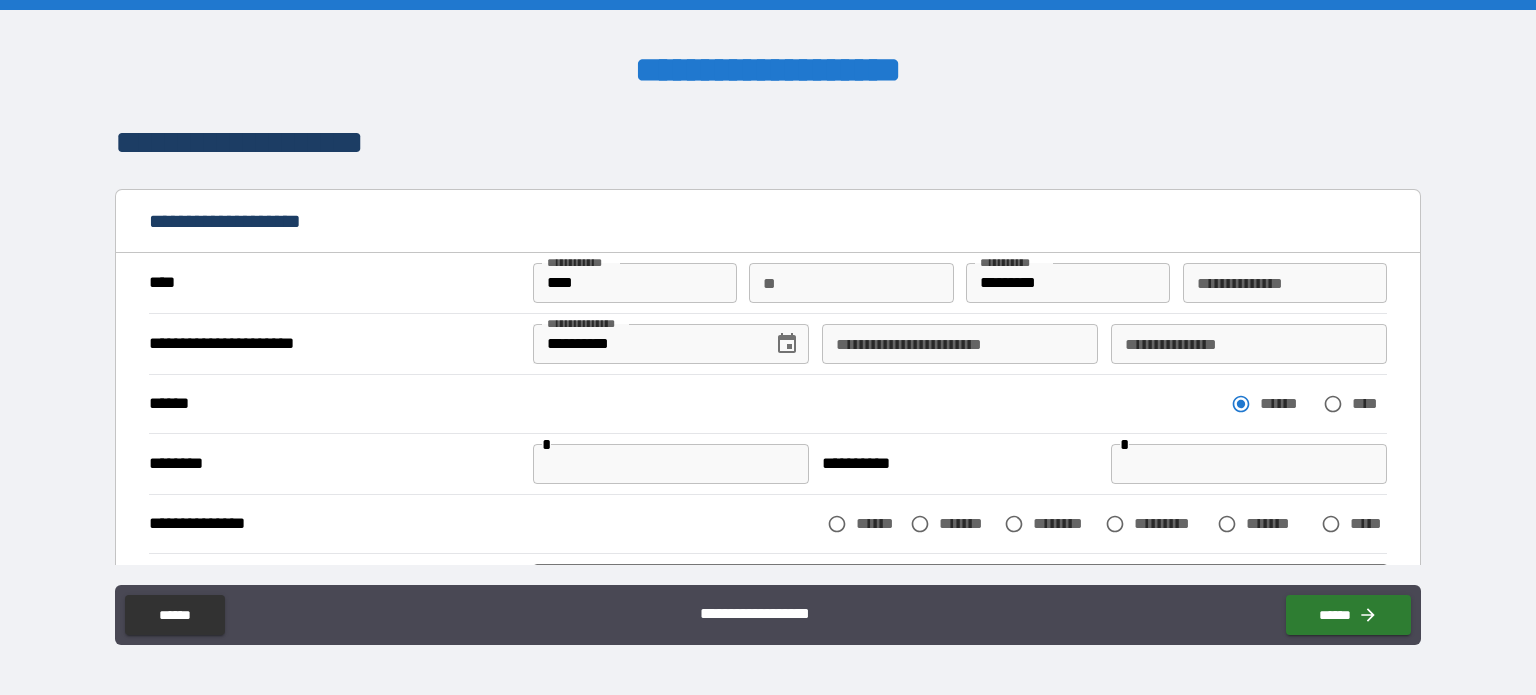 type on "*" 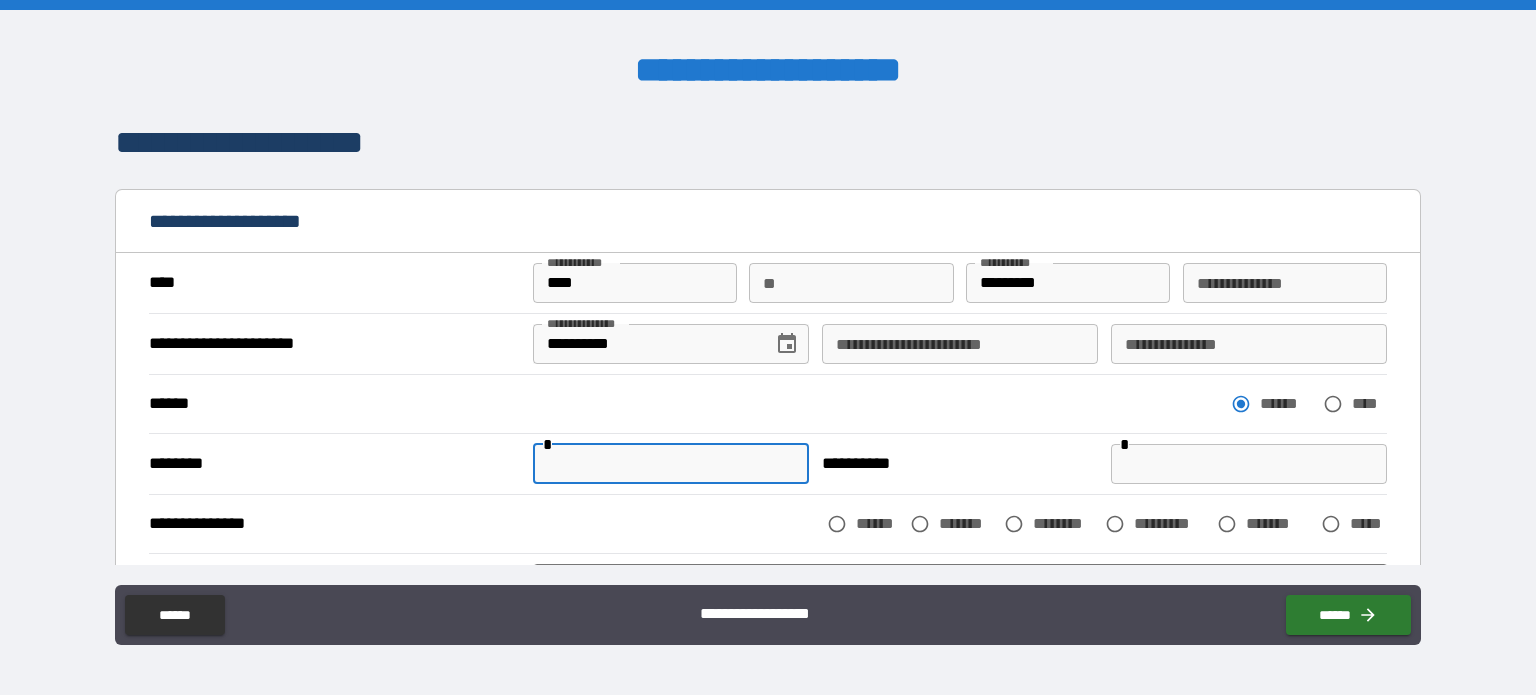 type on "*" 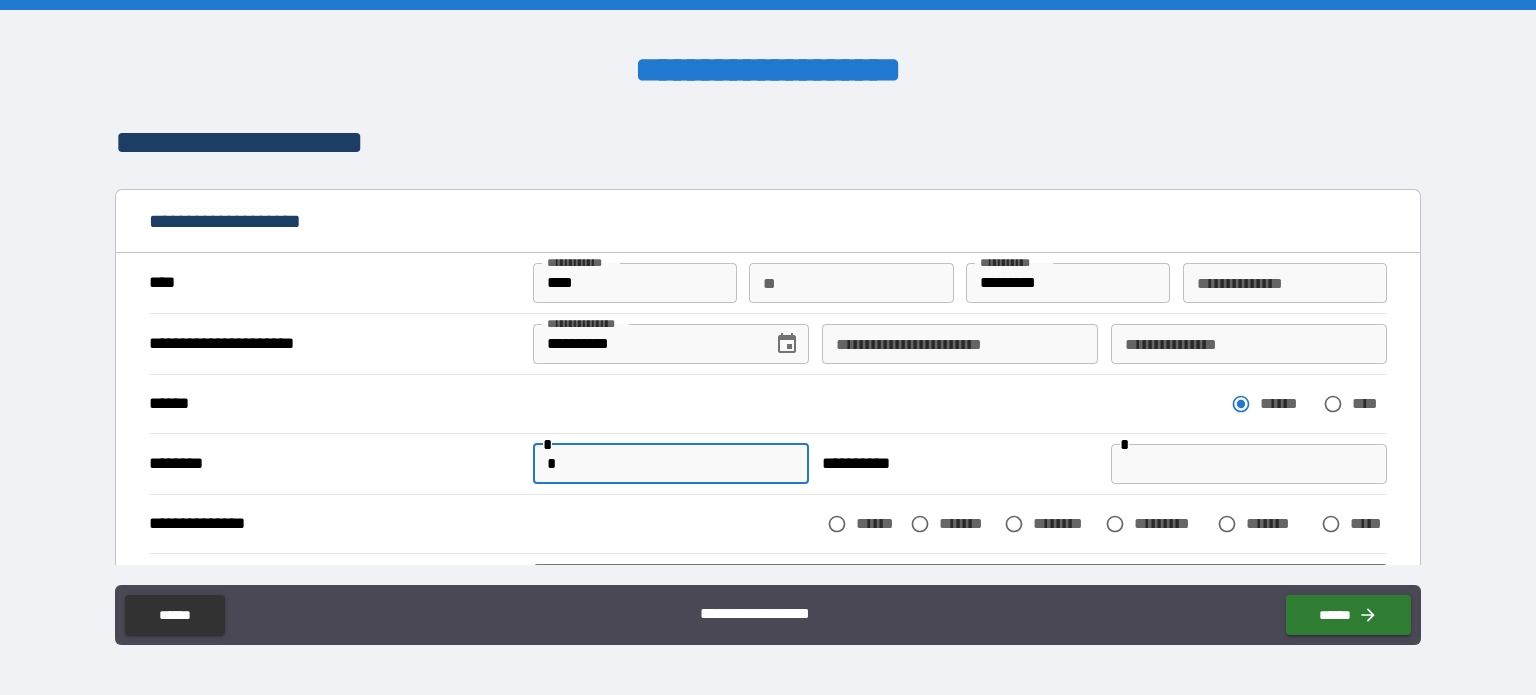 type on "*" 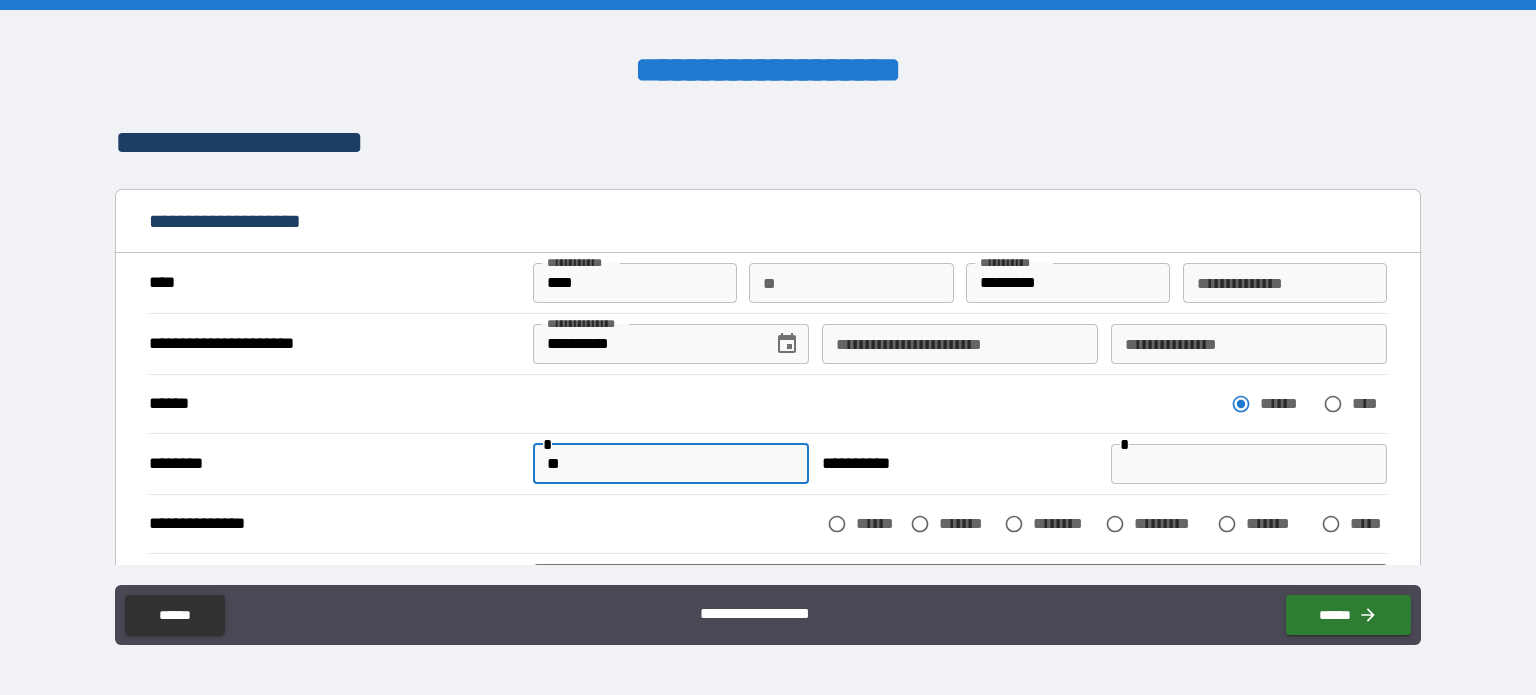 type on "*" 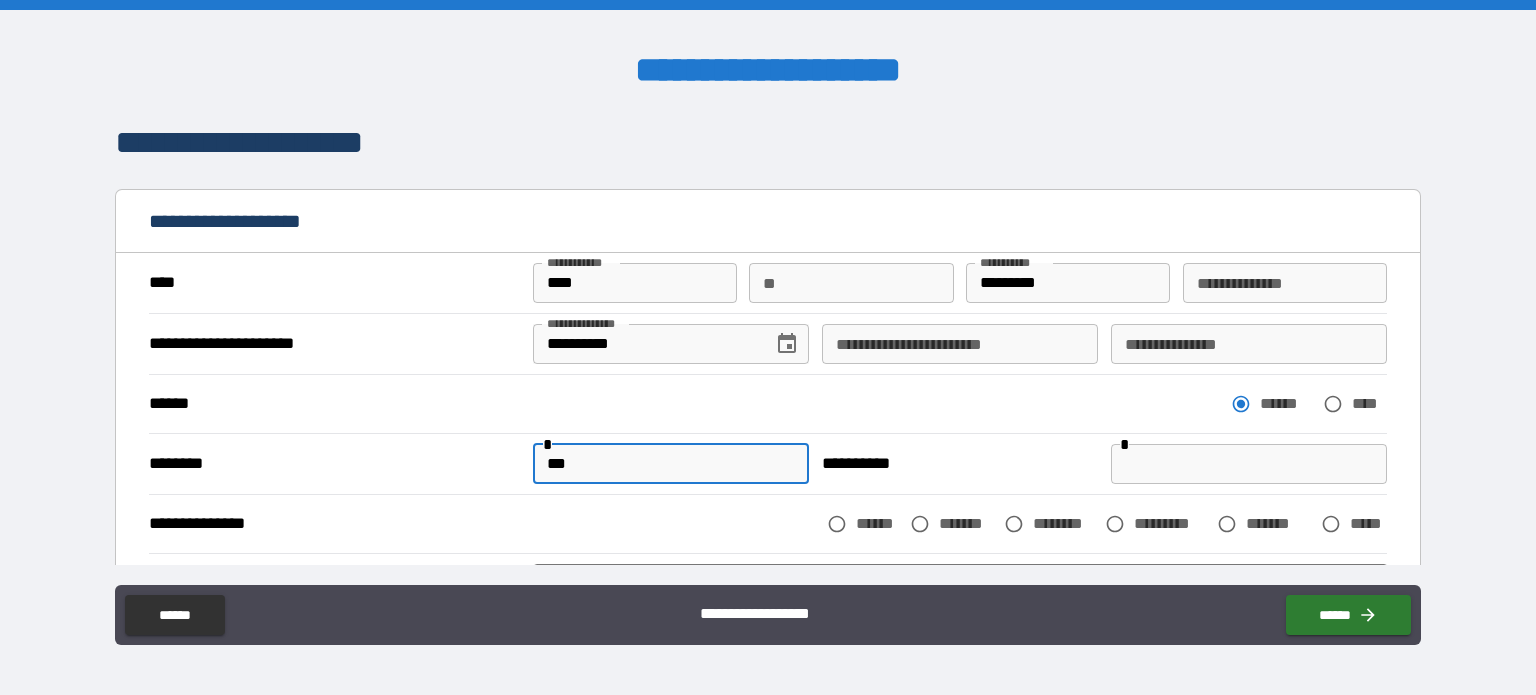 type on "*" 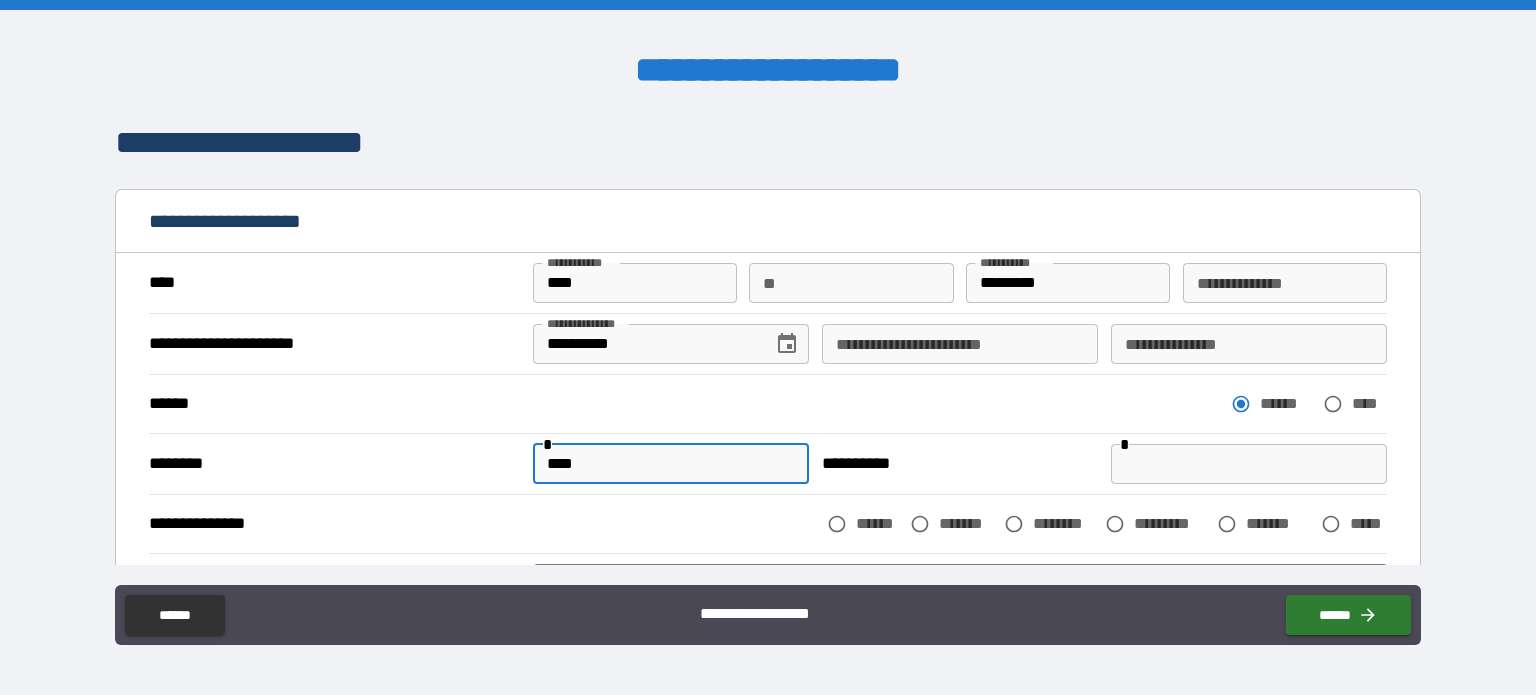type on "*" 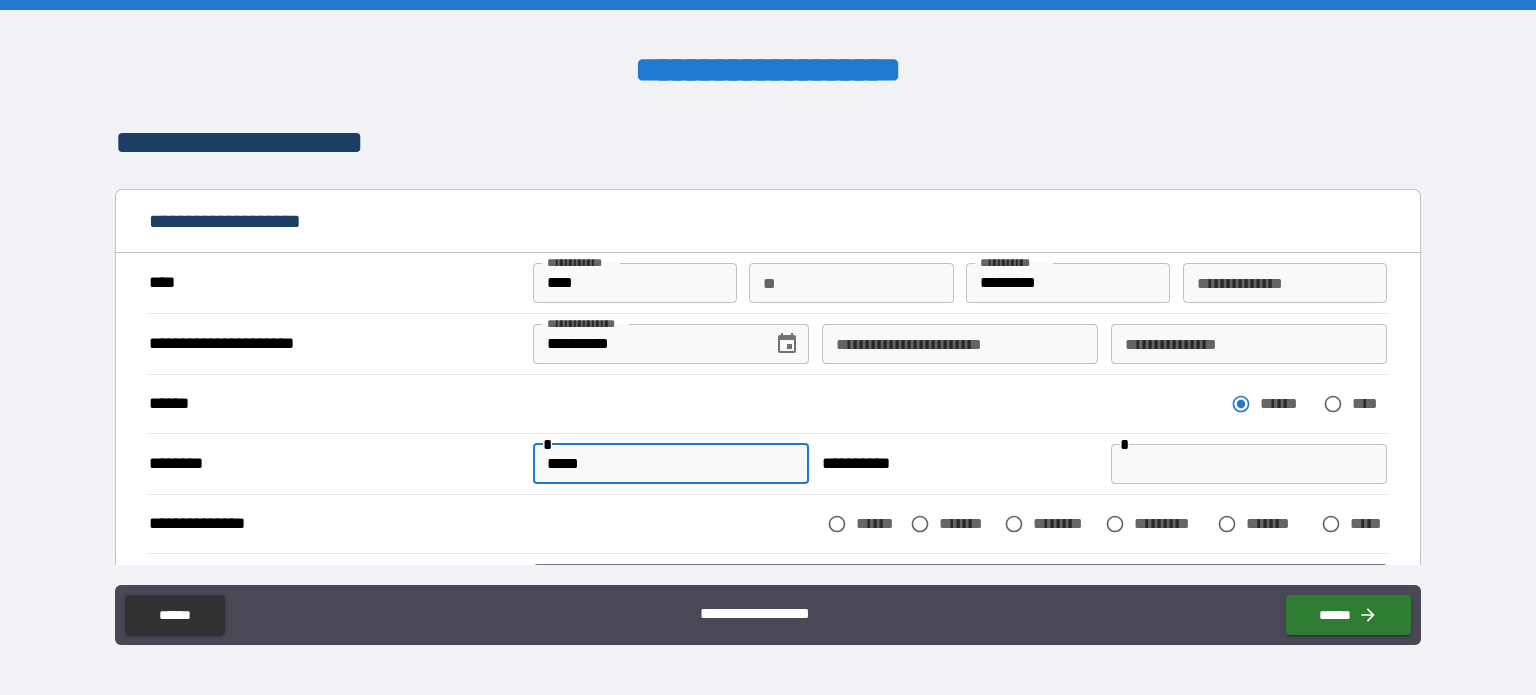 type on "*" 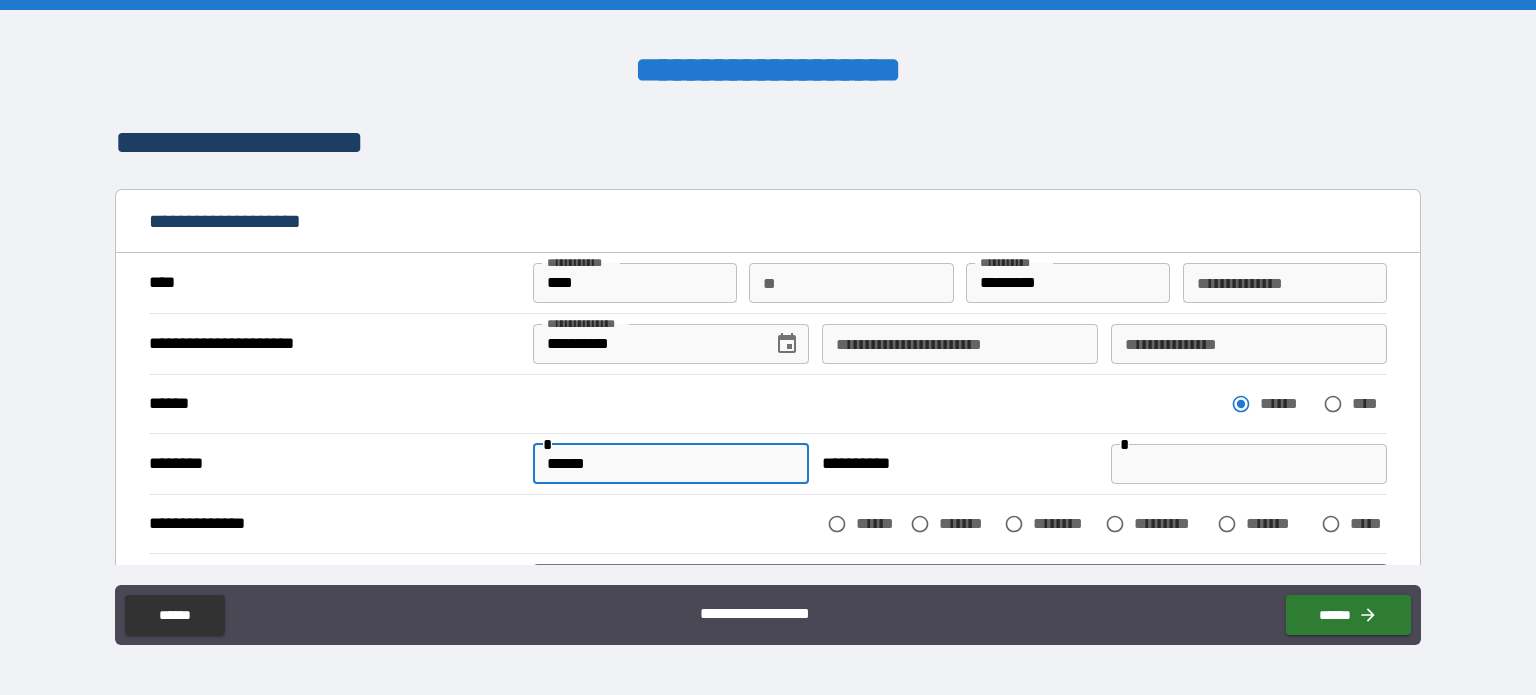 type on "*" 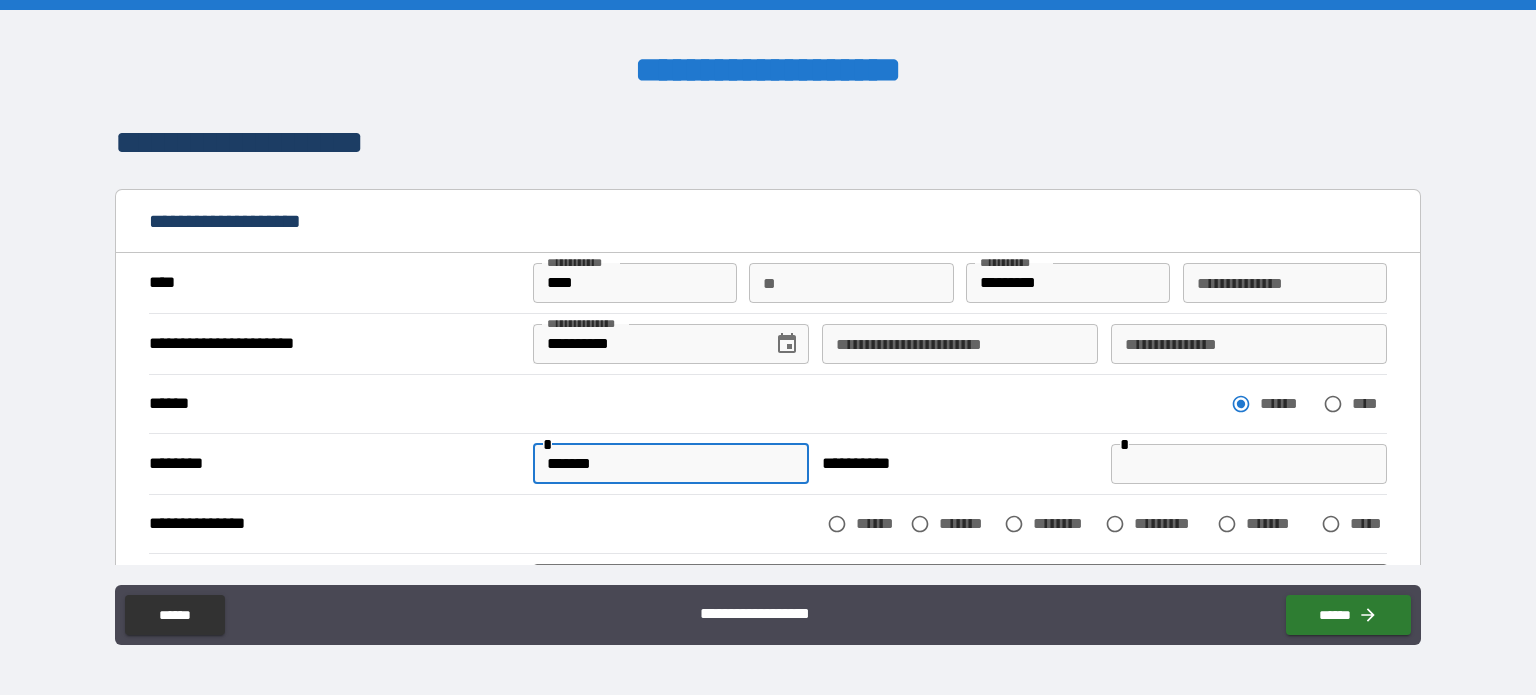 type on "*" 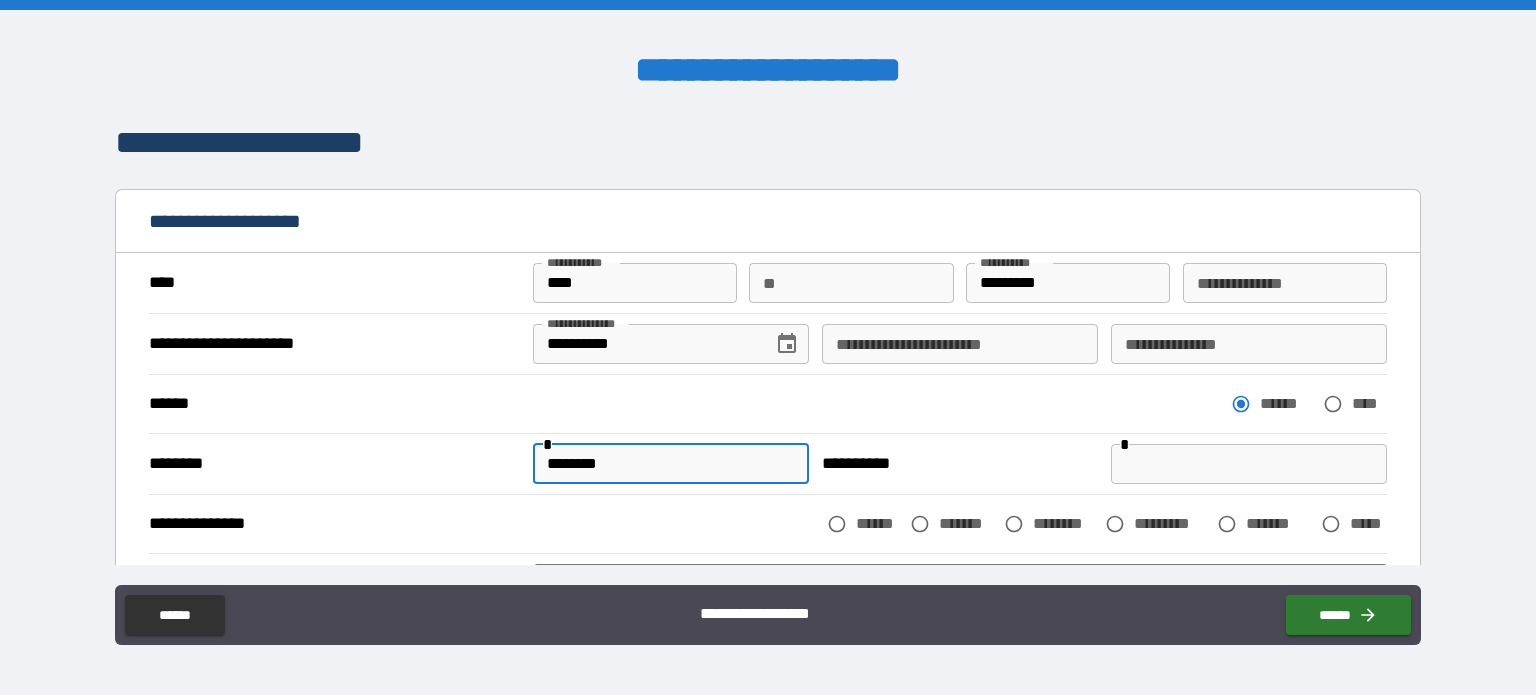 type on "*" 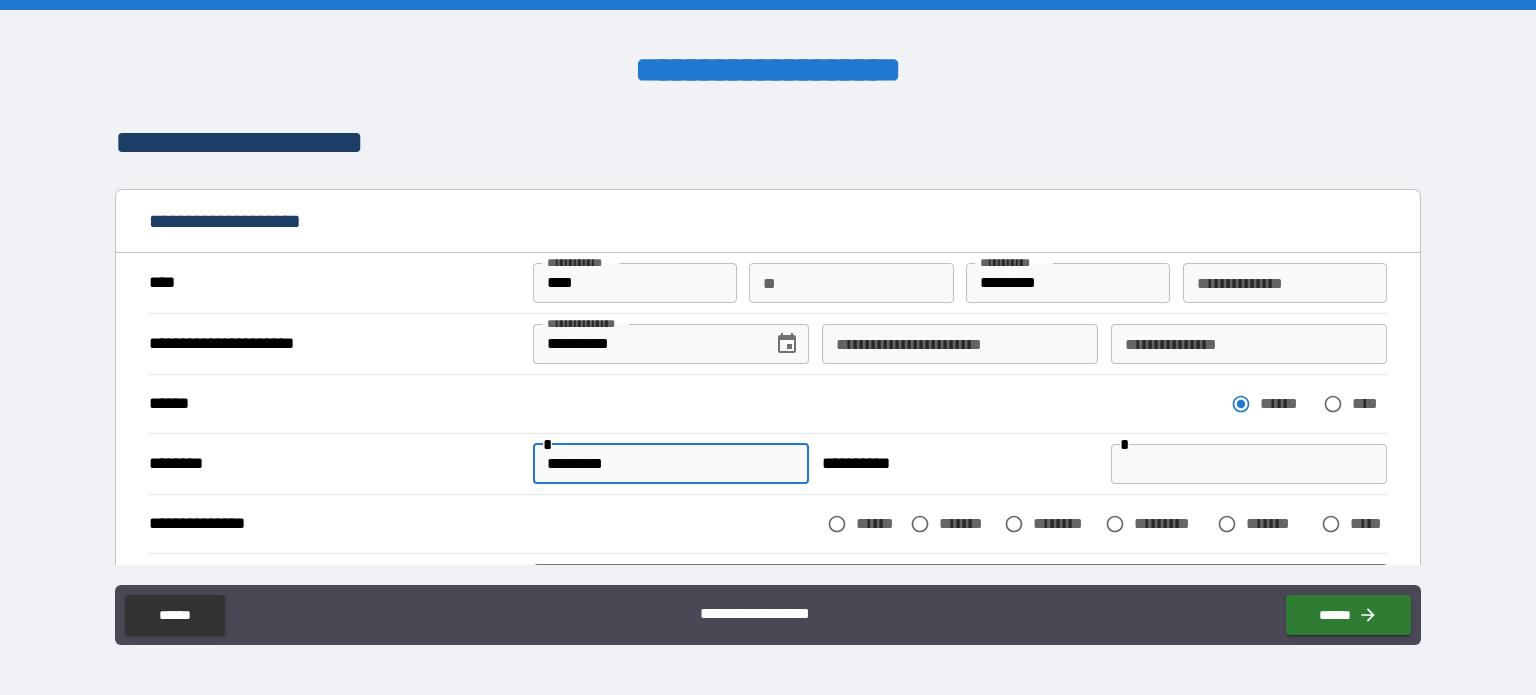 type on "*" 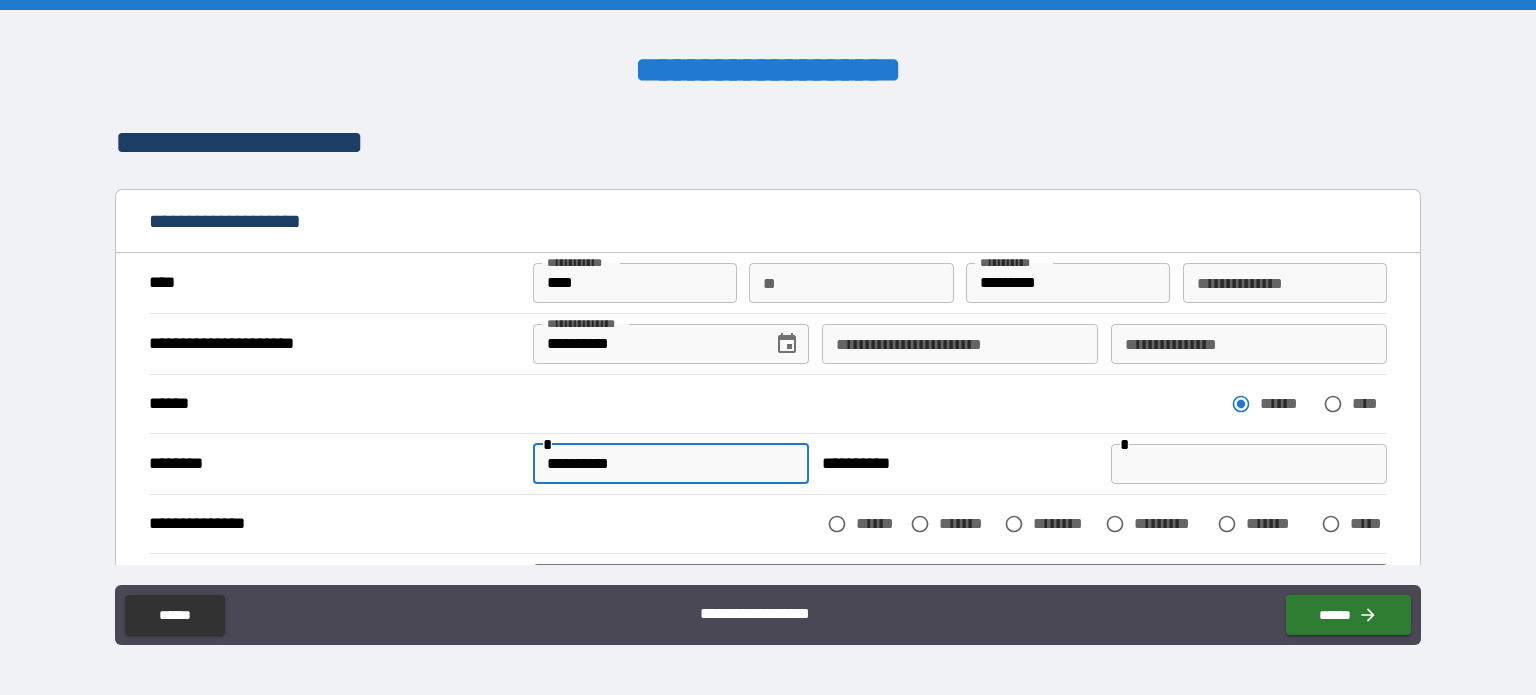 type on "*" 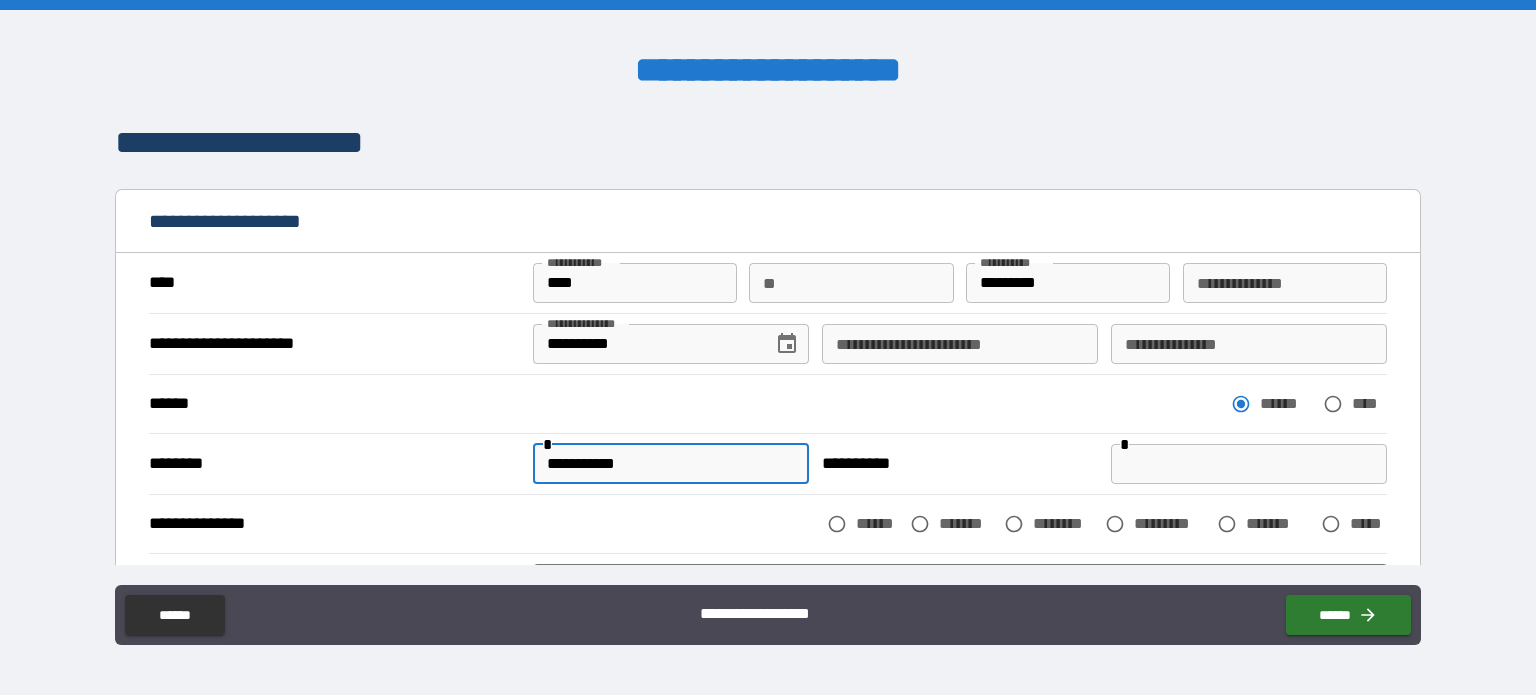 type on "*" 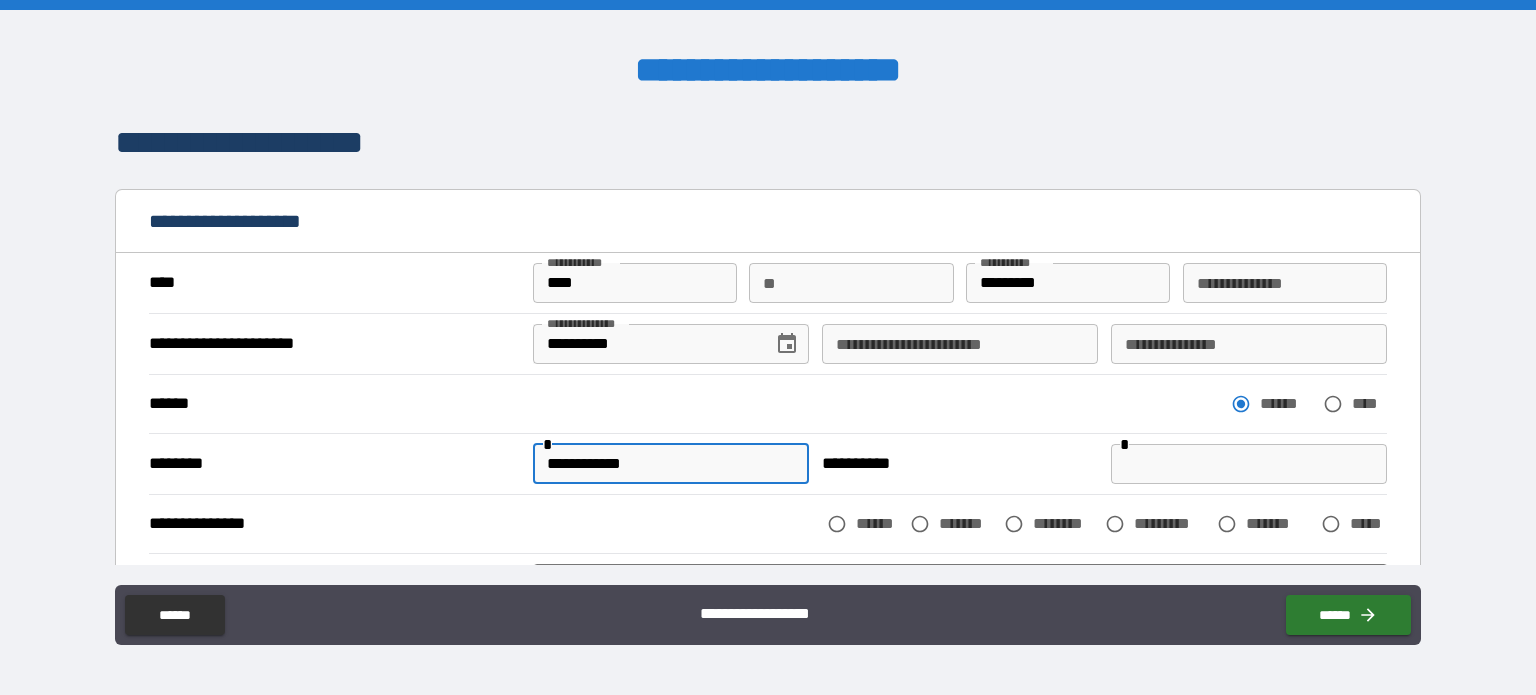 type on "*" 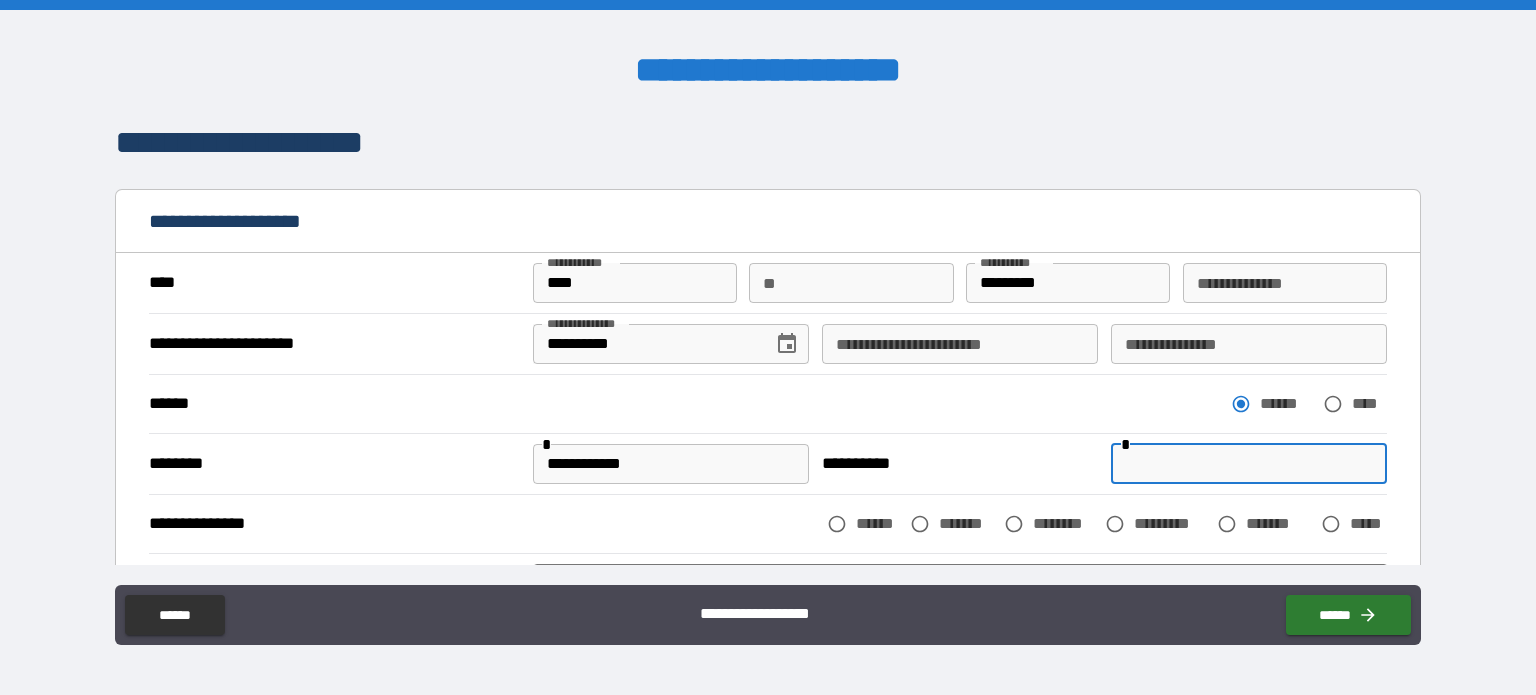 click at bounding box center (1249, 464) 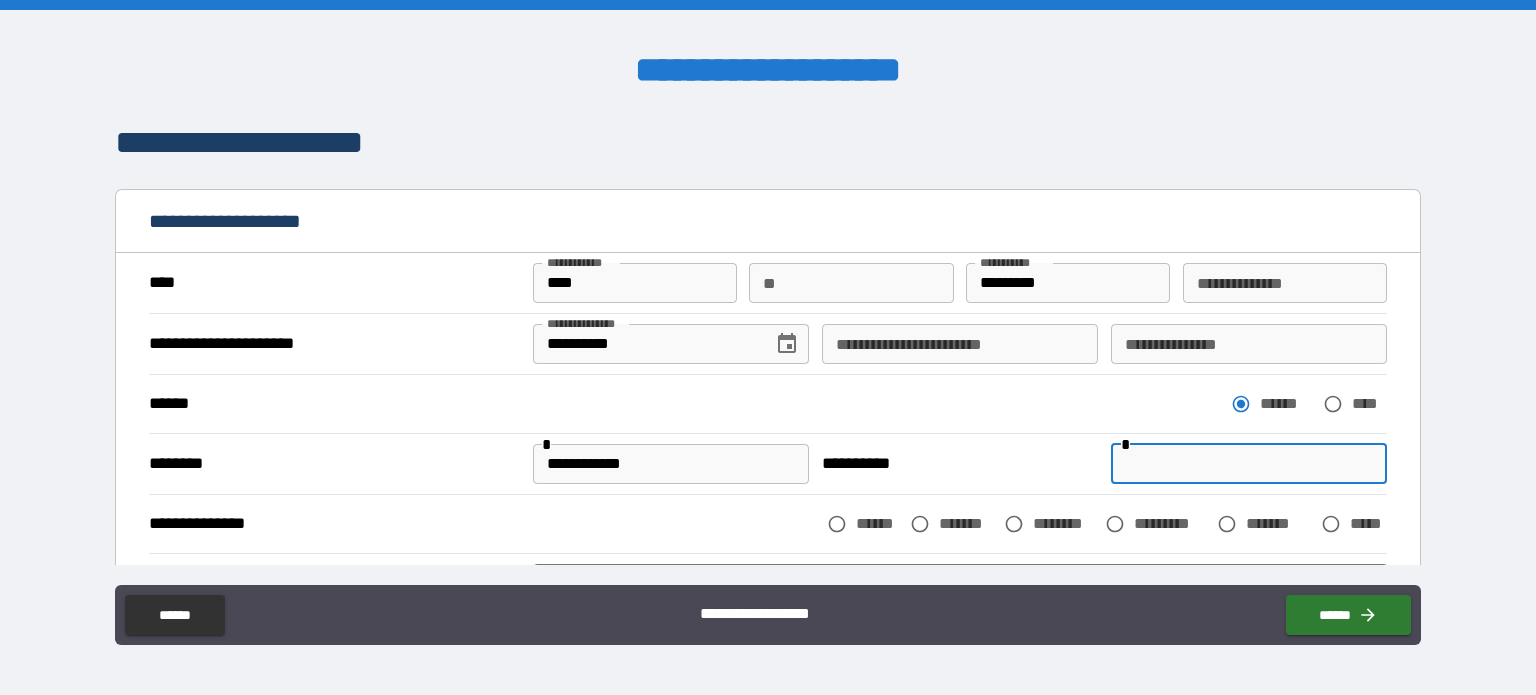 type on "*" 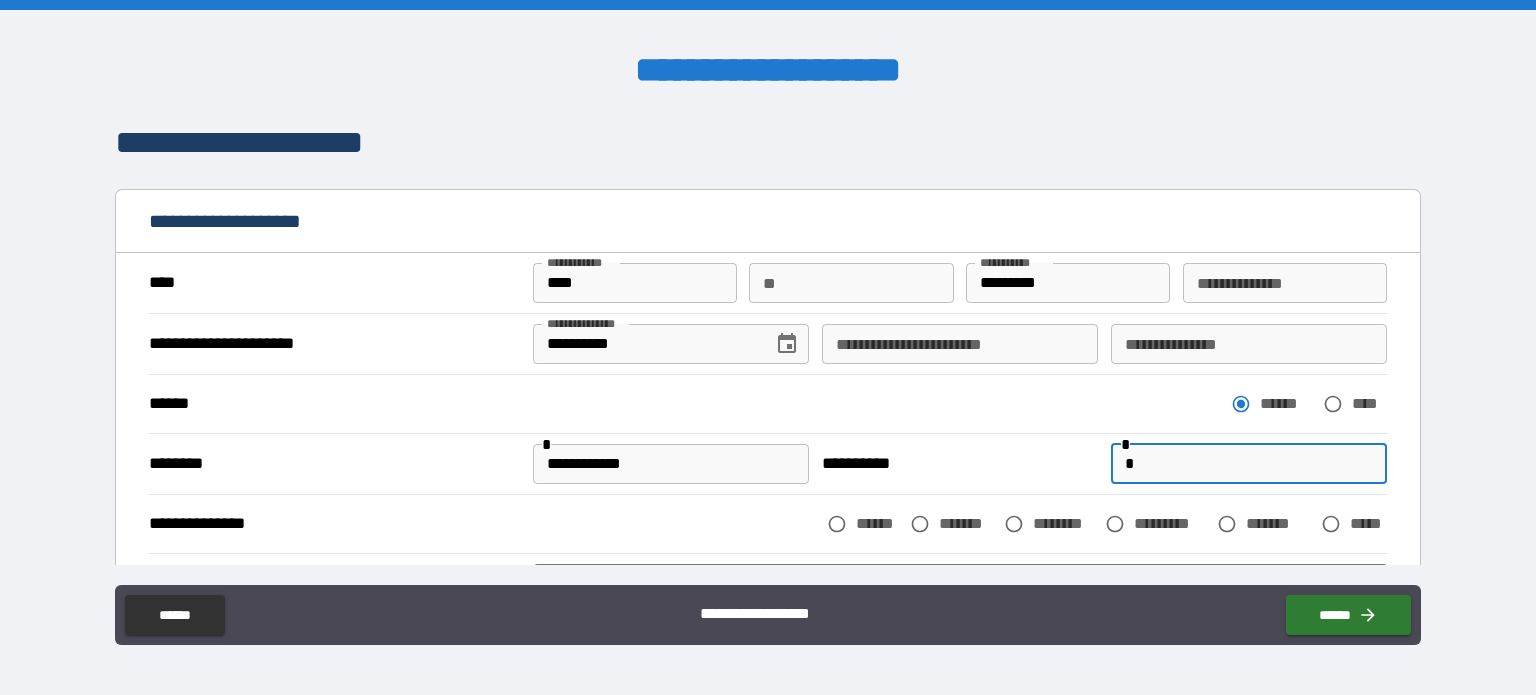 type on "*" 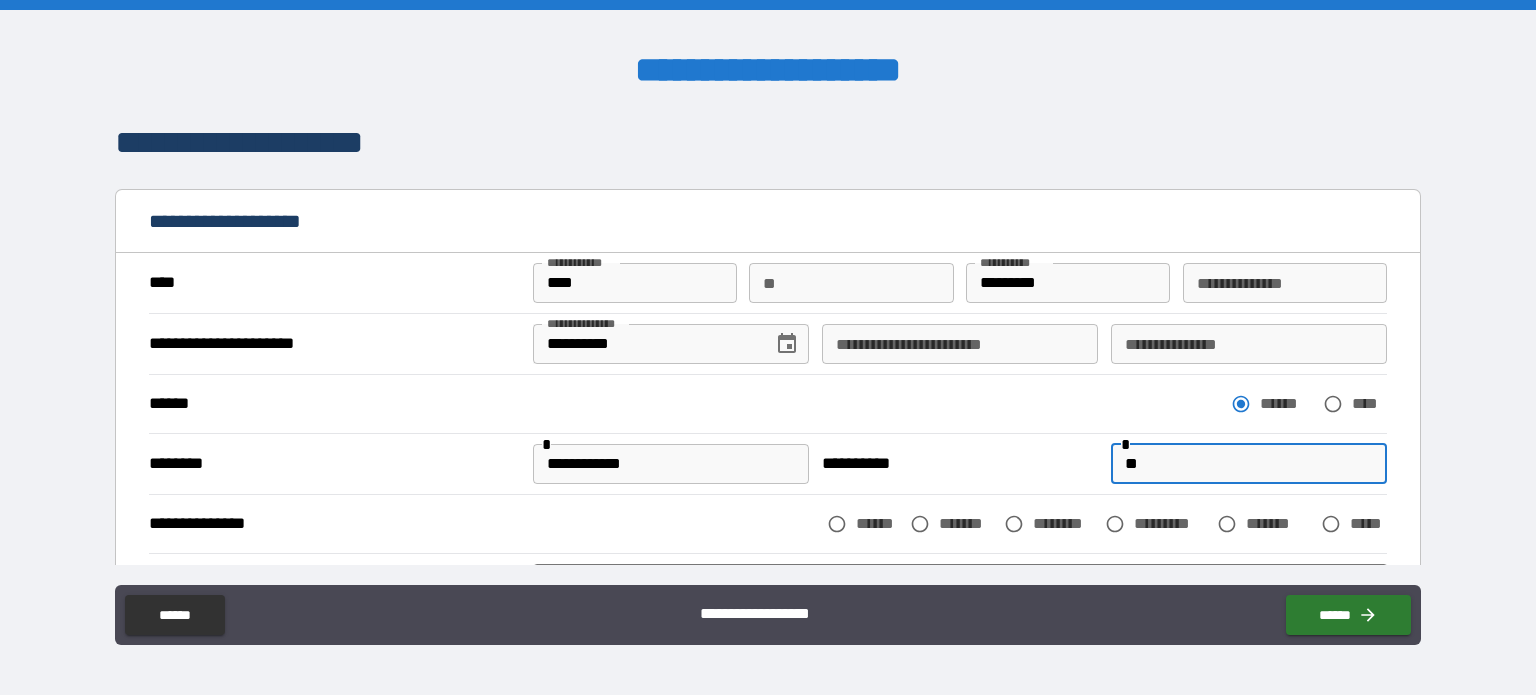 type on "*" 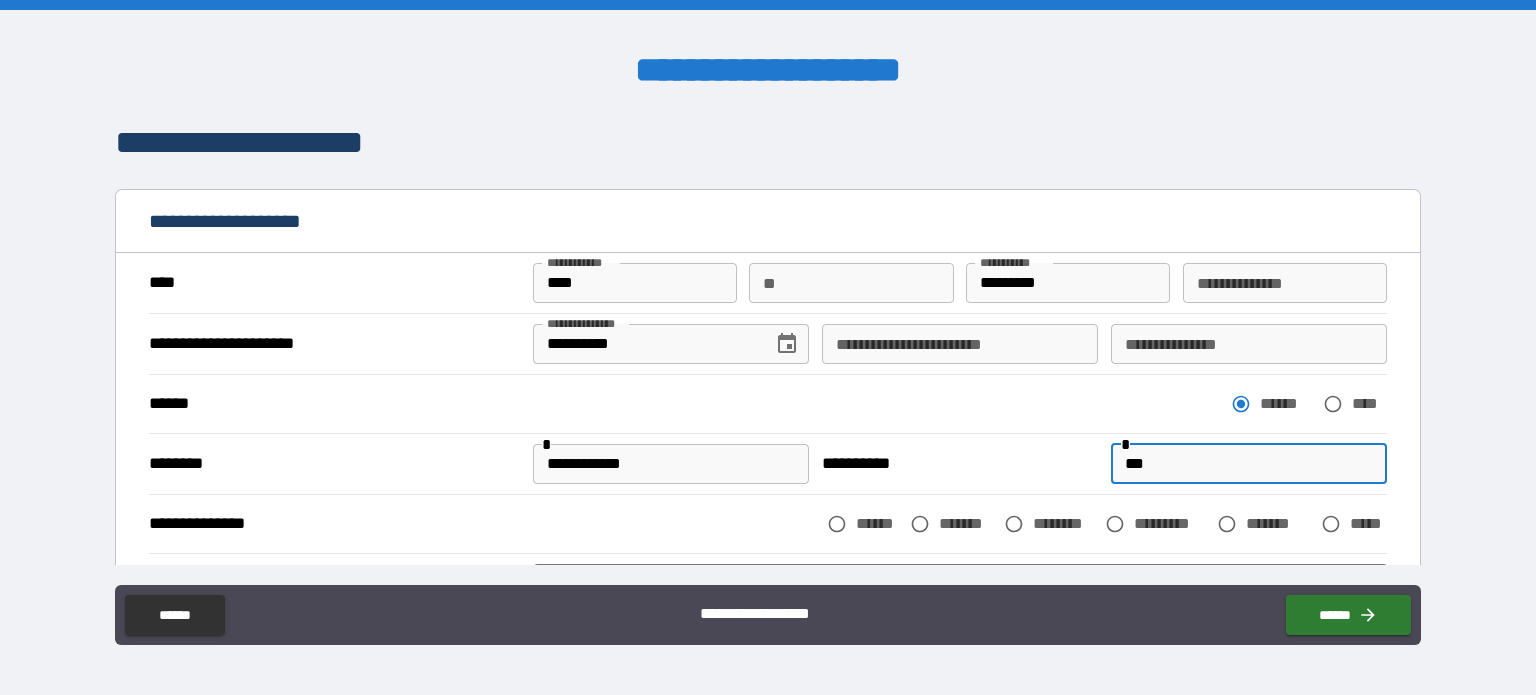 type on "*" 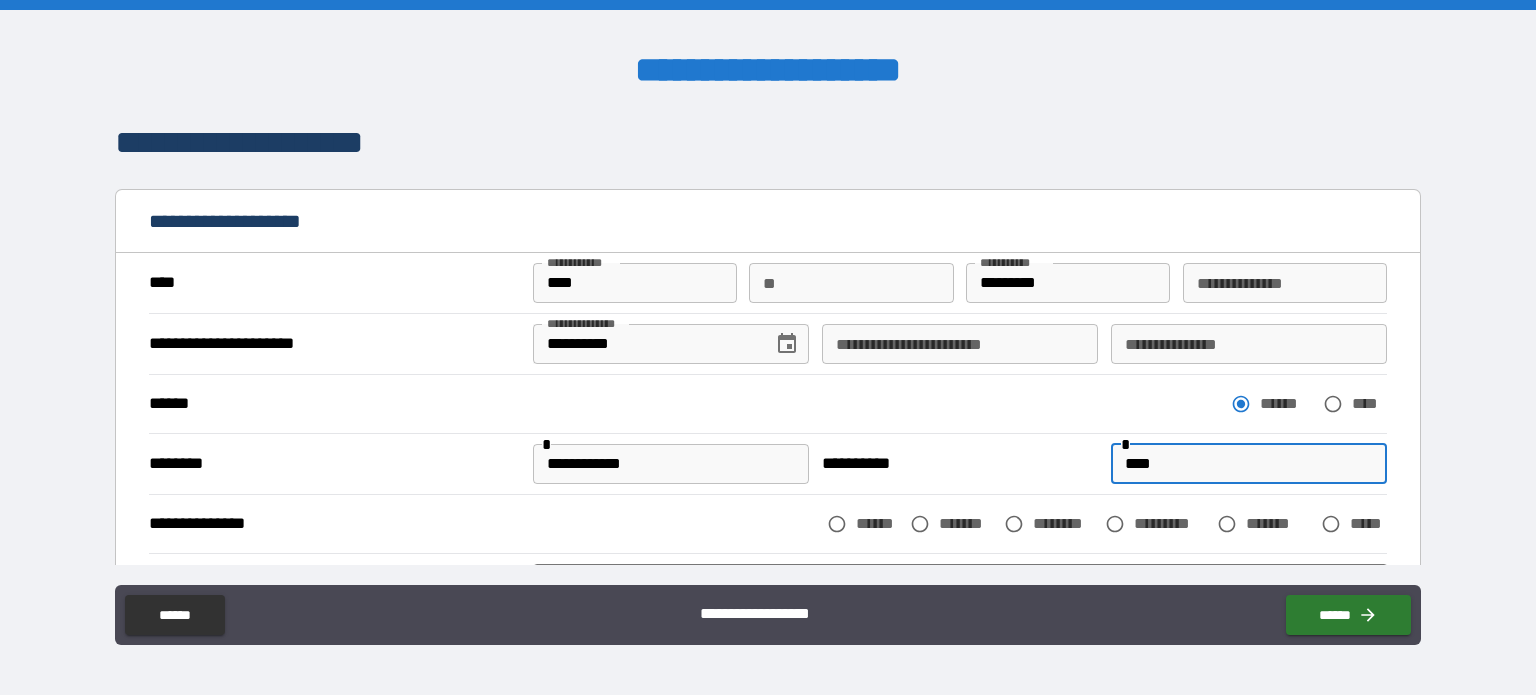 type on "*" 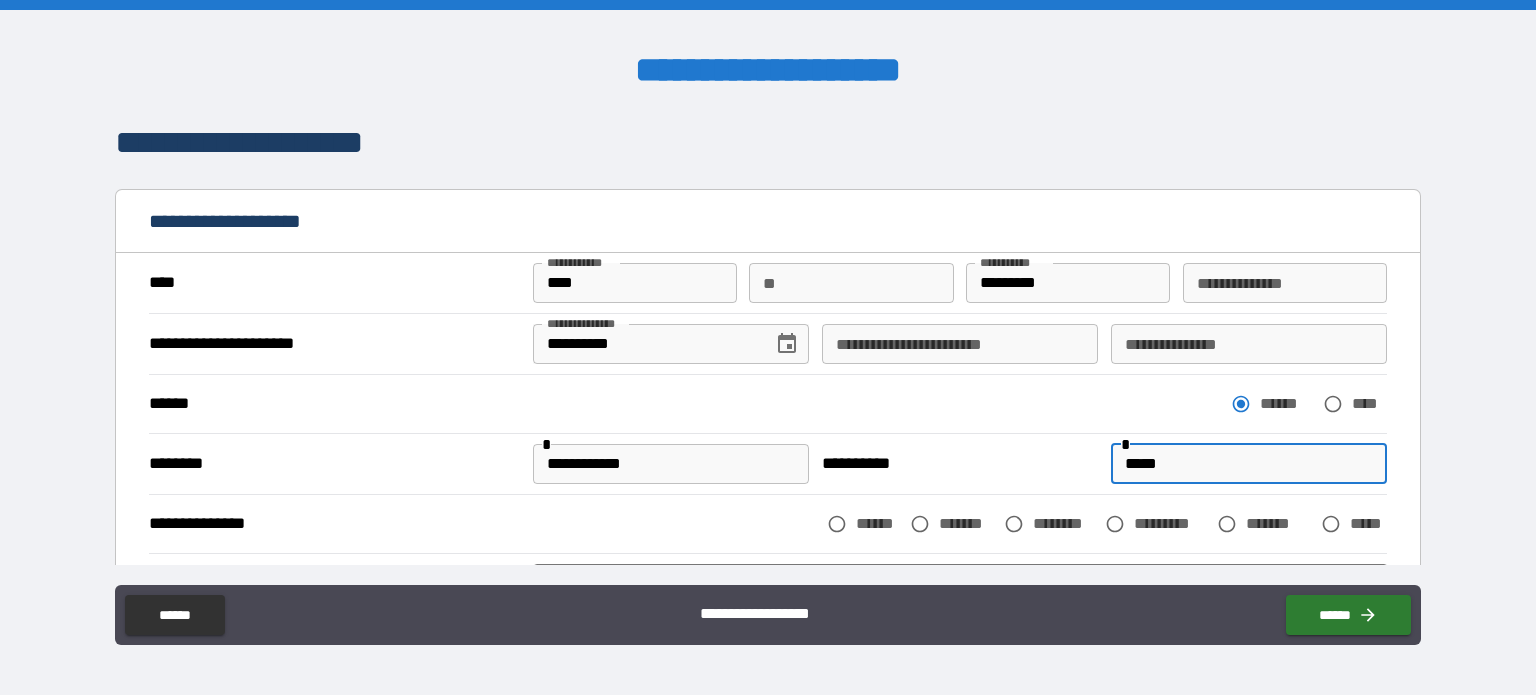 type on "******" 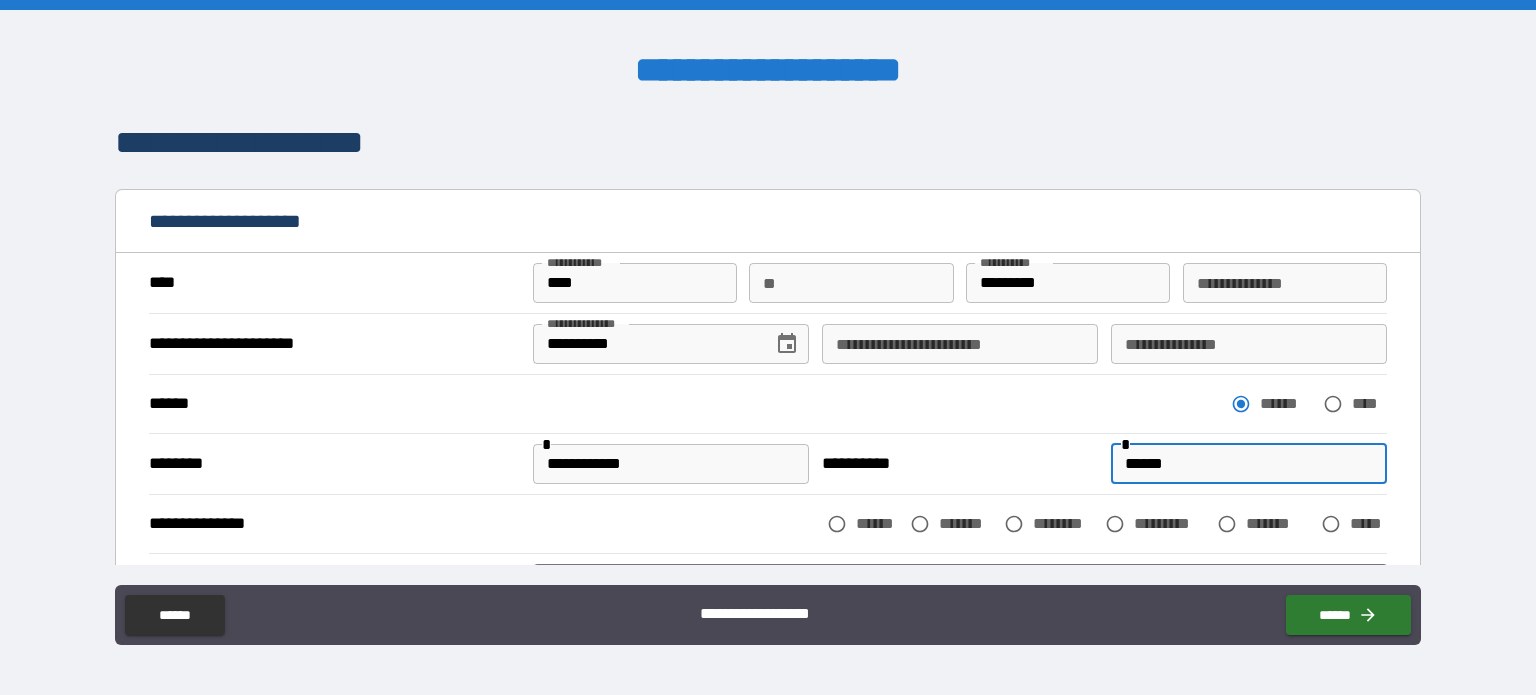 type on "*" 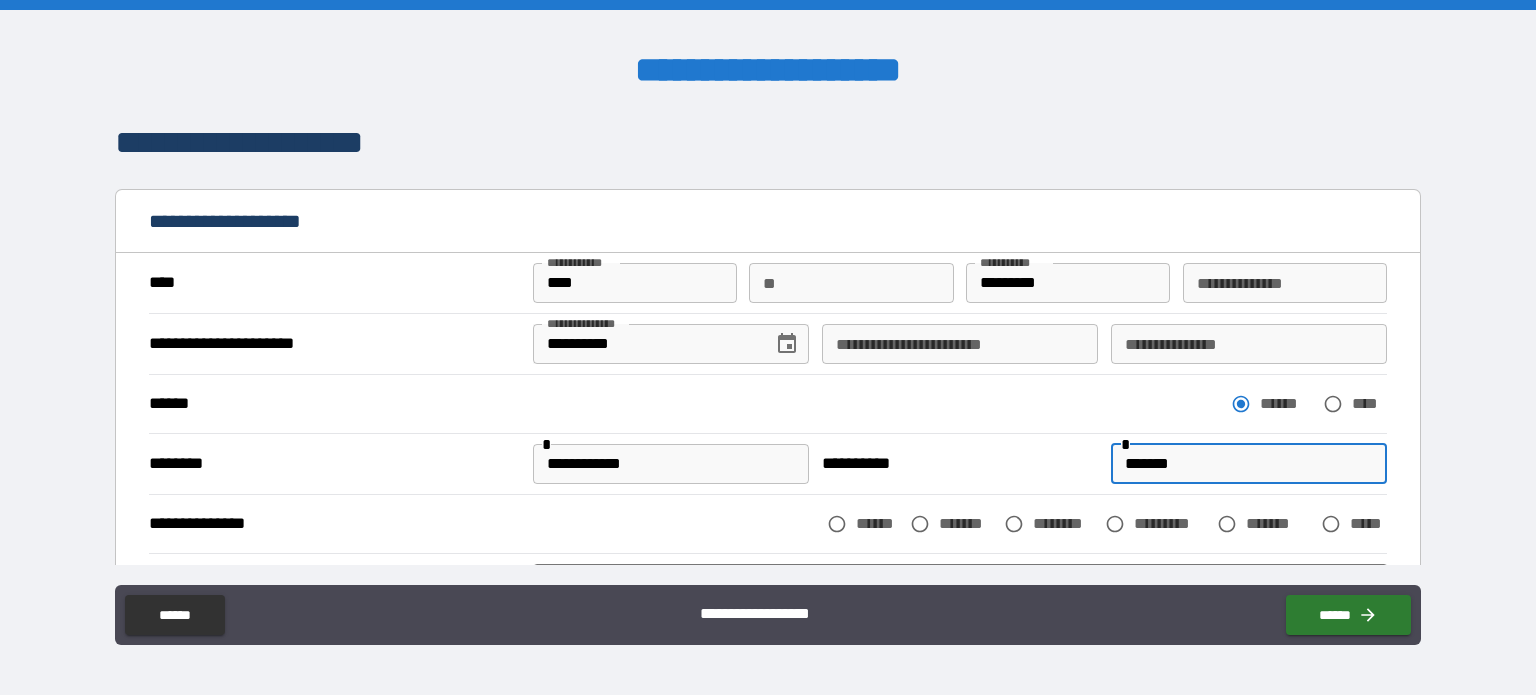 type on "*" 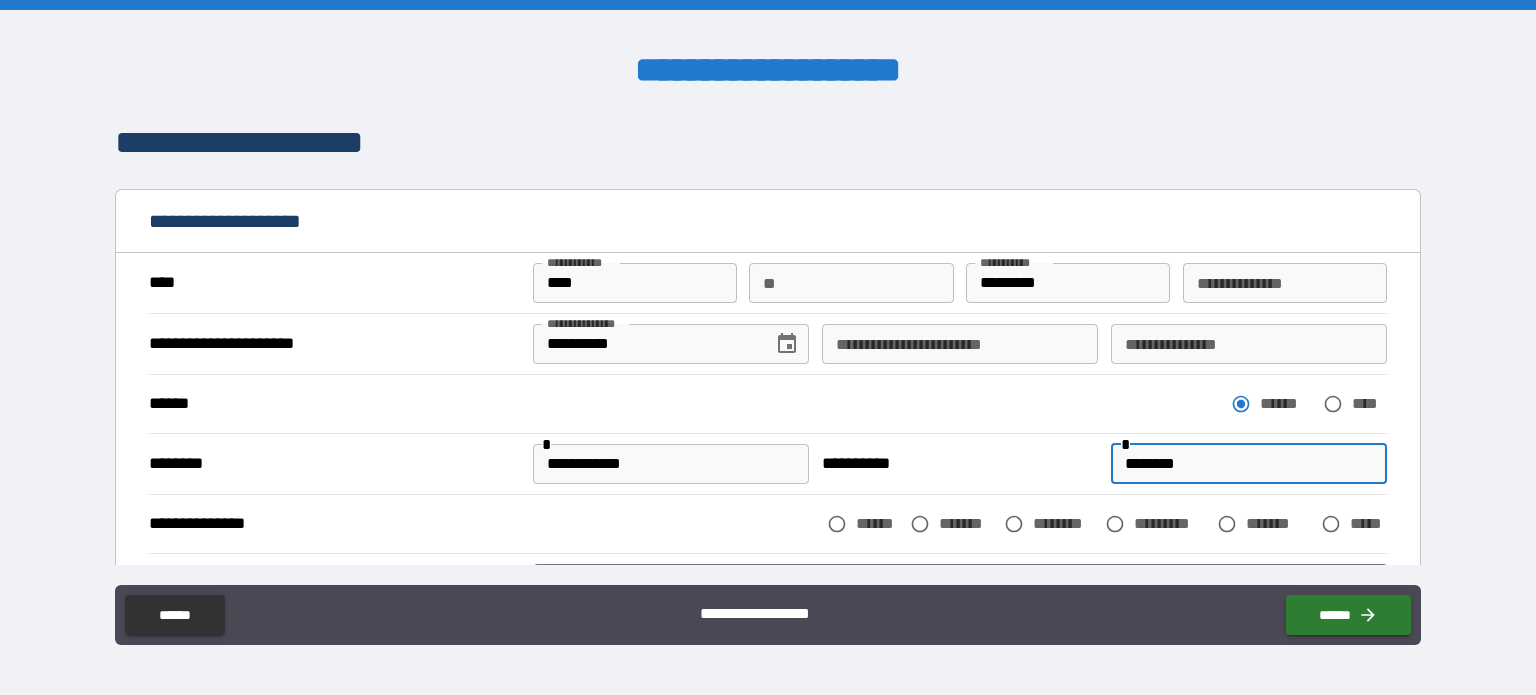 type on "*********" 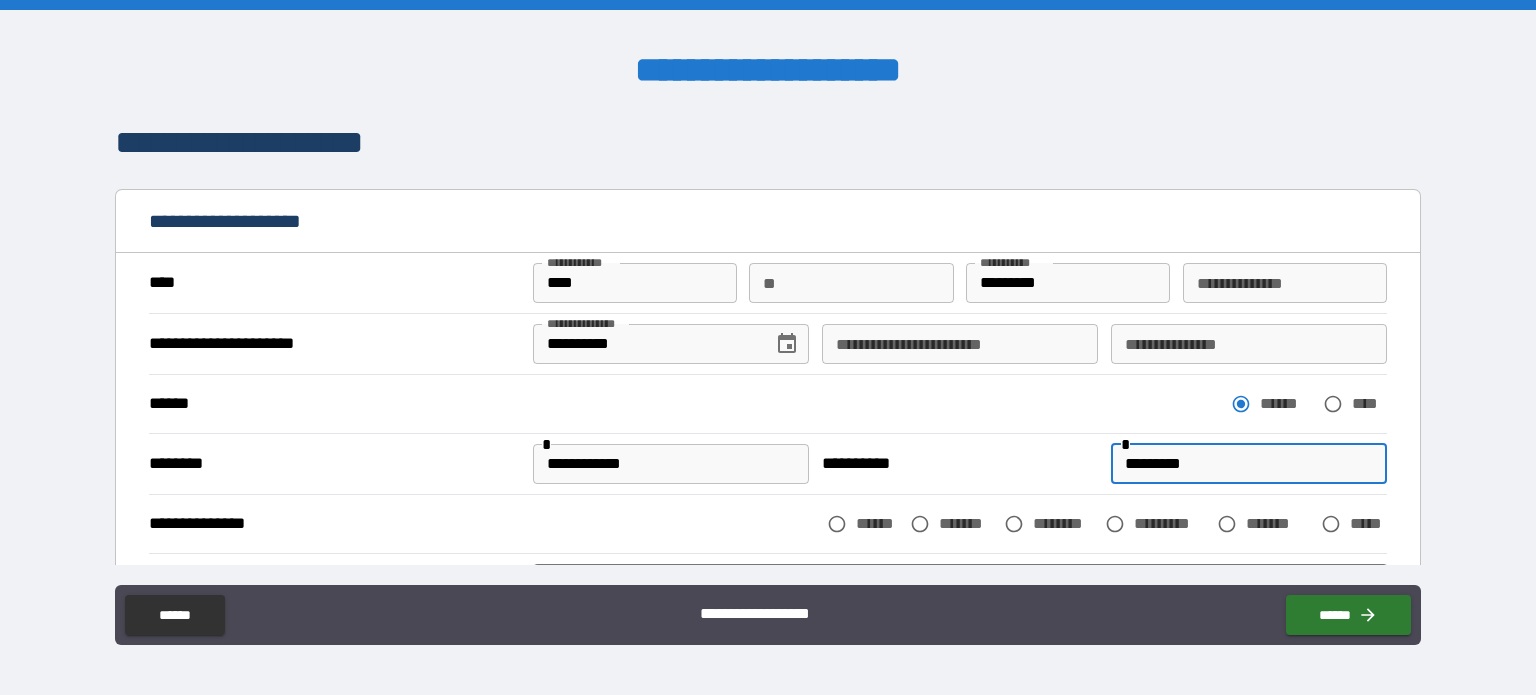 type on "*" 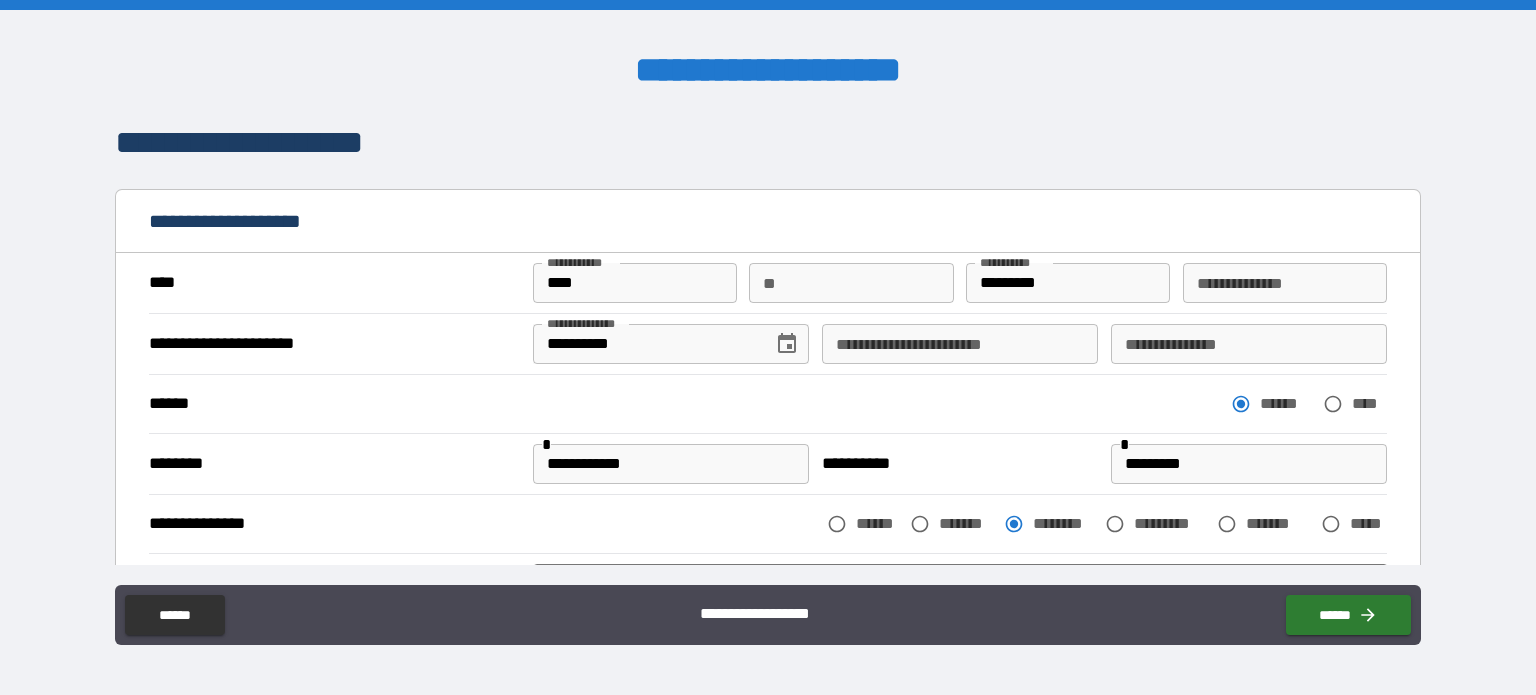 type on "*" 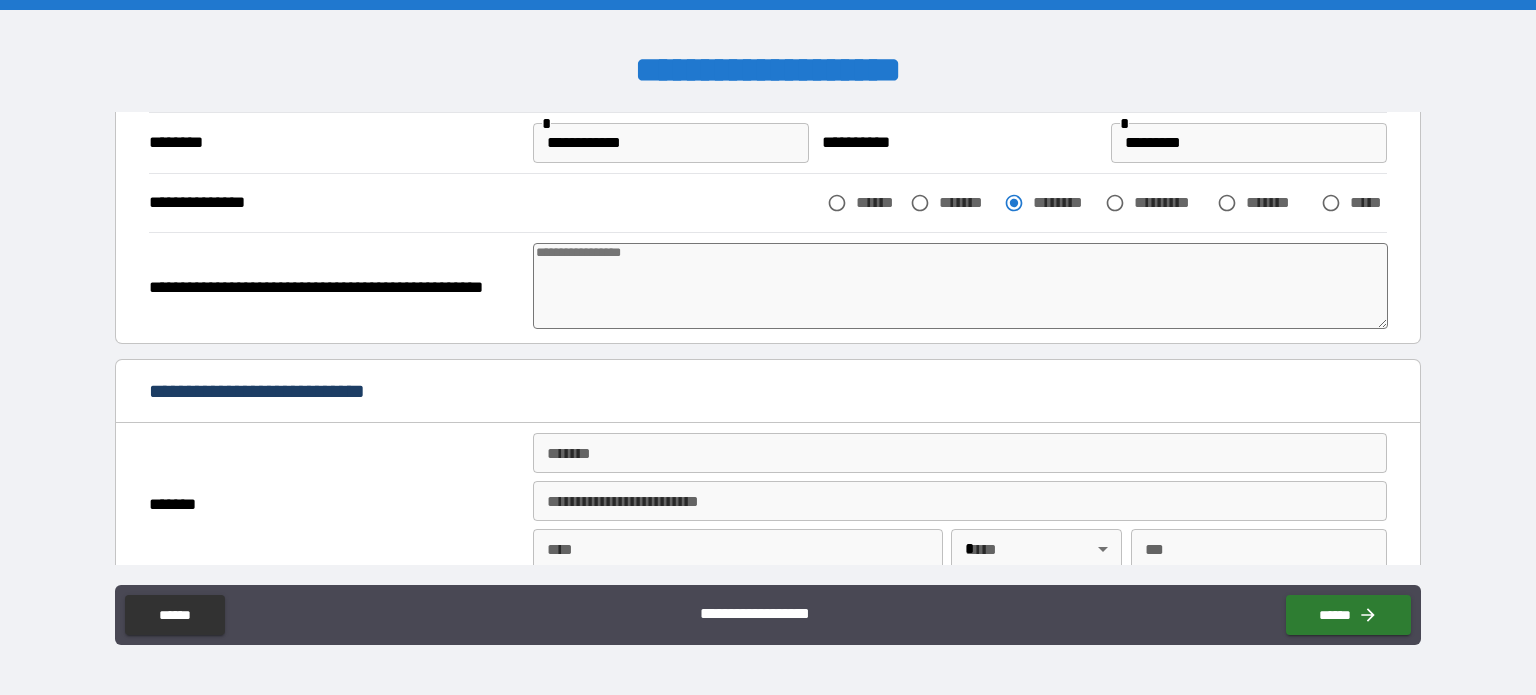 scroll, scrollTop: 334, scrollLeft: 0, axis: vertical 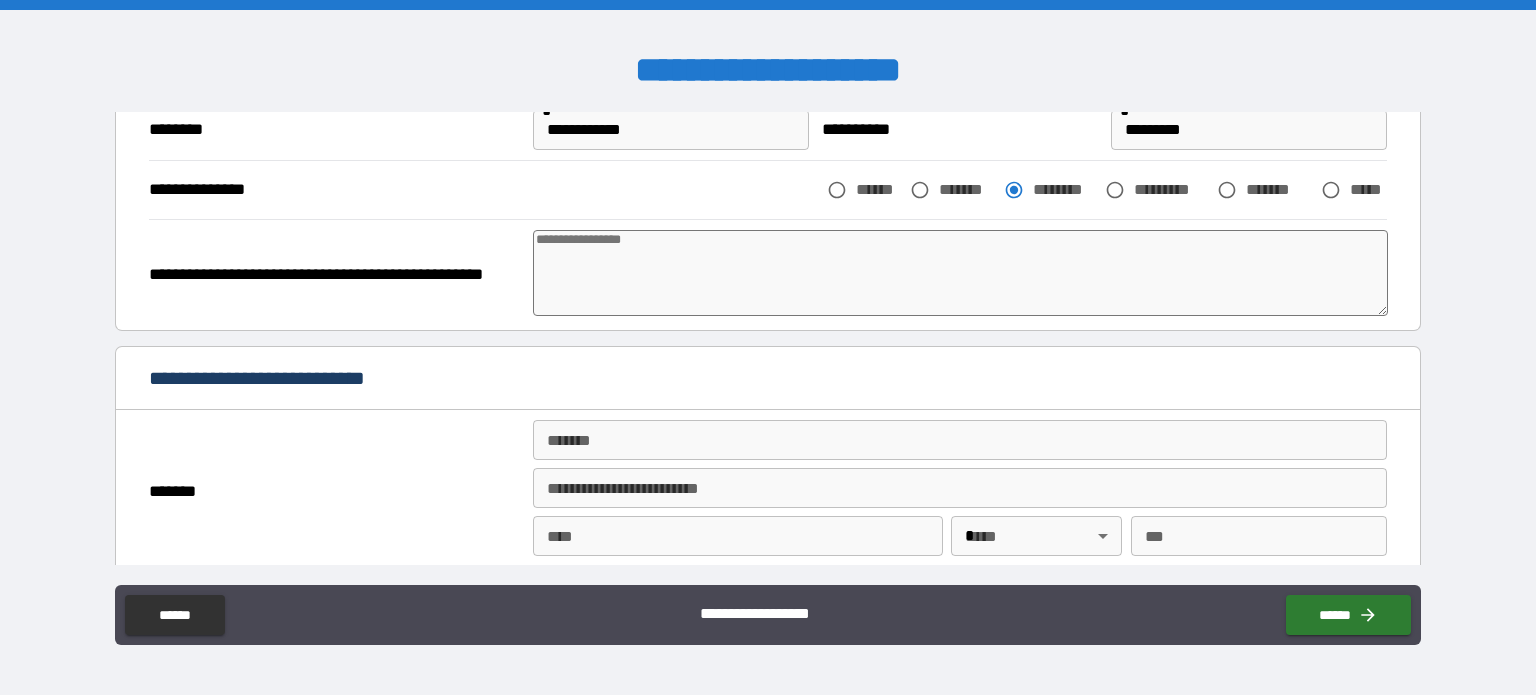 click at bounding box center [961, 273] 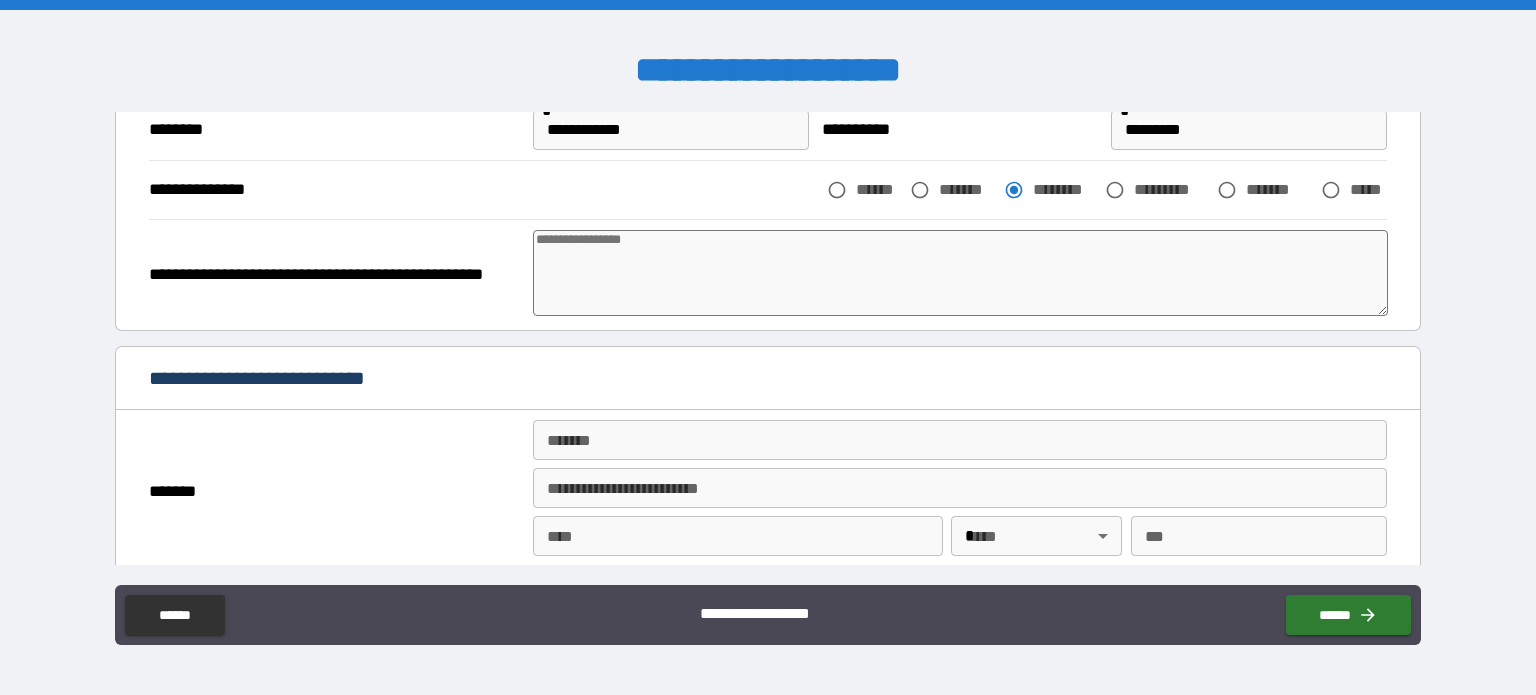 type on "*" 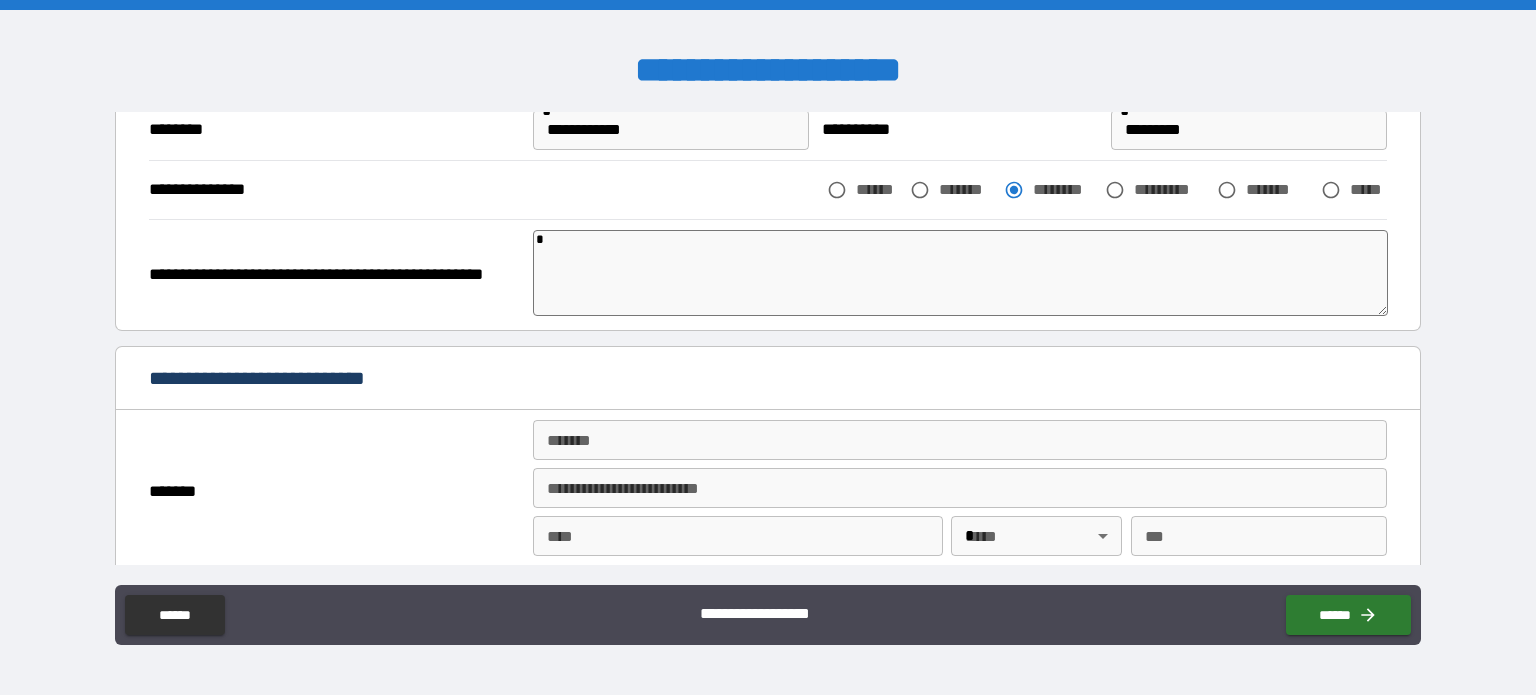 type on "*" 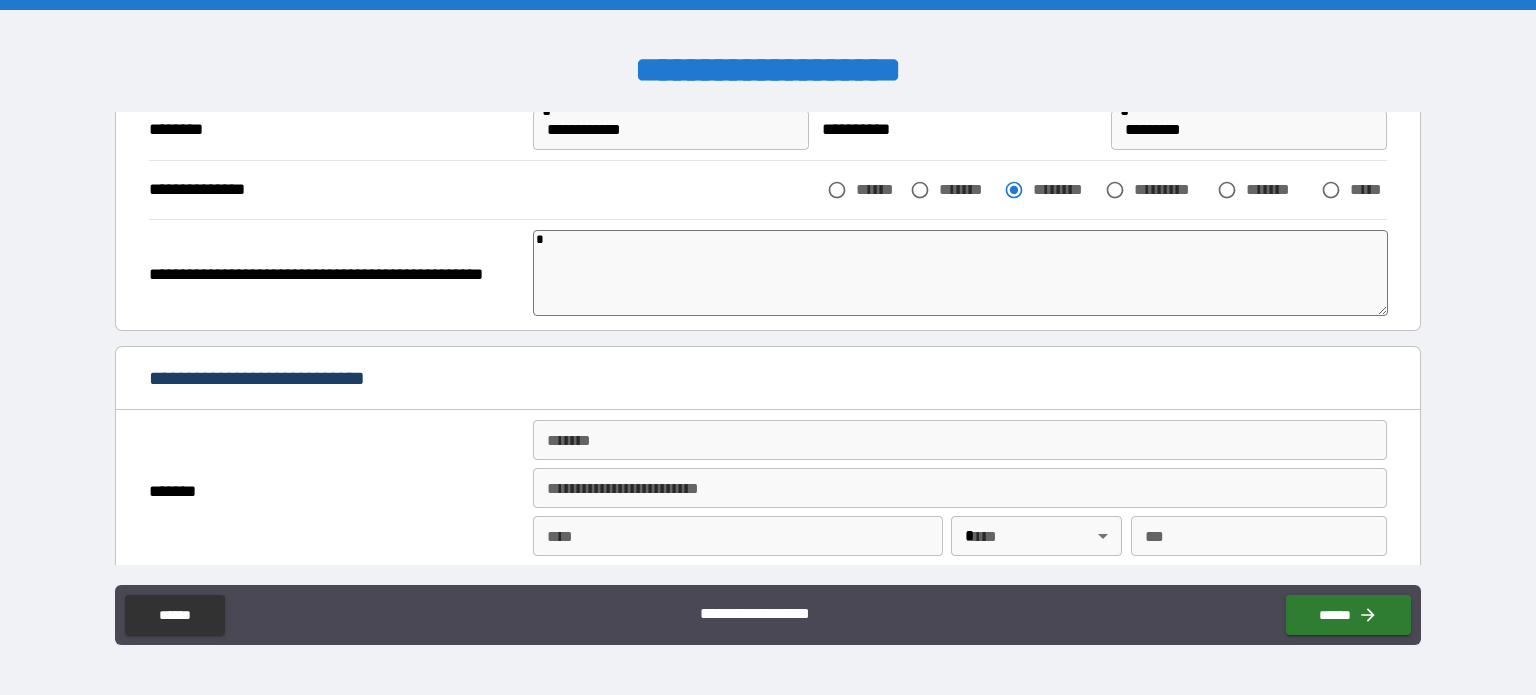 type on "**" 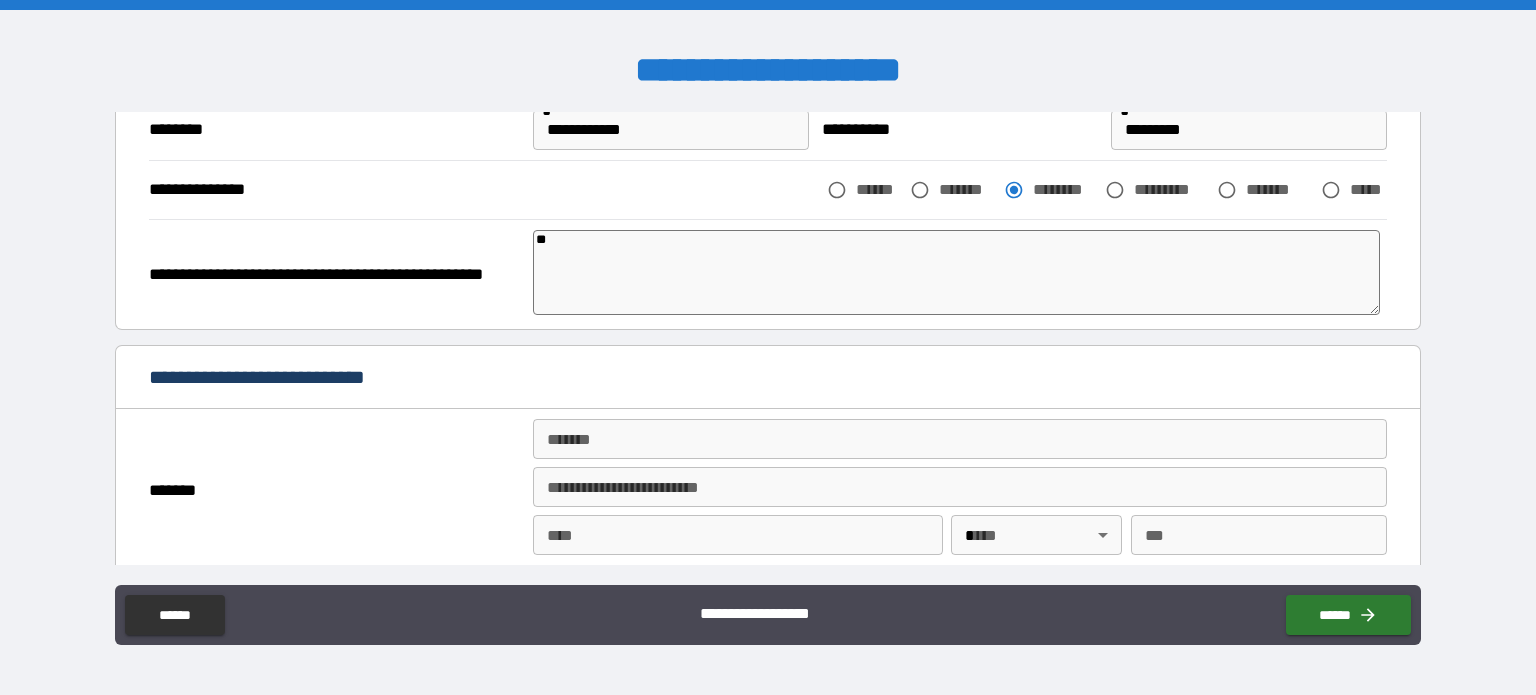 type on "*" 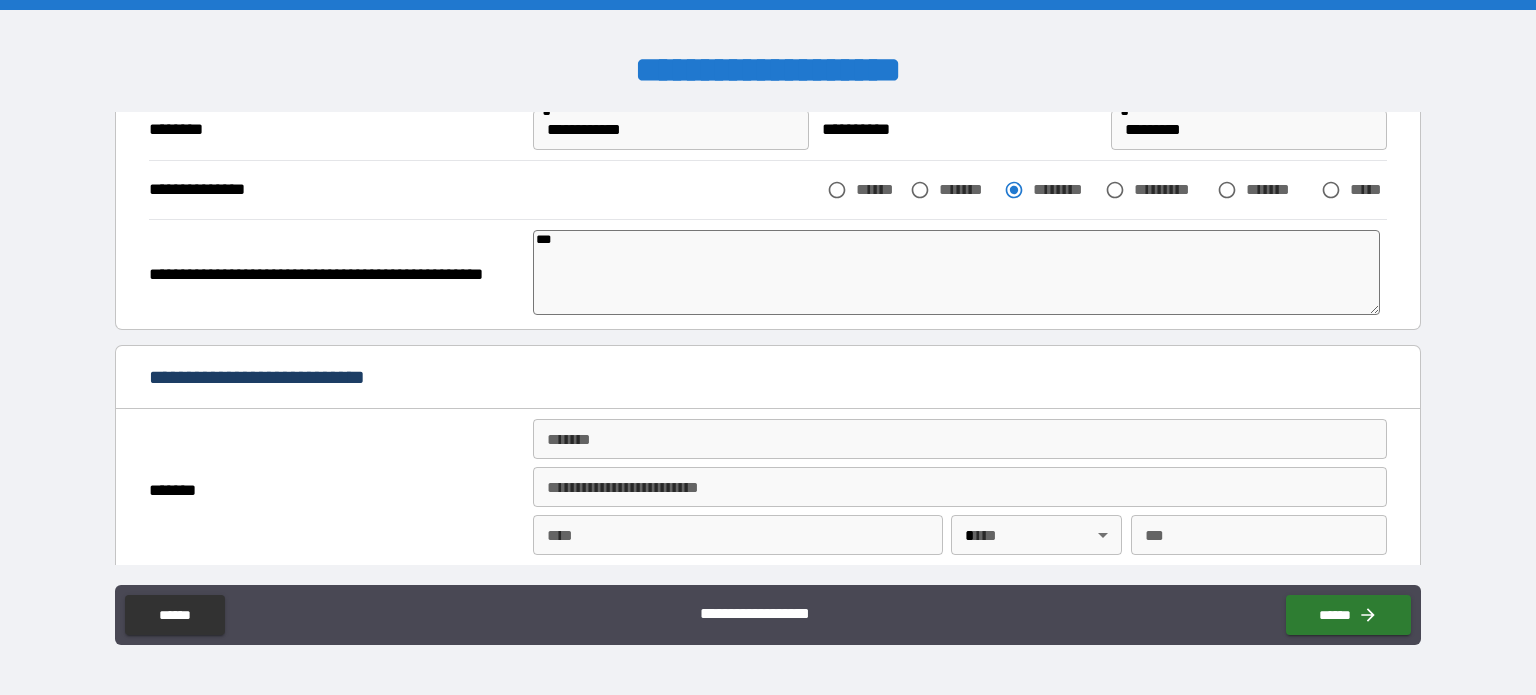 type on "*" 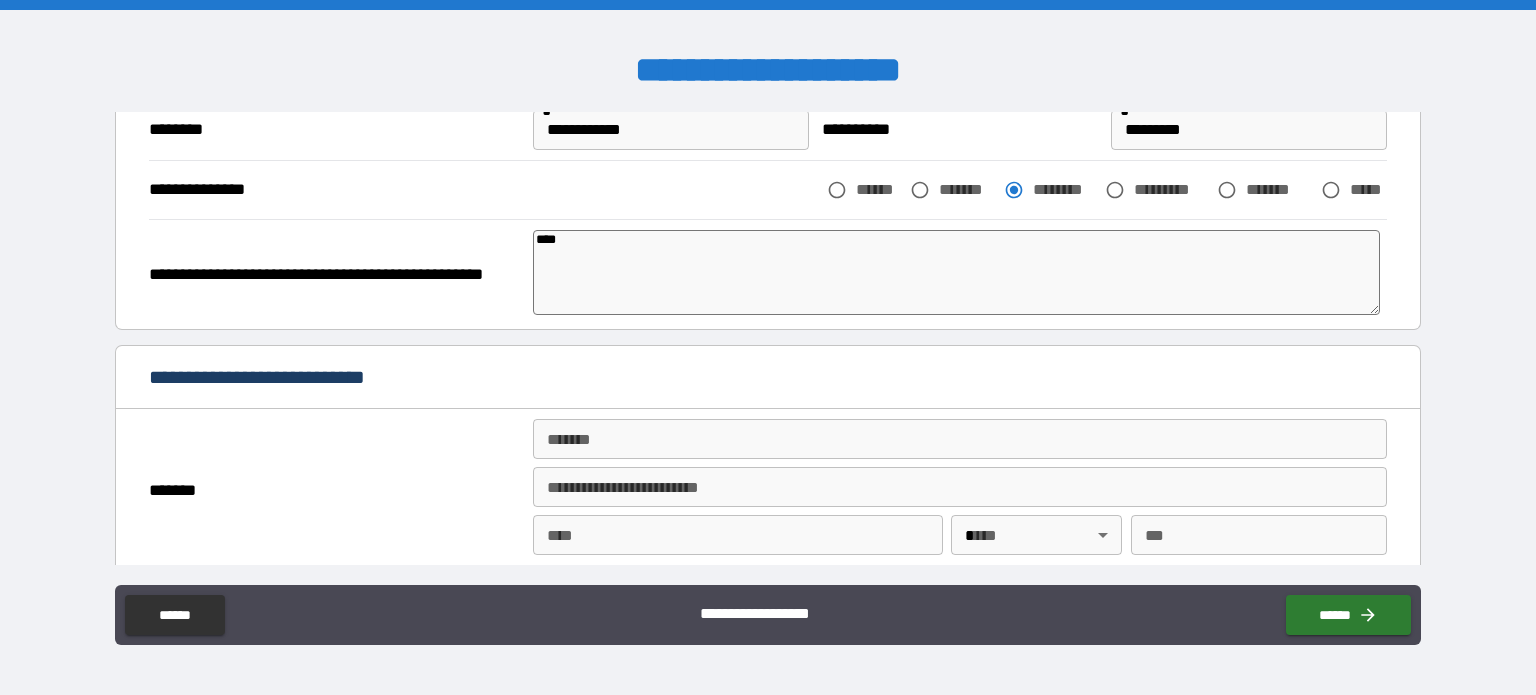type on "*" 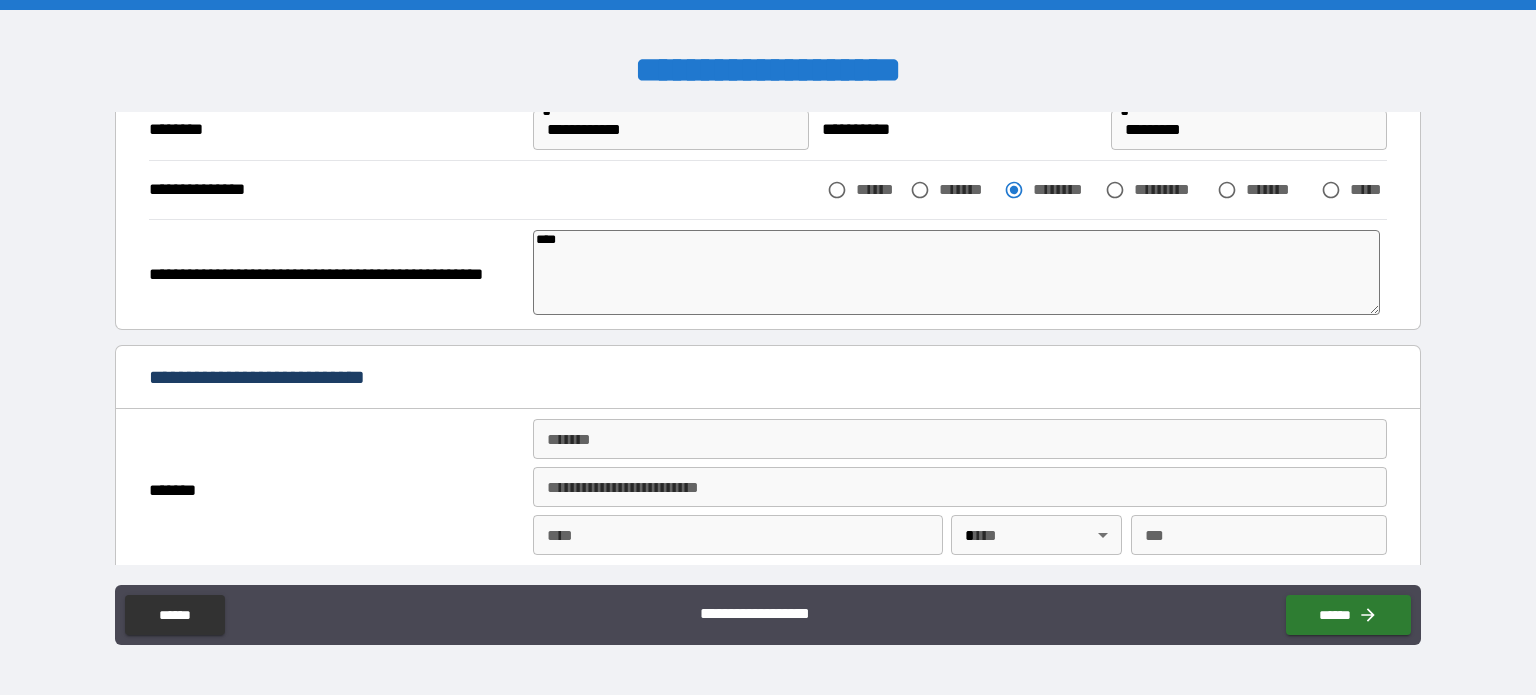 type on "*****" 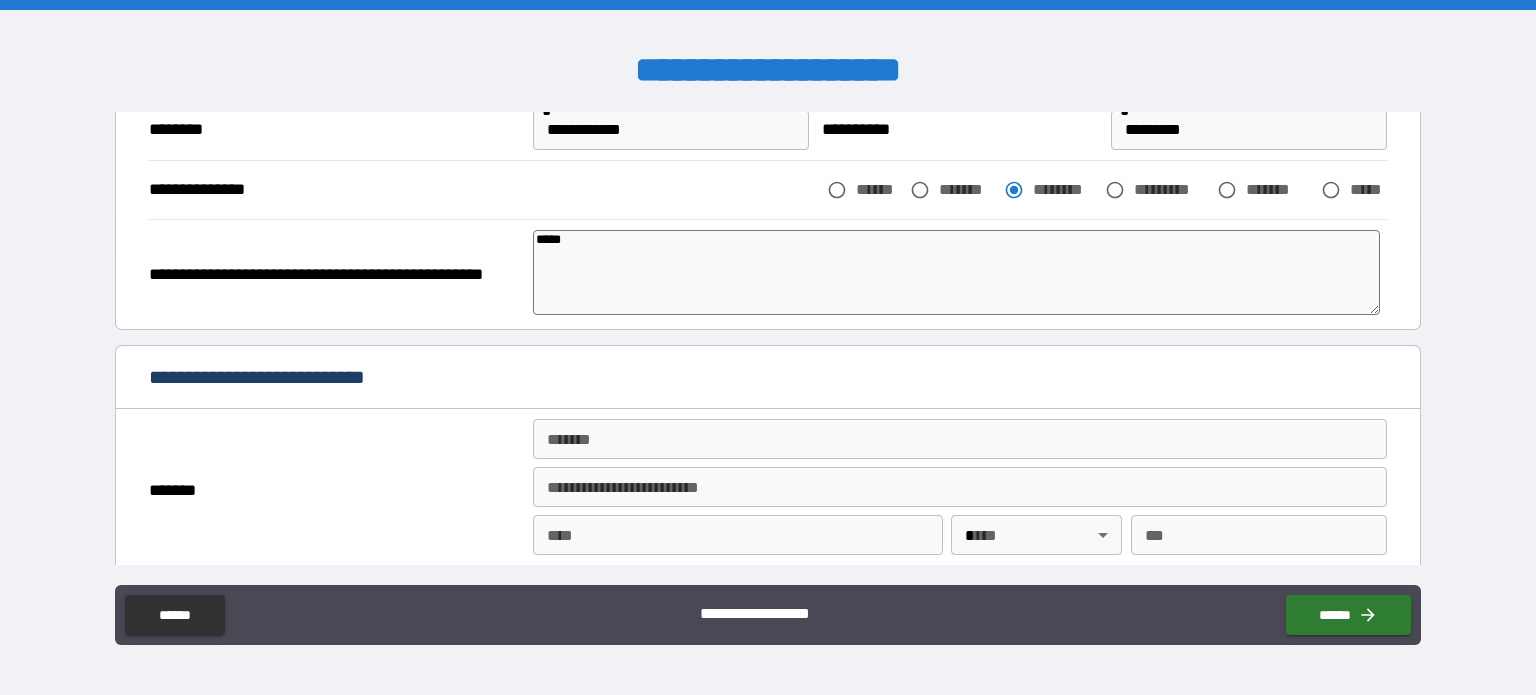 type on "*" 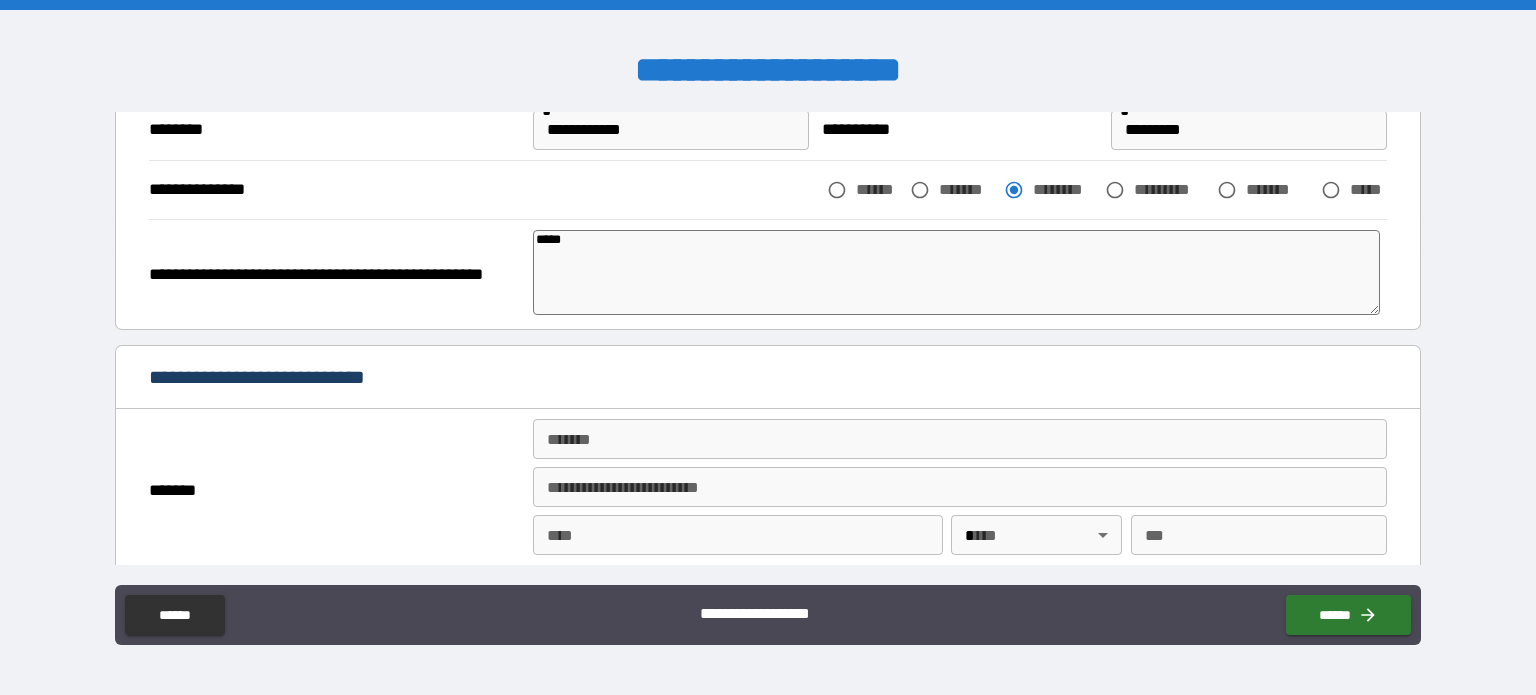 type on "******" 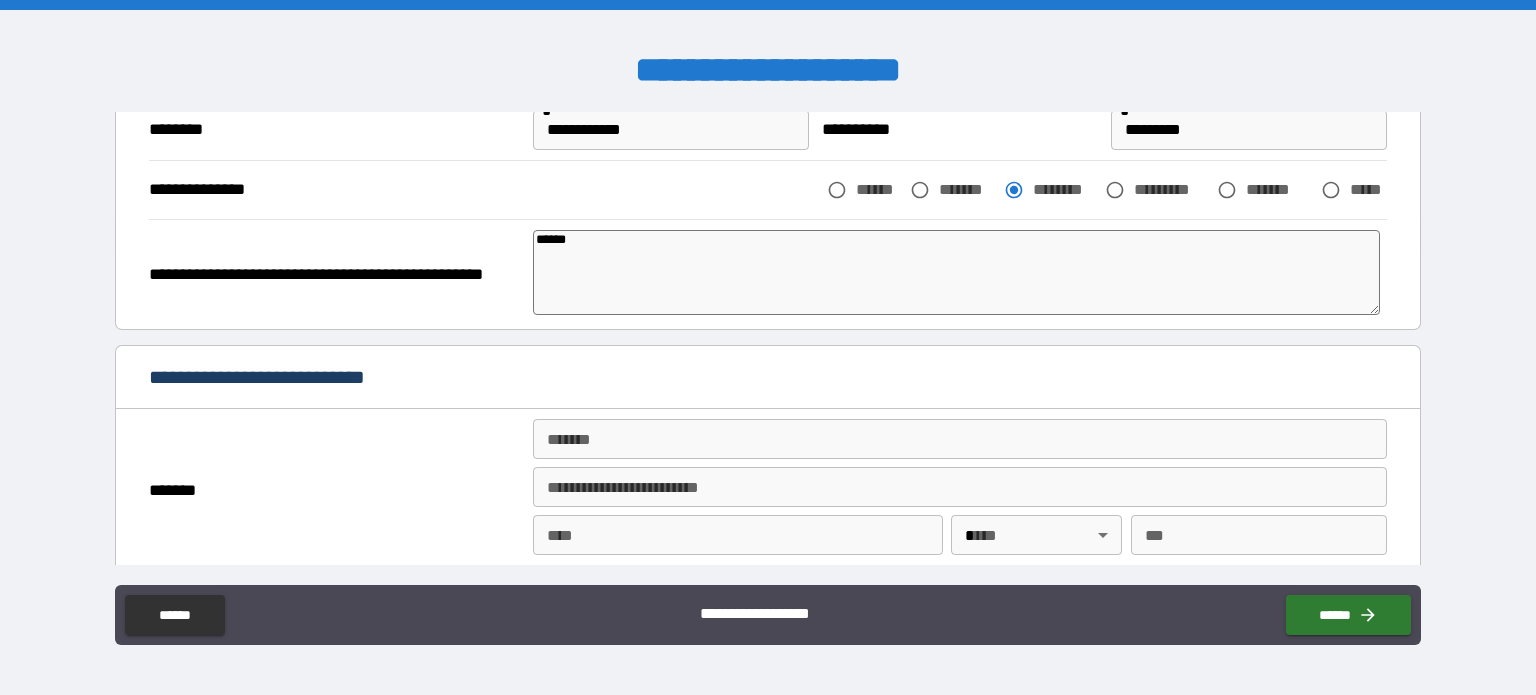 type on "*" 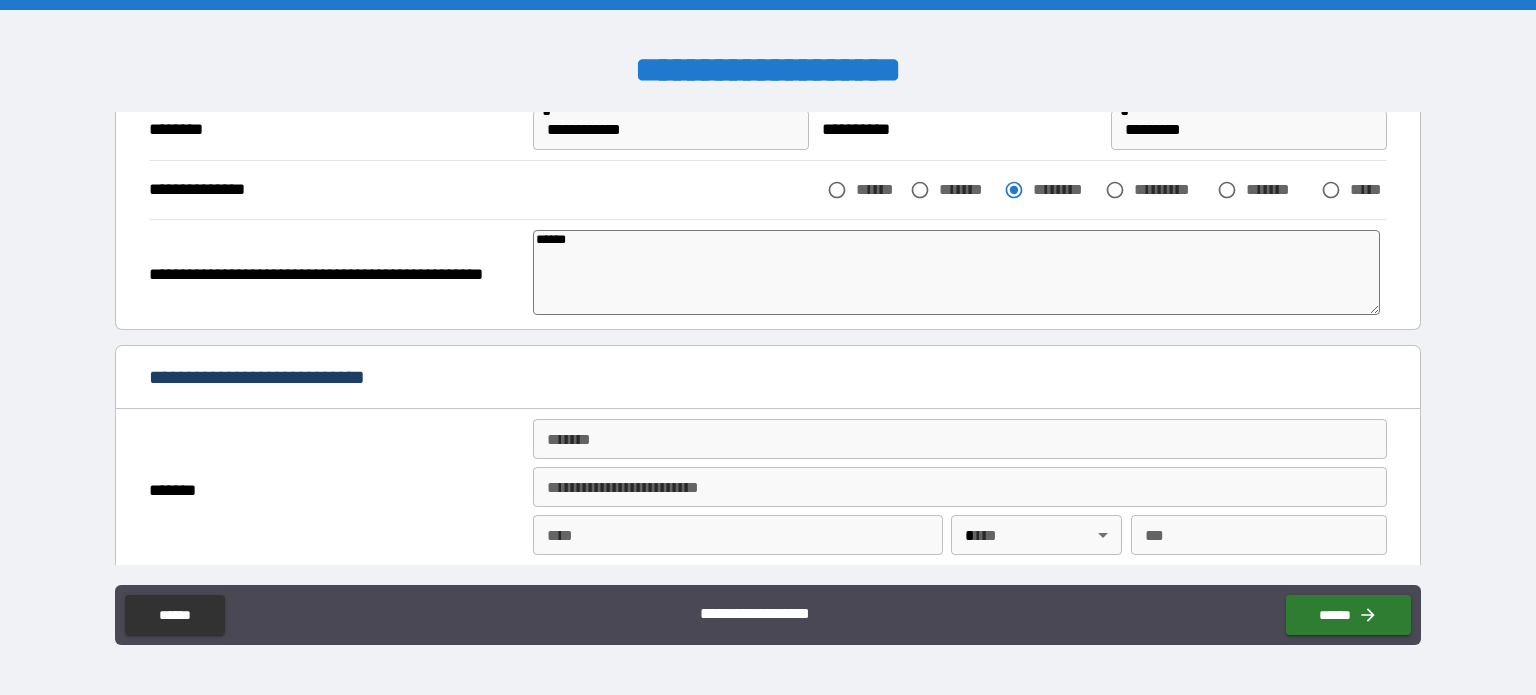 type on "*******" 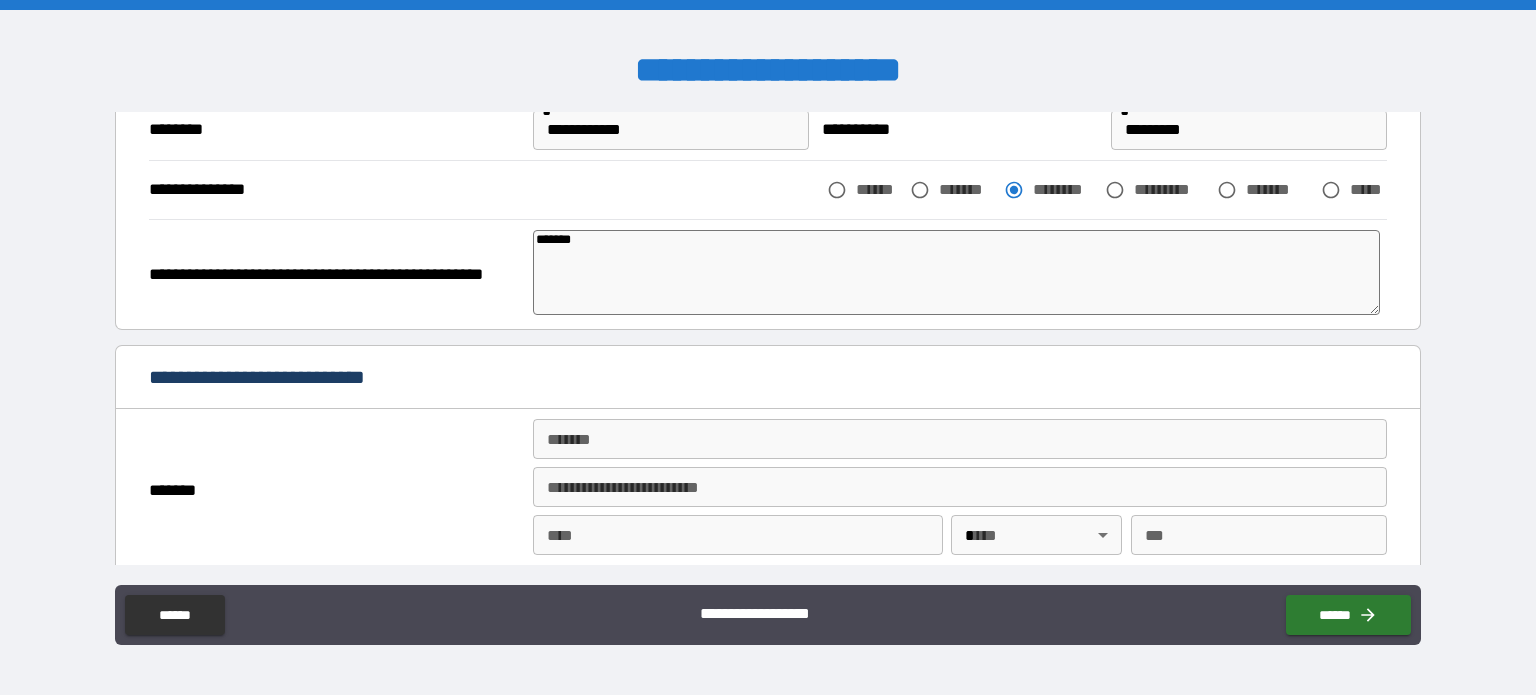 type on "*" 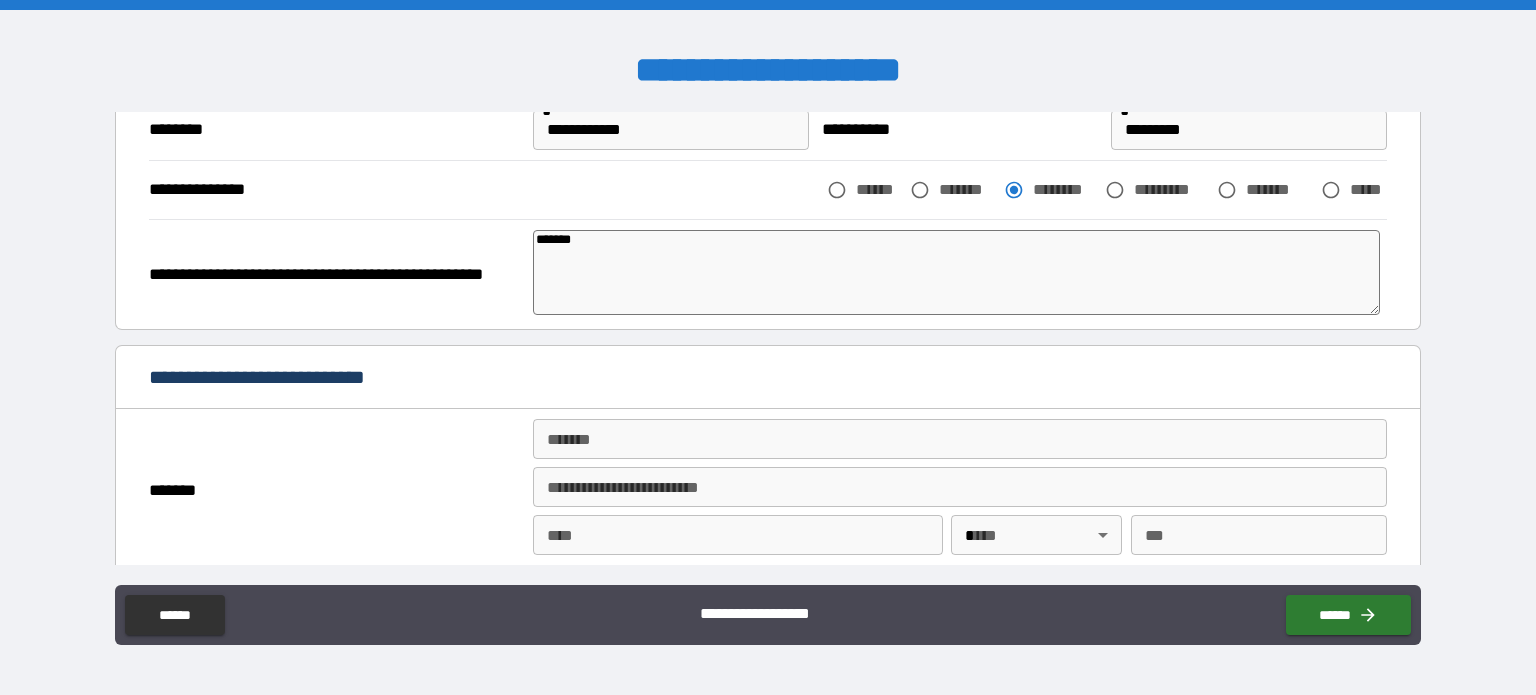 type on "*******" 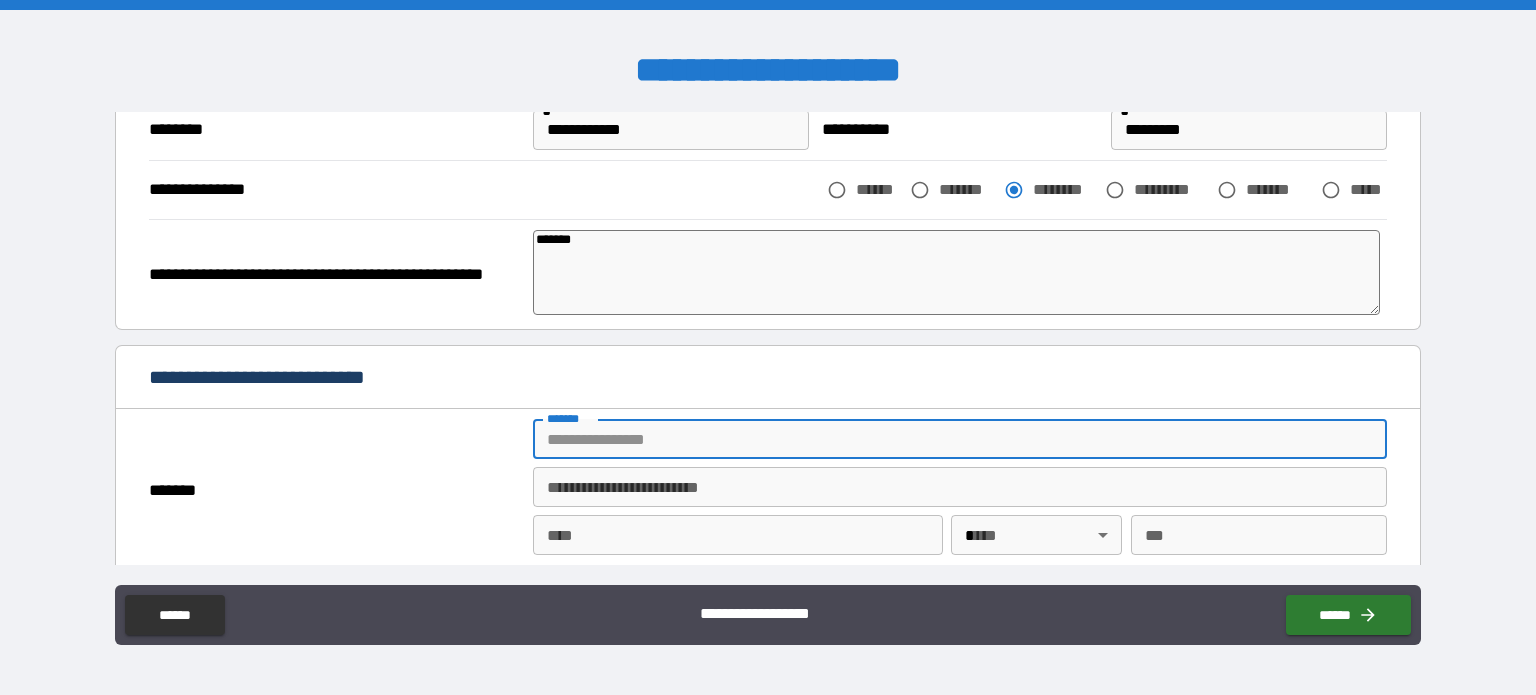 click on "*******" at bounding box center (960, 439) 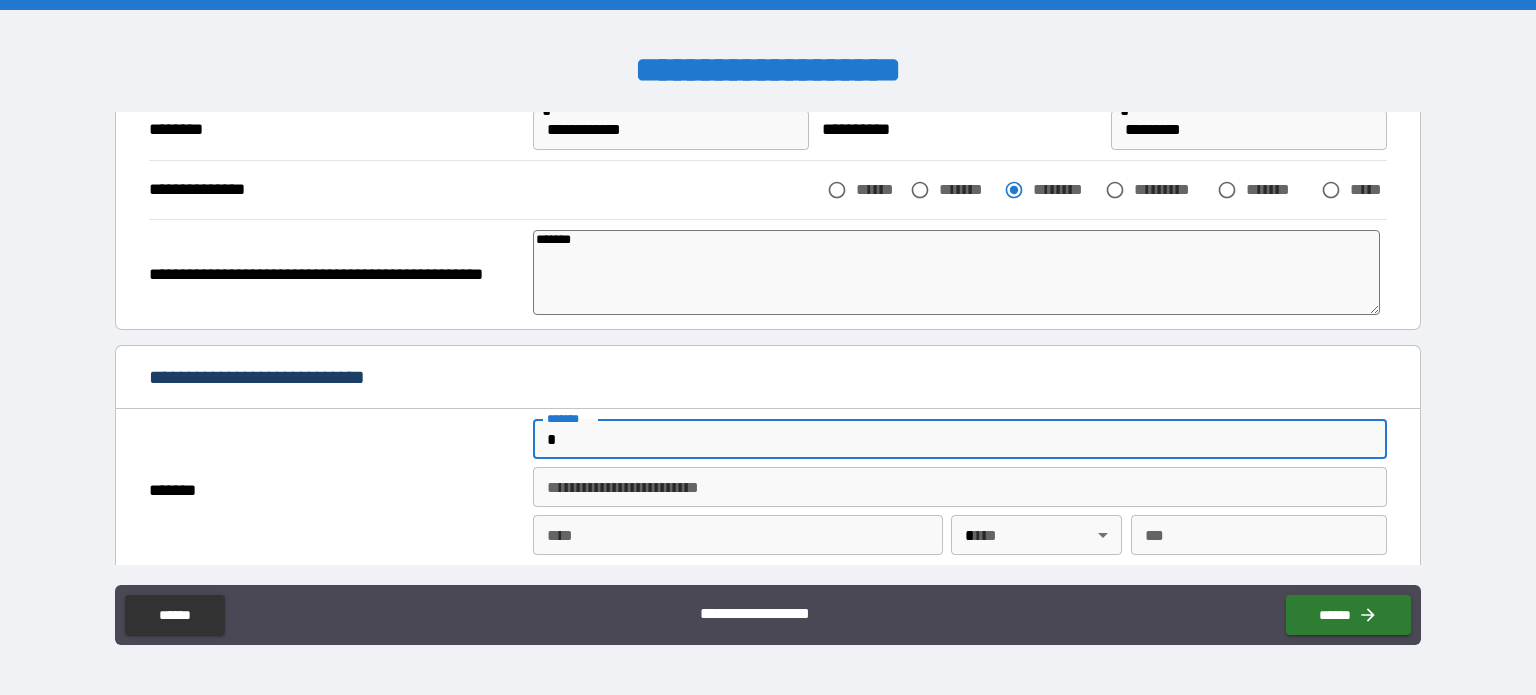 type on "*" 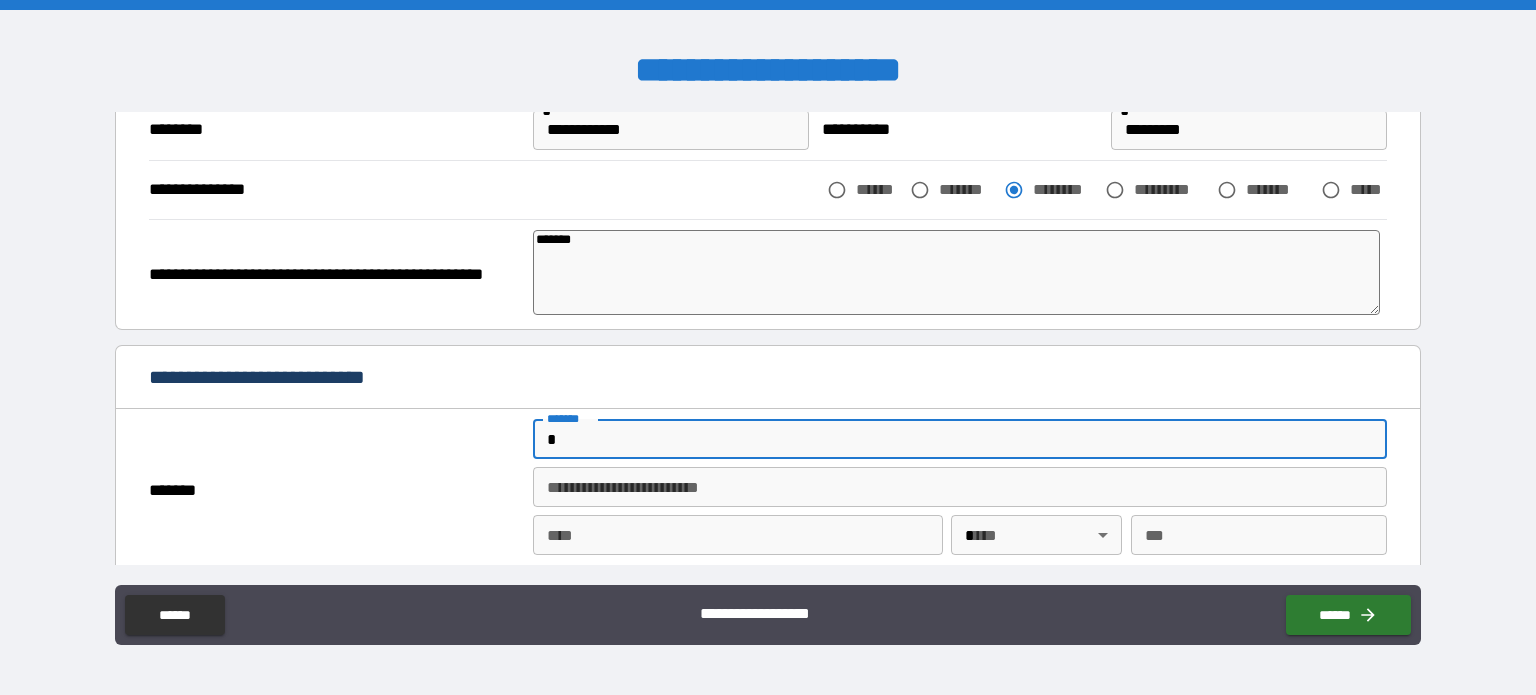 type on "**" 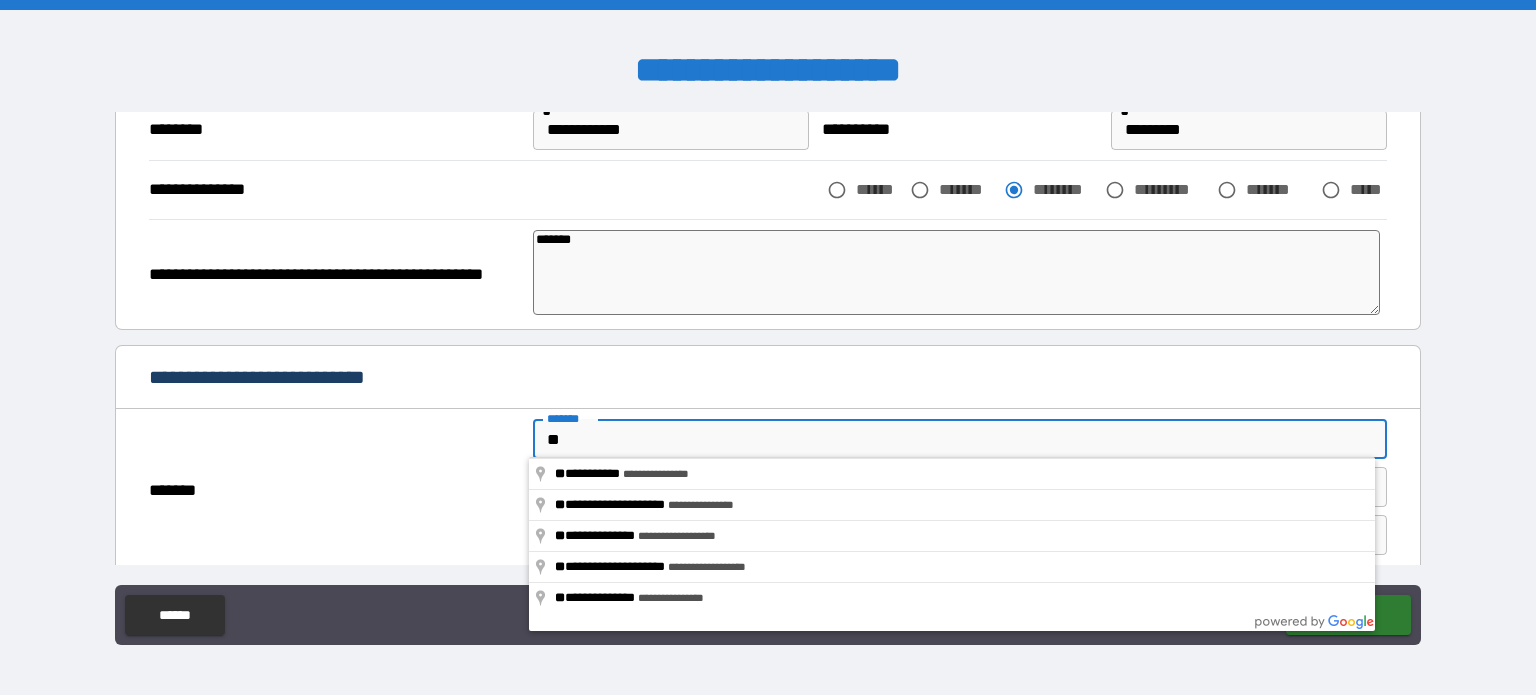 type on "*" 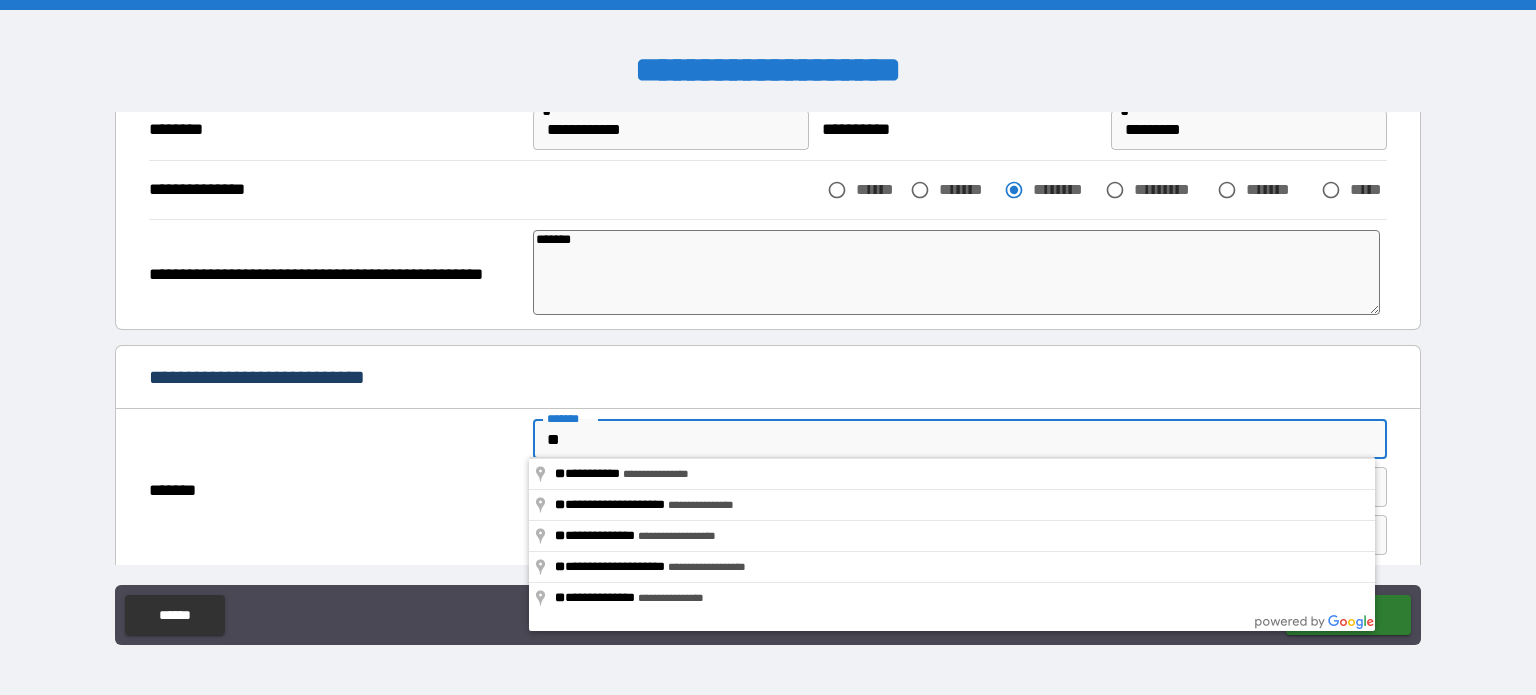 type on "***" 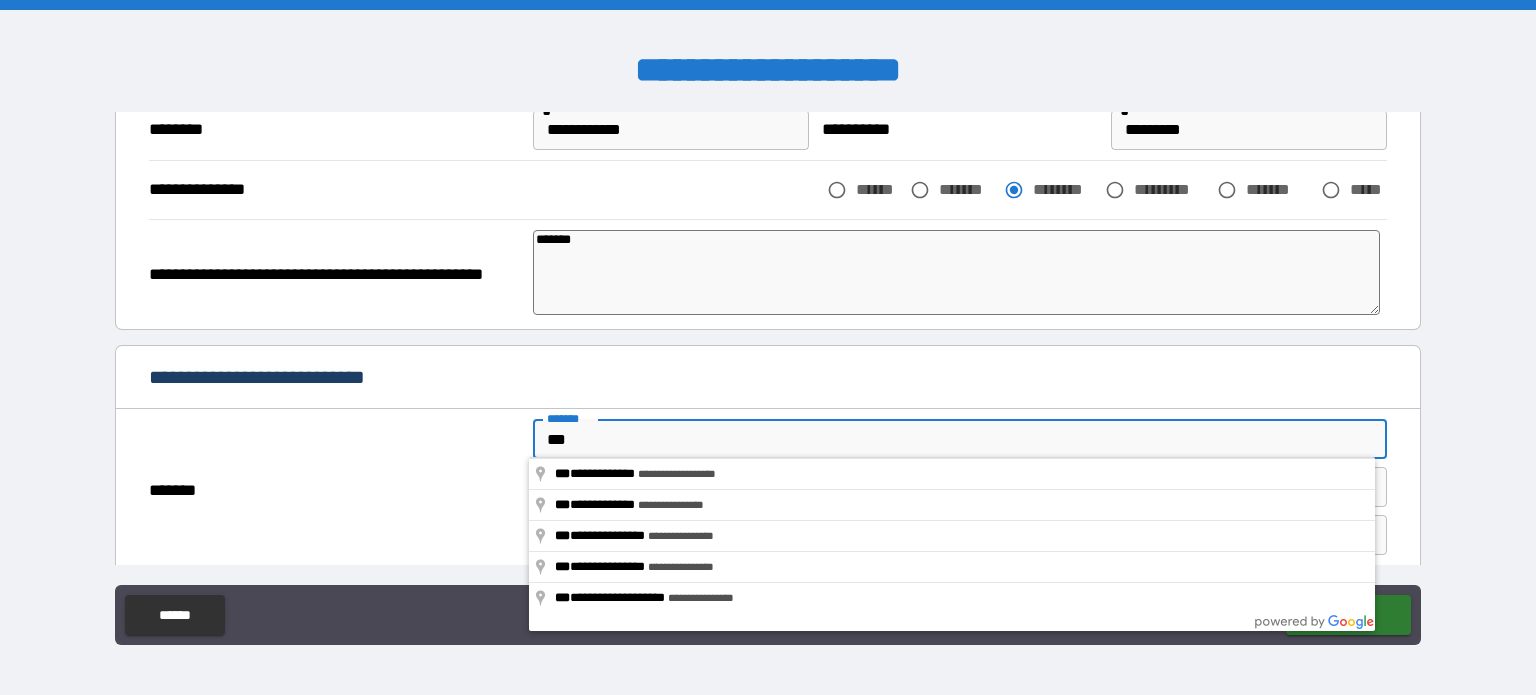 type on "*" 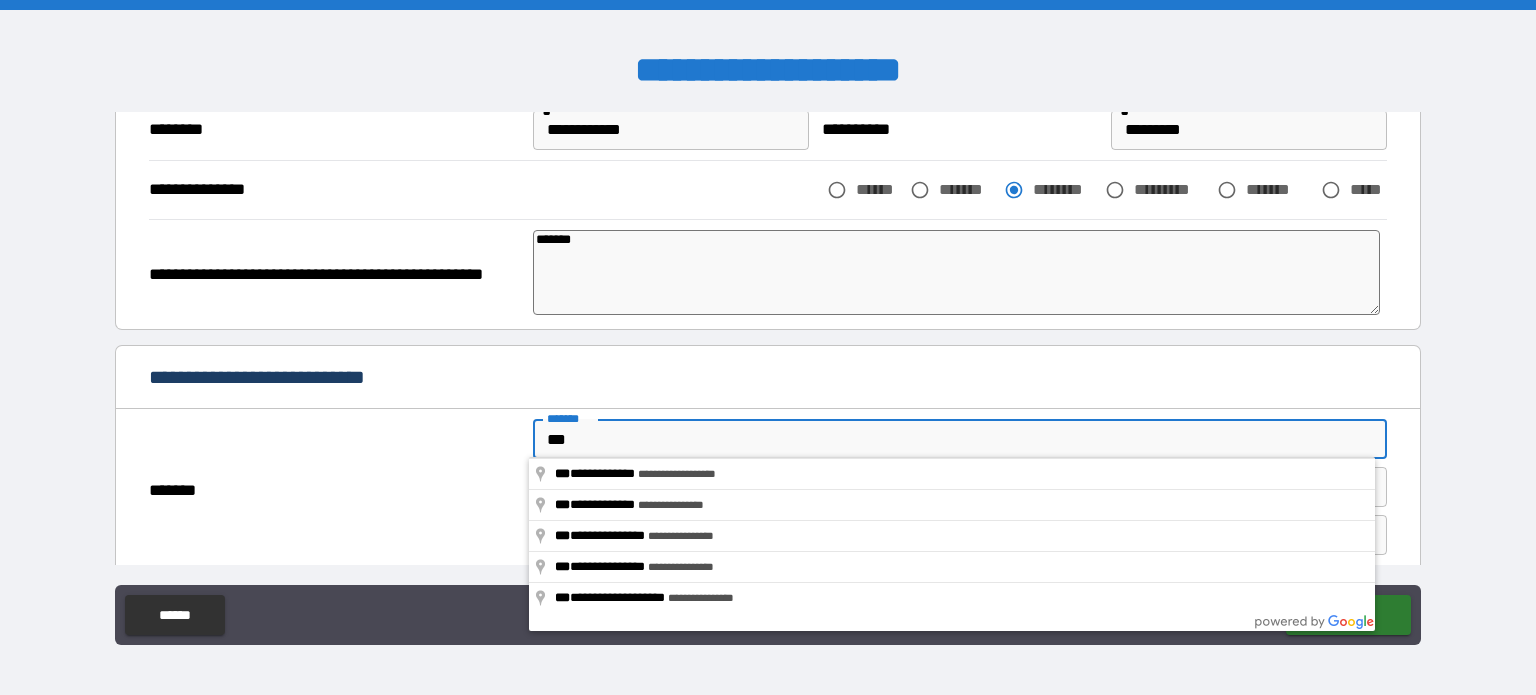 type on "****" 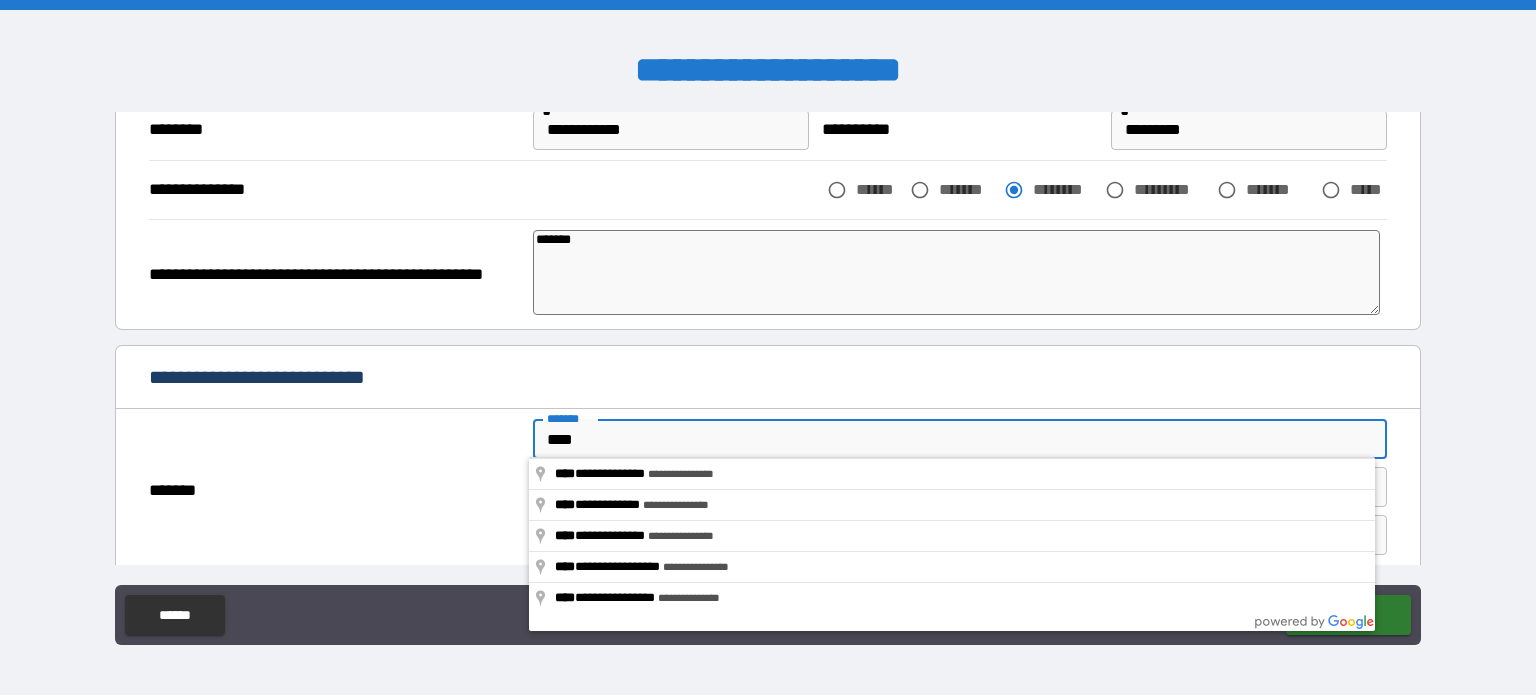 type on "*" 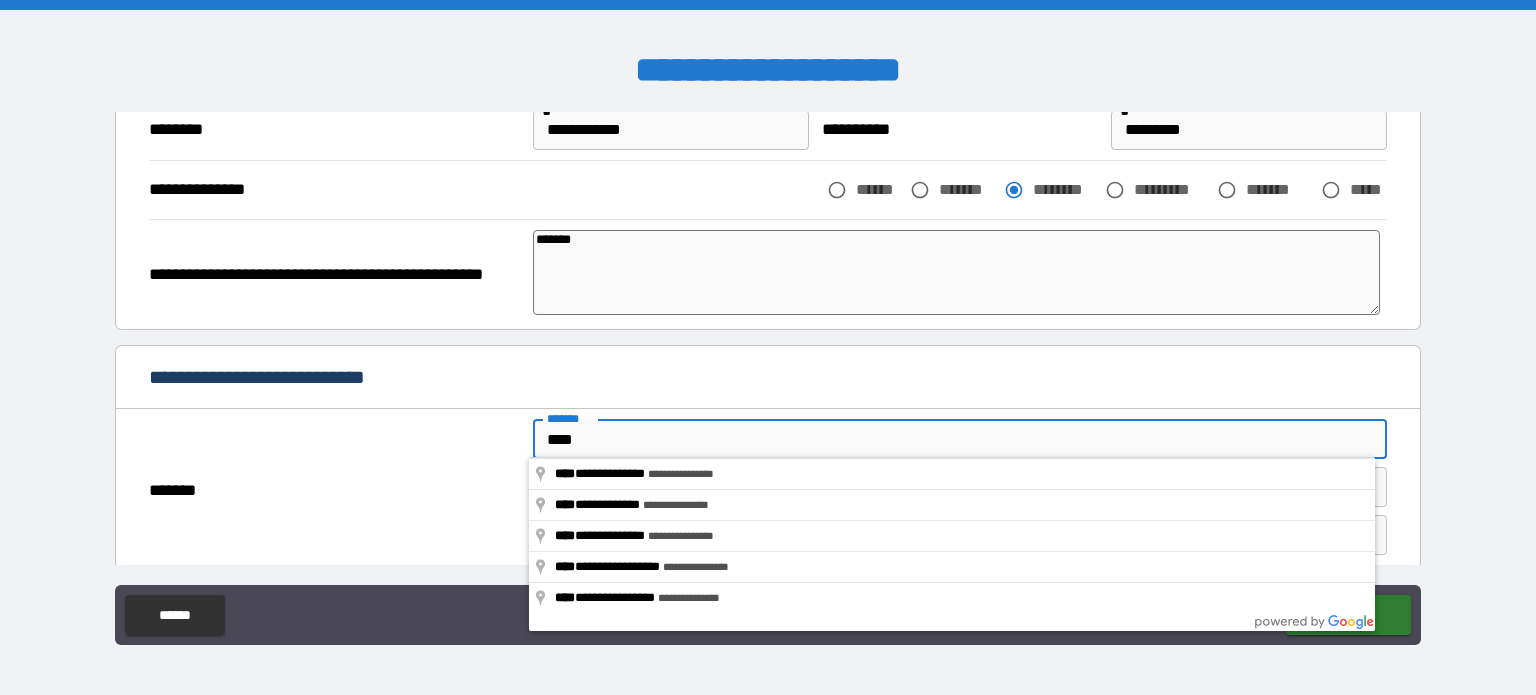 type on "****" 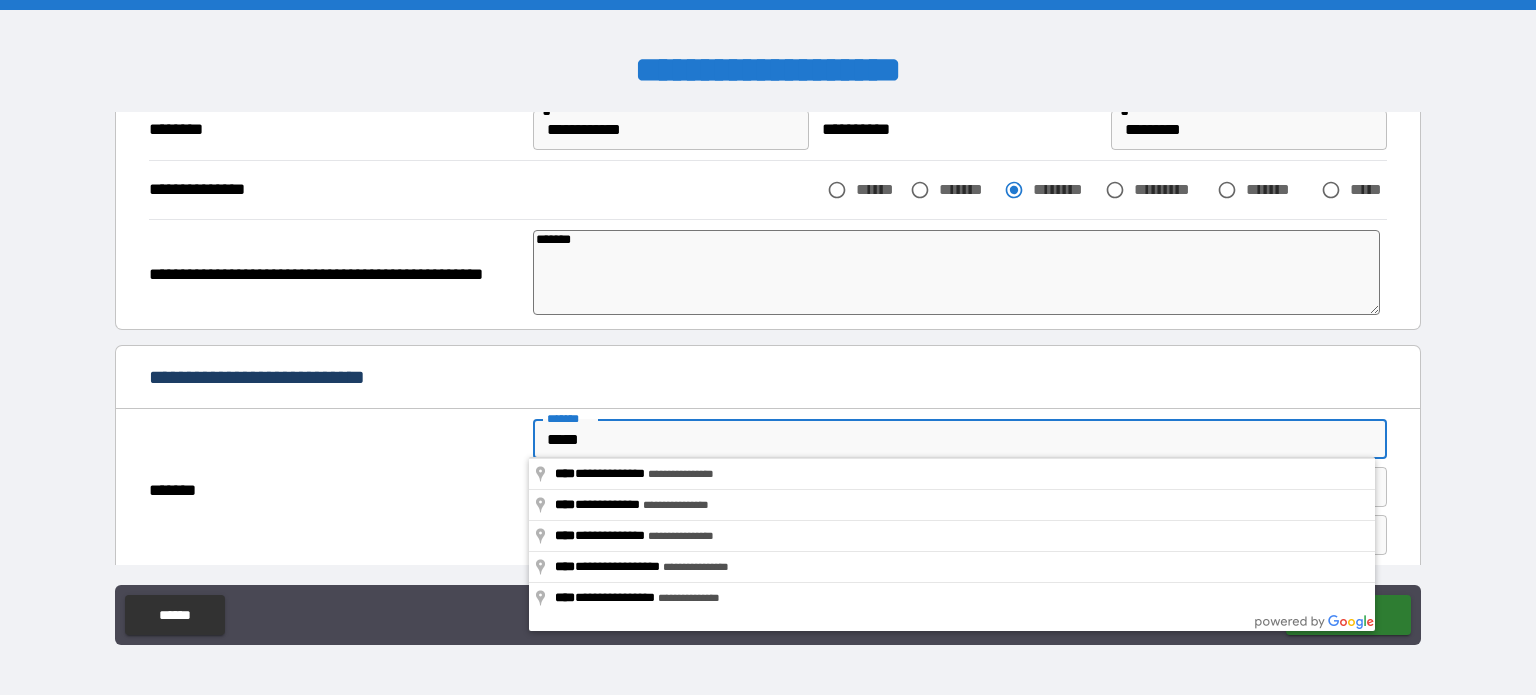 type on "*" 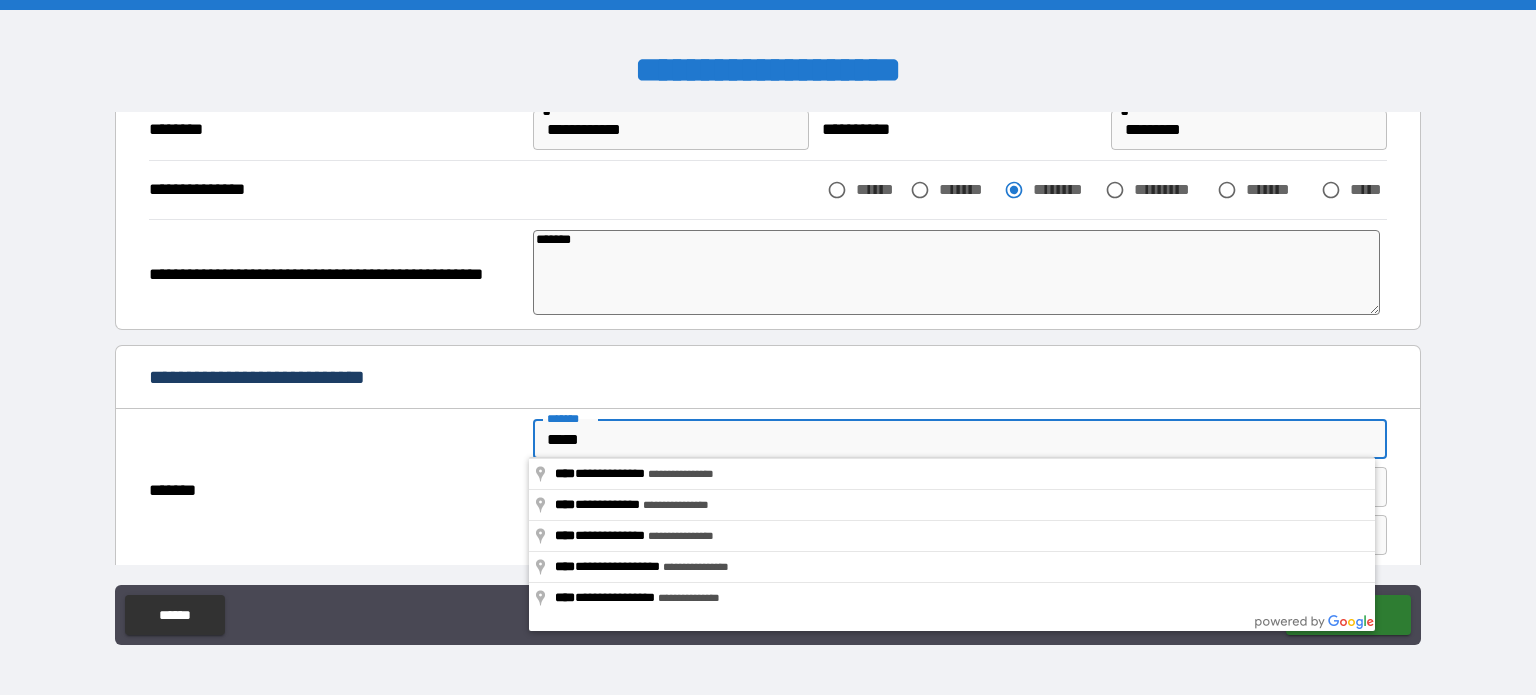 type on "****" 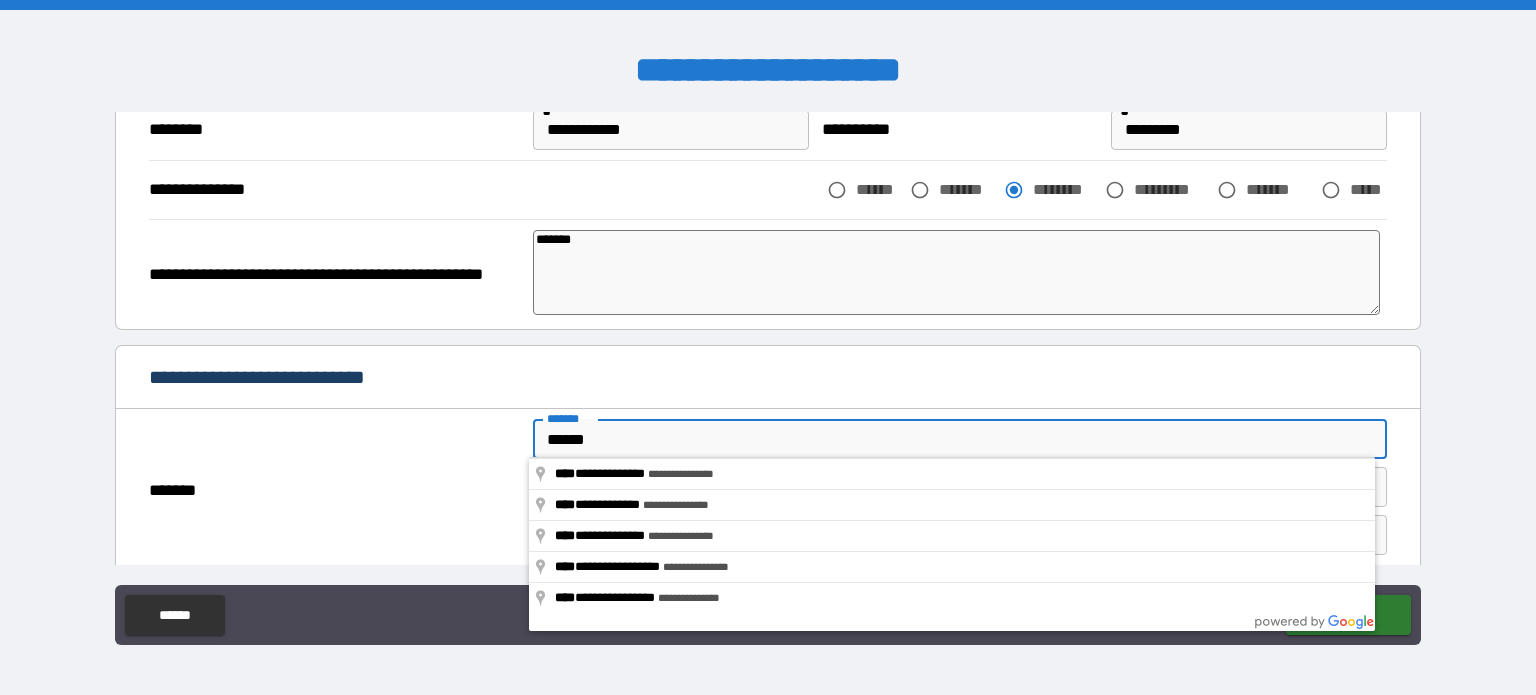 type on "*" 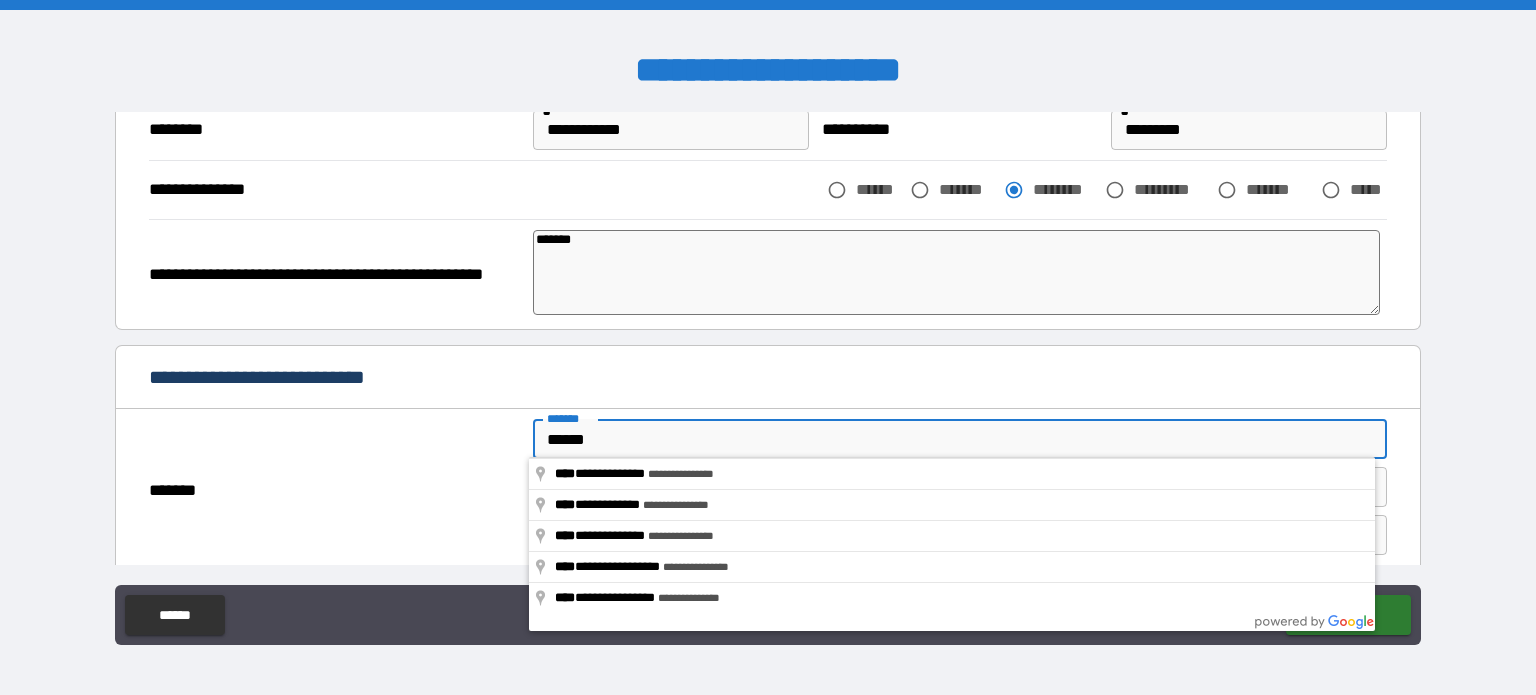 type on "*******" 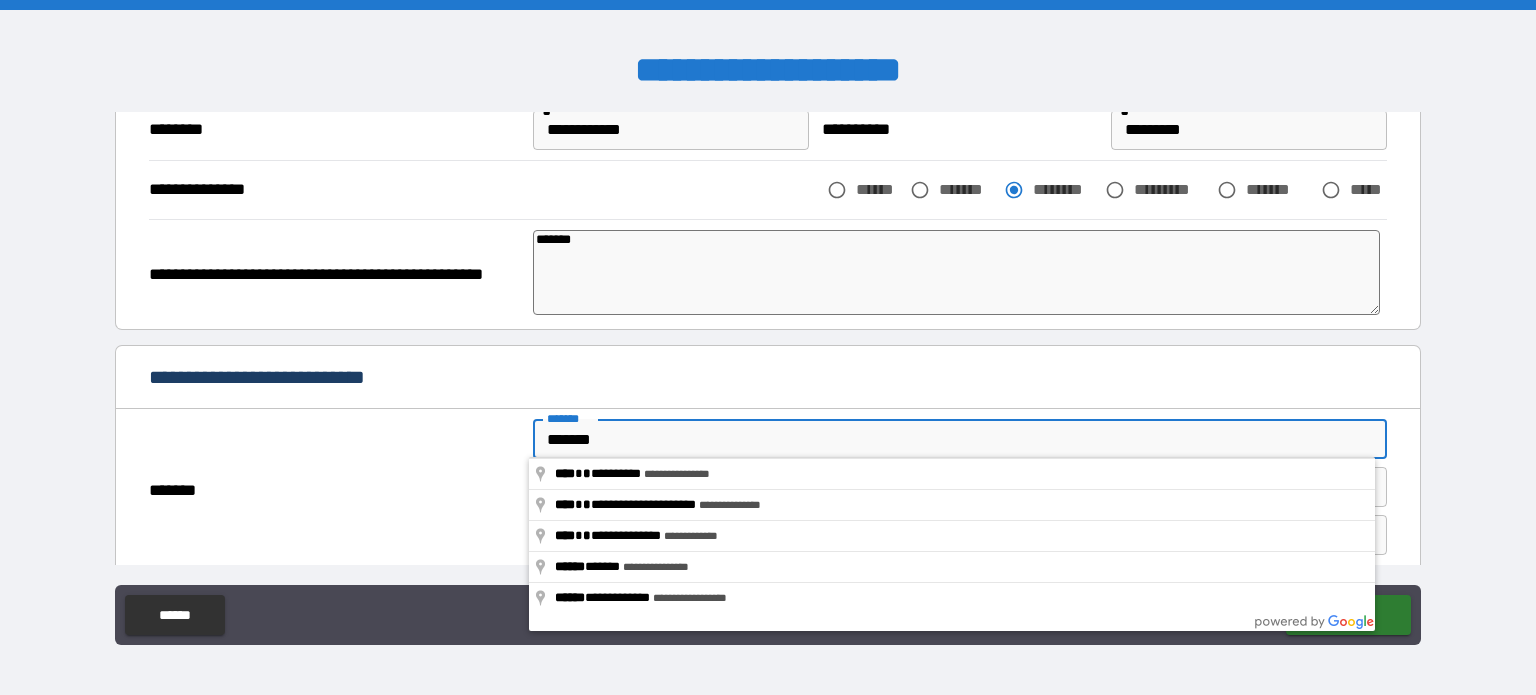 type on "*" 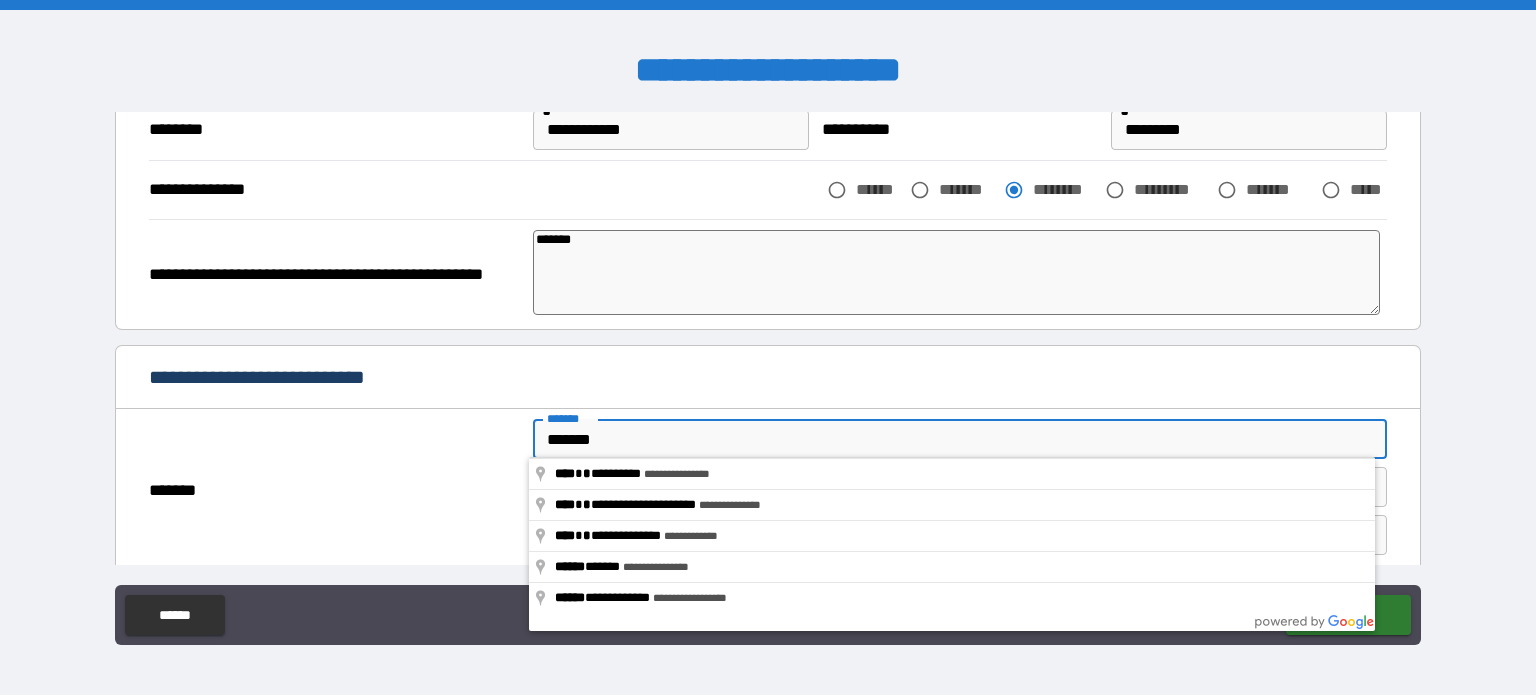 type on "********" 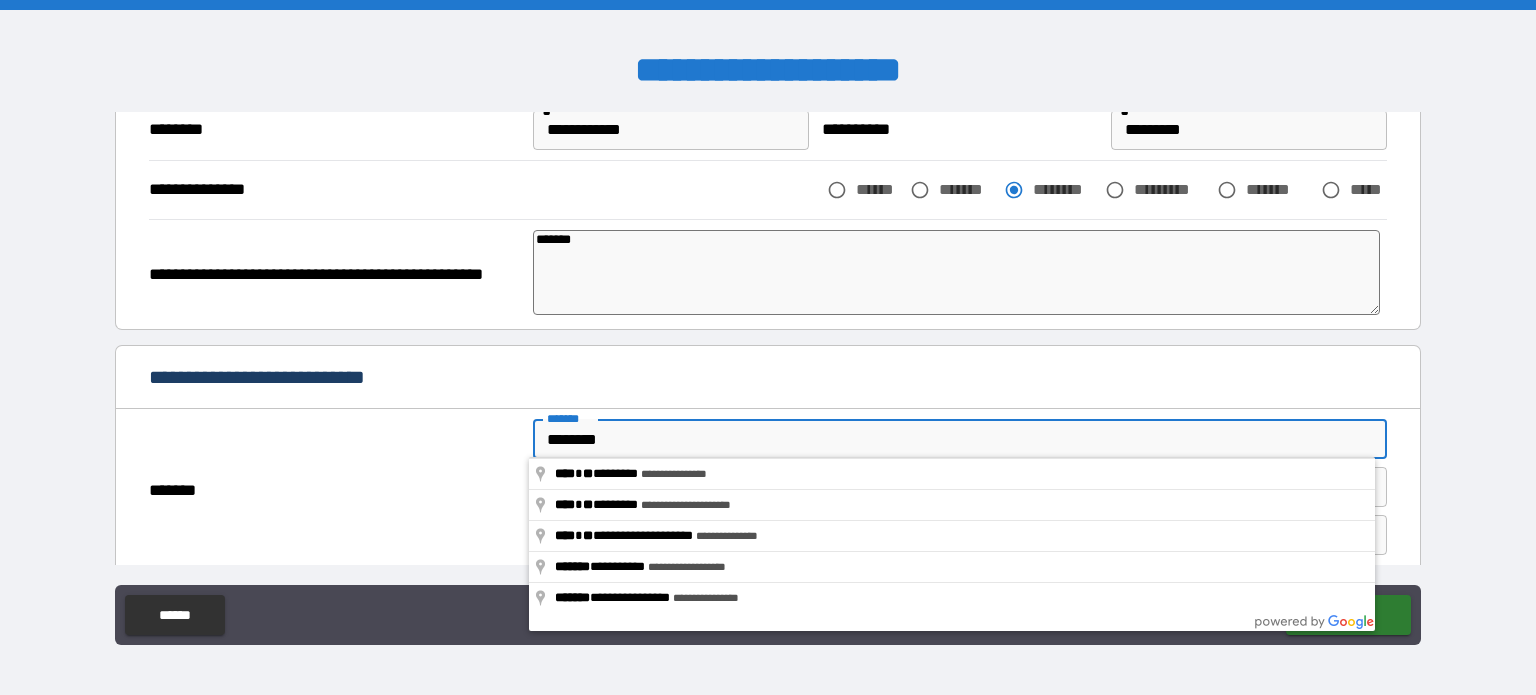 type on "*" 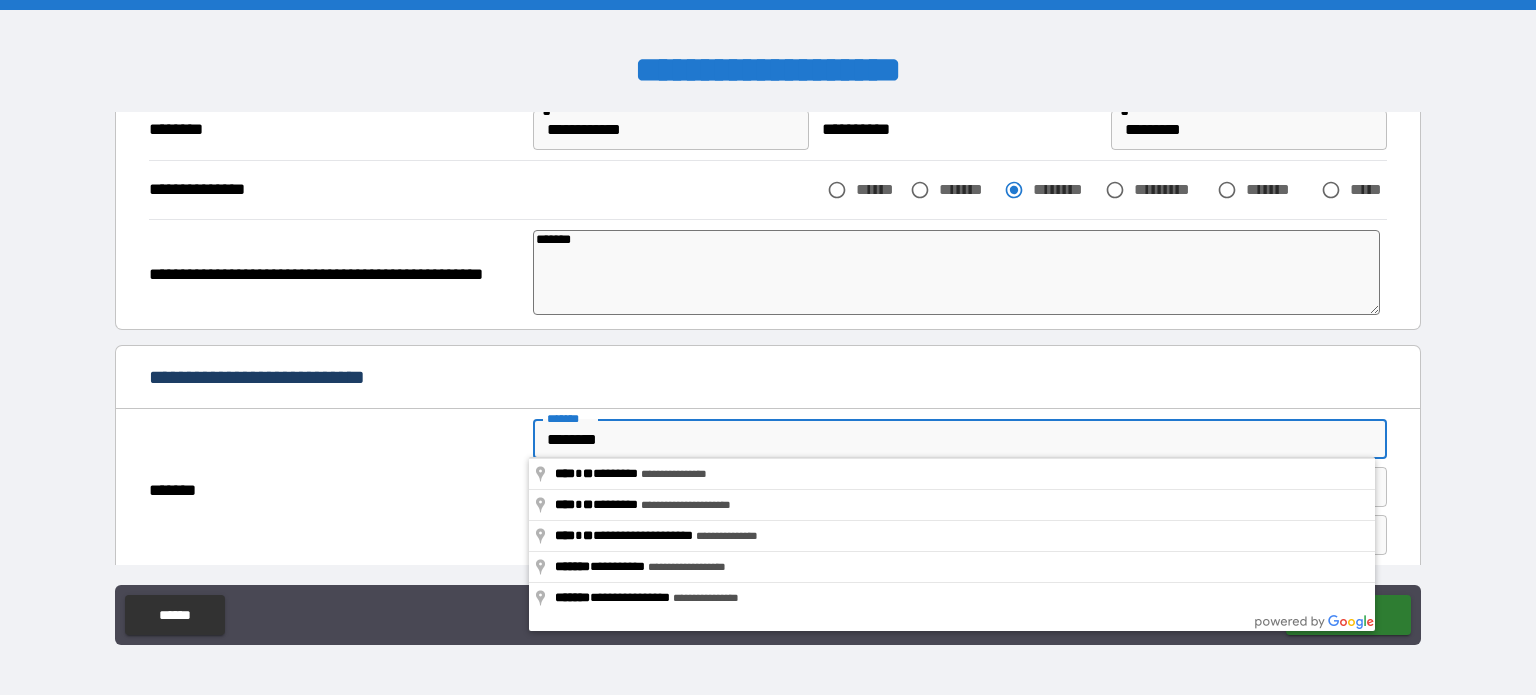 type on "*********" 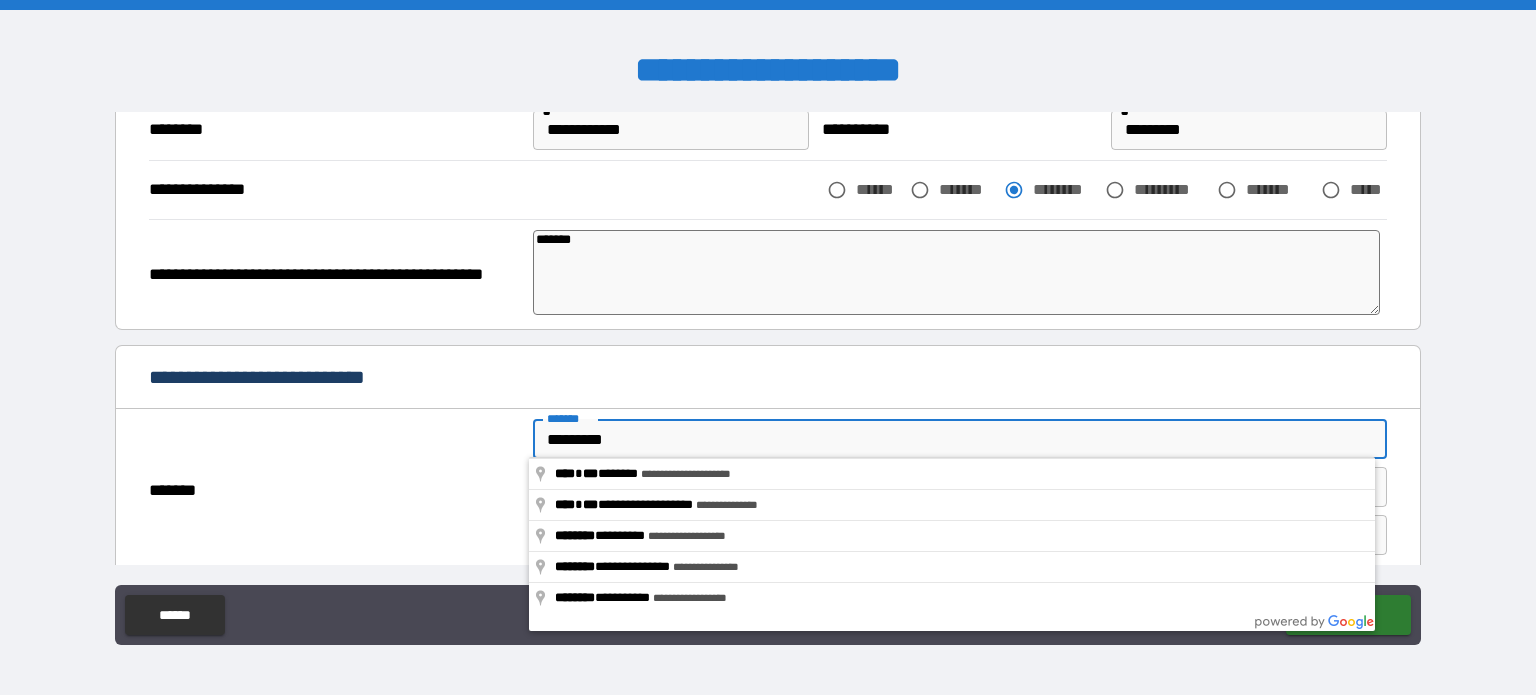 type on "*" 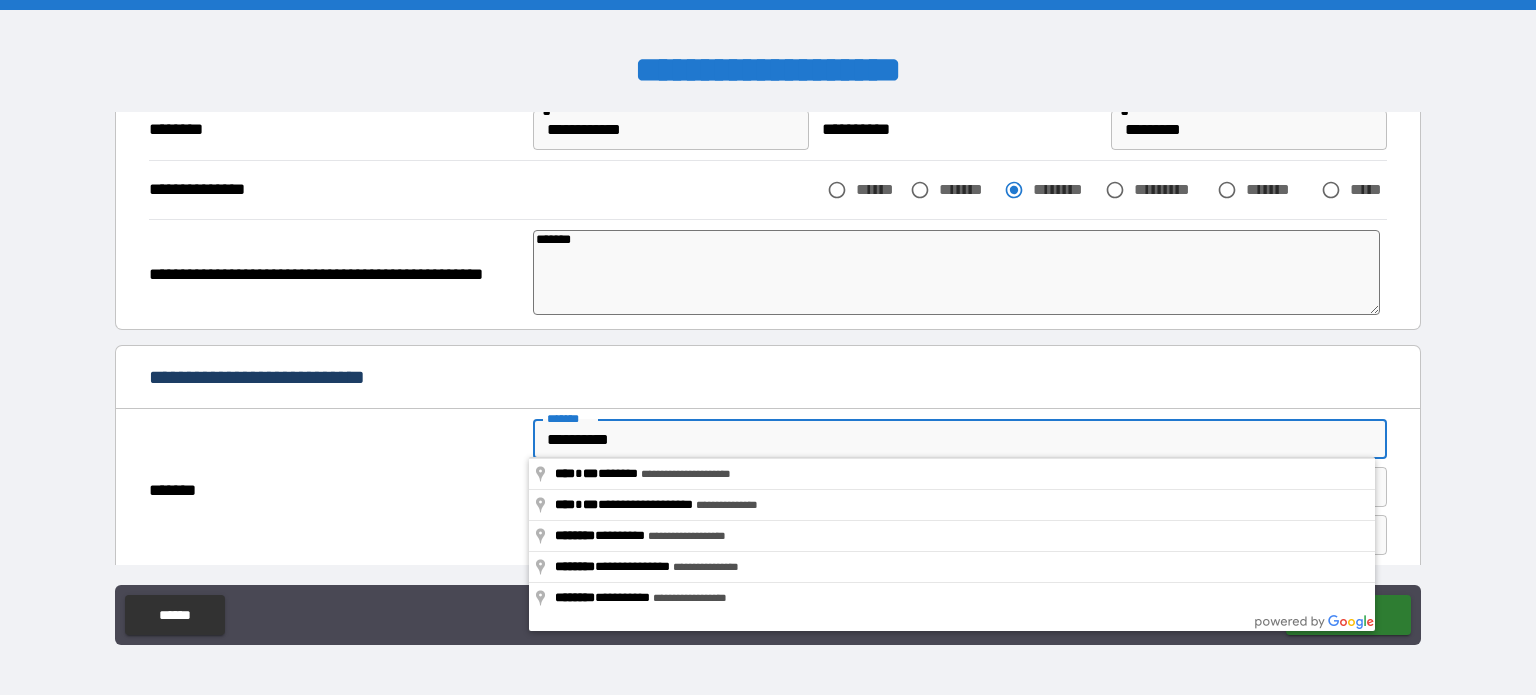type on "*" 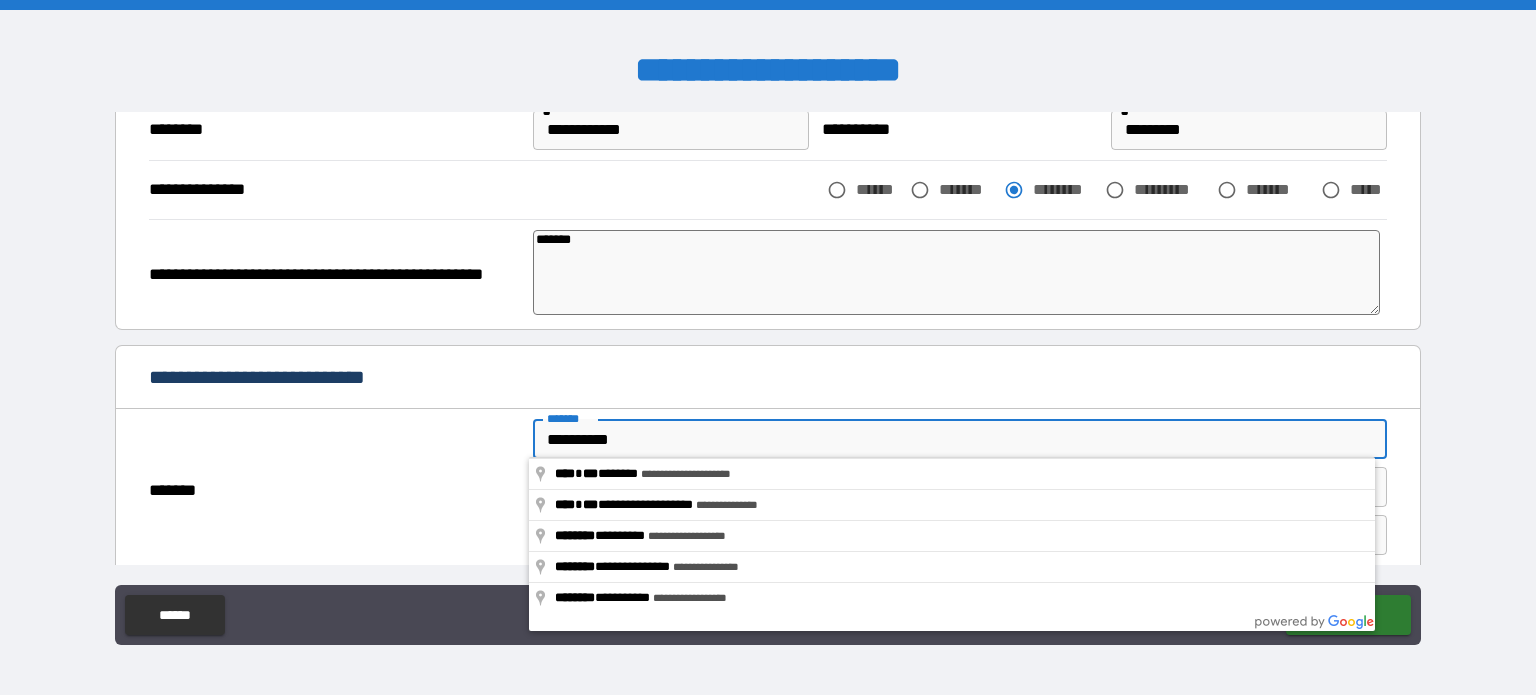 type on "**********" 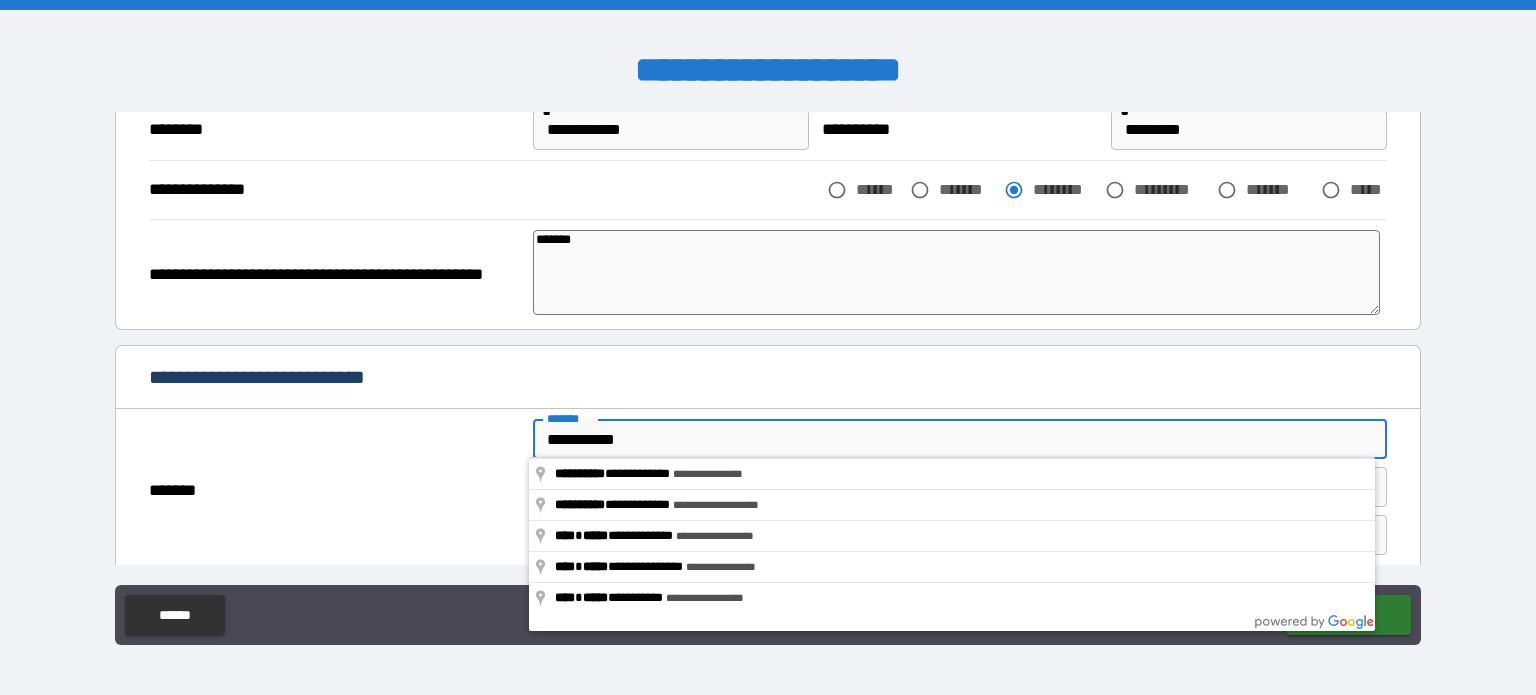 type on "*" 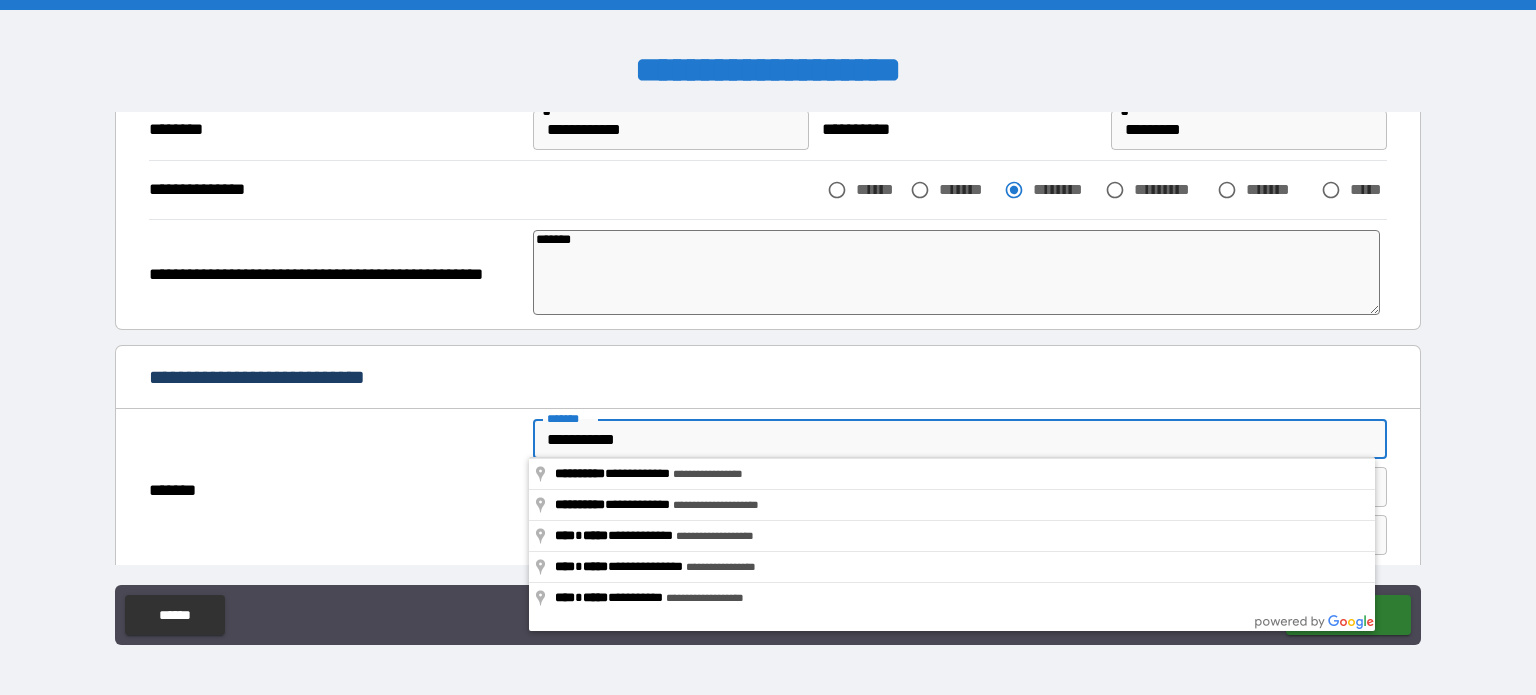 type on "**********" 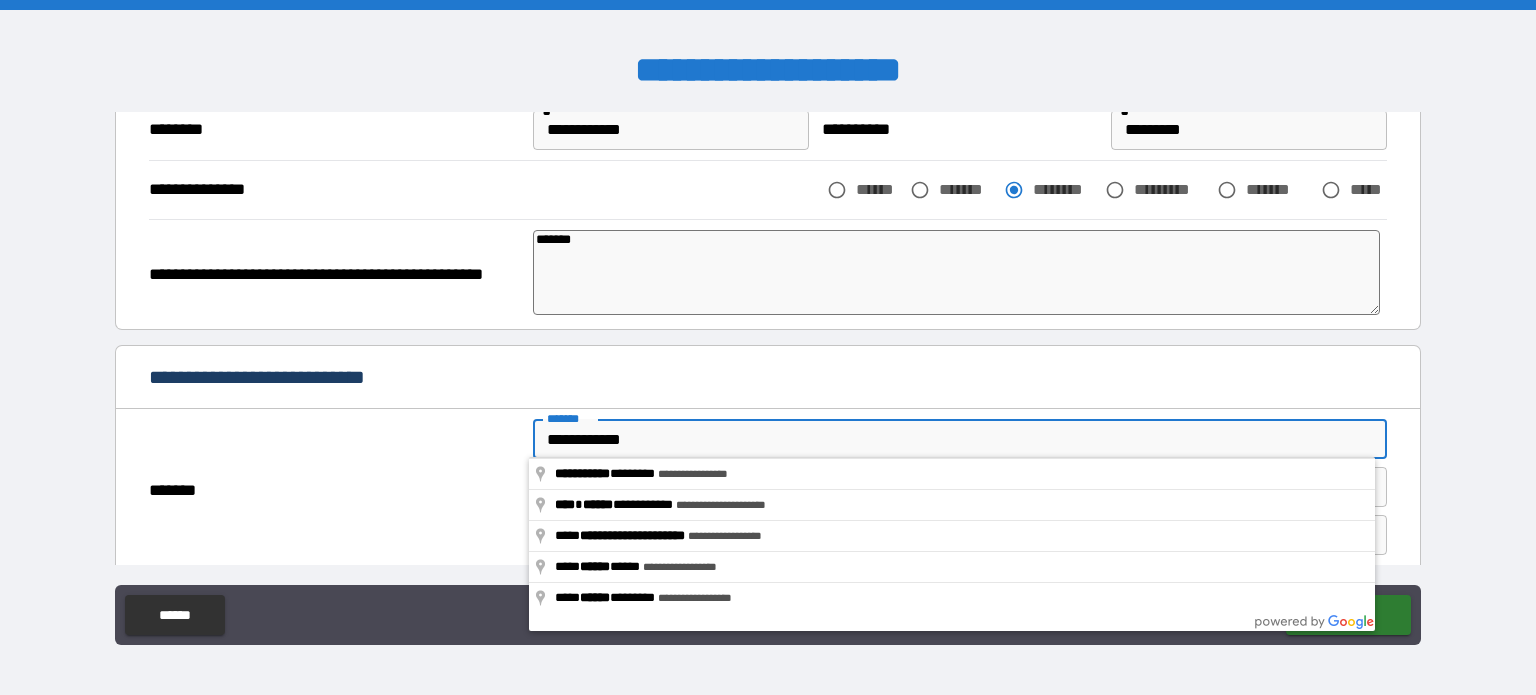 type on "*" 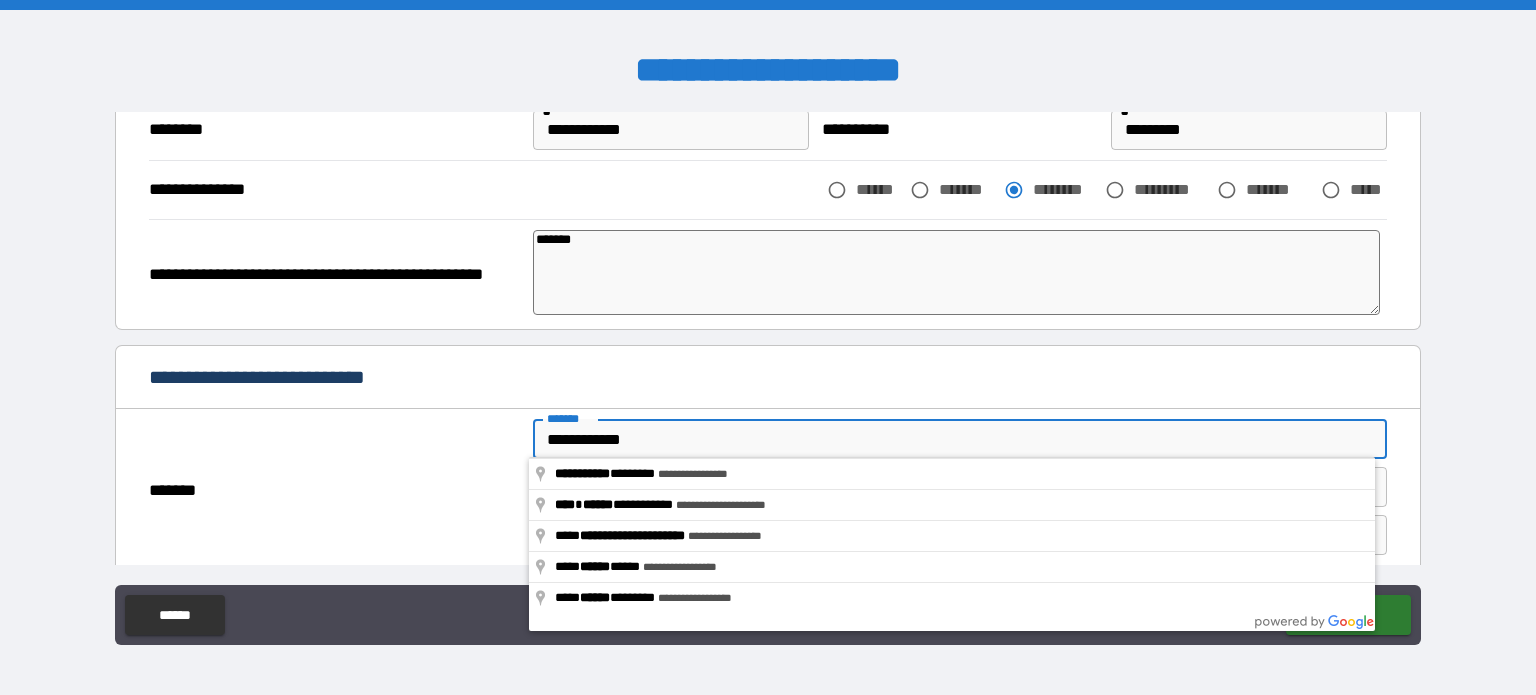 type on "**********" 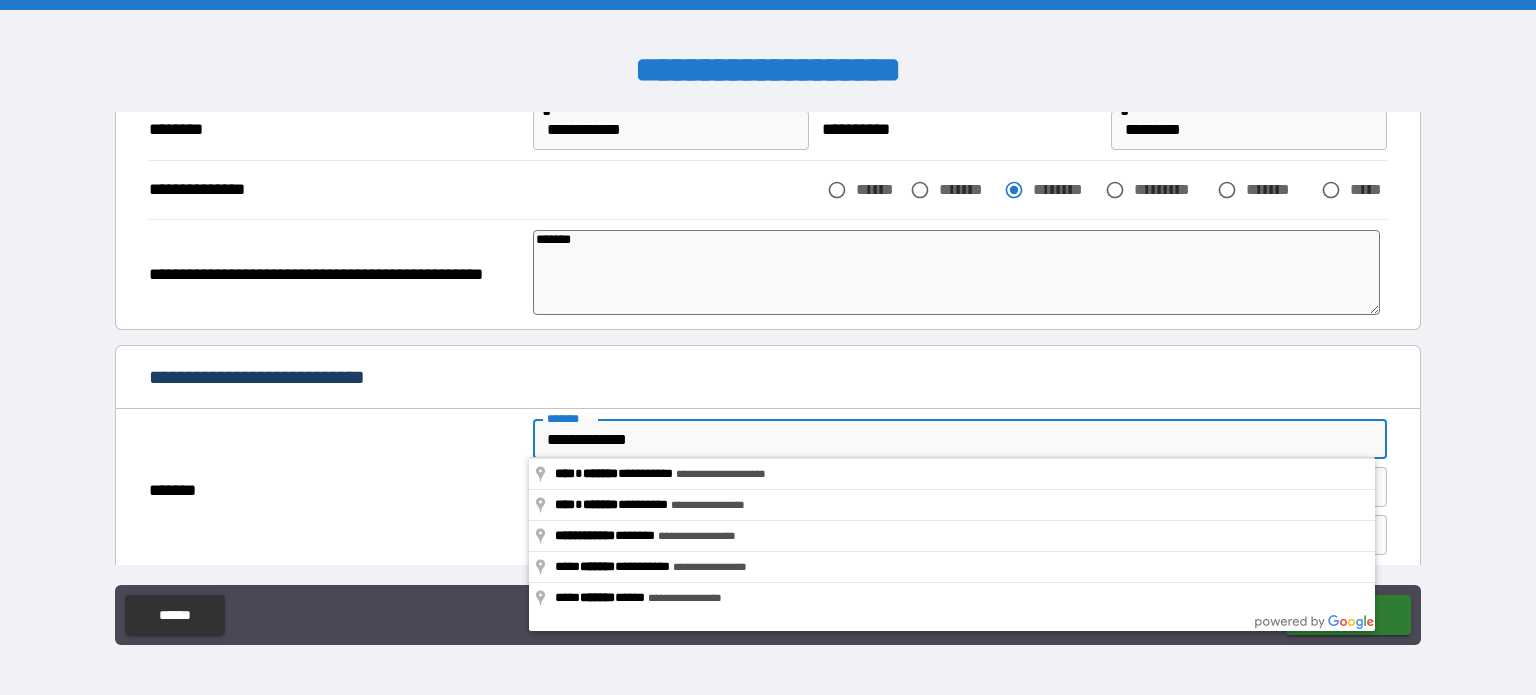 type on "*" 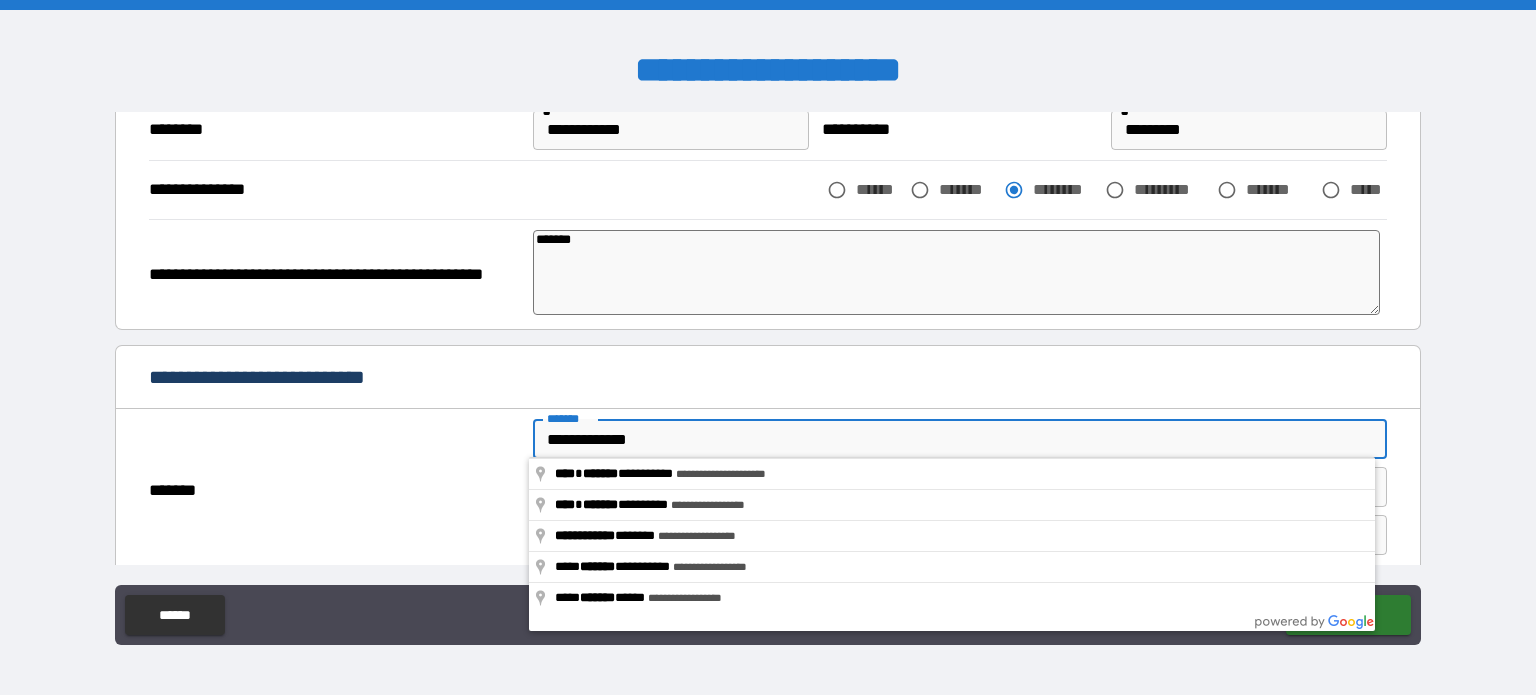 type on "**********" 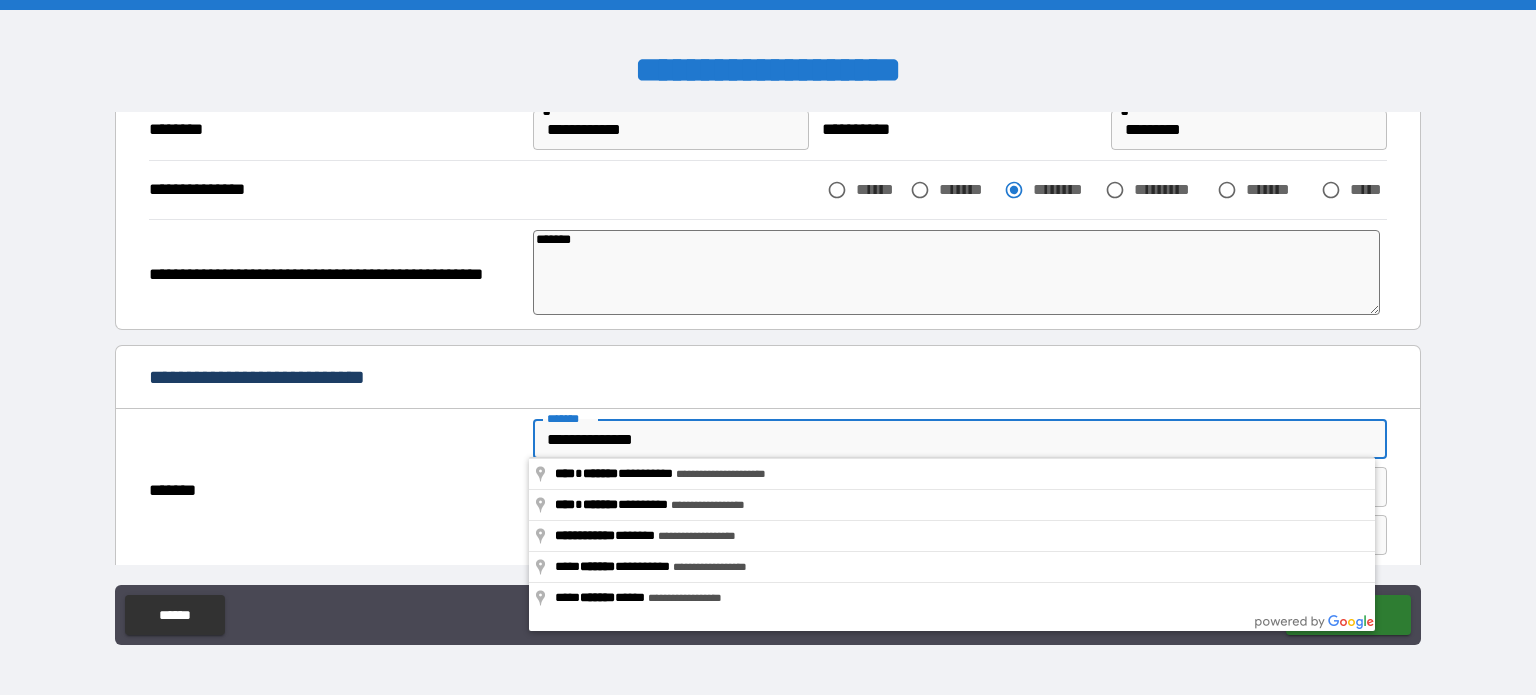 type on "*" 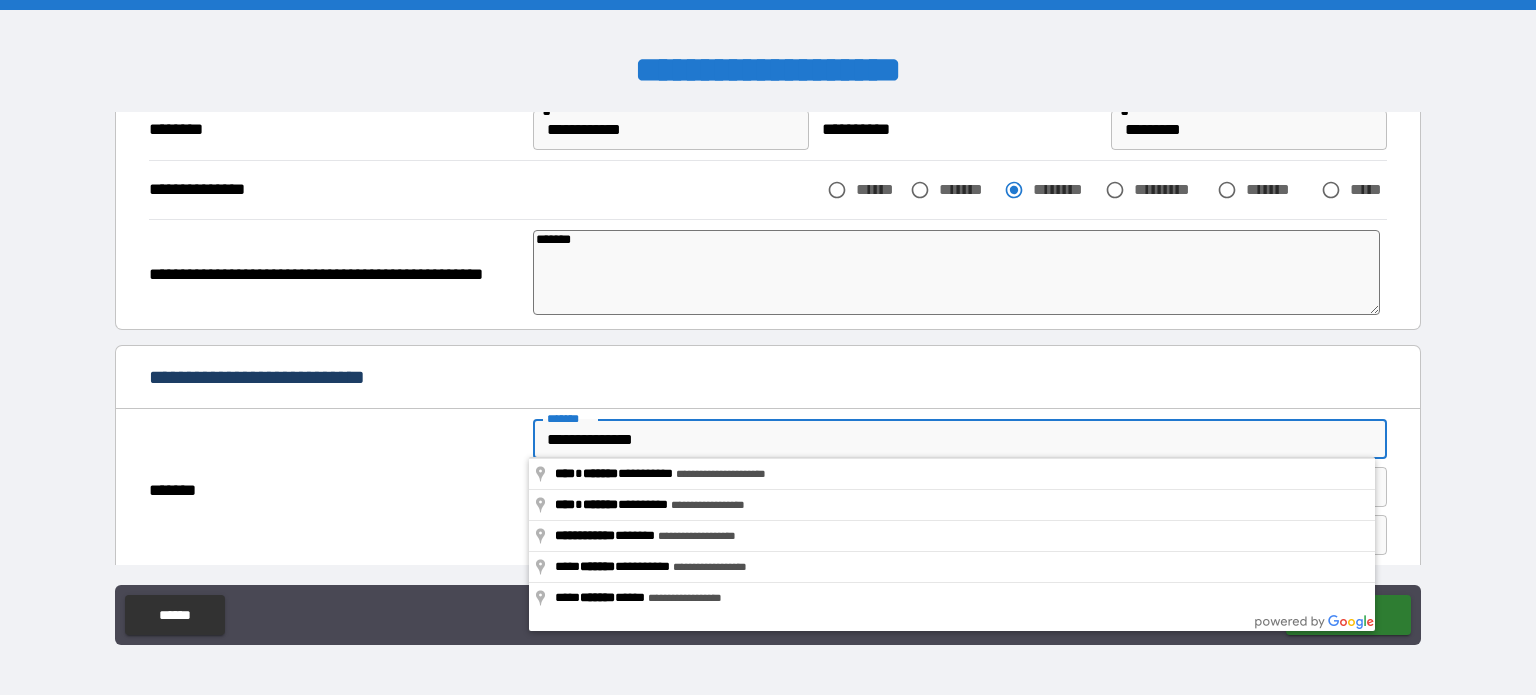 type on "**********" 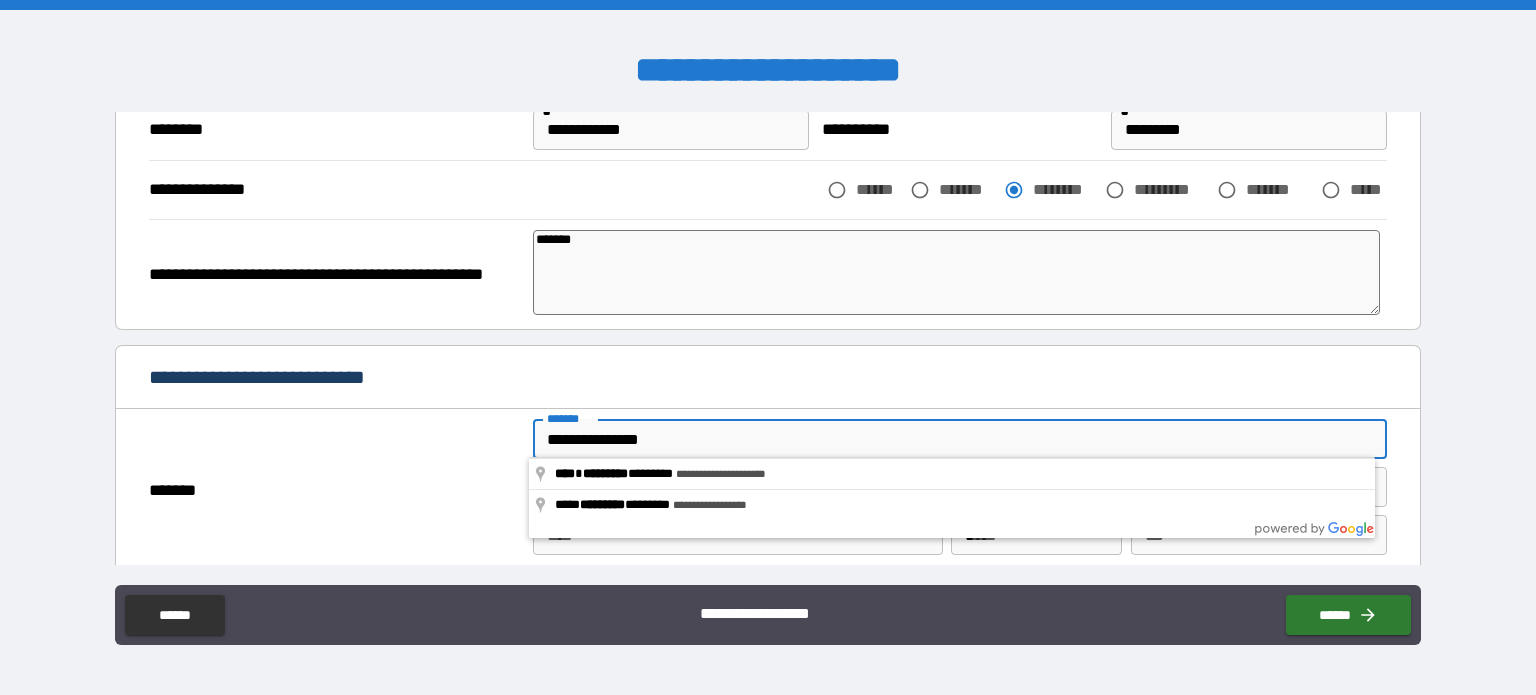 type on "*" 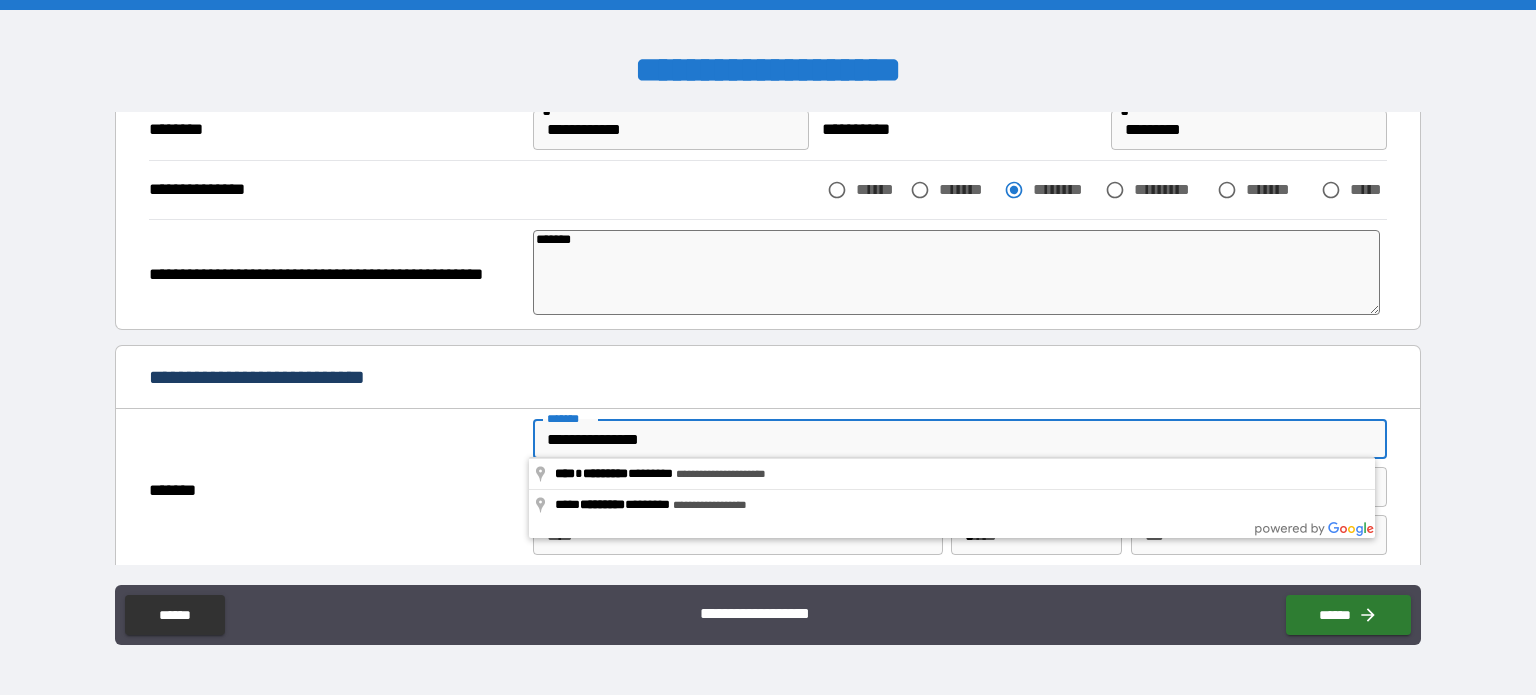 type on "**********" 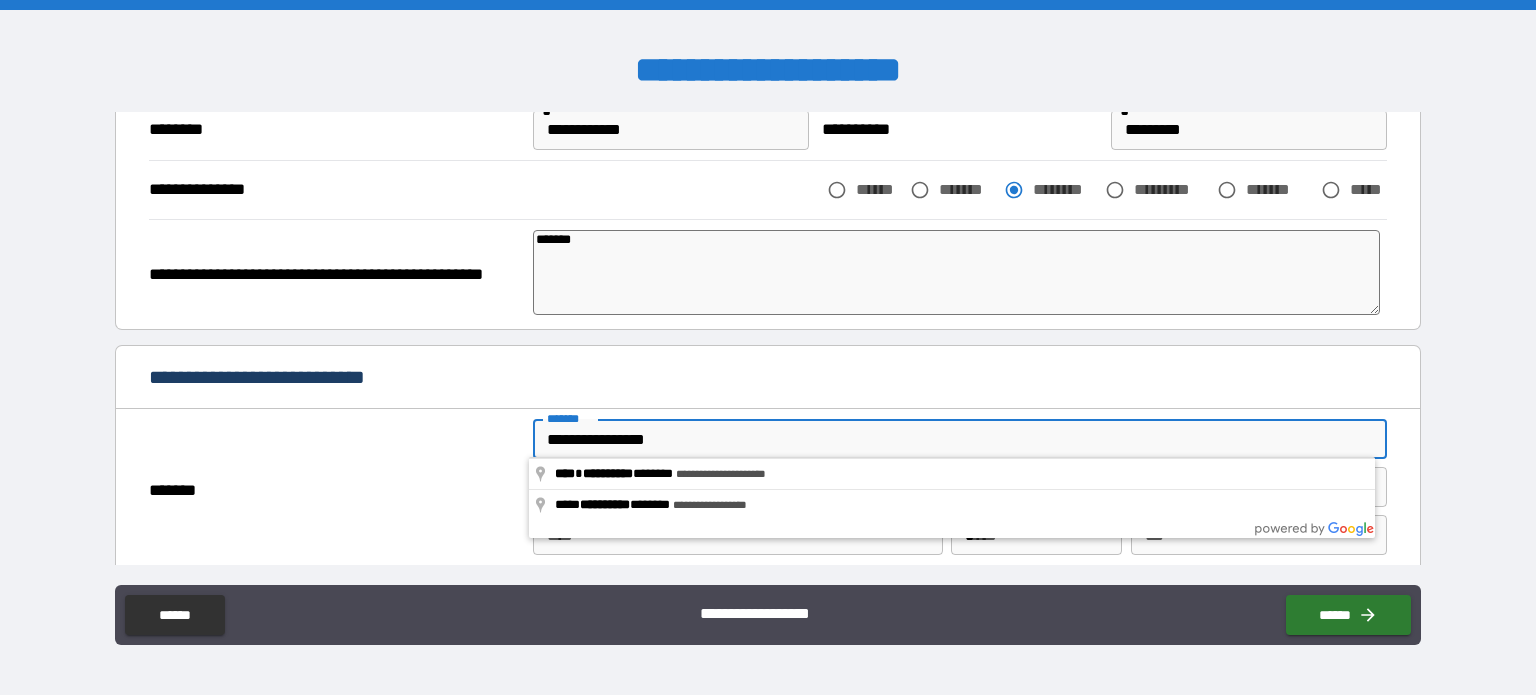 type on "*" 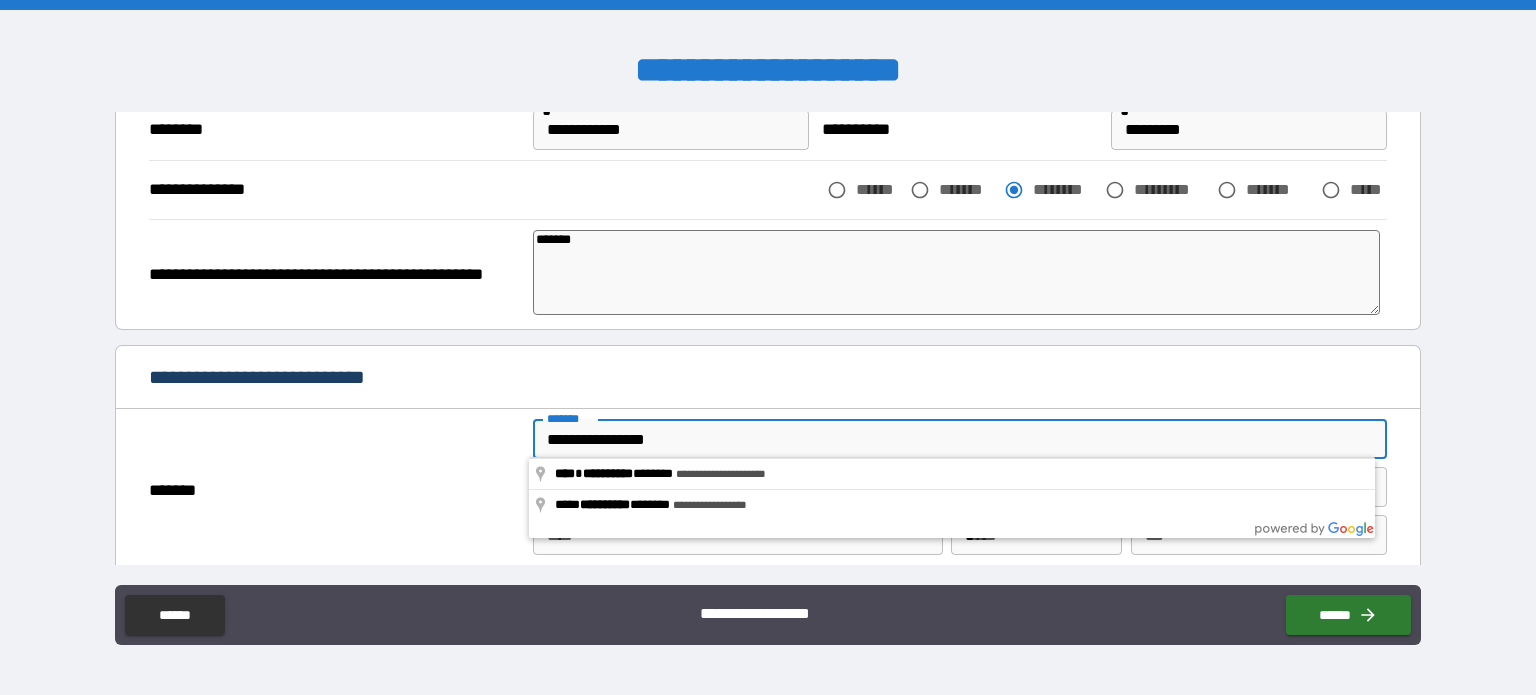 type on "**********" 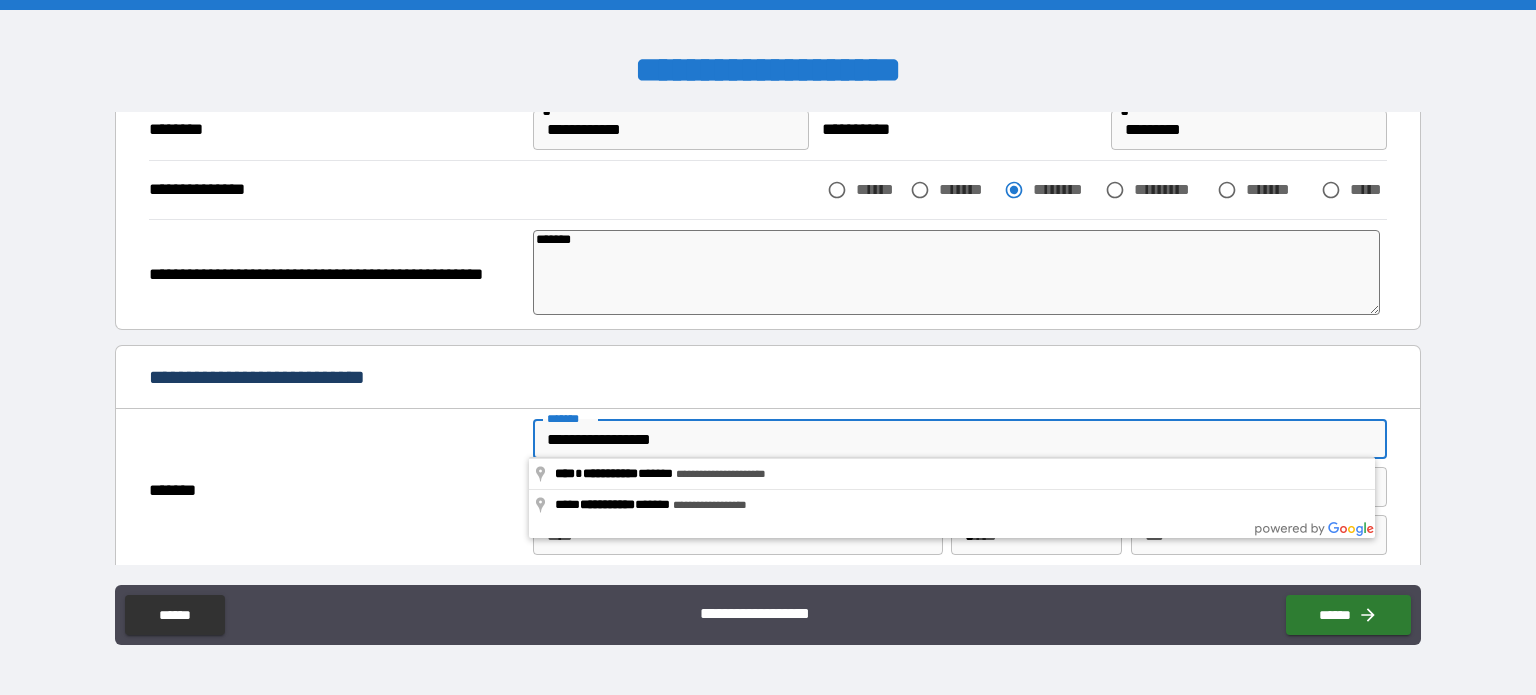 type on "*" 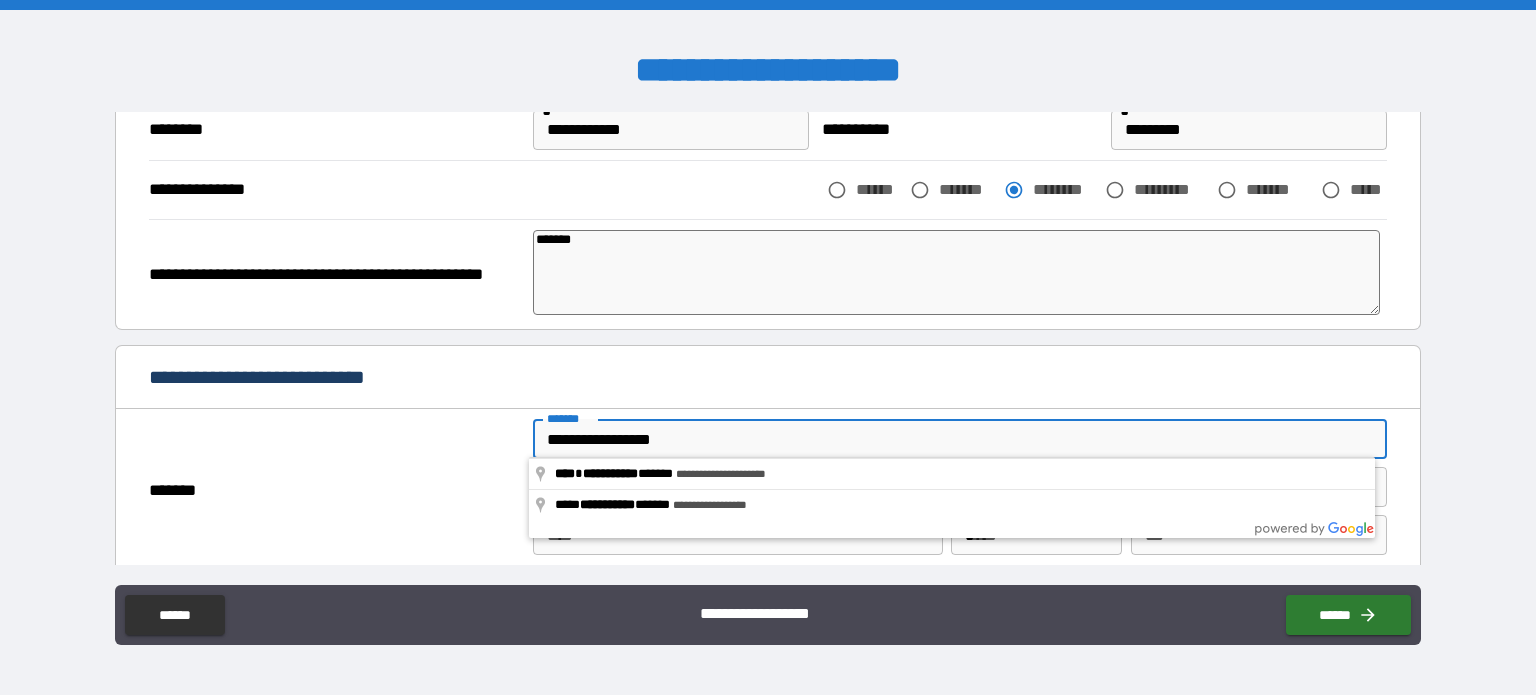 type on "**********" 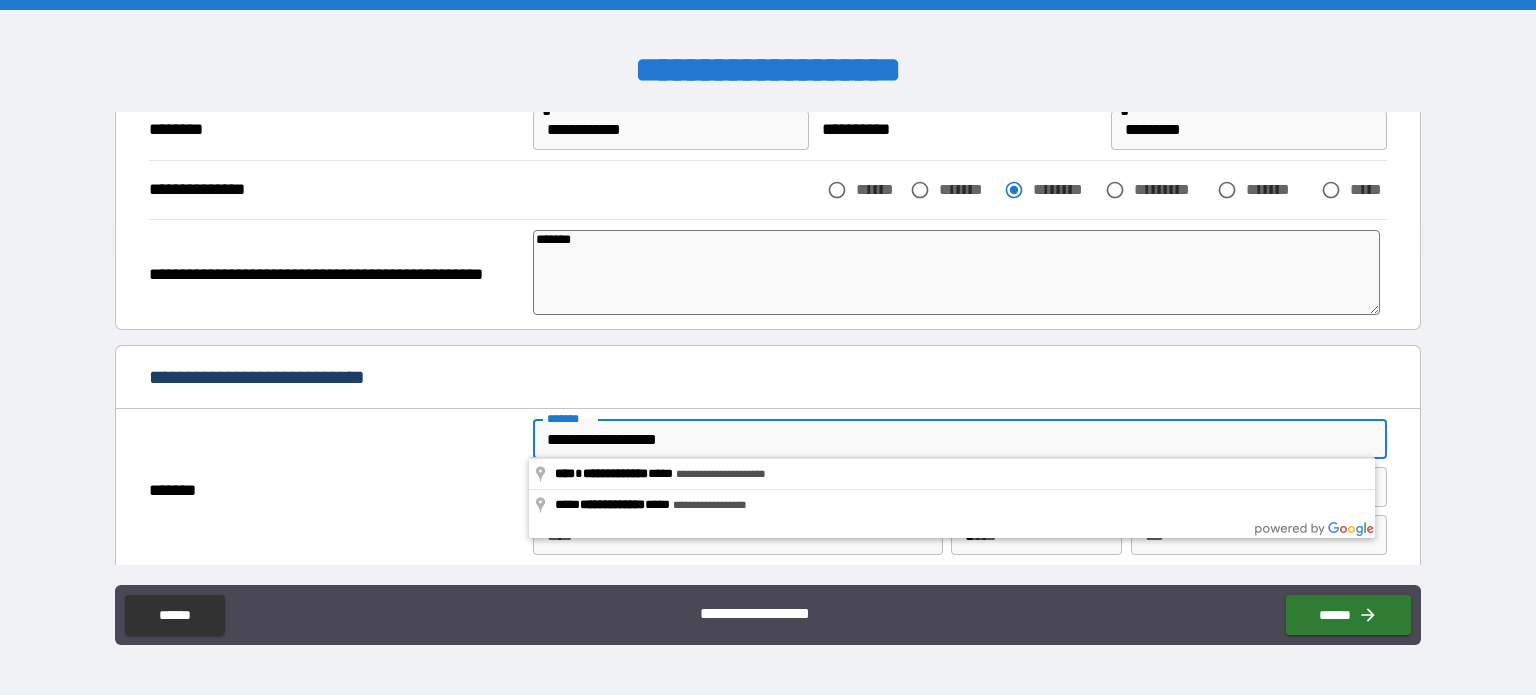 type on "*" 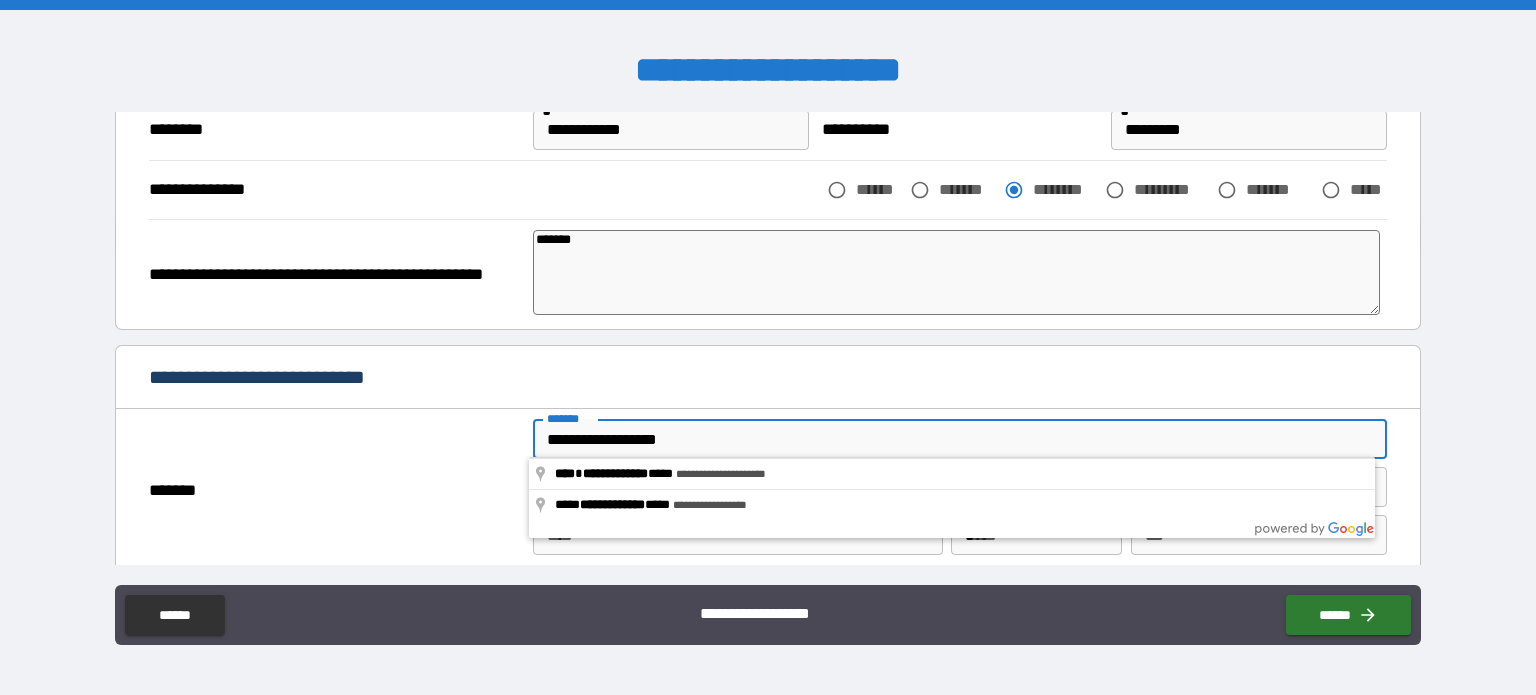 type on "**********" 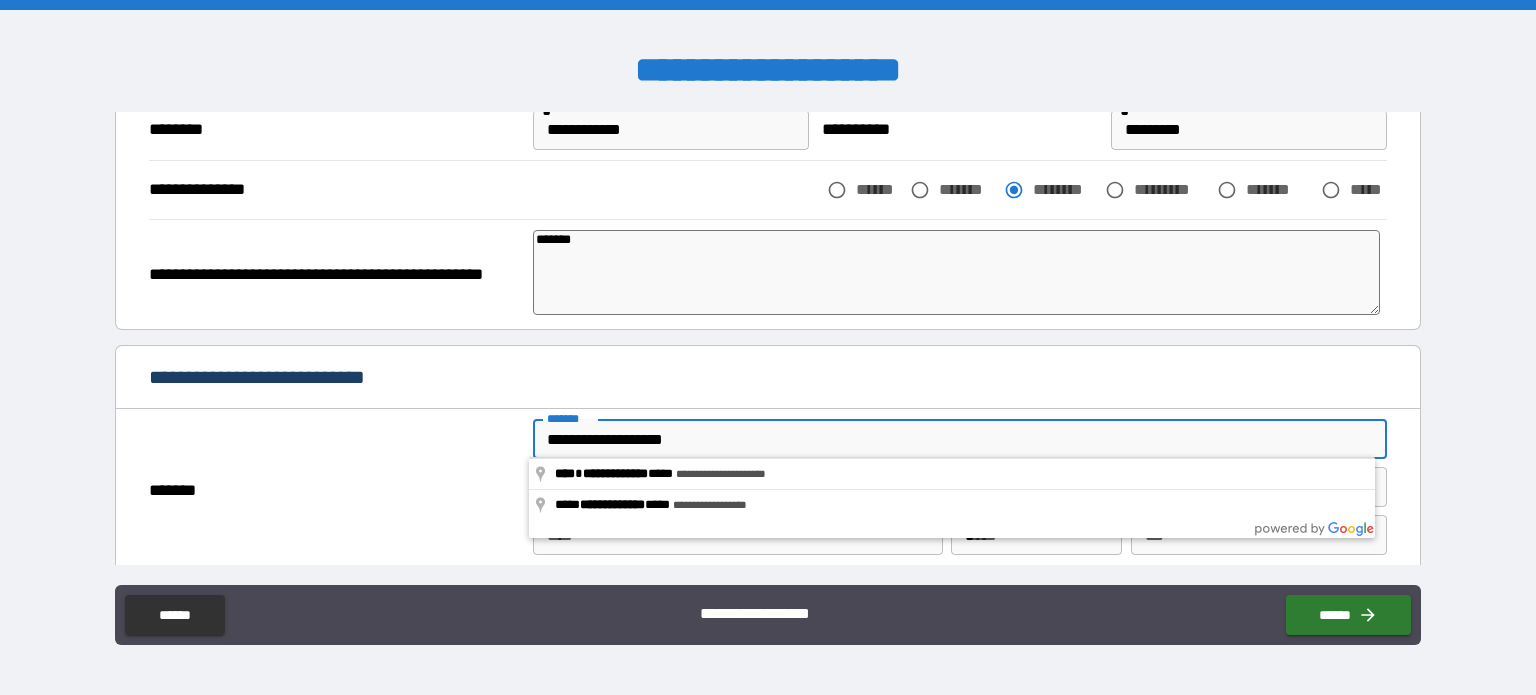 type on "*" 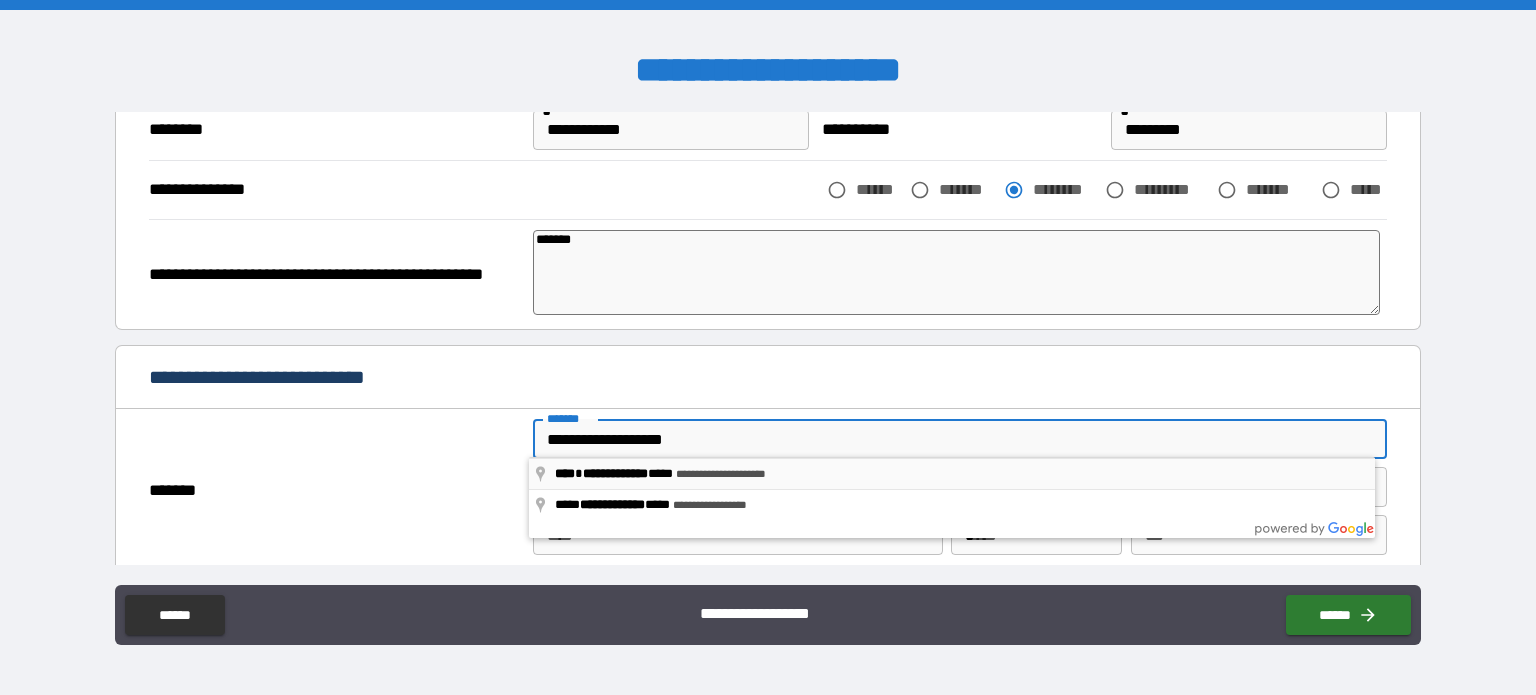 type on "**********" 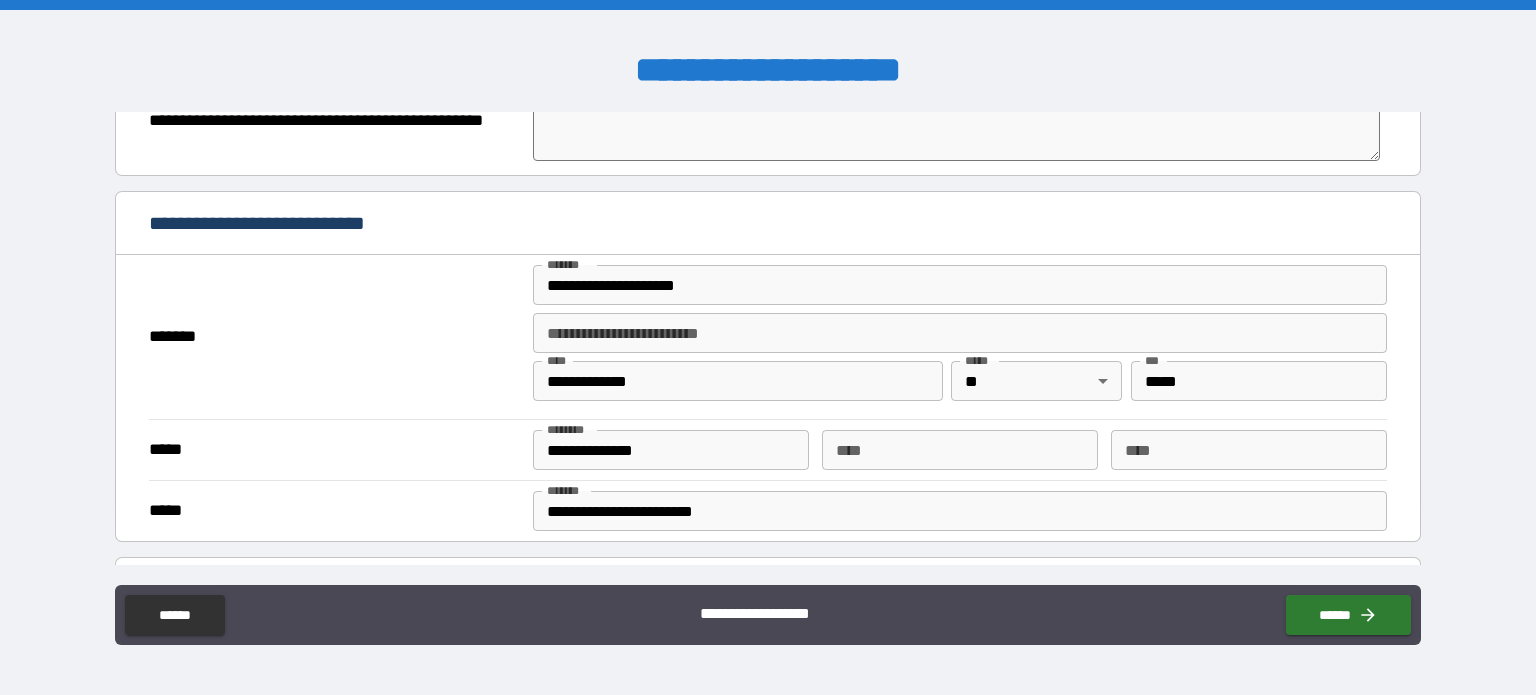 scroll, scrollTop: 493, scrollLeft: 0, axis: vertical 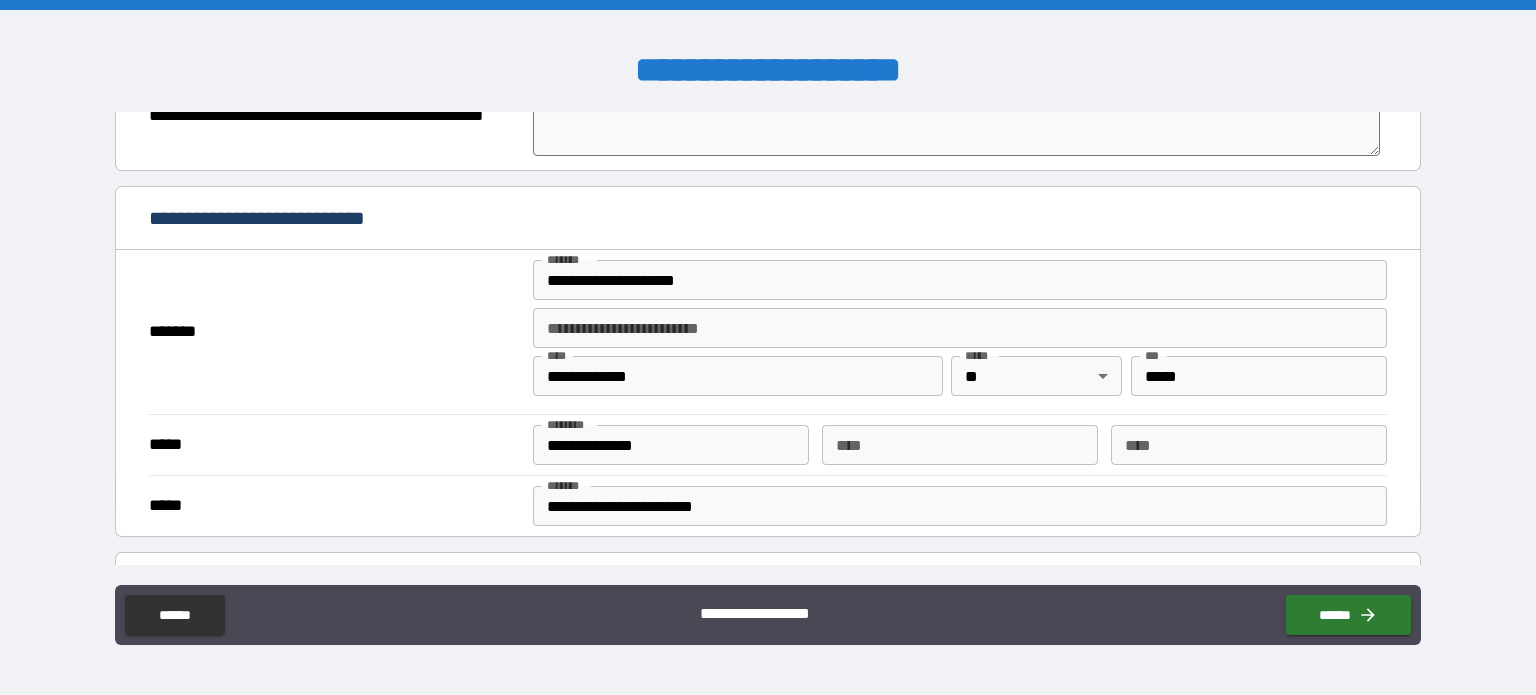 type on "*" 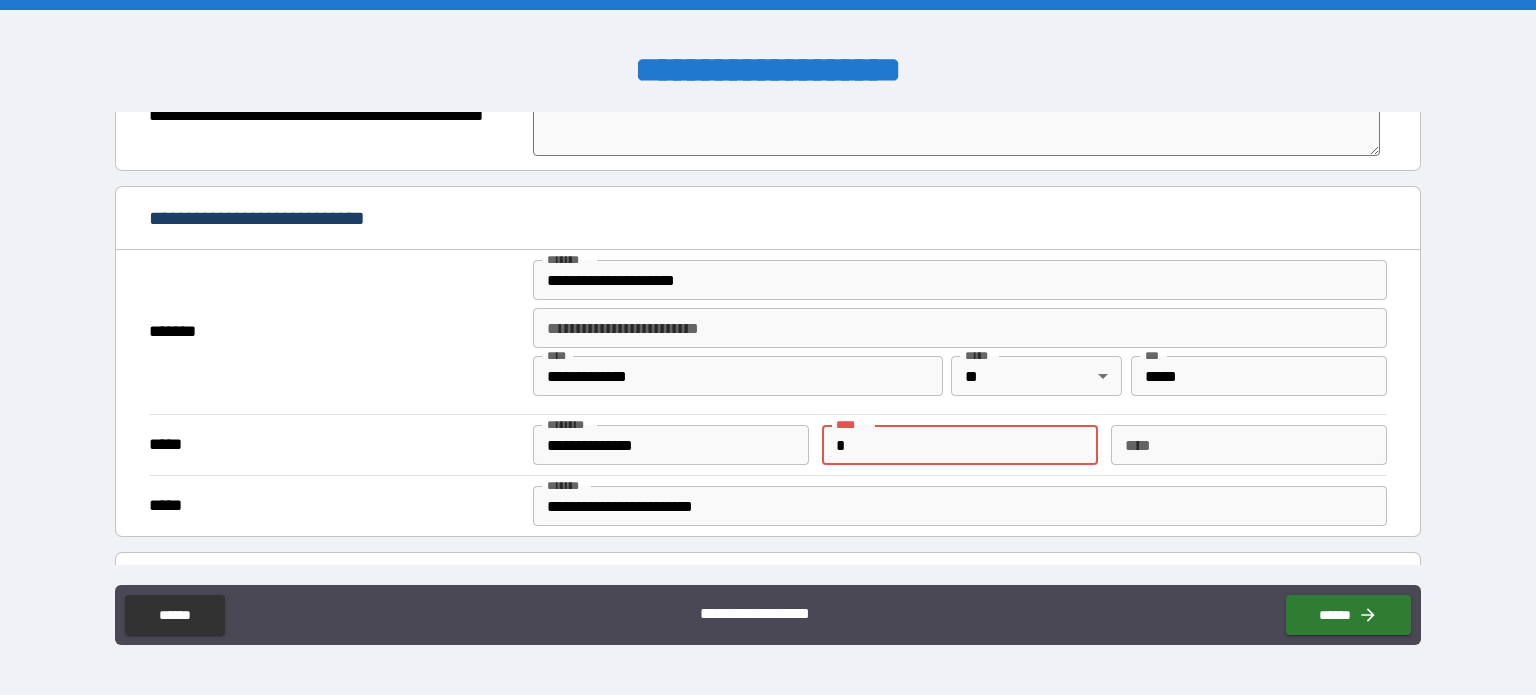 click on "*" at bounding box center (960, 445) 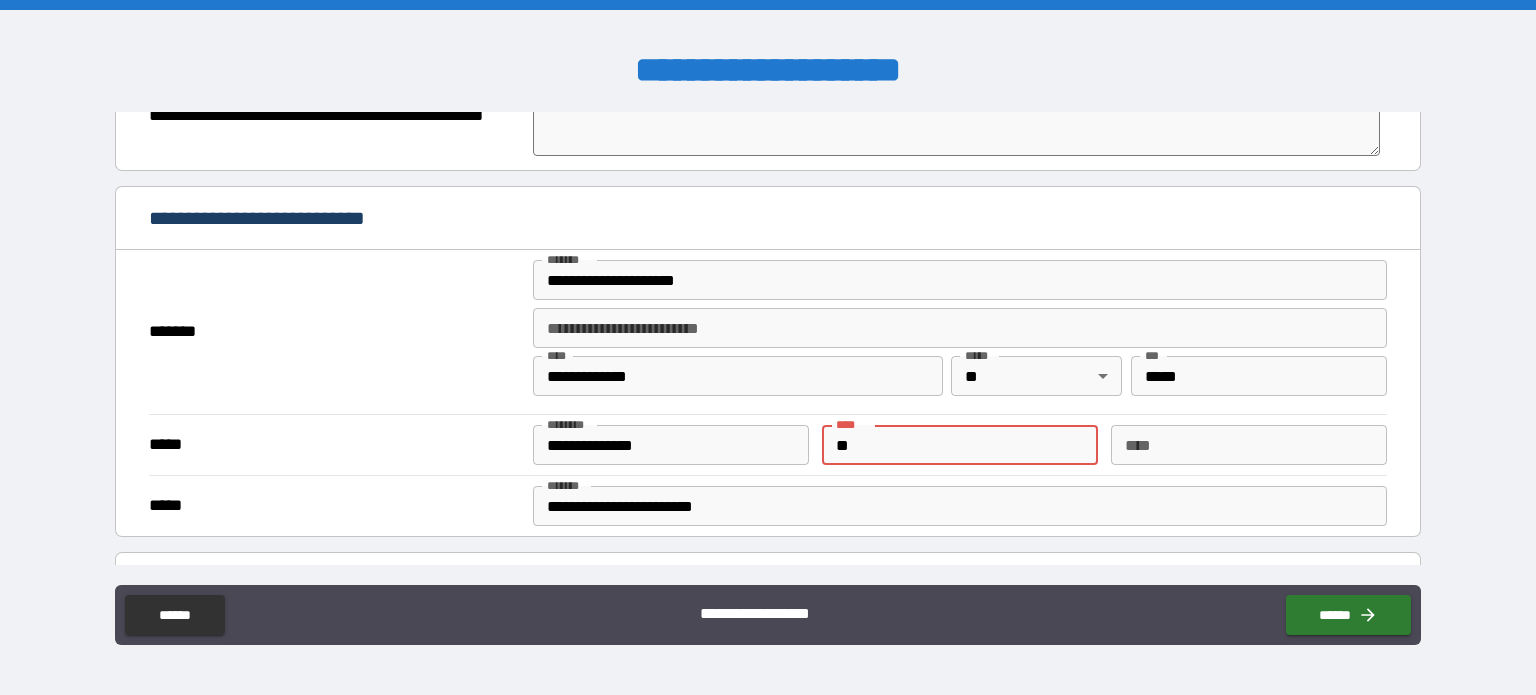 type on "*" 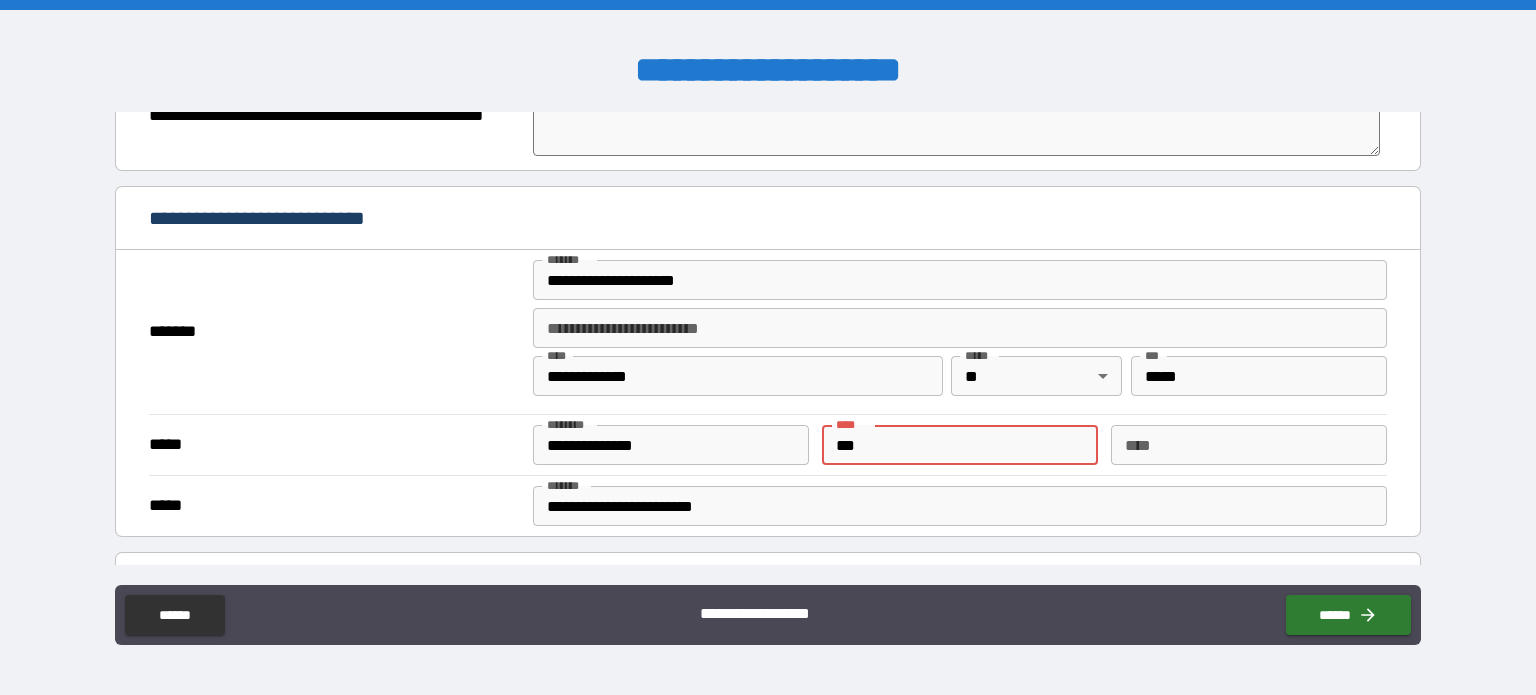type on "*" 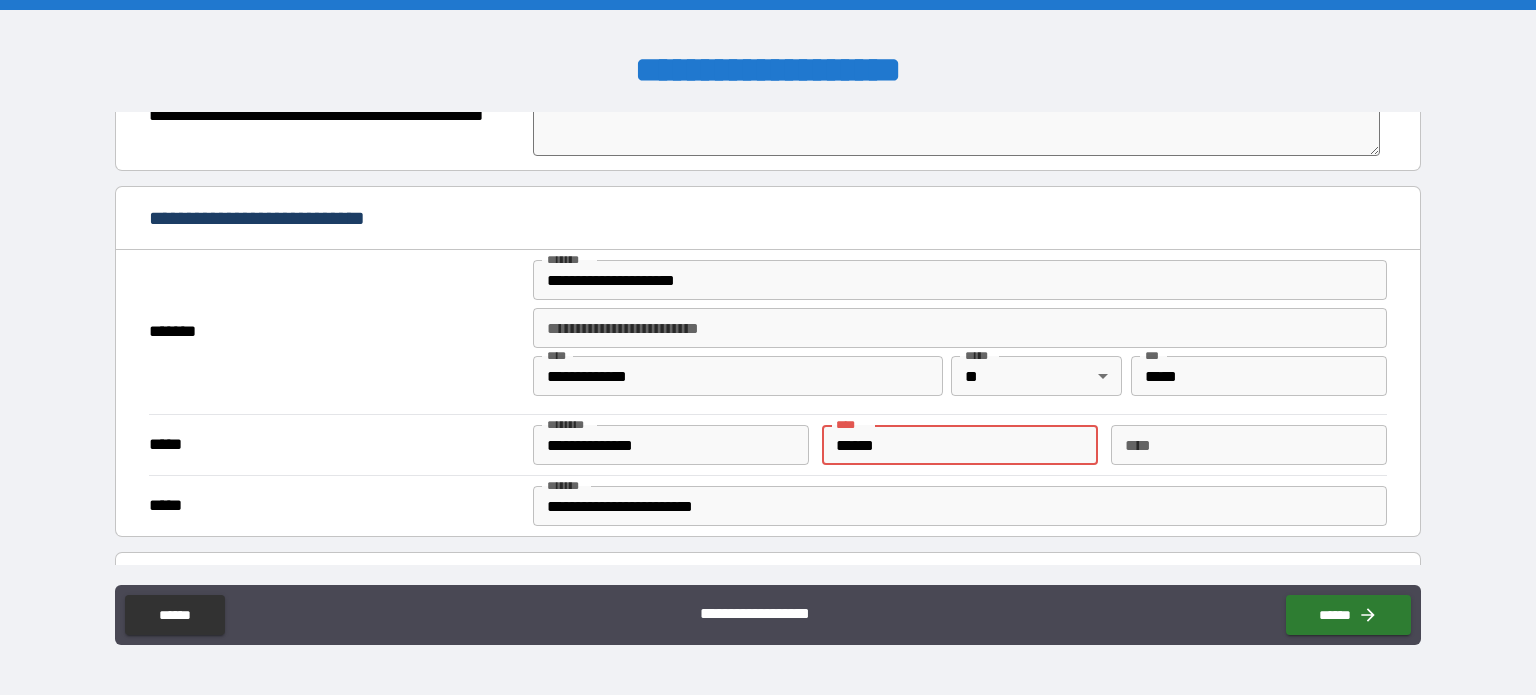type on "*" 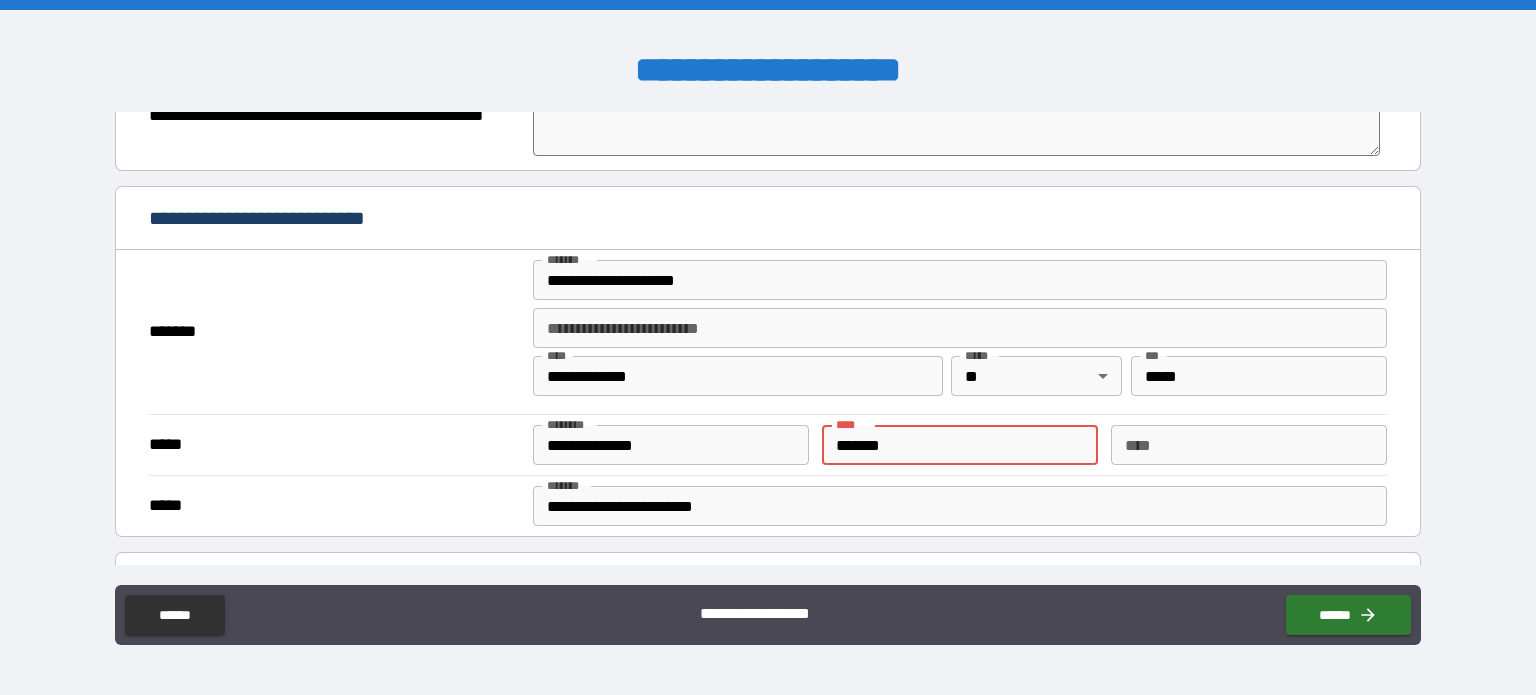 type on "*" 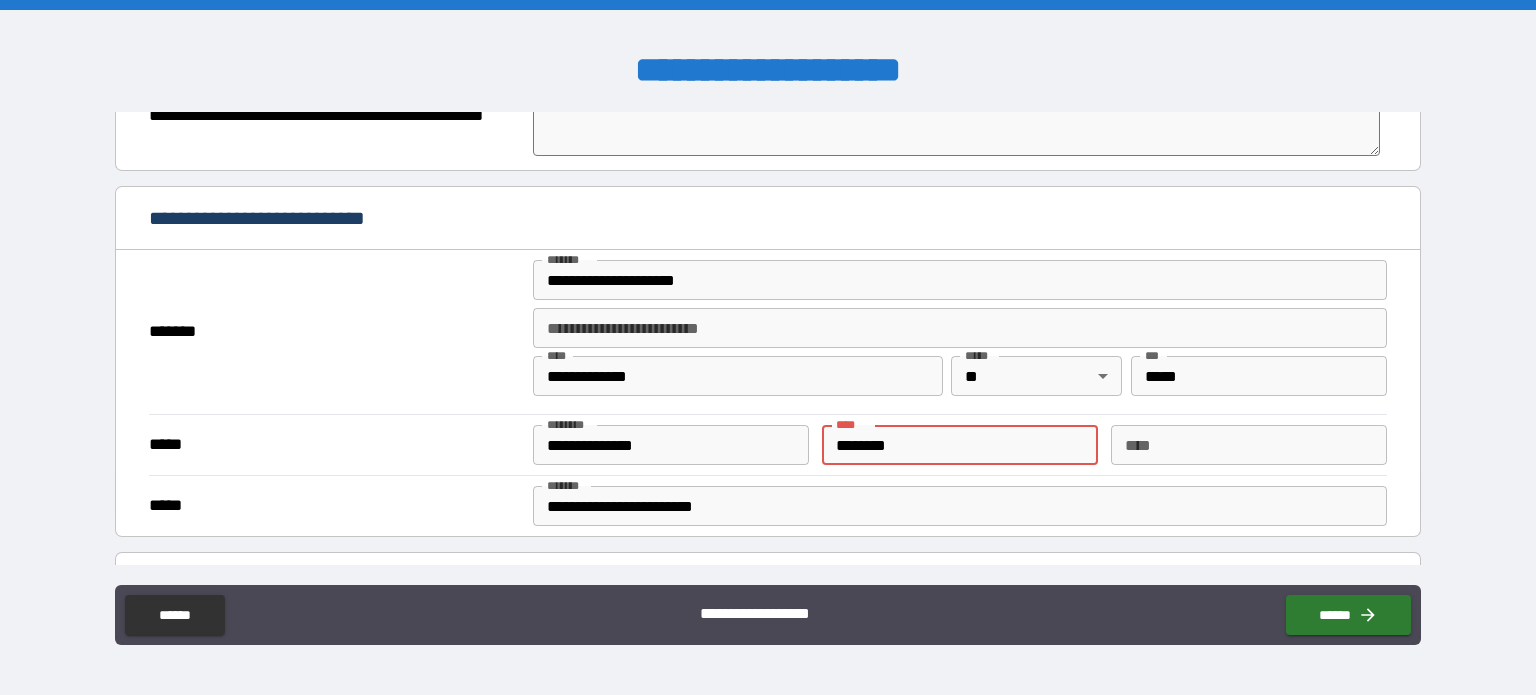 type on "*" 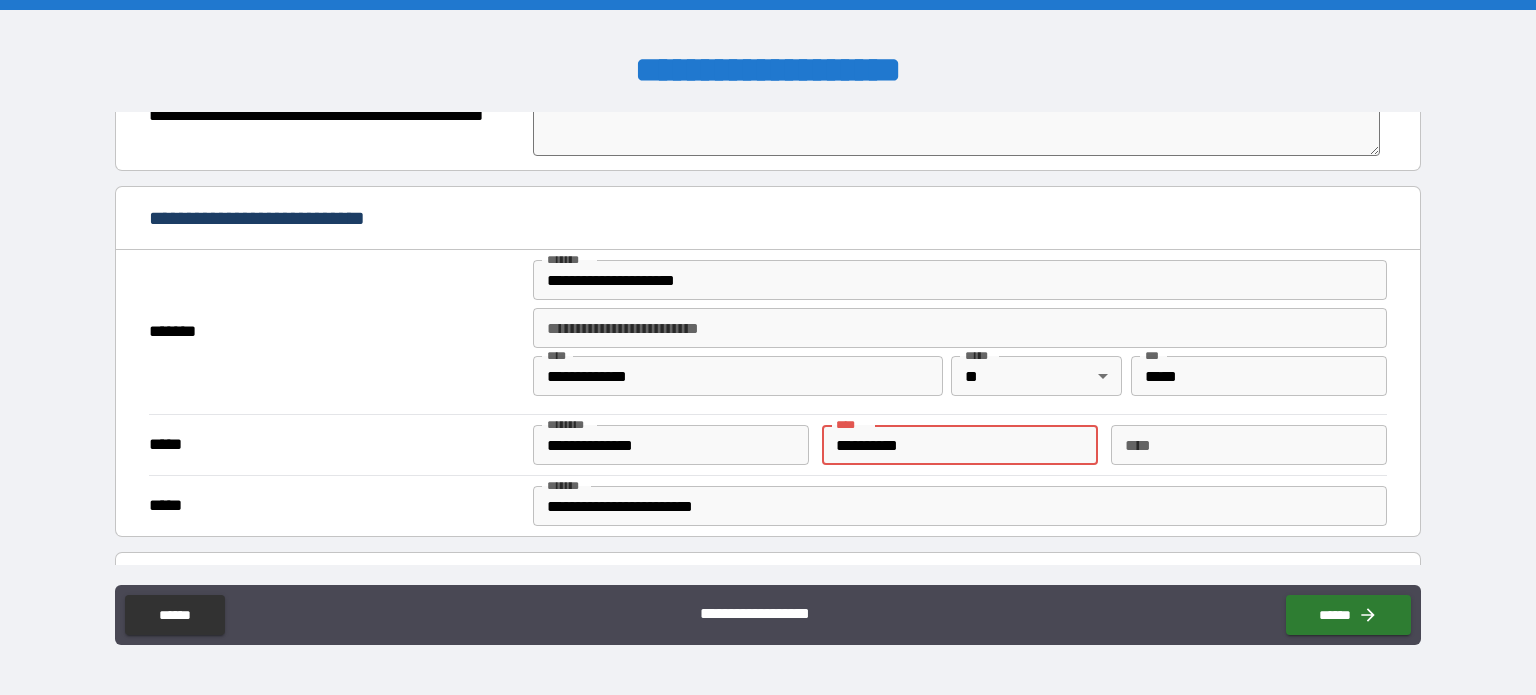 type on "*" 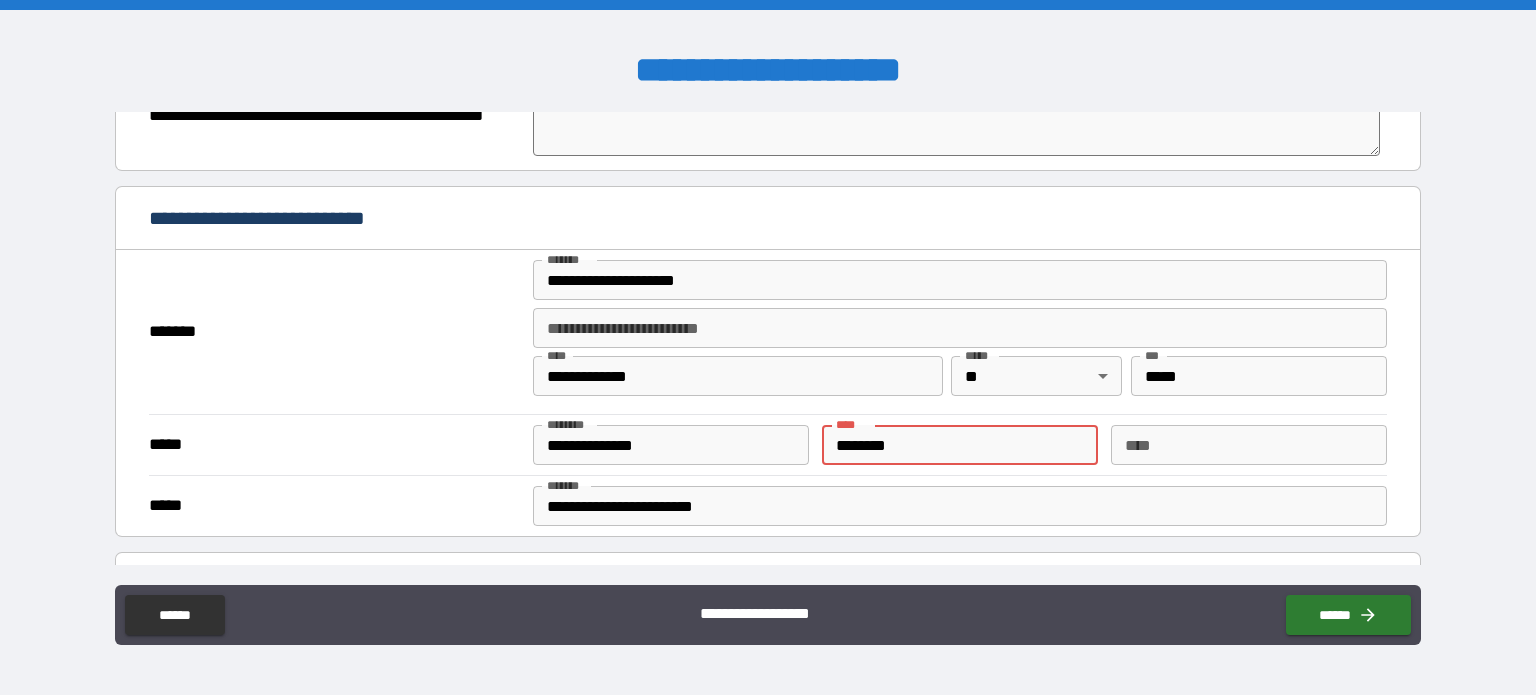type on "*" 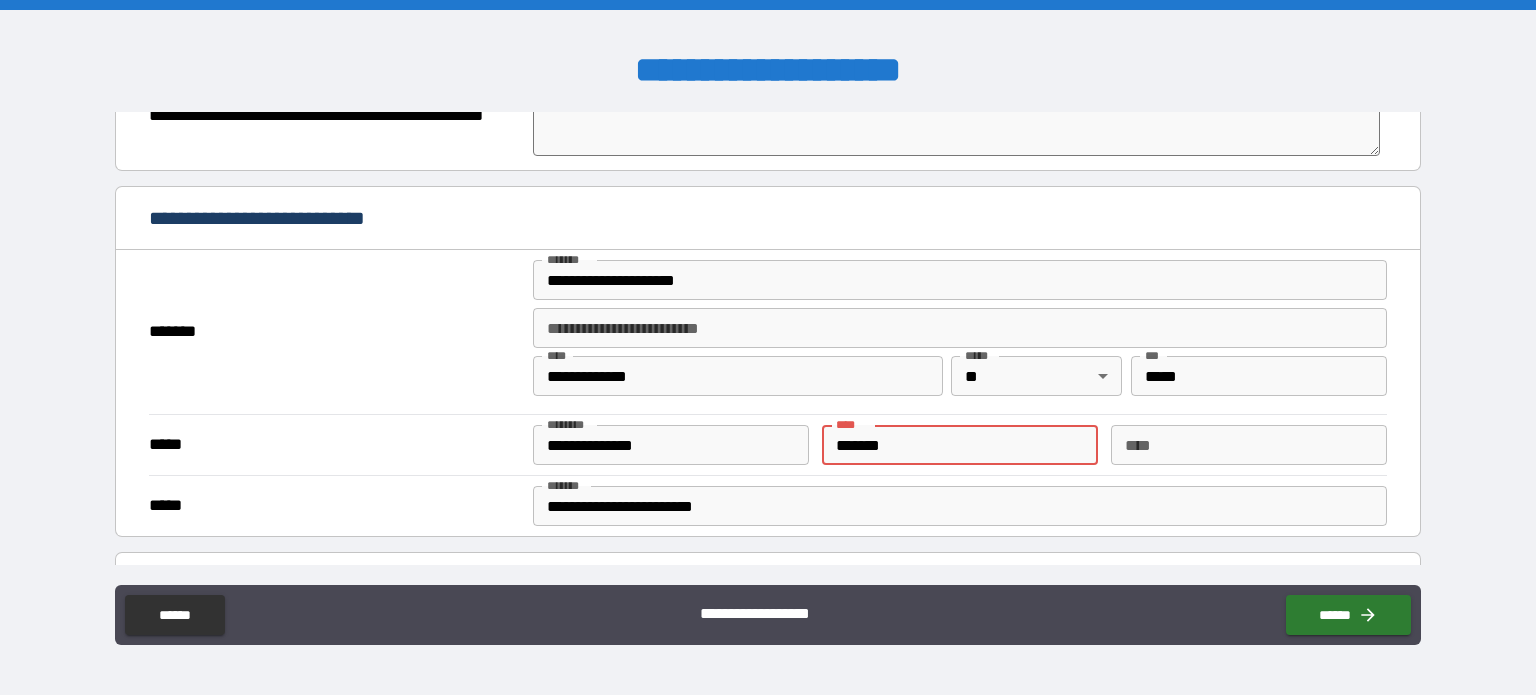 type on "*" 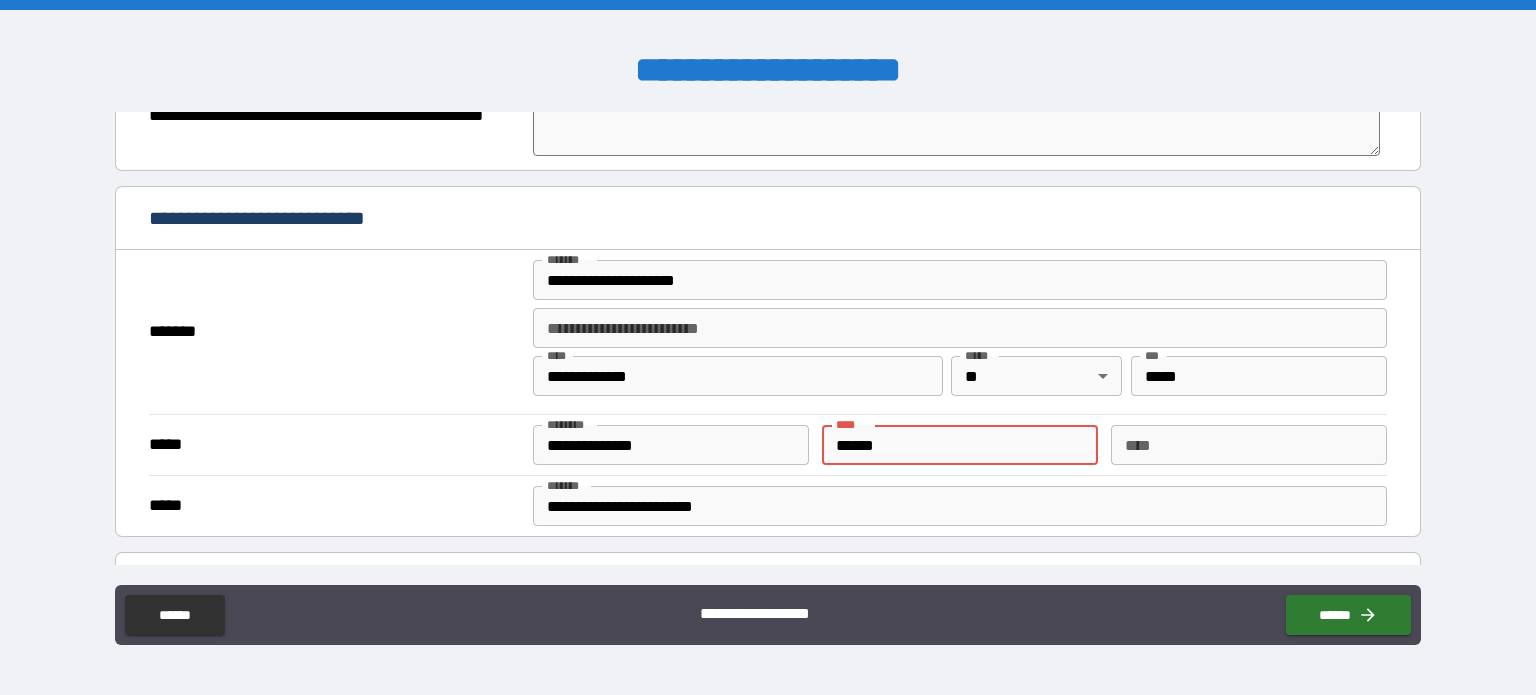type on "*" 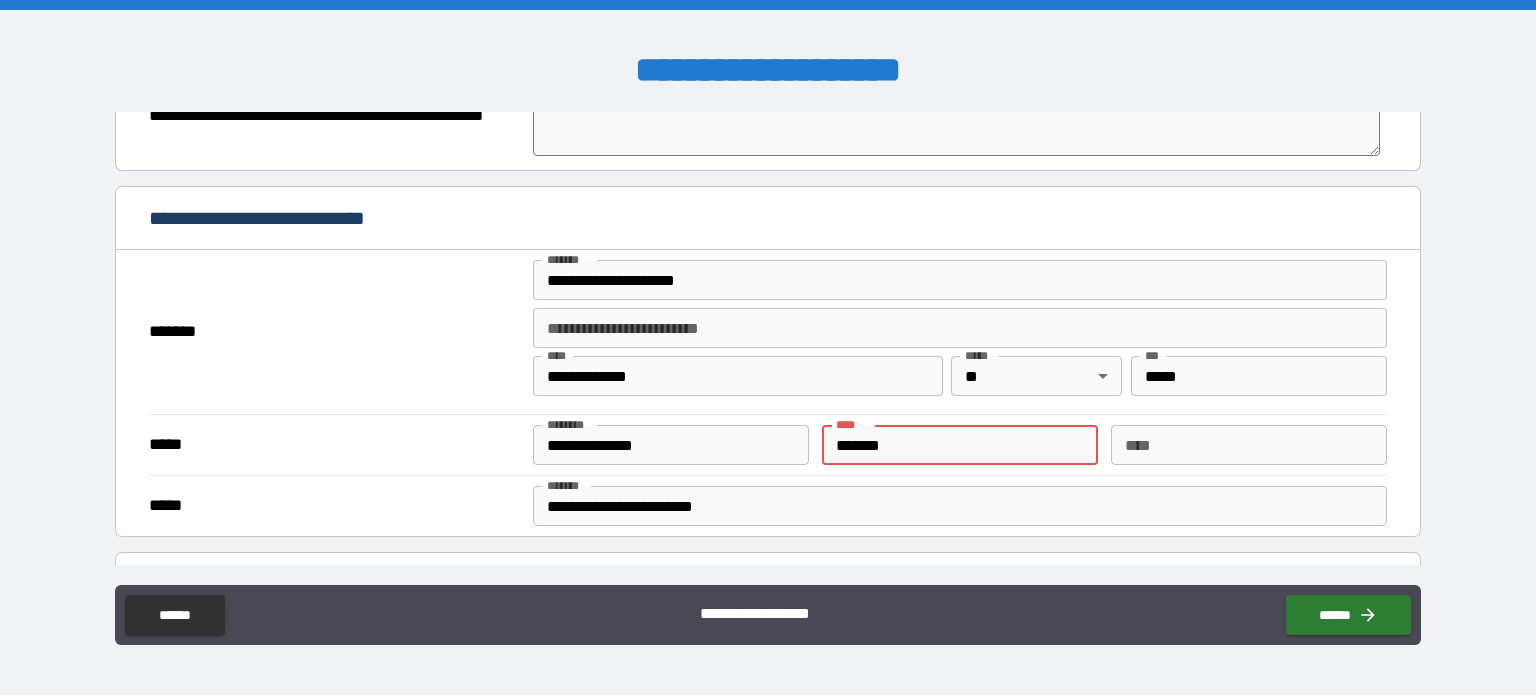 type on "*" 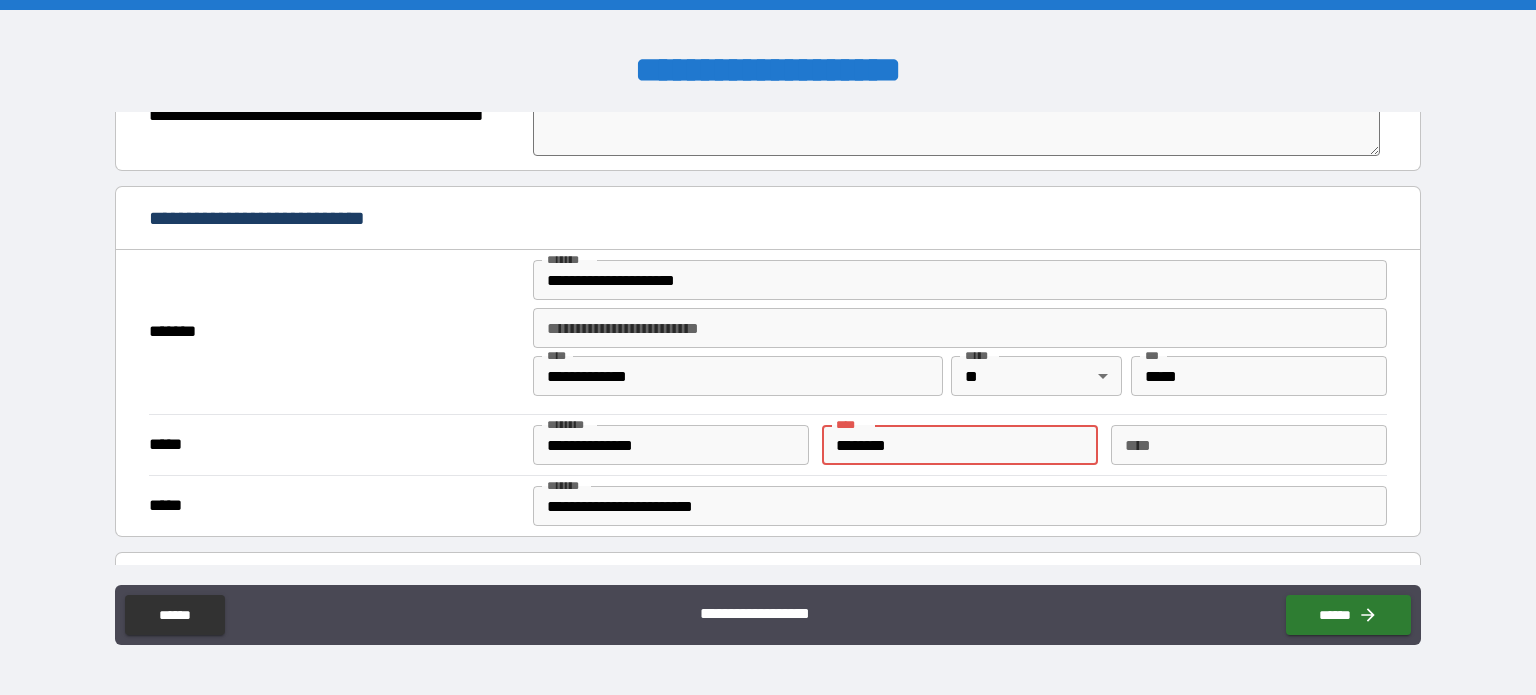 type on "*" 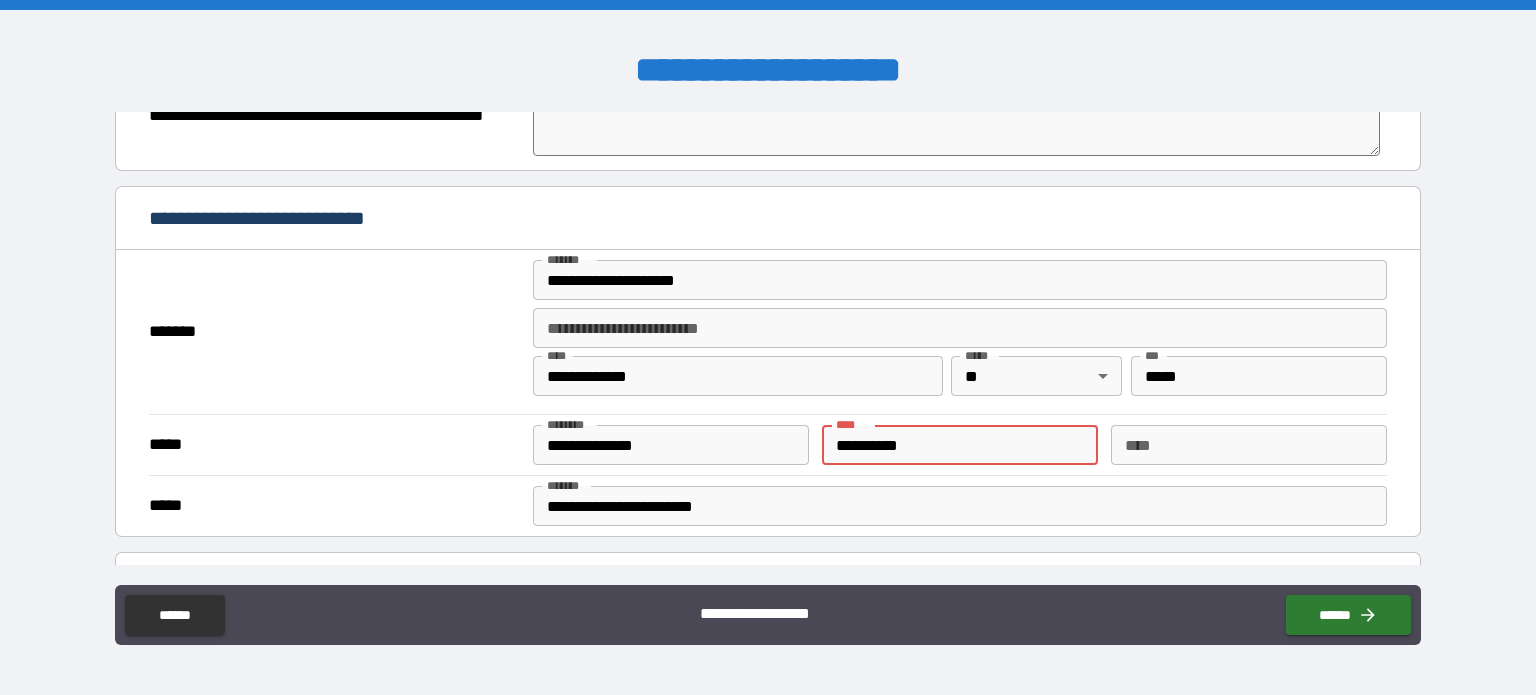 type on "*" 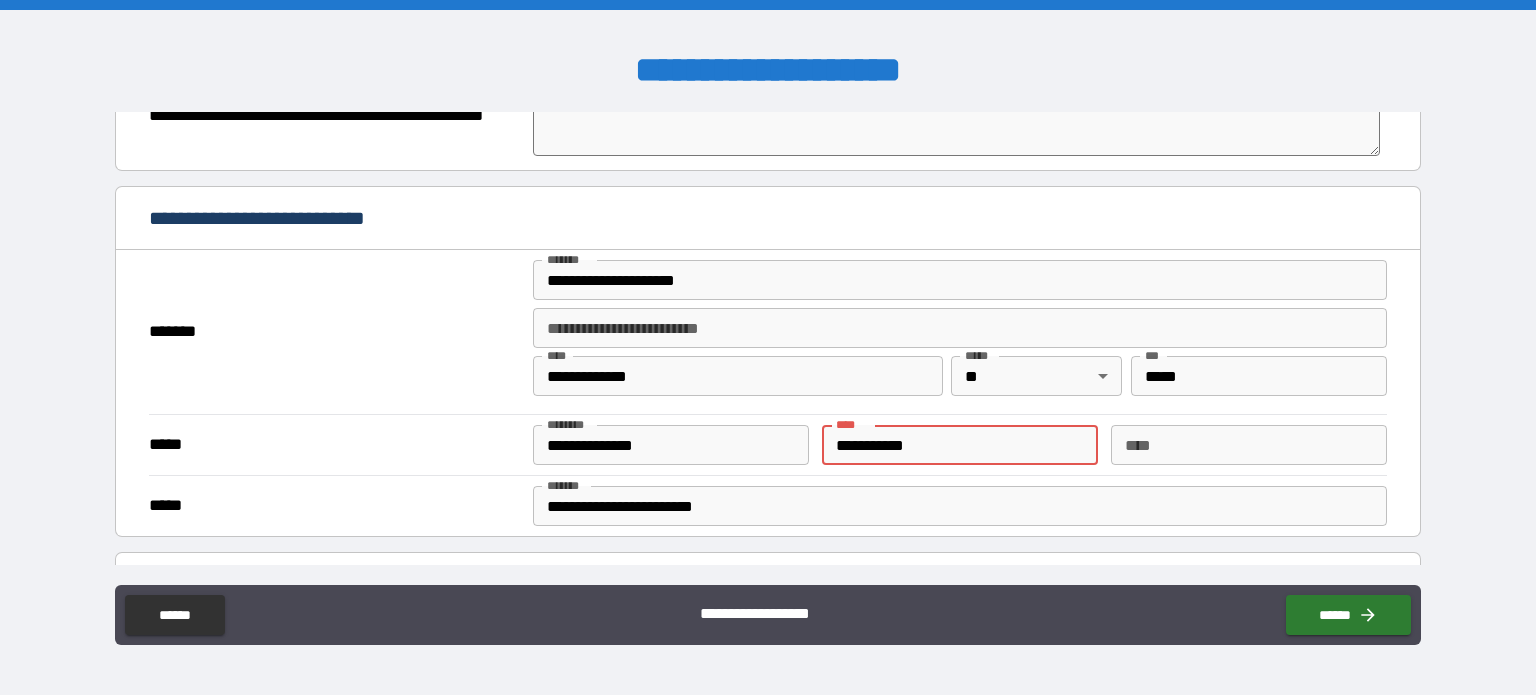 type on "*" 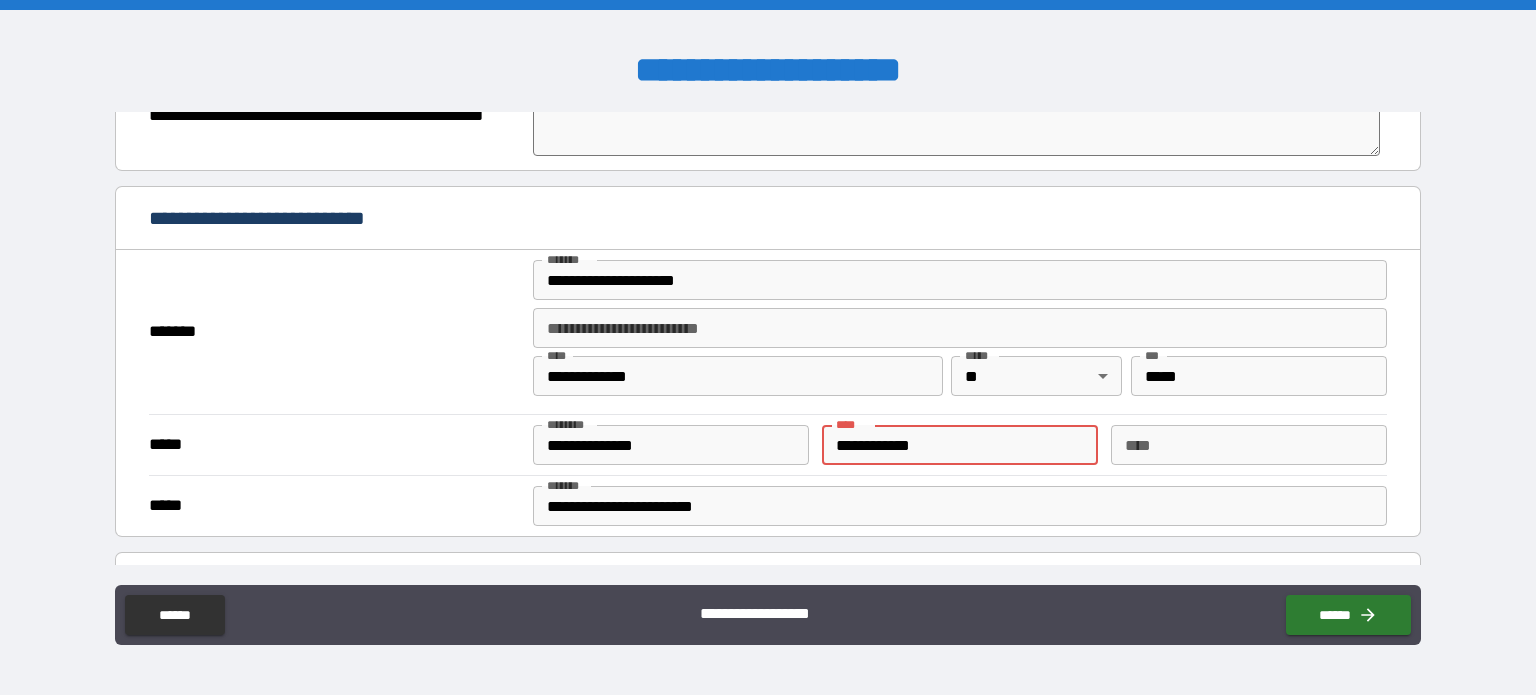 type on "*" 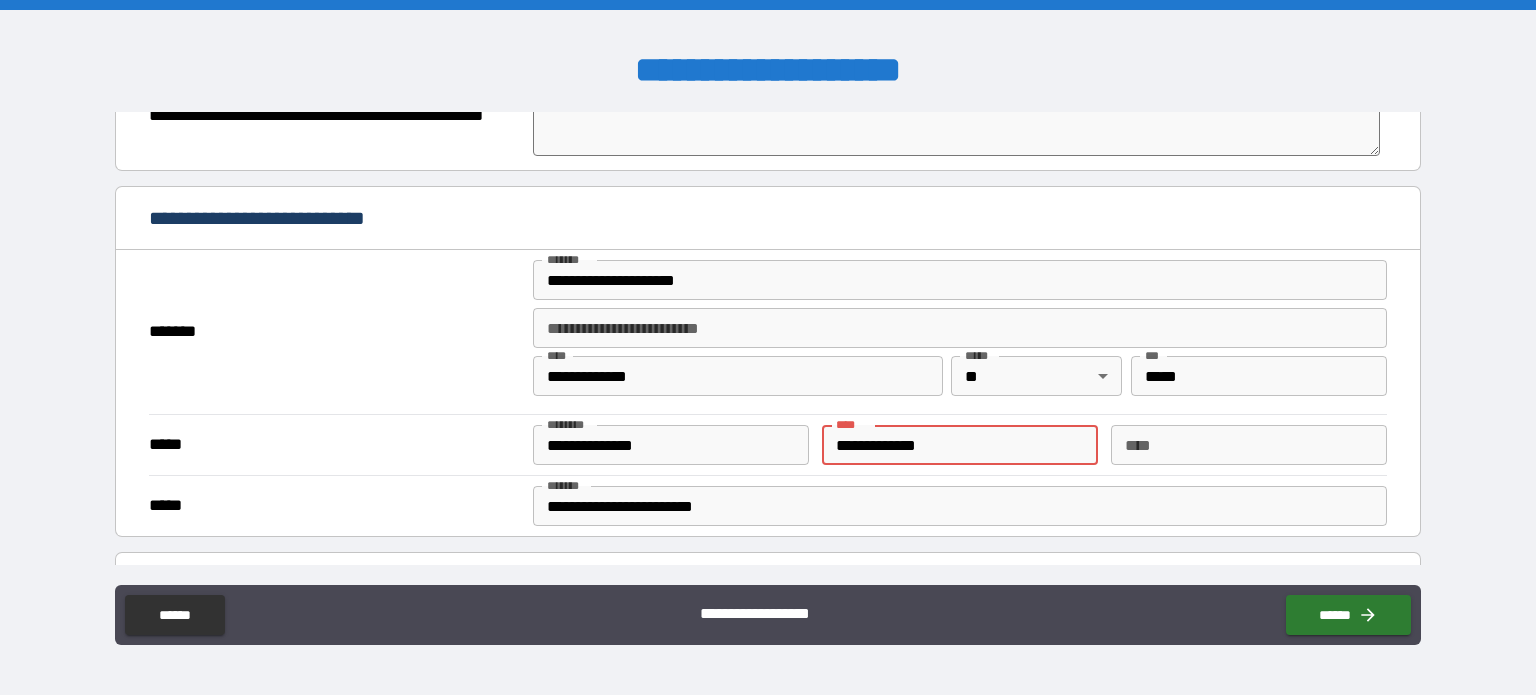 type on "*" 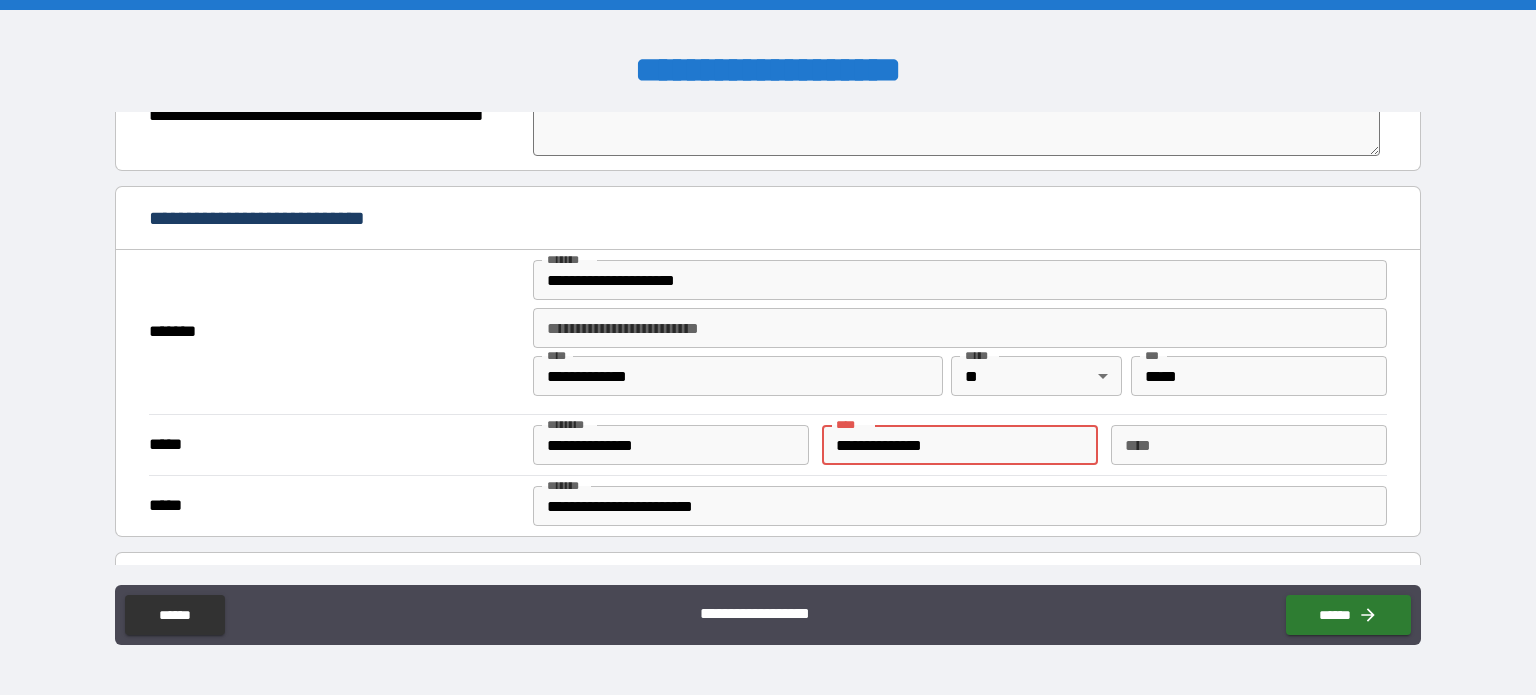 type on "*" 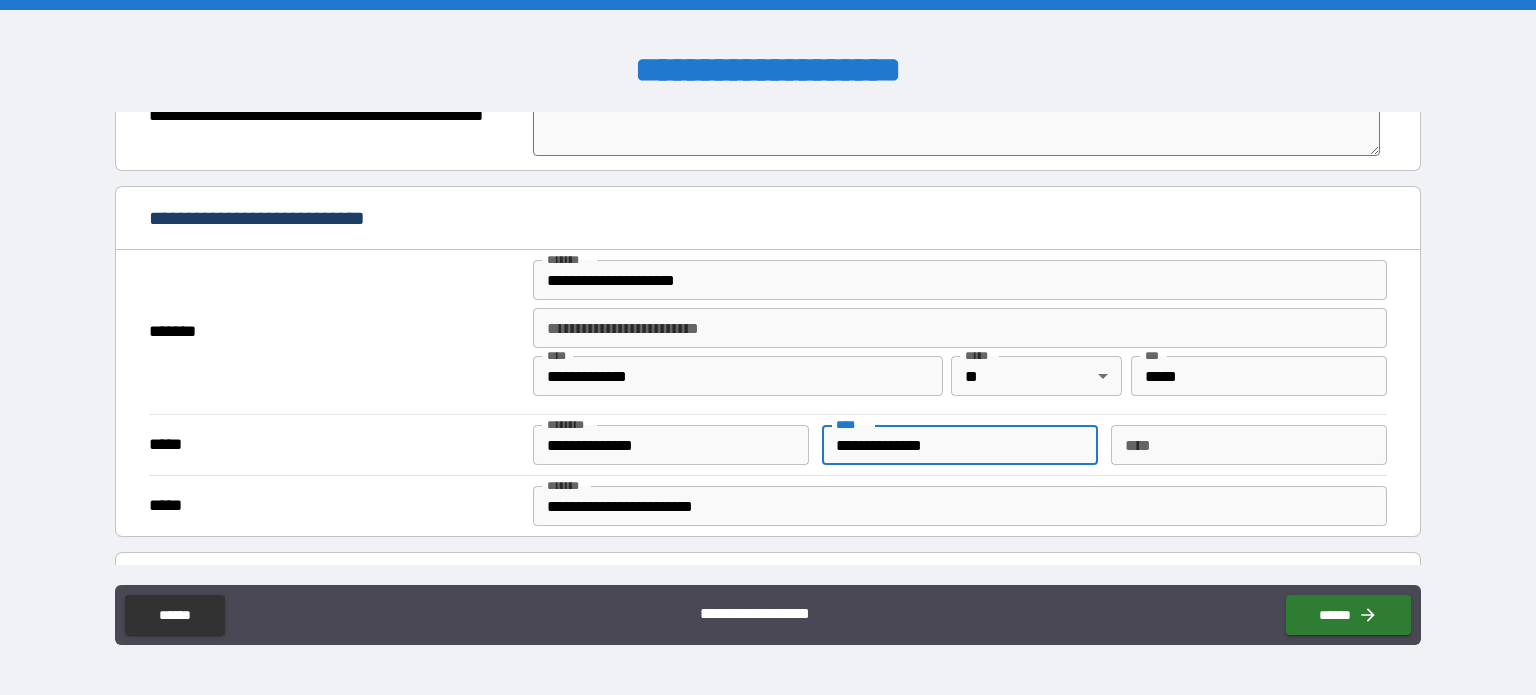 type on "**********" 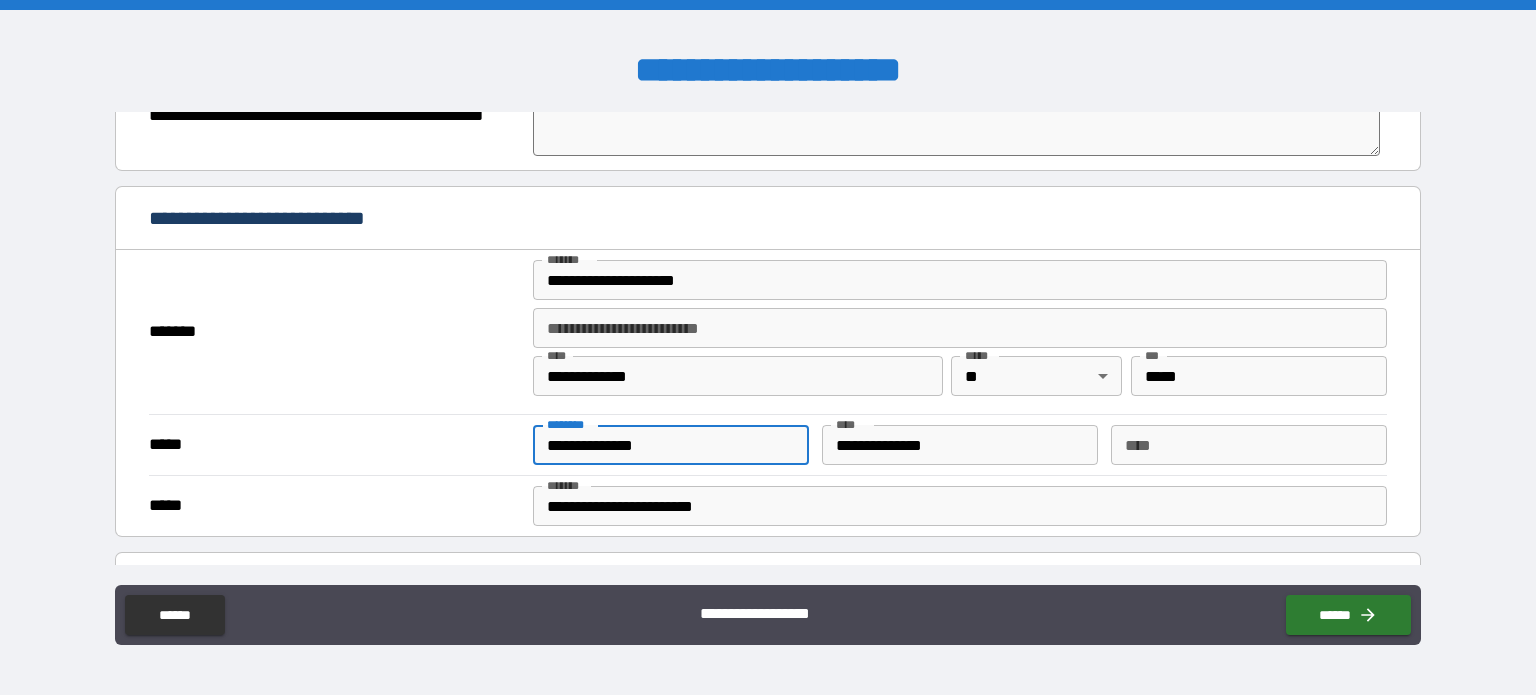 drag, startPoint x: 661, startPoint y: 437, endPoint x: 532, endPoint y: 439, distance: 129.0155 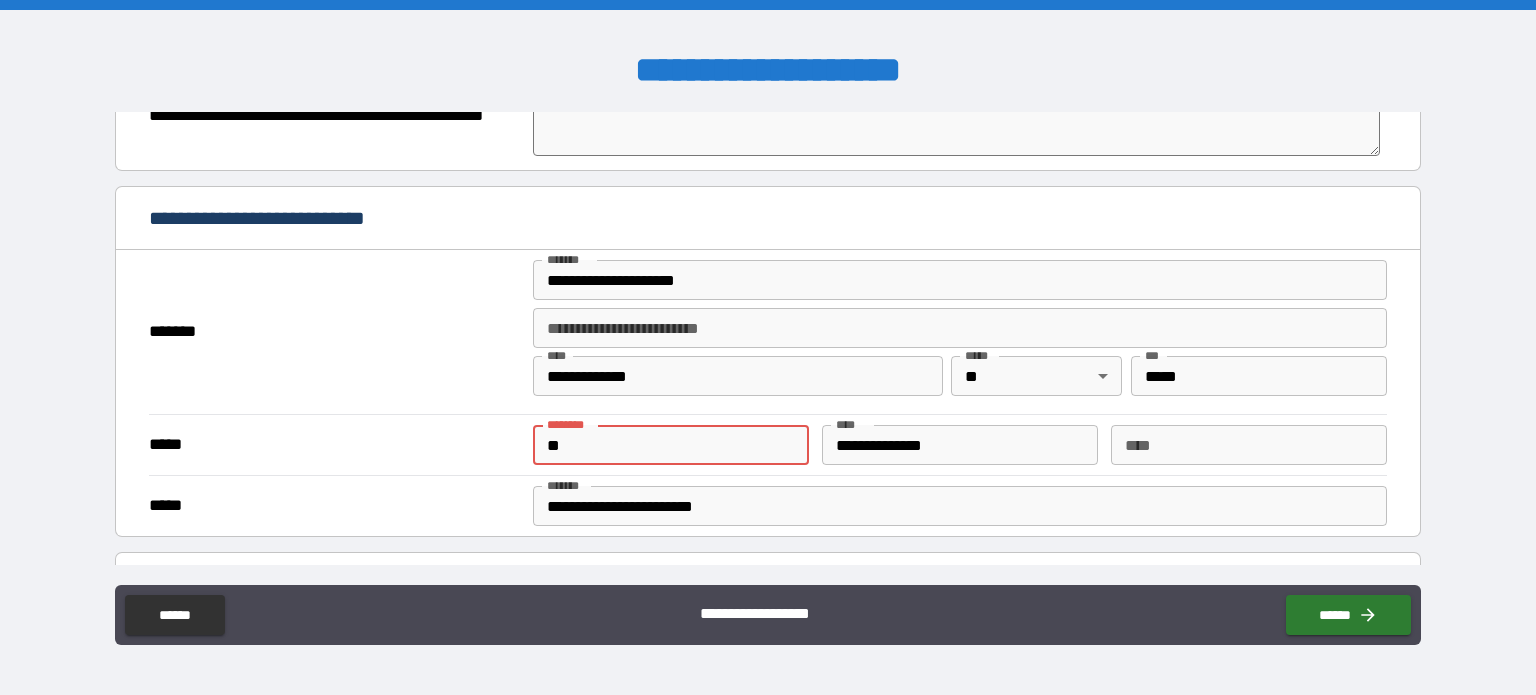 type on "*" 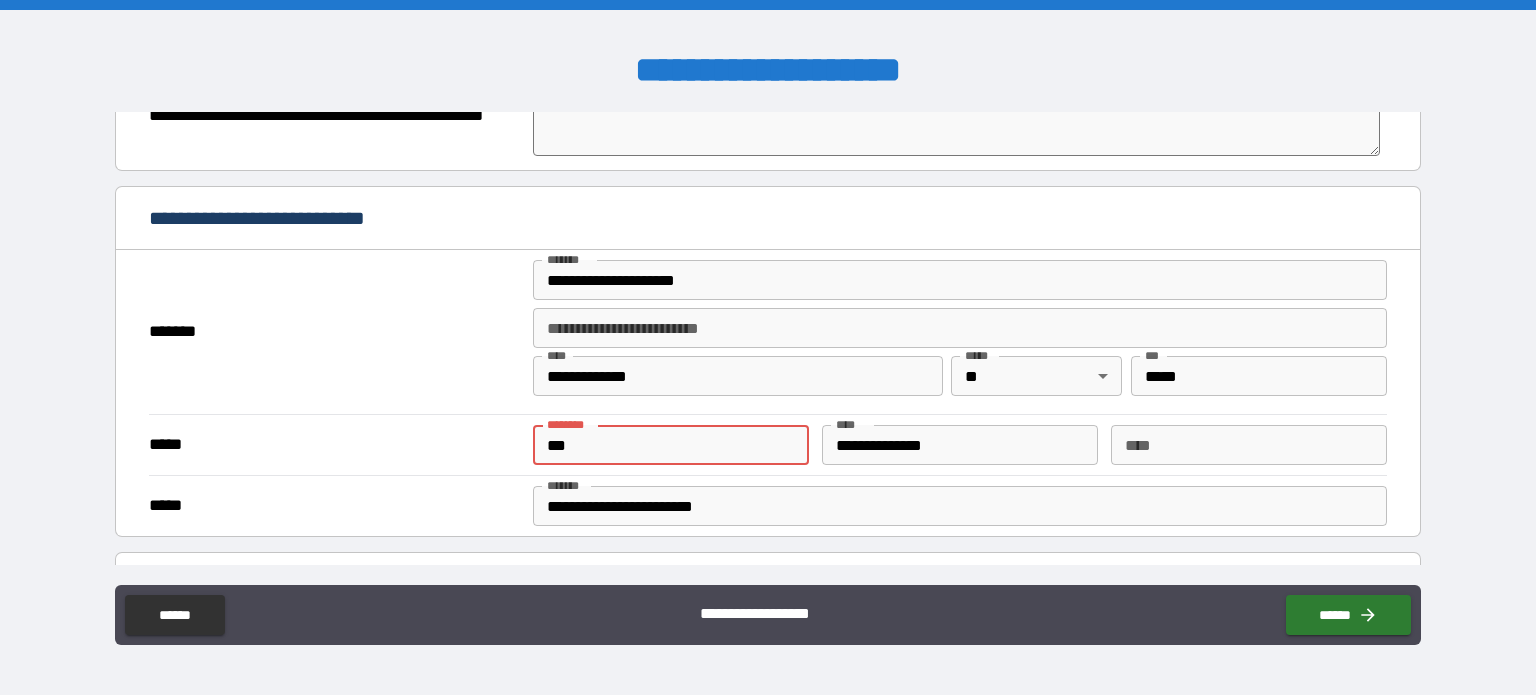 type on "*" 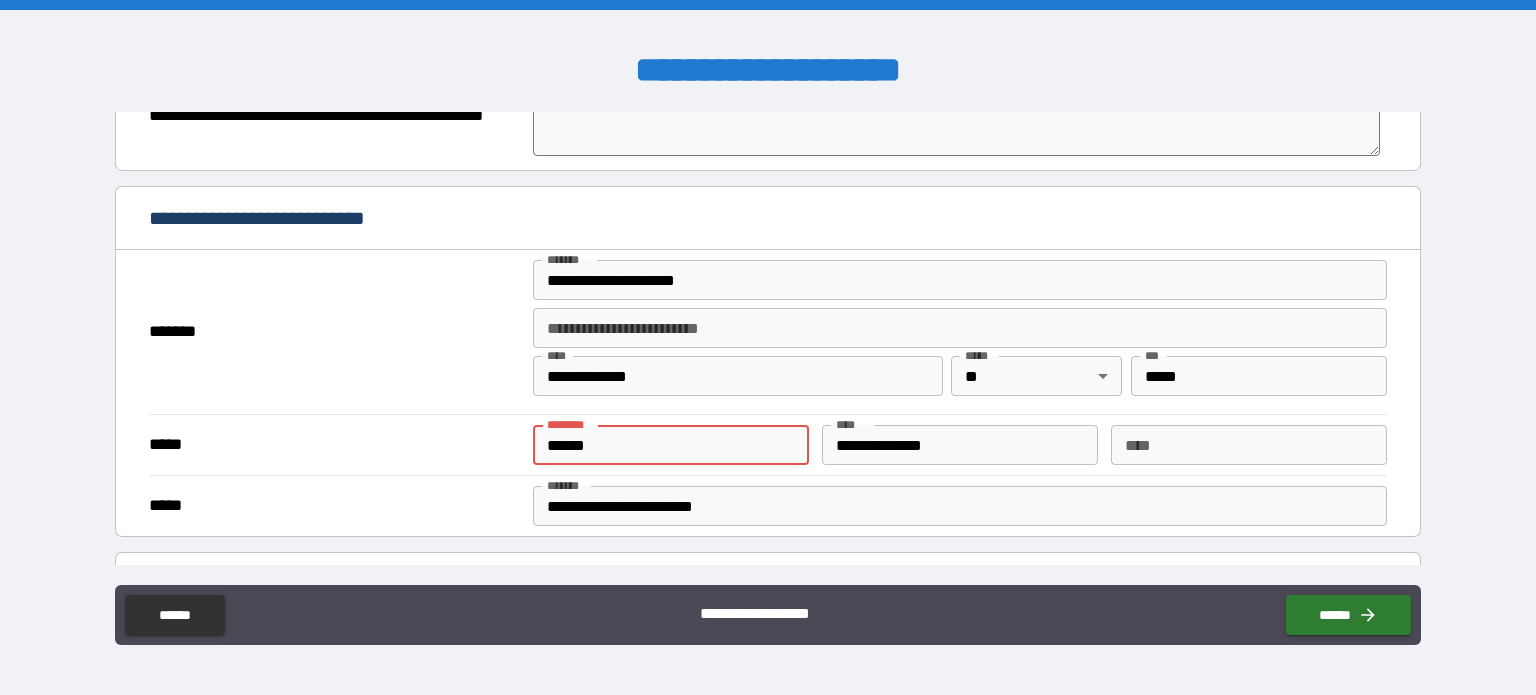 type on "*" 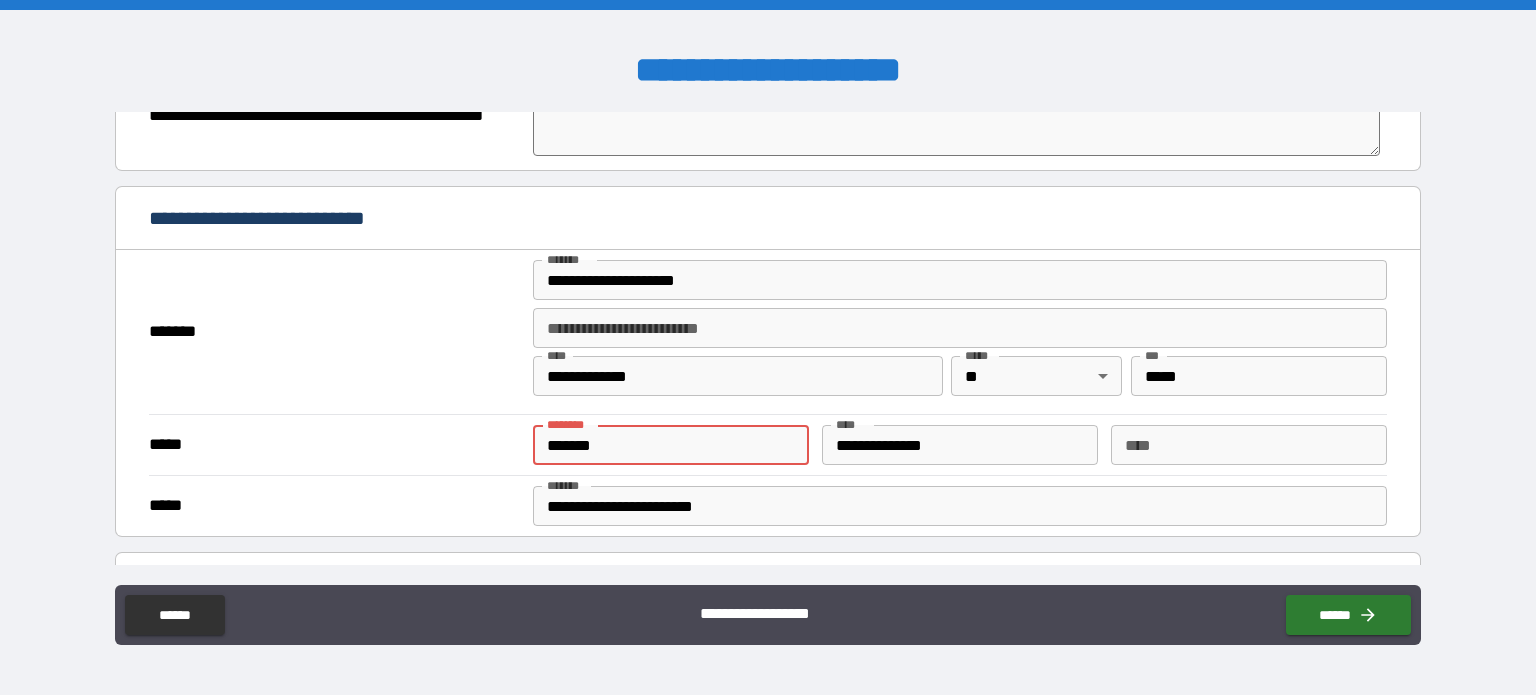 type on "*" 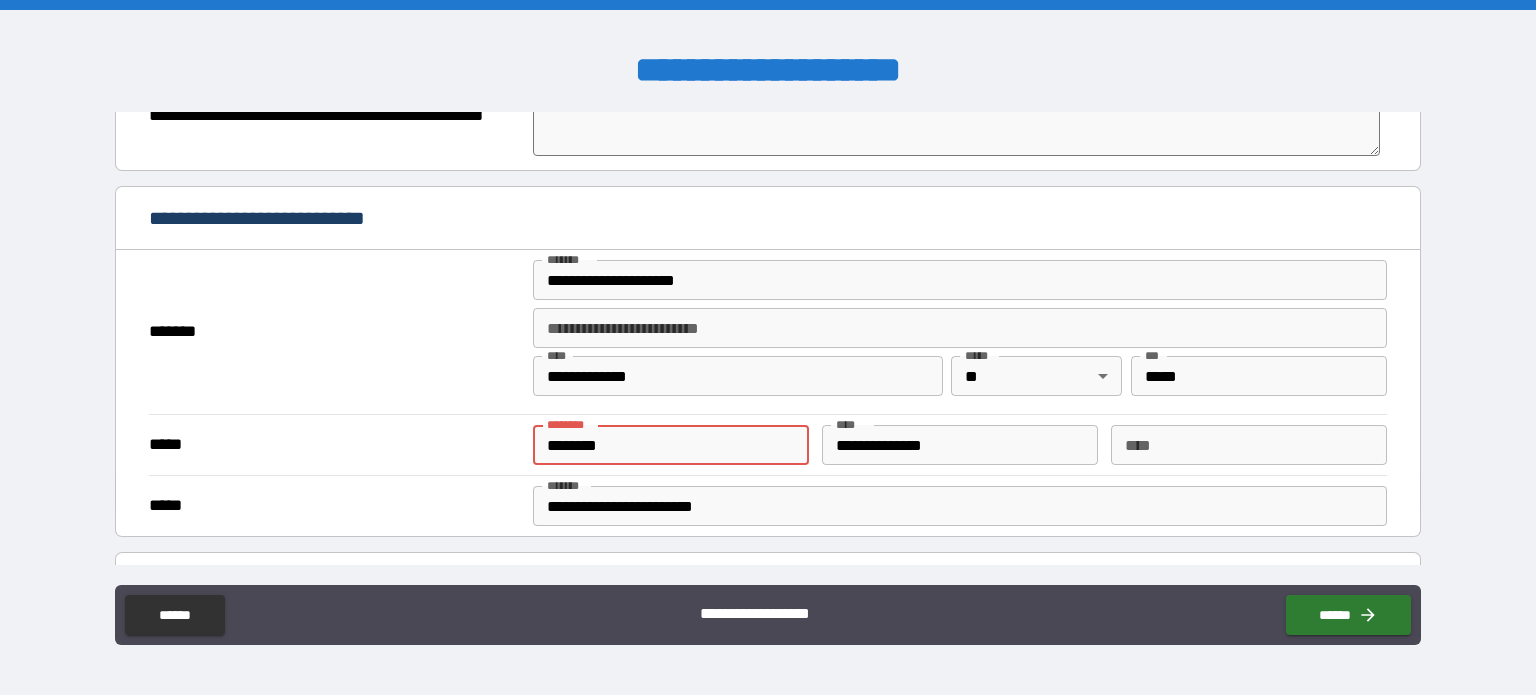 type on "*" 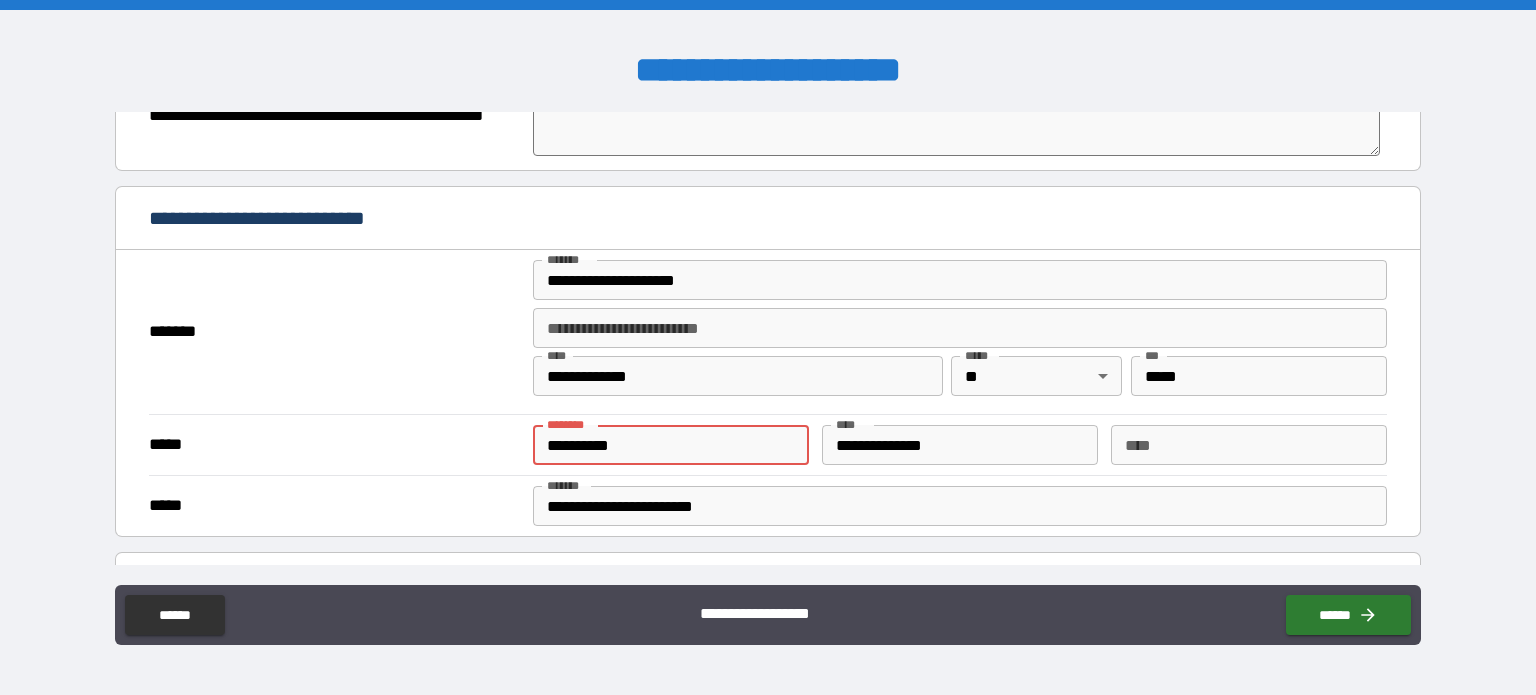 type on "*" 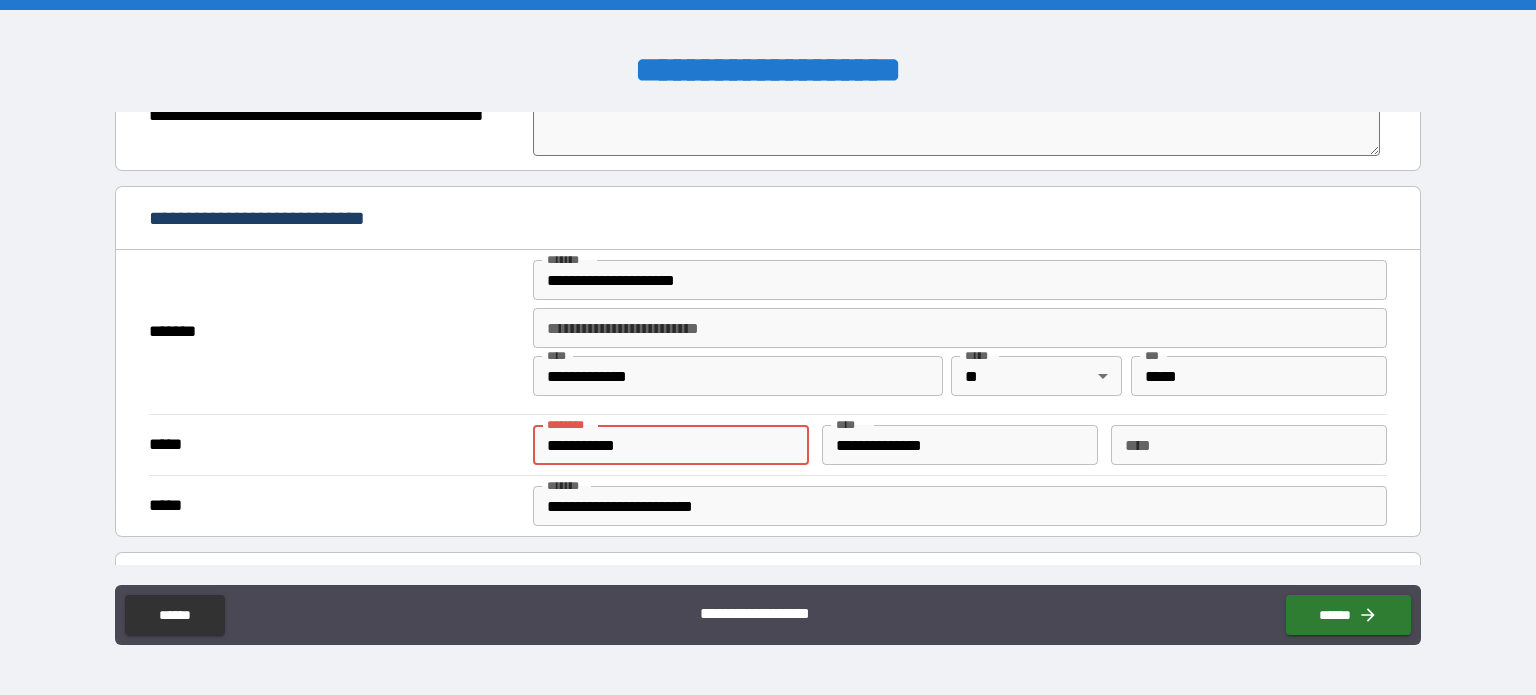 type on "*" 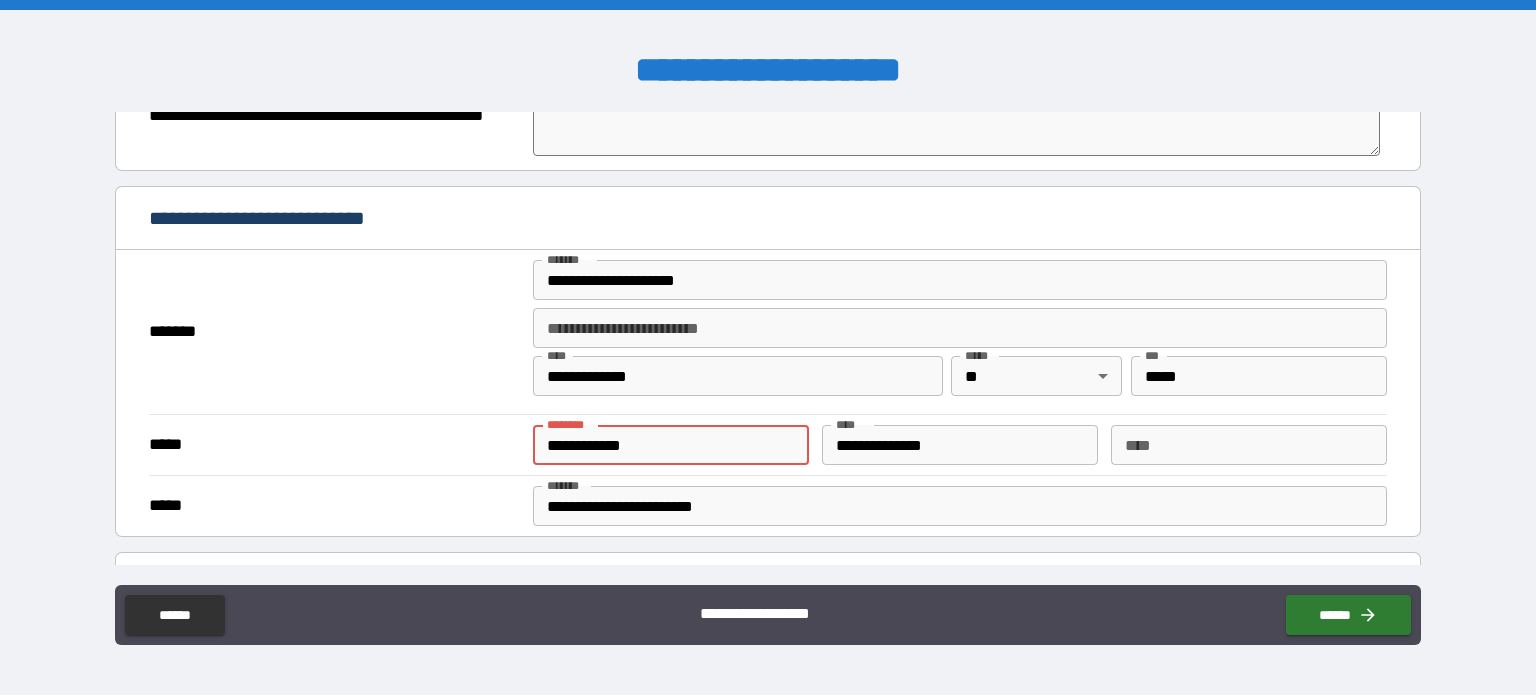 type on "*" 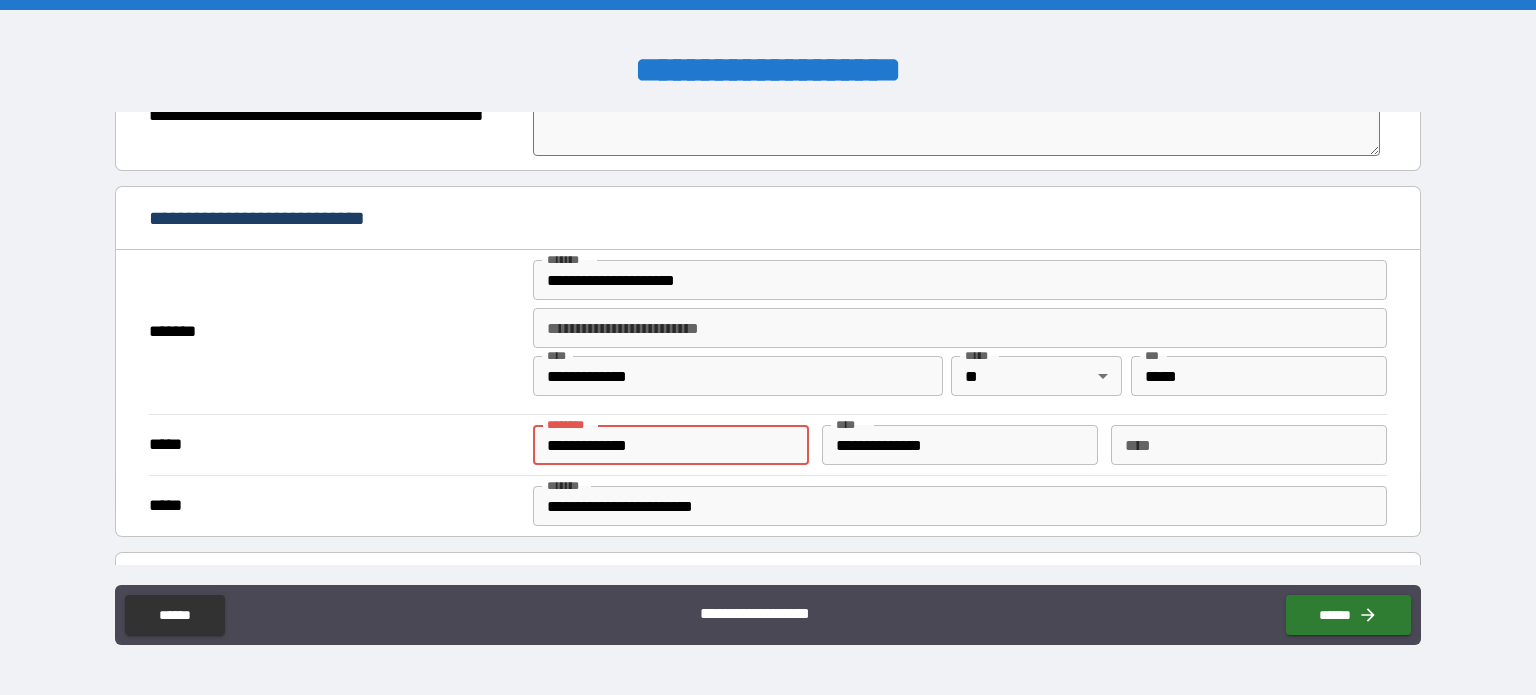 type on "*" 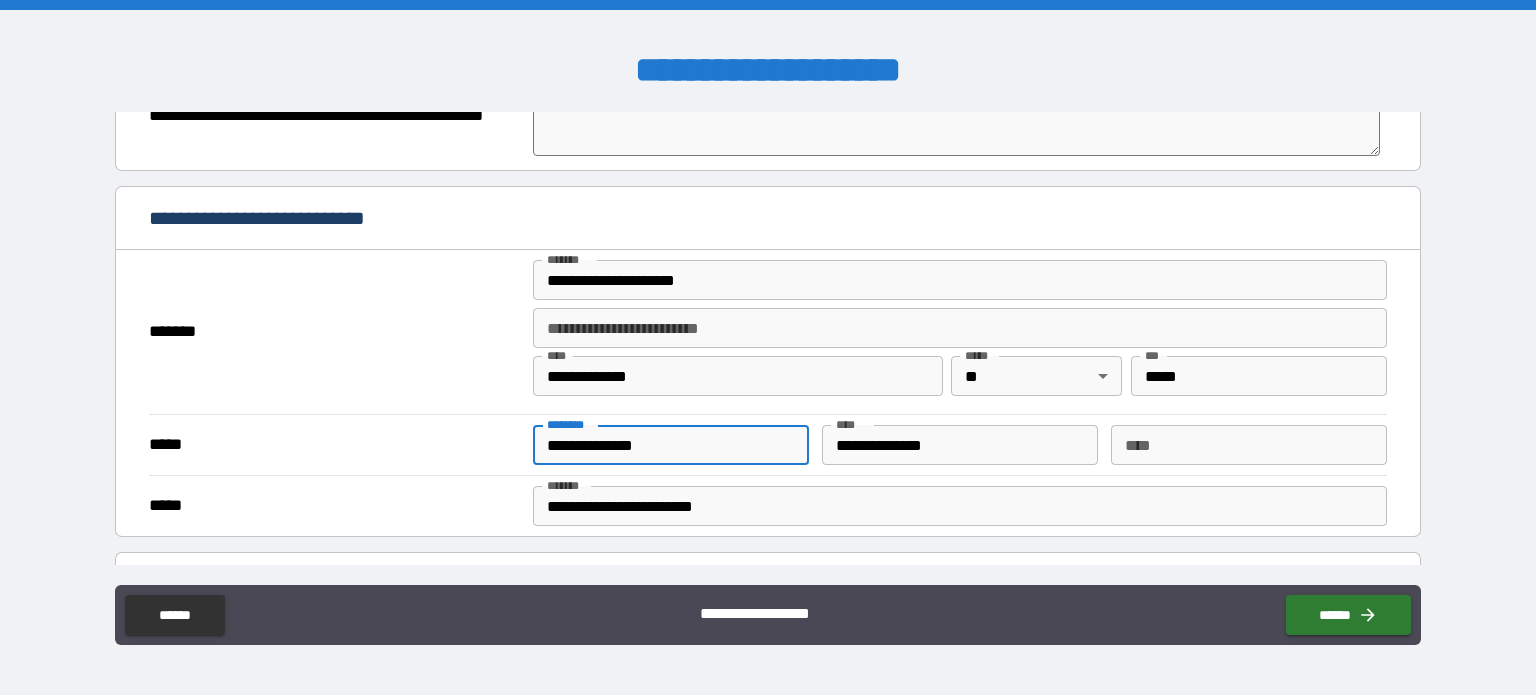type on "*" 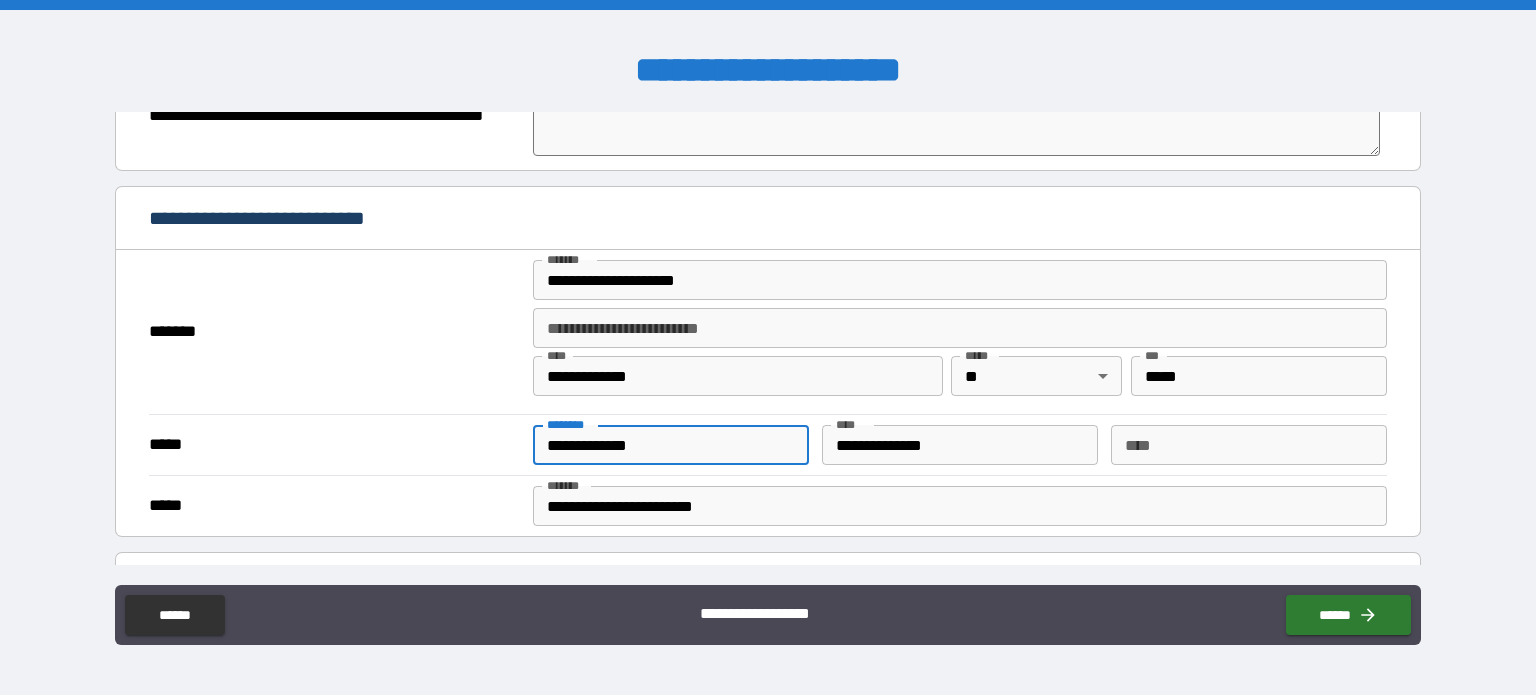 type on "*" 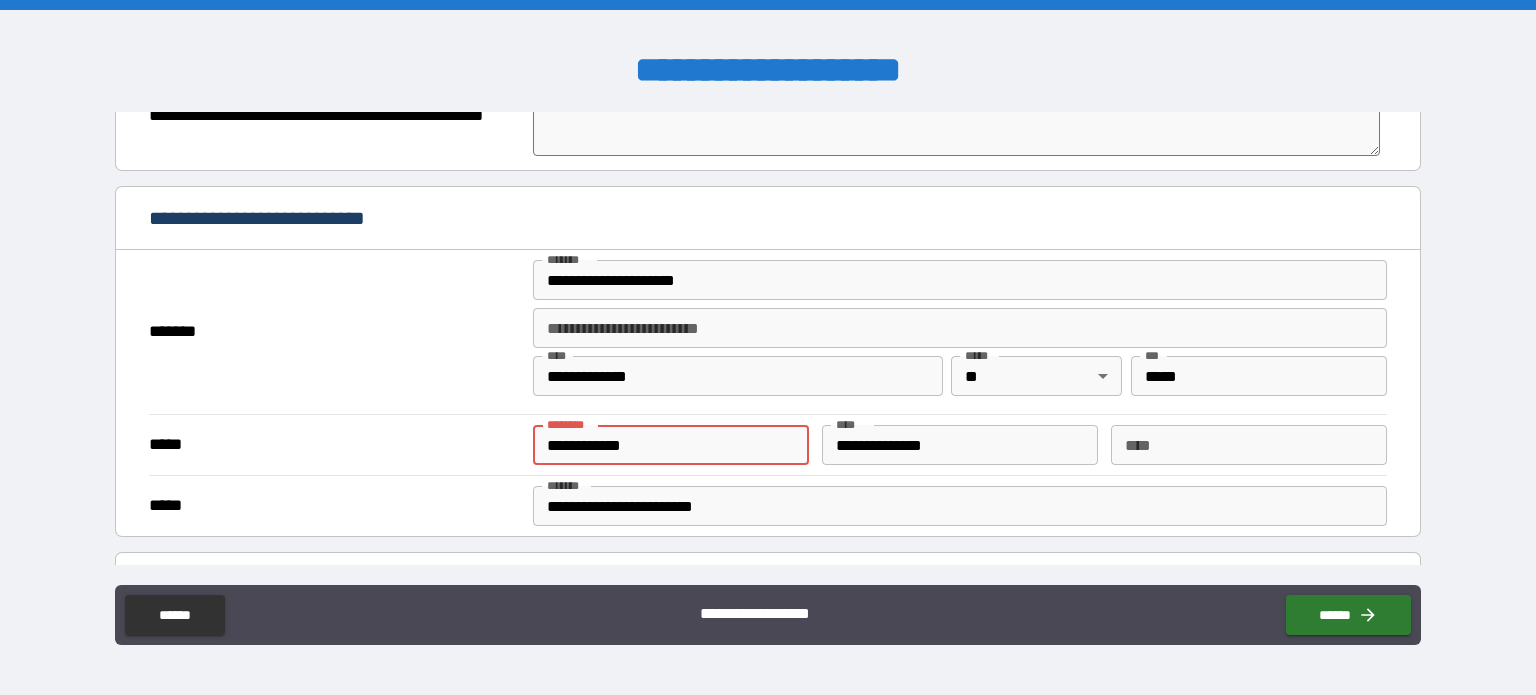 type on "*" 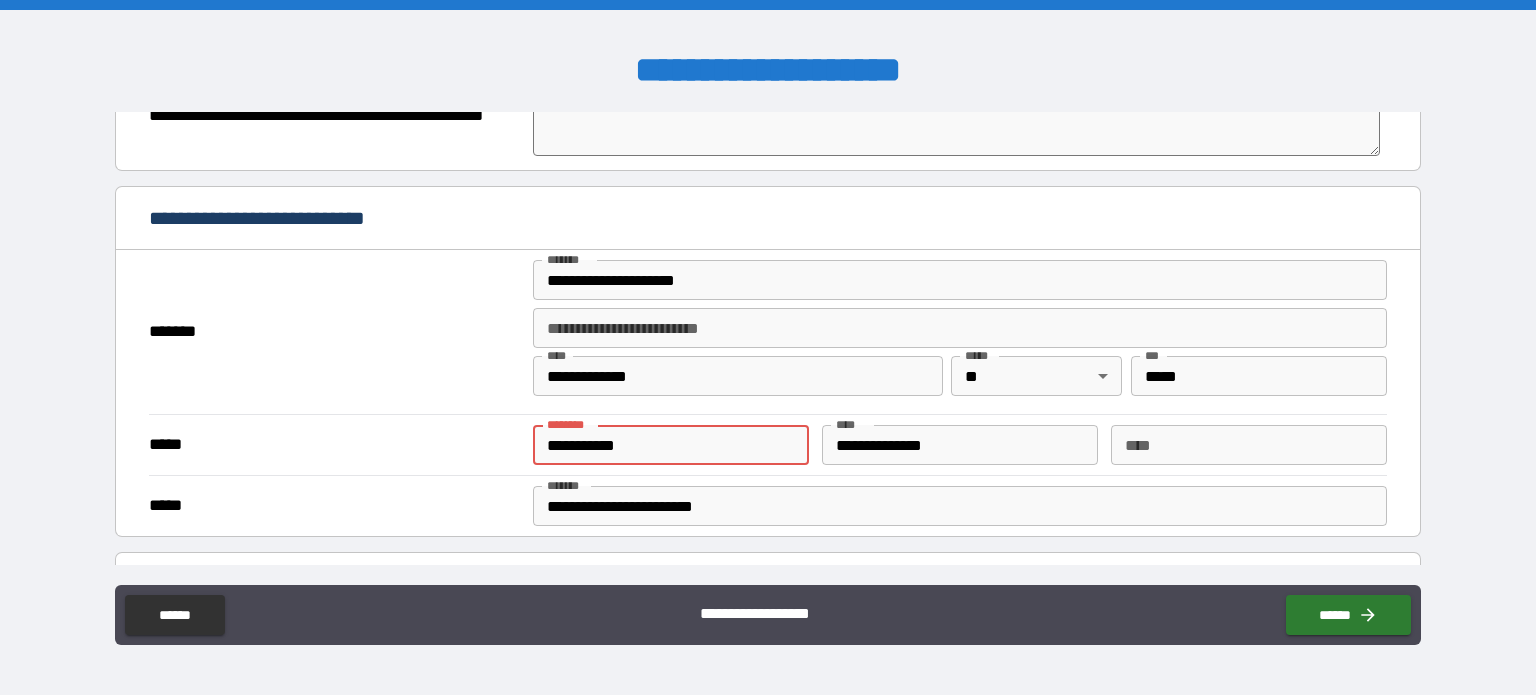 type on "*" 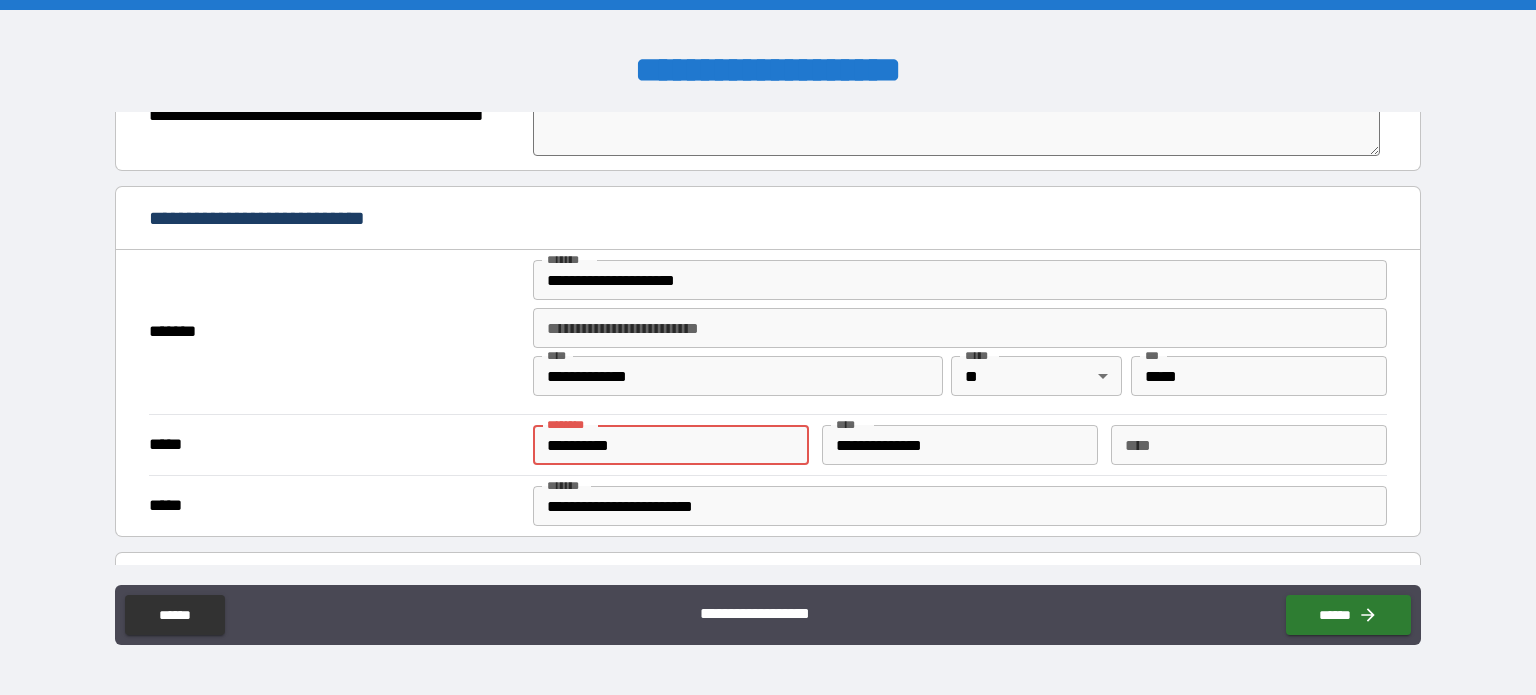 type on "*" 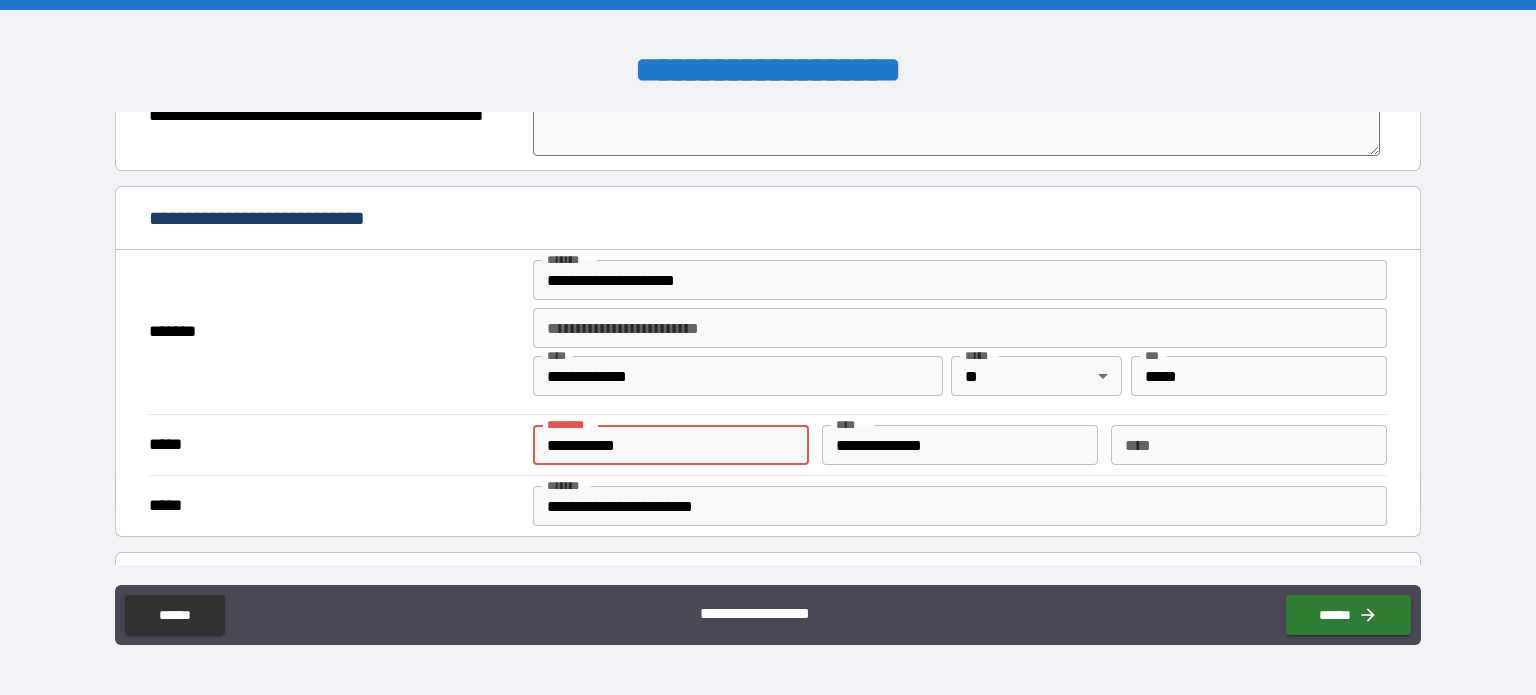 type on "*" 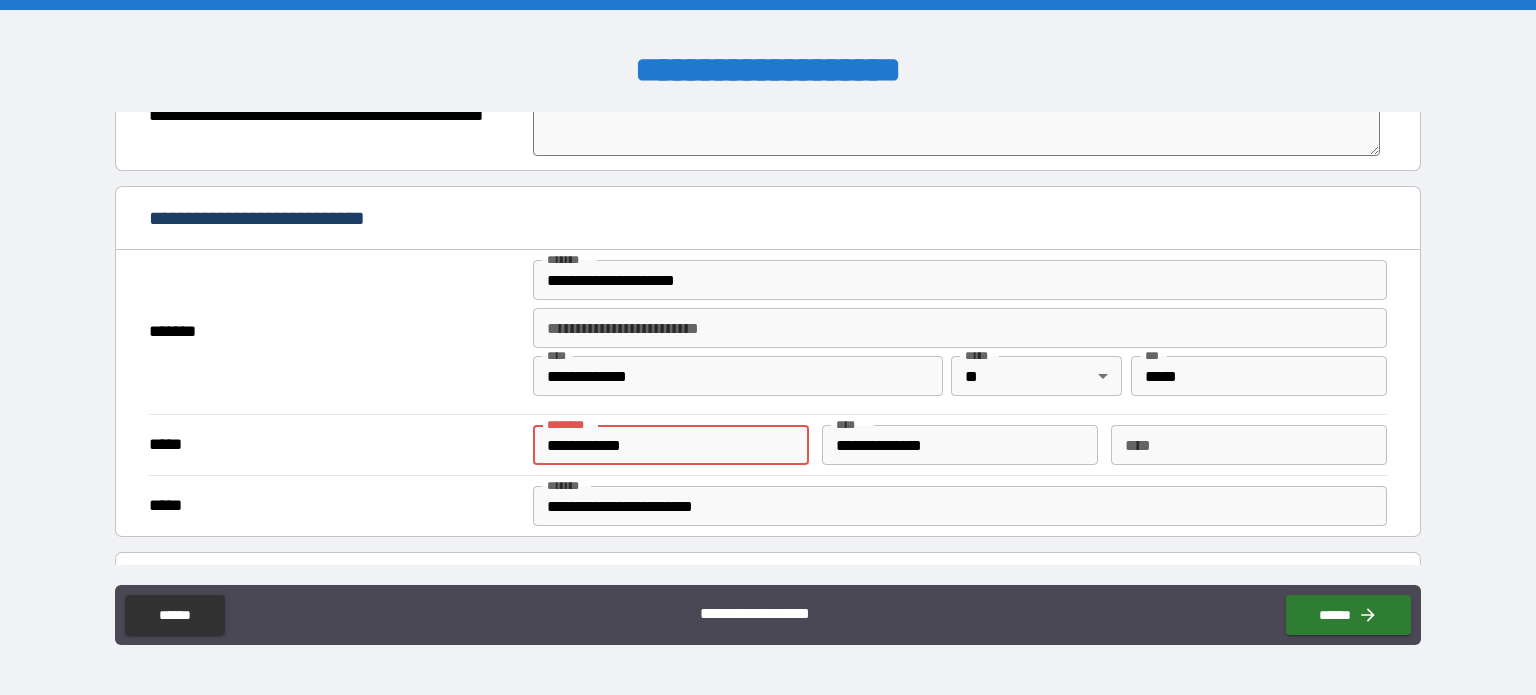 type on "*" 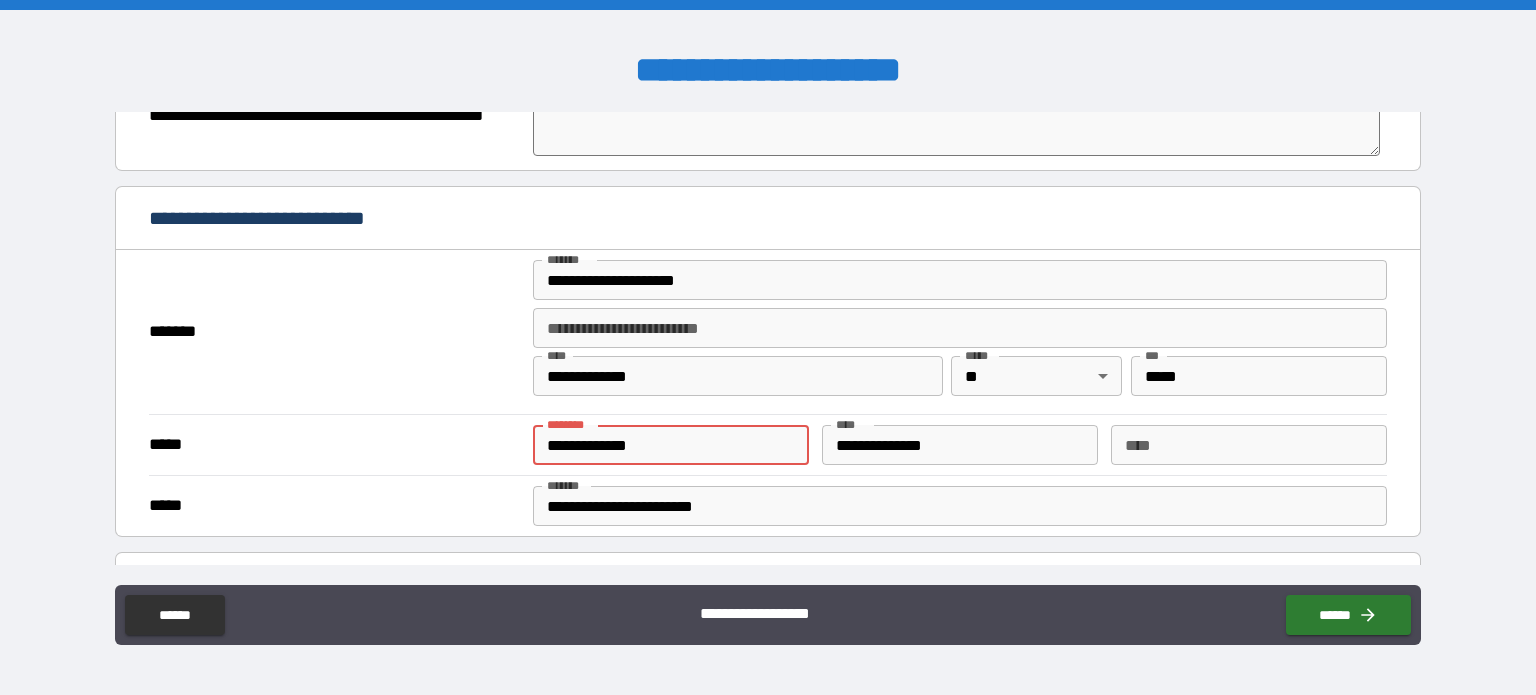 type on "*" 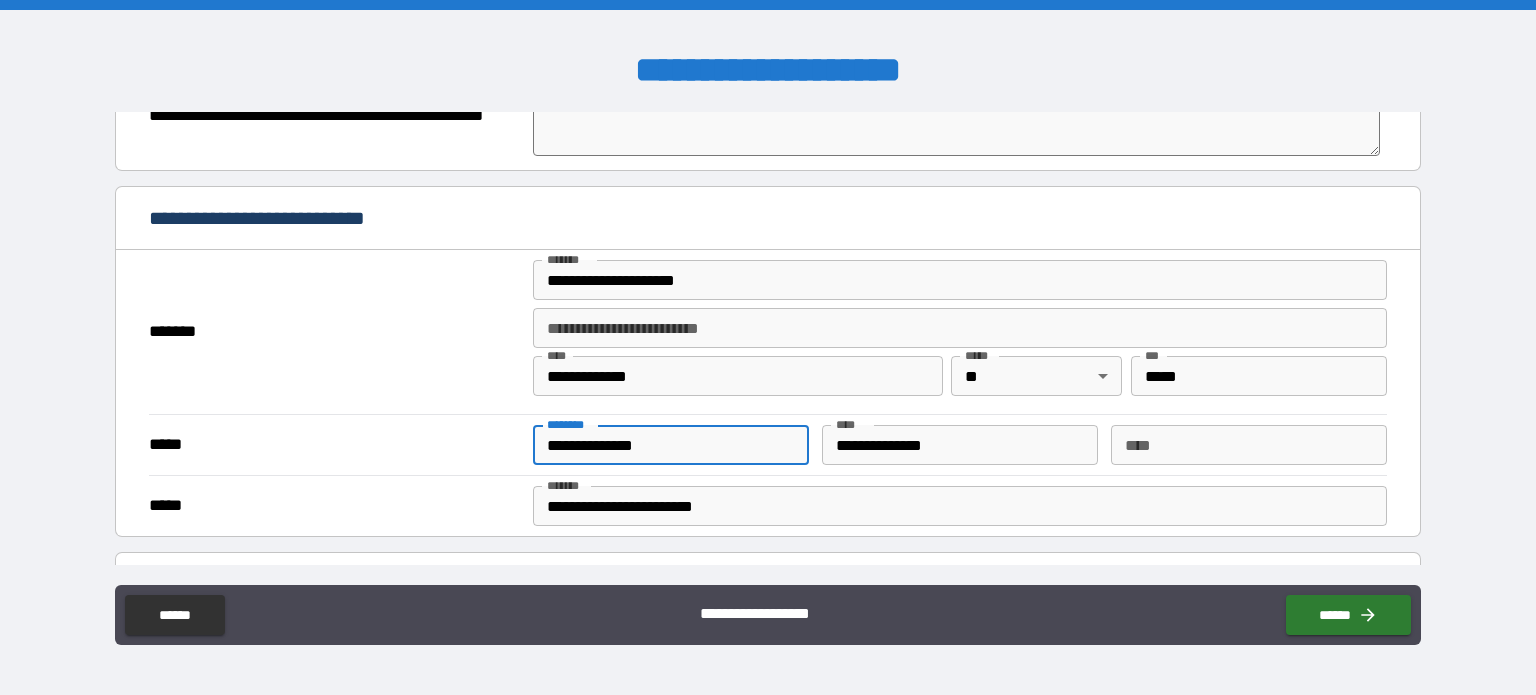 type on "*" 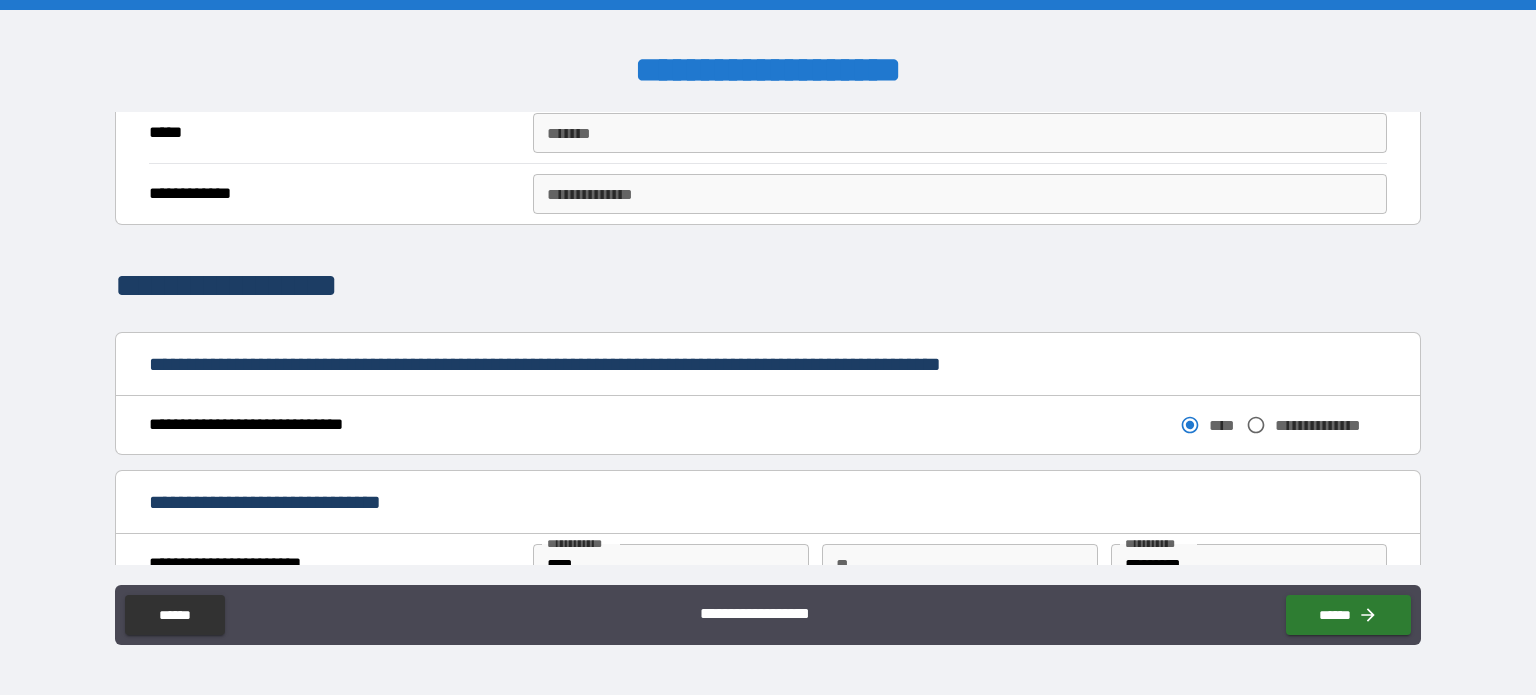 scroll, scrollTop: 1132, scrollLeft: 0, axis: vertical 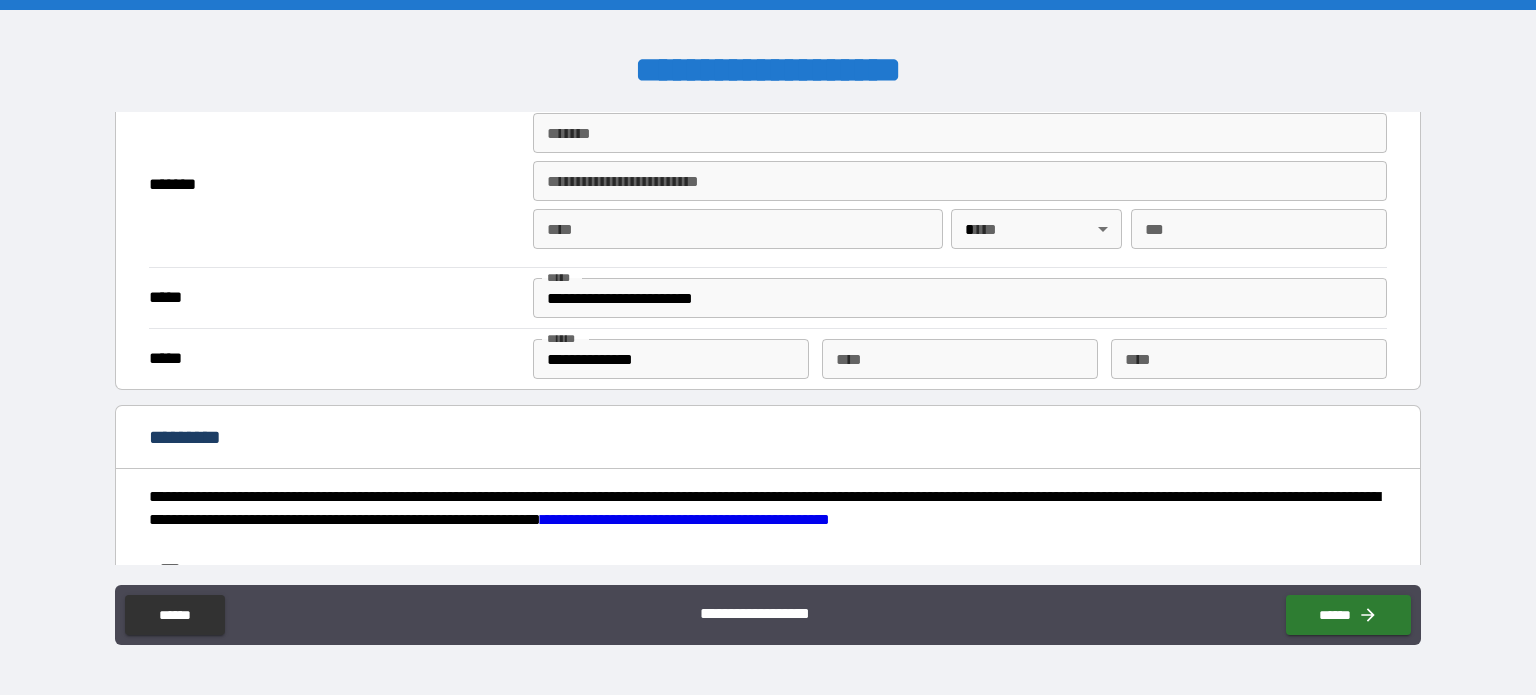 type on "**********" 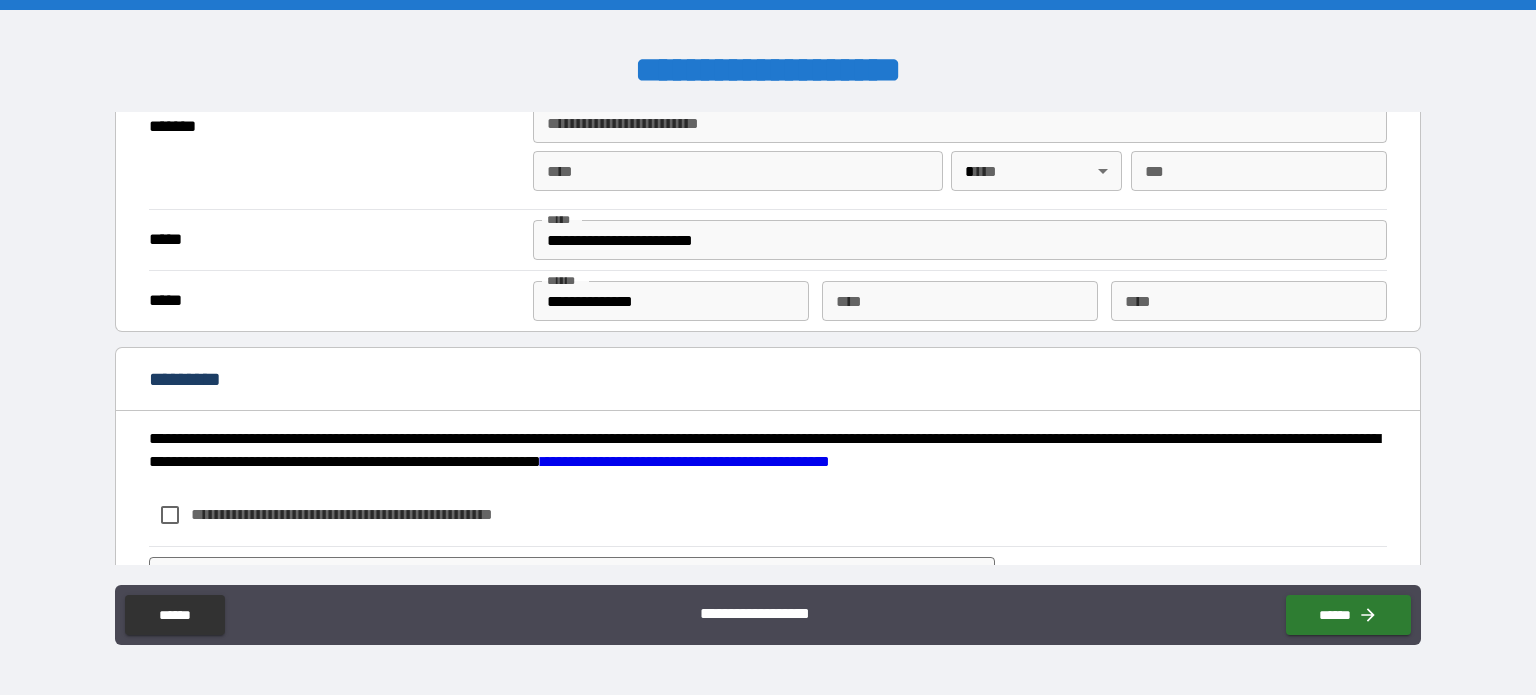 scroll, scrollTop: 1822, scrollLeft: 0, axis: vertical 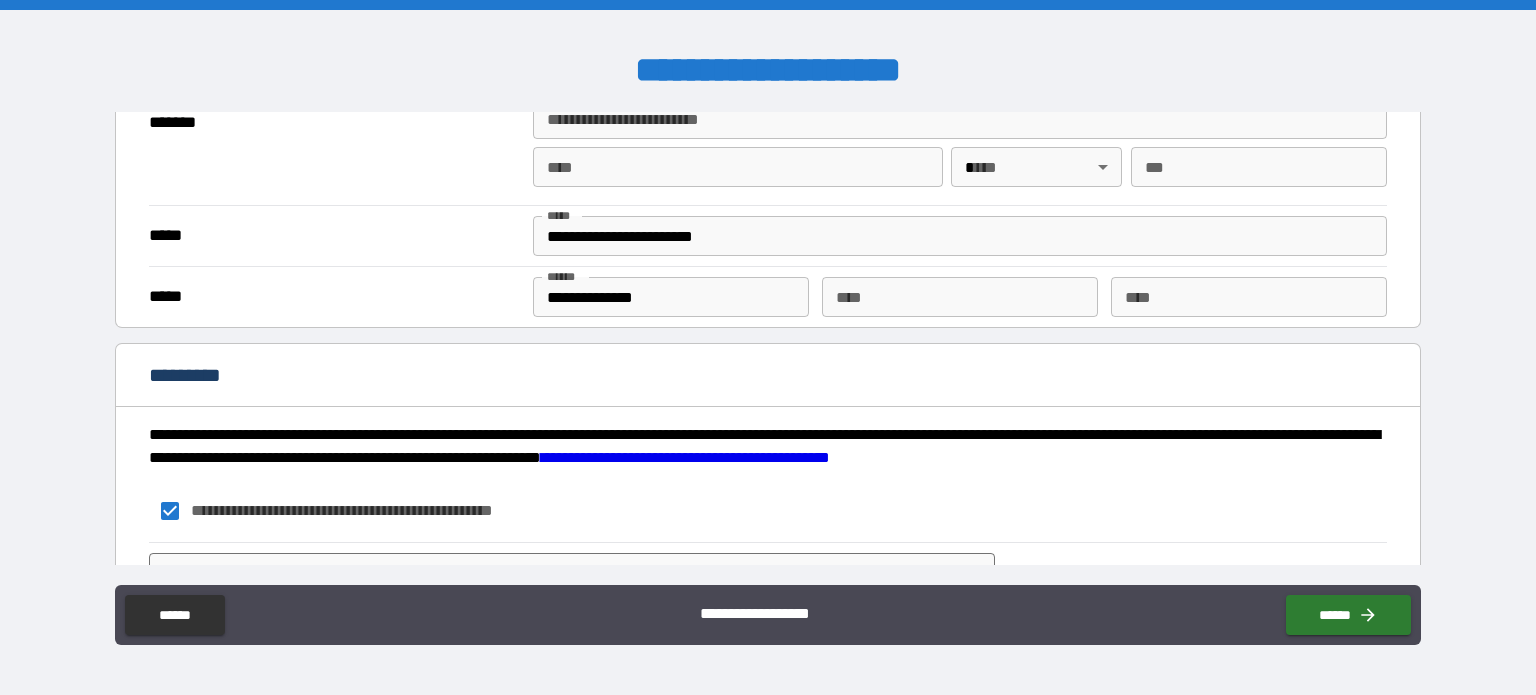 click on "*********" at bounding box center (768, 377) 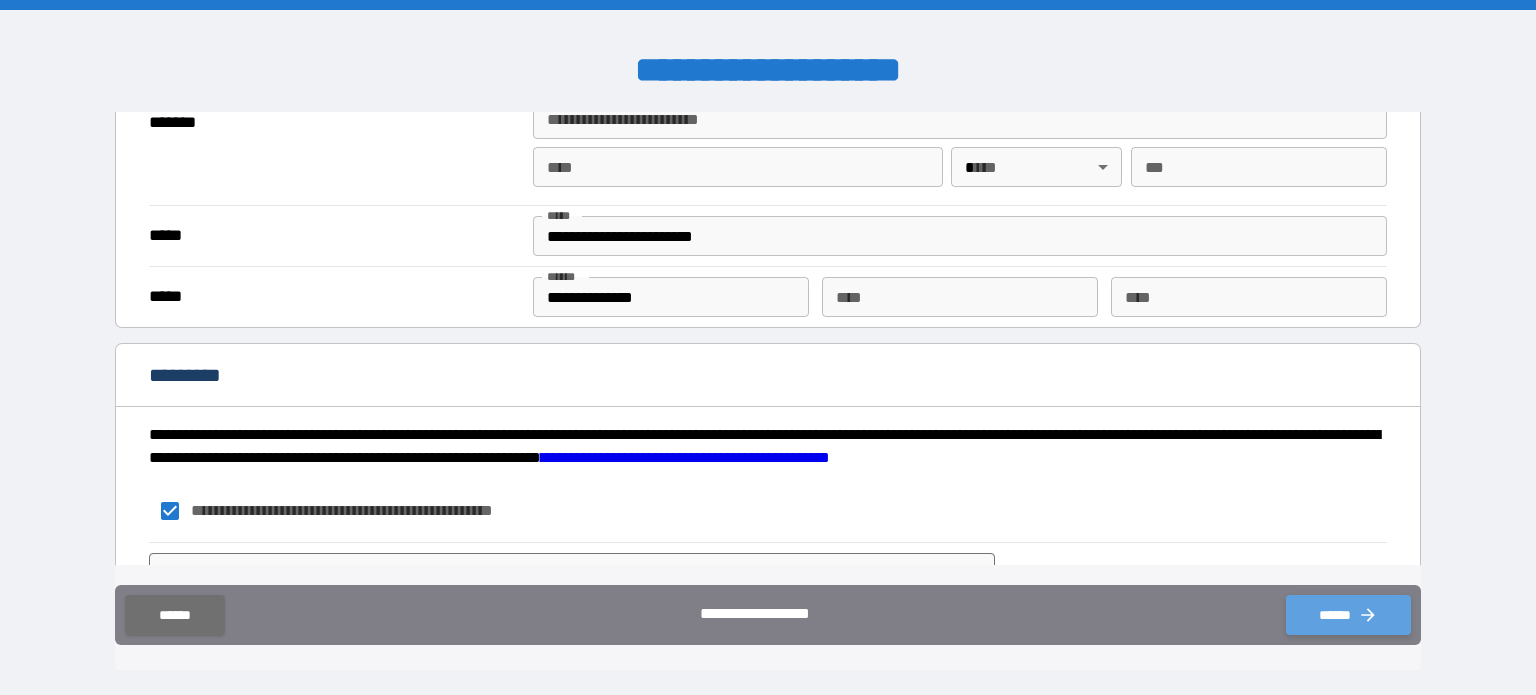 click on "******" at bounding box center (1348, 615) 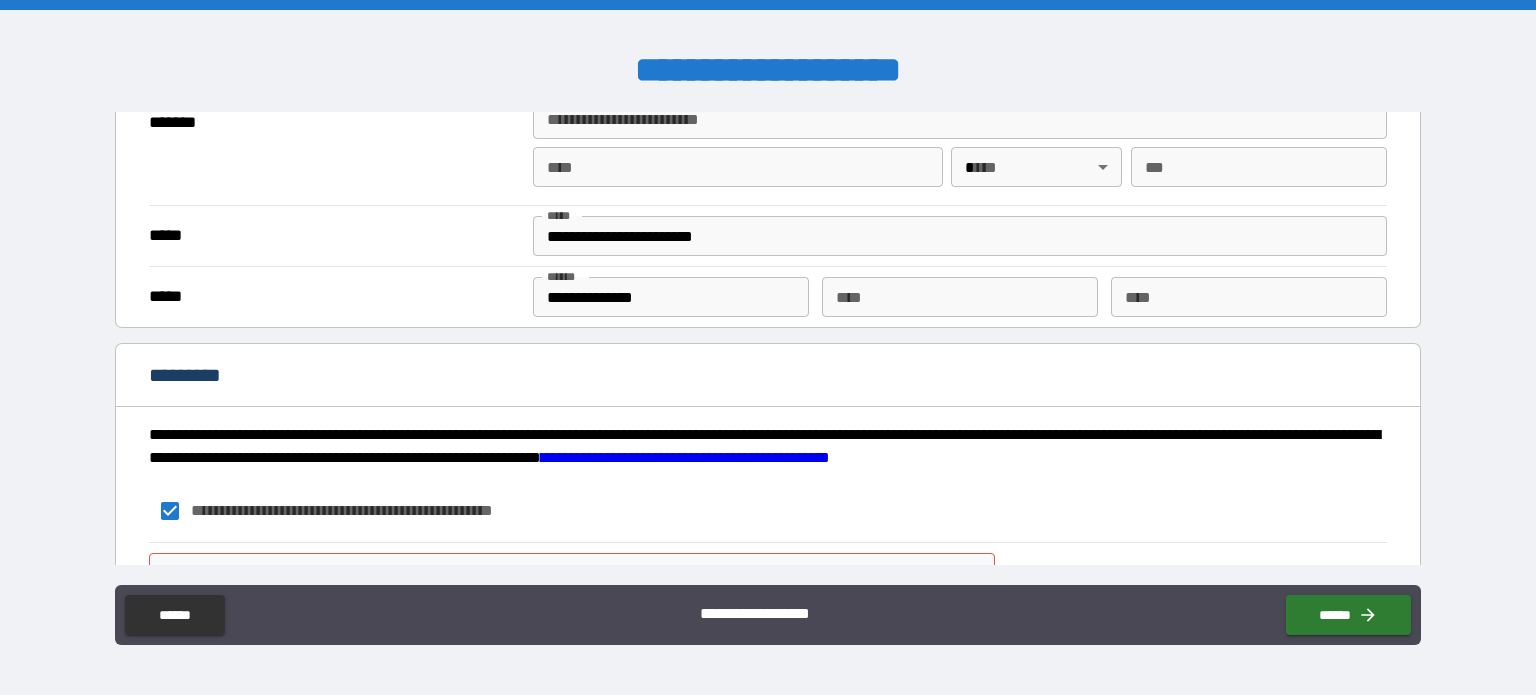click on "**********" at bounding box center (671, 297) 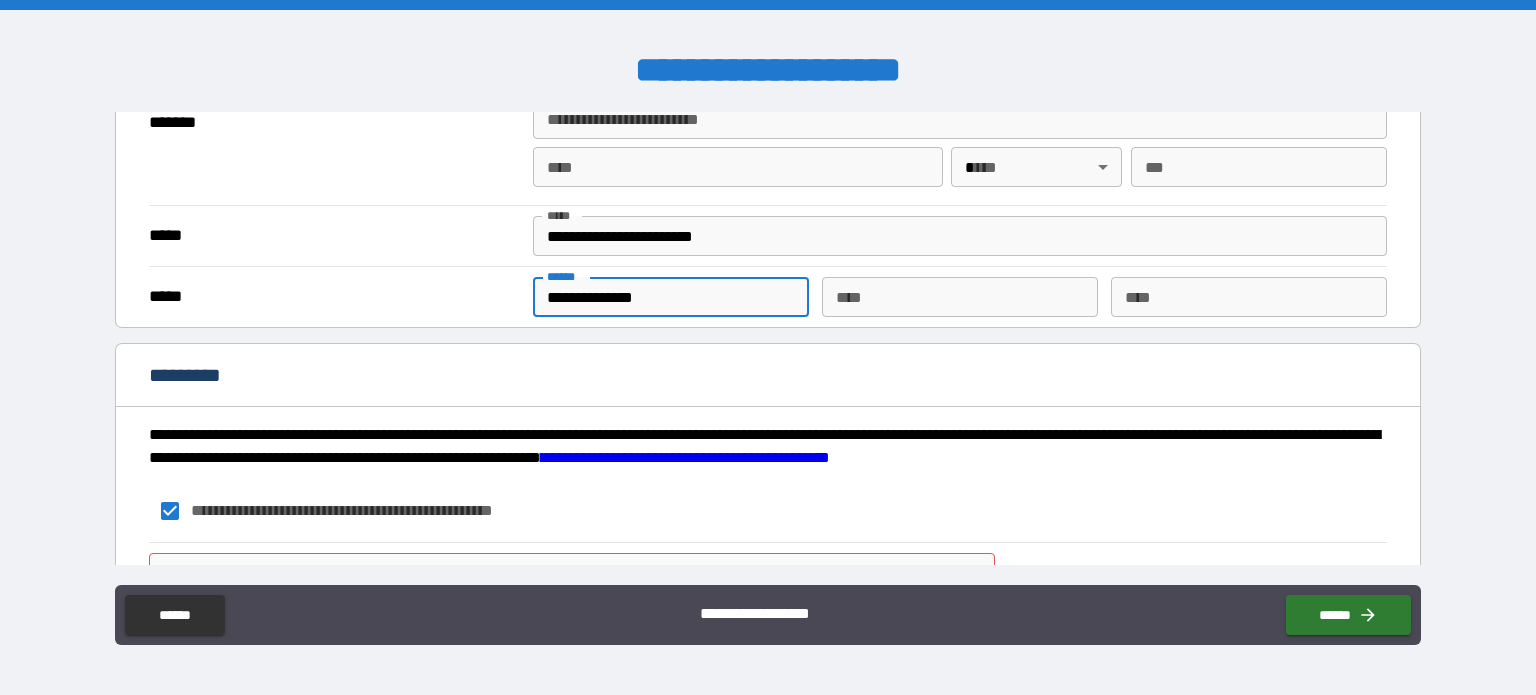 drag, startPoint x: 686, startPoint y: 278, endPoint x: 585, endPoint y: 277, distance: 101.00495 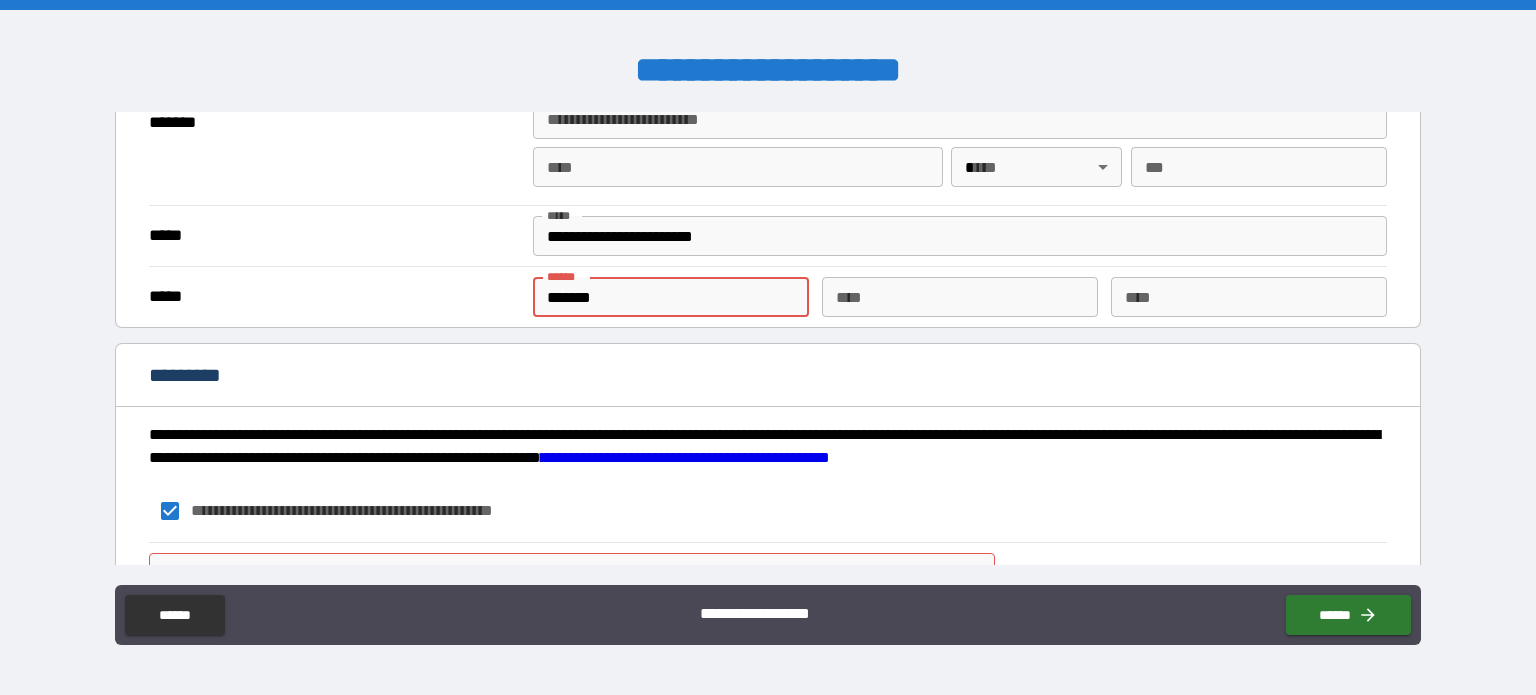 type on "*" 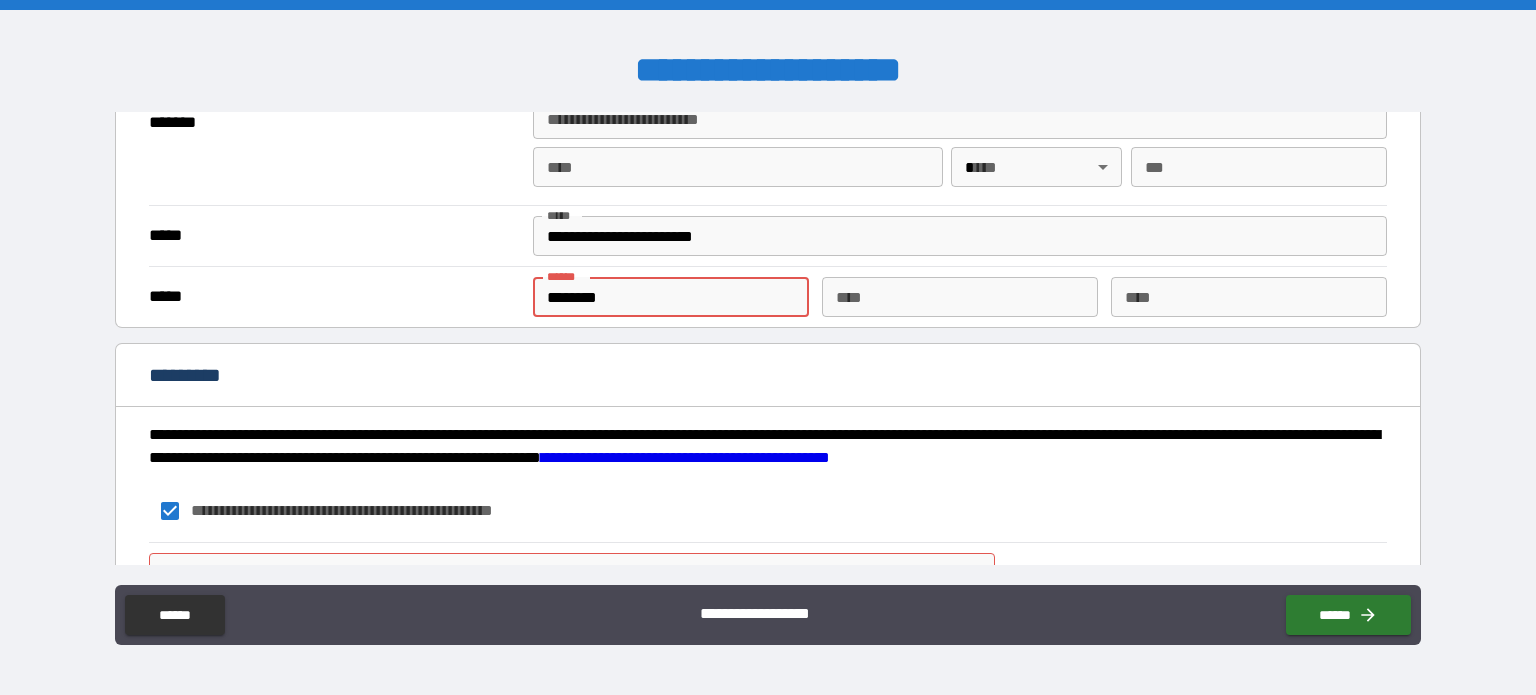 type on "*" 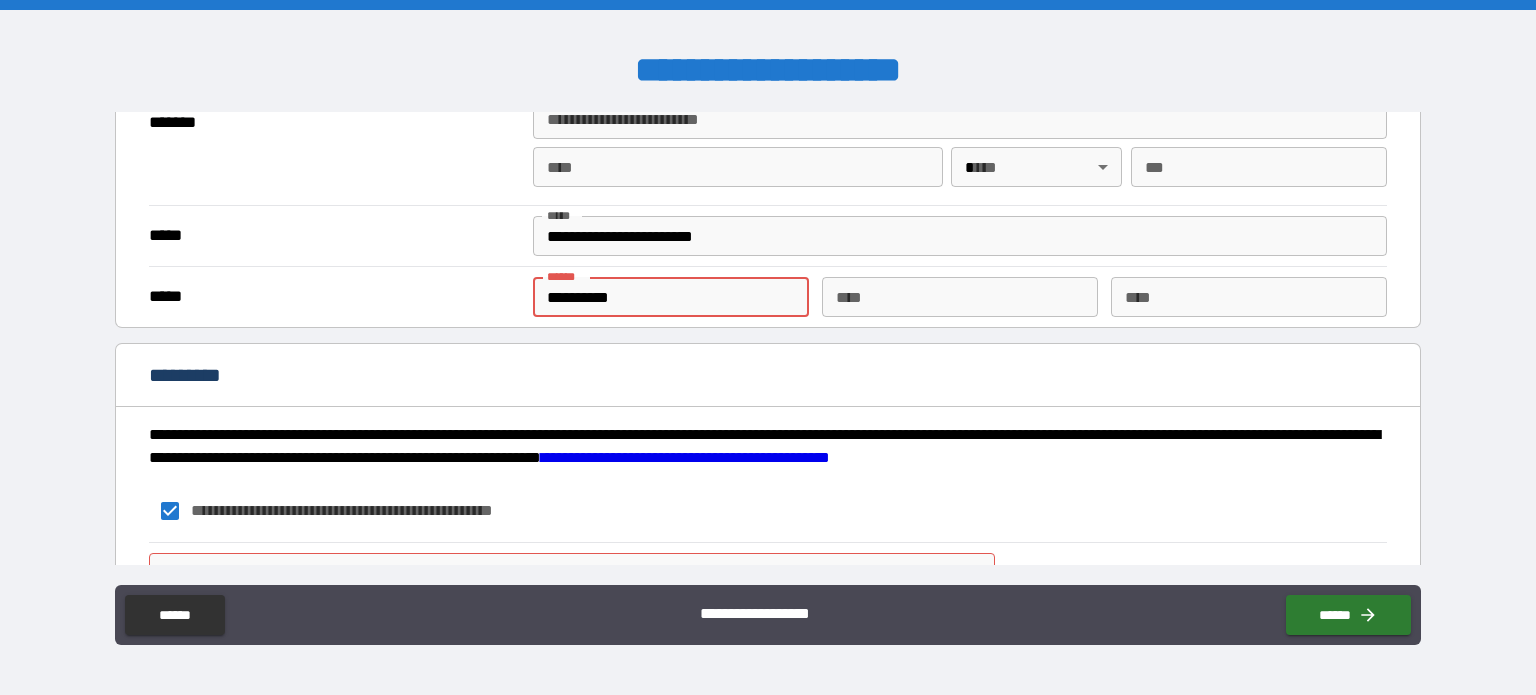 type on "*" 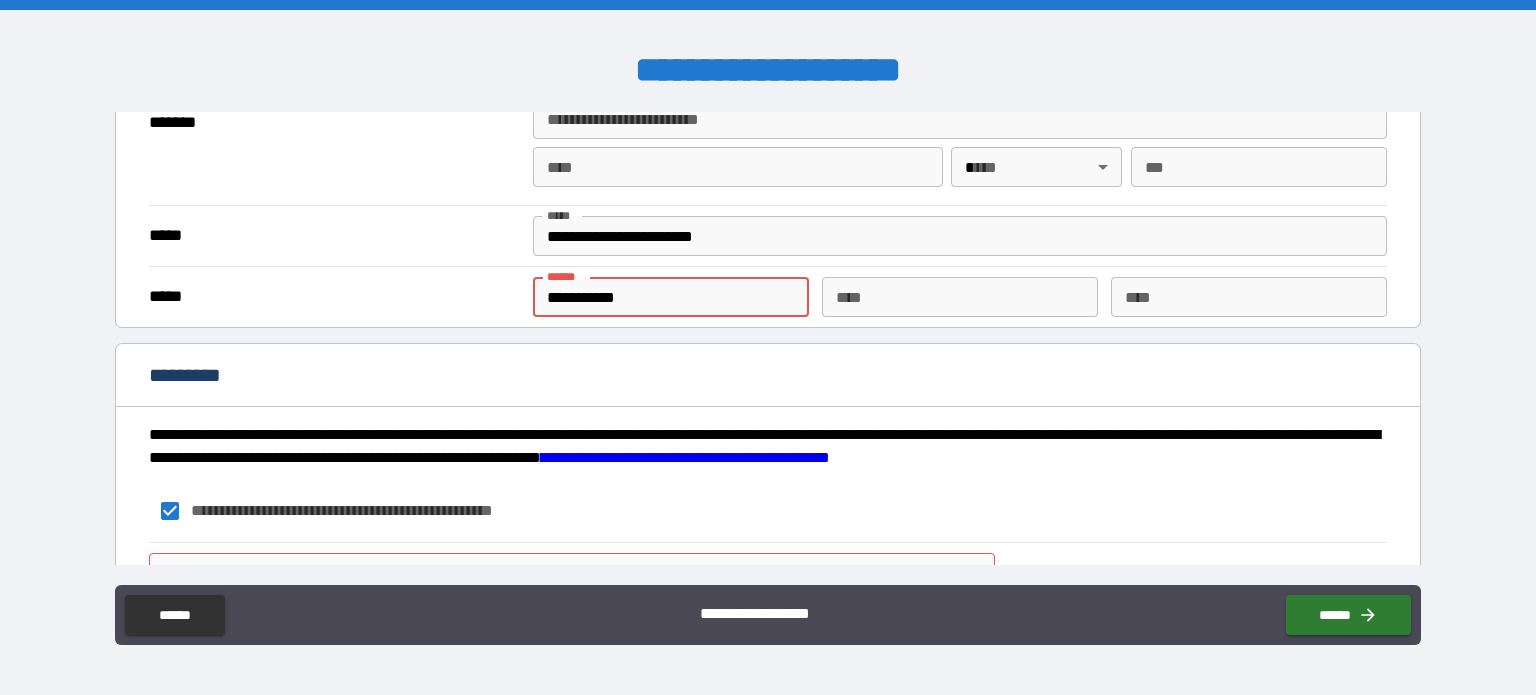 type on "**********" 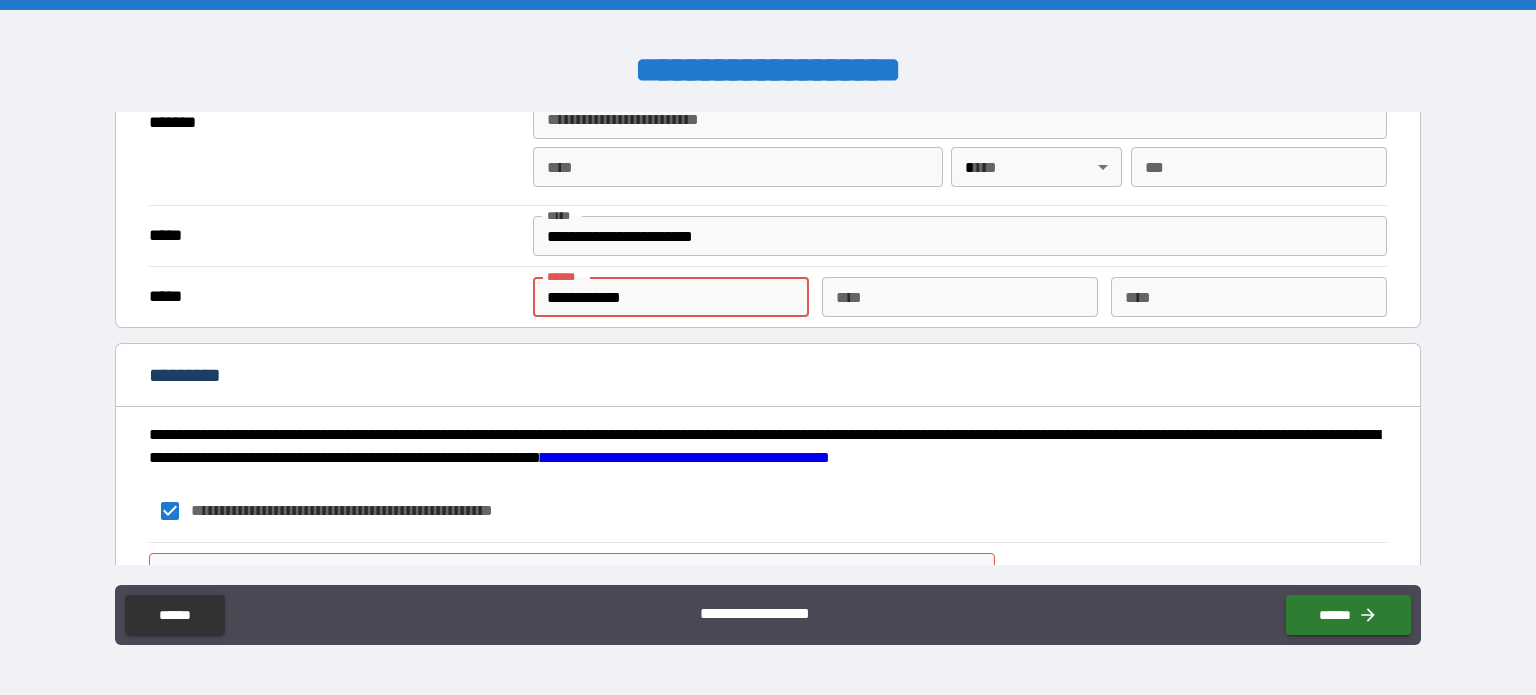 type on "*" 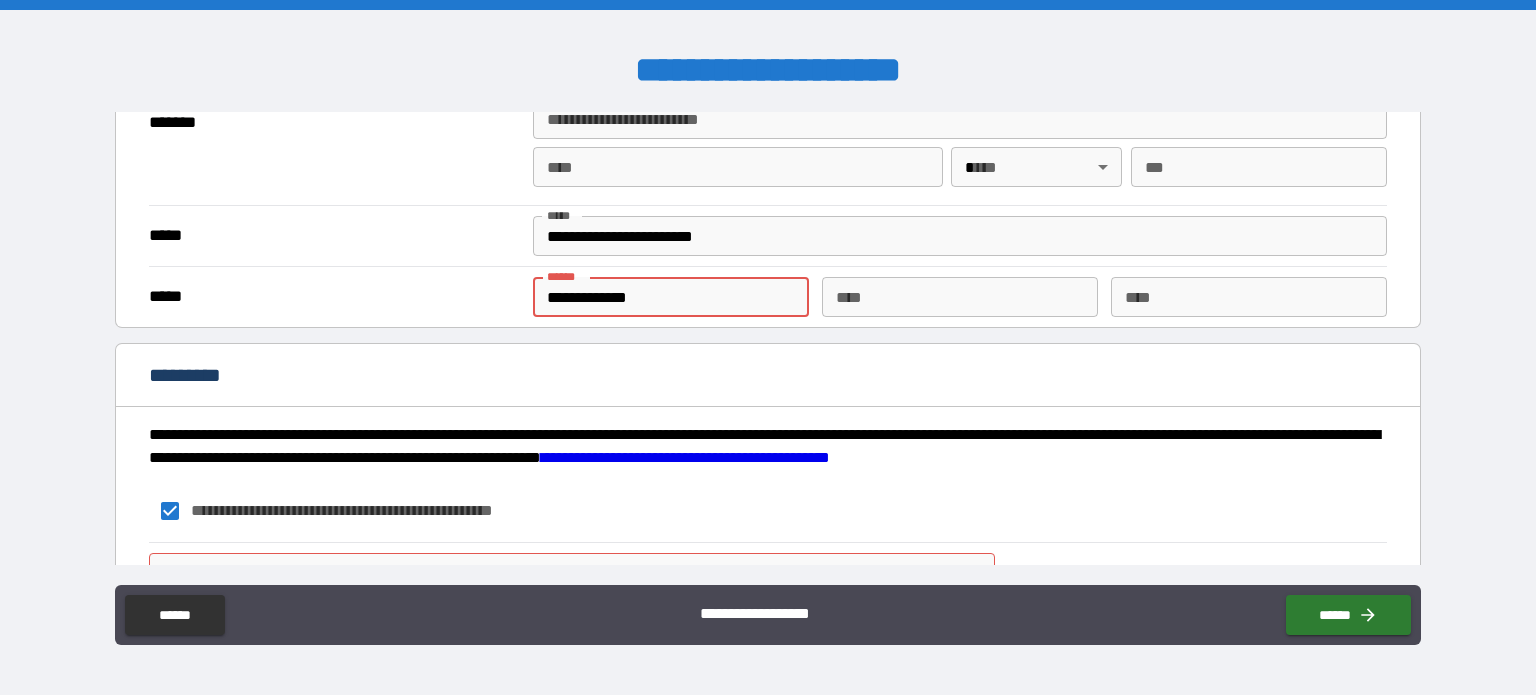 type on "*" 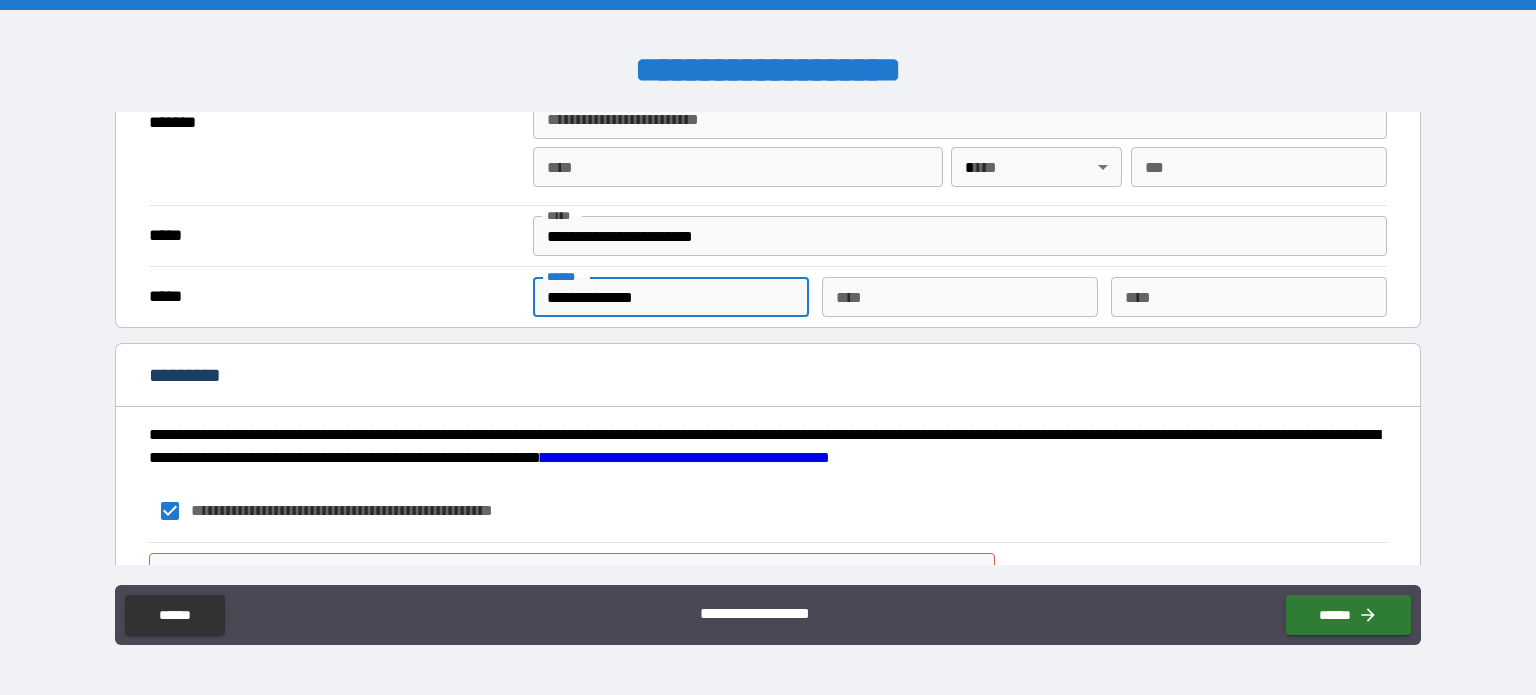 type on "*" 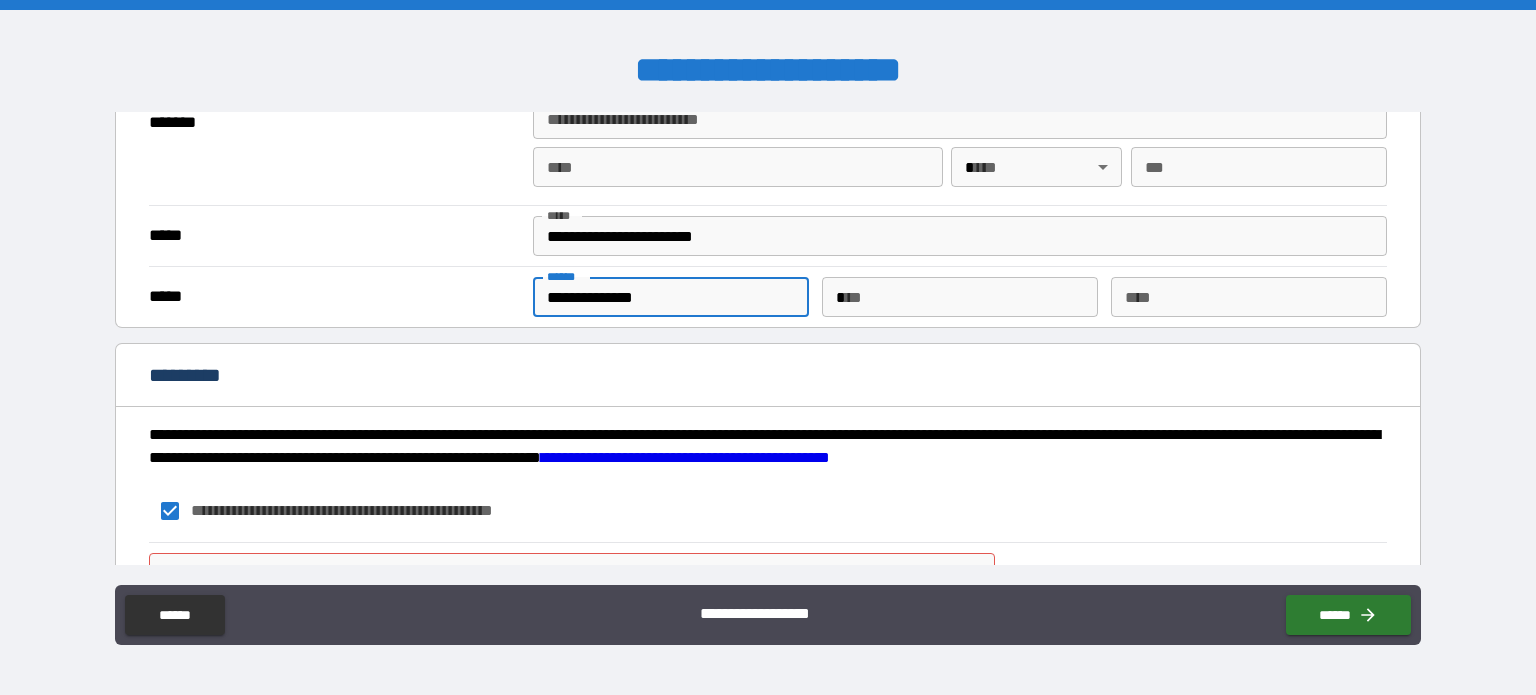 click on "*" at bounding box center (960, 297) 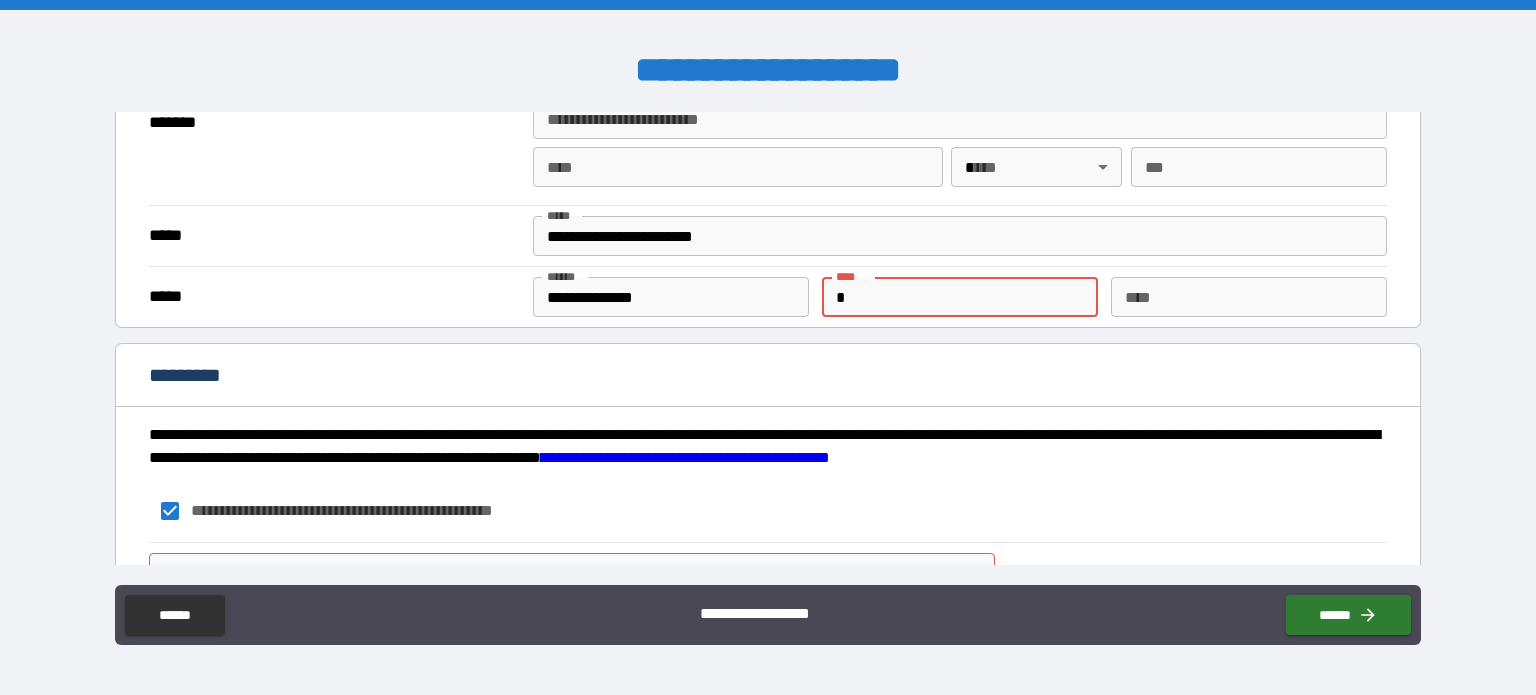 type on "*" 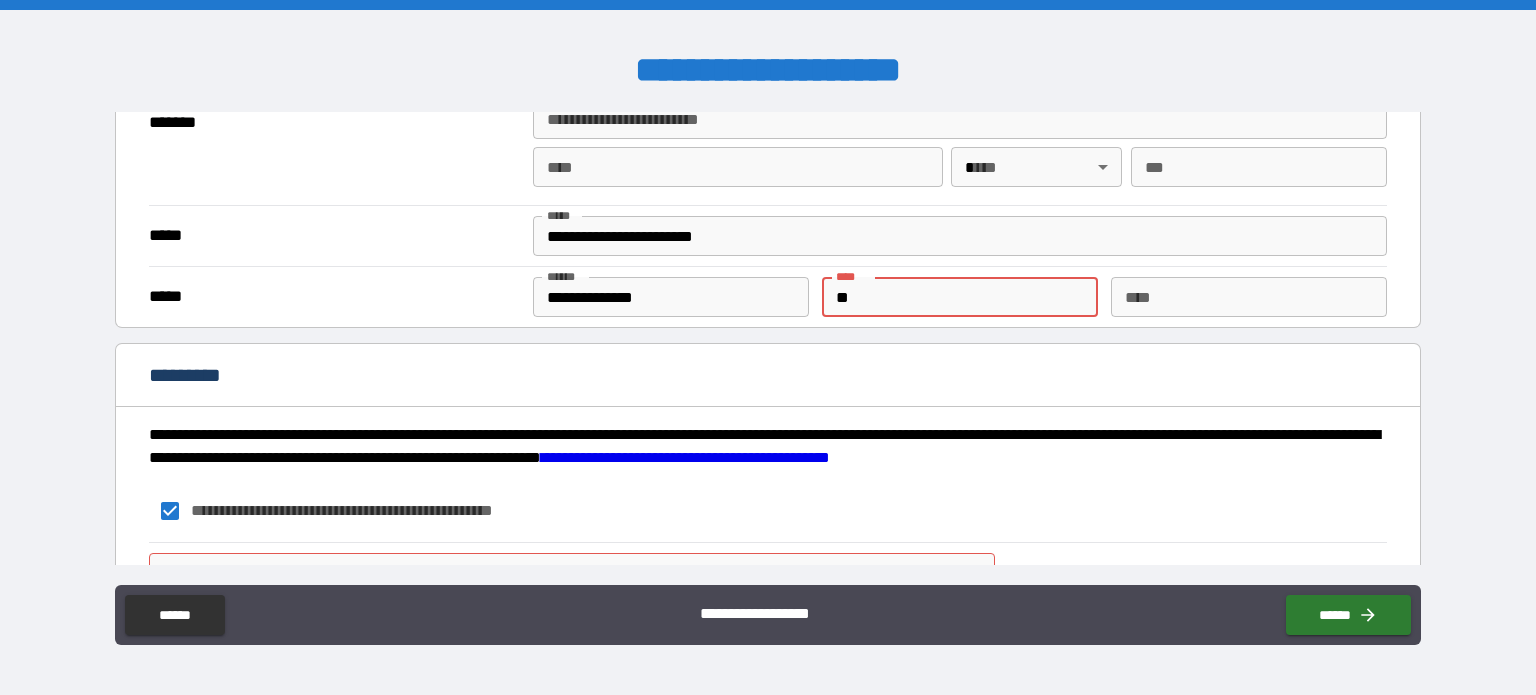 type 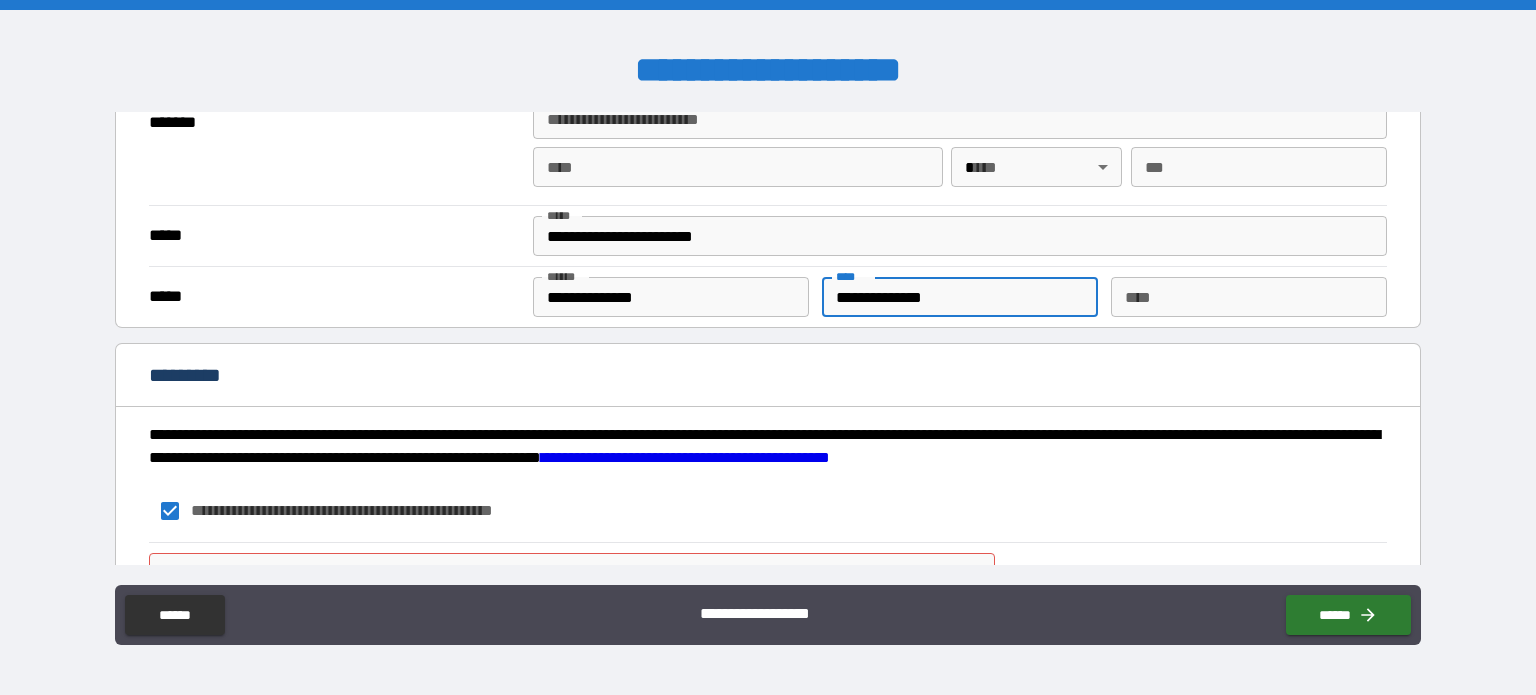 scroll, scrollTop: 1913, scrollLeft: 0, axis: vertical 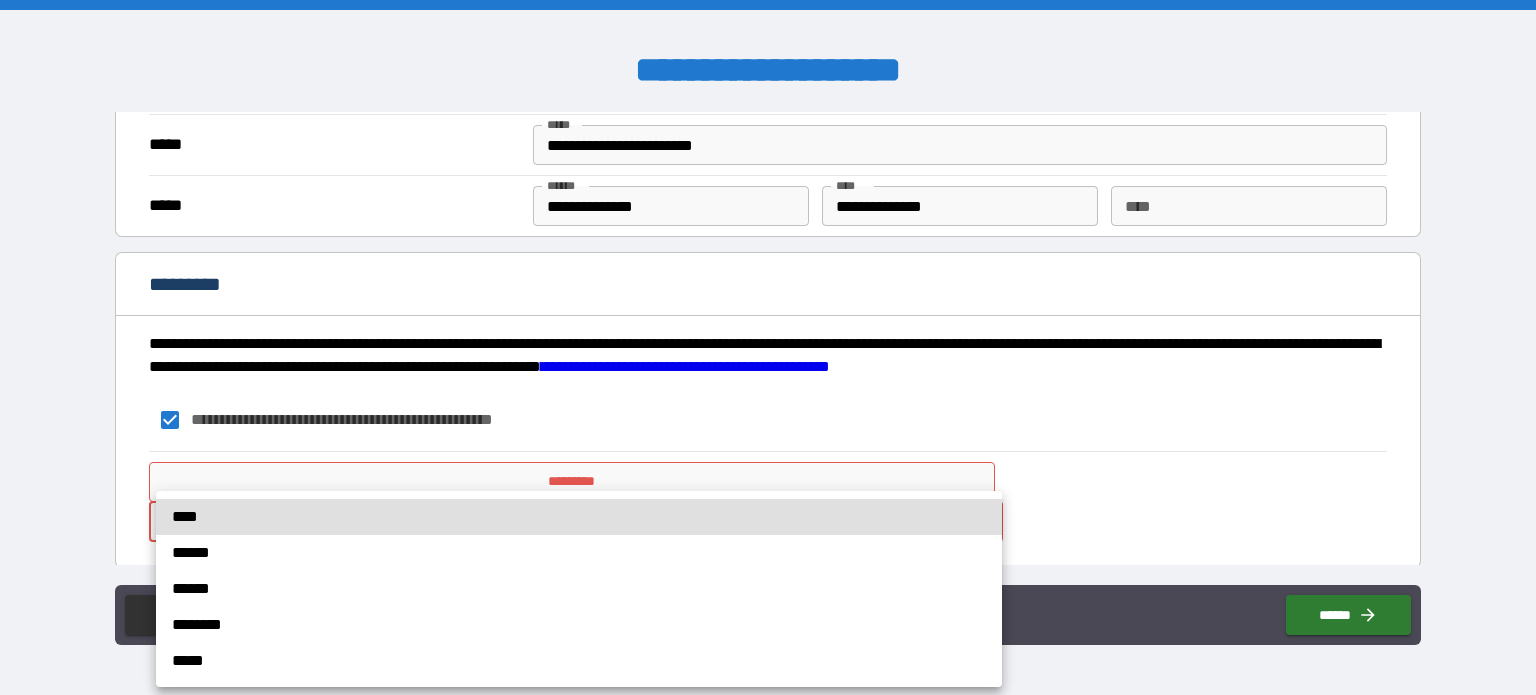 click on "**********" at bounding box center (768, 347) 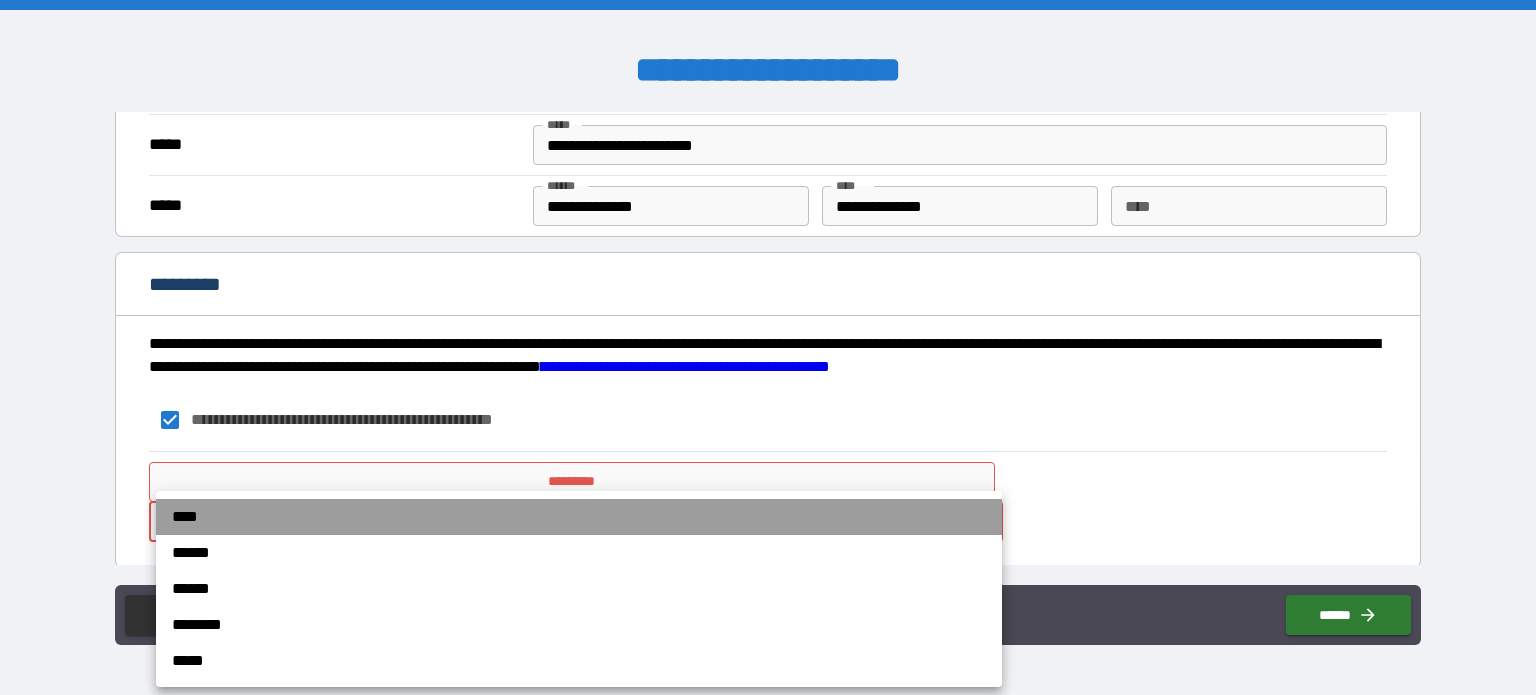 click on "****" at bounding box center (579, 517) 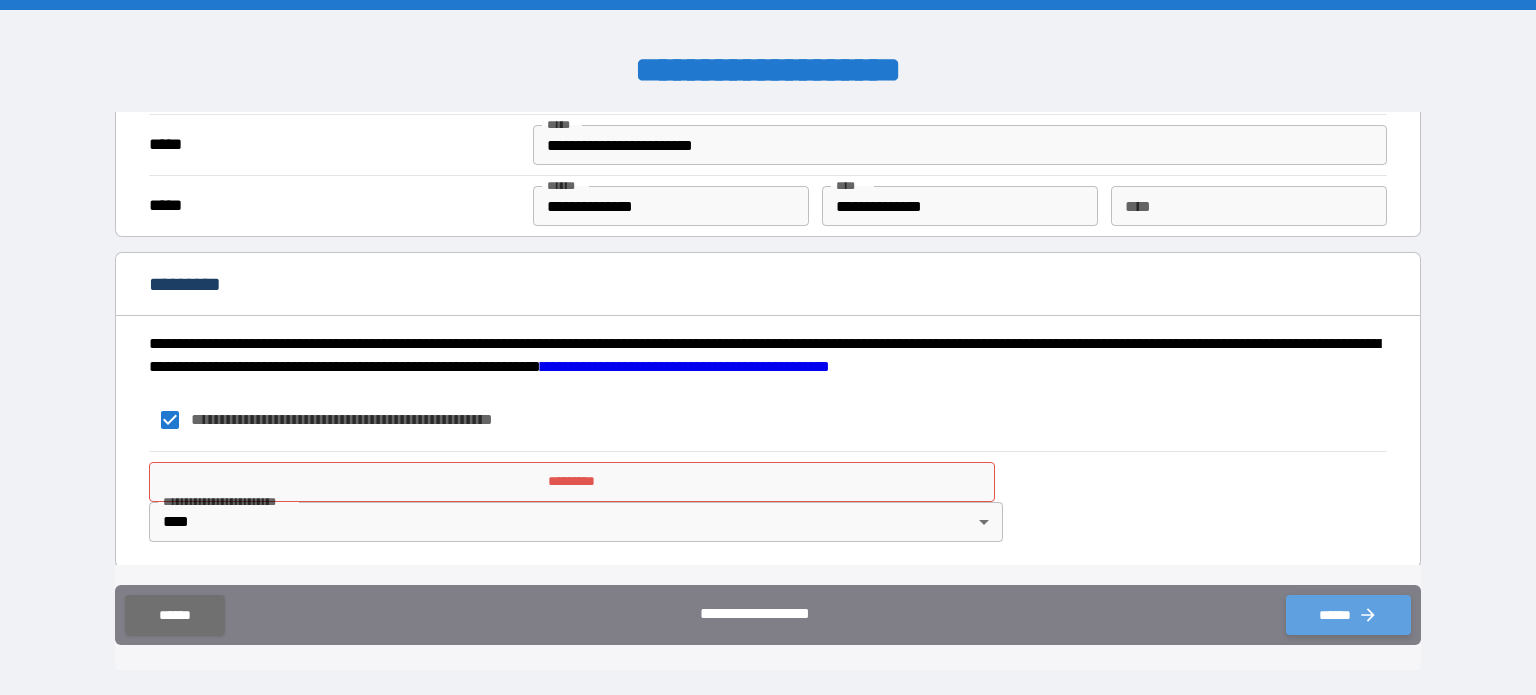 click on "******" at bounding box center (1348, 615) 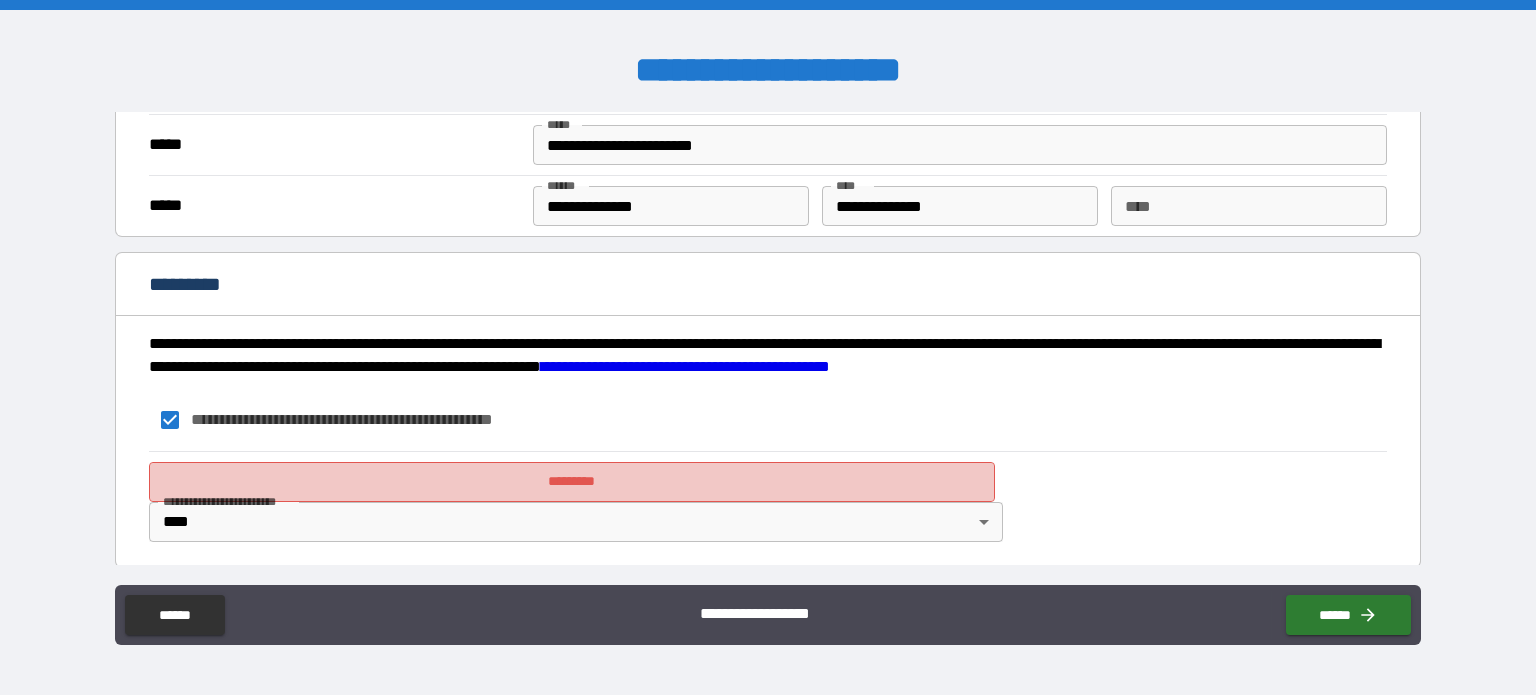 click on "*********" at bounding box center [572, 482] 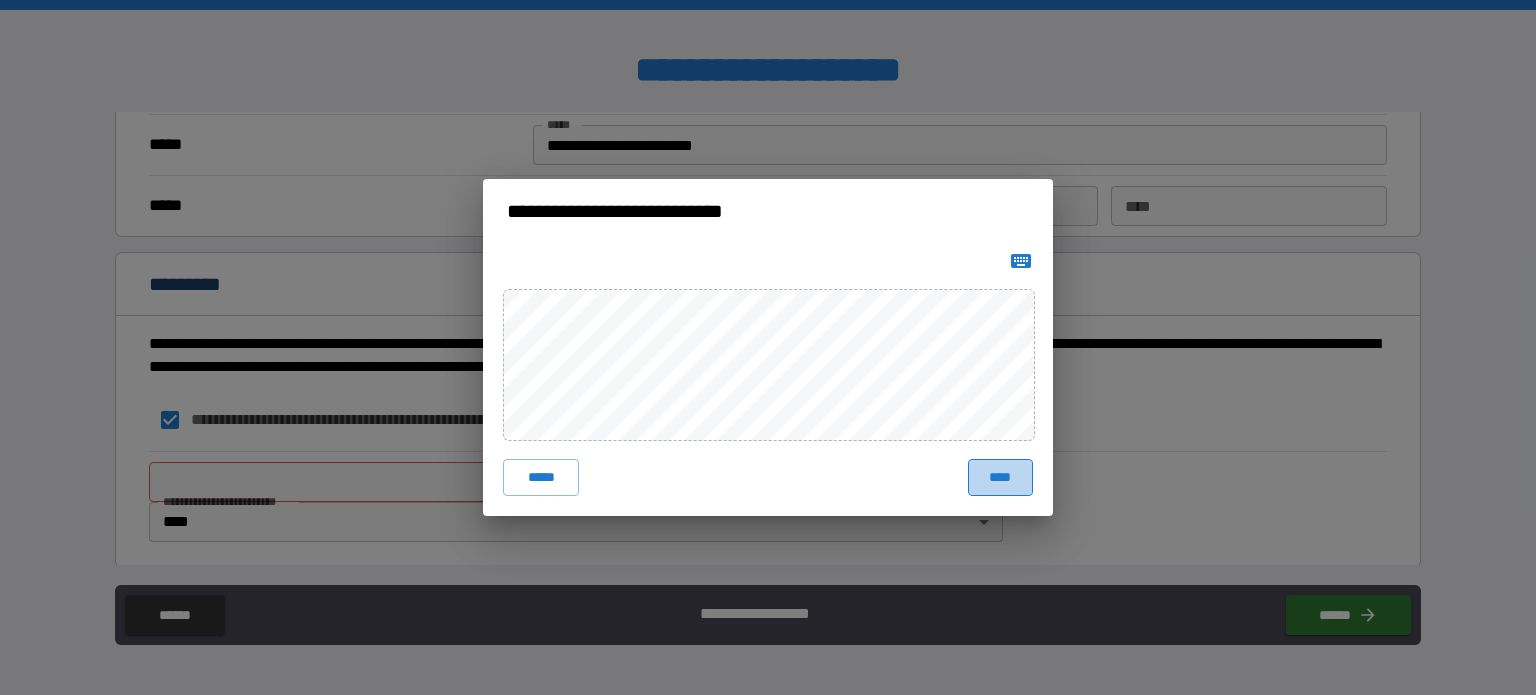 click on "****" at bounding box center [1000, 477] 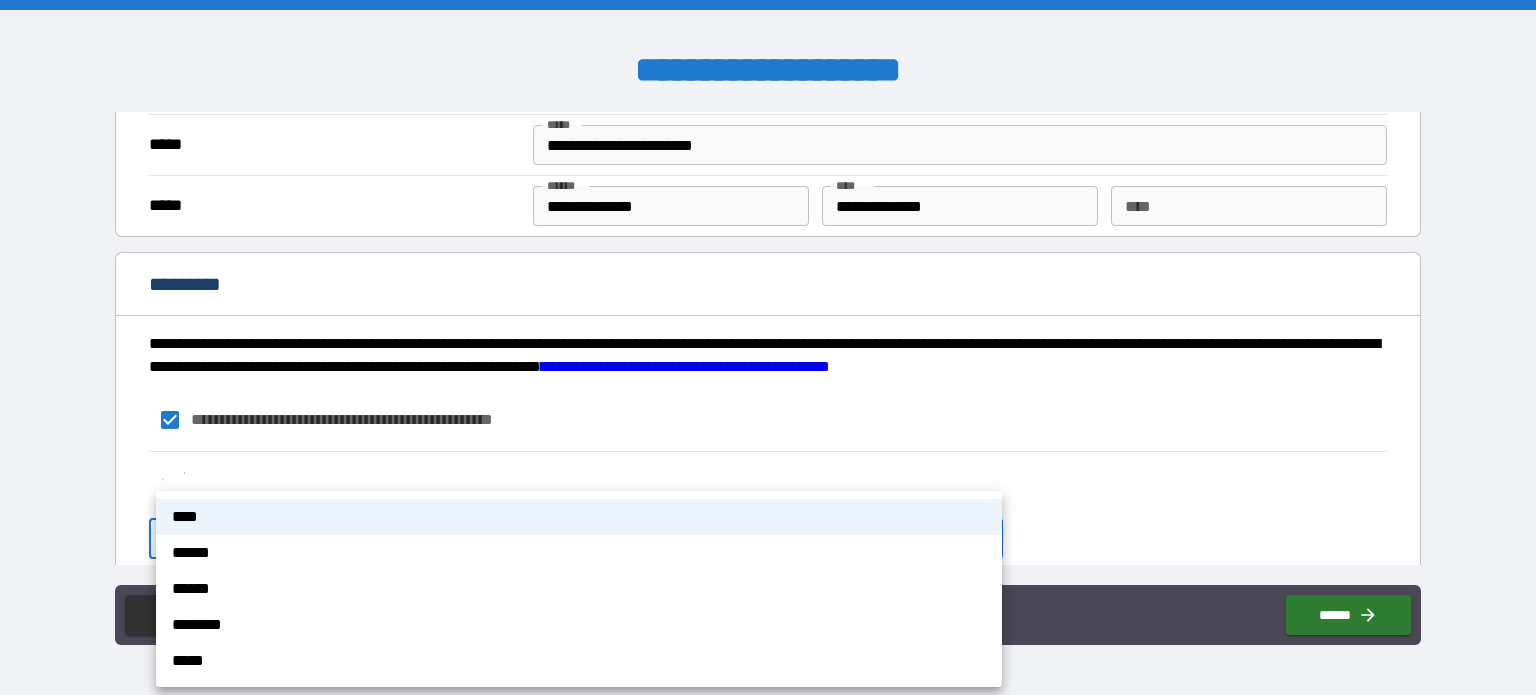 click on "**********" at bounding box center [768, 347] 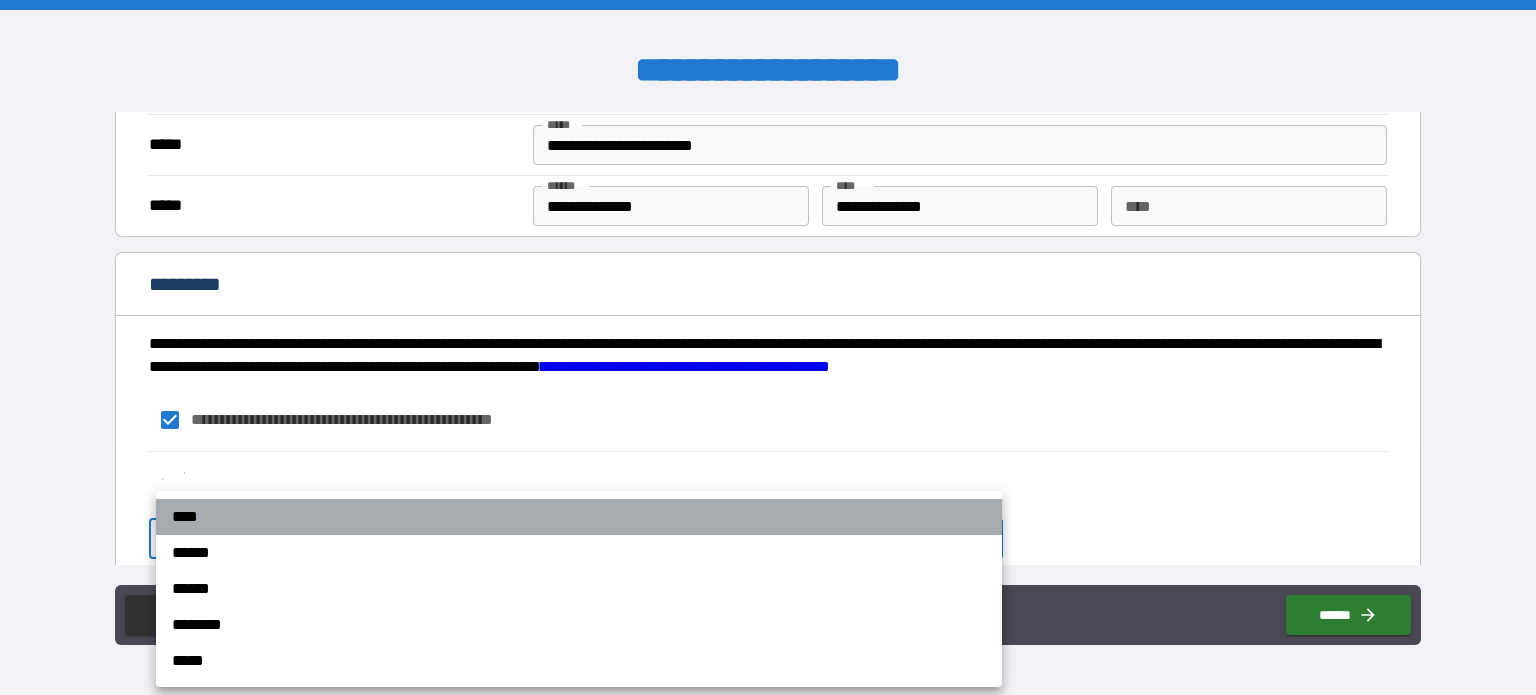 click on "****" at bounding box center [579, 517] 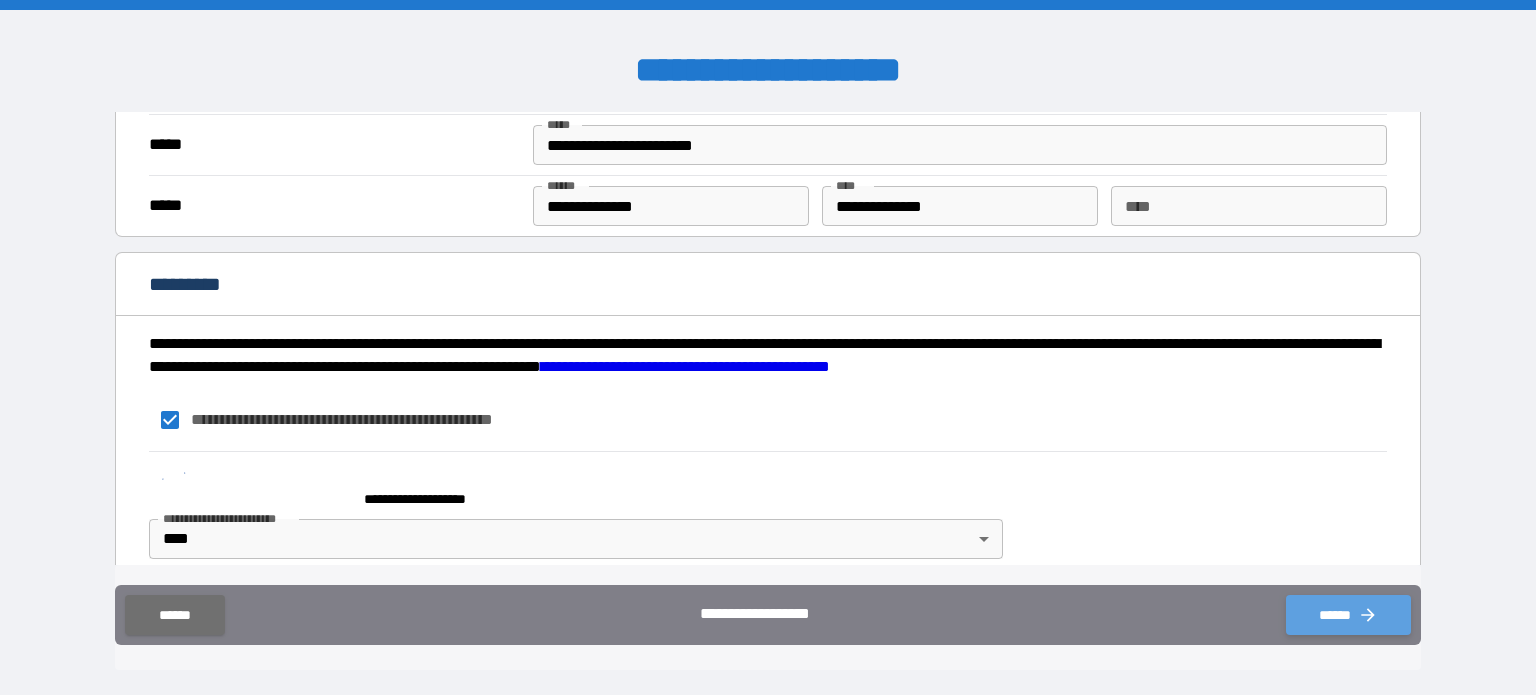 click on "******" at bounding box center [1348, 615] 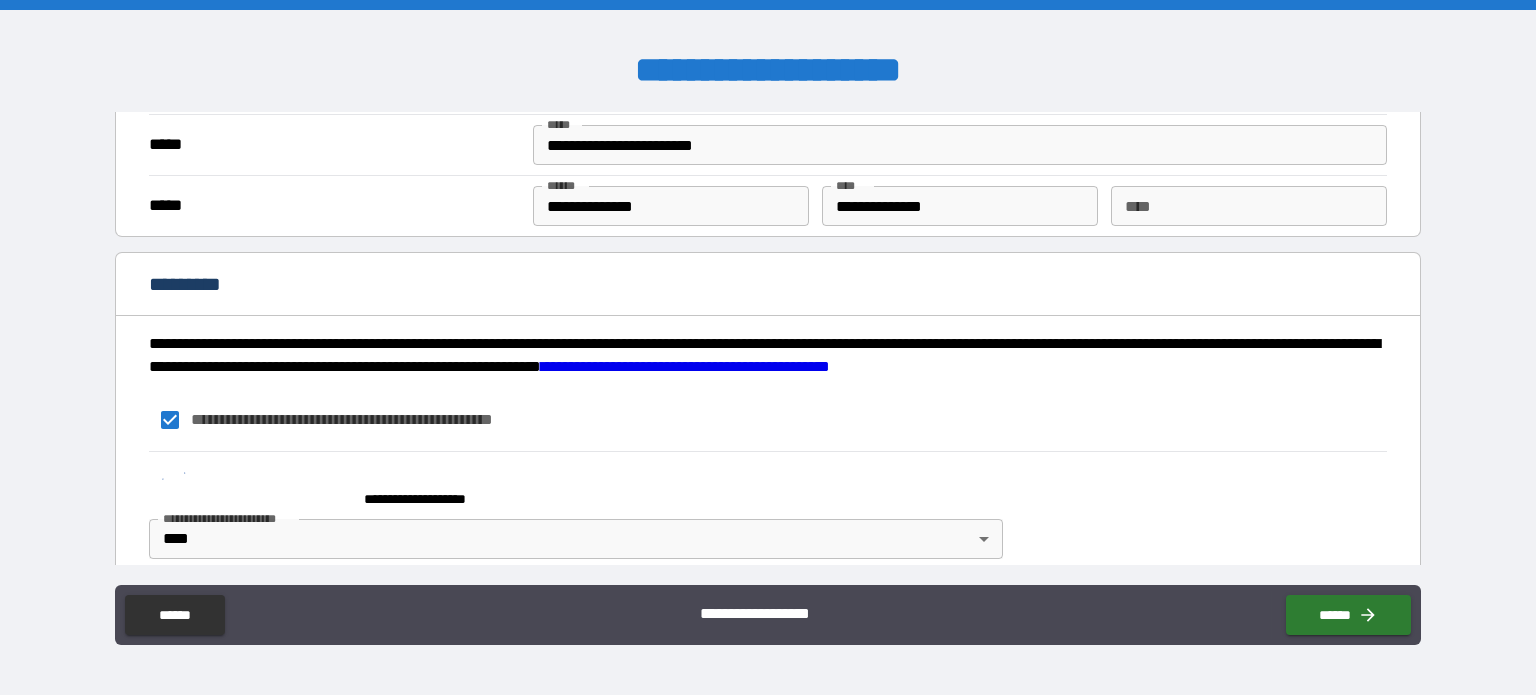 click on "*********" at bounding box center (768, 286) 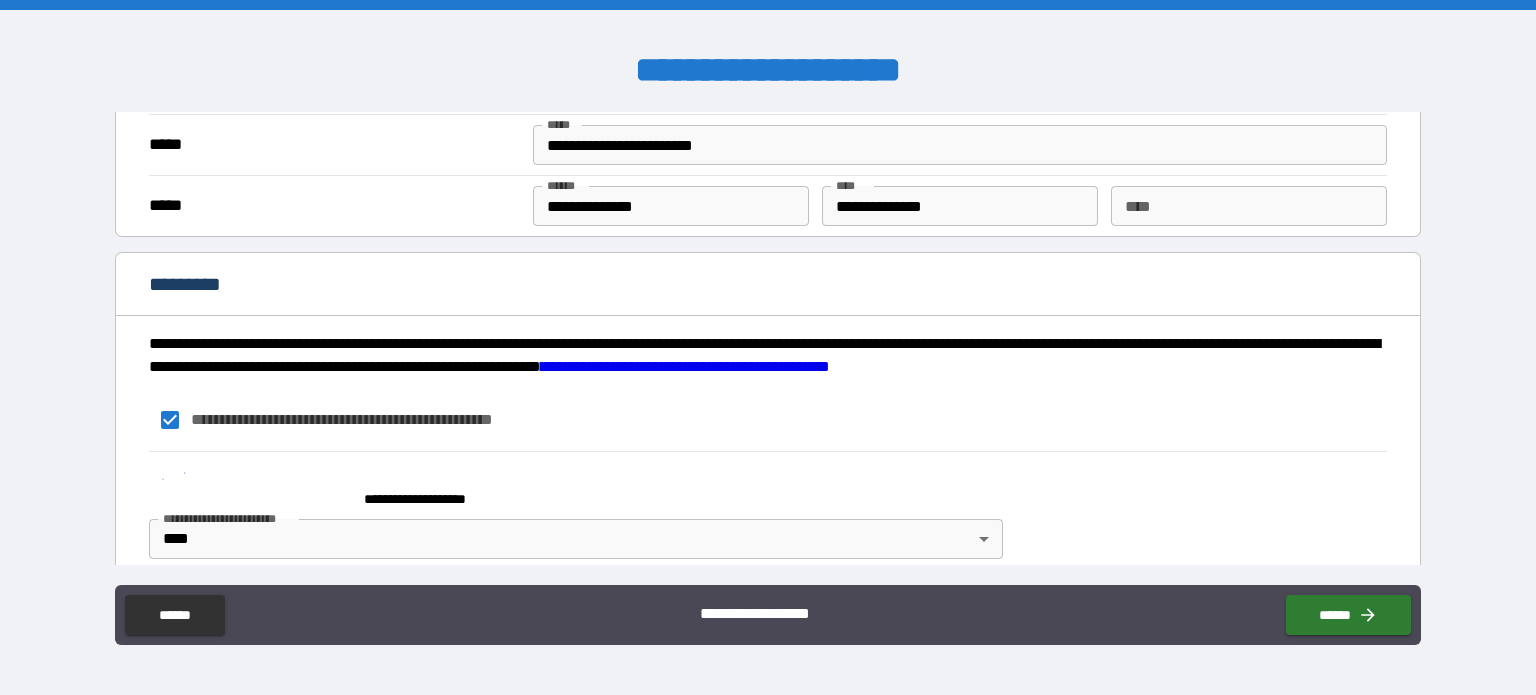 click on "*********" at bounding box center (195, 284) 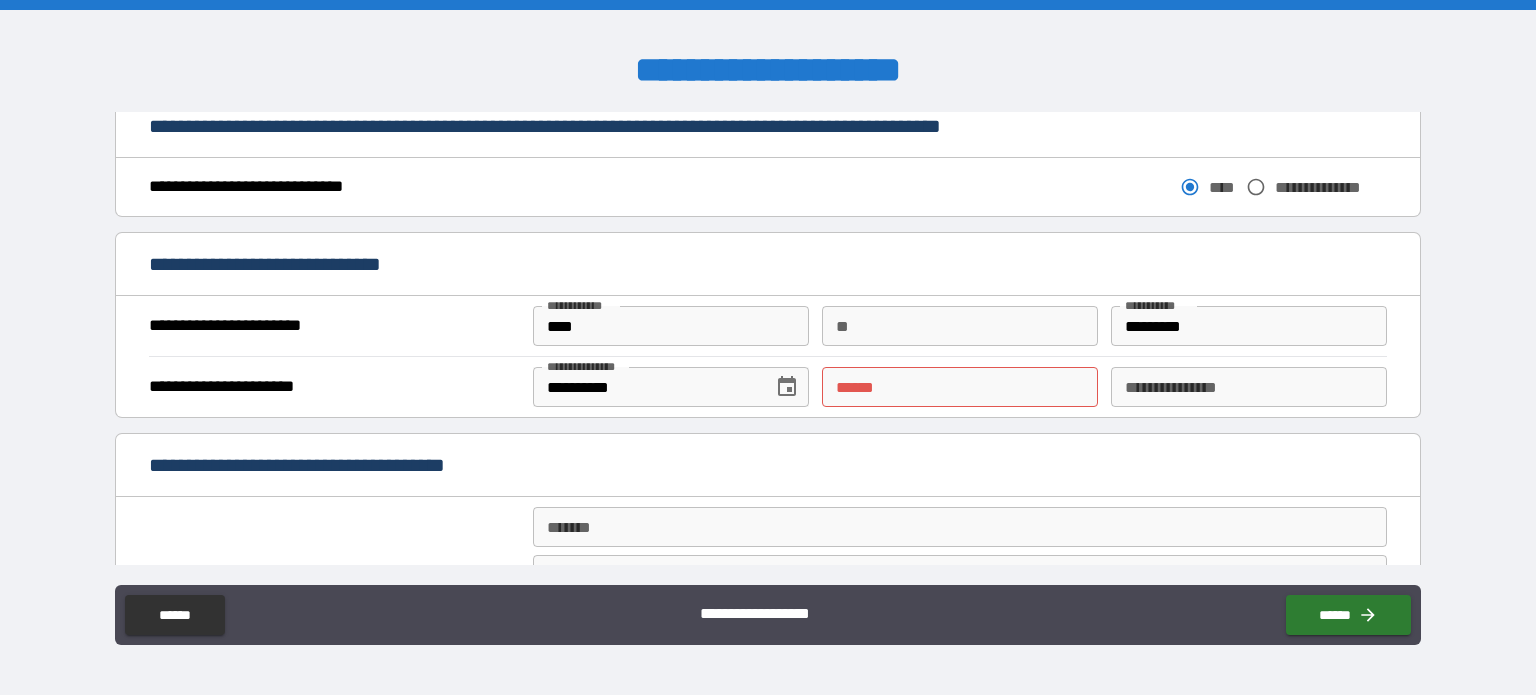 scroll, scrollTop: 1366, scrollLeft: 0, axis: vertical 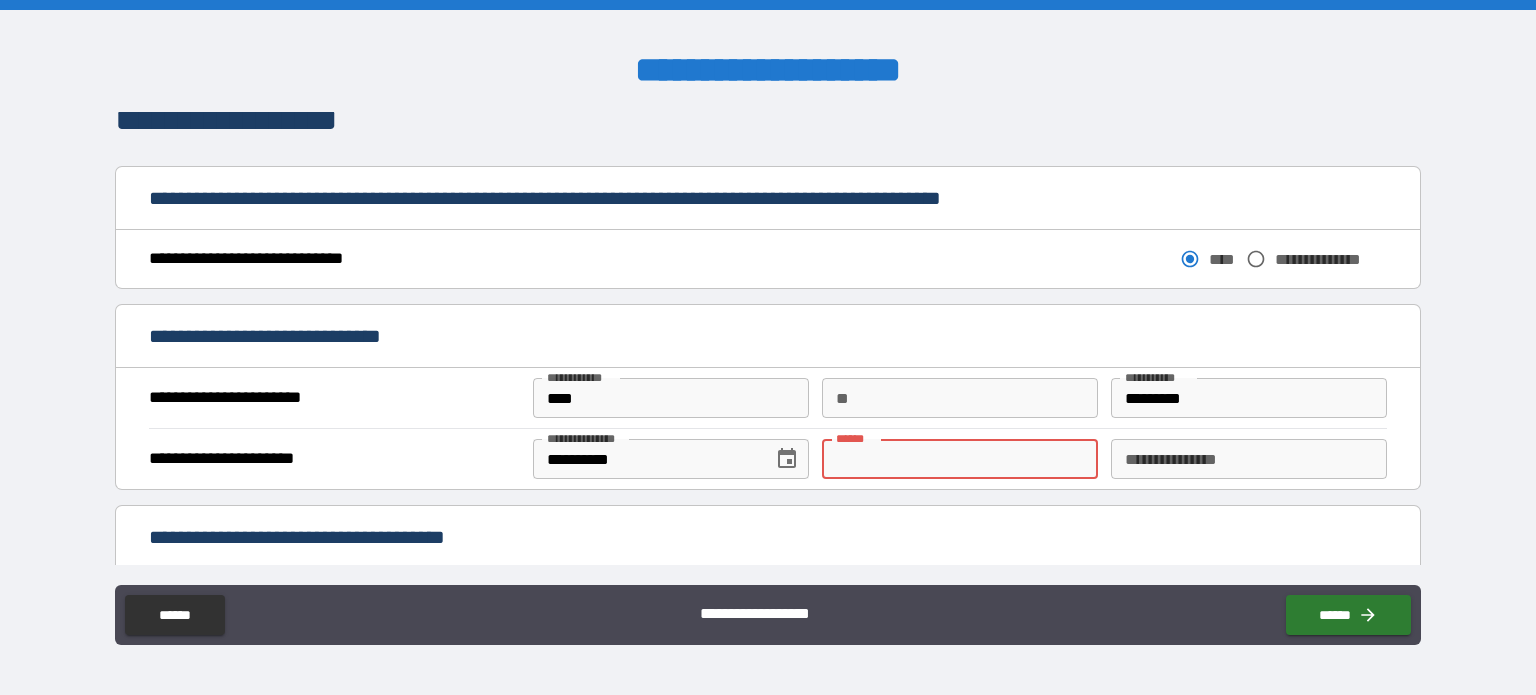 click on "****   *" at bounding box center [960, 459] 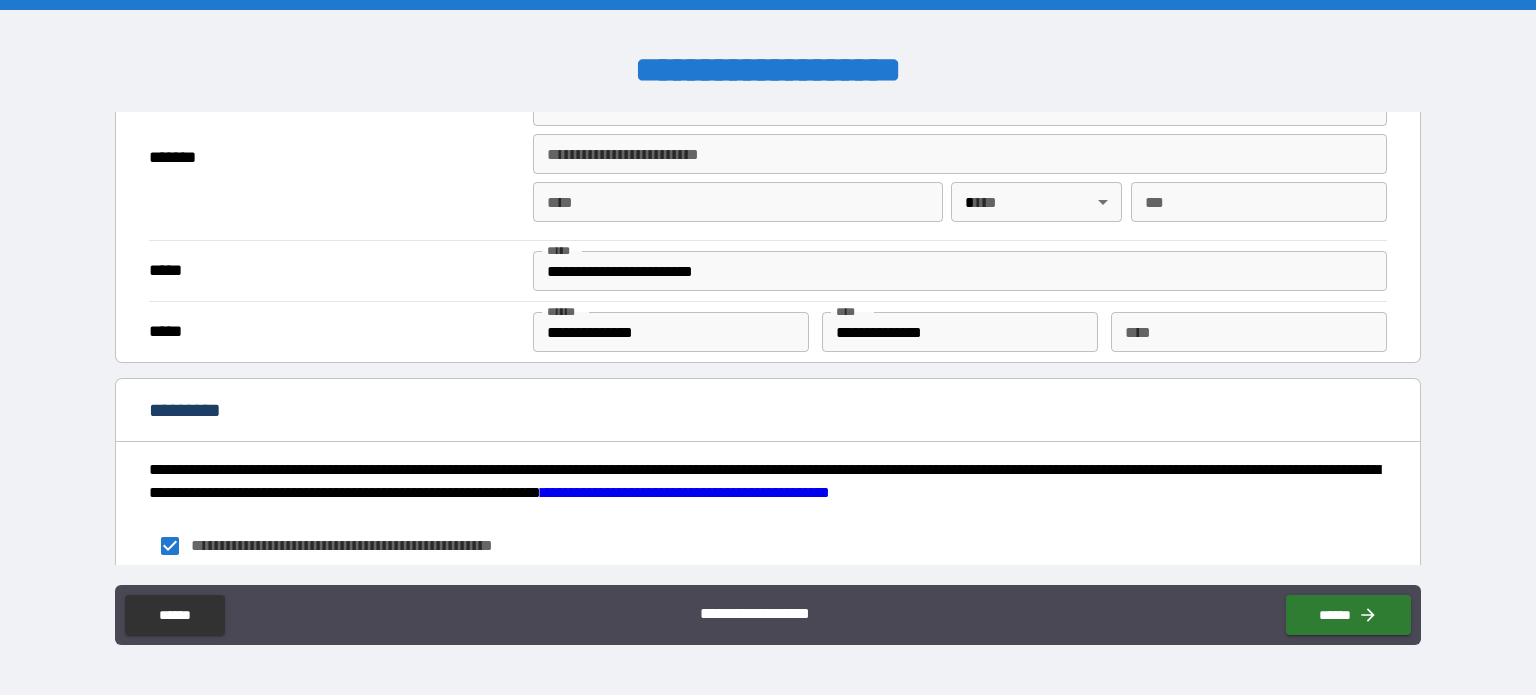 scroll, scrollTop: 1749, scrollLeft: 0, axis: vertical 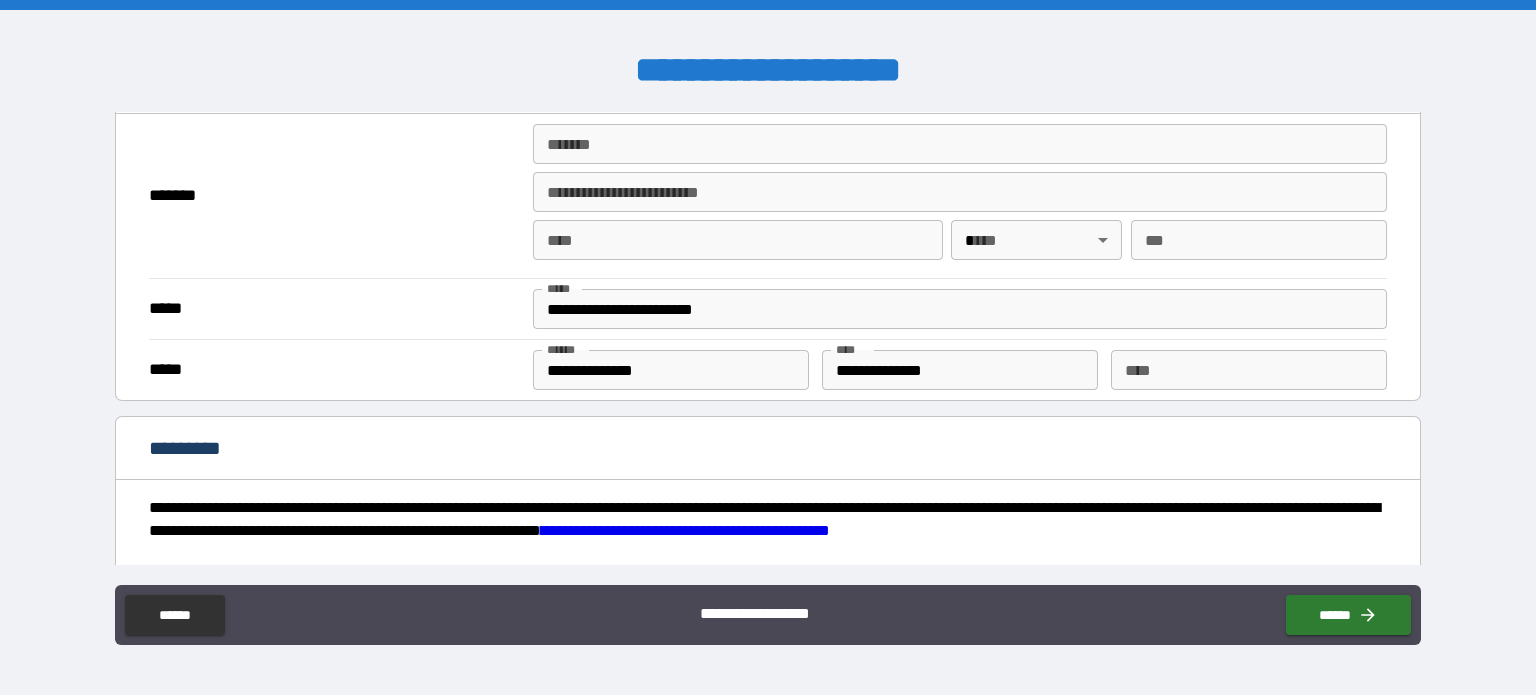 click on "*********" at bounding box center [768, 450] 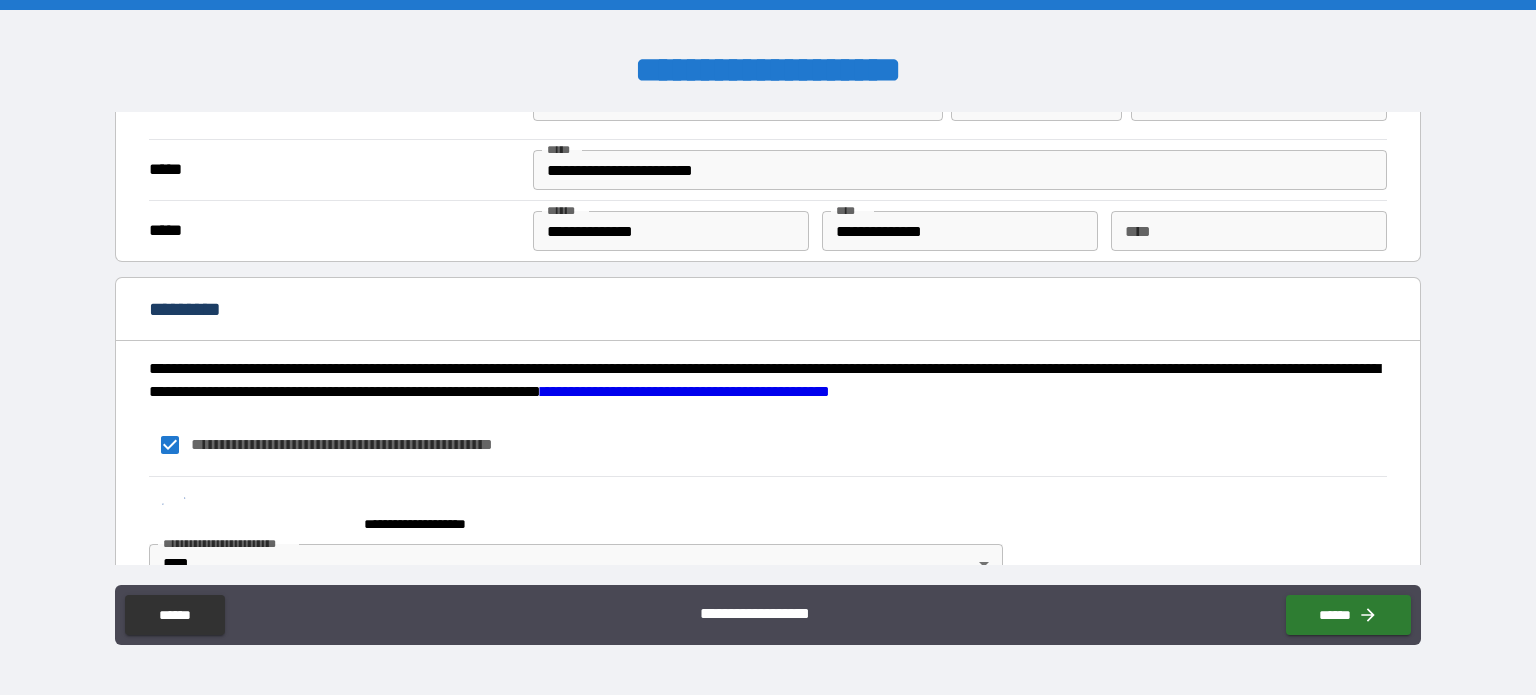 scroll, scrollTop: 1922, scrollLeft: 0, axis: vertical 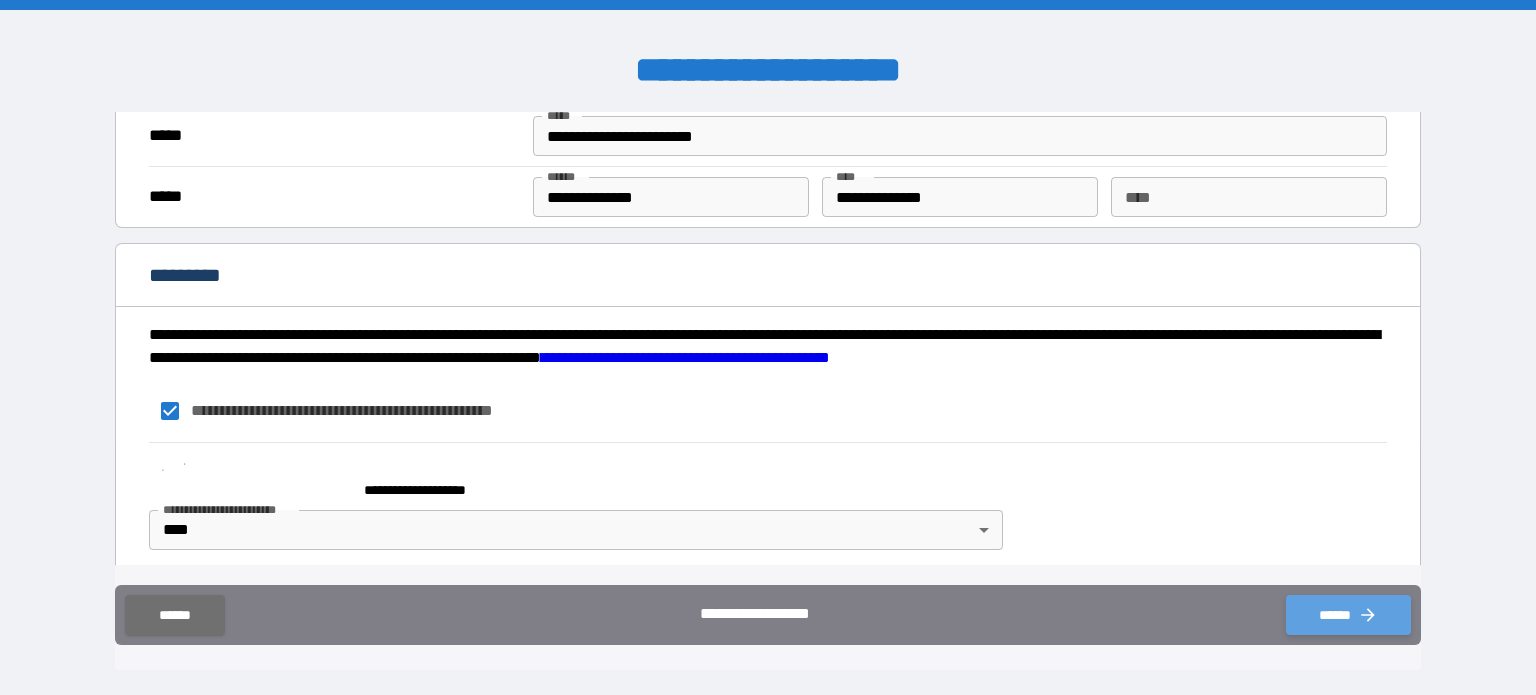 click on "******" at bounding box center (1348, 615) 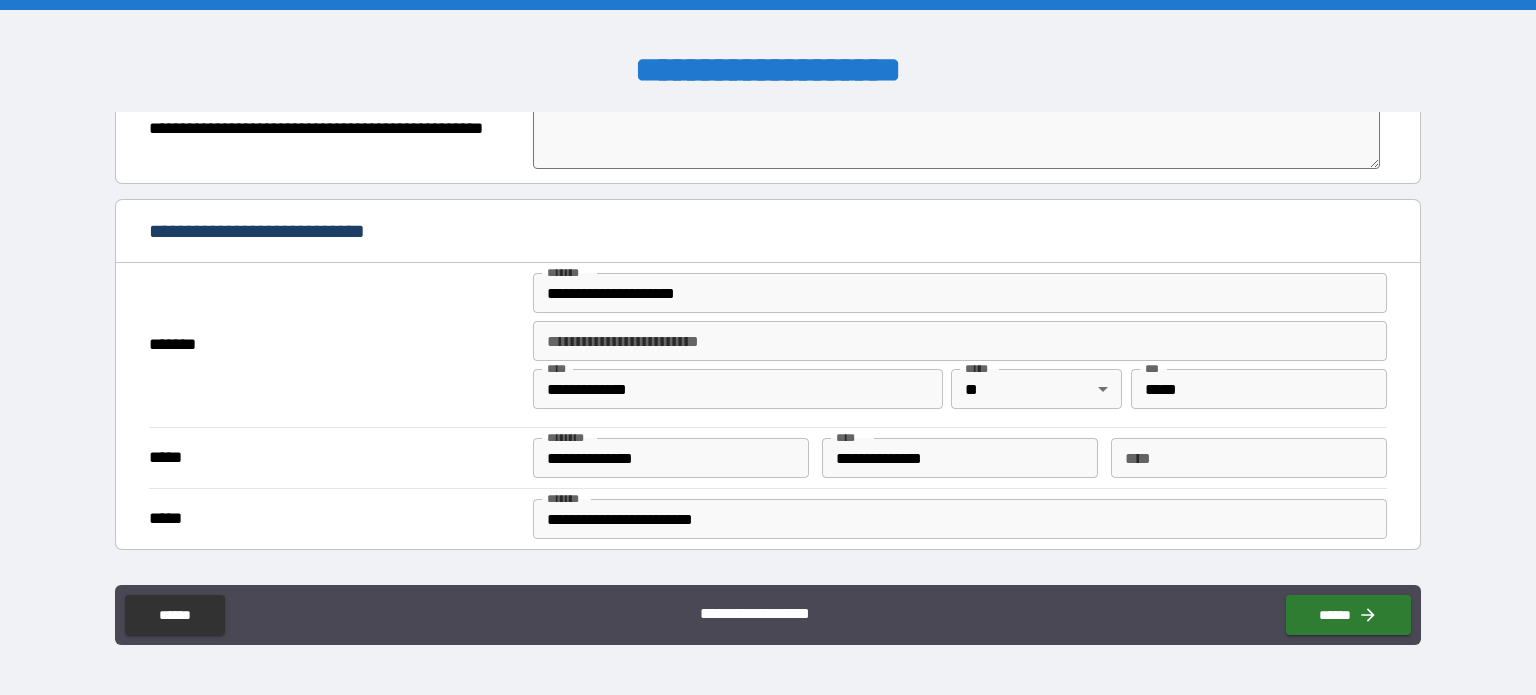 scroll, scrollTop: 468, scrollLeft: 0, axis: vertical 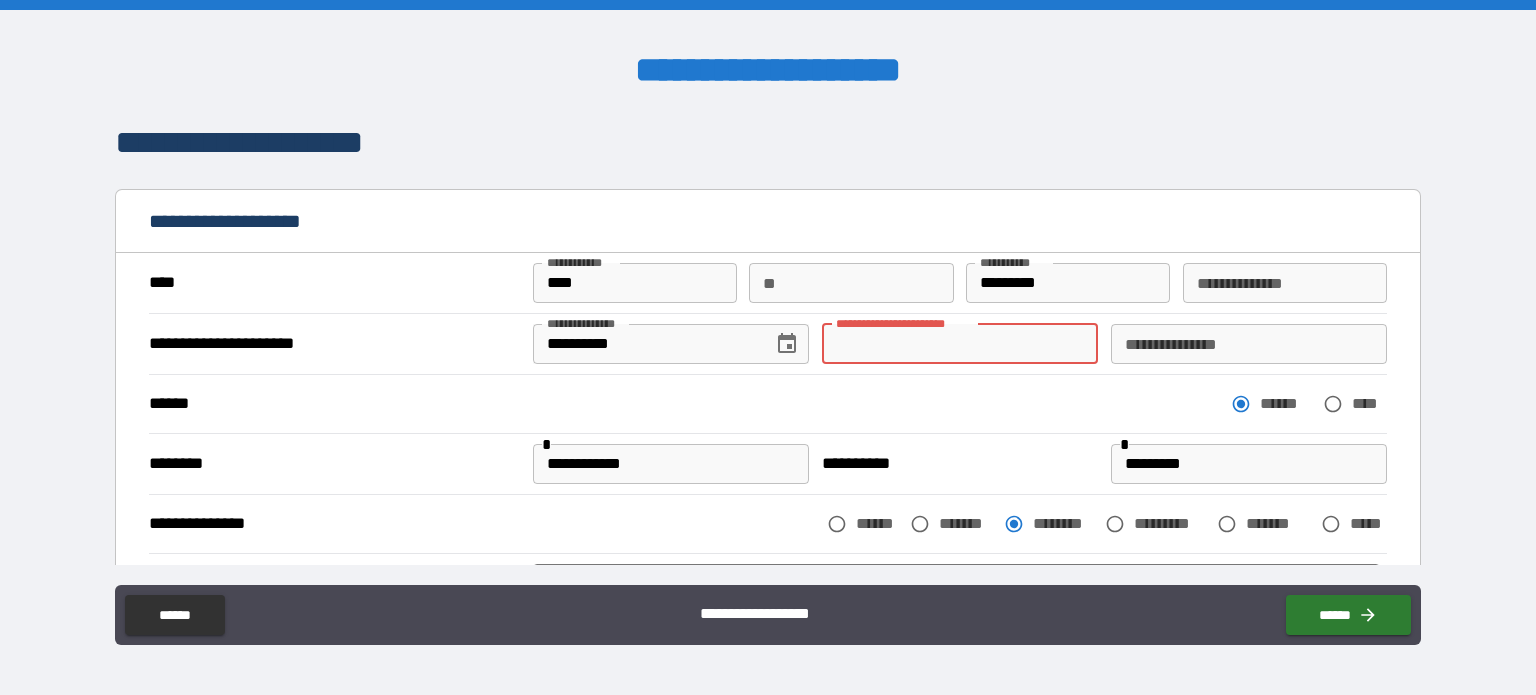 click on "**********" at bounding box center (960, 344) 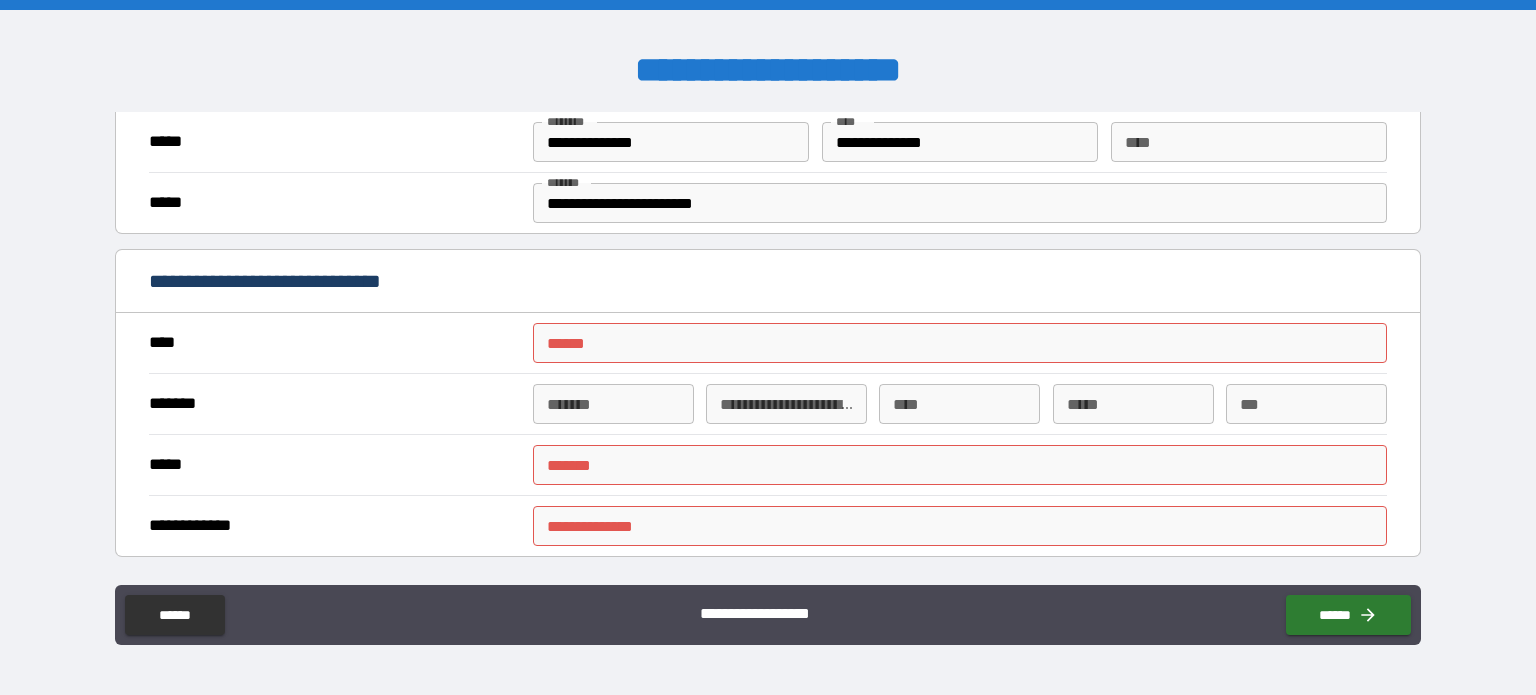 scroll, scrollTop: 822, scrollLeft: 0, axis: vertical 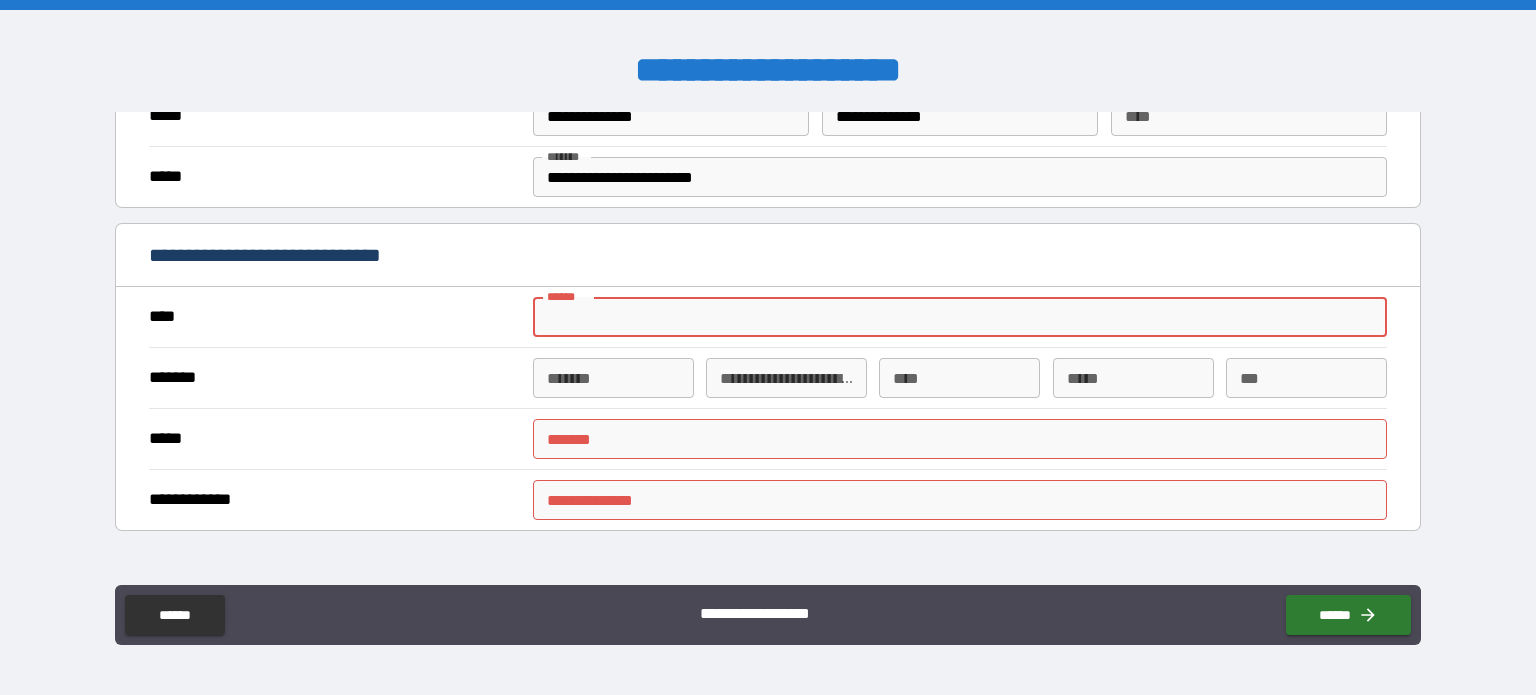 click on "****   *" at bounding box center [960, 317] 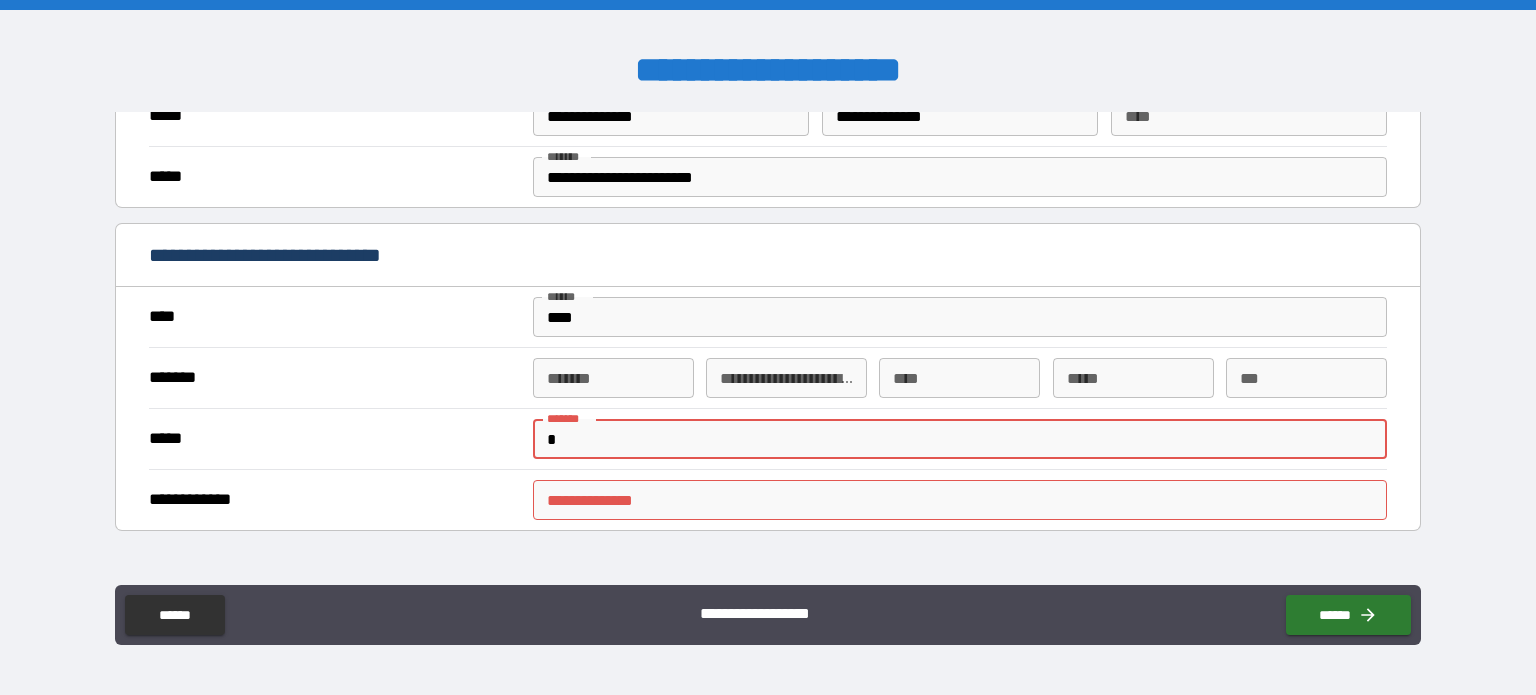 click on "*" at bounding box center [960, 439] 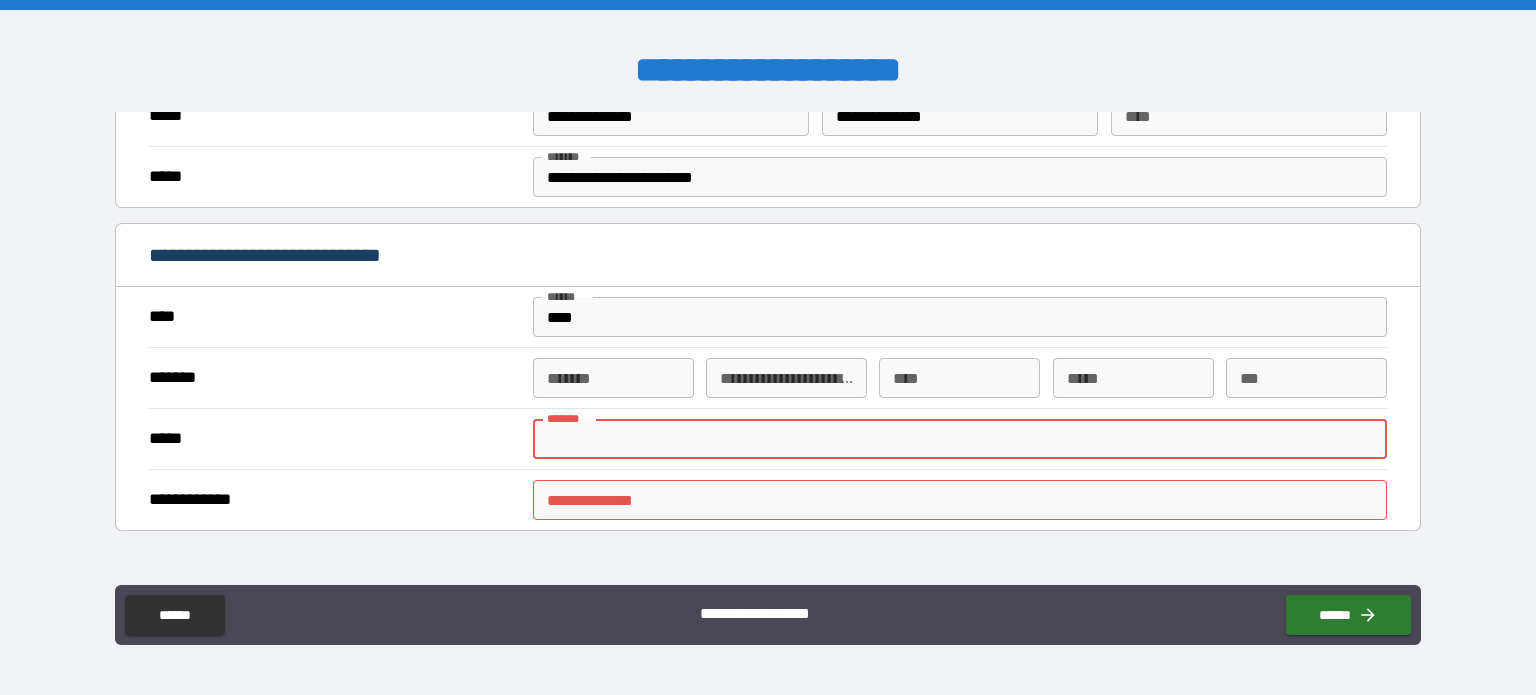 click on "**********" at bounding box center (960, 500) 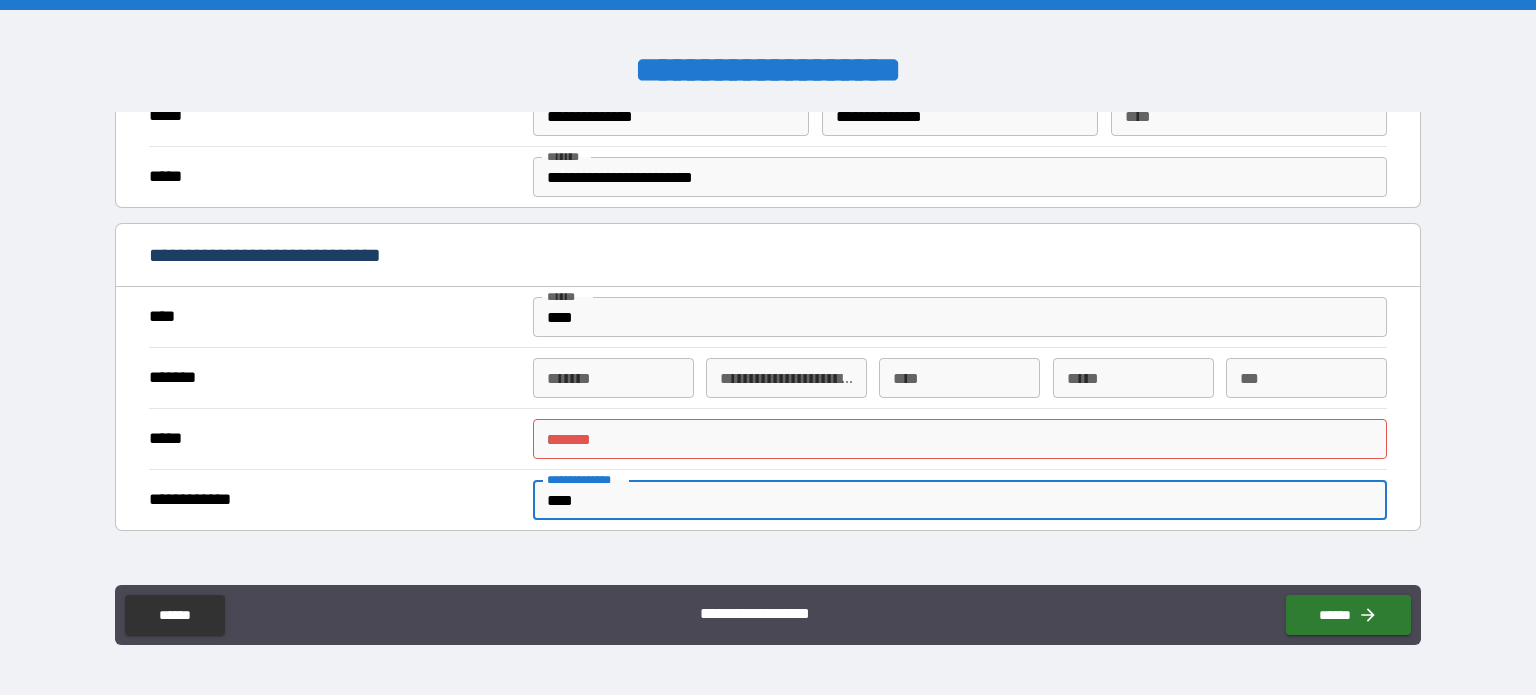 click on "*" at bounding box center (960, 439) 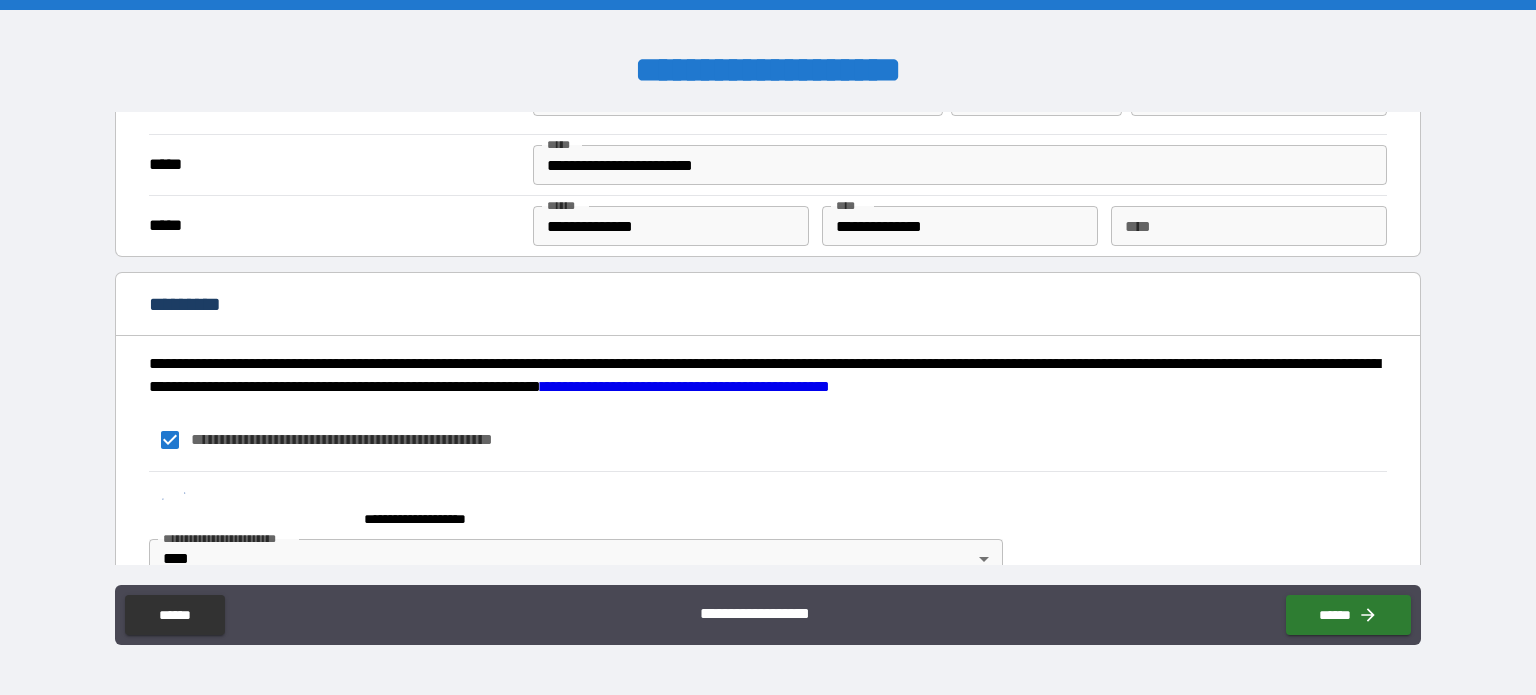 scroll, scrollTop: 1931, scrollLeft: 0, axis: vertical 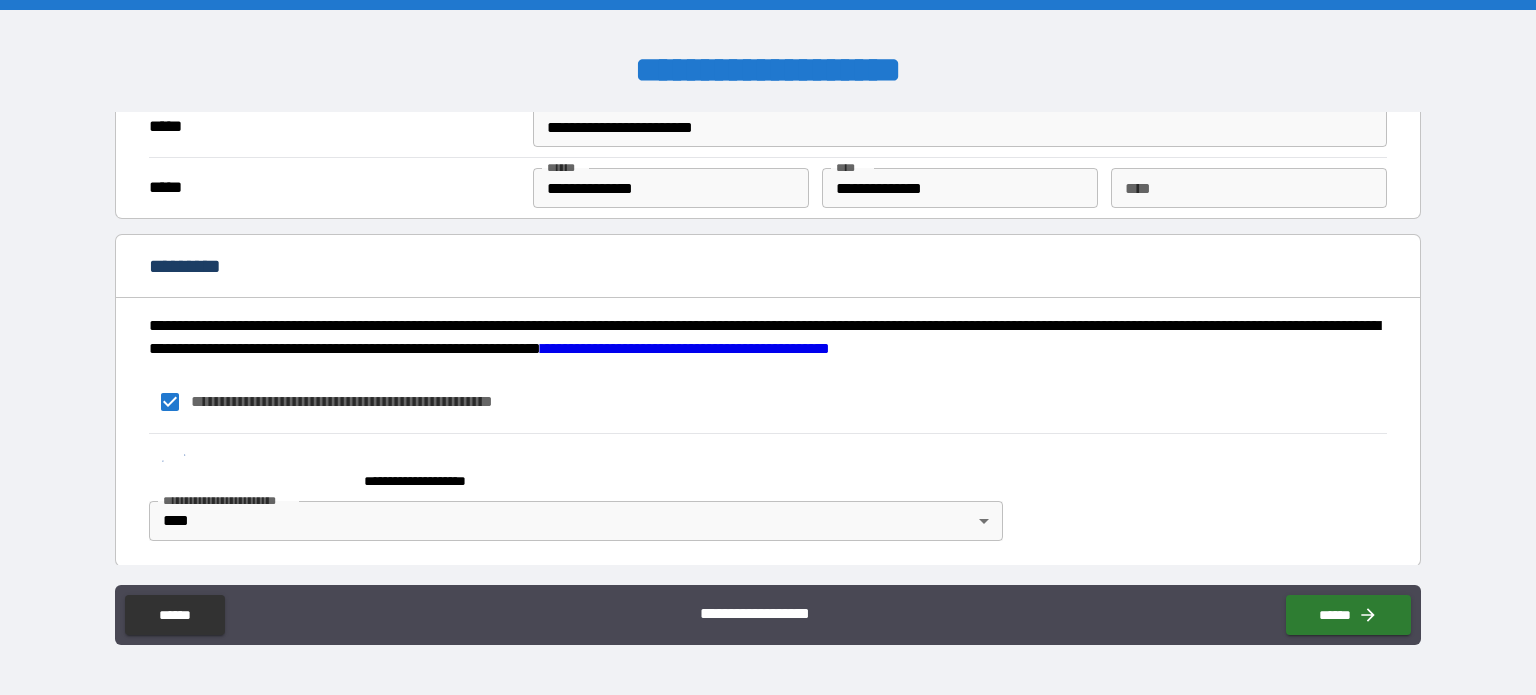 click on "*********" at bounding box center (768, 268) 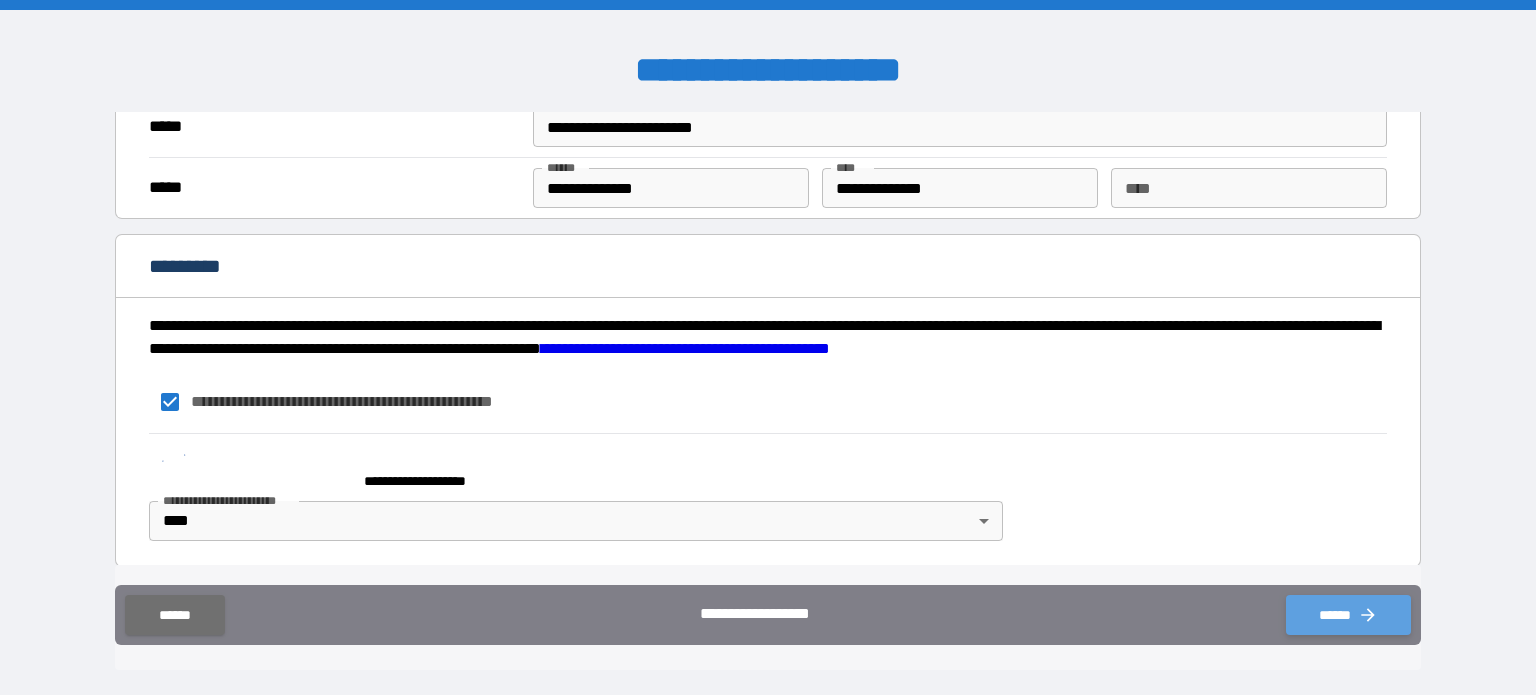 click 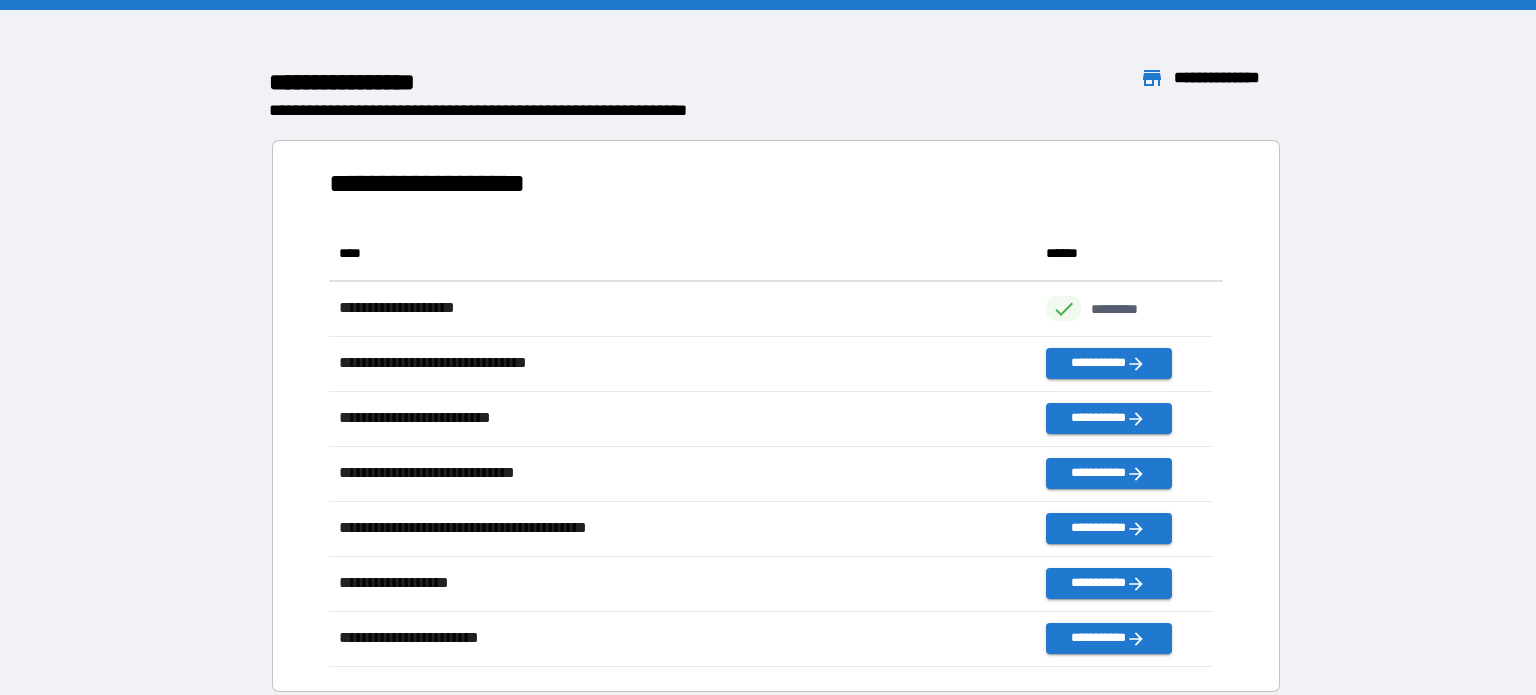 scroll, scrollTop: 16, scrollLeft: 16, axis: both 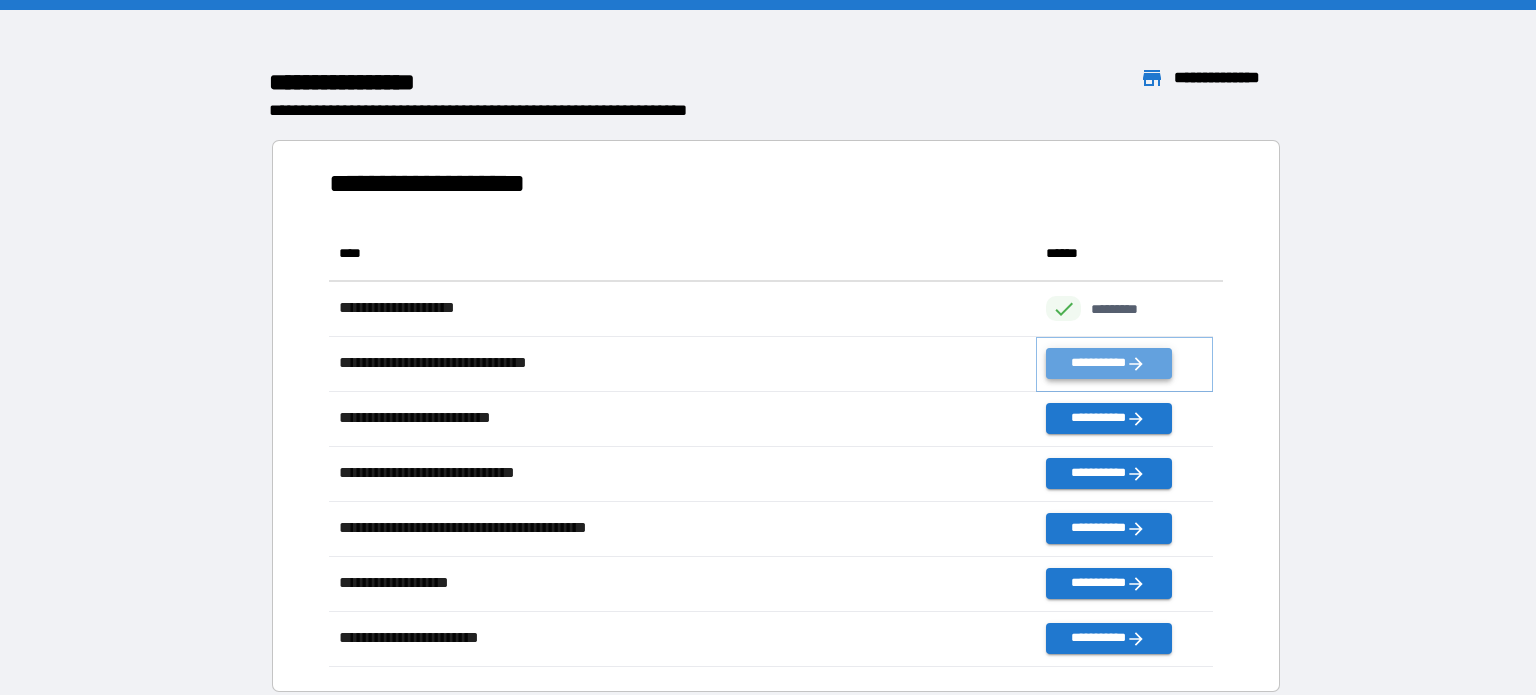 click on "**********" at bounding box center (1108, 363) 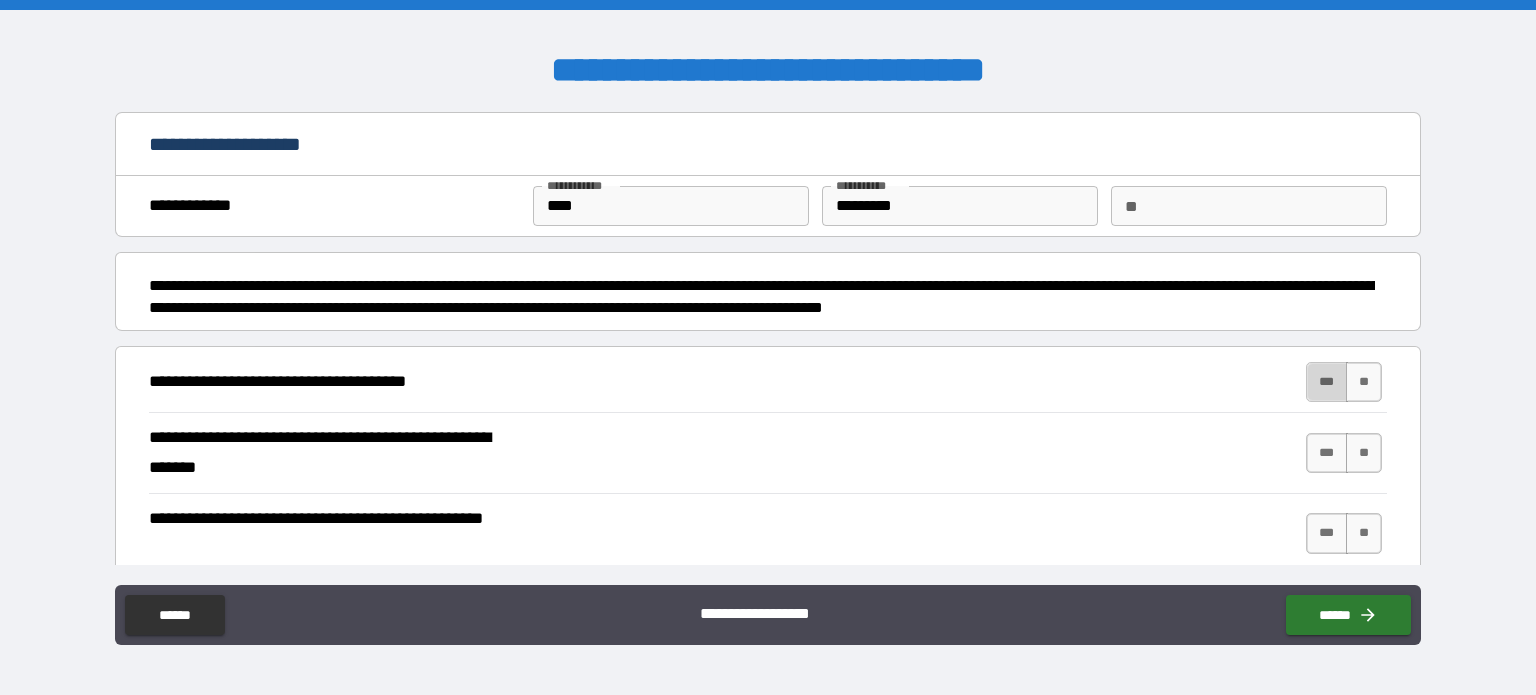 click on "***" at bounding box center [1327, 382] 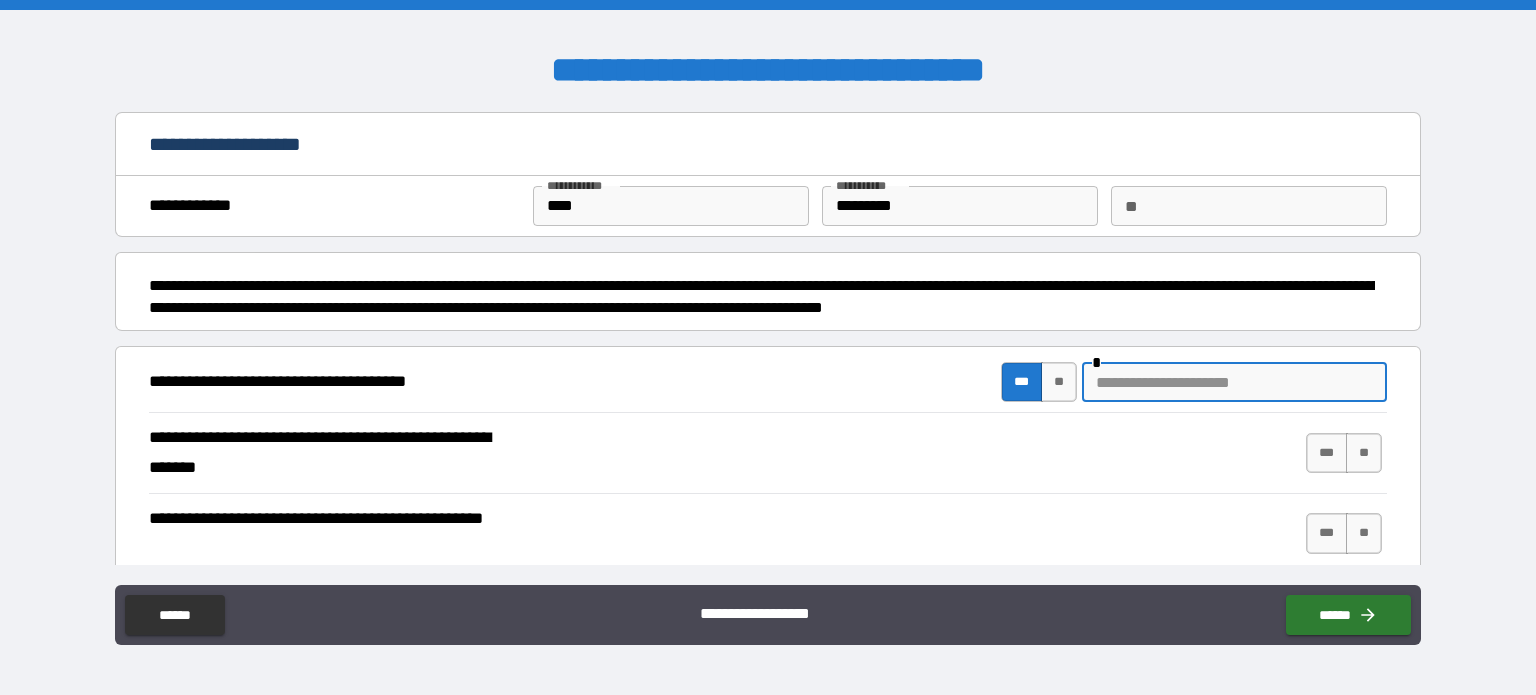 click at bounding box center [1234, 382] 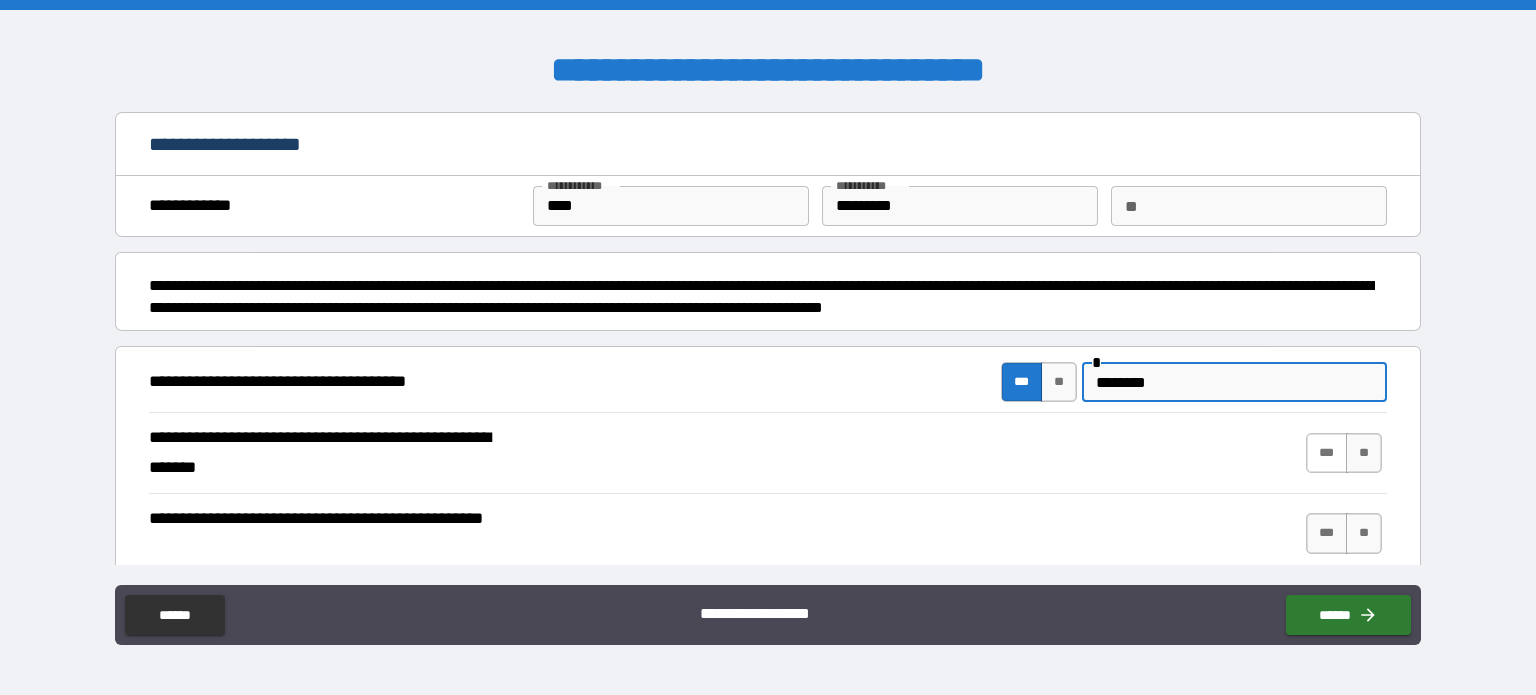 click on "***" at bounding box center [1327, 453] 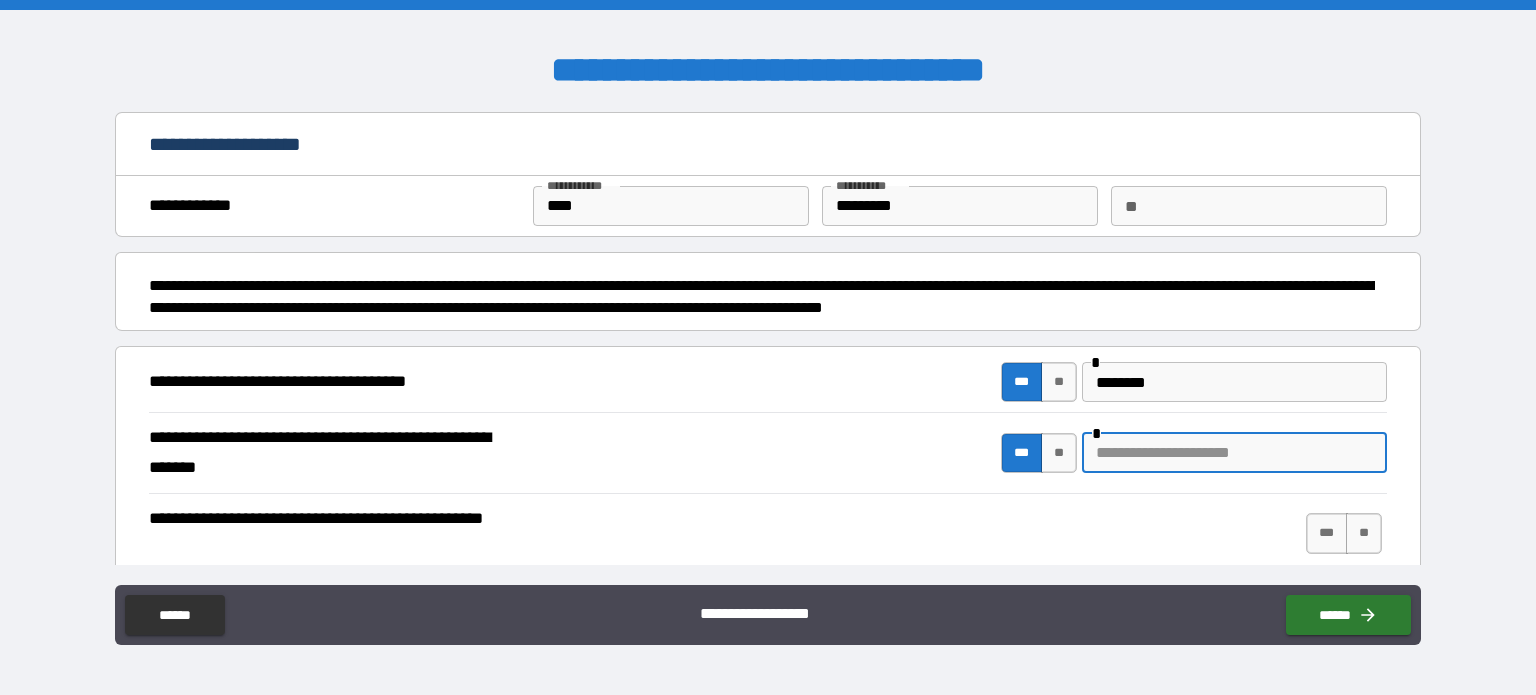 click at bounding box center (1234, 453) 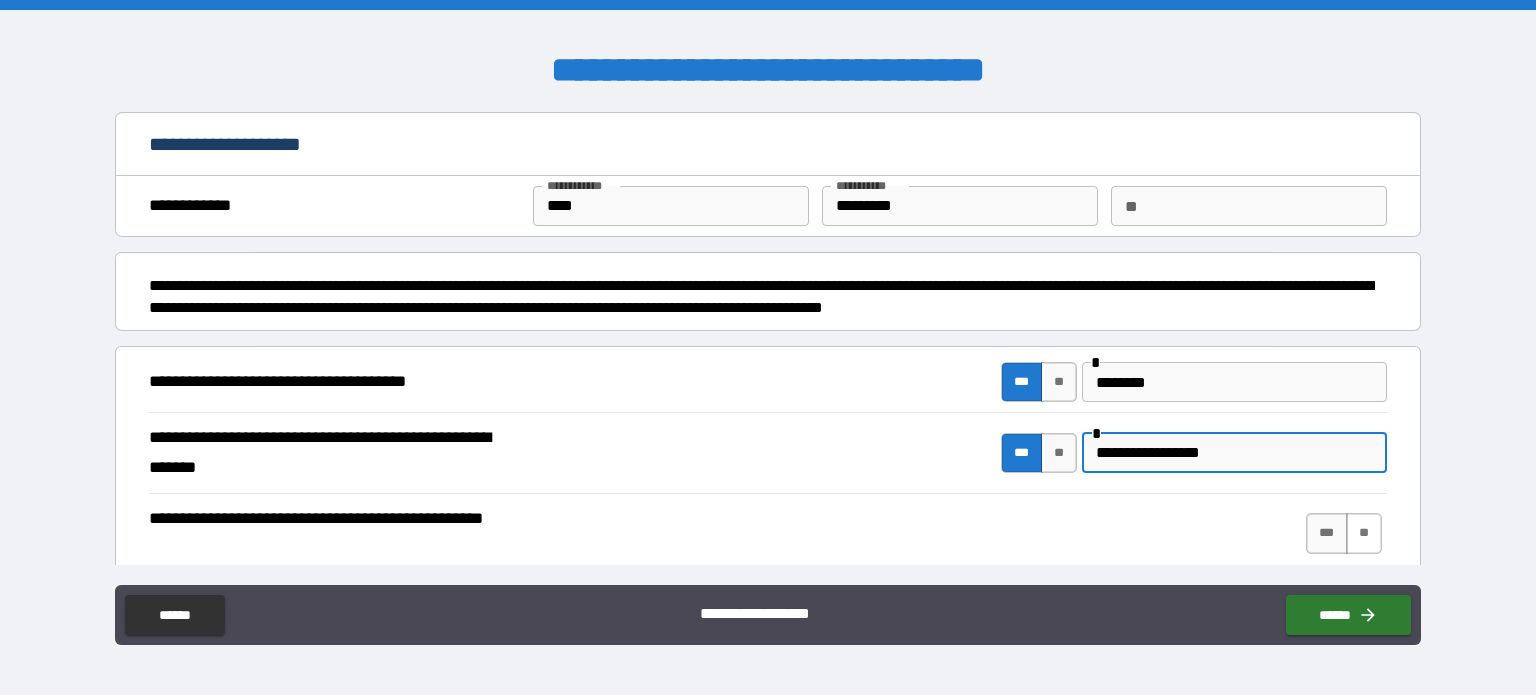 click on "**" at bounding box center (1364, 533) 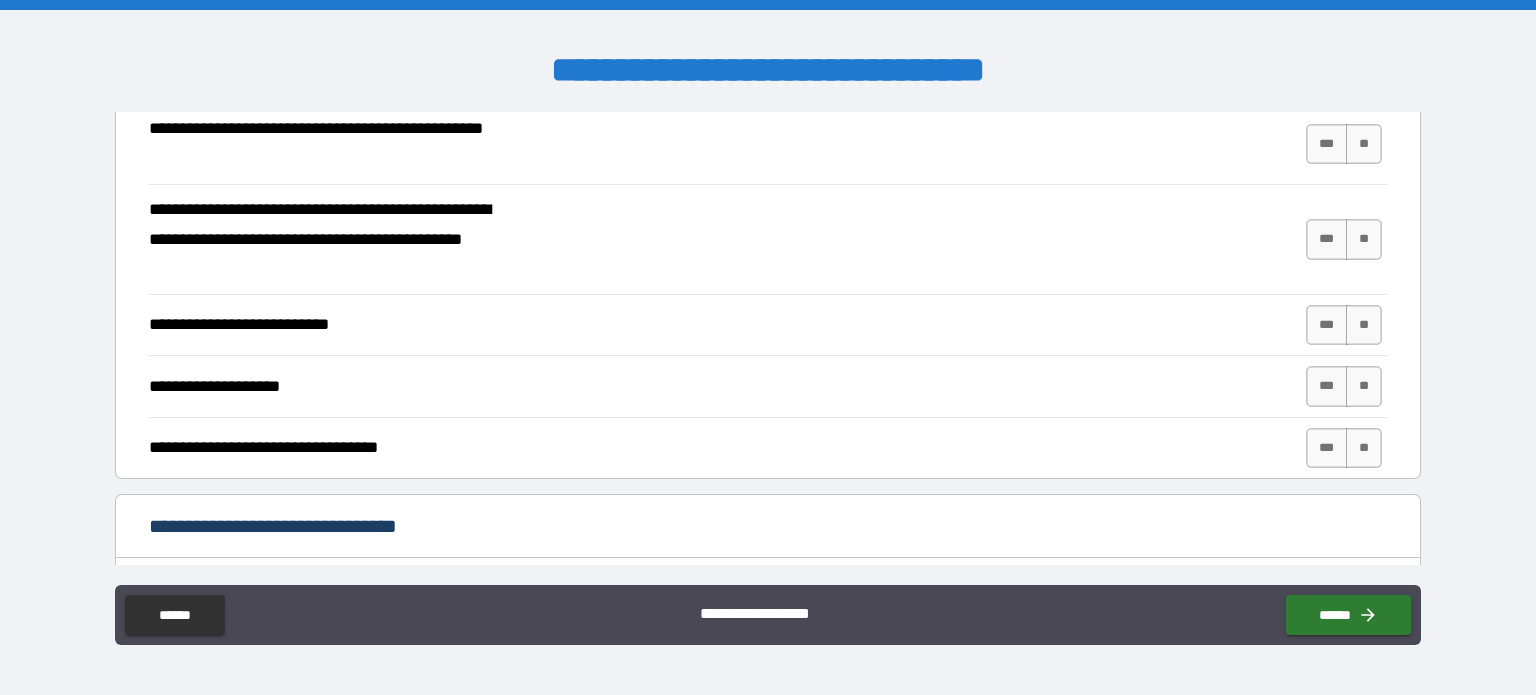 scroll, scrollTop: 486, scrollLeft: 0, axis: vertical 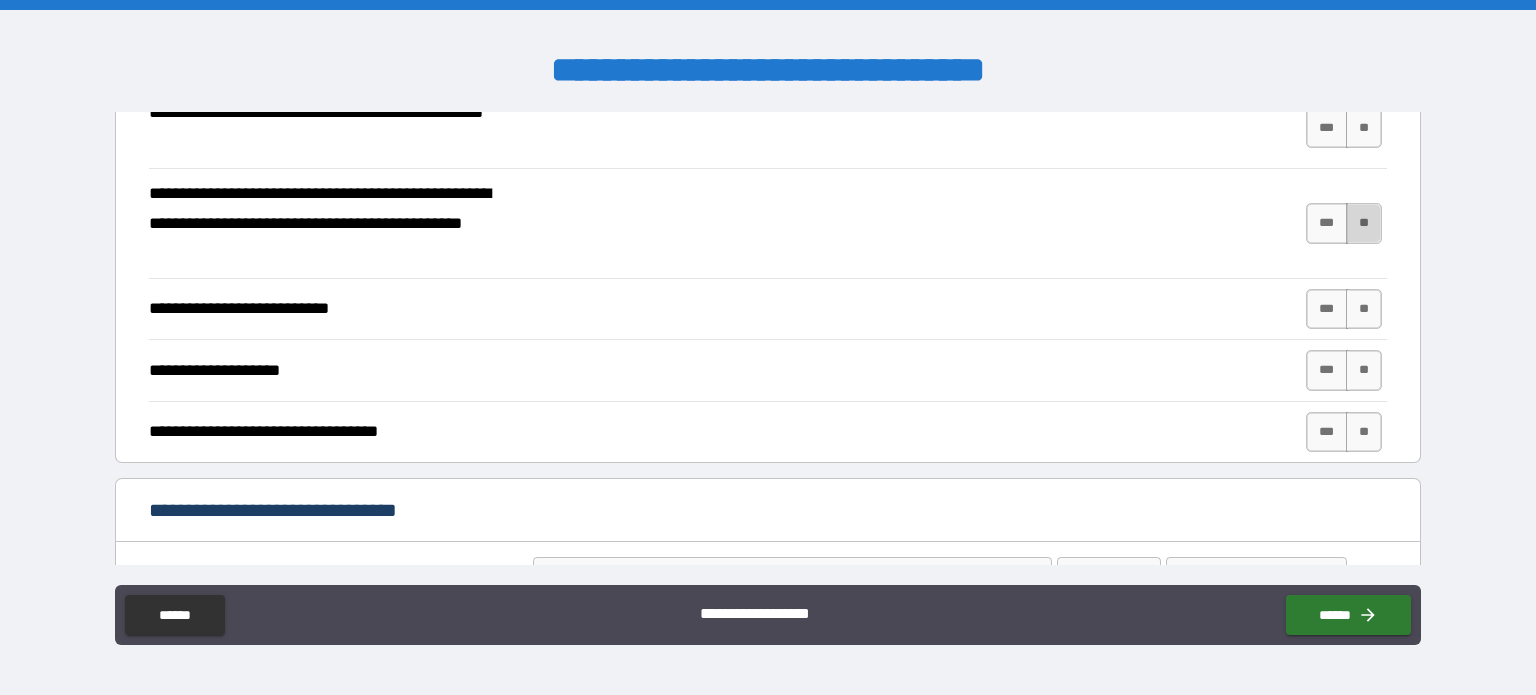 click on "**" at bounding box center (1364, 223) 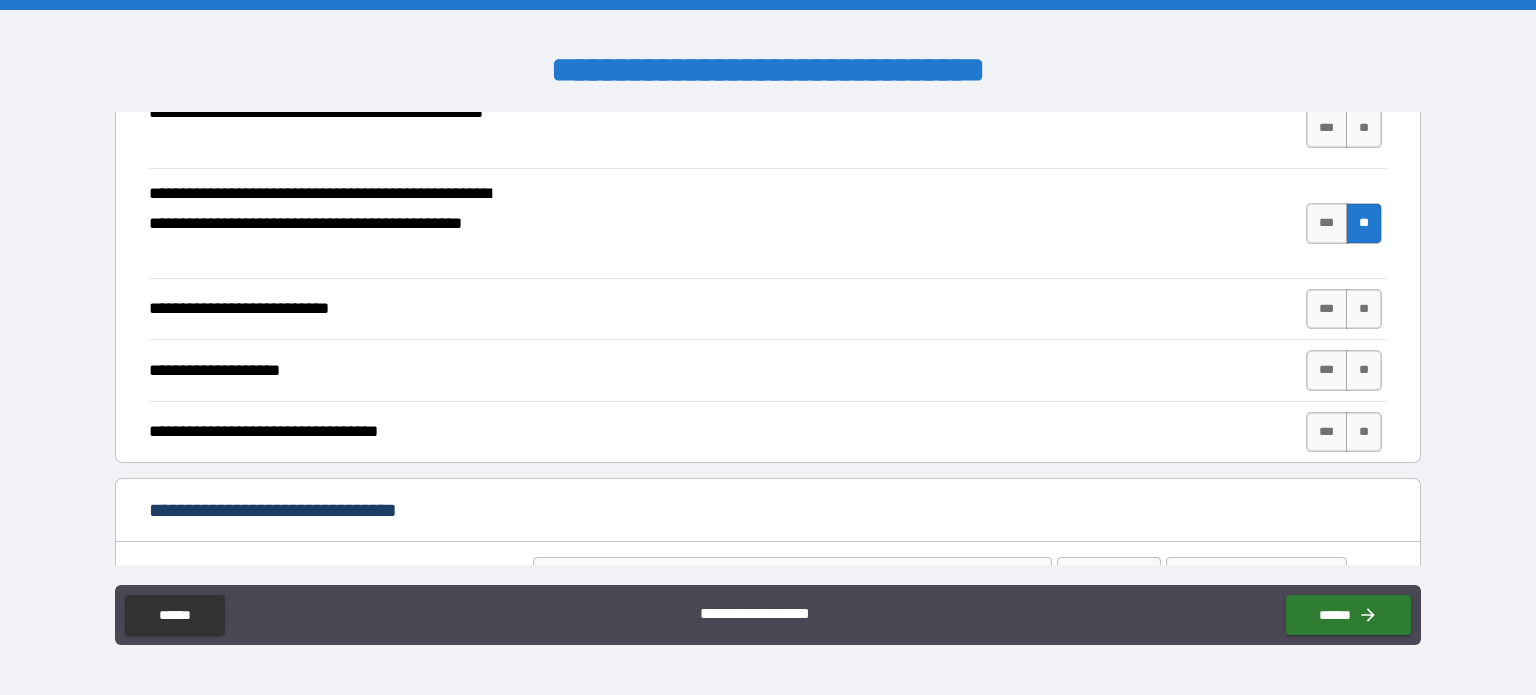 scroll, scrollTop: 89, scrollLeft: 0, axis: vertical 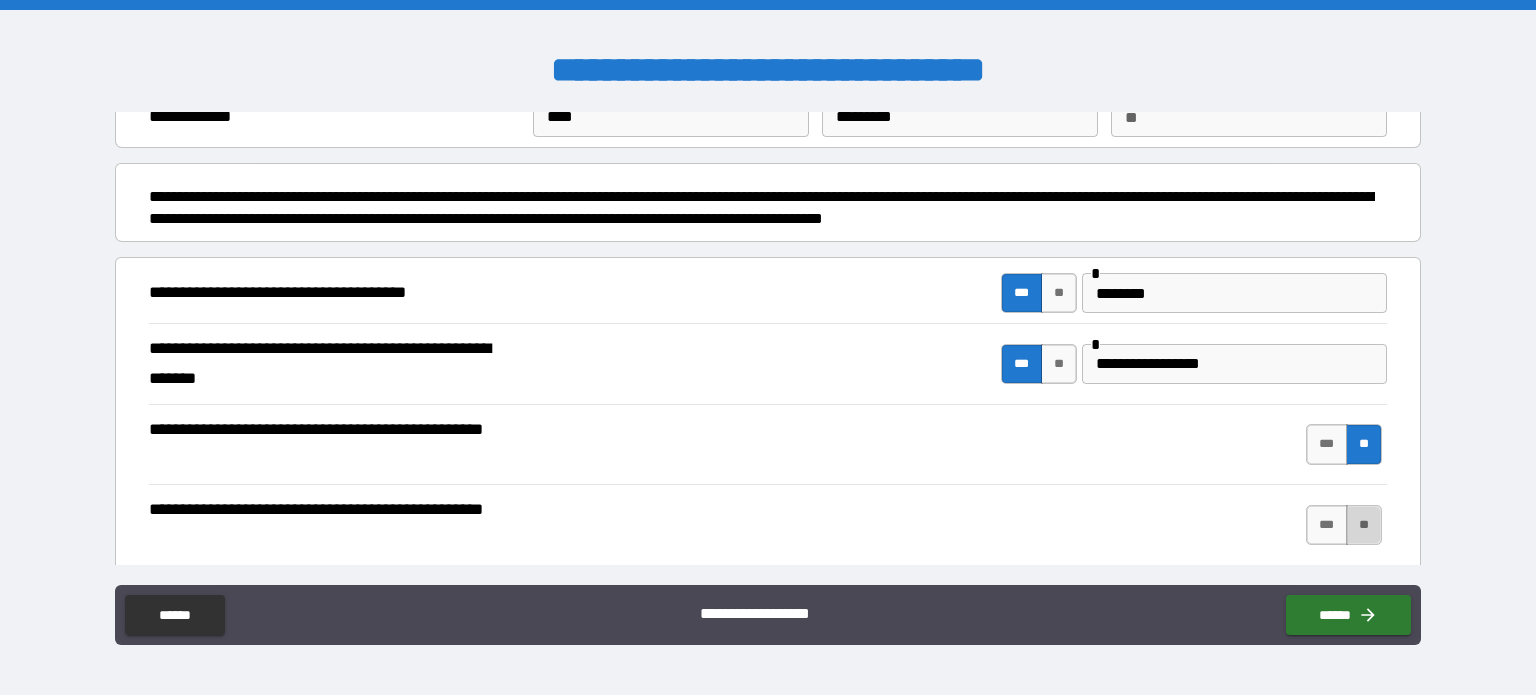 click on "**" at bounding box center [1364, 525] 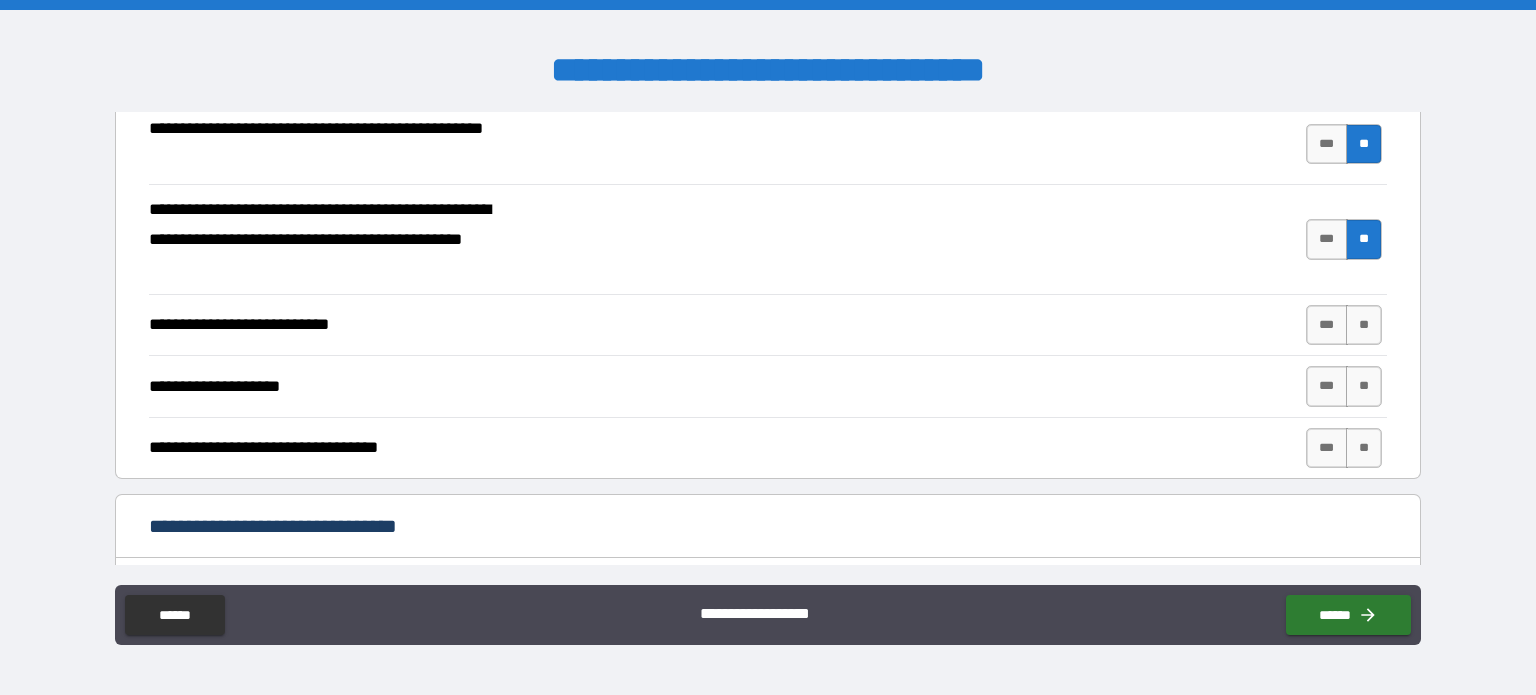 scroll, scrollTop: 485, scrollLeft: 0, axis: vertical 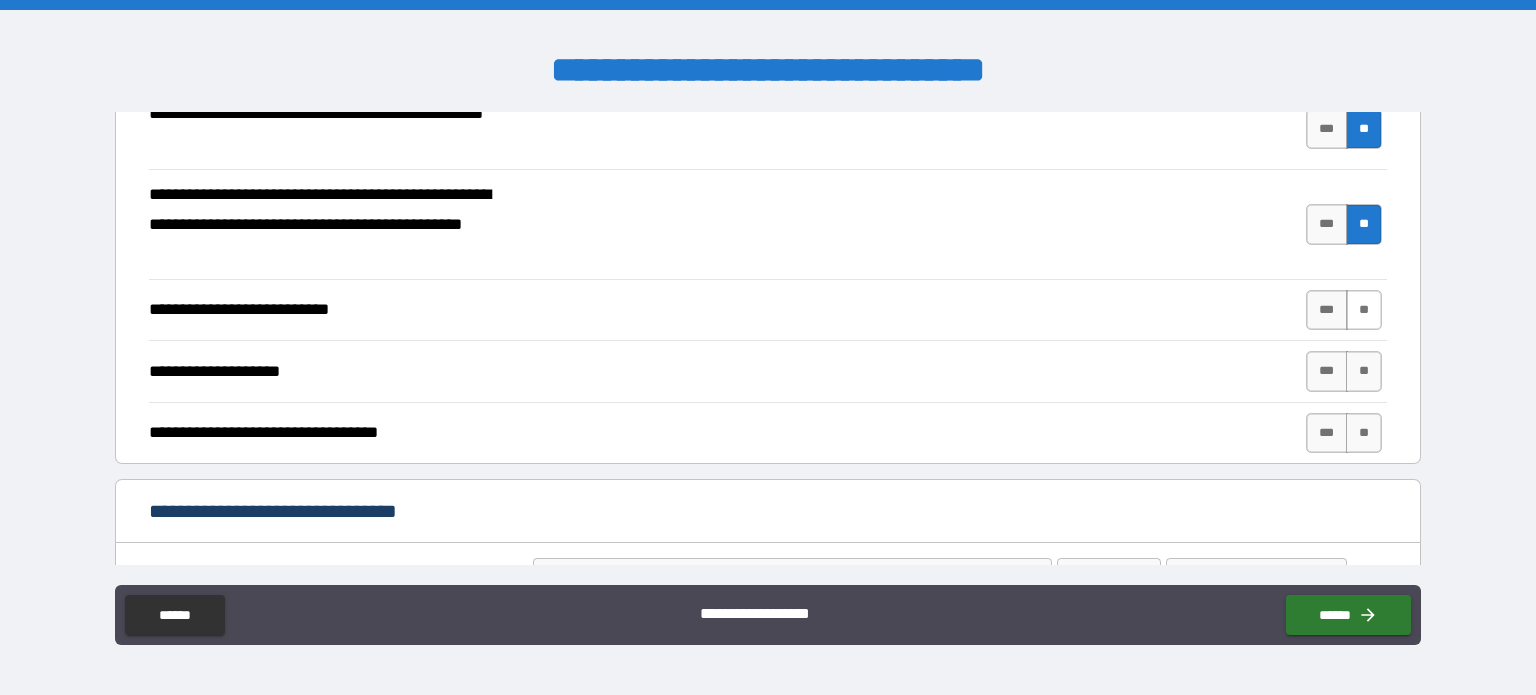 click on "**" at bounding box center (1364, 310) 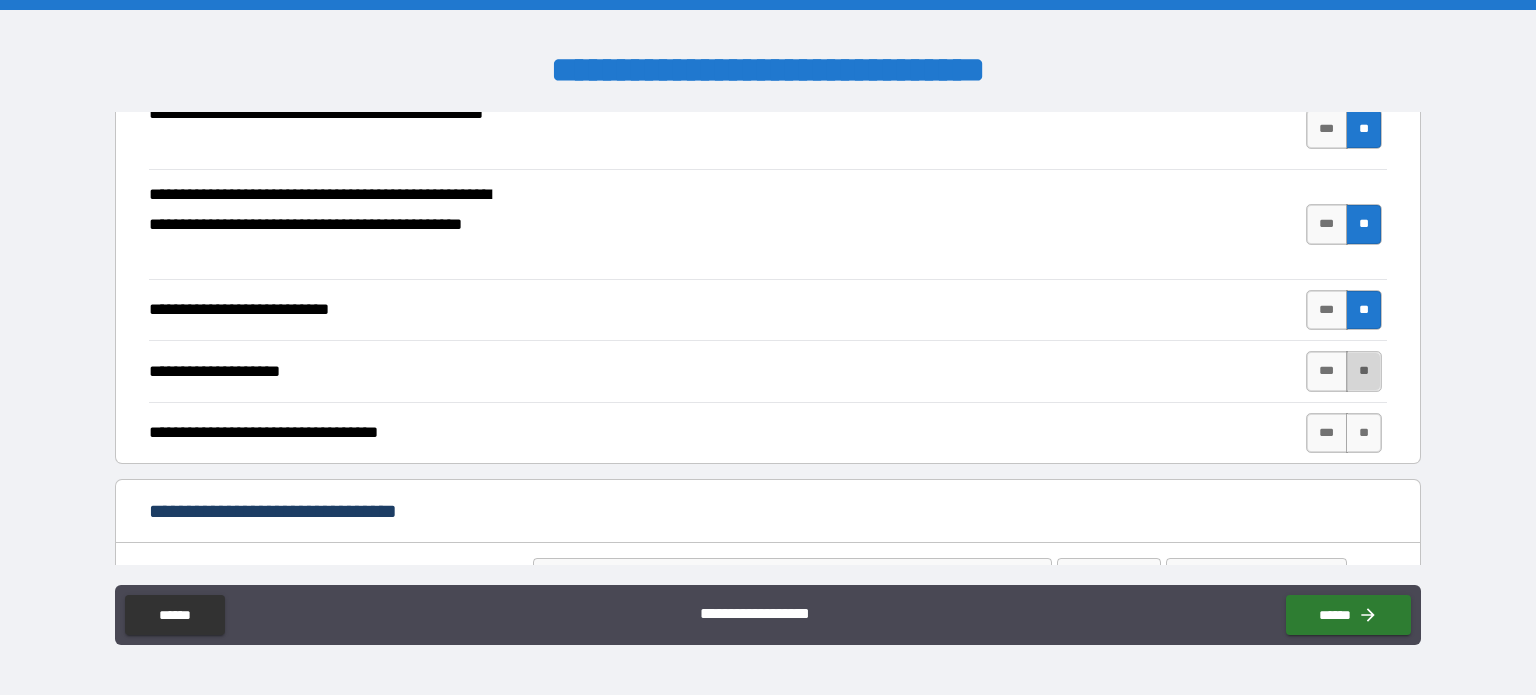click on "**" at bounding box center [1364, 371] 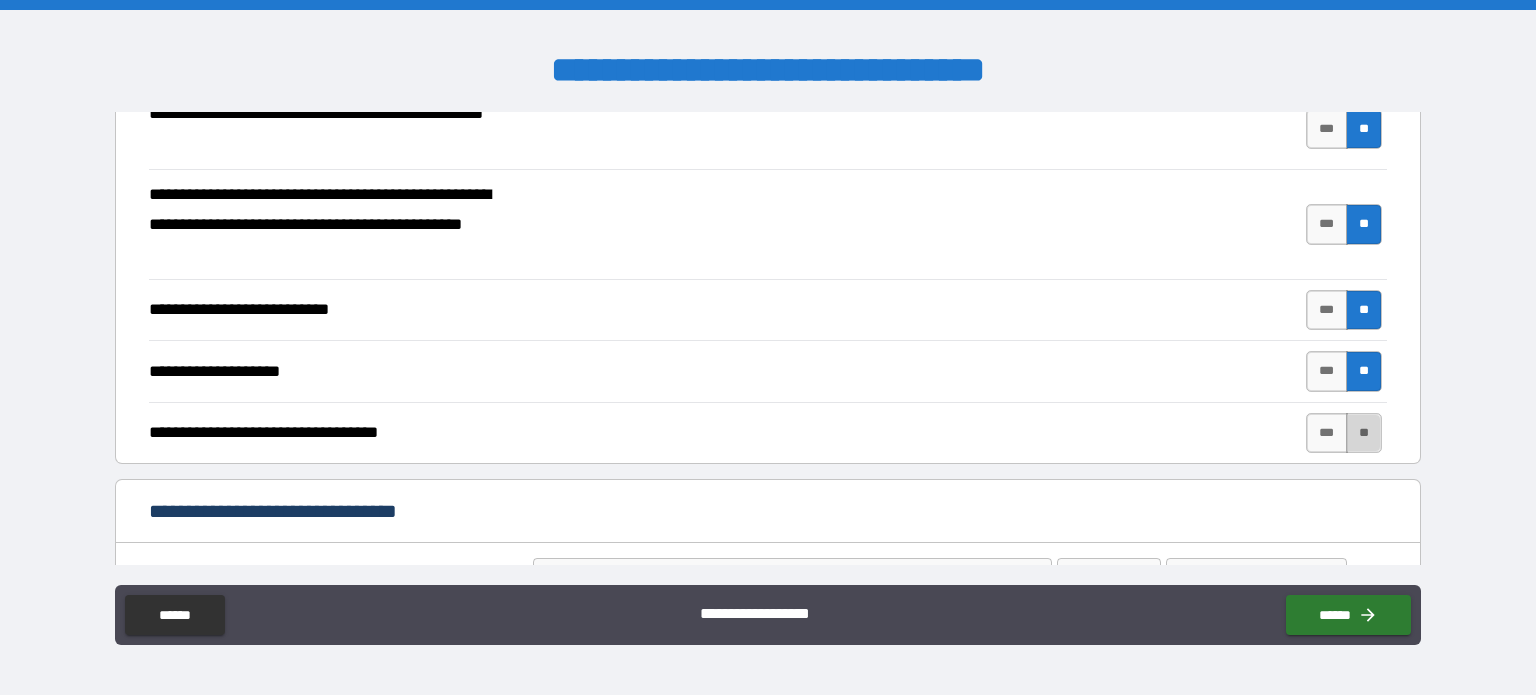 click on "**" at bounding box center [1364, 433] 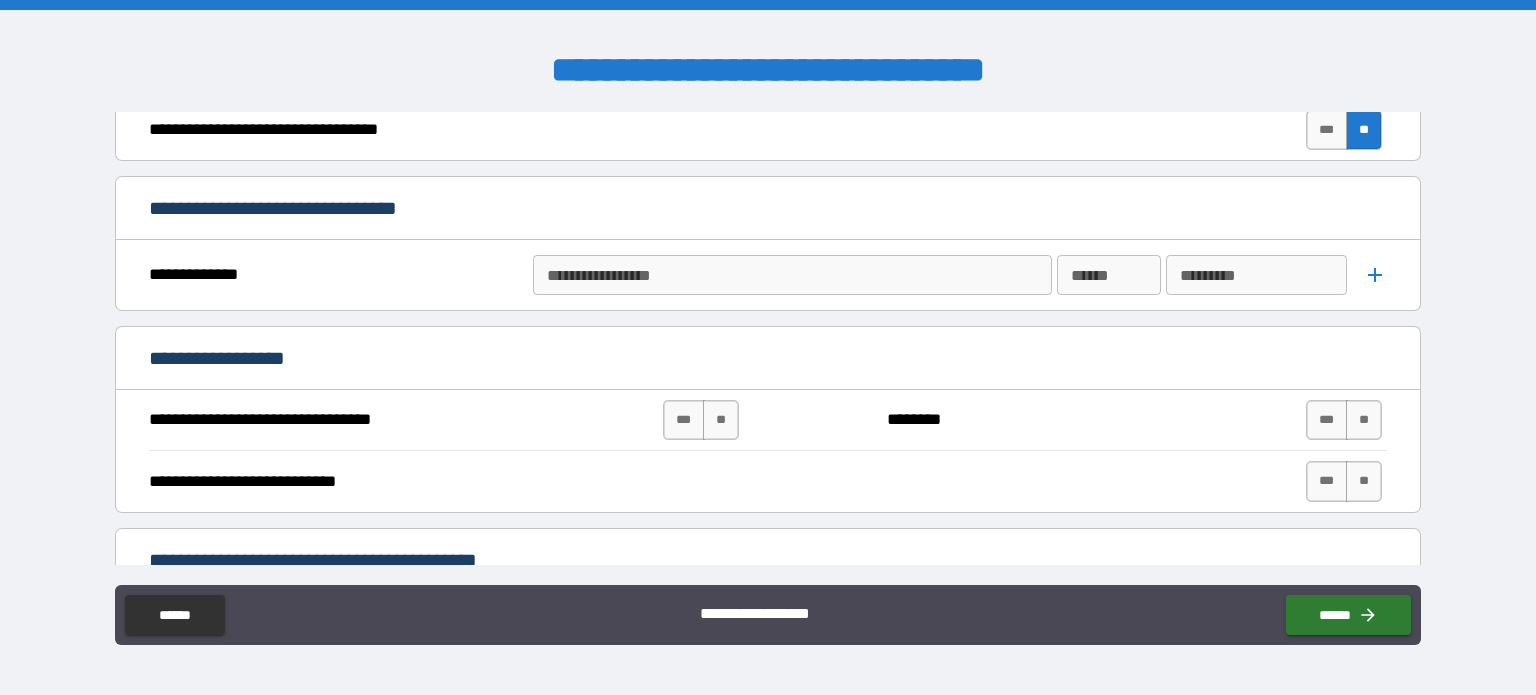 scroll, scrollTop: 834, scrollLeft: 0, axis: vertical 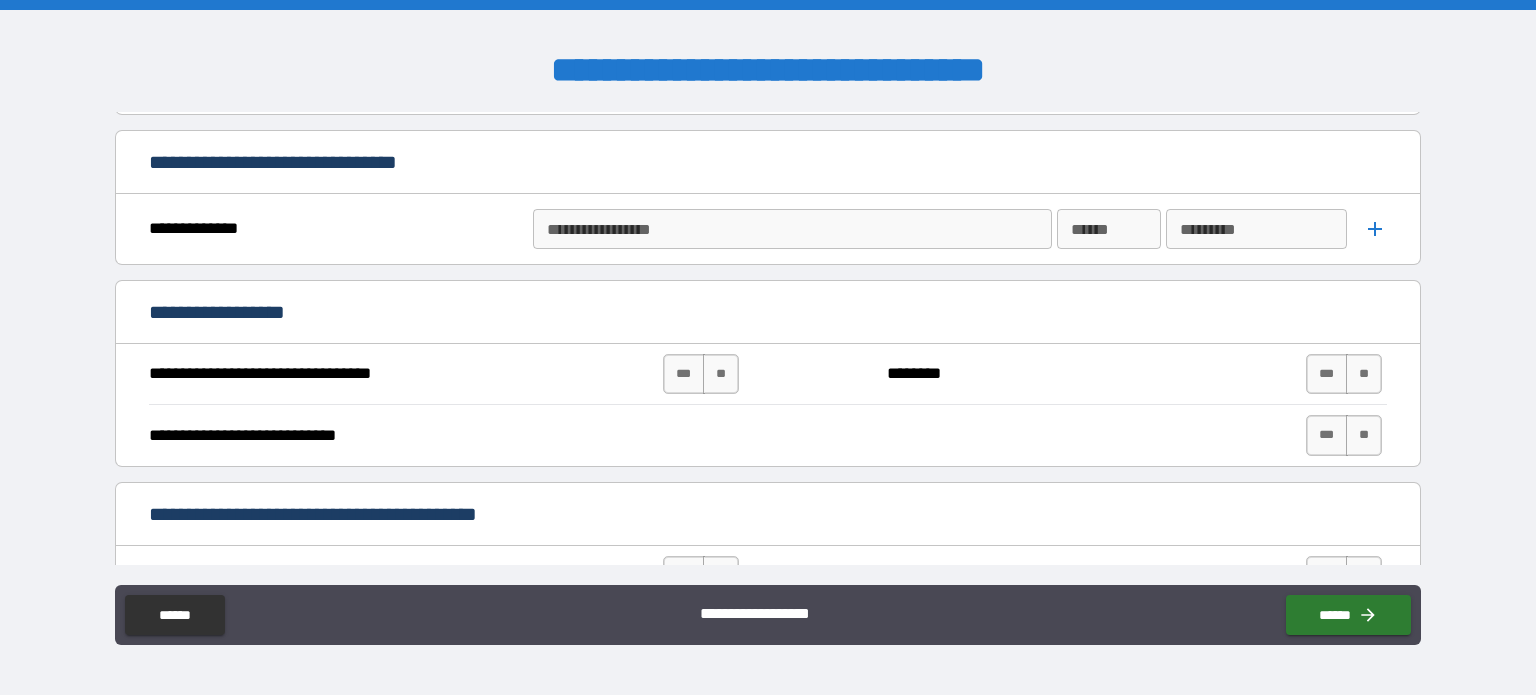 click on "**********" at bounding box center (792, 229) 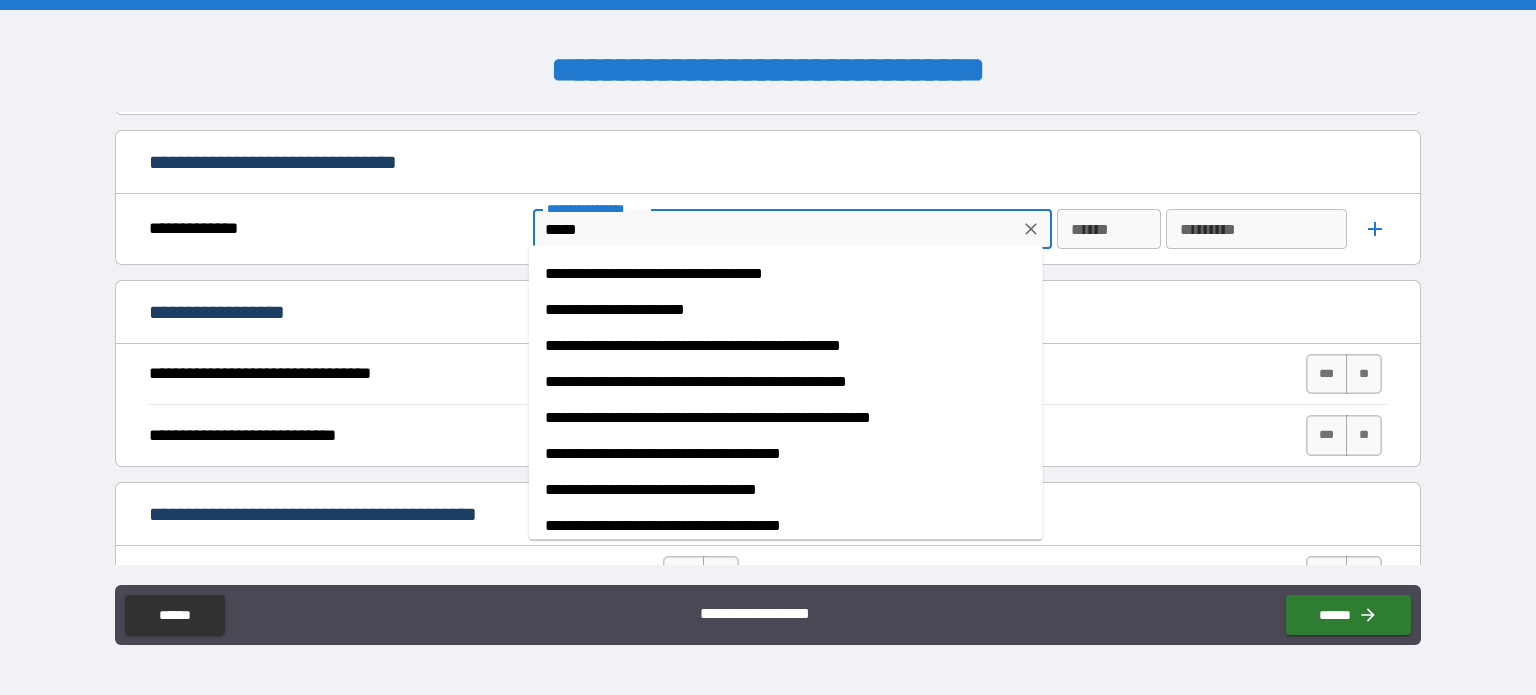 scroll, scrollTop: 405, scrollLeft: 0, axis: vertical 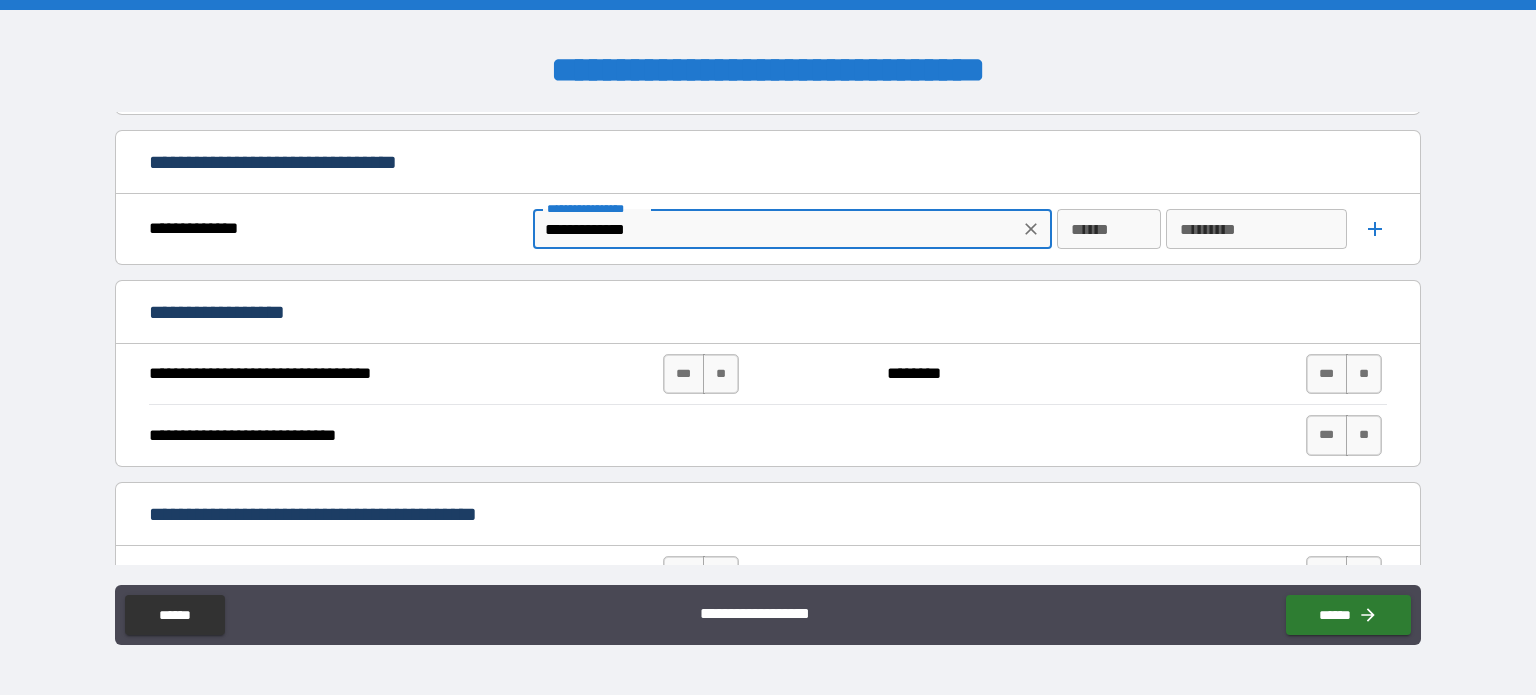 click on "******" at bounding box center (1109, 229) 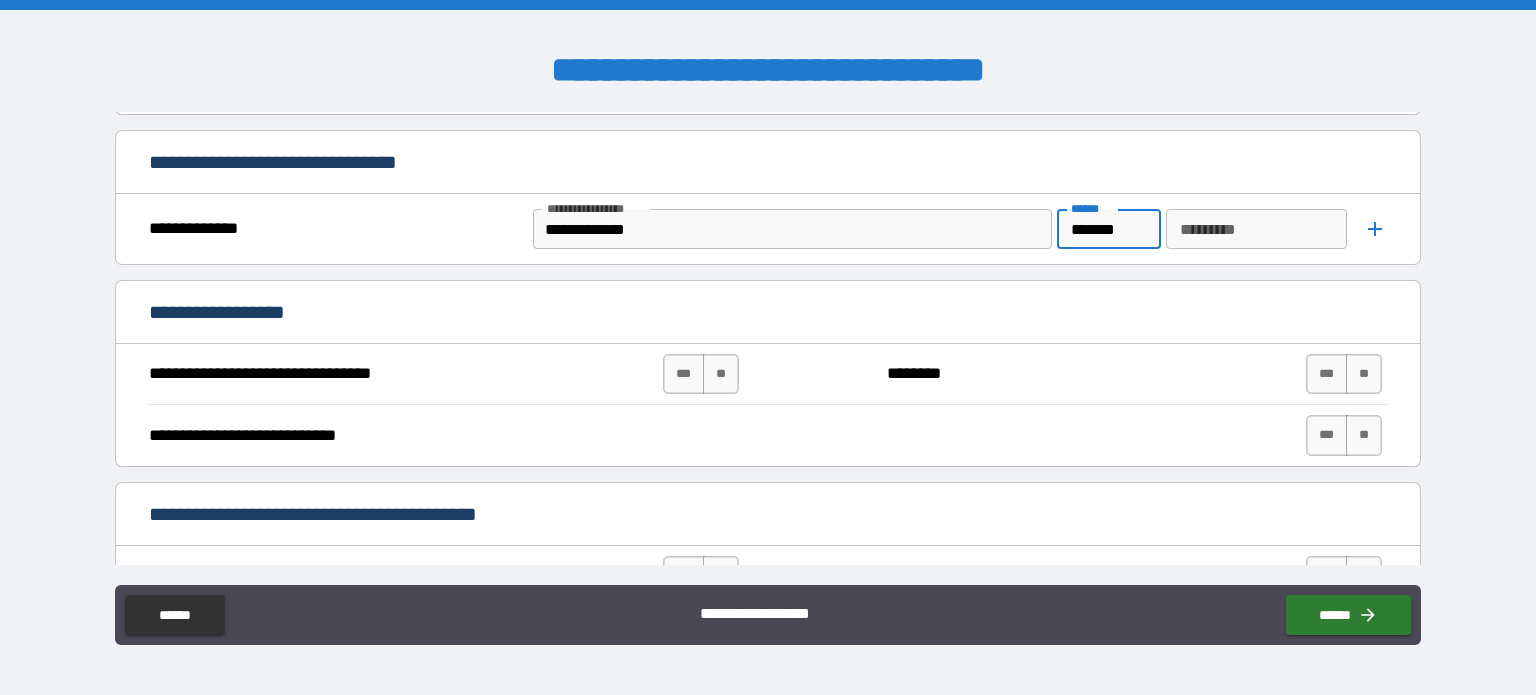 click on "********* *********" at bounding box center [1257, 229] 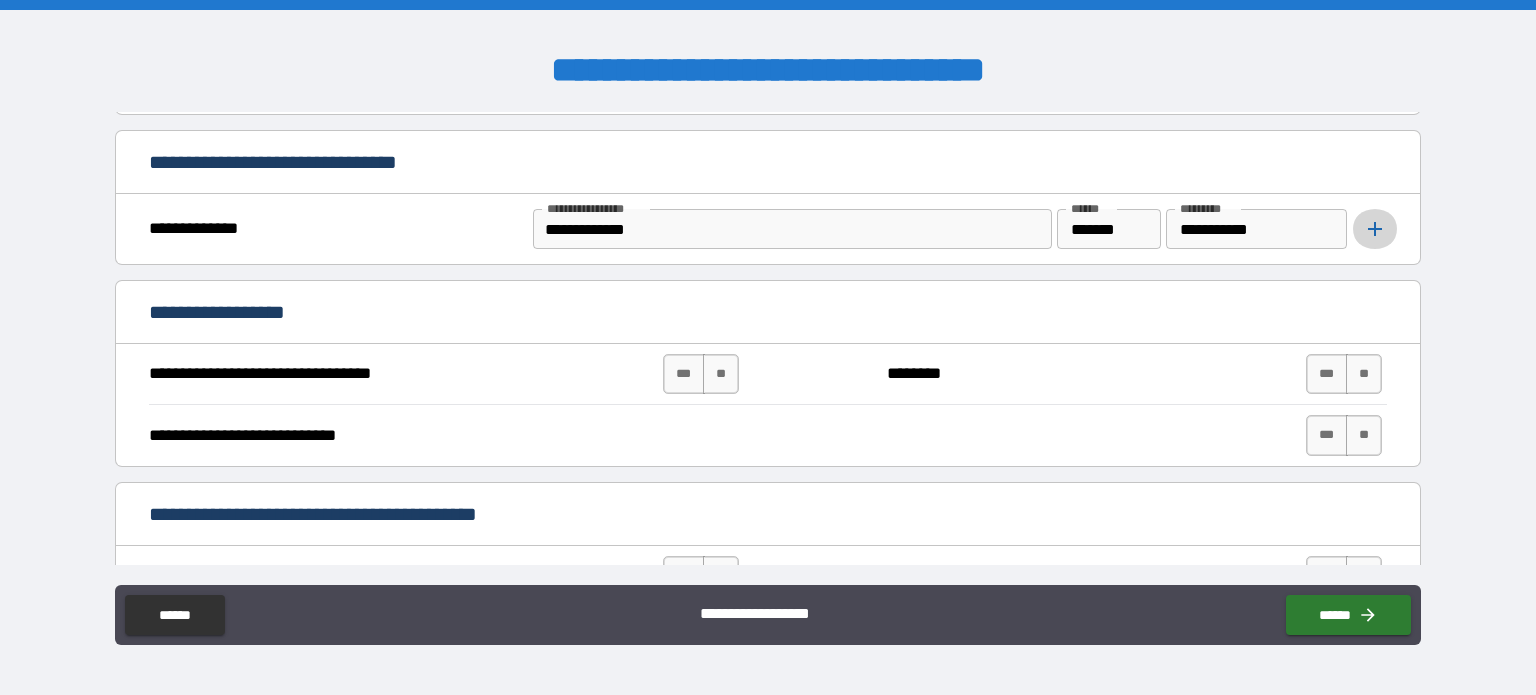 click 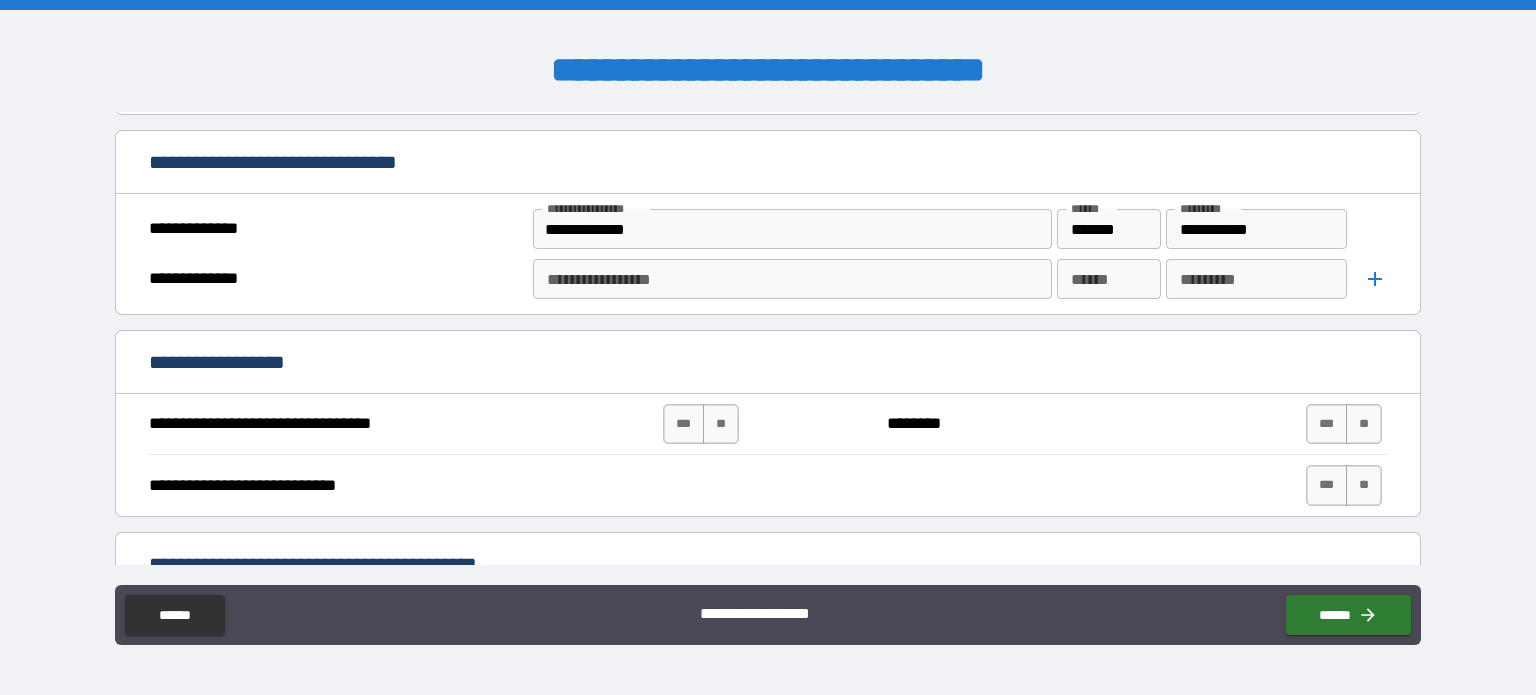 click on "**********" at bounding box center (791, 279) 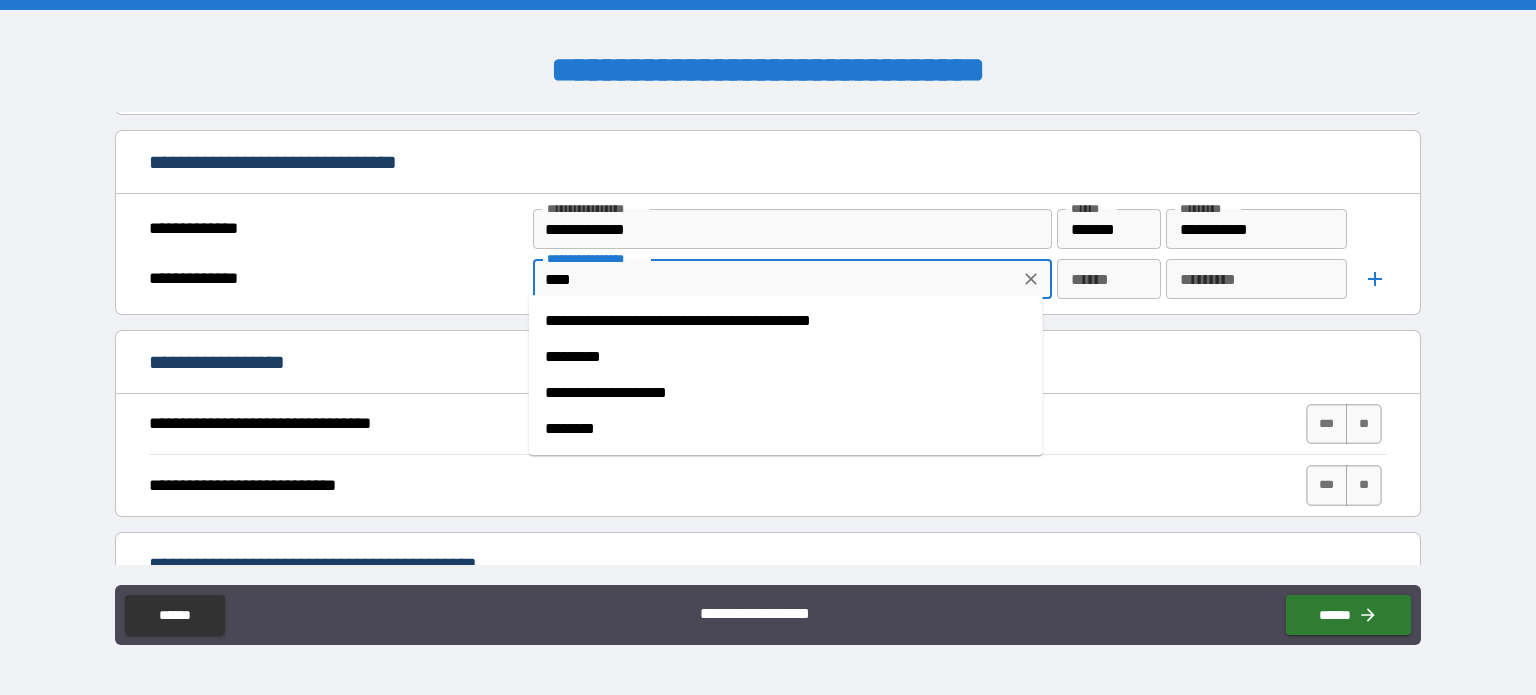 click on "**********" at bounding box center (786, 393) 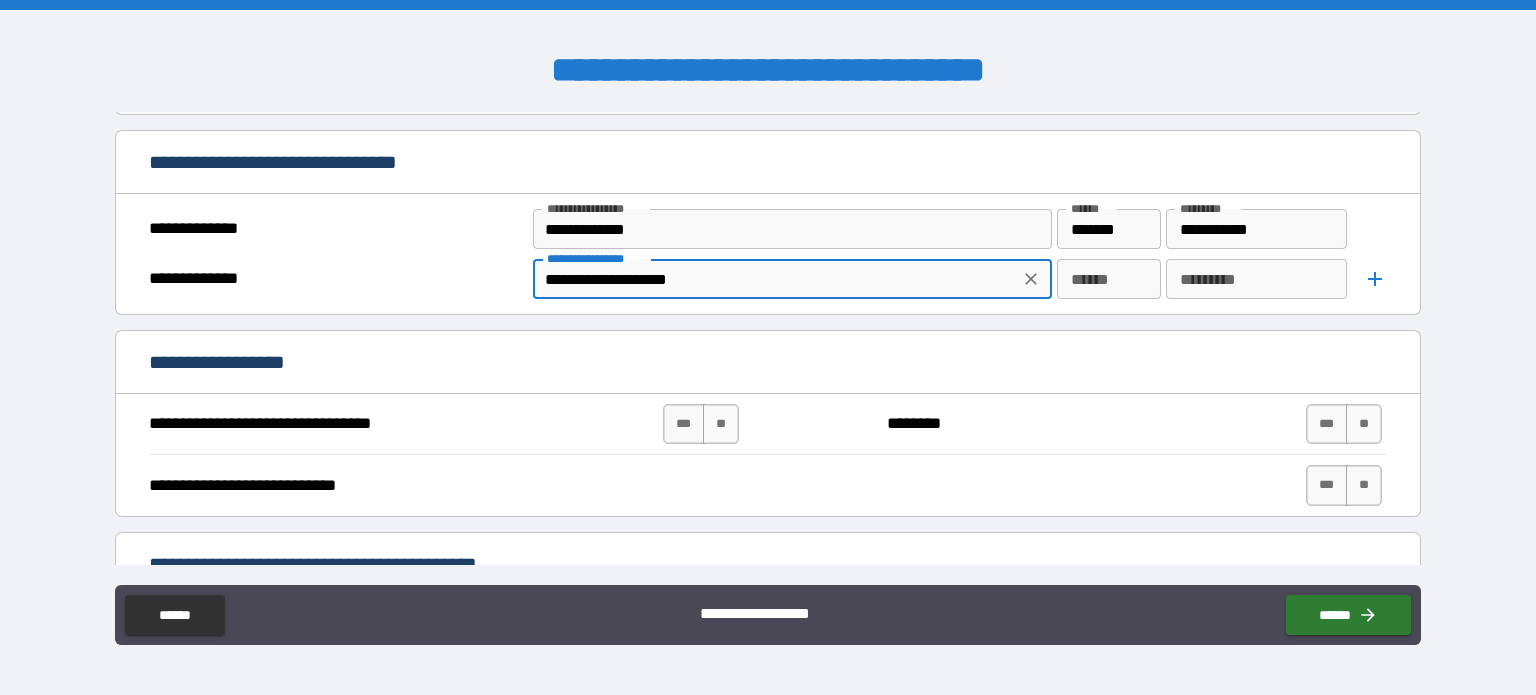click on "******" at bounding box center (1109, 279) 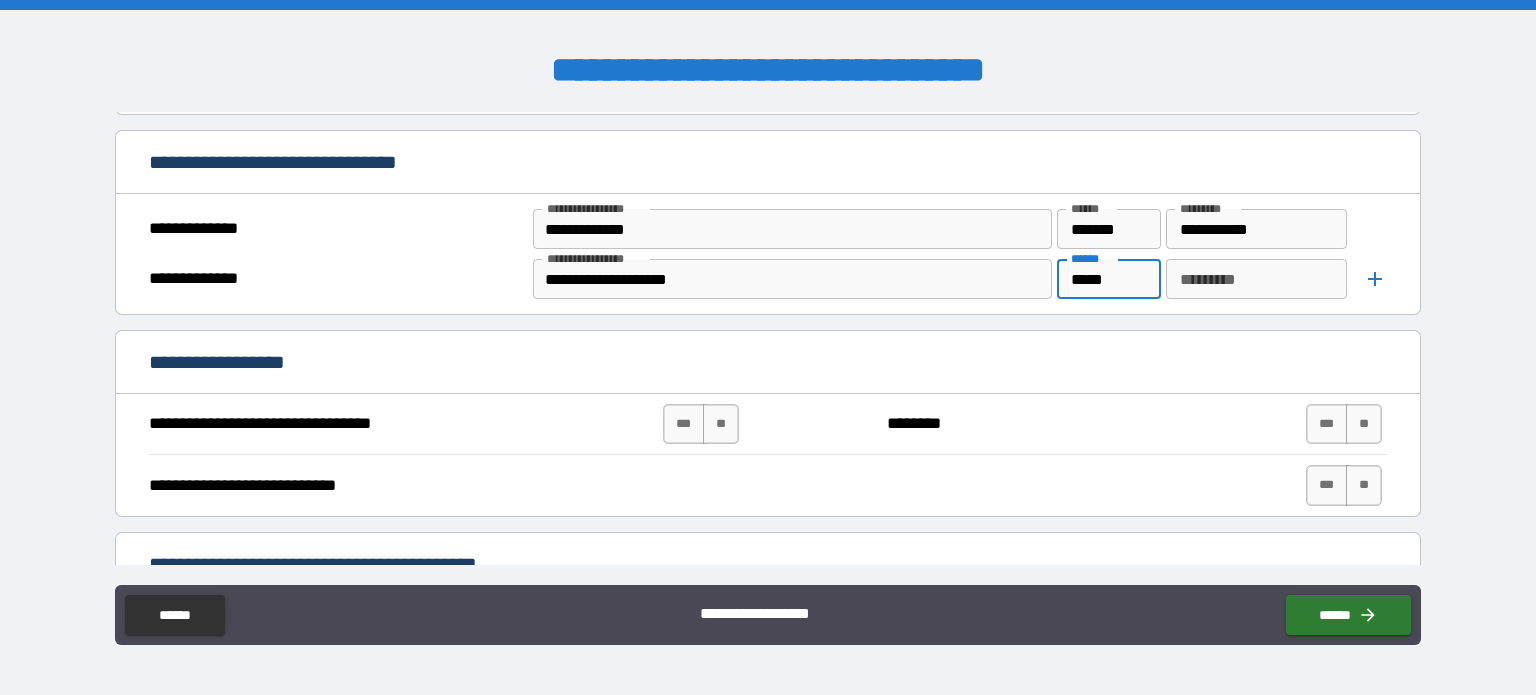 click on "********* *********" at bounding box center [1257, 279] 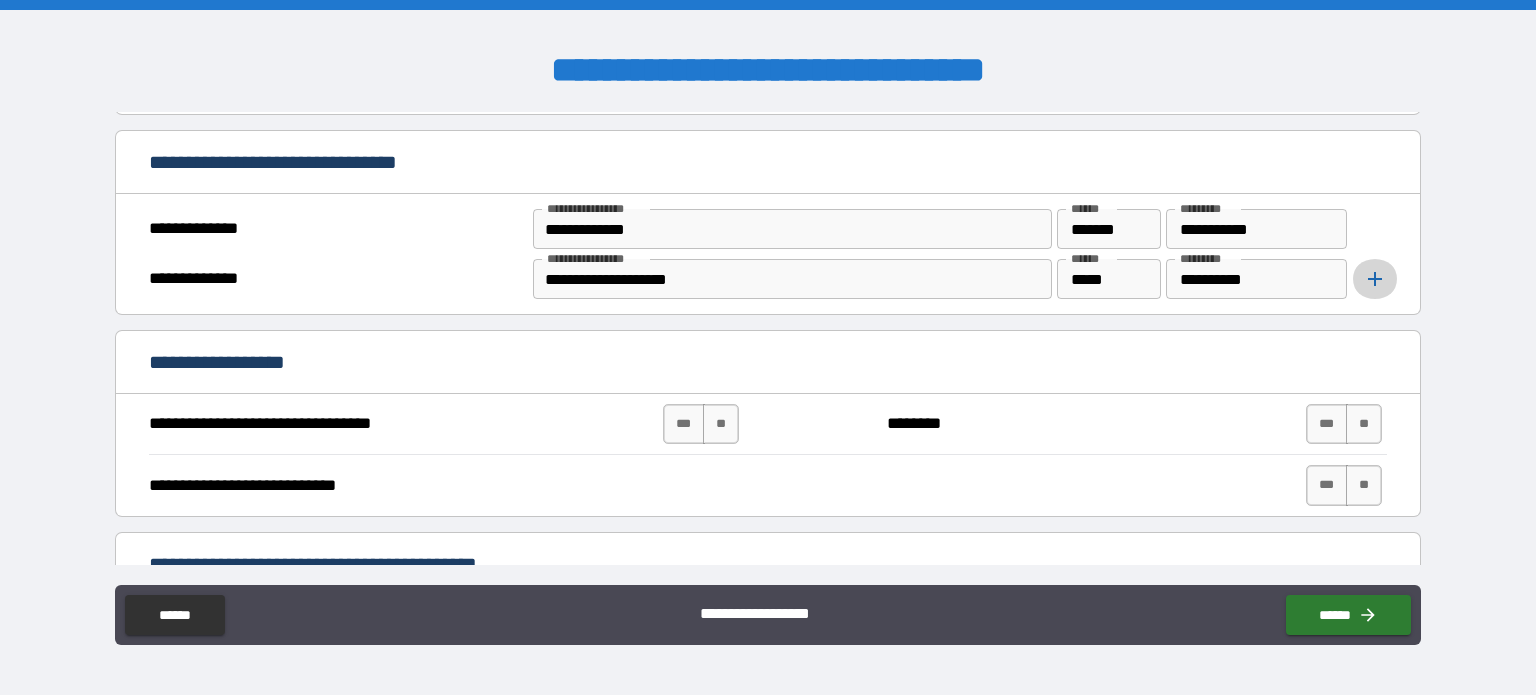 click 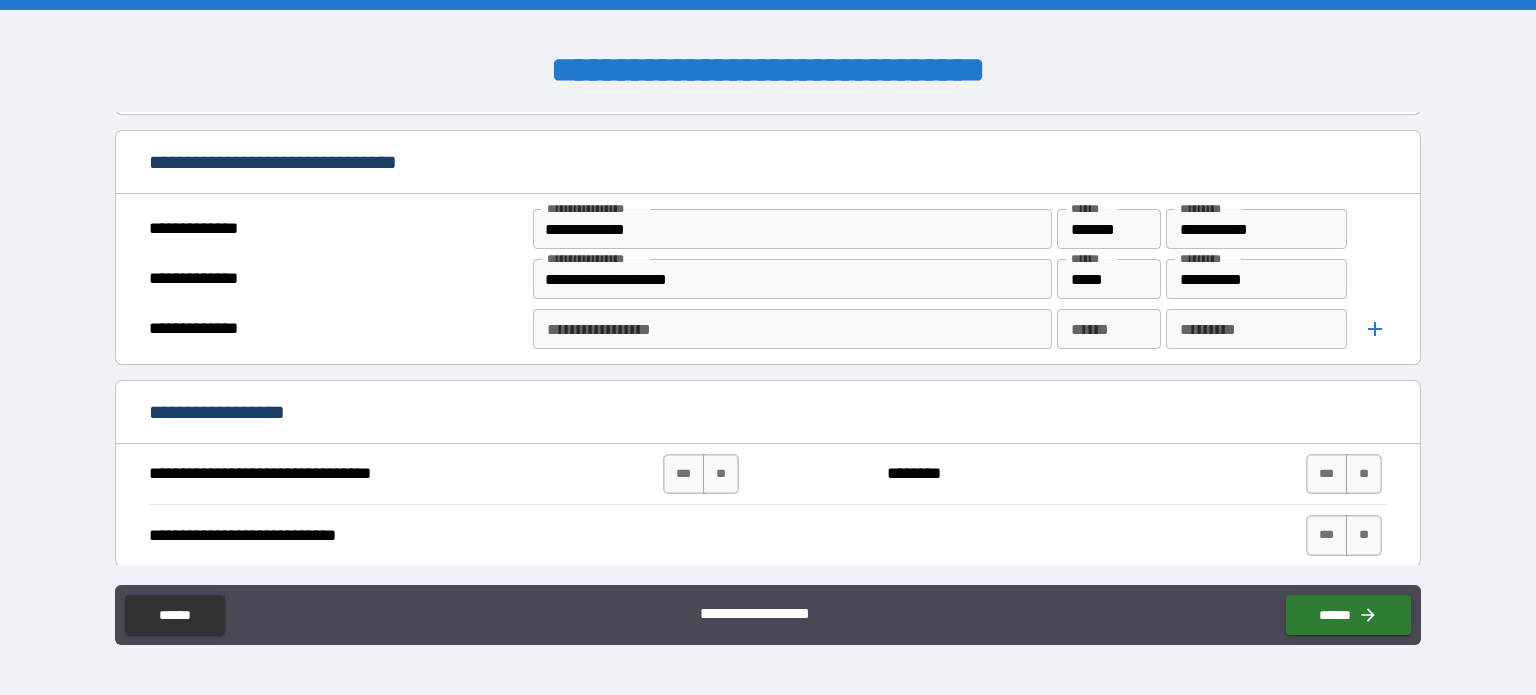 click on "**********" at bounding box center (791, 329) 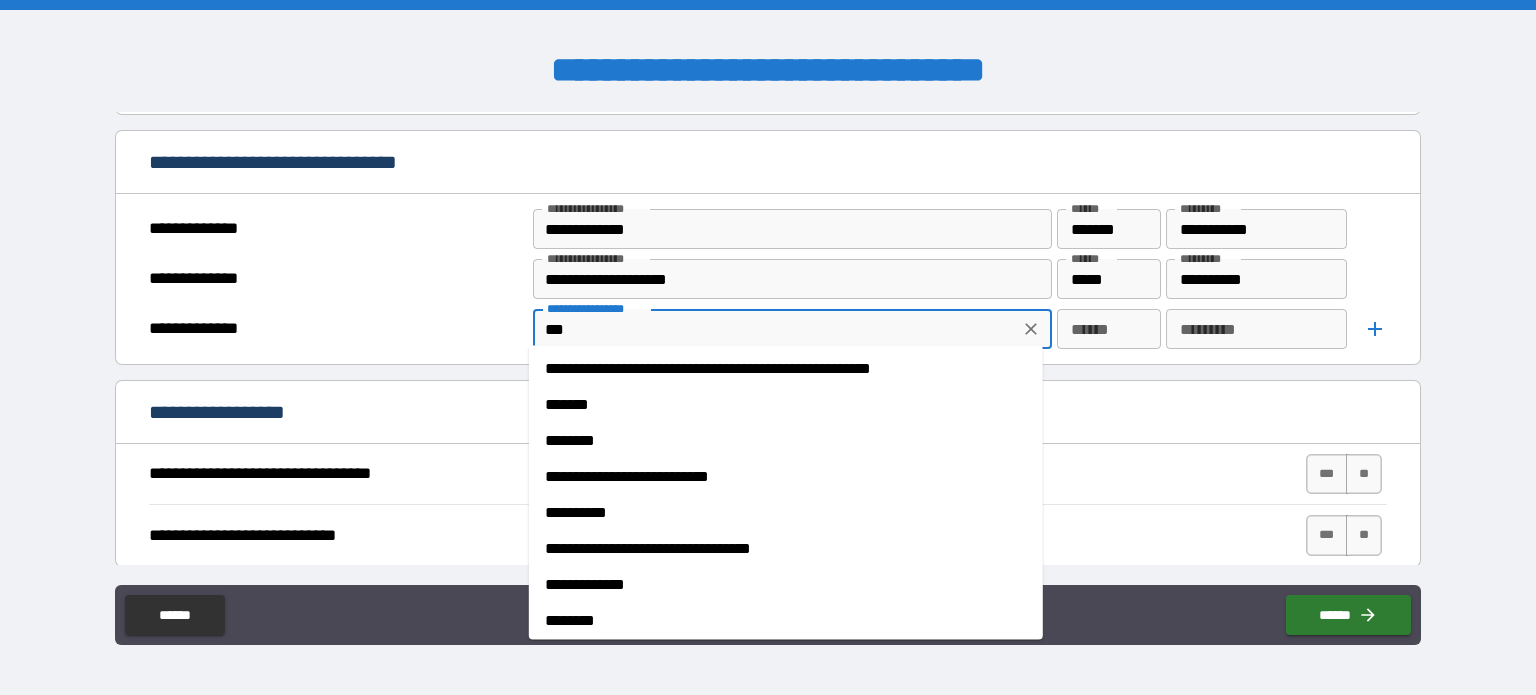 scroll, scrollTop: 366, scrollLeft: 0, axis: vertical 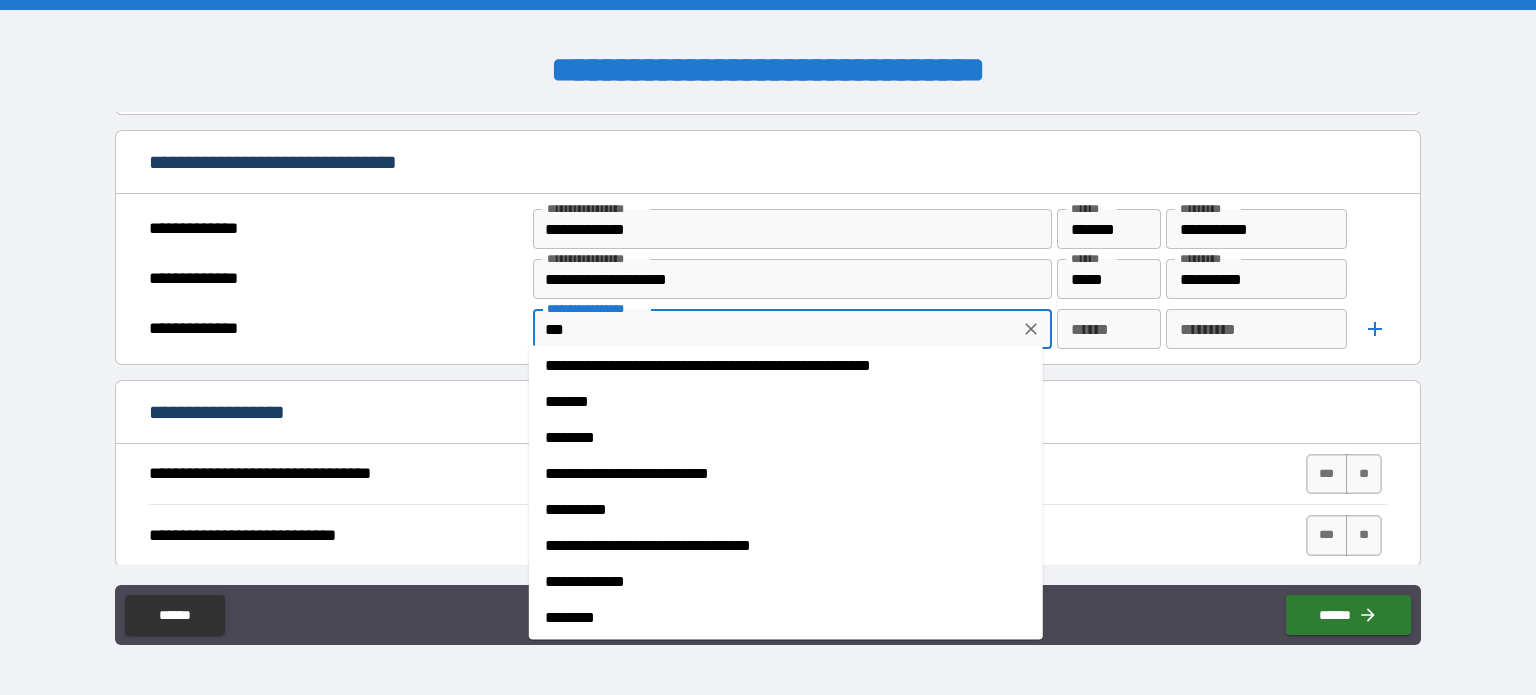 click on "**********" at bounding box center (778, 510) 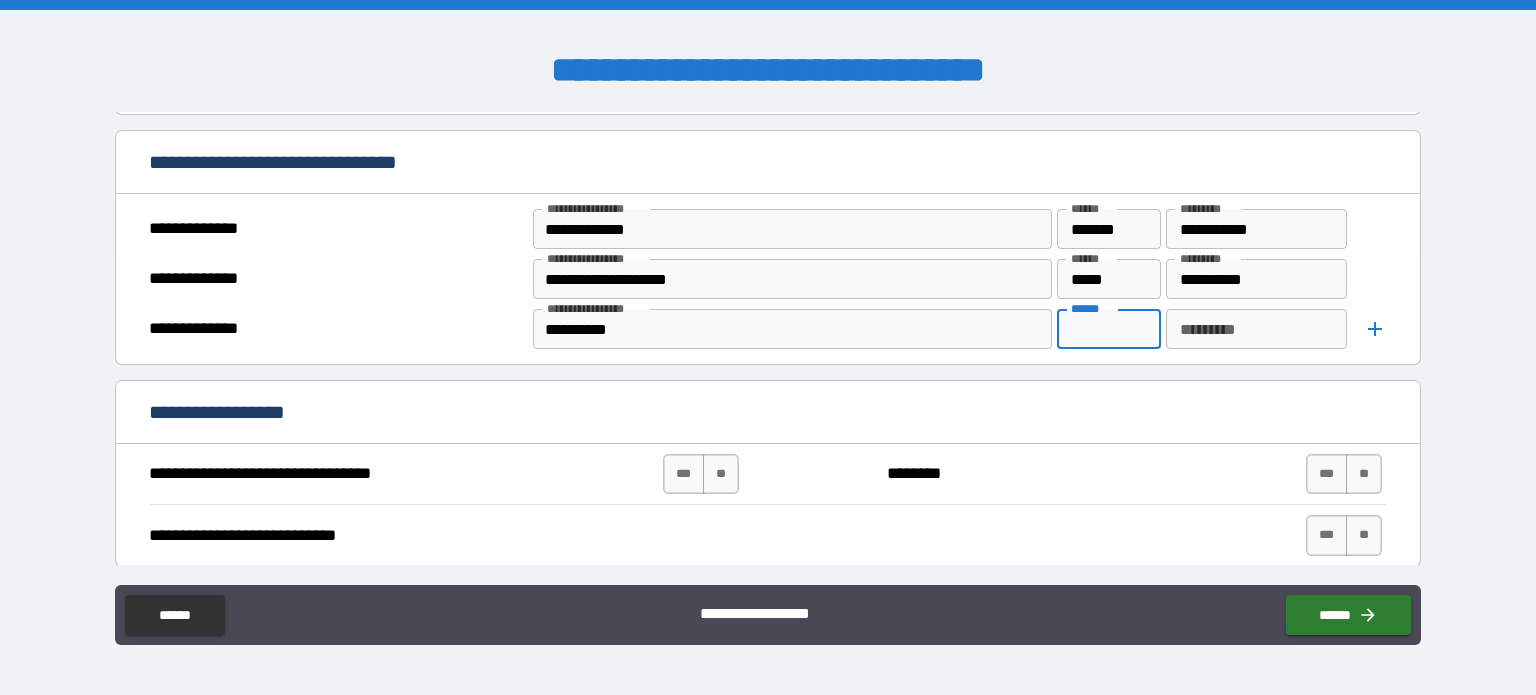 click on "******" at bounding box center [1109, 329] 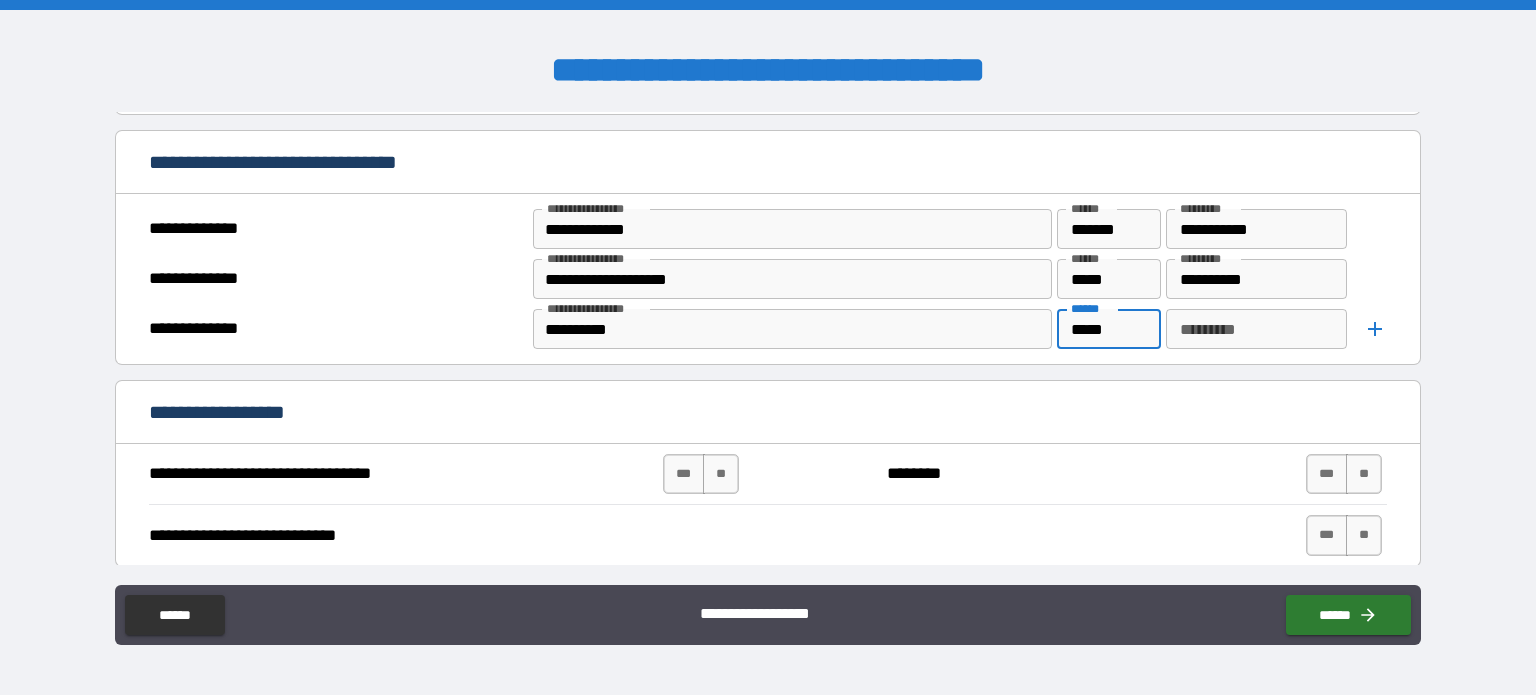 click on "********* *********" at bounding box center (1257, 329) 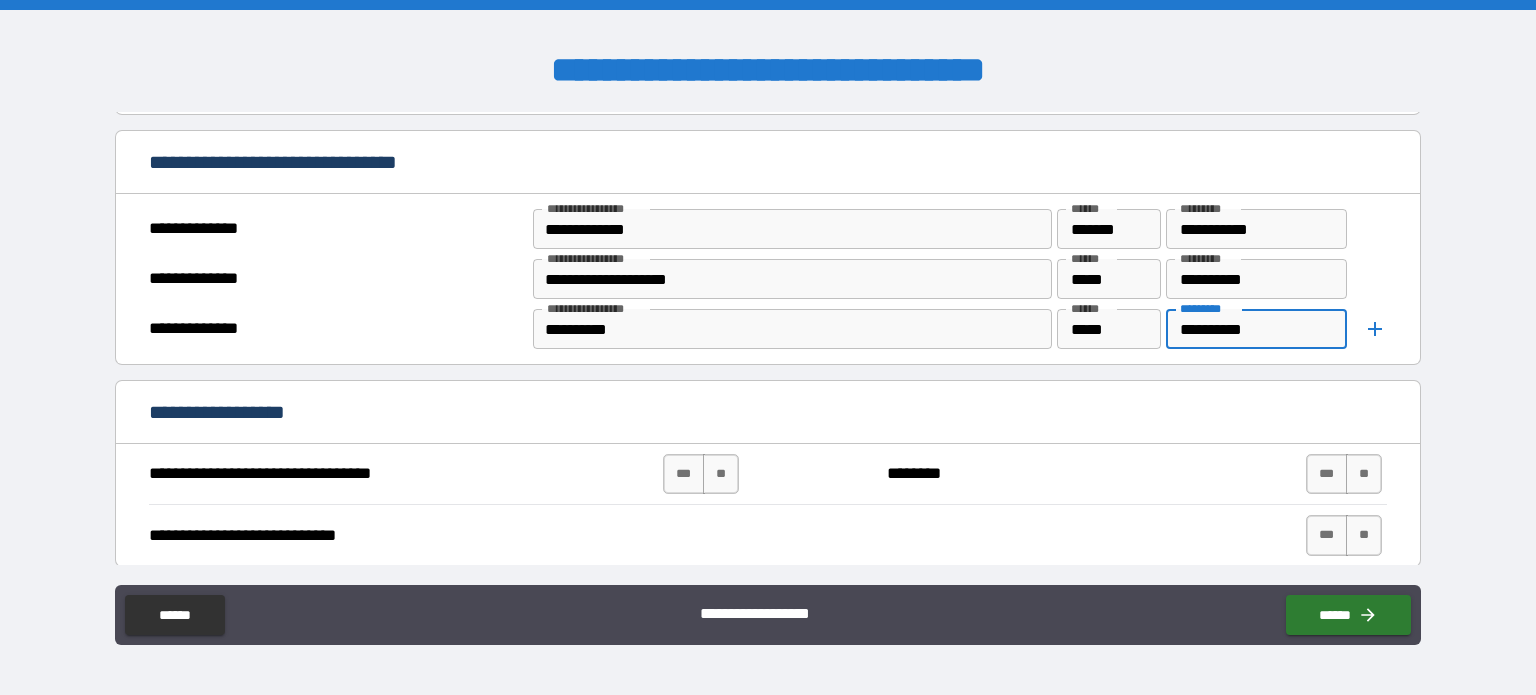 click 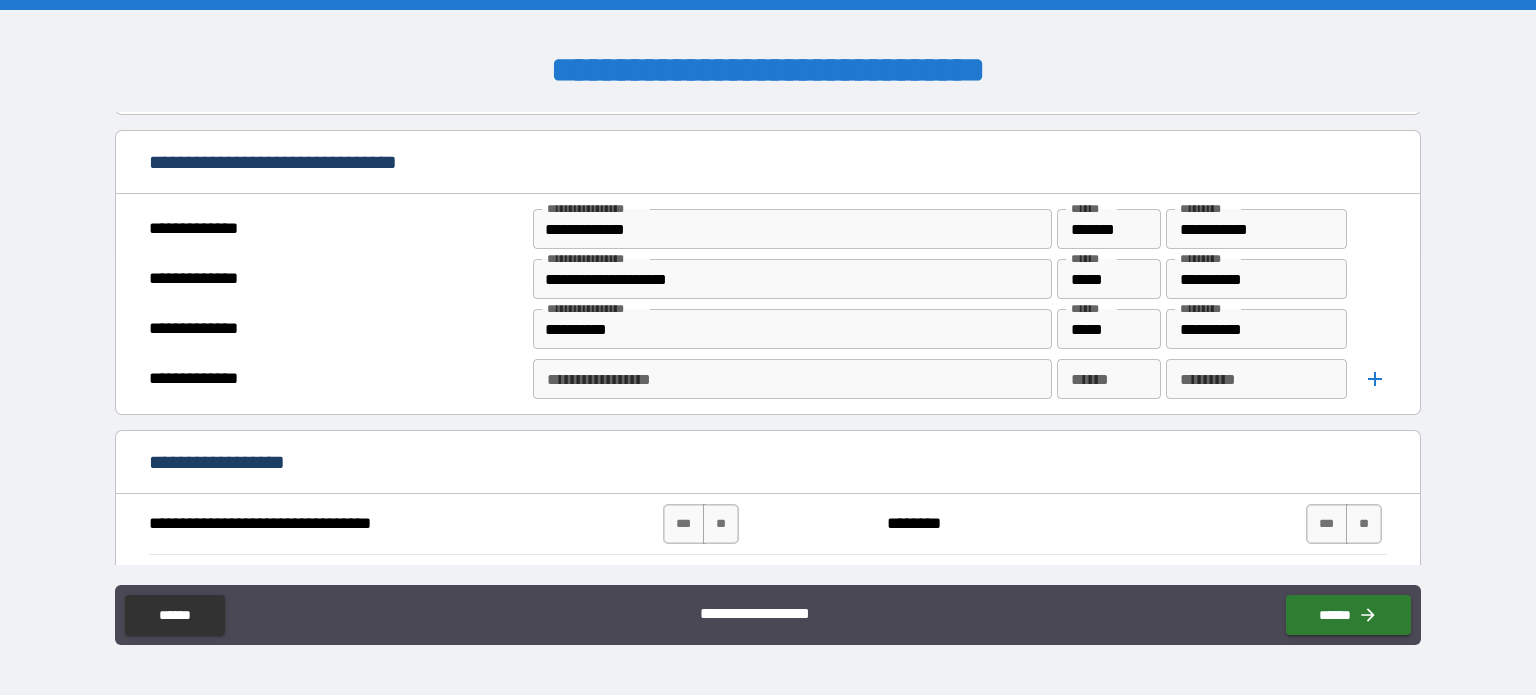 click on "**********" at bounding box center [791, 379] 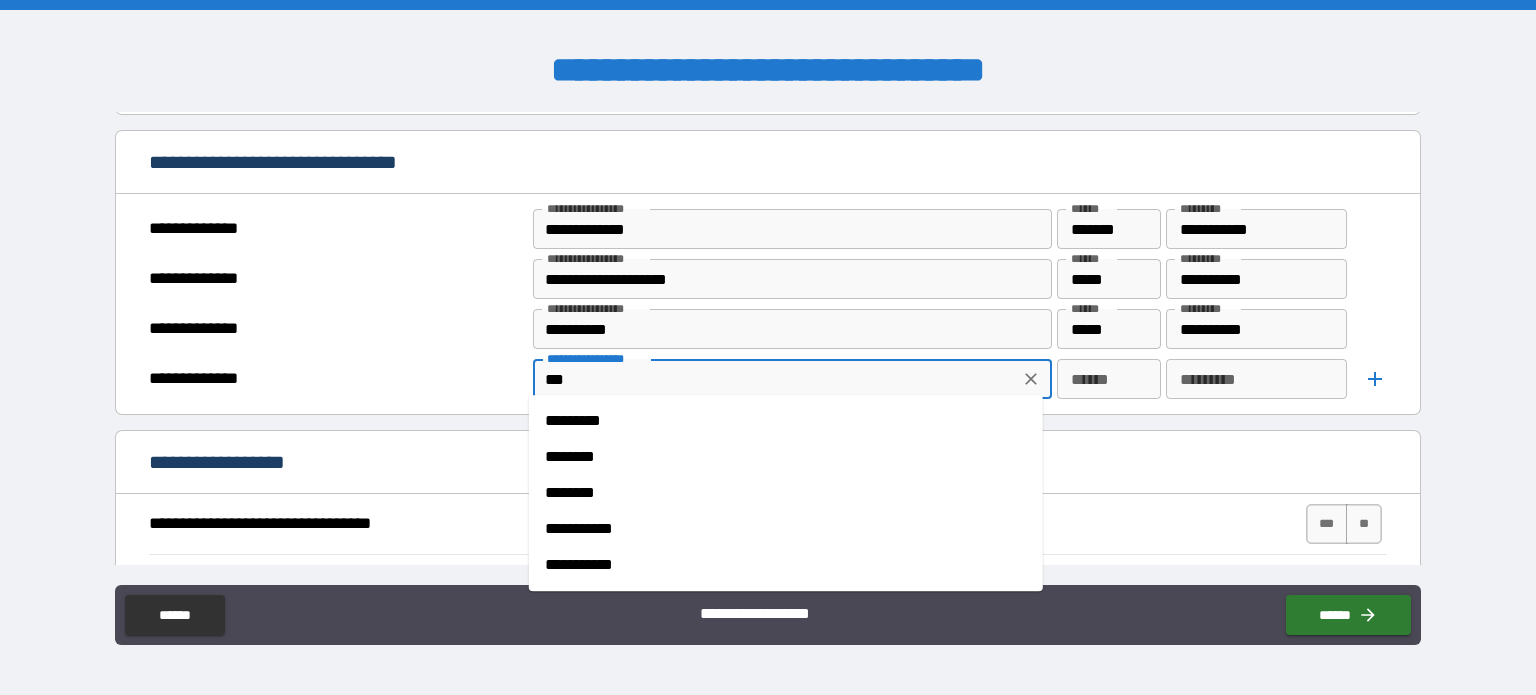click on "*********" at bounding box center [786, 421] 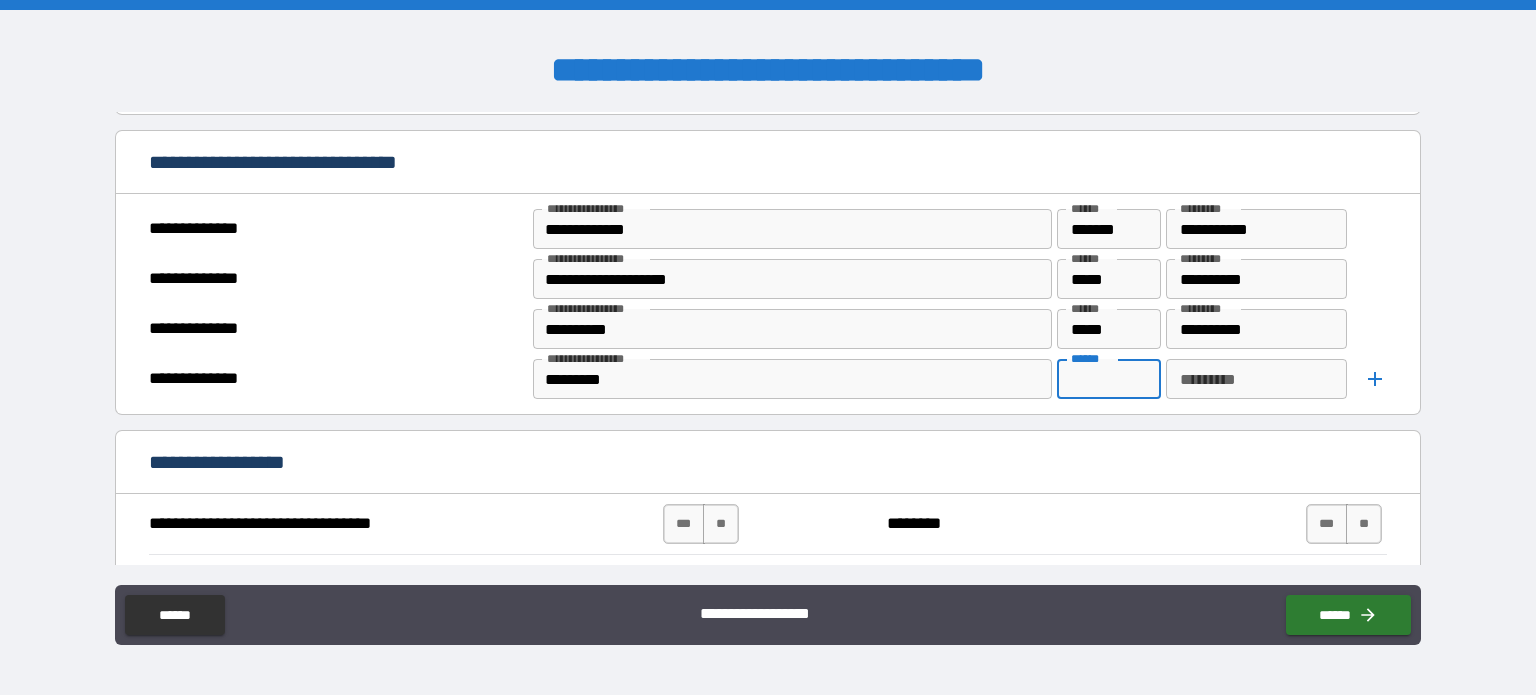 click on "******" at bounding box center [1109, 379] 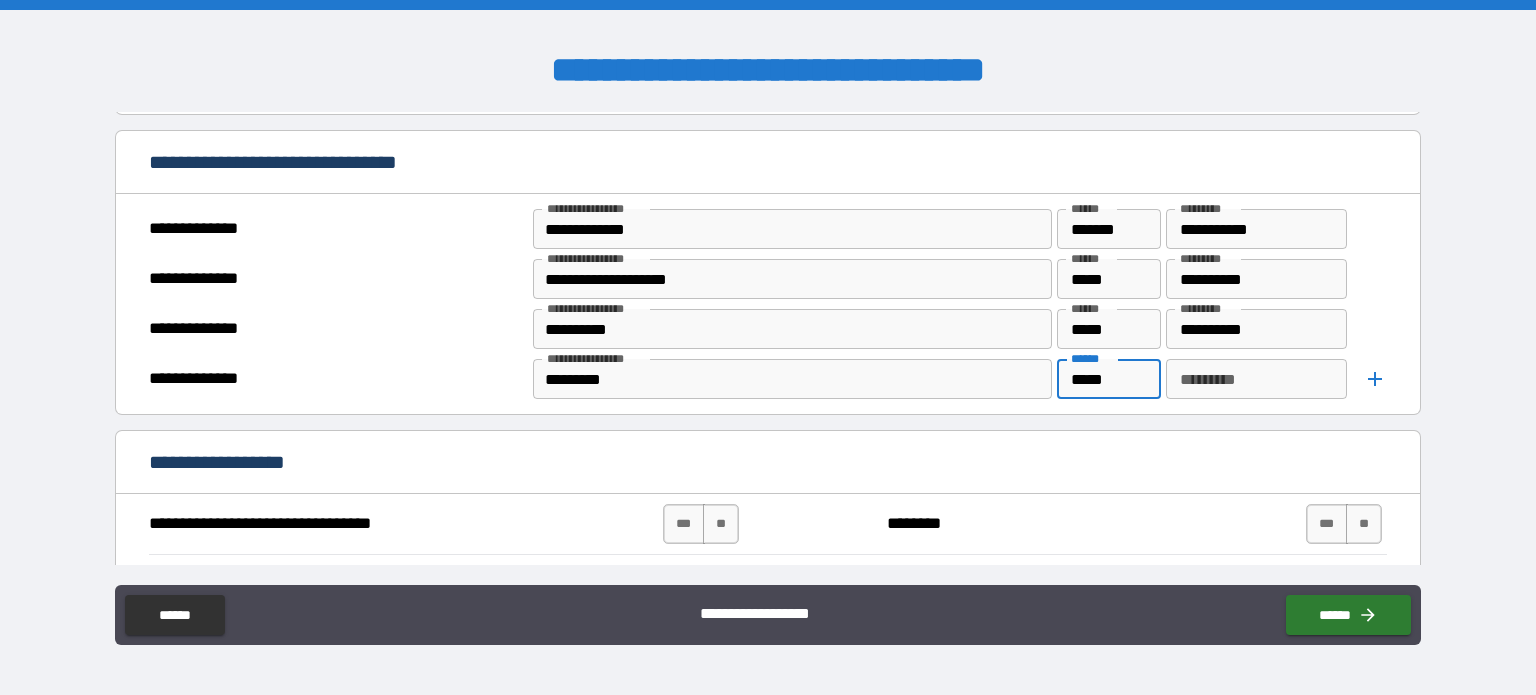 click on "********* *********" at bounding box center [1257, 379] 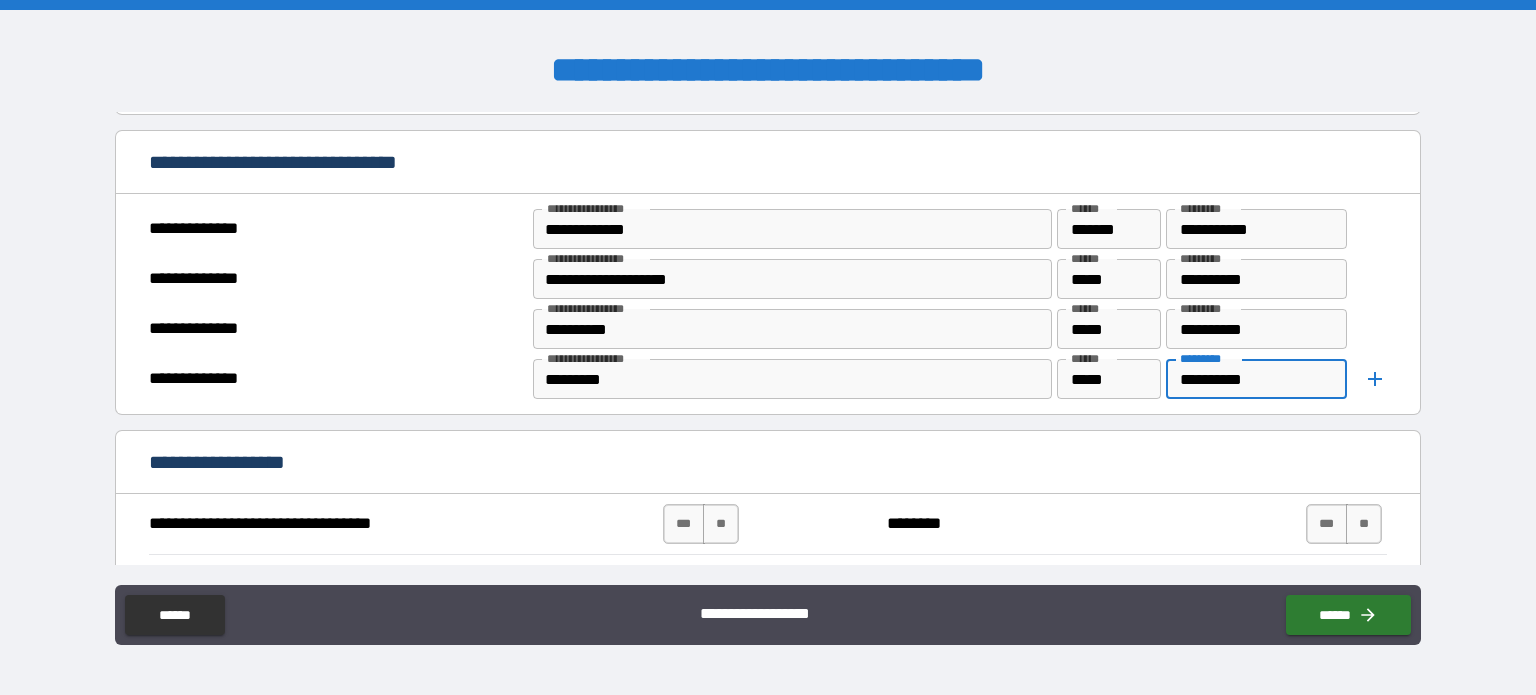 click 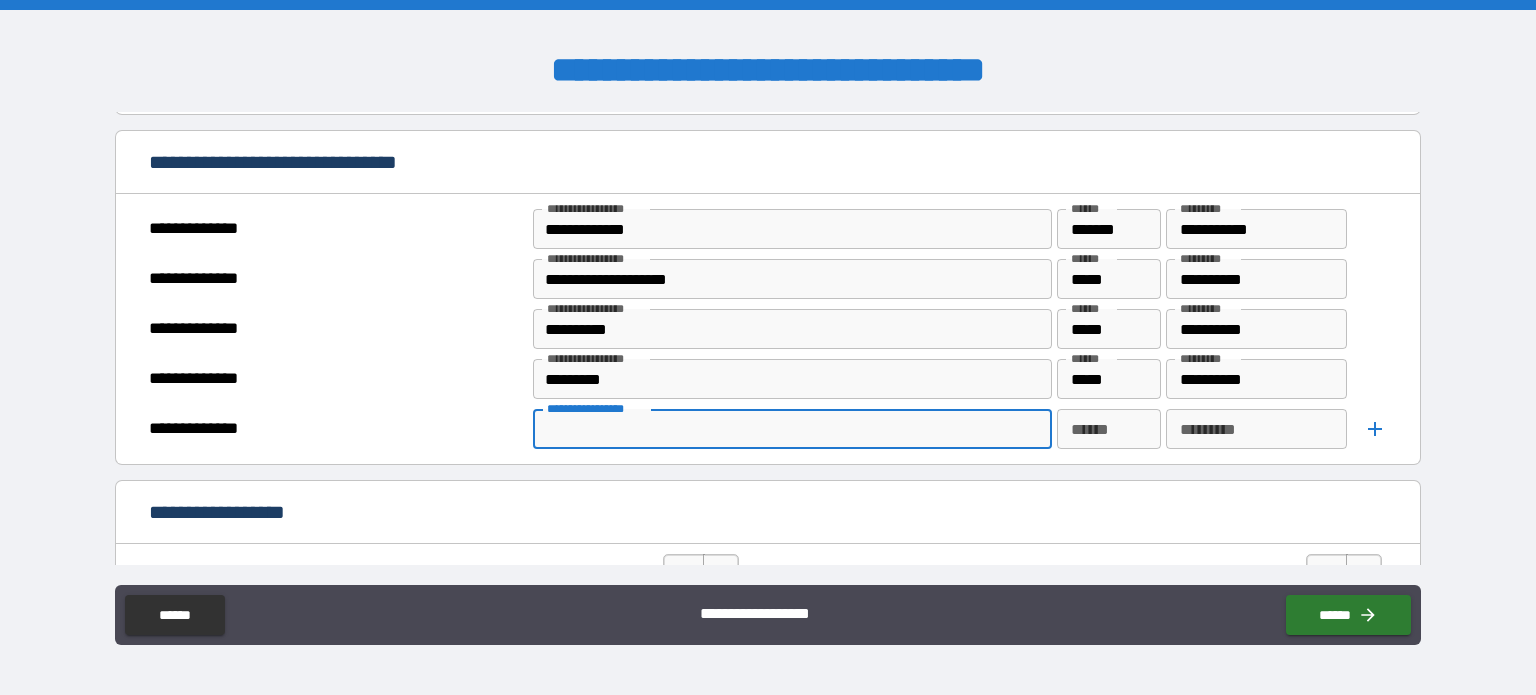 click on "**********" at bounding box center [791, 429] 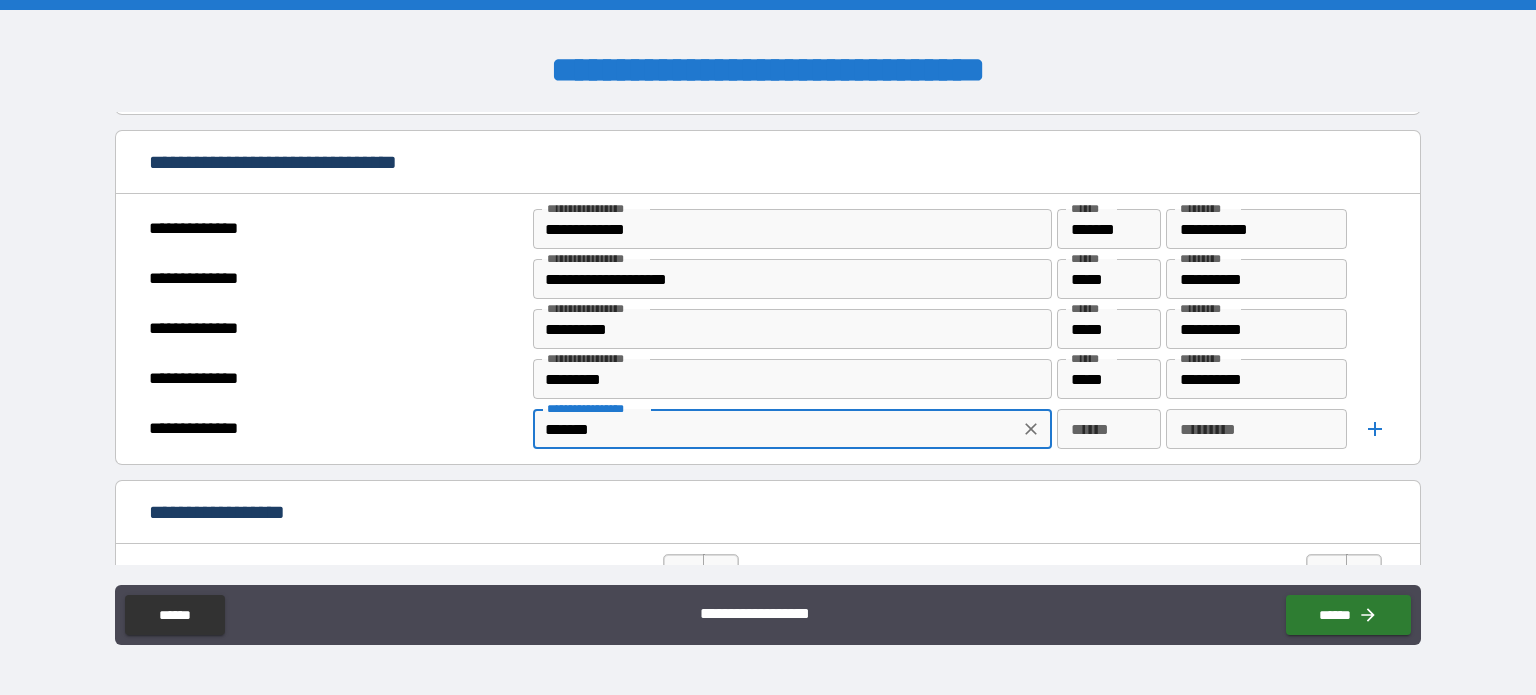 click on "*******" at bounding box center [776, 429] 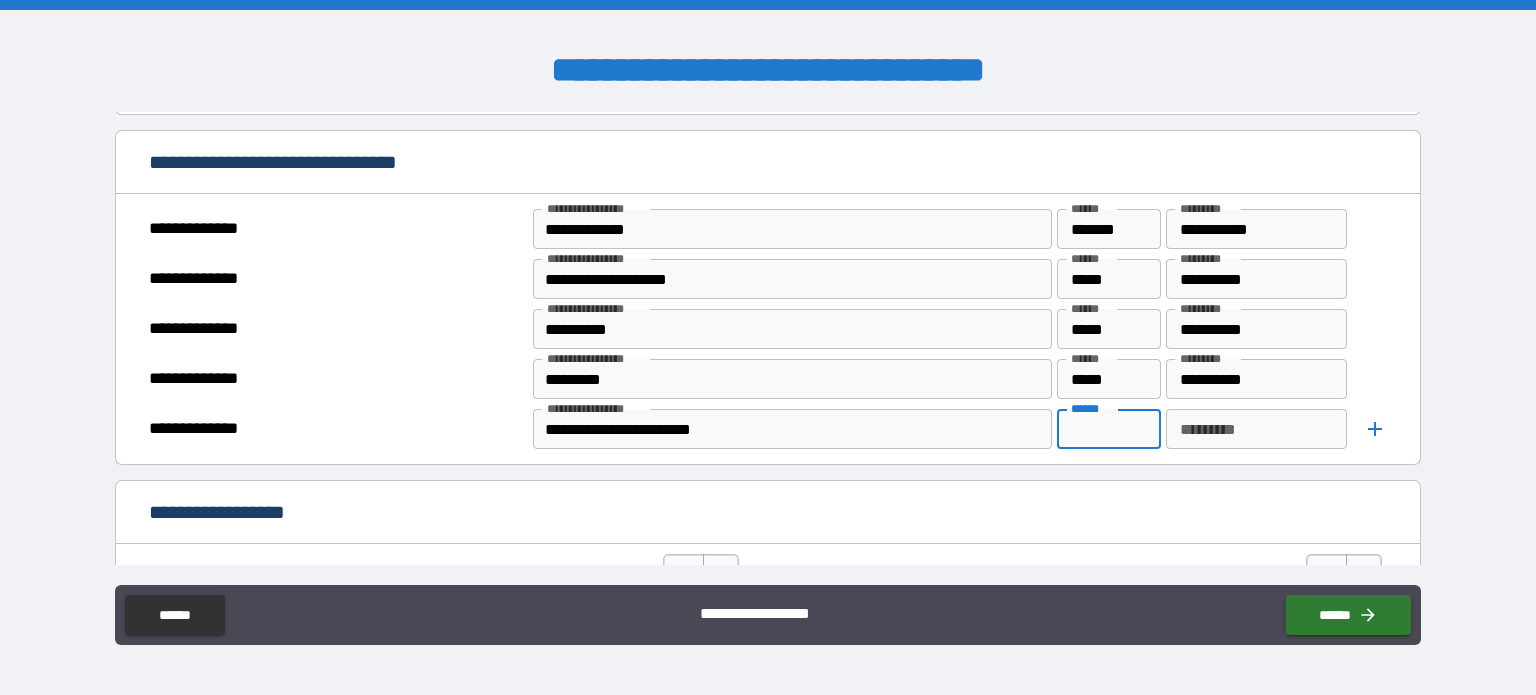 click on "******" at bounding box center [1109, 429] 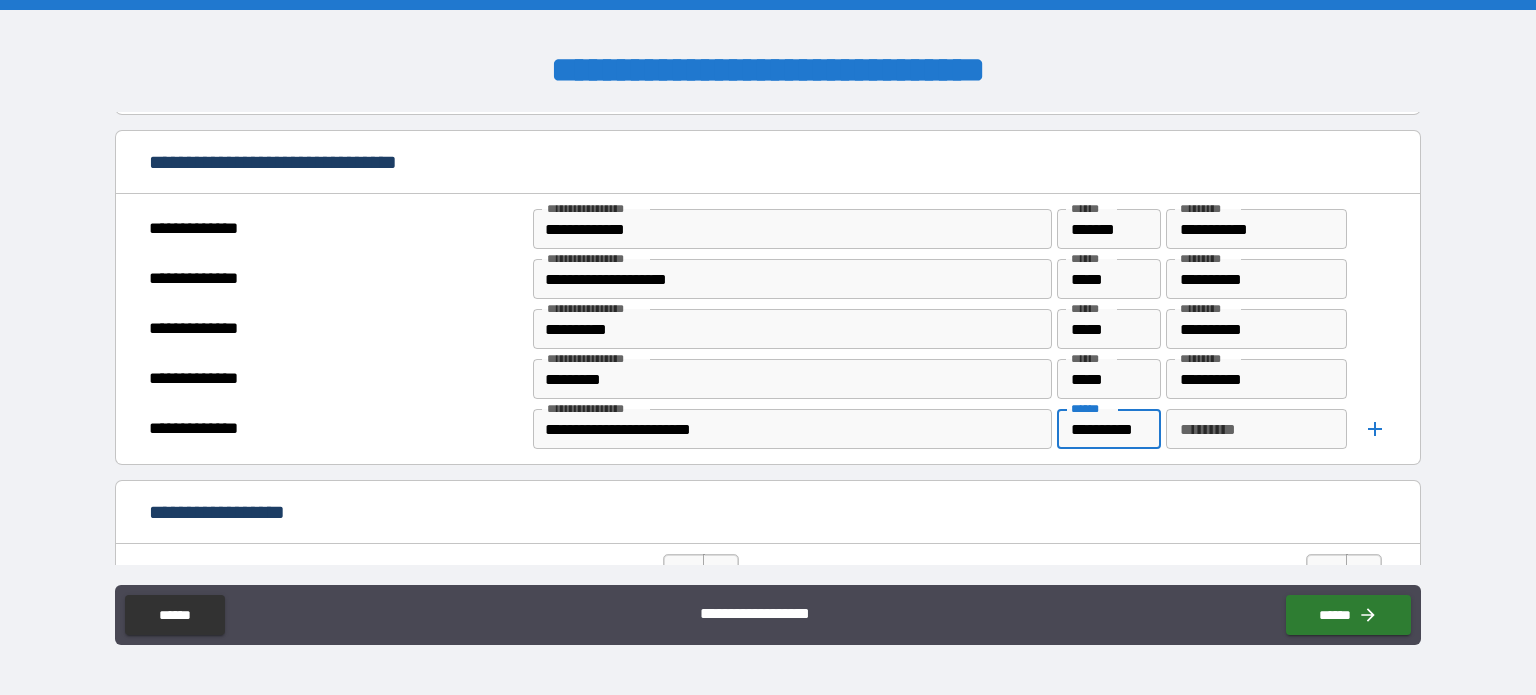 click on "********* *********" at bounding box center [1257, 429] 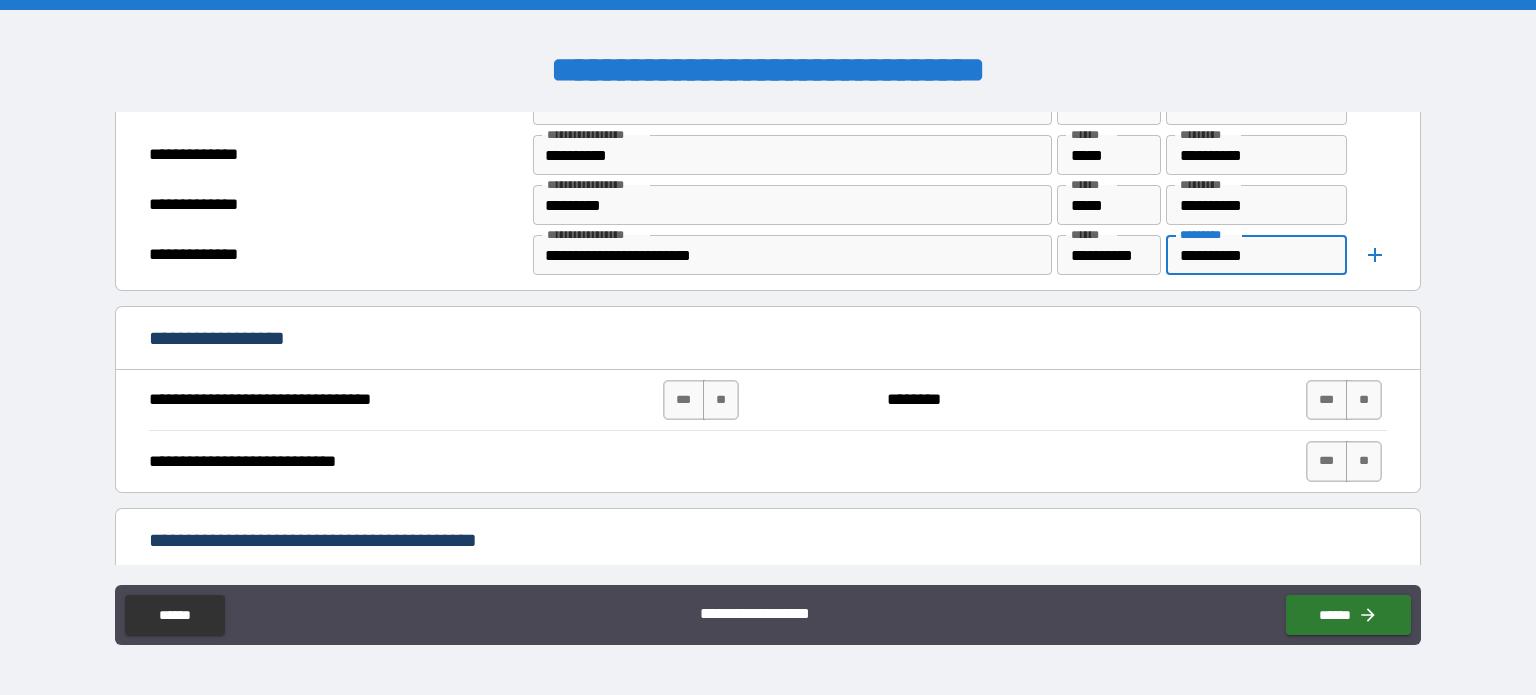 scroll, scrollTop: 868, scrollLeft: 0, axis: vertical 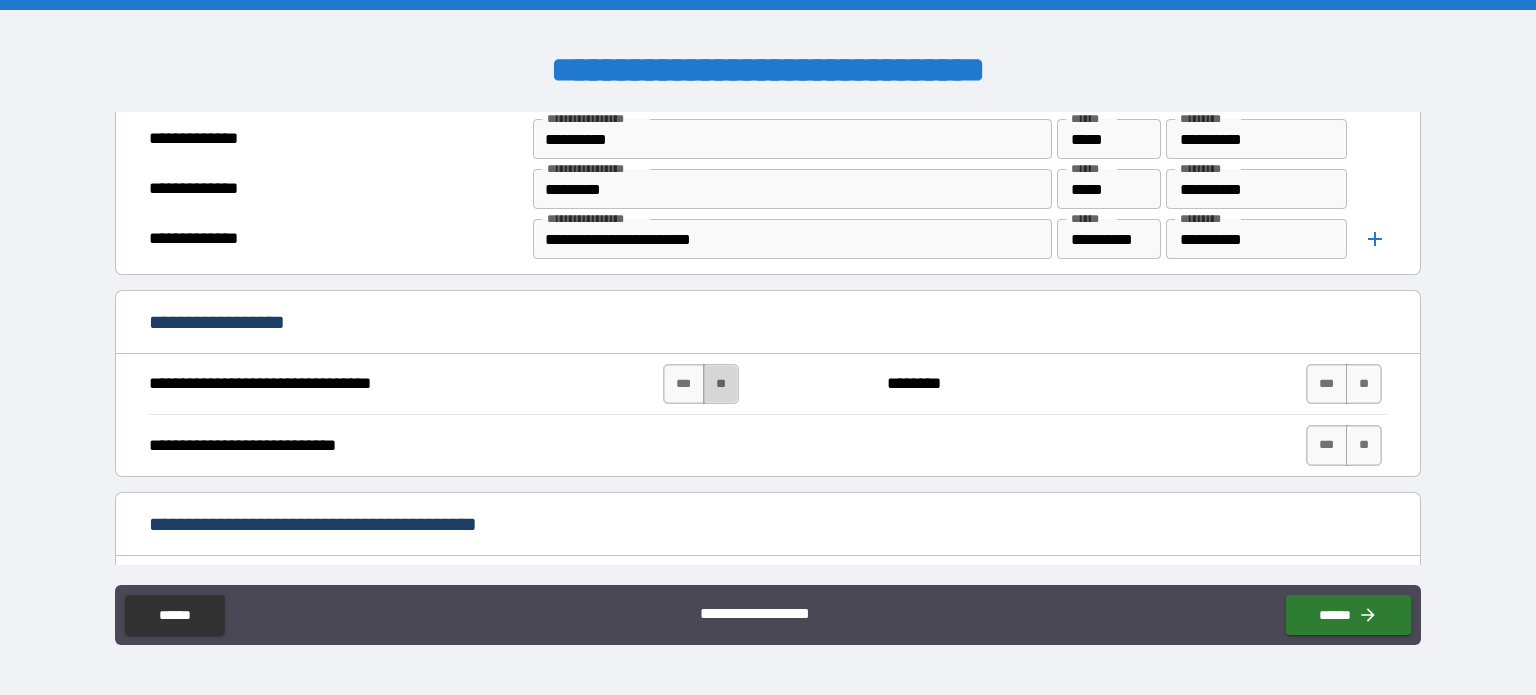 click on "**" at bounding box center (721, 384) 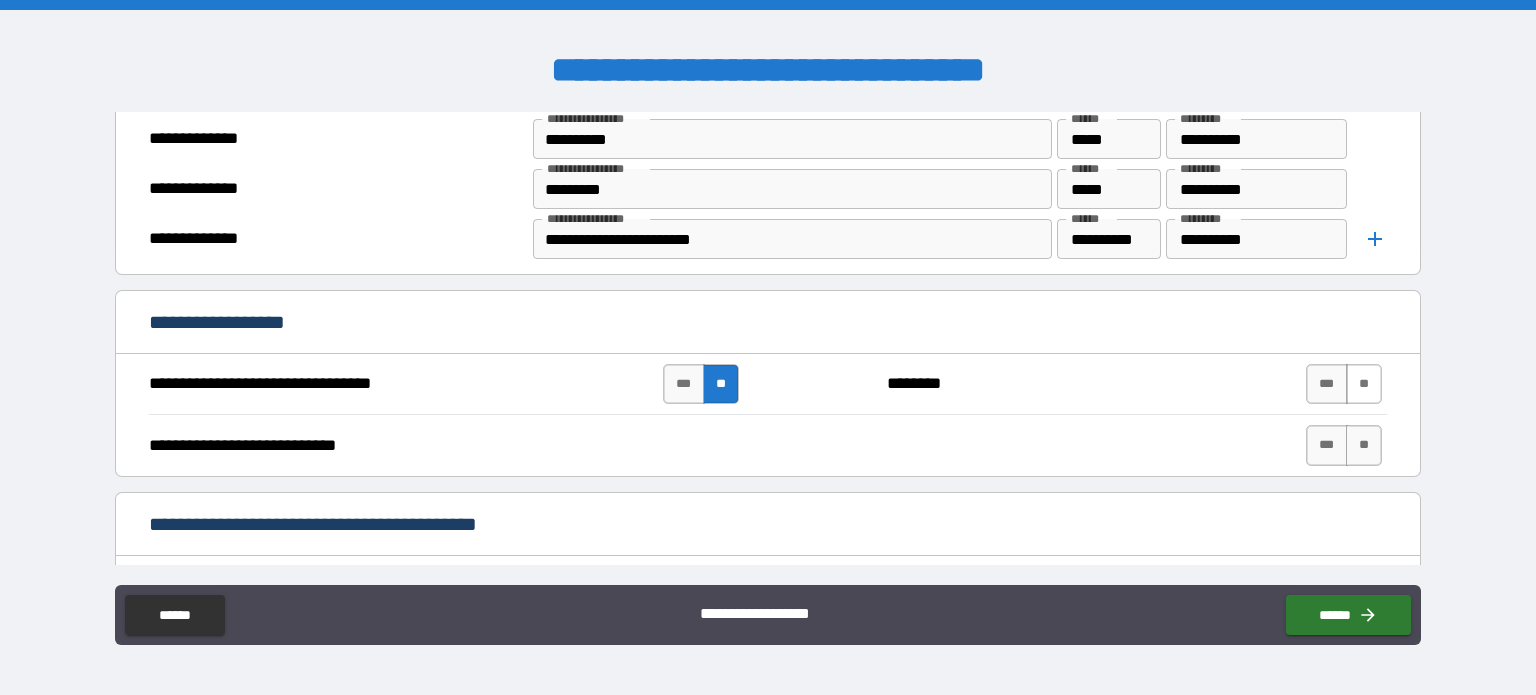 click on "**" at bounding box center [1364, 384] 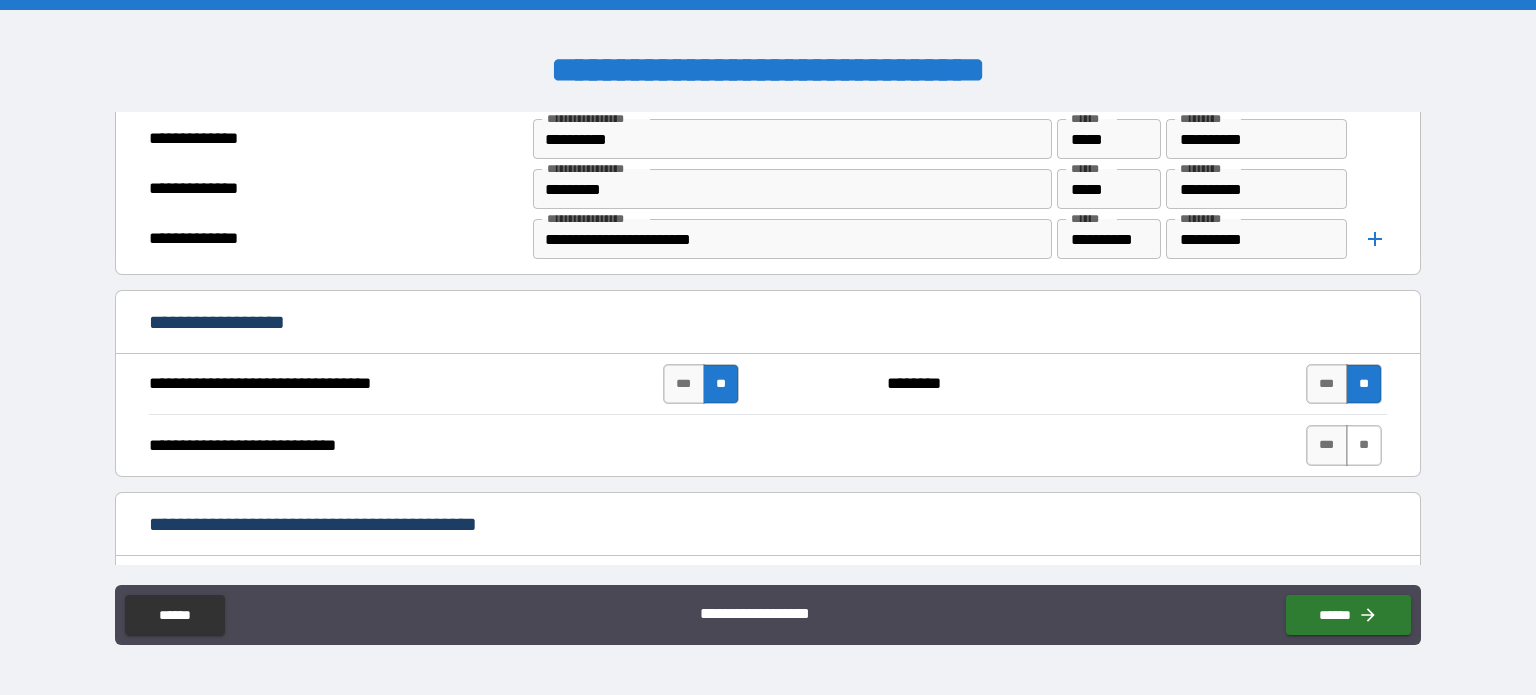 click on "**" at bounding box center [1364, 445] 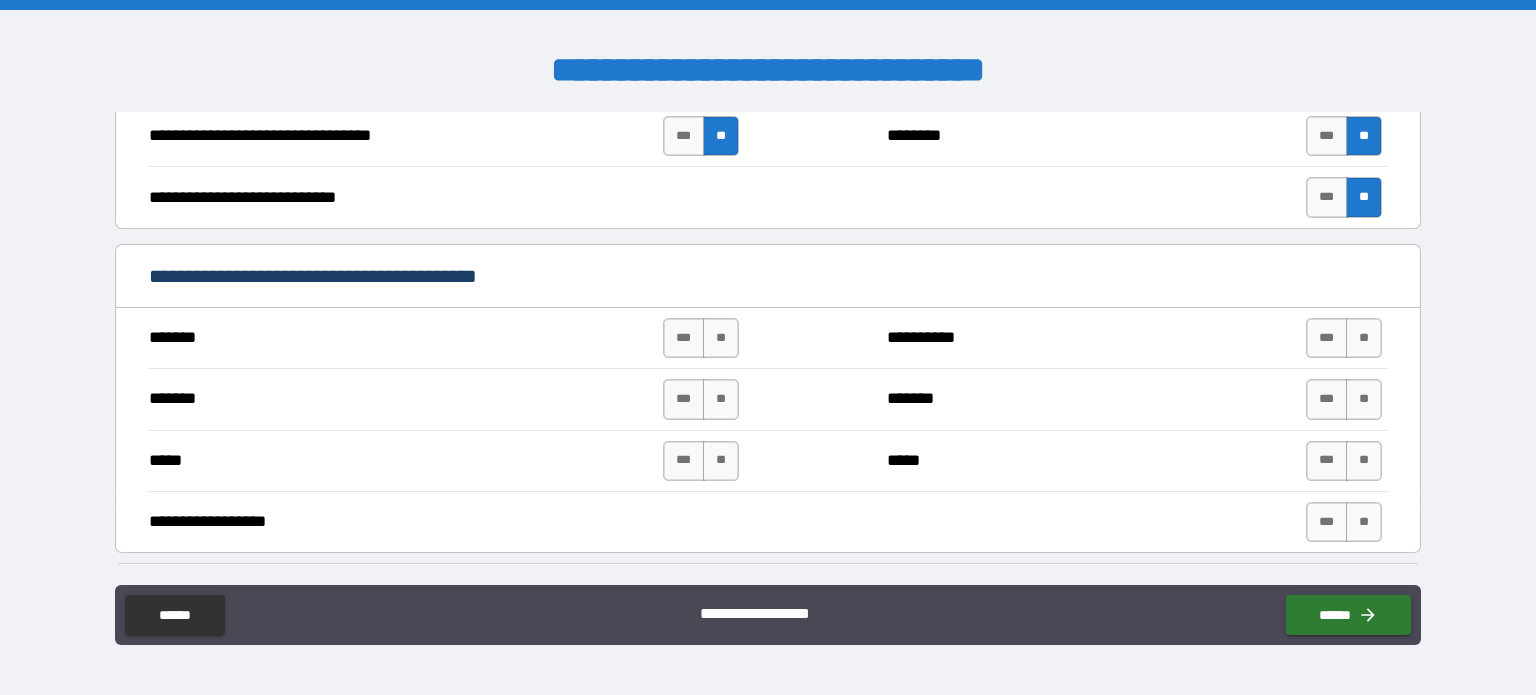 scroll, scrollTop: 1288, scrollLeft: 0, axis: vertical 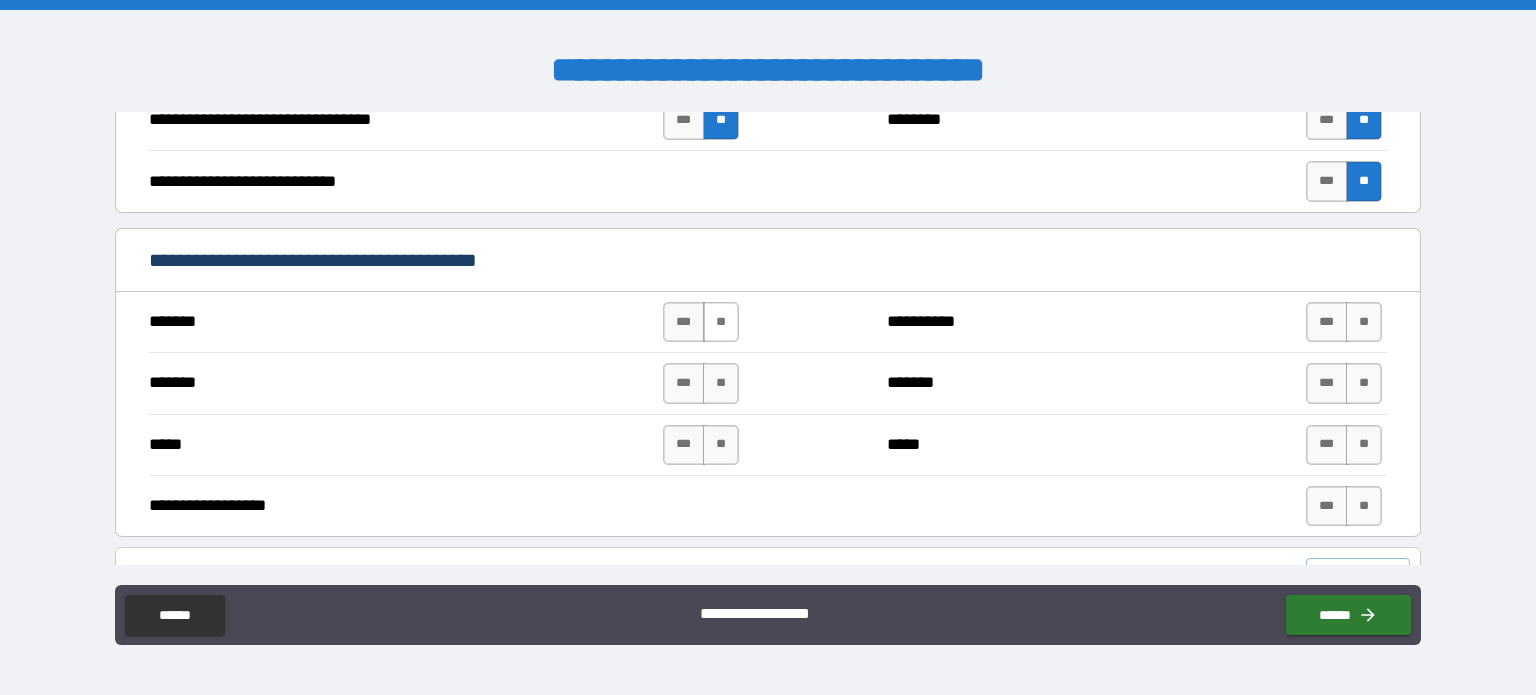 click on "**" at bounding box center (721, 322) 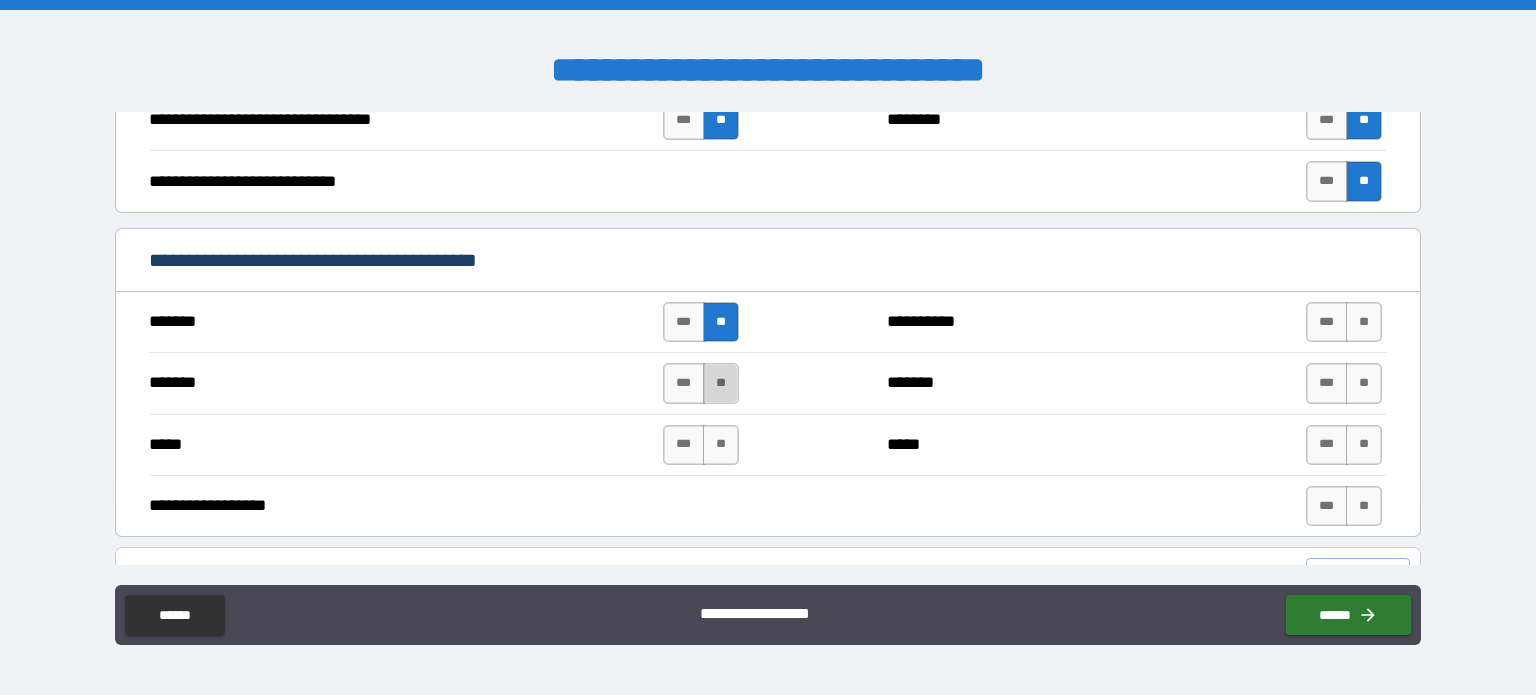 click on "**" at bounding box center (721, 383) 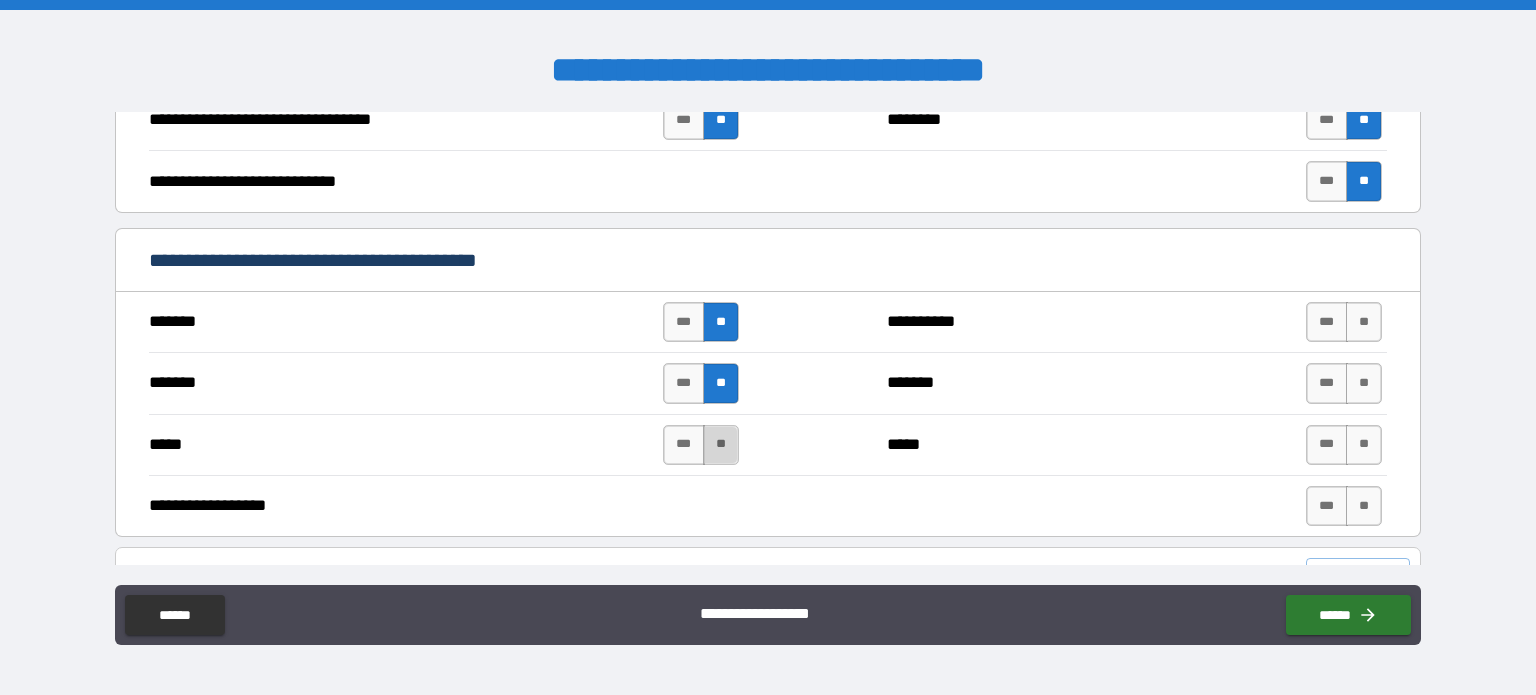 click on "**" at bounding box center [721, 445] 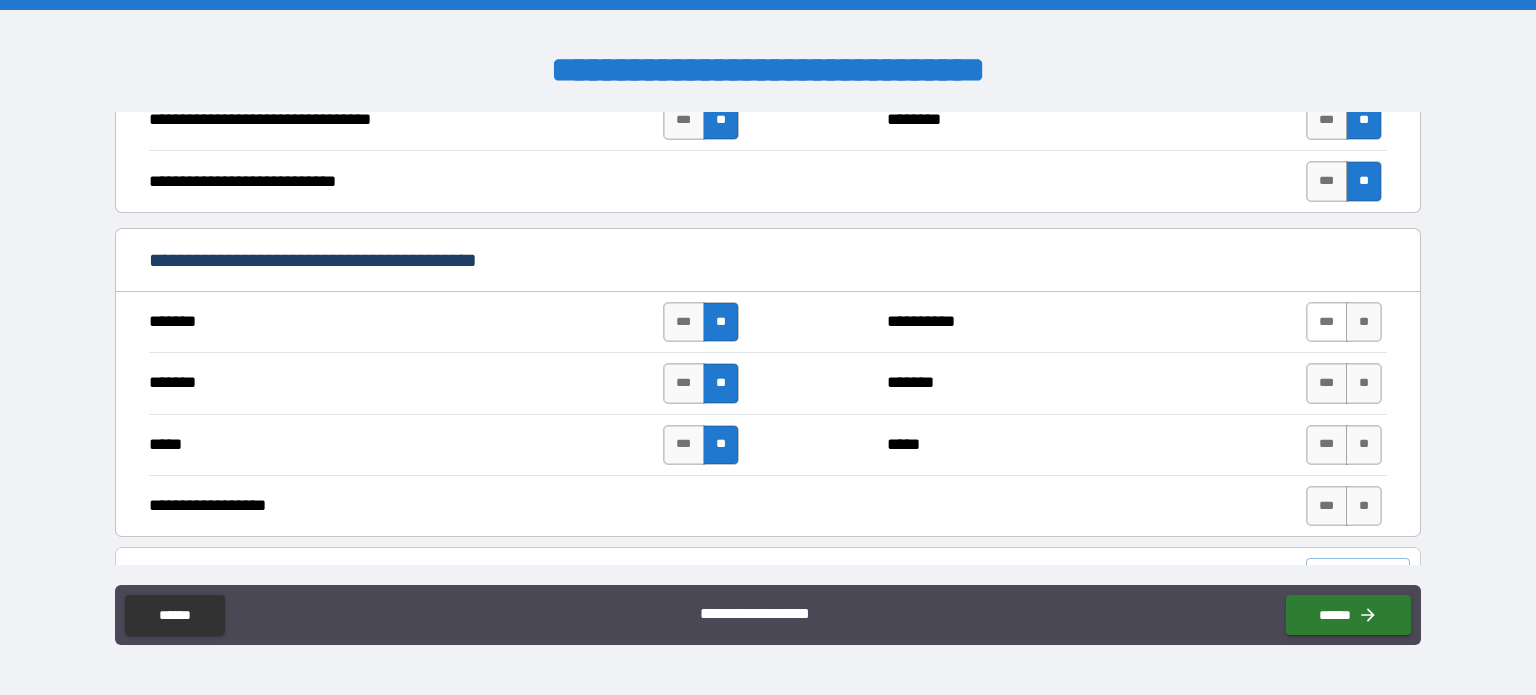 click on "***" at bounding box center [1327, 322] 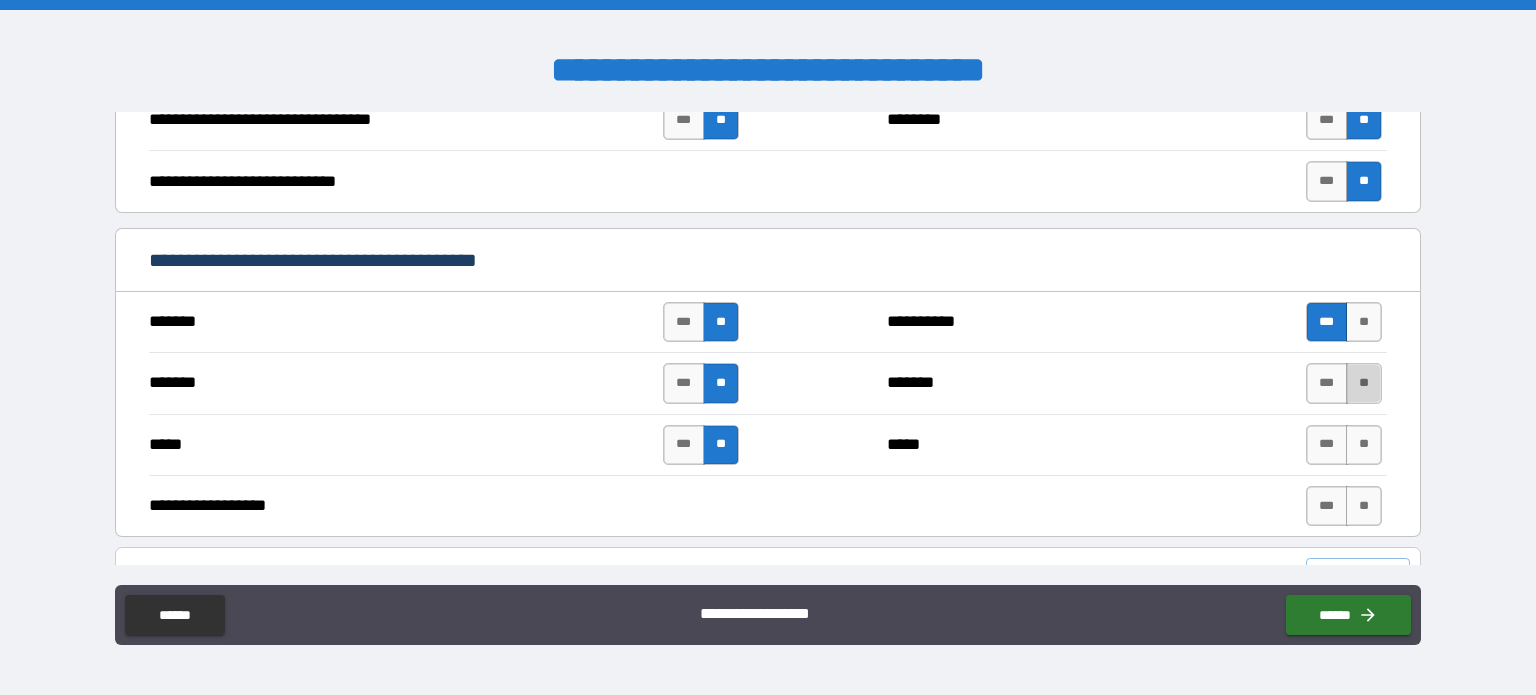 click on "**" at bounding box center [1364, 383] 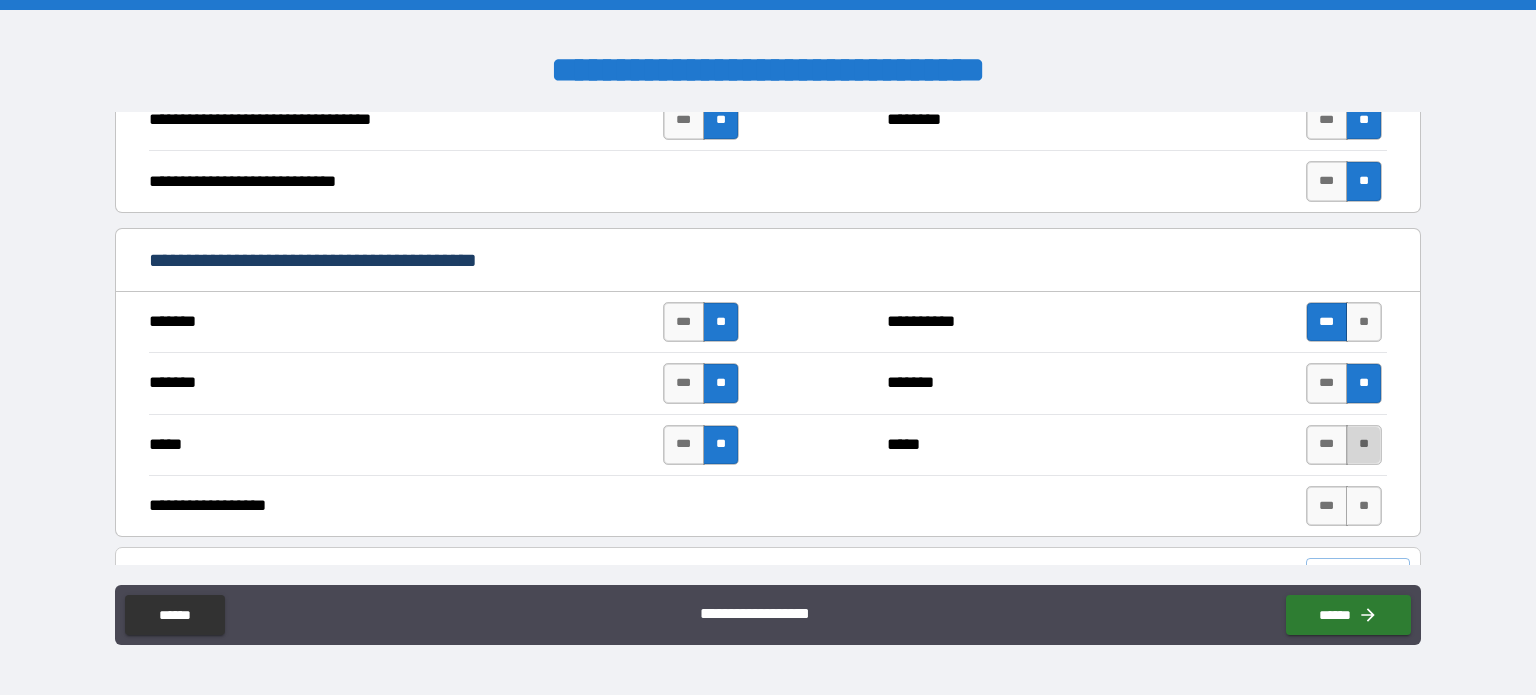 click on "**" at bounding box center (1364, 445) 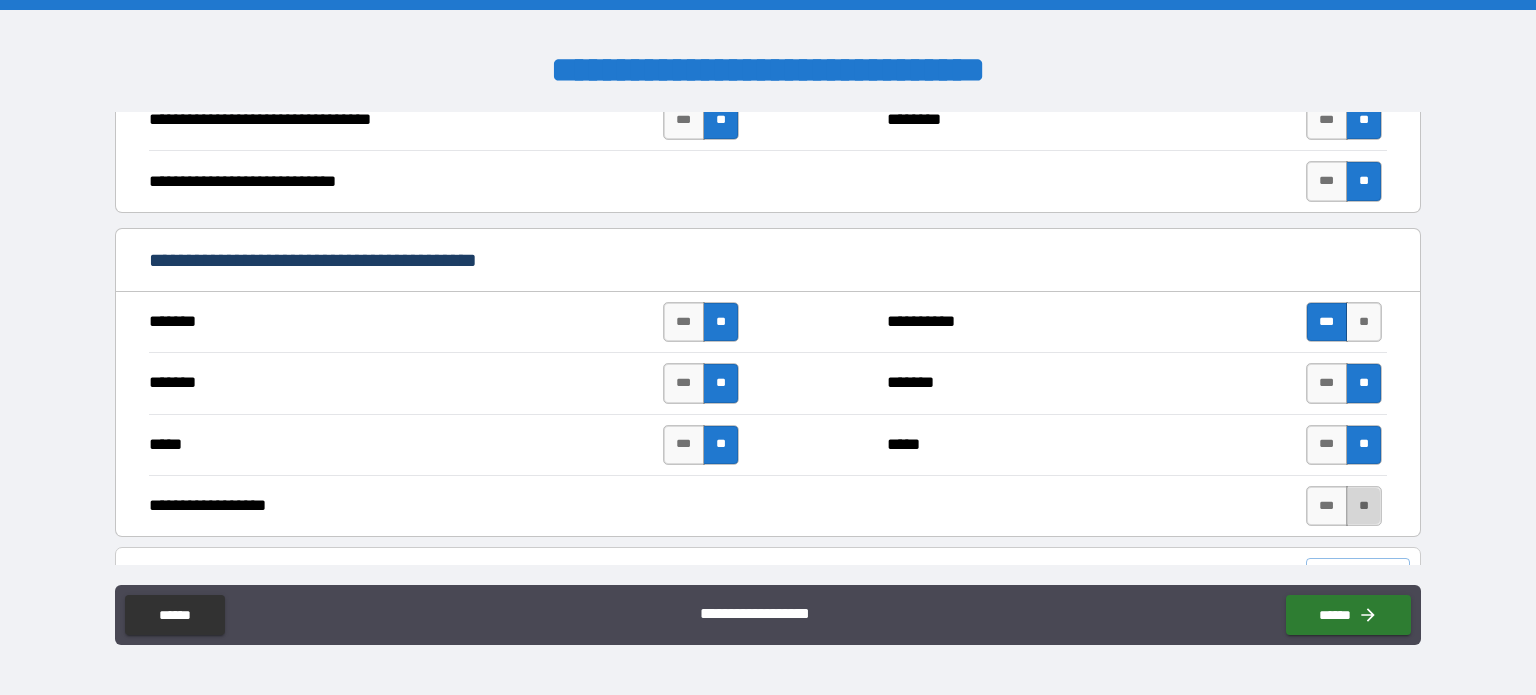 click on "**" at bounding box center [1364, 506] 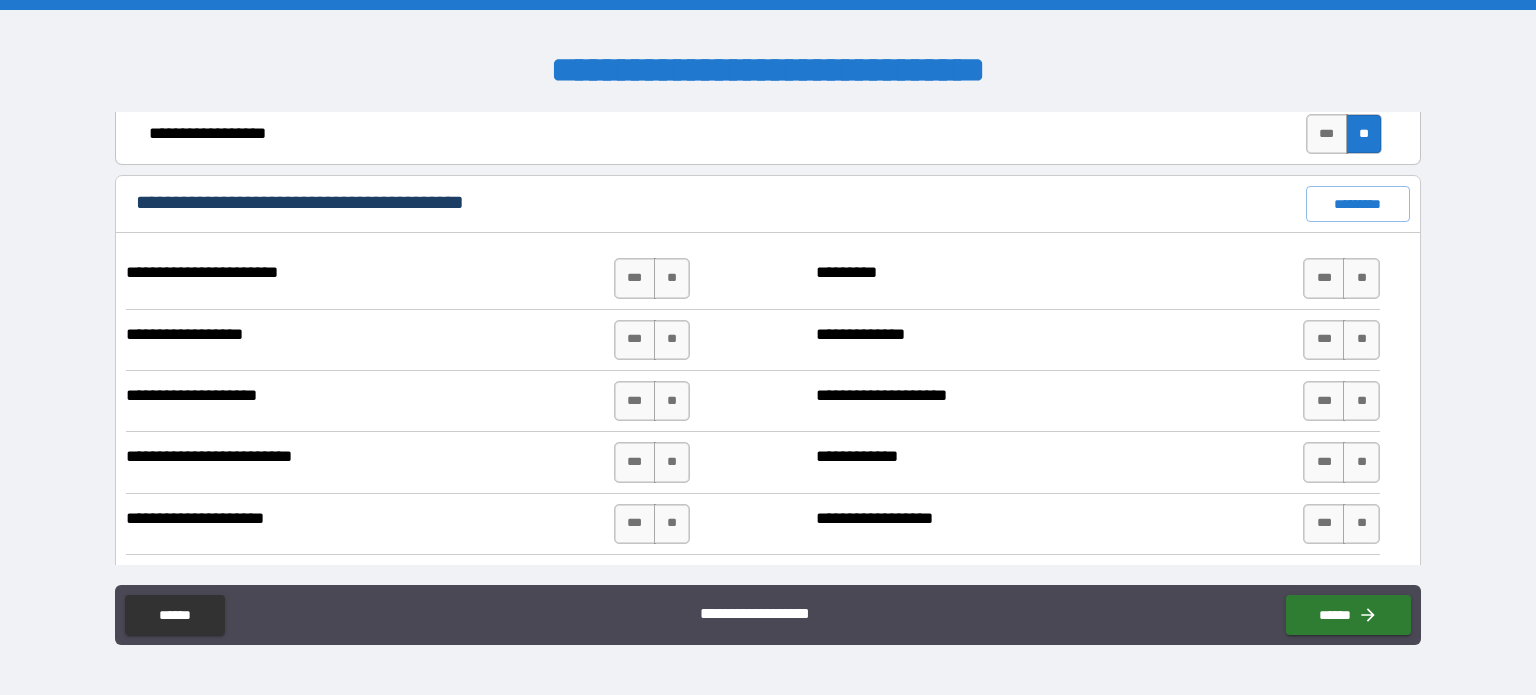 scroll, scrollTop: 1692, scrollLeft: 0, axis: vertical 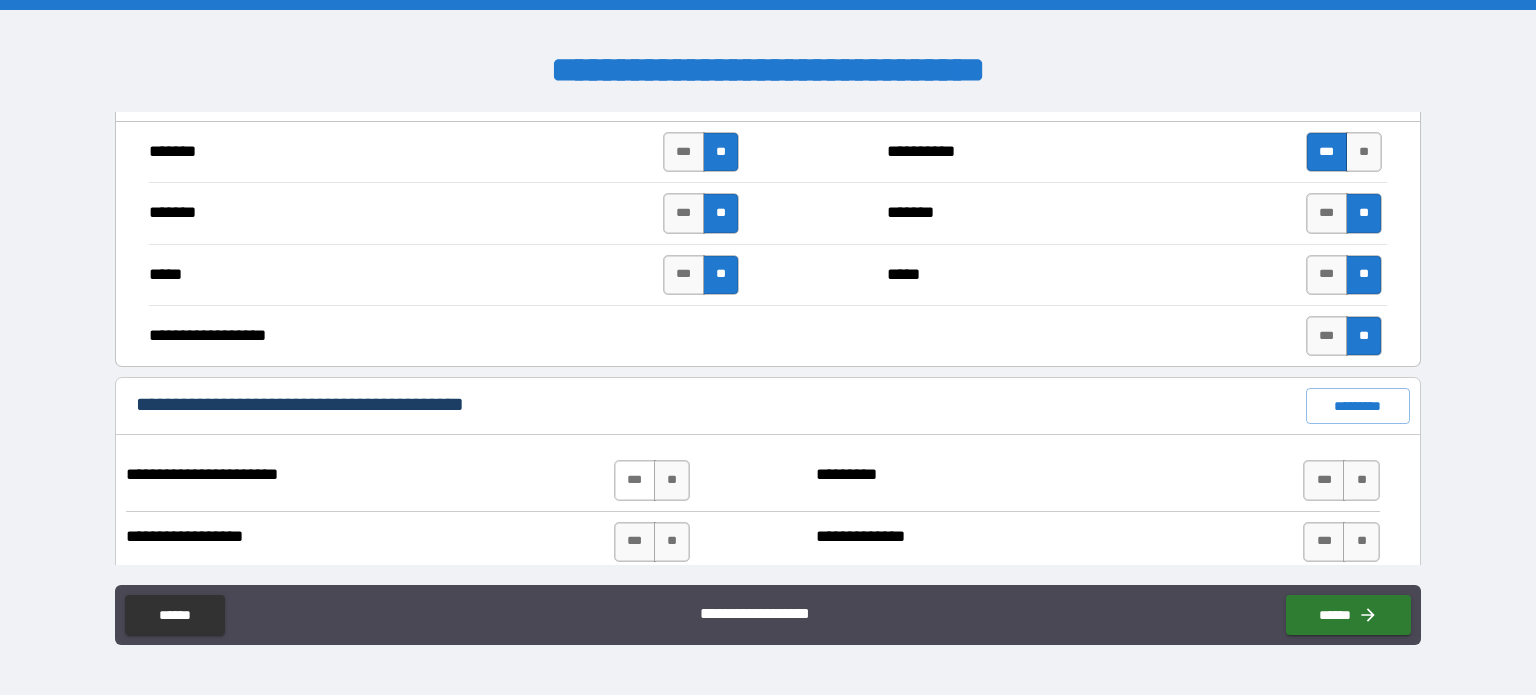 click on "***" at bounding box center (635, 480) 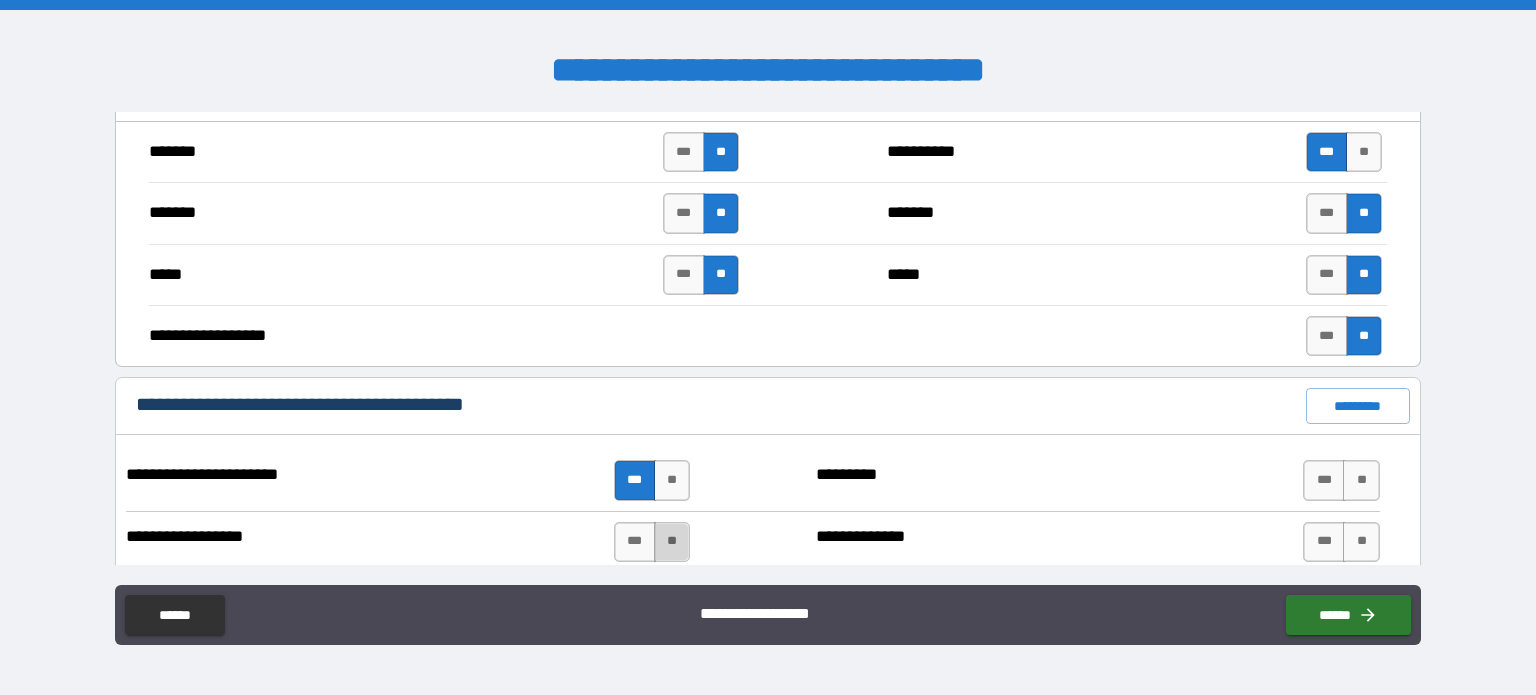 click on "**" at bounding box center (672, 542) 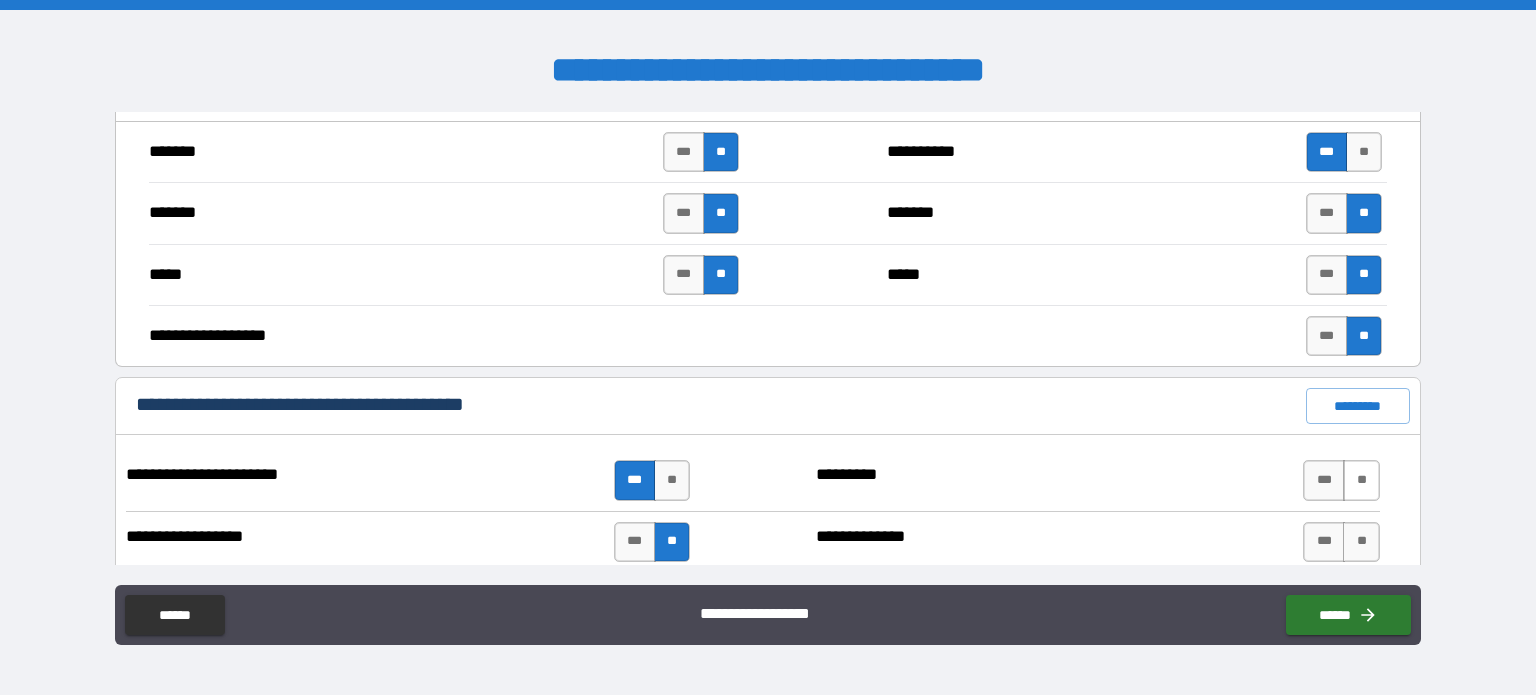 click on "**" at bounding box center (1361, 480) 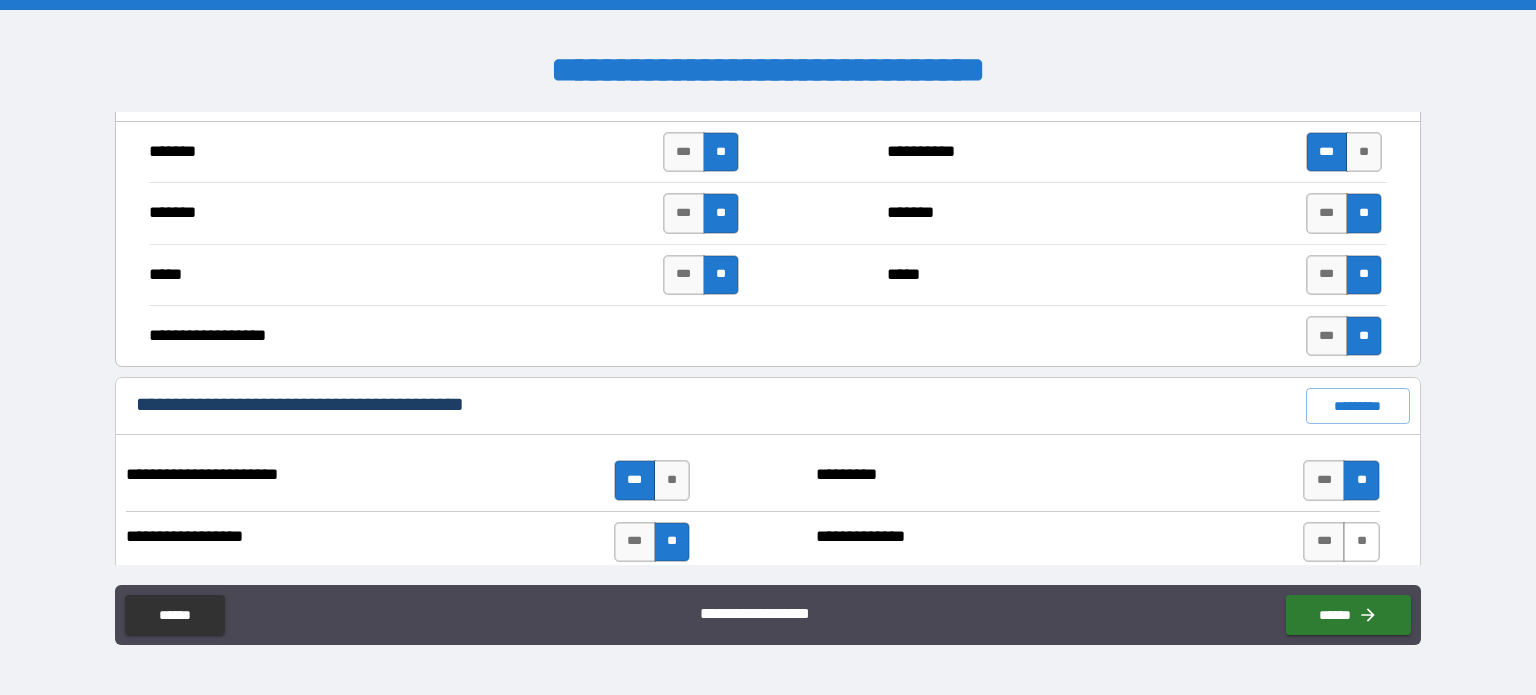 click on "**" at bounding box center [1361, 542] 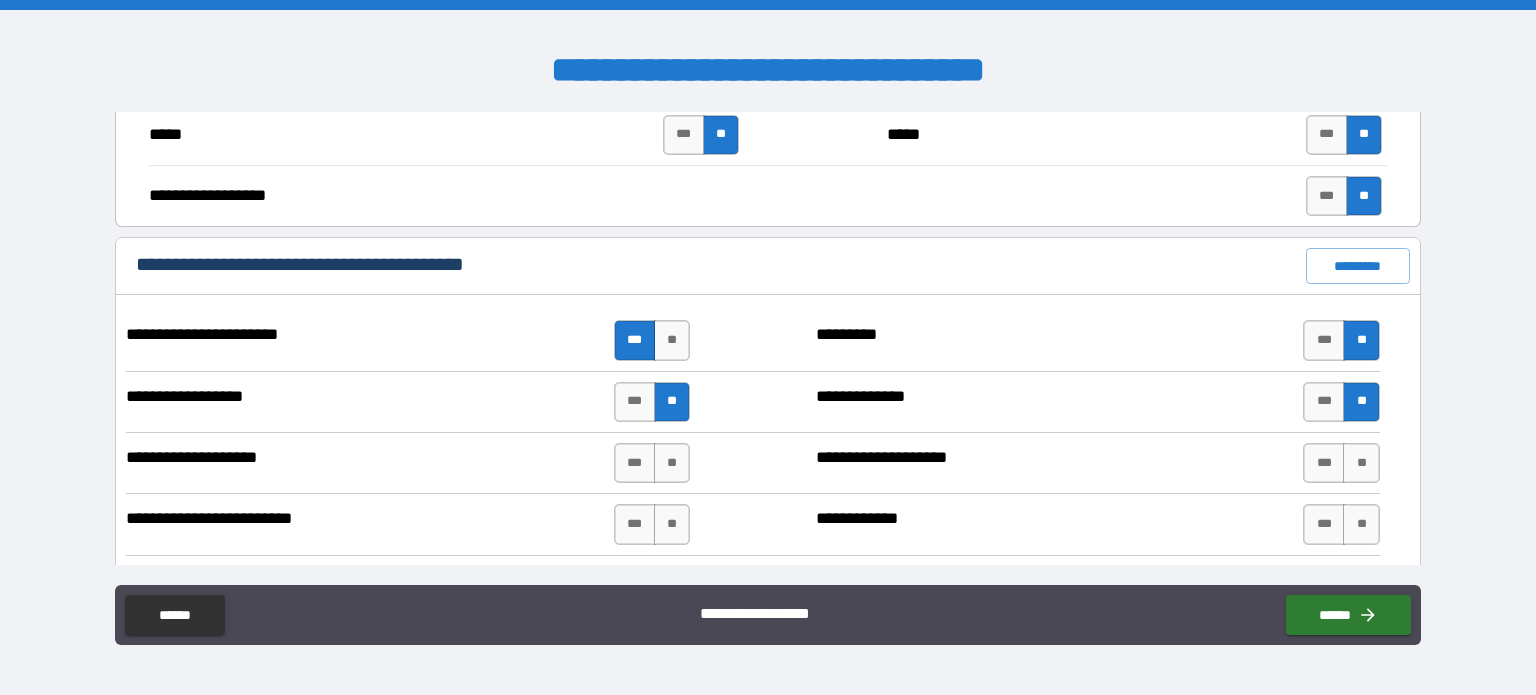 scroll, scrollTop: 1660, scrollLeft: 0, axis: vertical 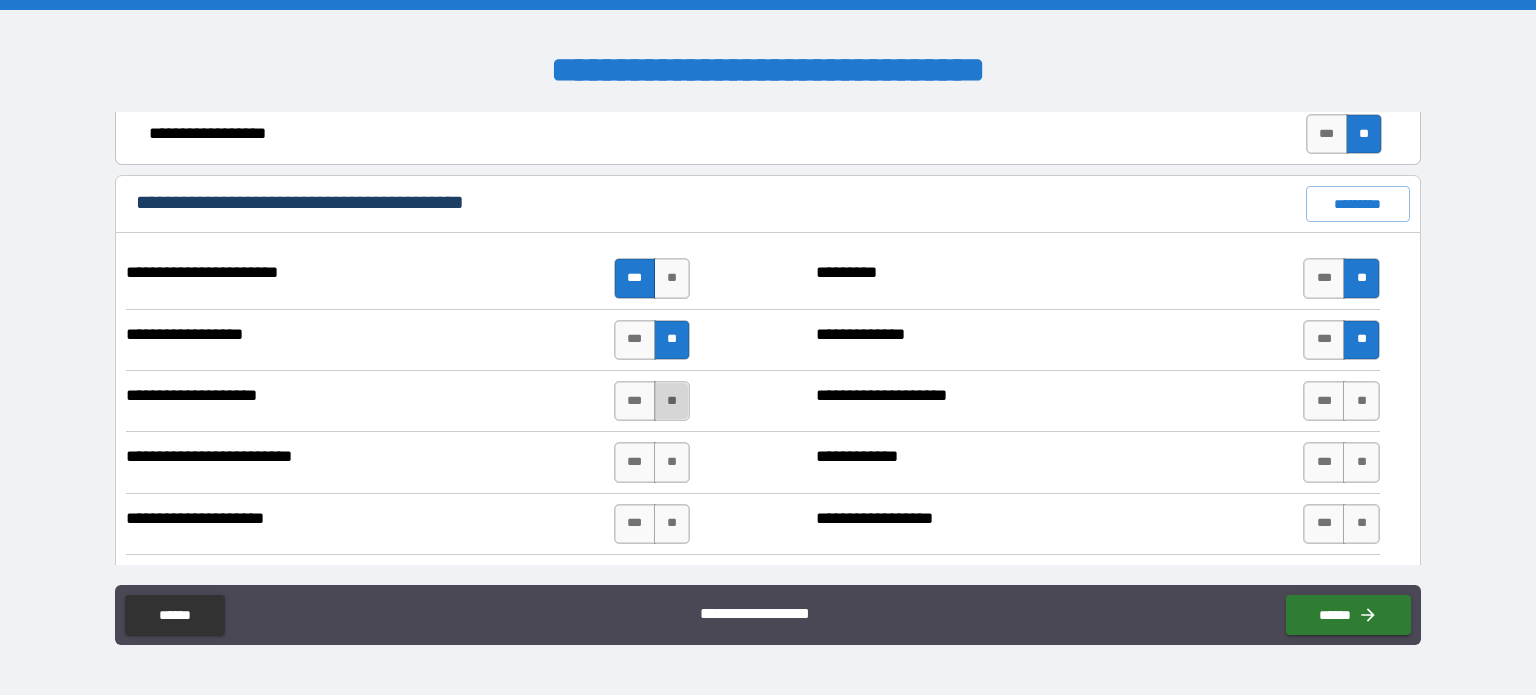 drag, startPoint x: 677, startPoint y: 391, endPoint x: 665, endPoint y: 396, distance: 13 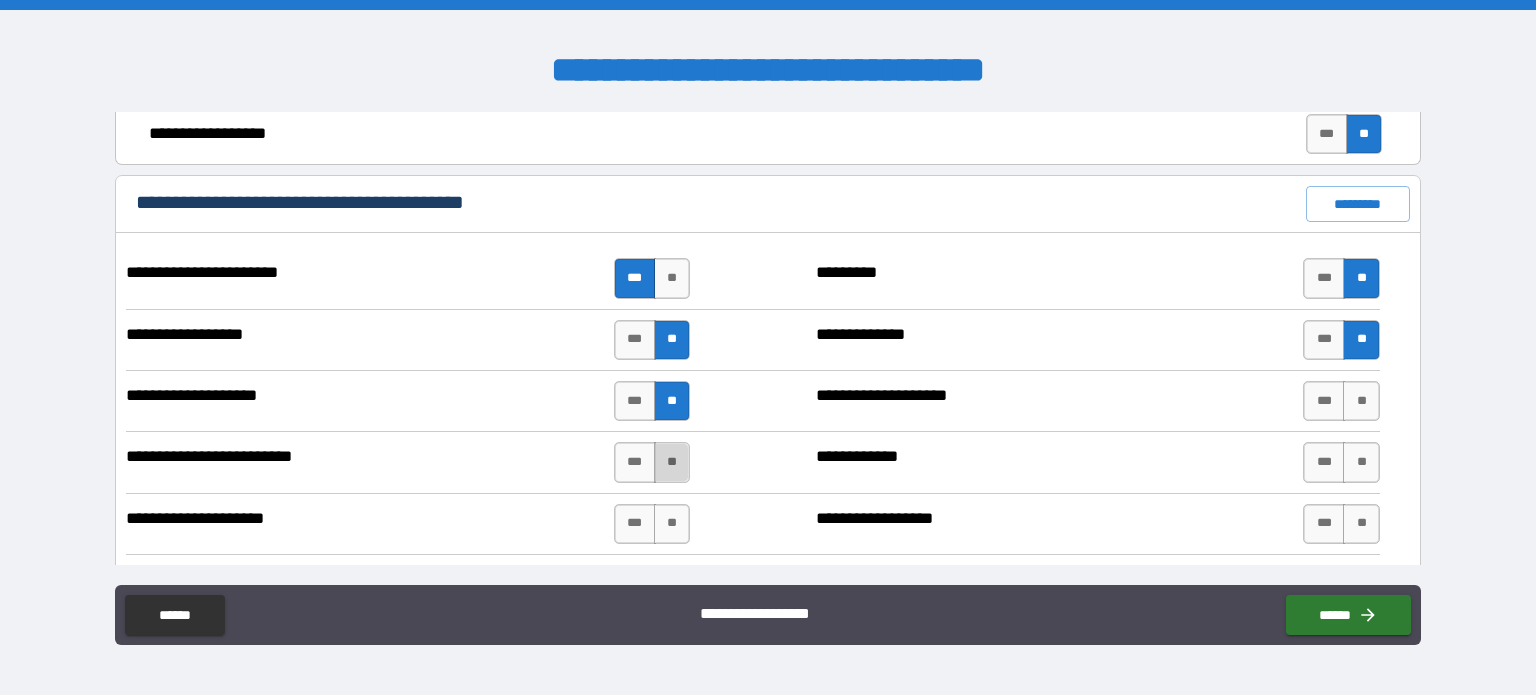 click on "**" at bounding box center [672, 462] 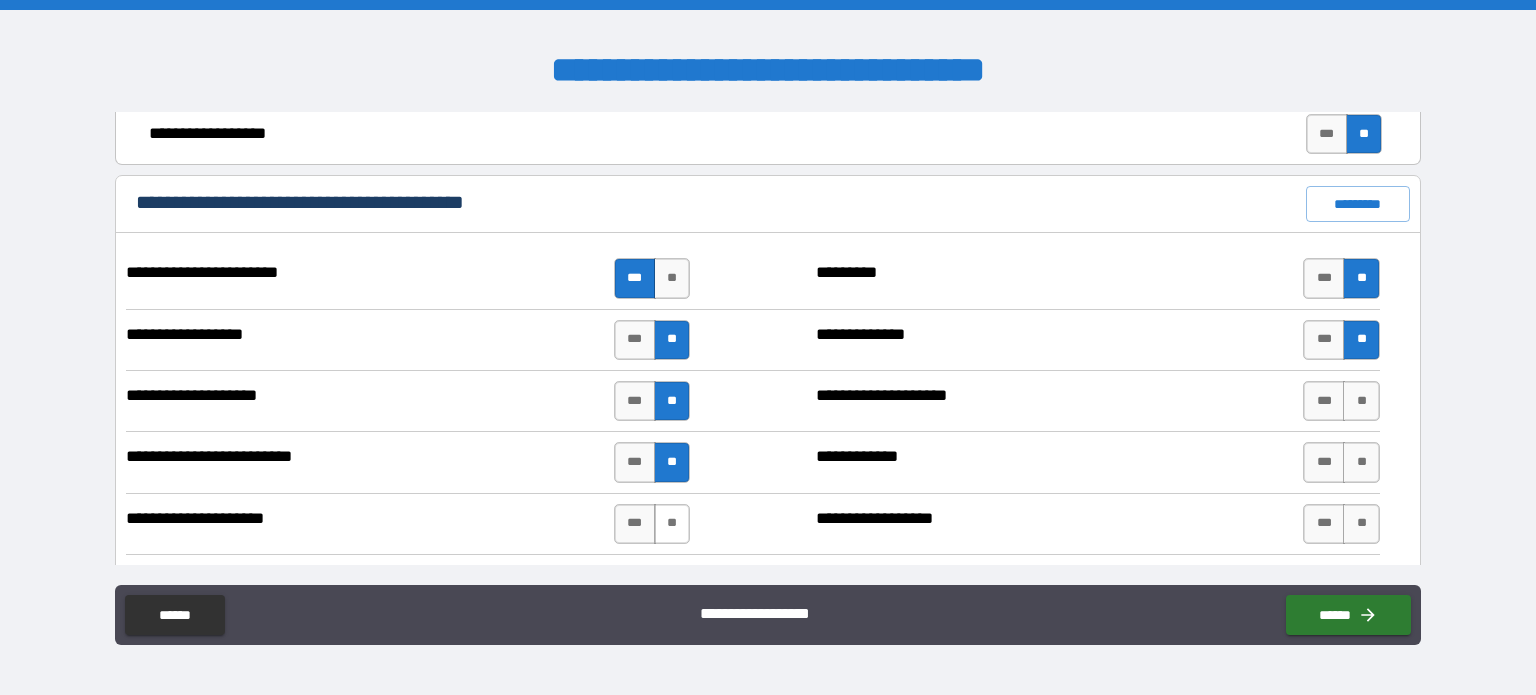 click on "**" at bounding box center [672, 524] 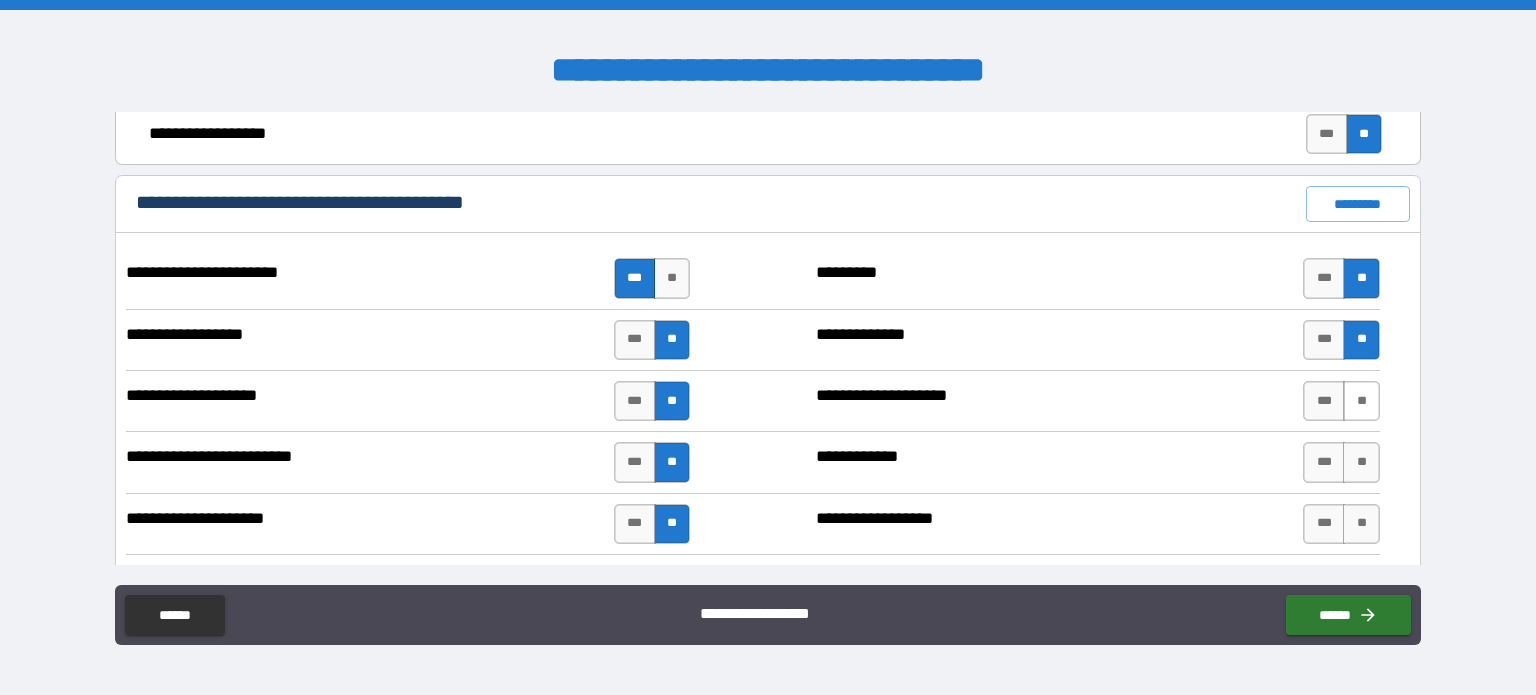 click on "**" at bounding box center (1361, 401) 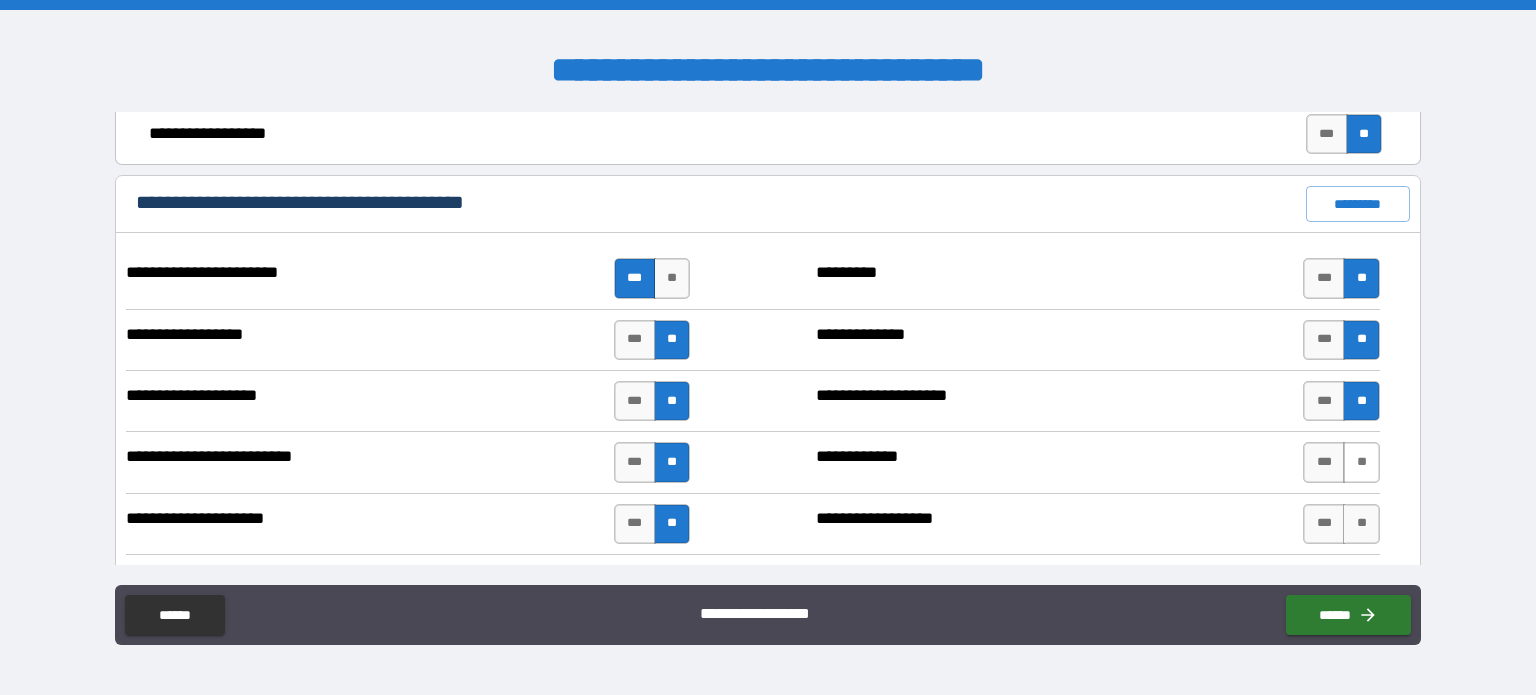 click on "**" at bounding box center [1361, 462] 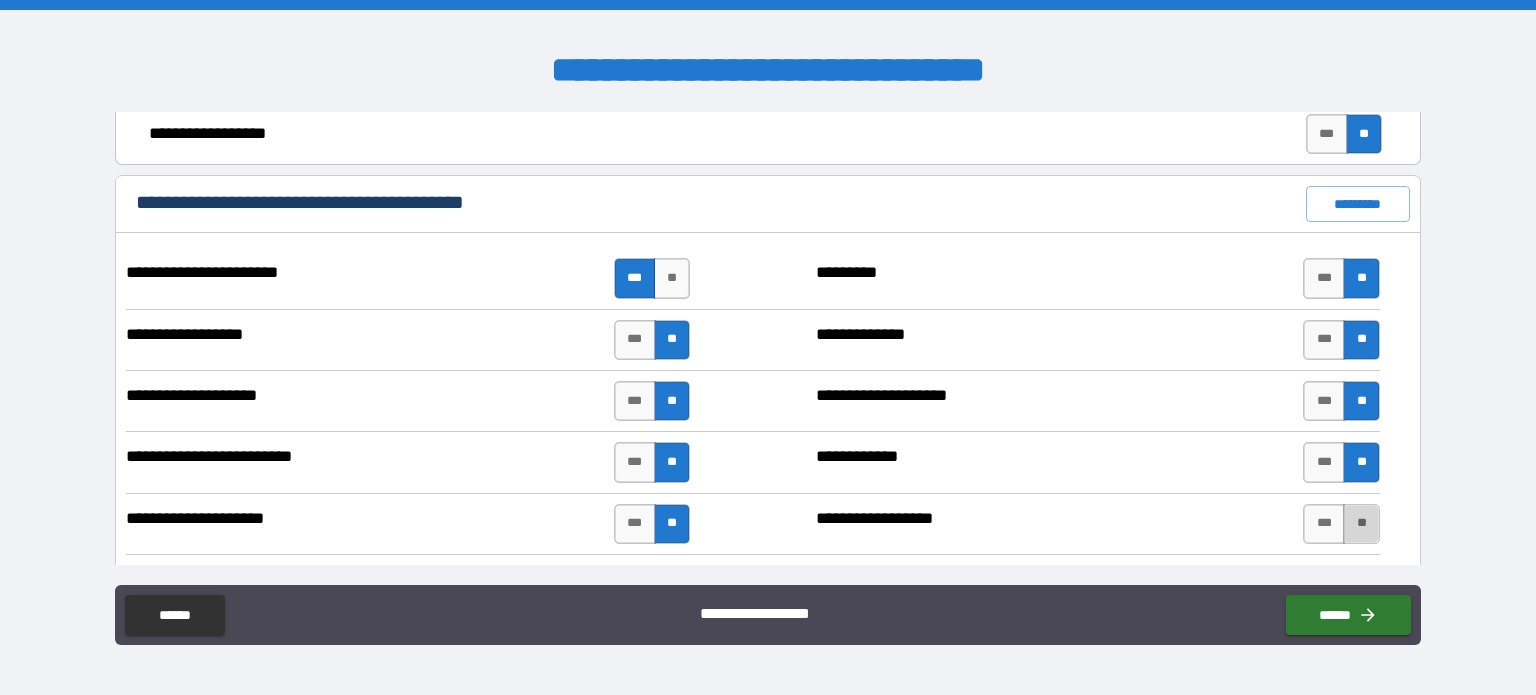 click on "**" at bounding box center (1361, 524) 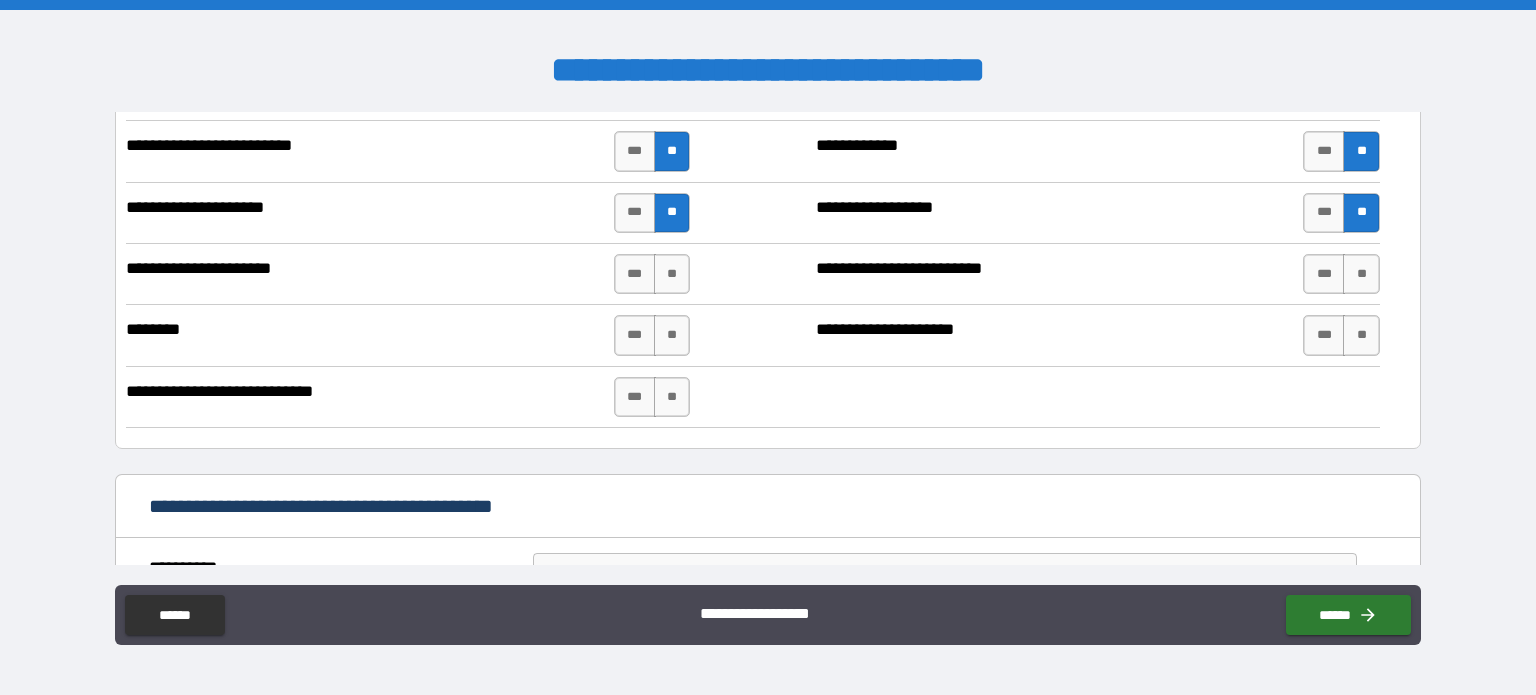 scroll, scrollTop: 2001, scrollLeft: 0, axis: vertical 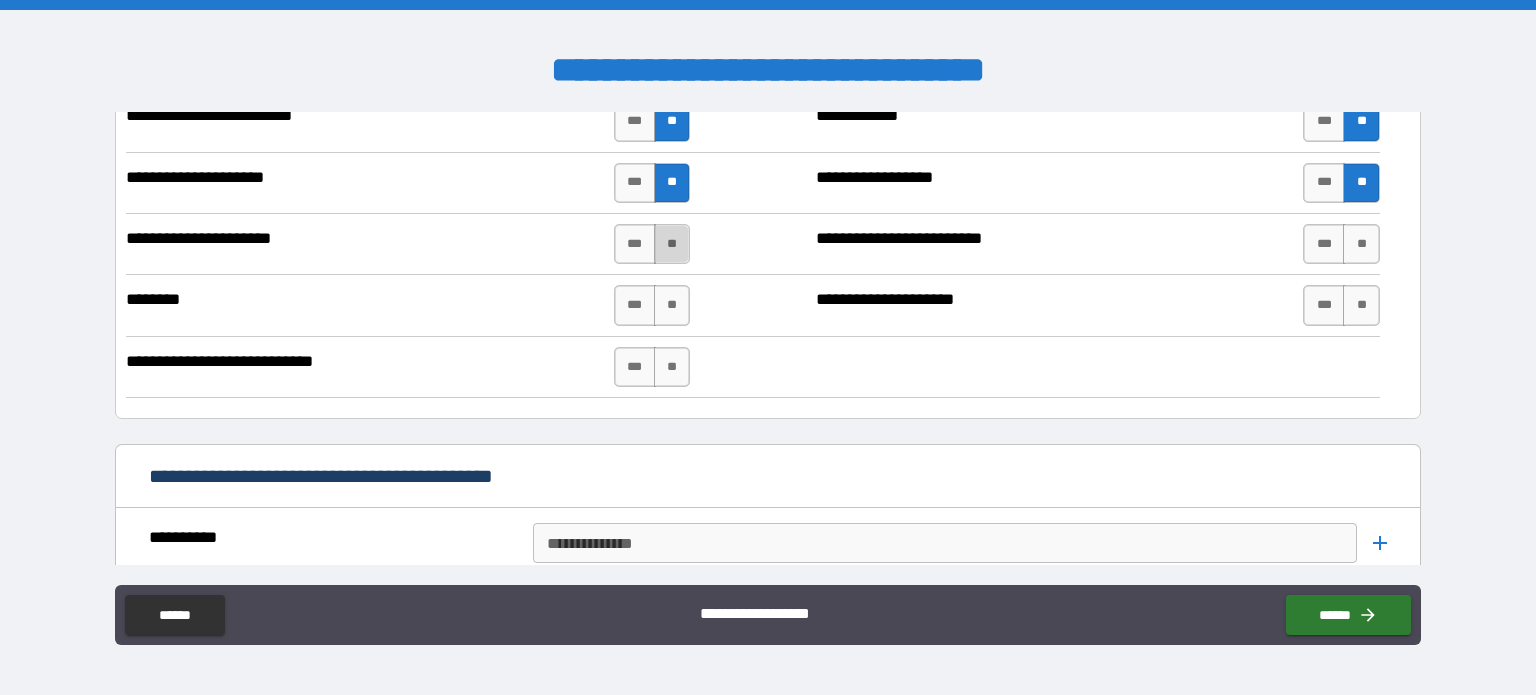 click on "**" at bounding box center [672, 244] 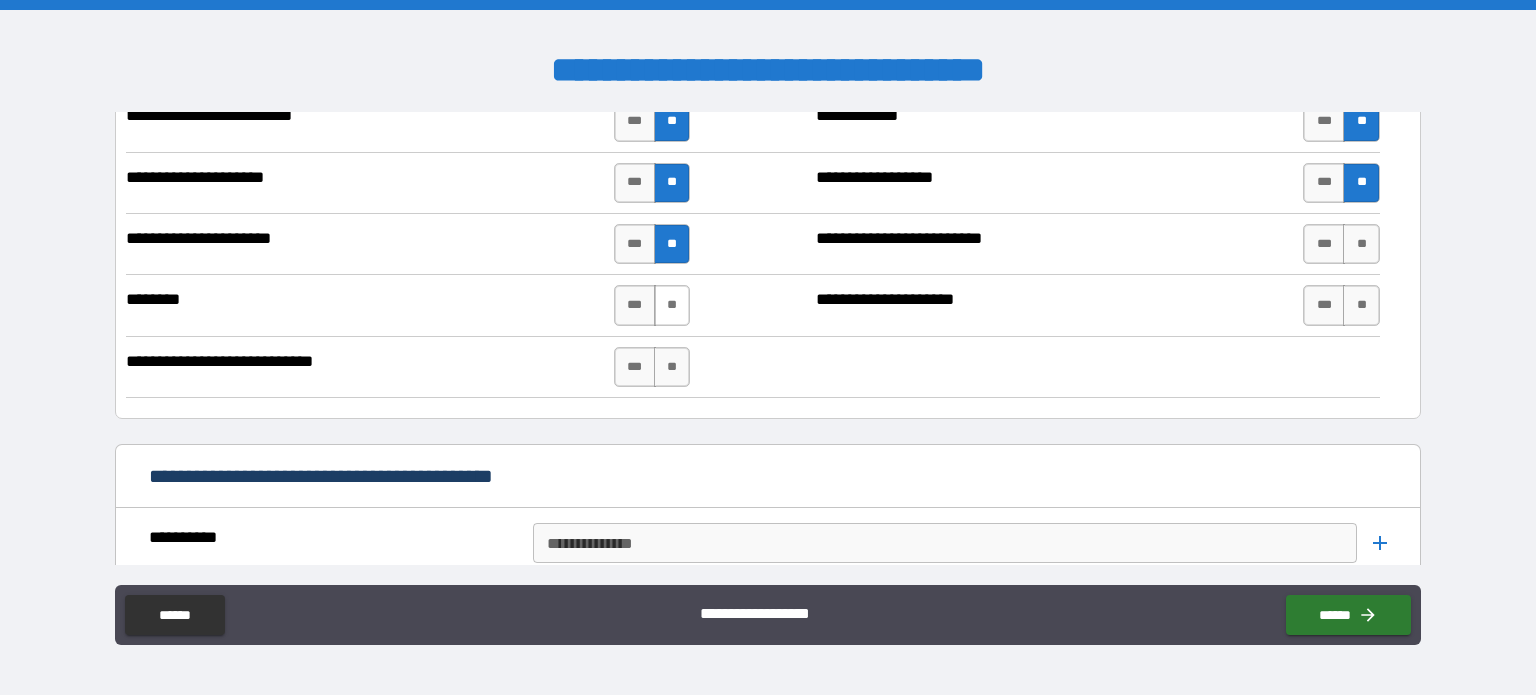 click on "**" at bounding box center [672, 305] 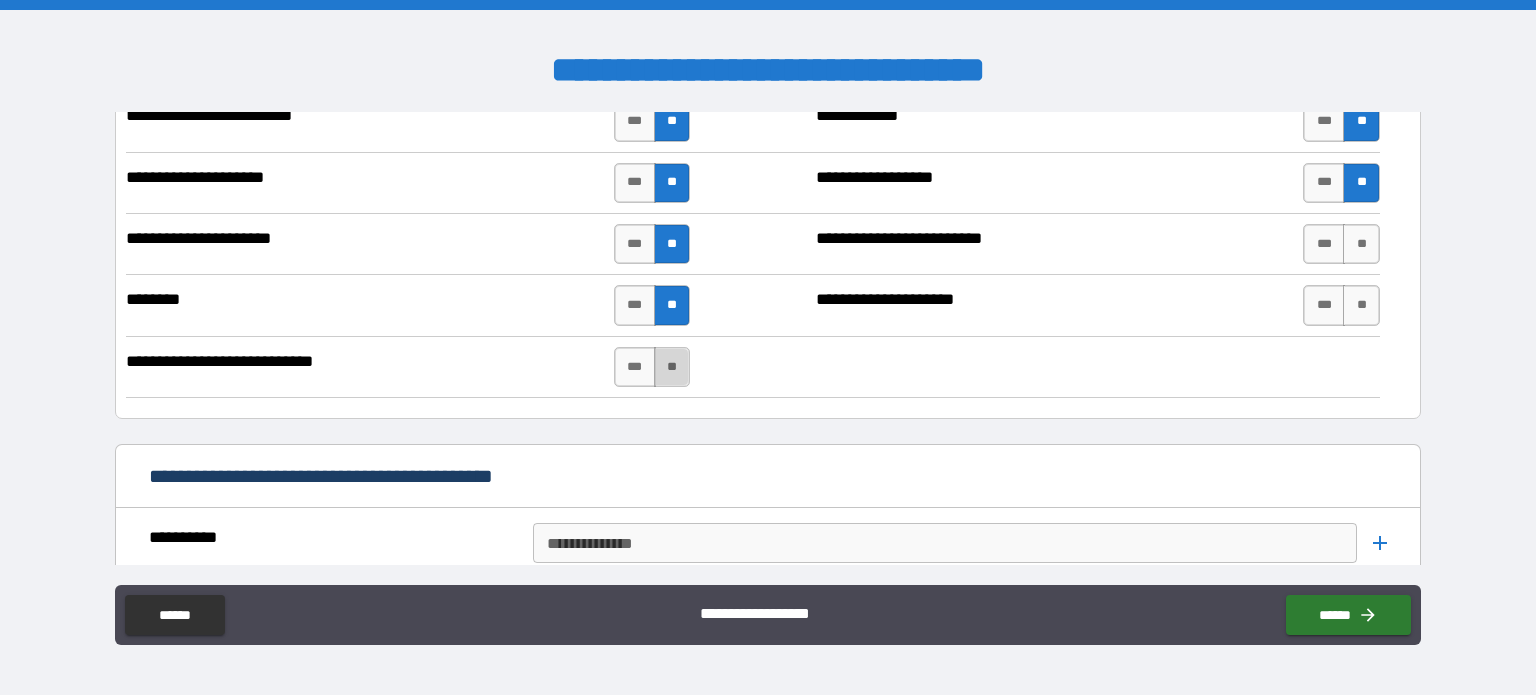 click on "**" at bounding box center (672, 367) 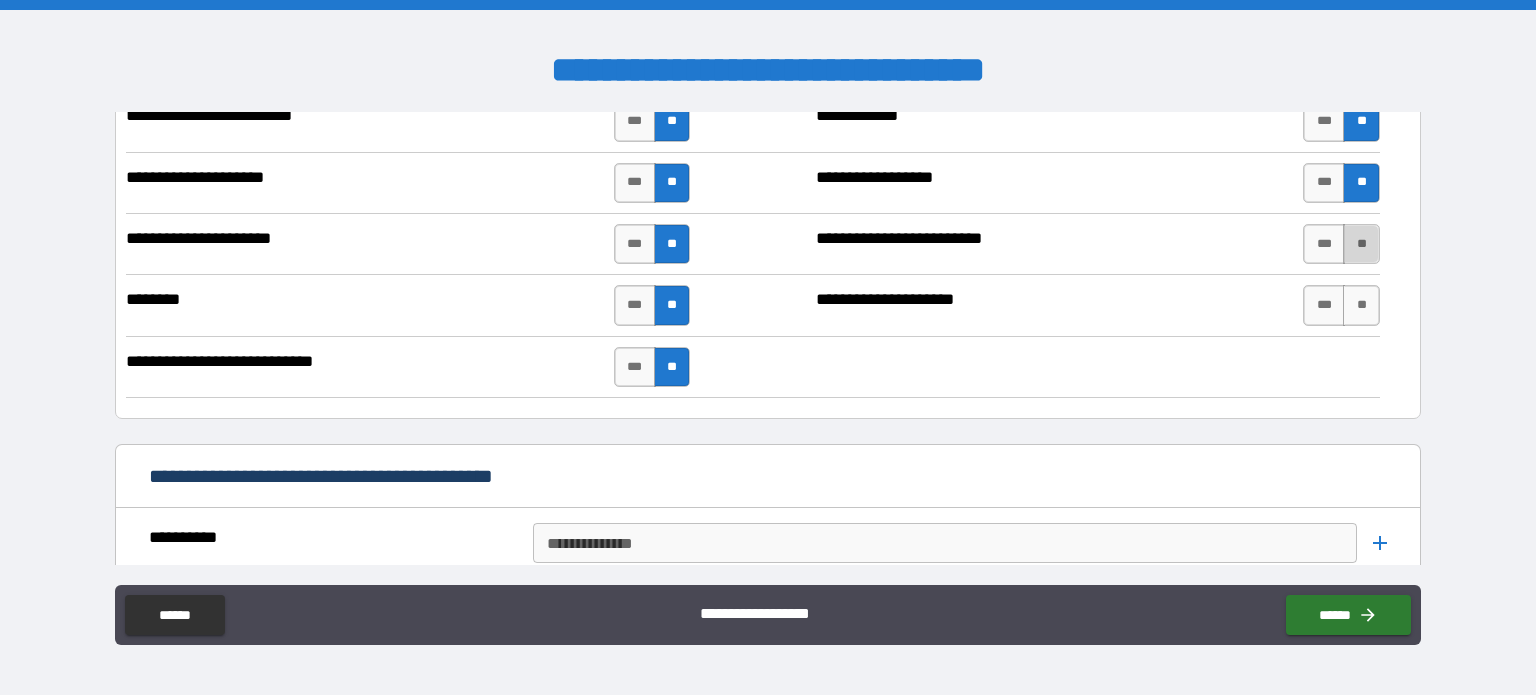 drag, startPoint x: 1348, startPoint y: 236, endPoint x: 1360, endPoint y: 232, distance: 12.649111 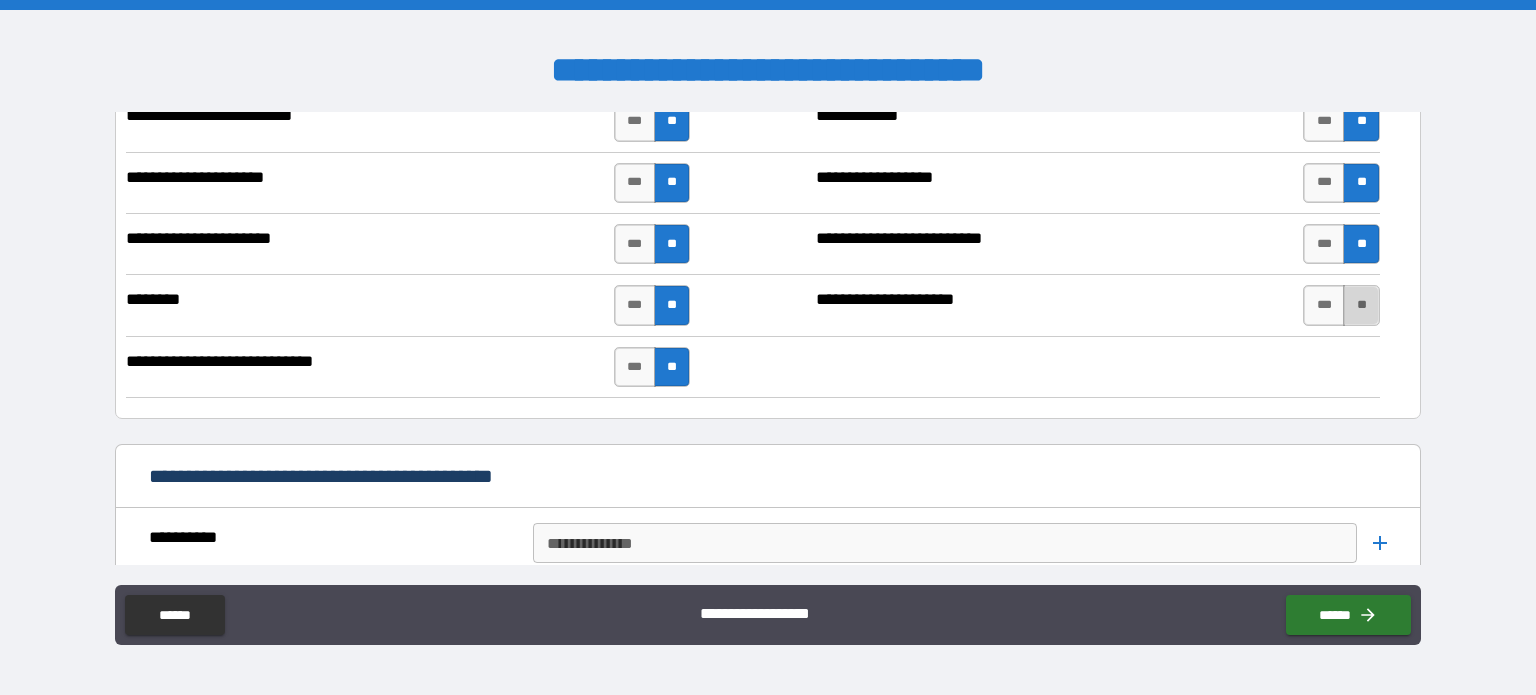 click on "**" at bounding box center (1361, 305) 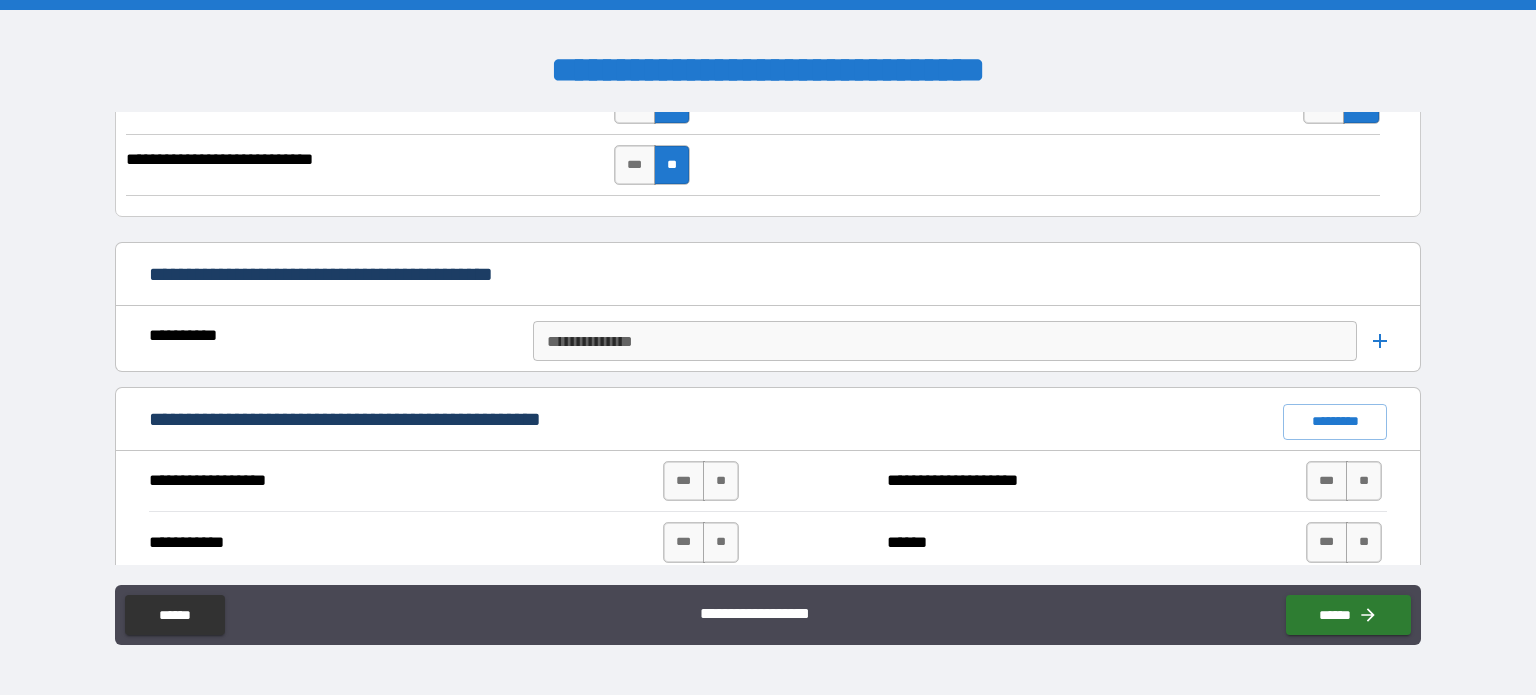 scroll, scrollTop: 2234, scrollLeft: 0, axis: vertical 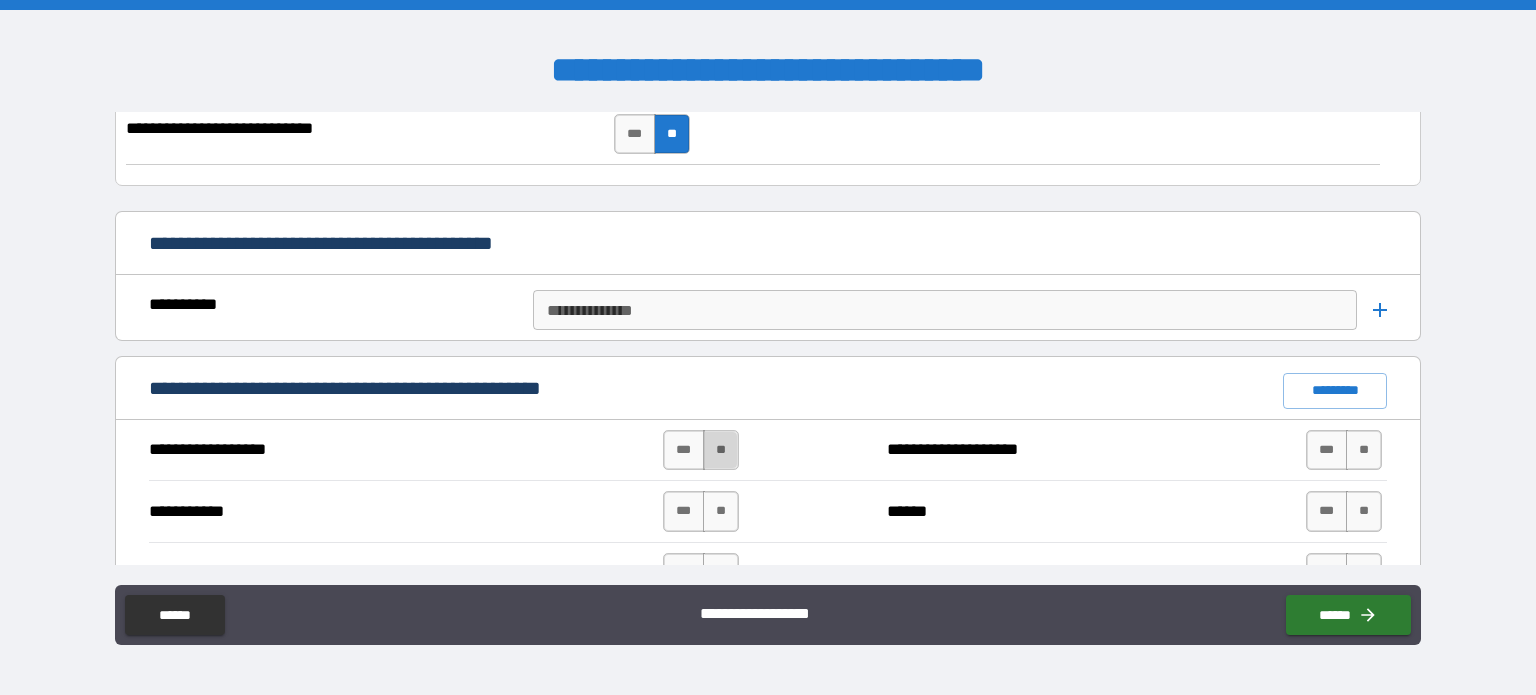 click on "**" at bounding box center (721, 450) 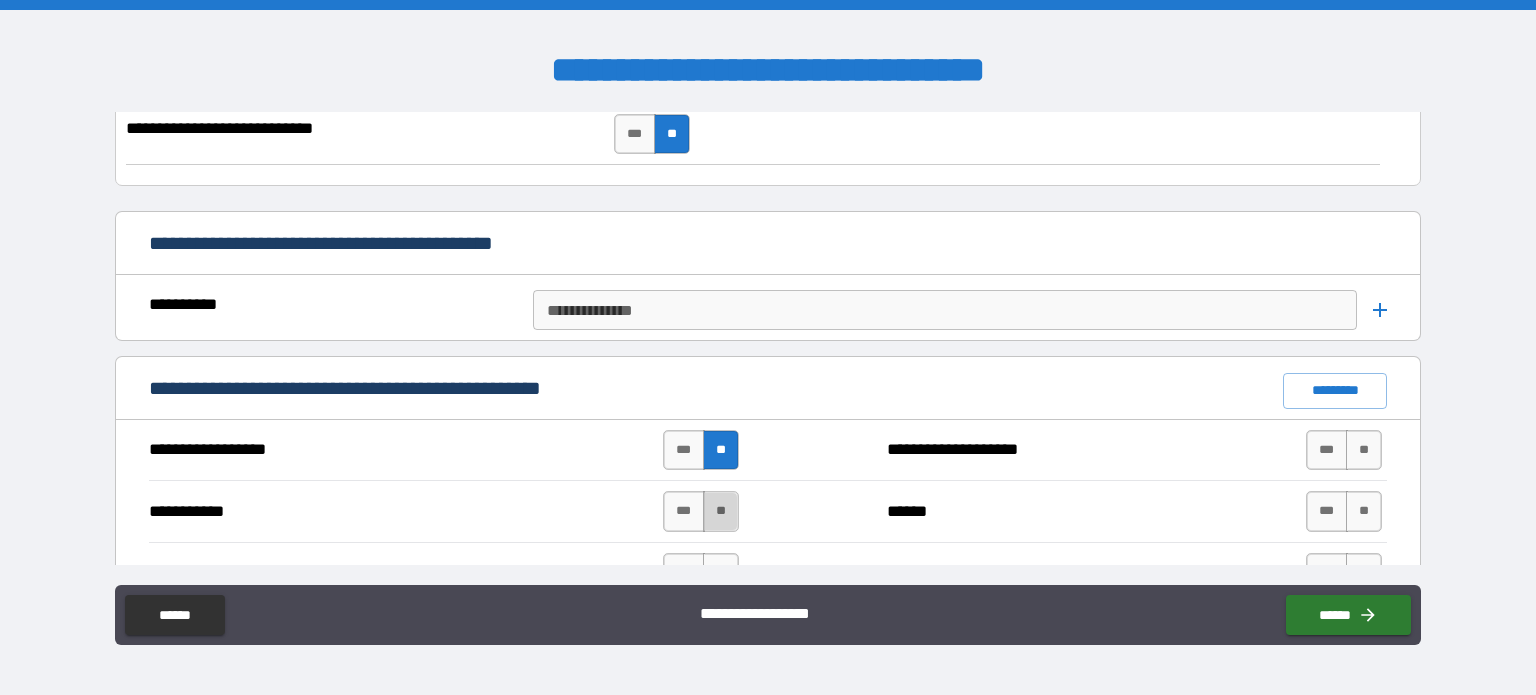 click on "**" at bounding box center (721, 511) 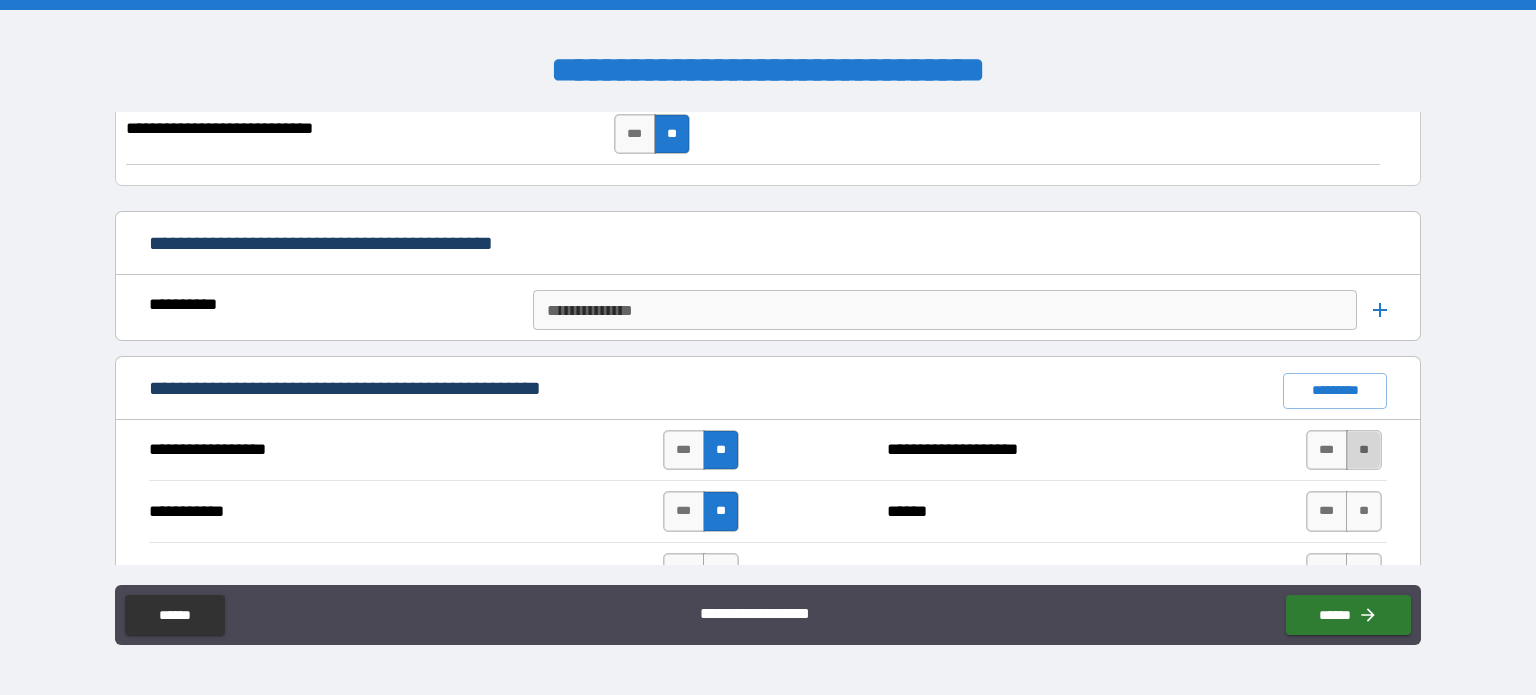 click on "**" at bounding box center [1364, 450] 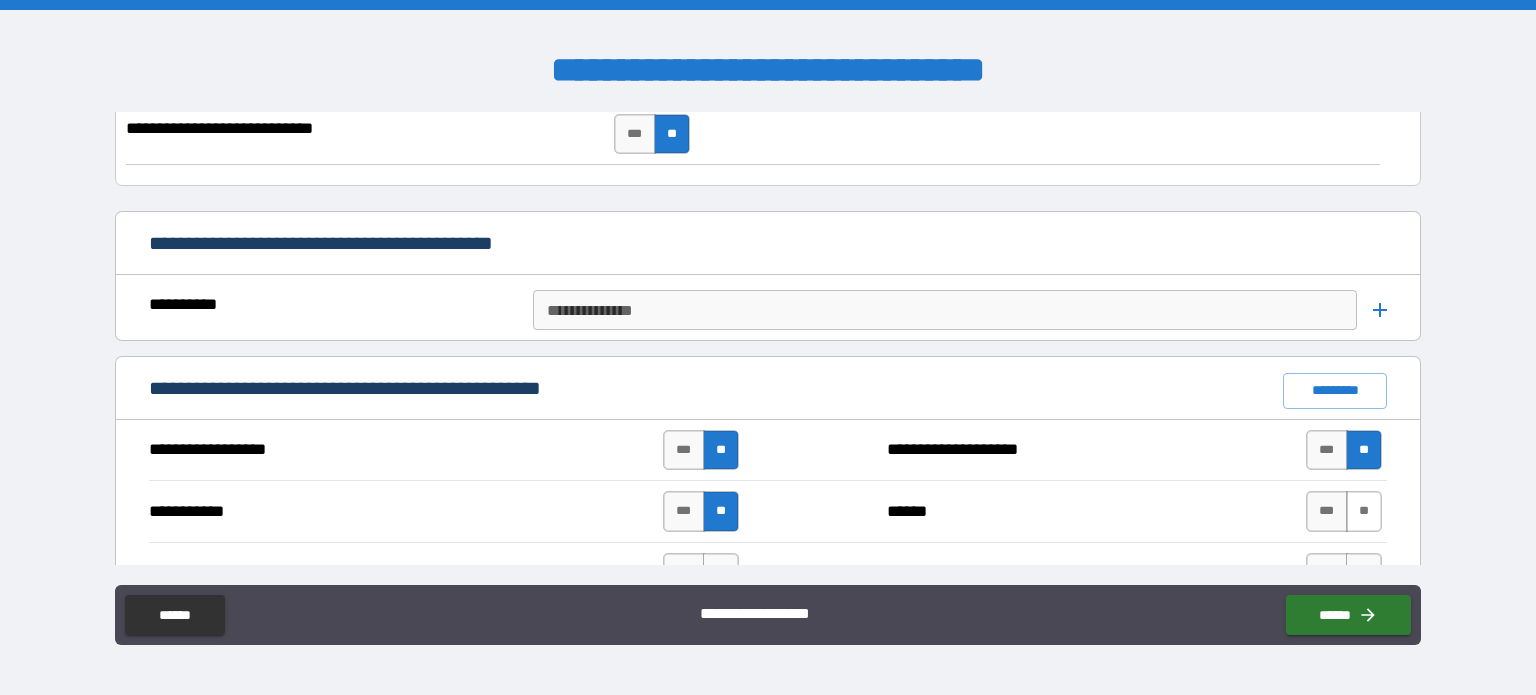 click on "**" at bounding box center [1364, 511] 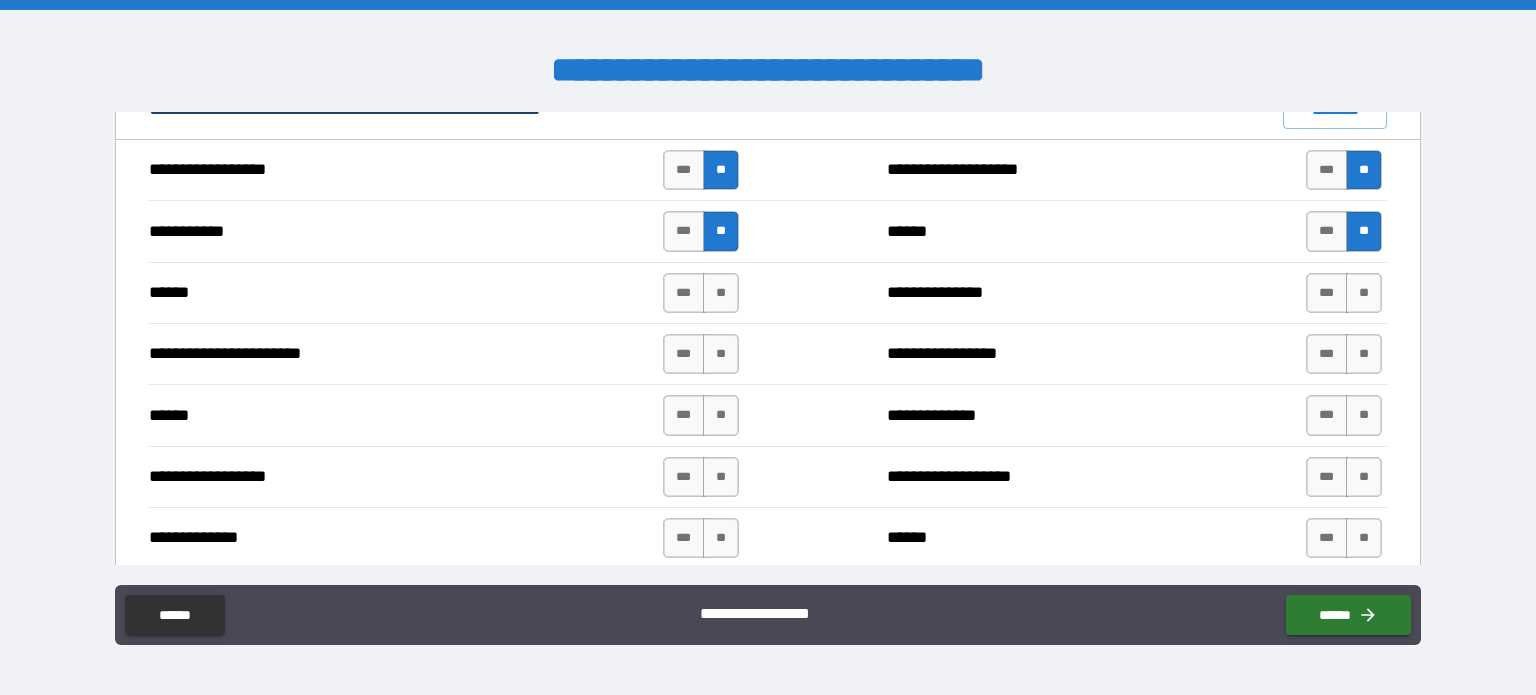 scroll, scrollTop: 2529, scrollLeft: 0, axis: vertical 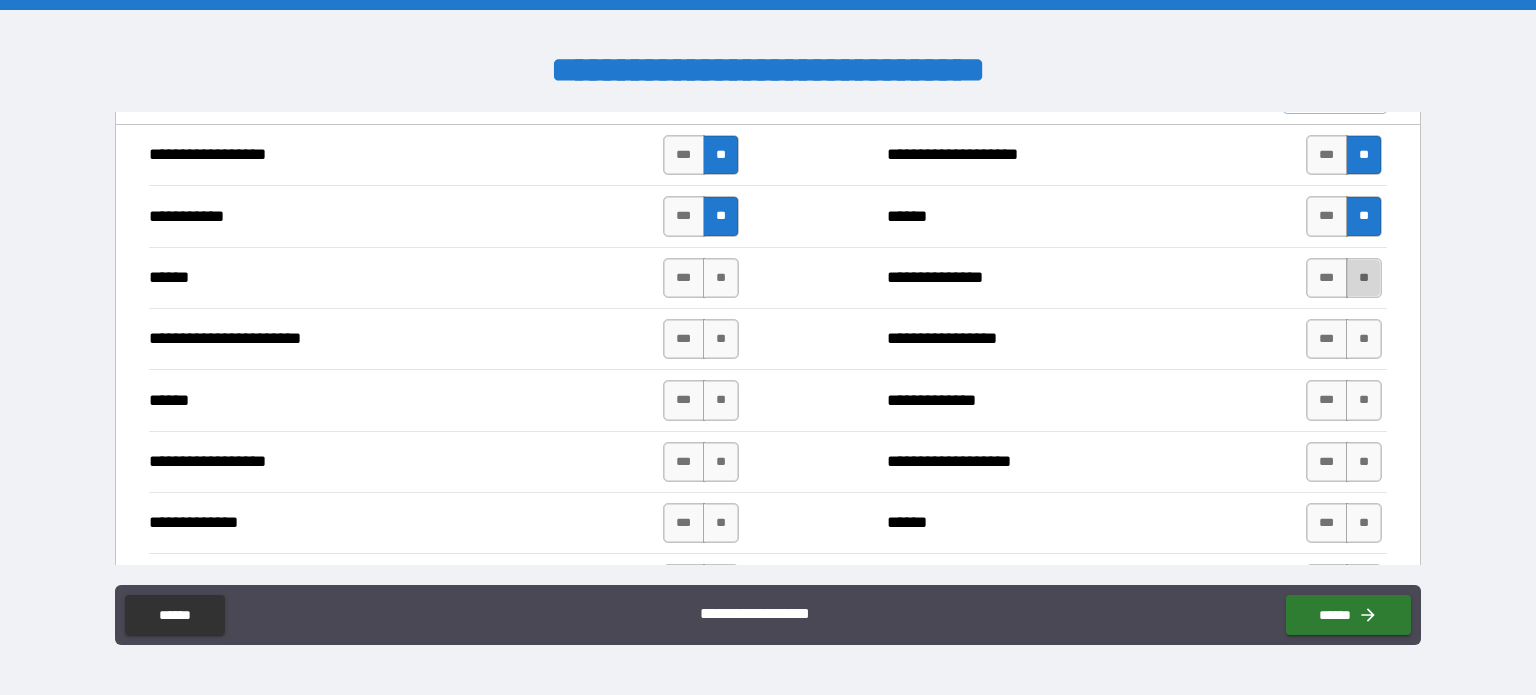 click on "**" at bounding box center [1364, 278] 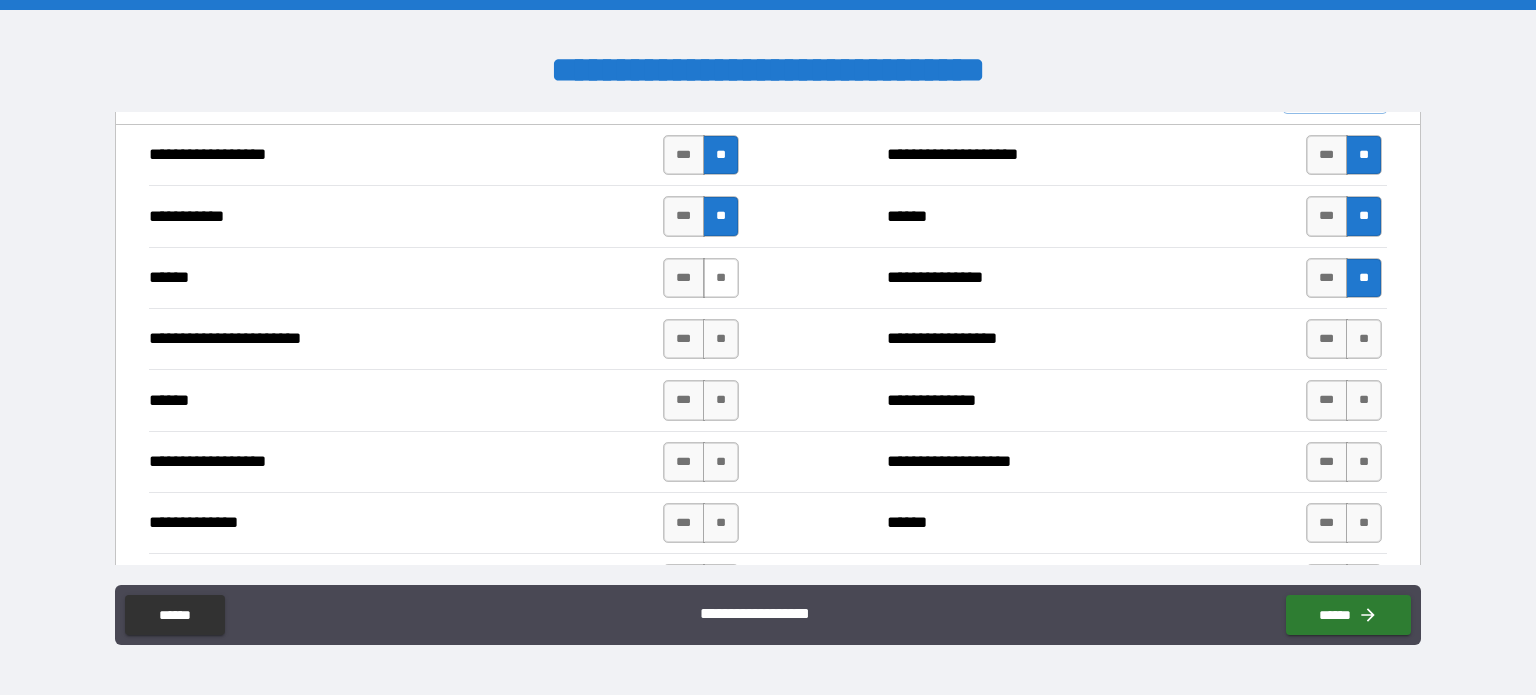 click on "**" at bounding box center (721, 278) 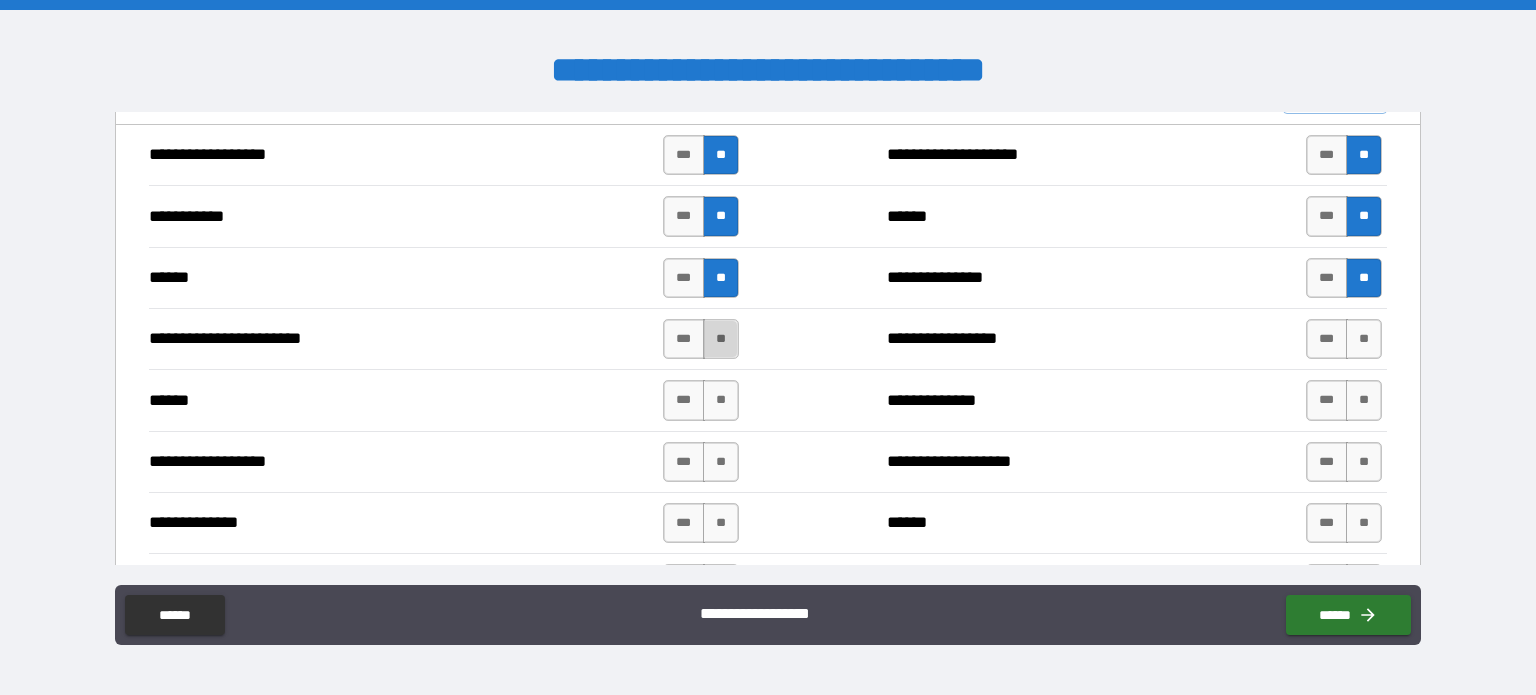 click on "**" at bounding box center (721, 339) 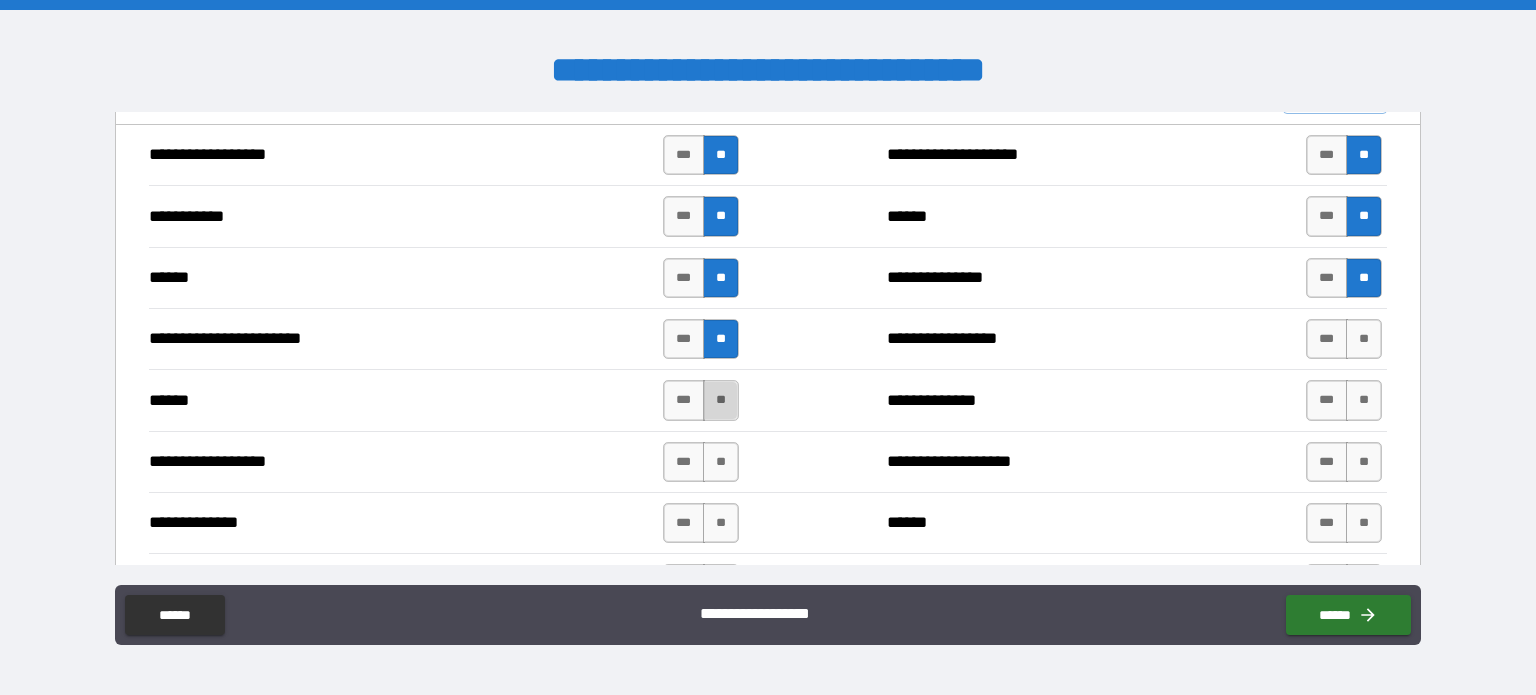 click on "**" at bounding box center (721, 400) 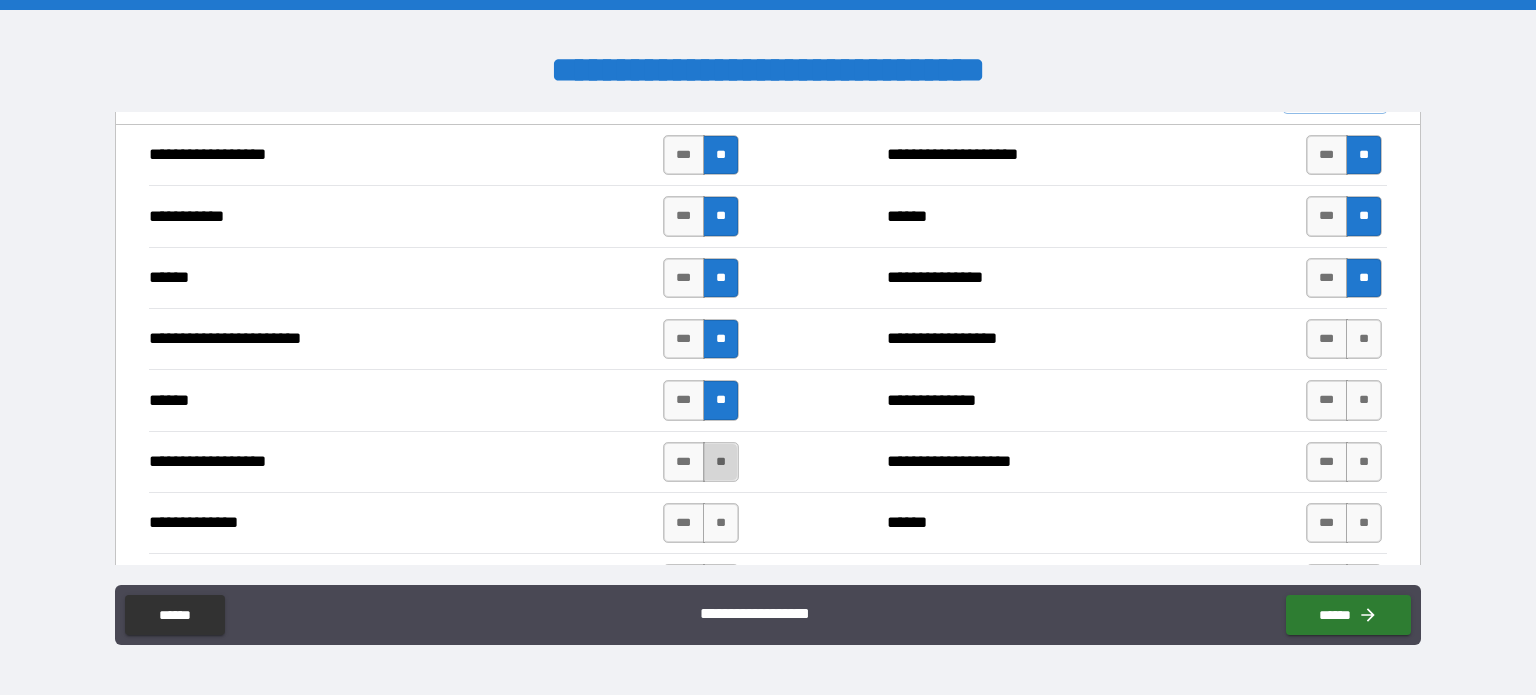 click on "**" at bounding box center (721, 462) 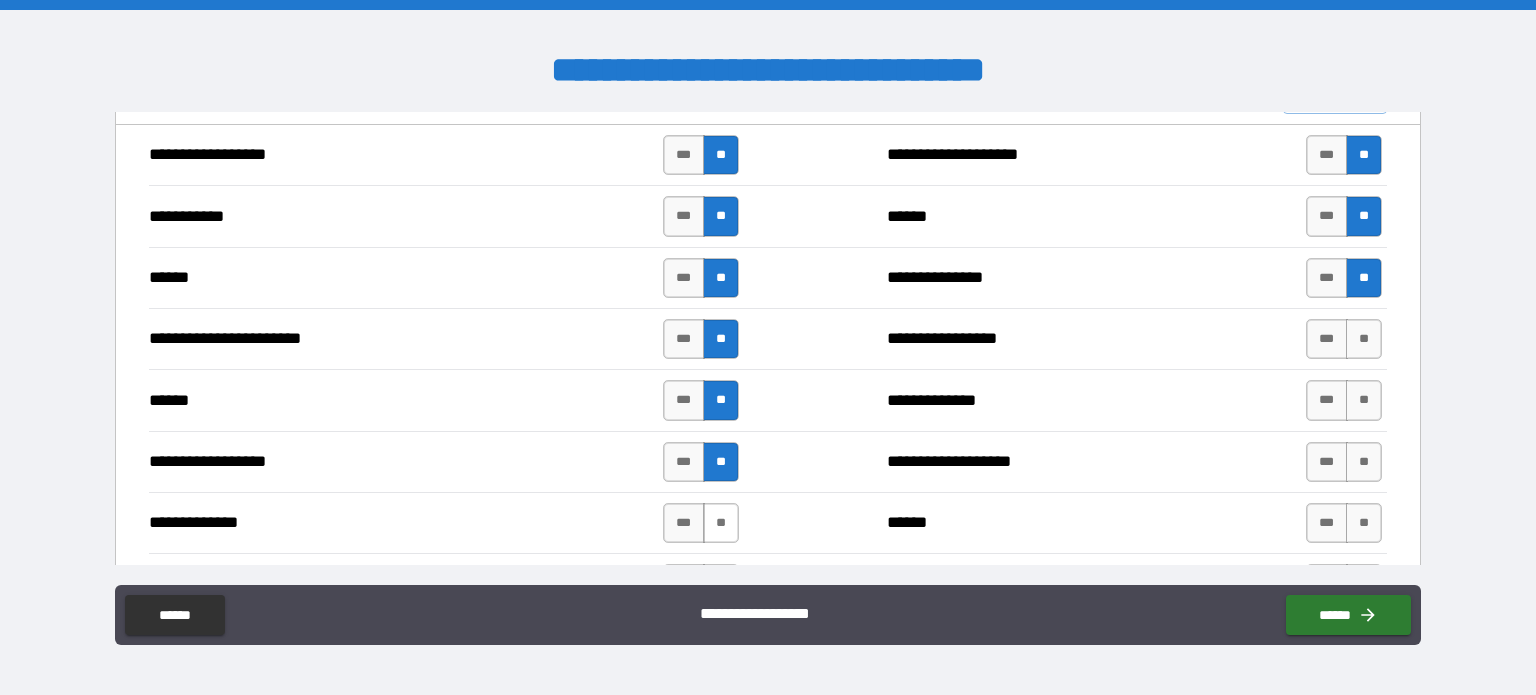 click on "**" at bounding box center [721, 523] 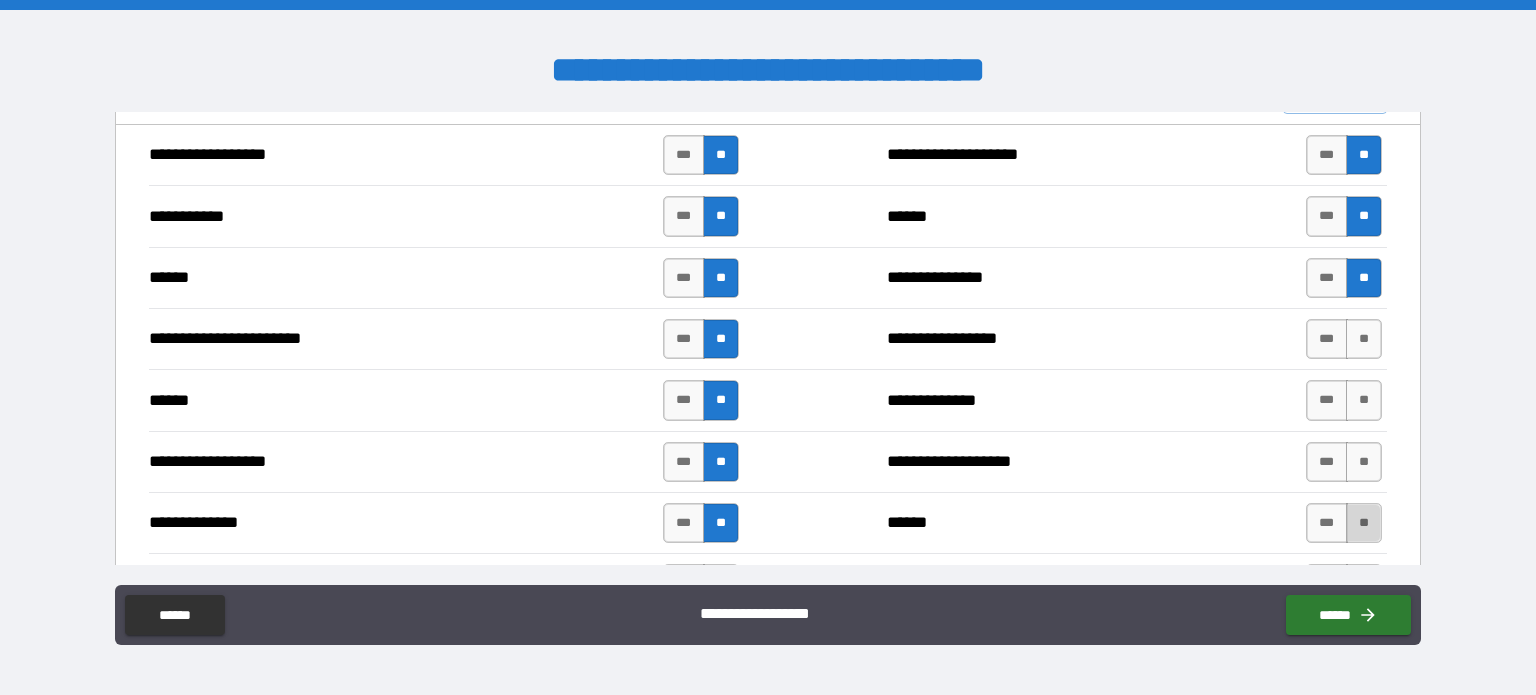 click on "**" at bounding box center (1364, 523) 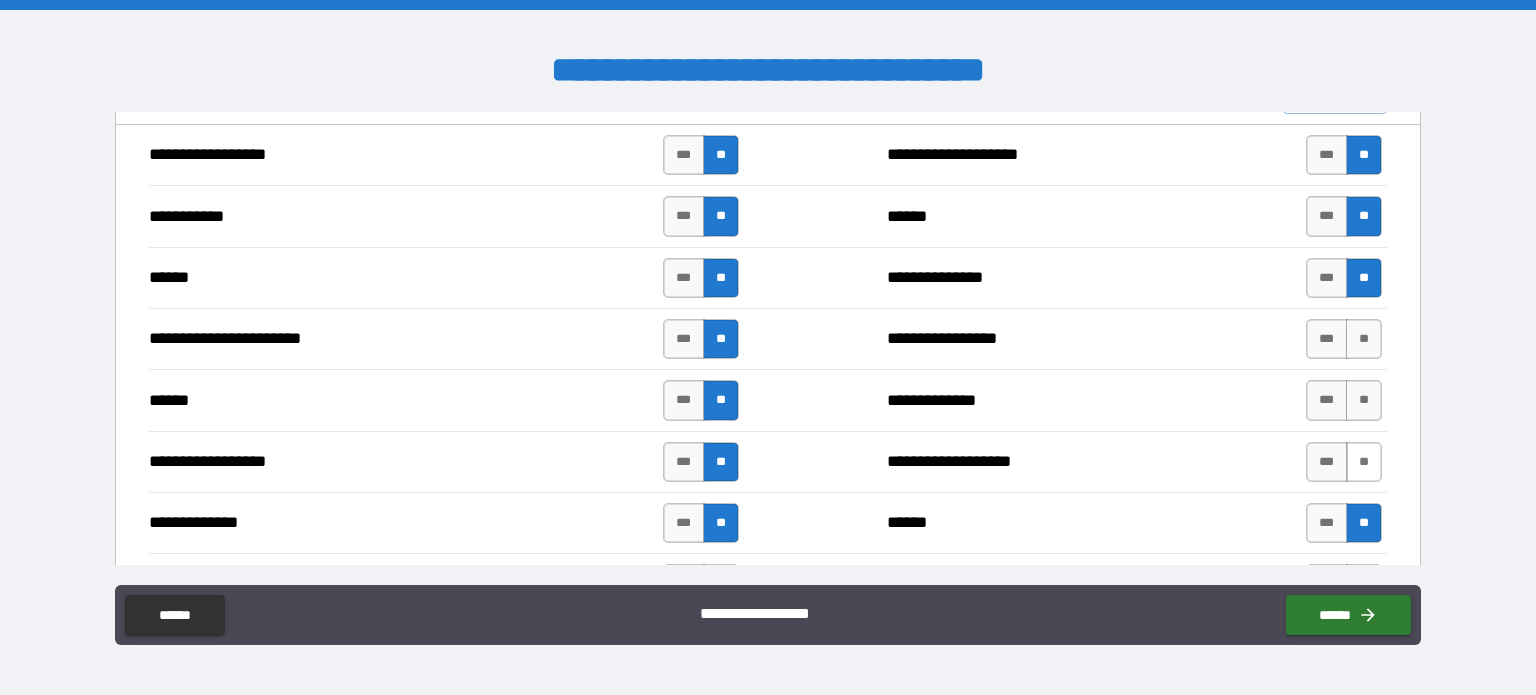 click on "**" at bounding box center (1364, 462) 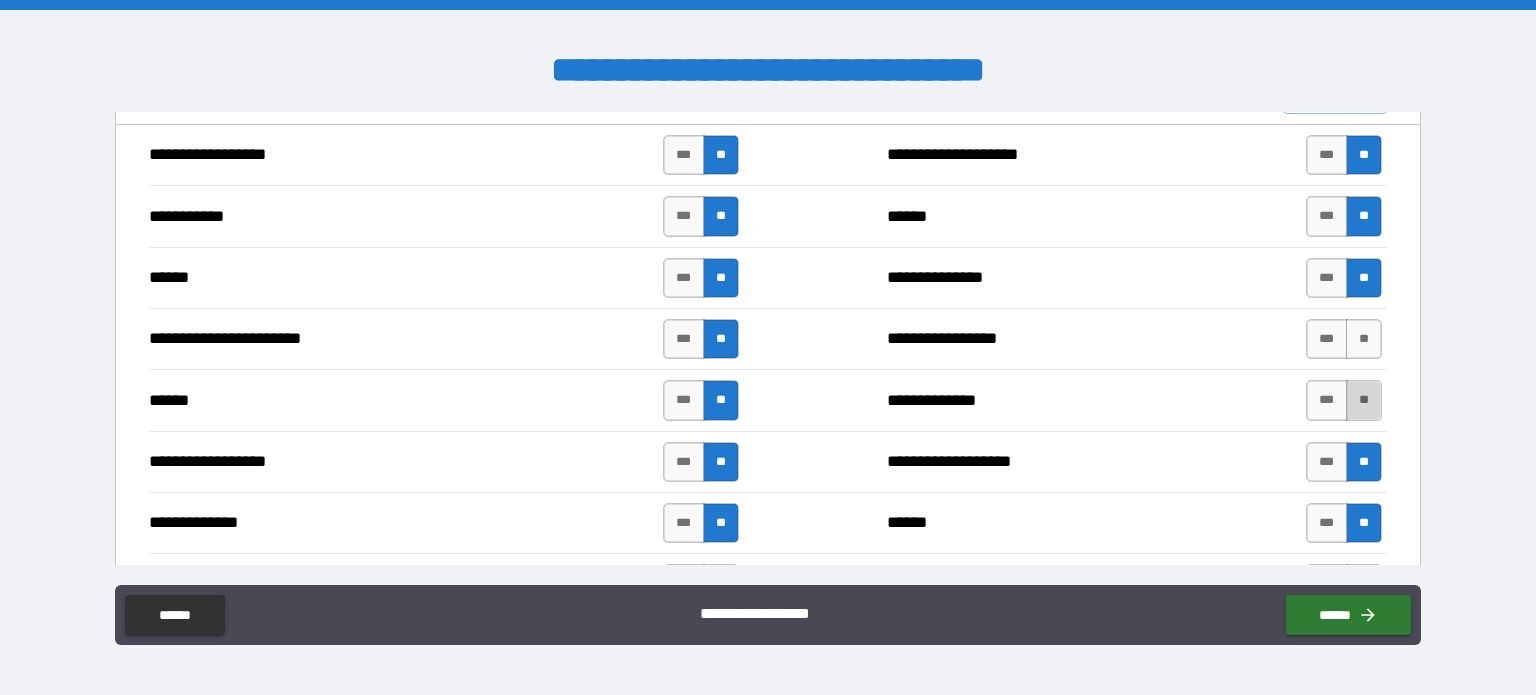 click on "**" at bounding box center (1364, 400) 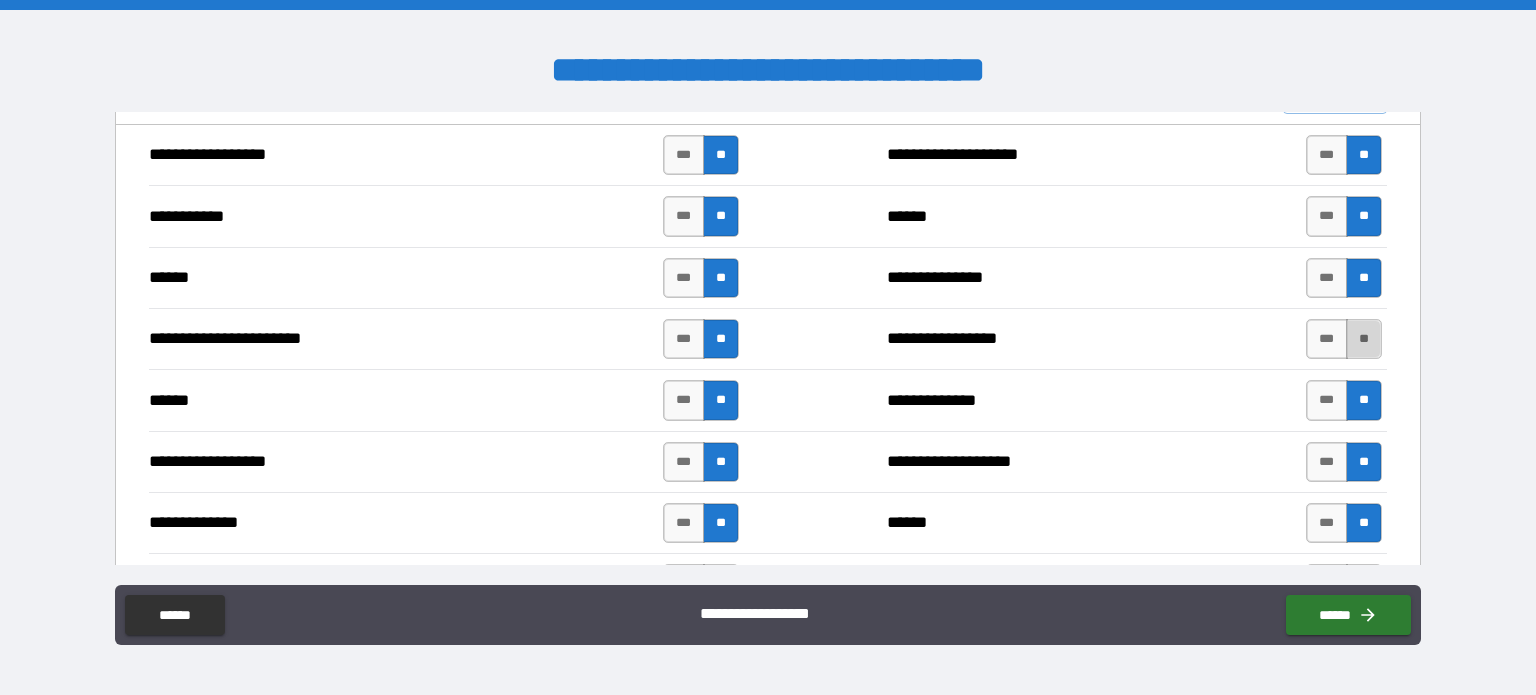 click on "**" at bounding box center (1364, 339) 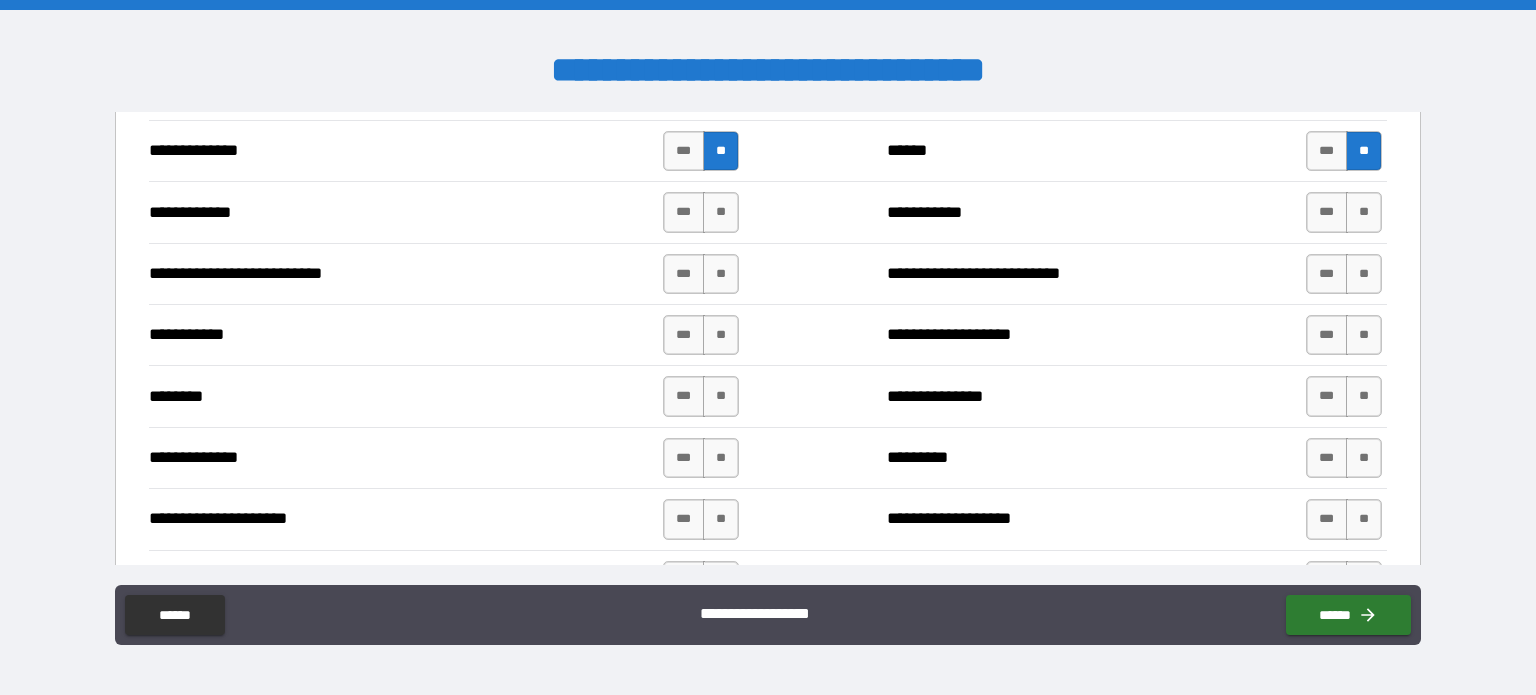 scroll, scrollTop: 2980, scrollLeft: 0, axis: vertical 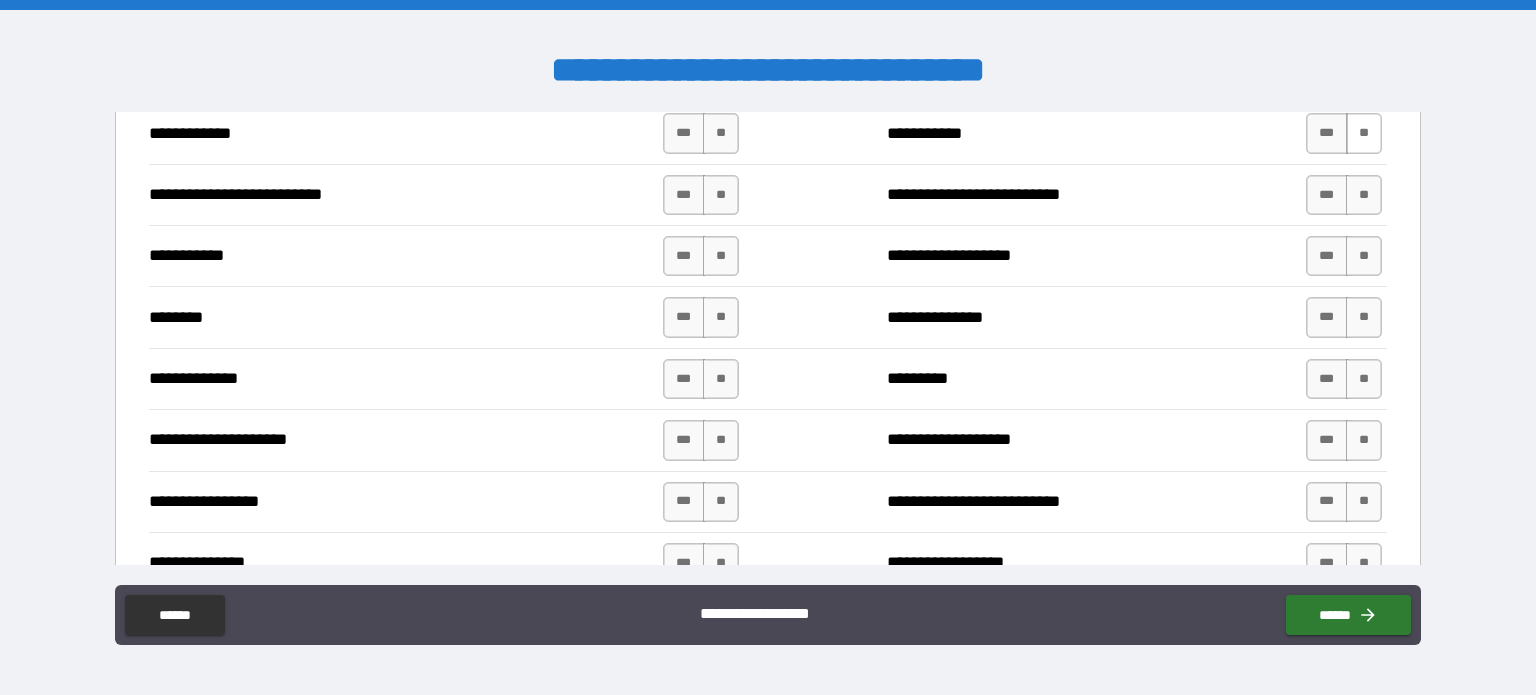 click on "**" at bounding box center (1364, 133) 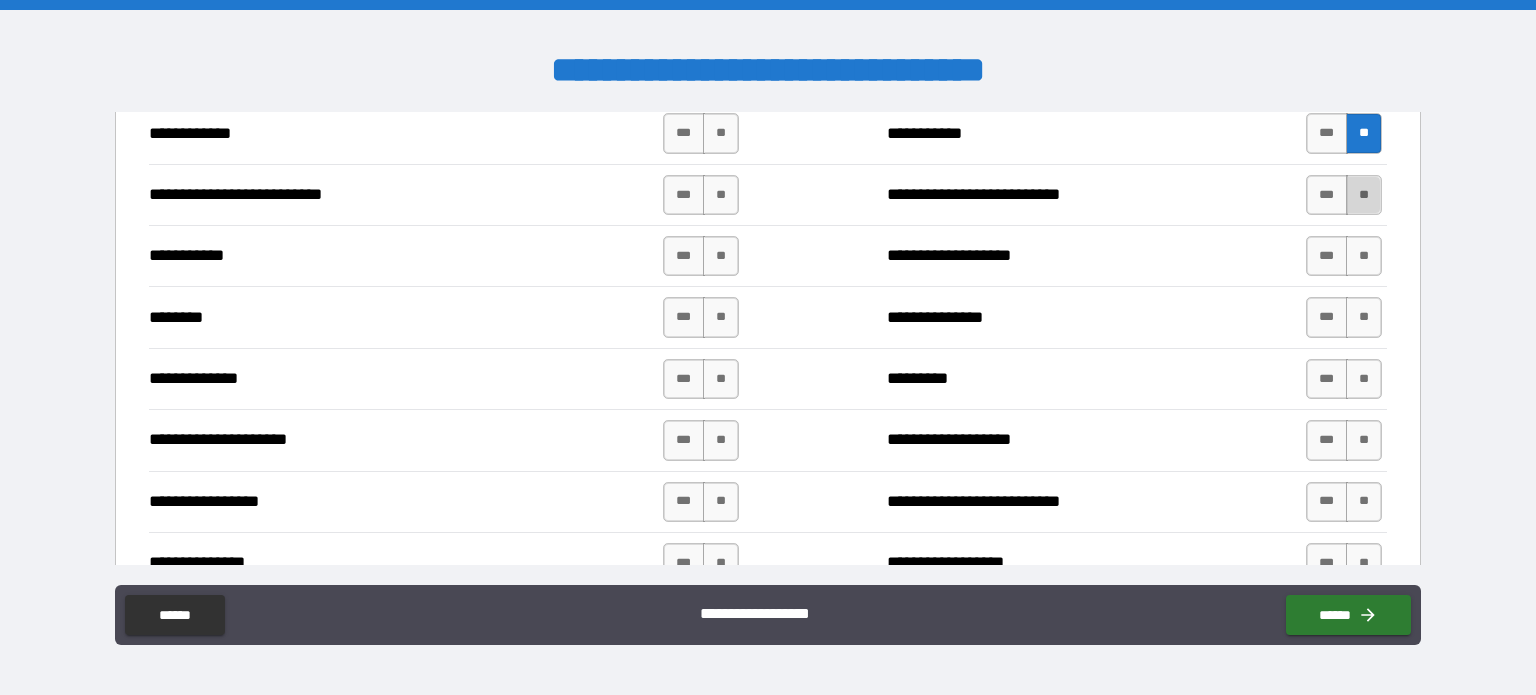 click on "**" at bounding box center (1364, 195) 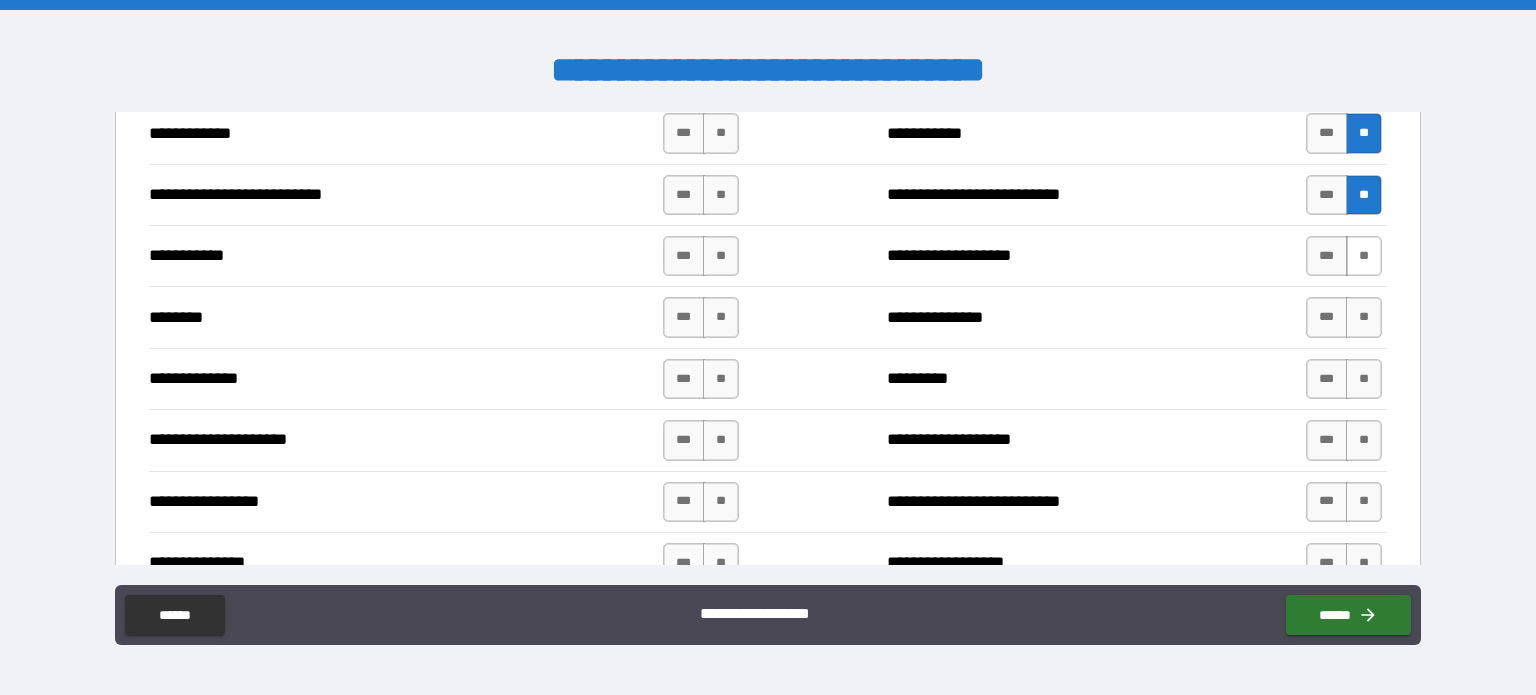 drag, startPoint x: 1356, startPoint y: 239, endPoint x: 1364, endPoint y: 231, distance: 11.313708 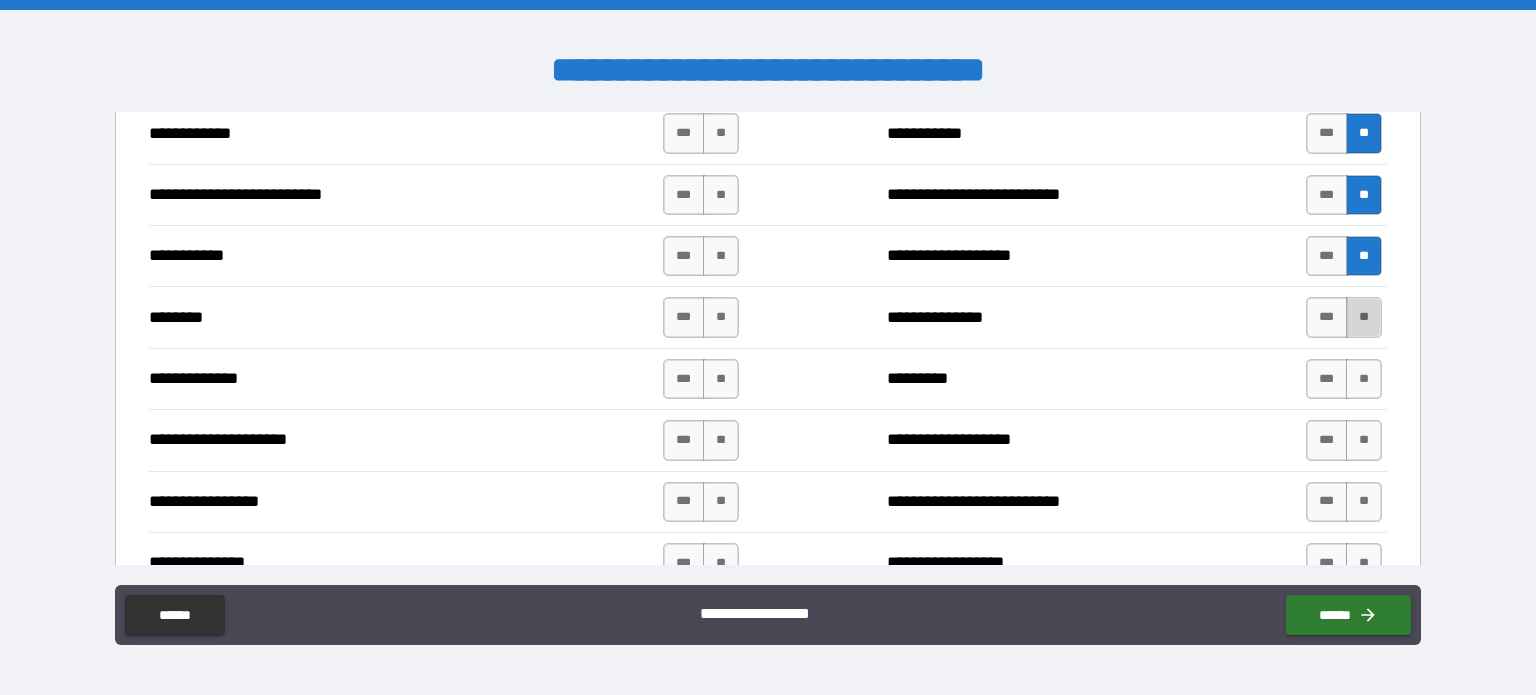 click on "**" at bounding box center [1364, 317] 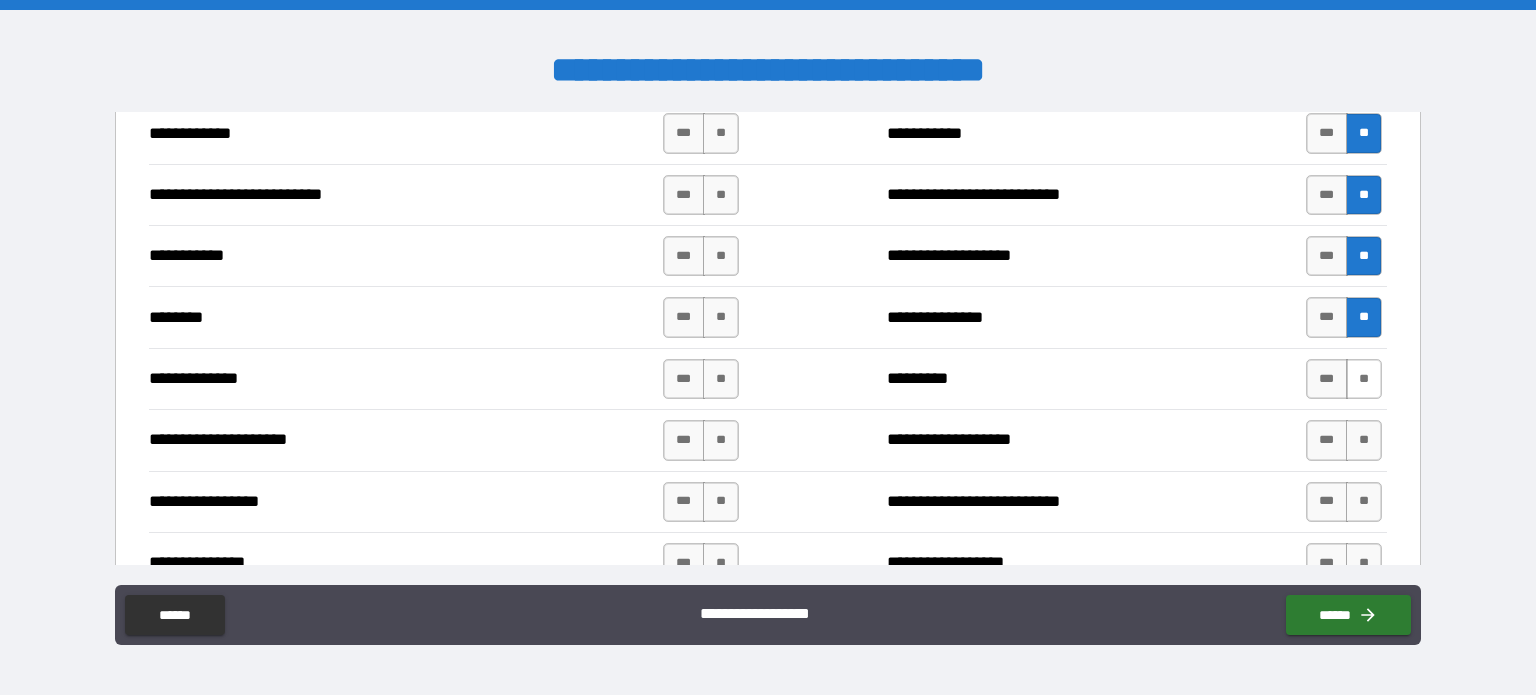 click on "**" at bounding box center (1364, 379) 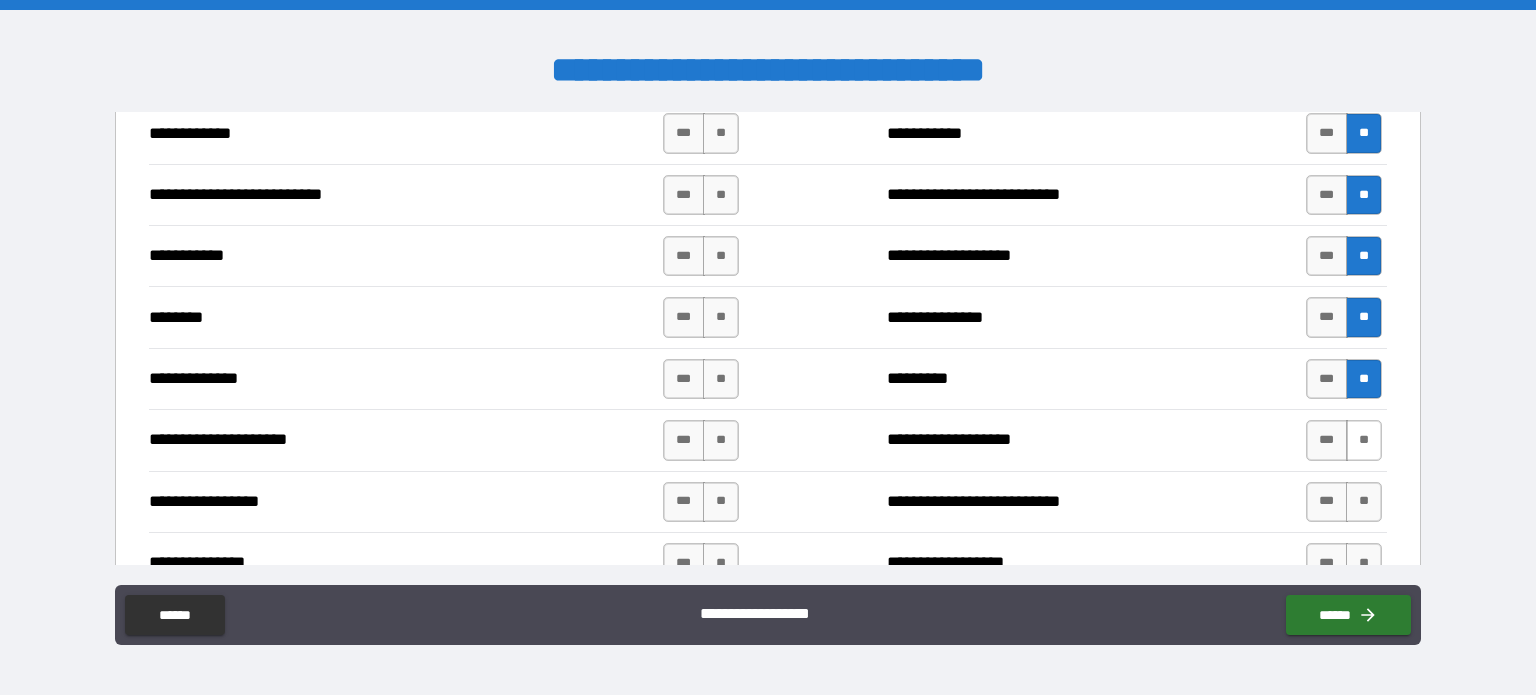 click on "**" at bounding box center (1364, 440) 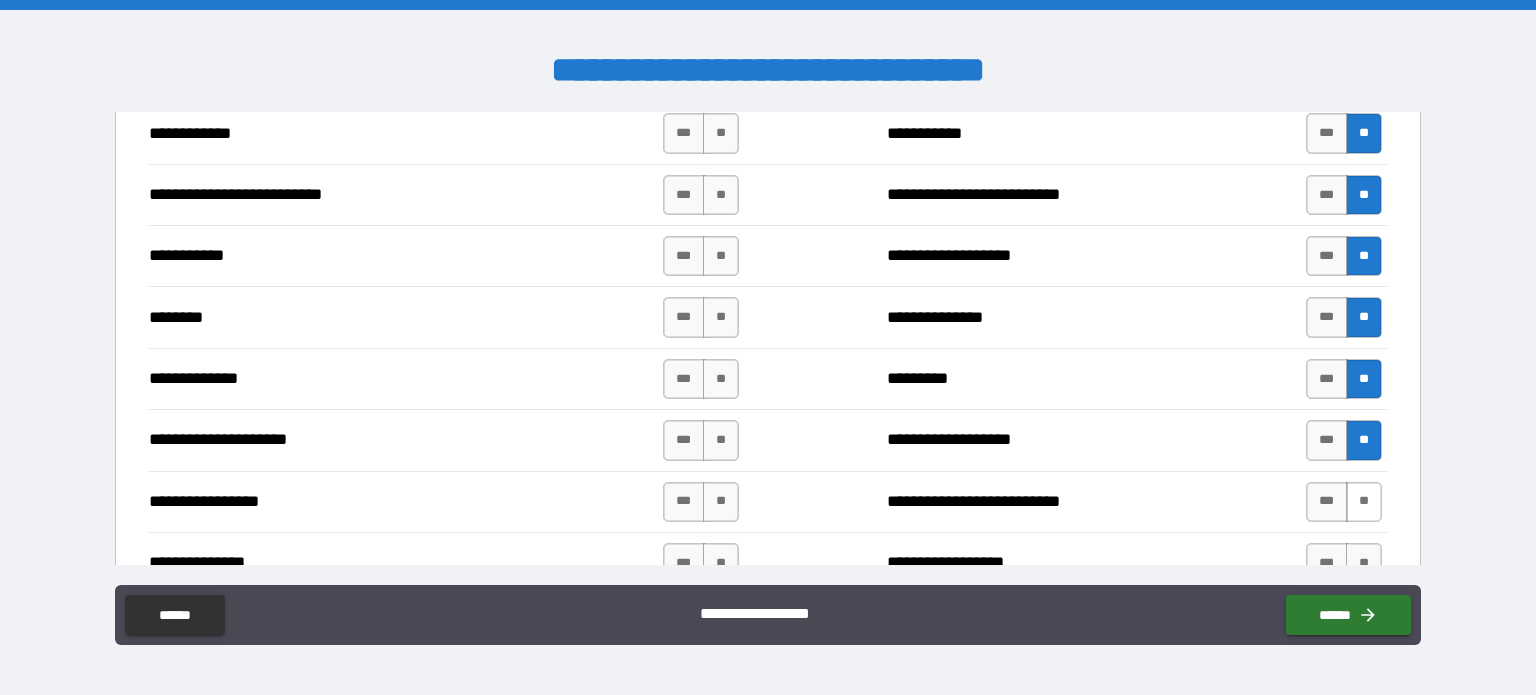 click on "**" at bounding box center [1364, 502] 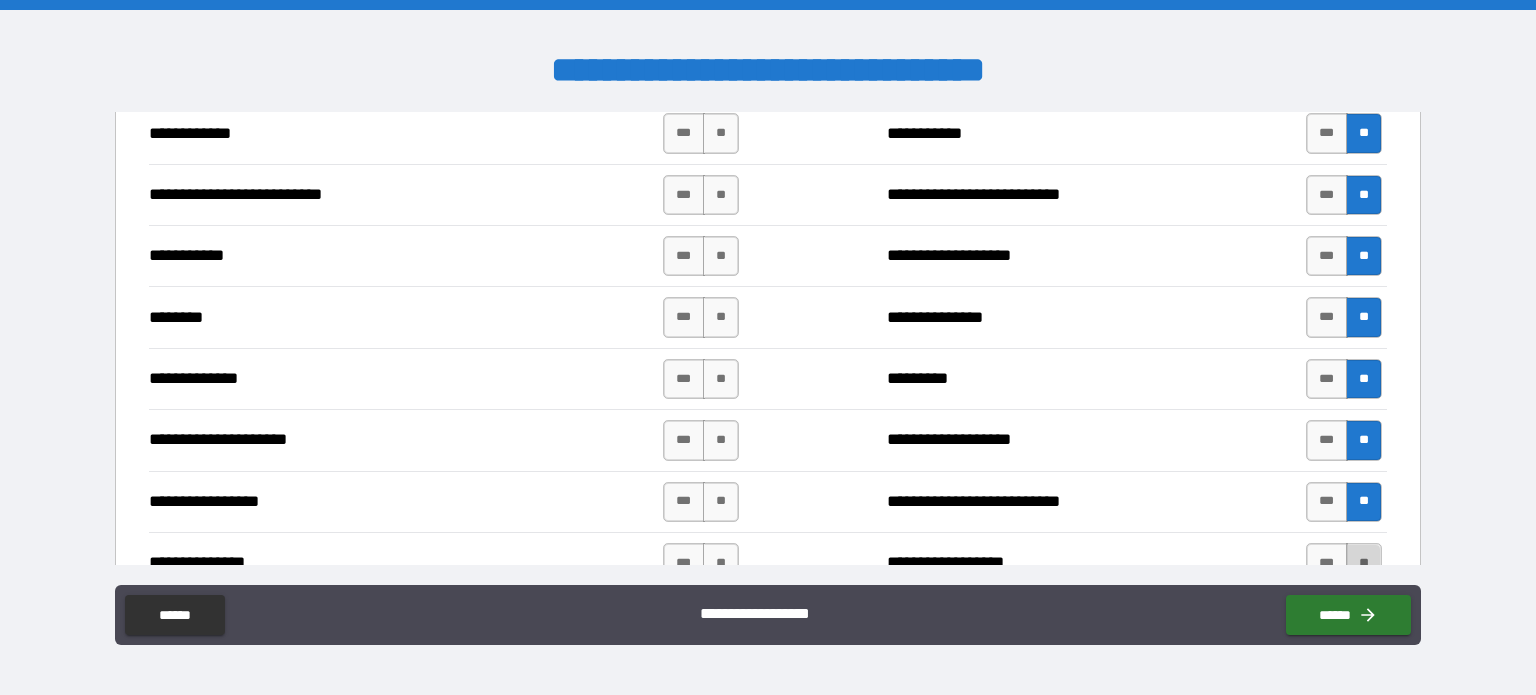 click on "**" at bounding box center (1364, 563) 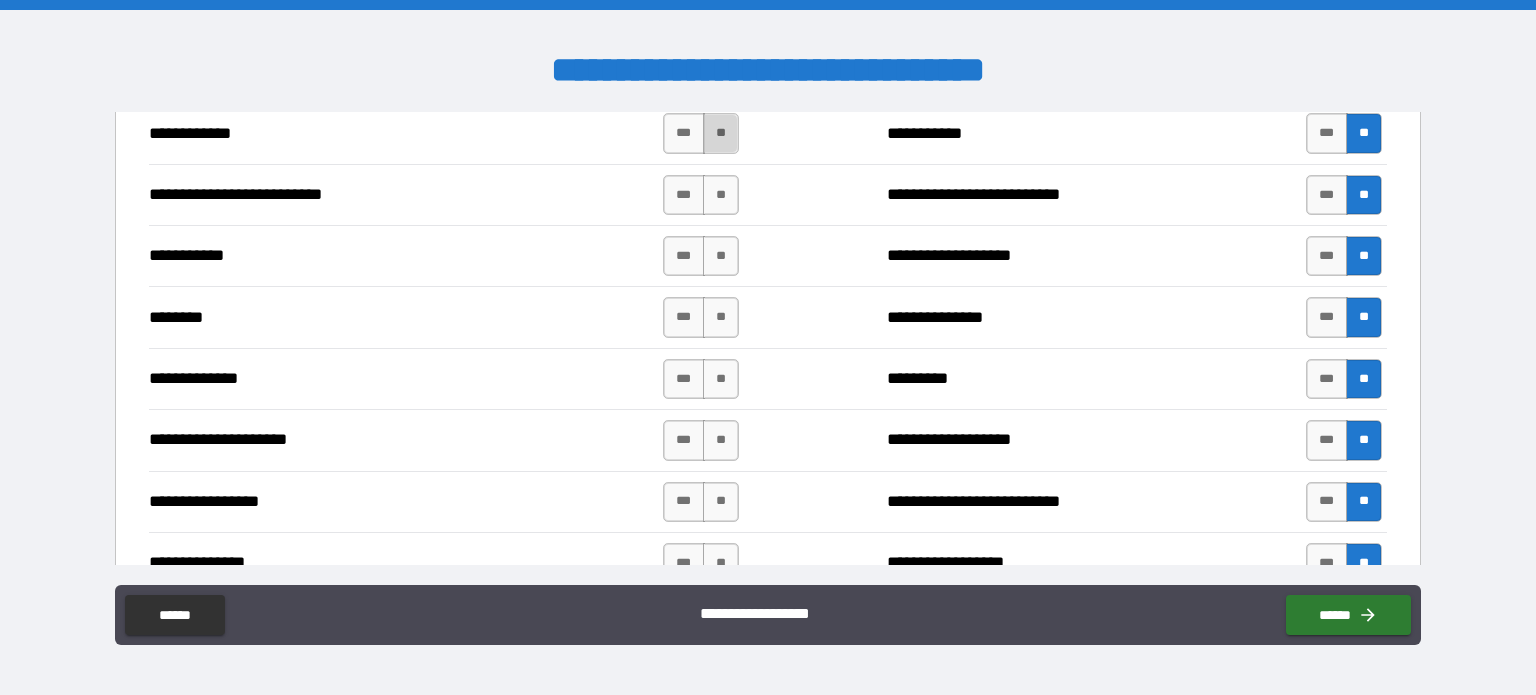 click on "**" at bounding box center [721, 133] 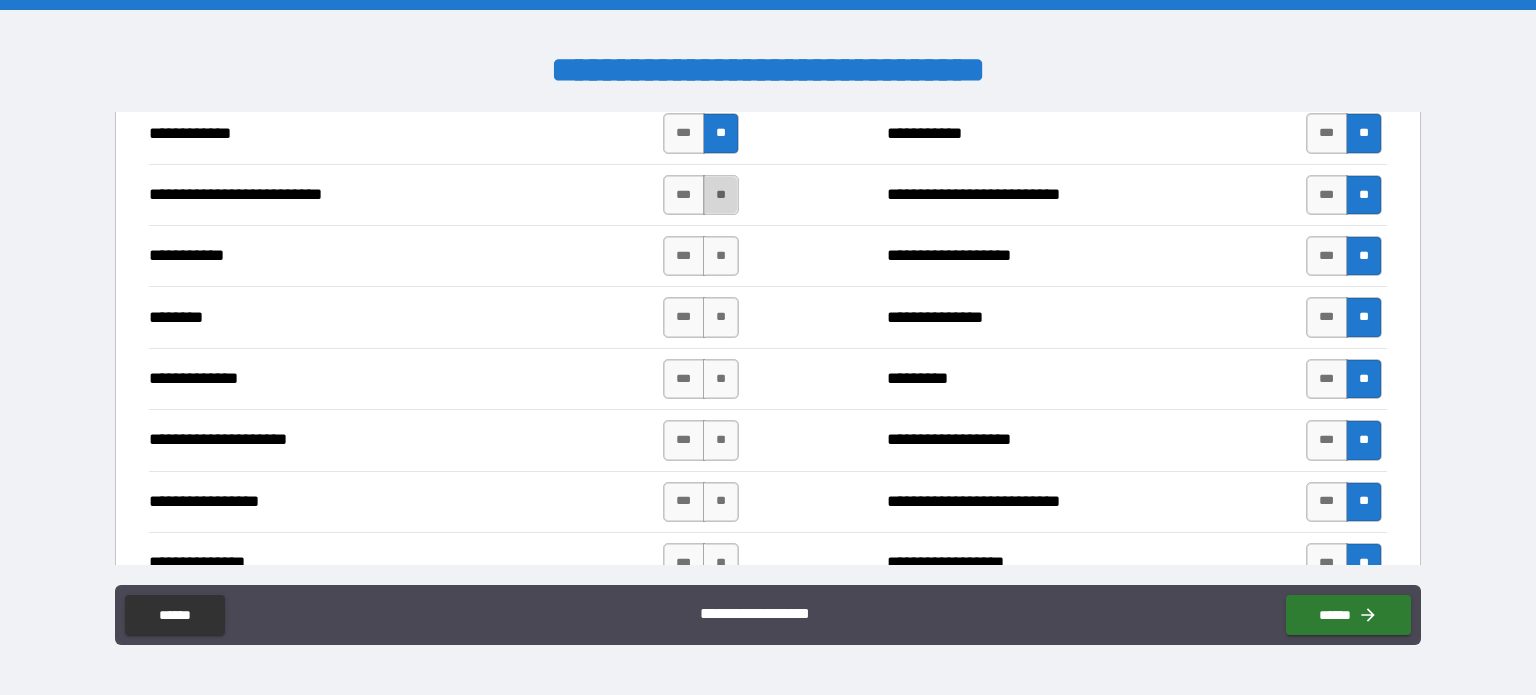 click on "**" at bounding box center (721, 195) 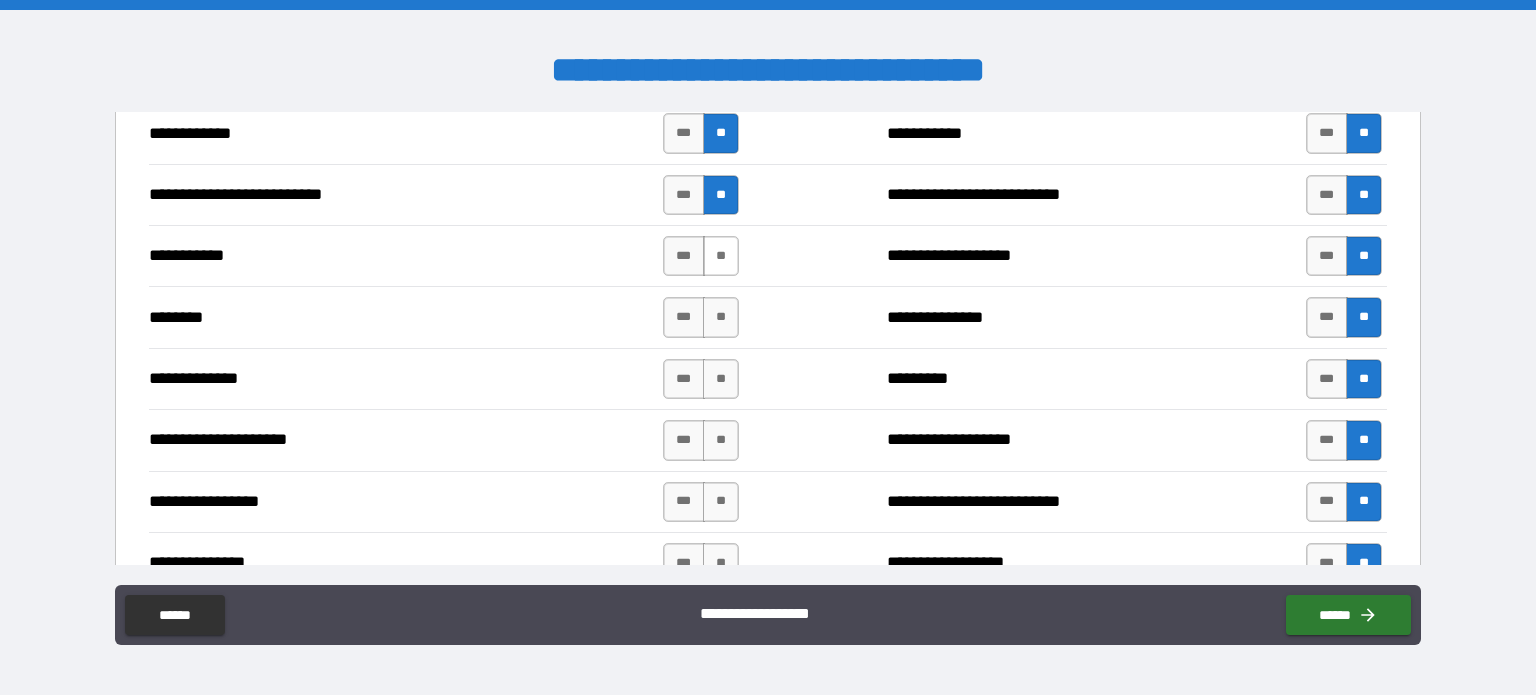 click on "**" at bounding box center (721, 256) 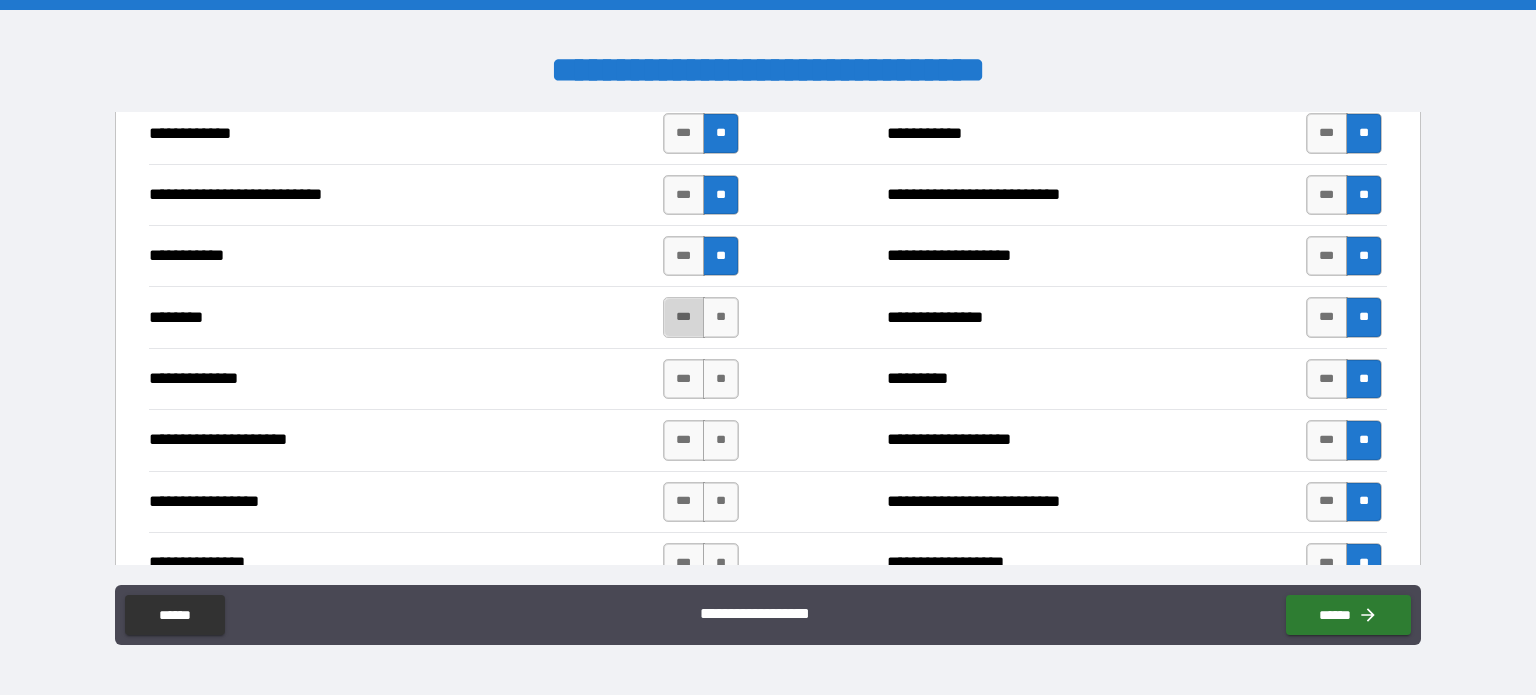 click on "***" at bounding box center (684, 317) 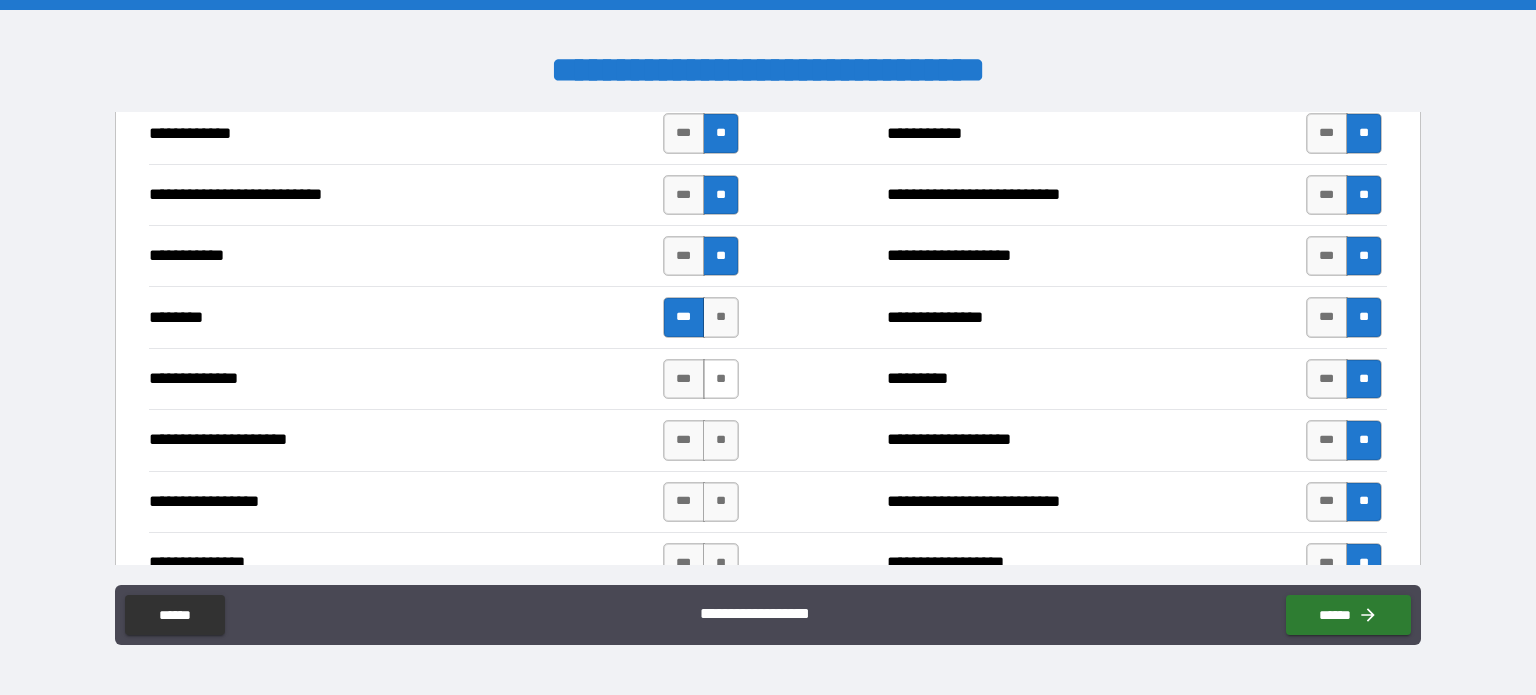 click on "**" at bounding box center [721, 379] 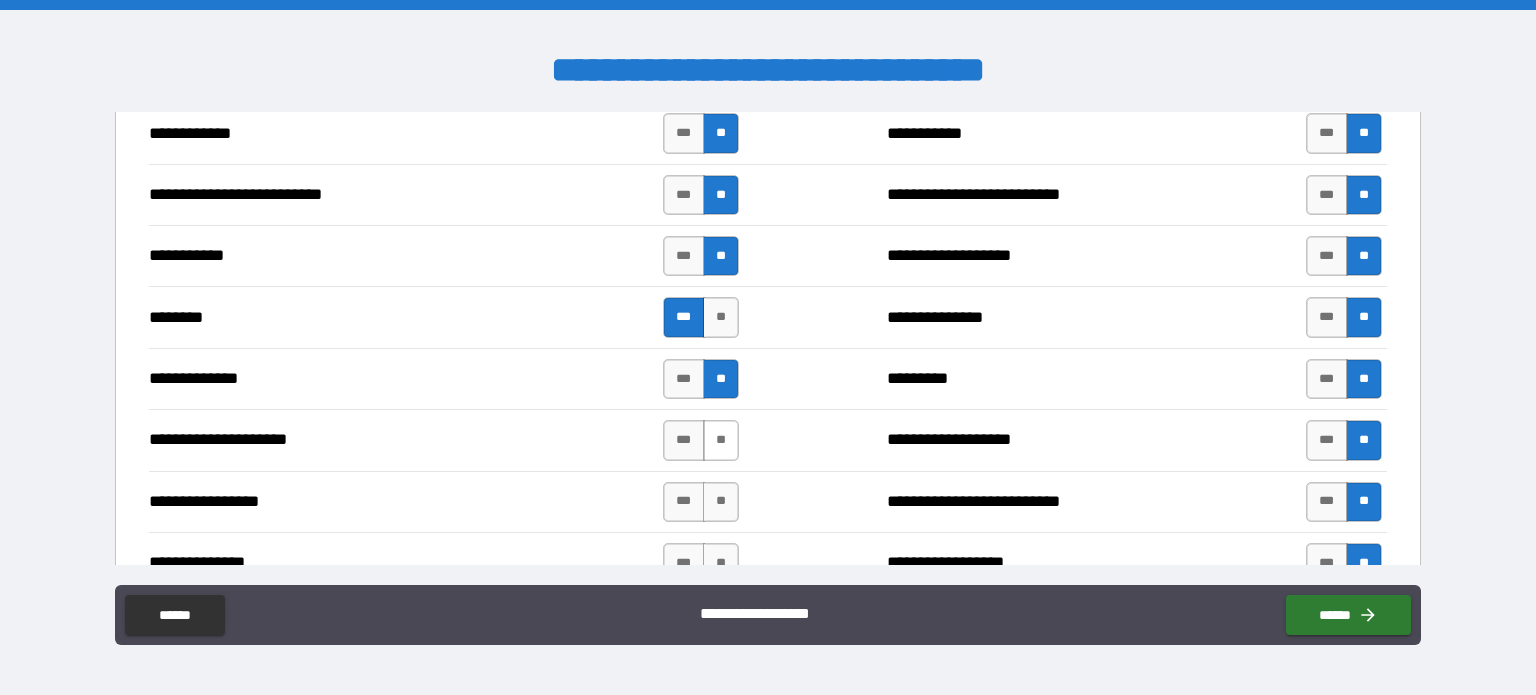 click on "**" at bounding box center [721, 440] 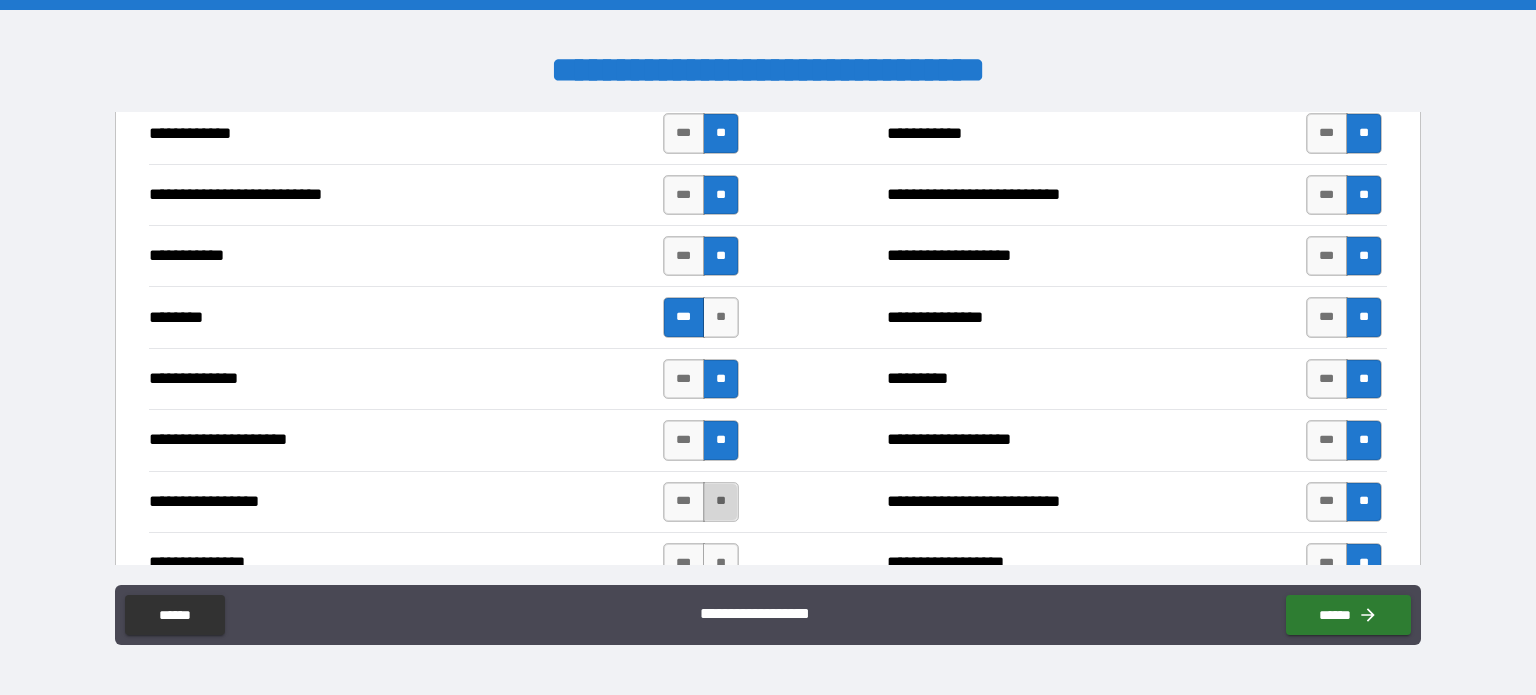 click on "**" at bounding box center [721, 502] 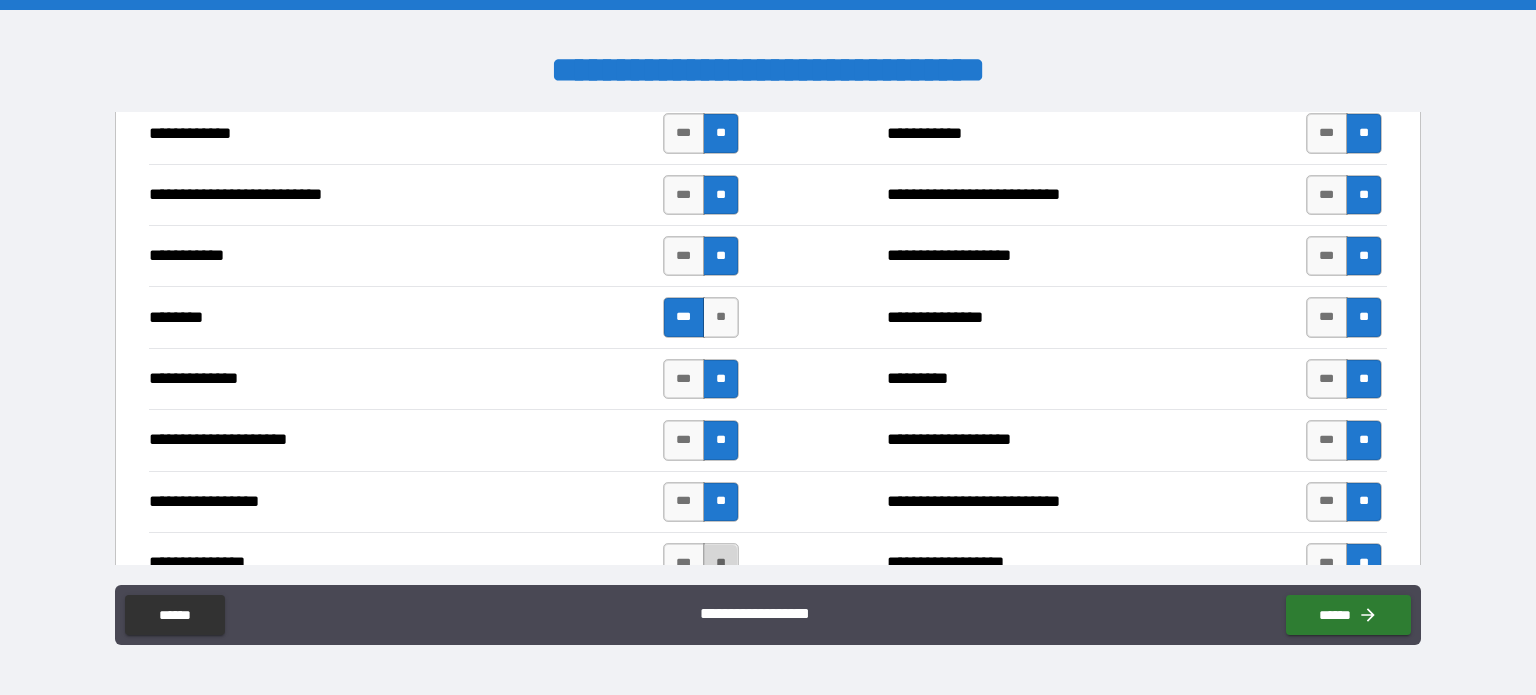 click on "**" at bounding box center [721, 563] 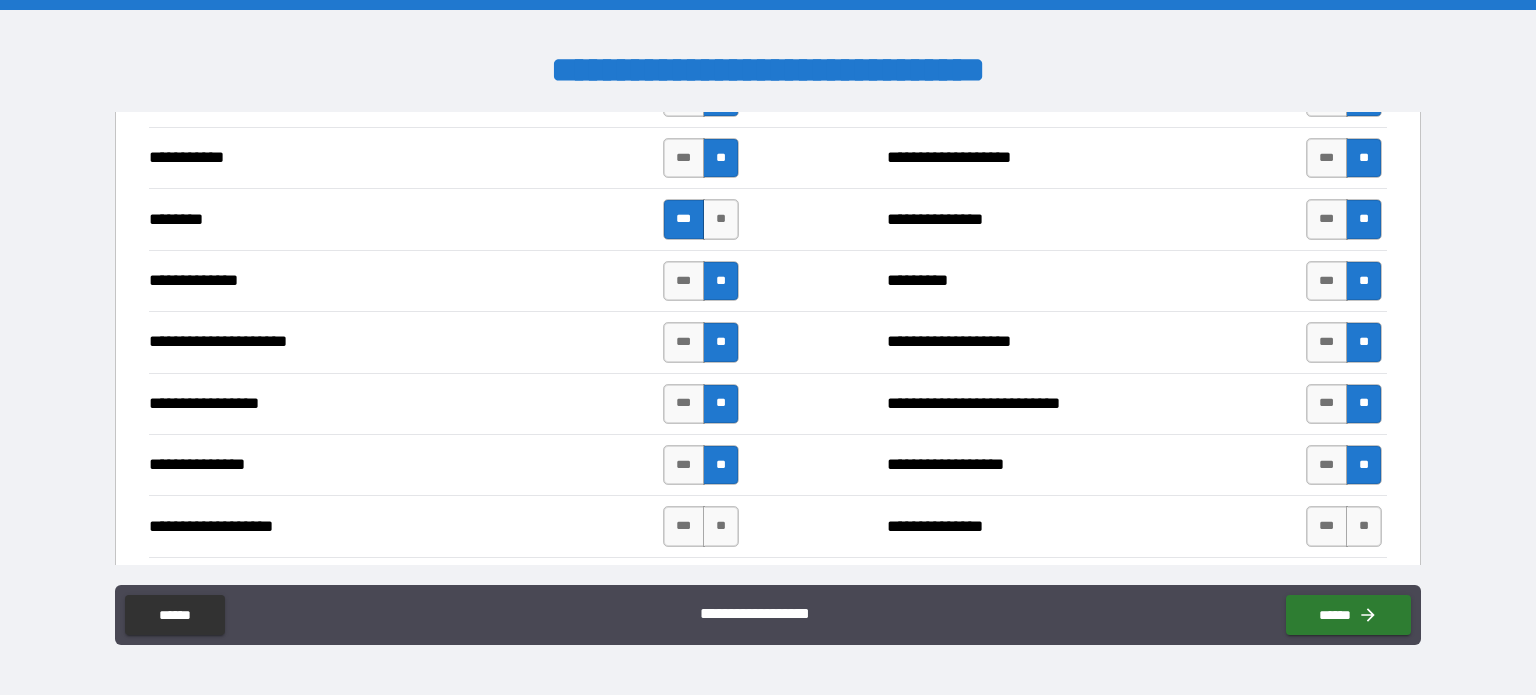 scroll, scrollTop: 3082, scrollLeft: 0, axis: vertical 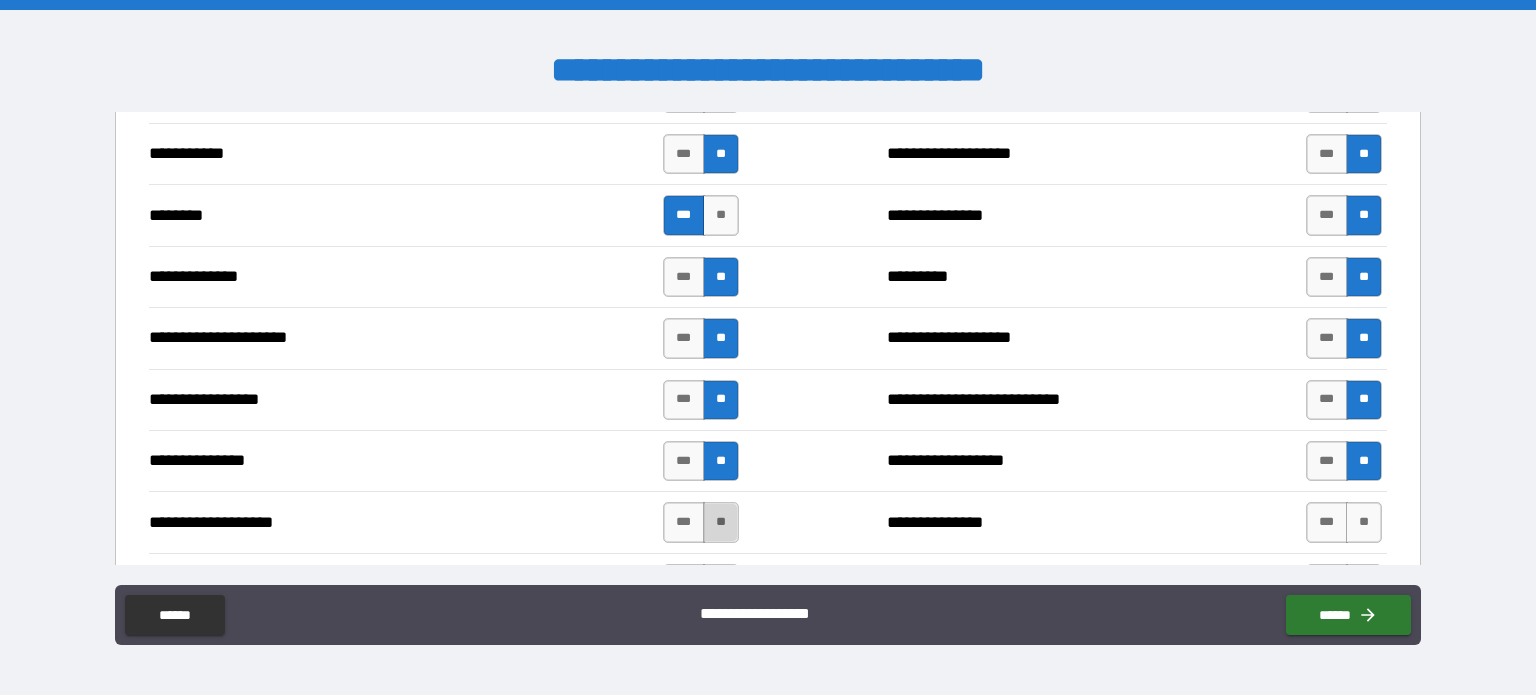 click on "**" at bounding box center (721, 522) 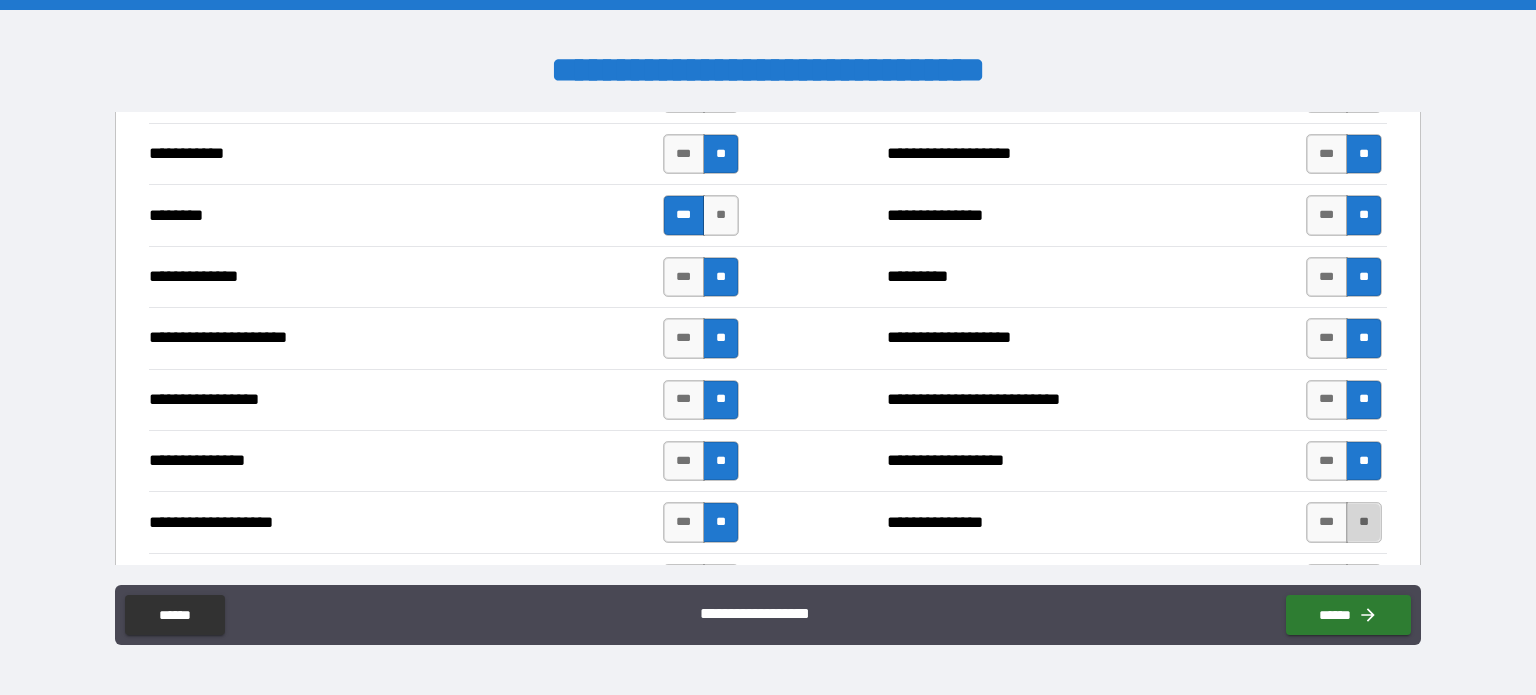click on "**" at bounding box center (1364, 522) 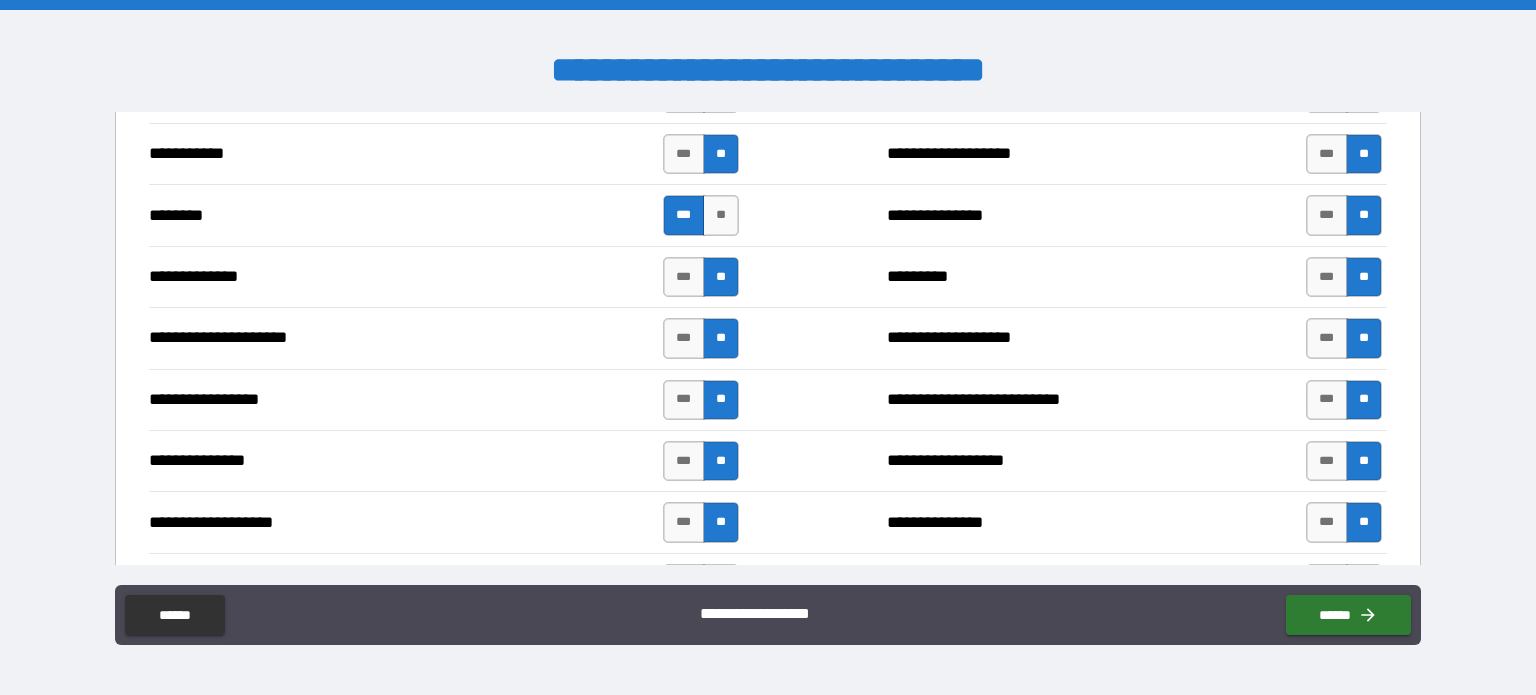 scroll, scrollTop: 3479, scrollLeft: 0, axis: vertical 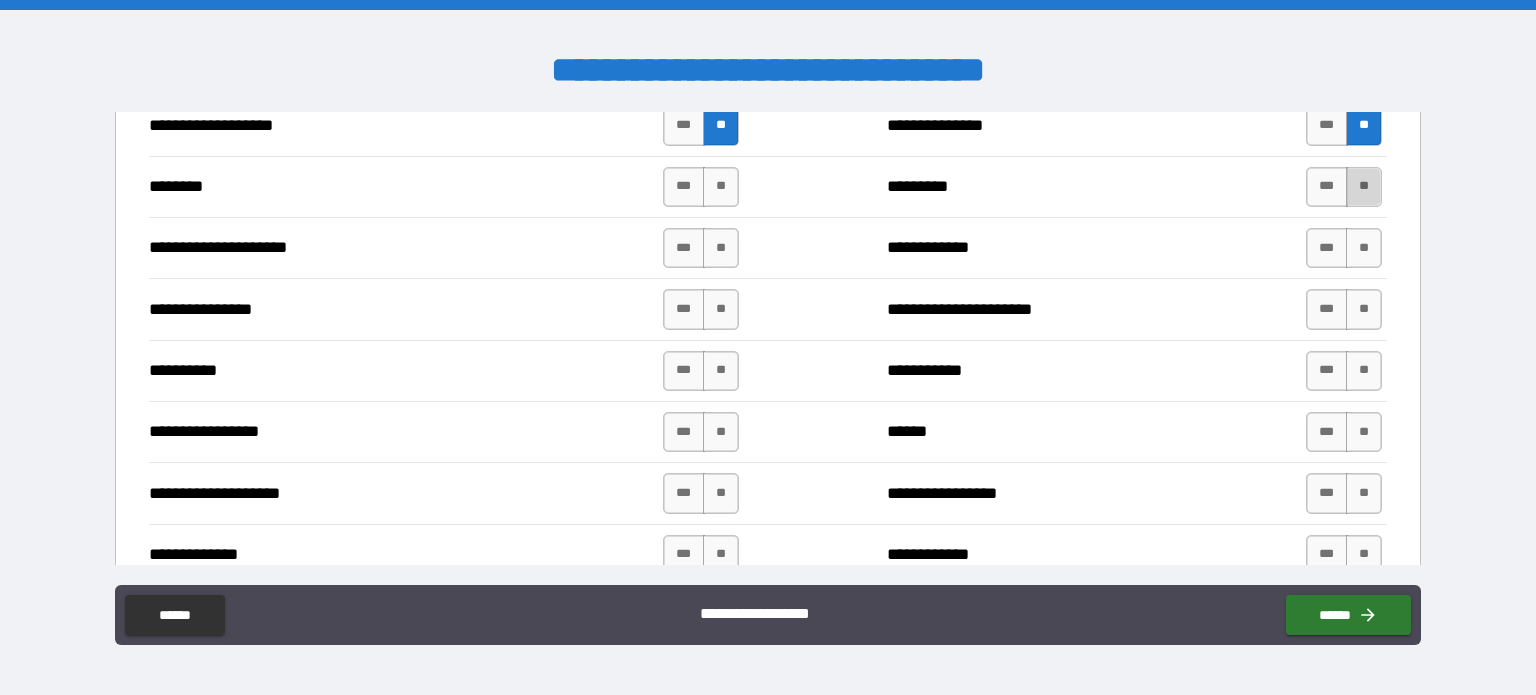 click on "**" at bounding box center (1364, 187) 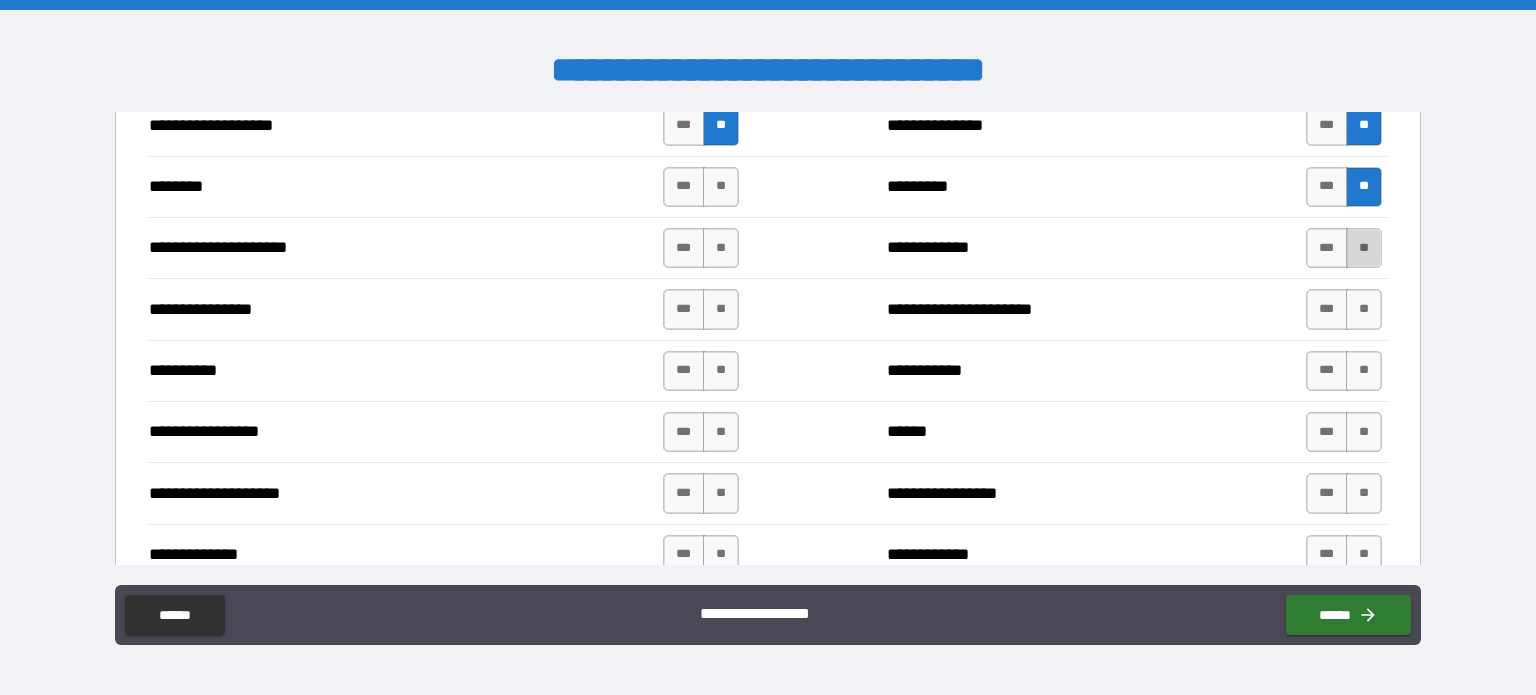 click on "**" at bounding box center [1364, 248] 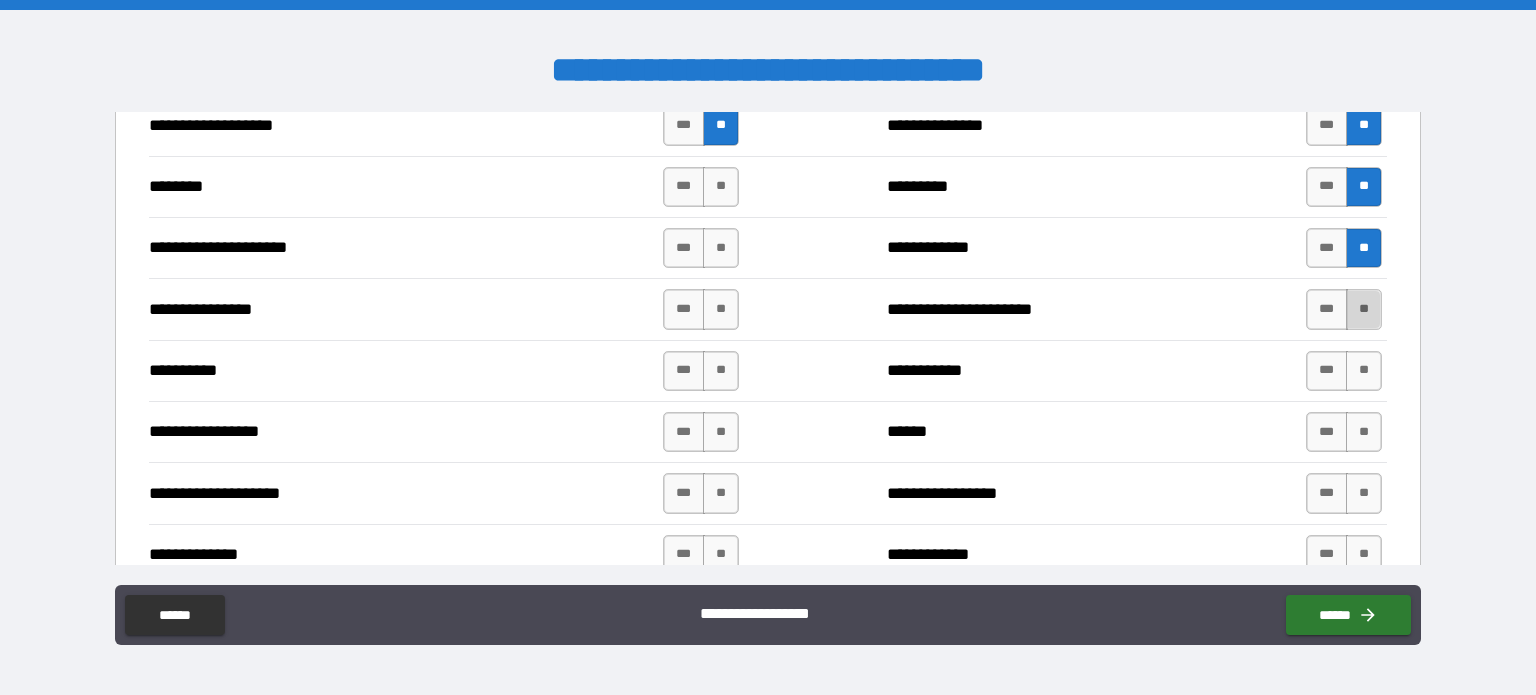 click on "**" at bounding box center (1364, 309) 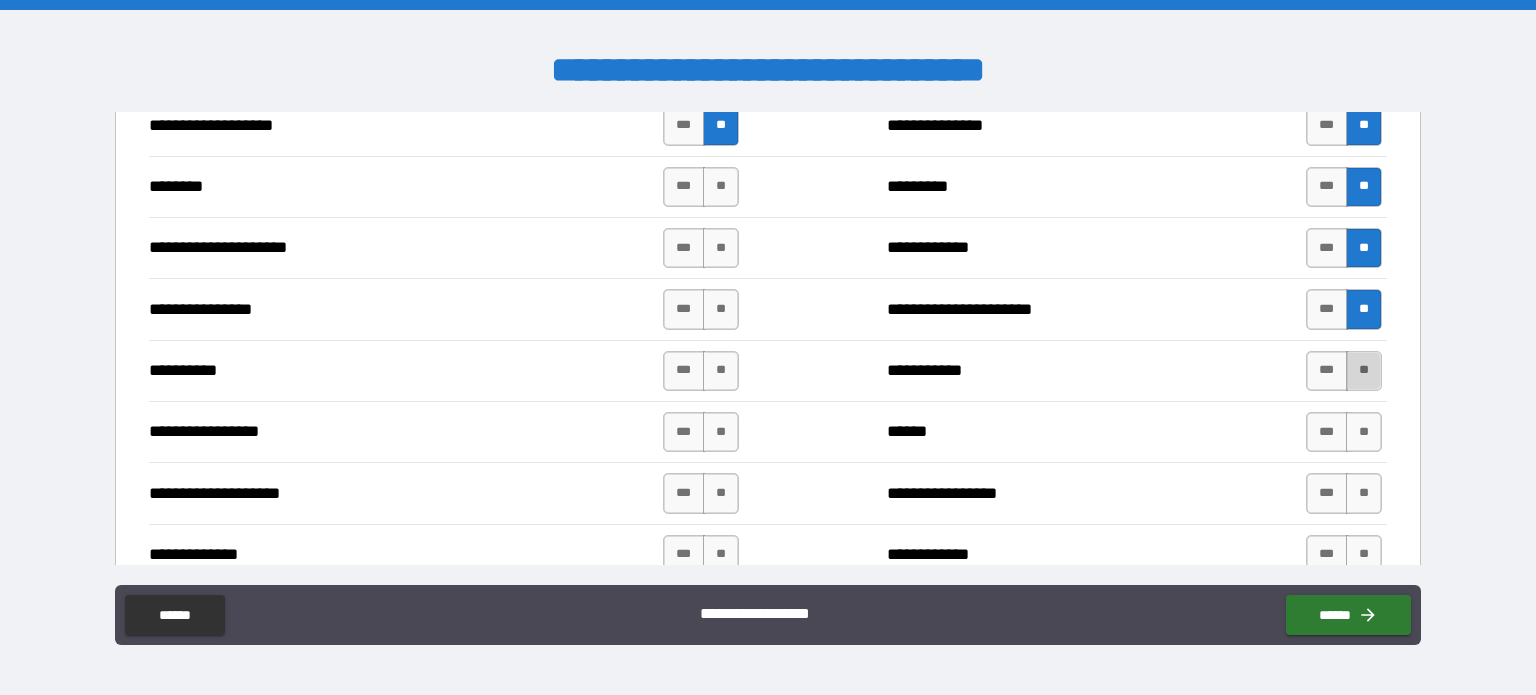 click on "**" at bounding box center (1364, 371) 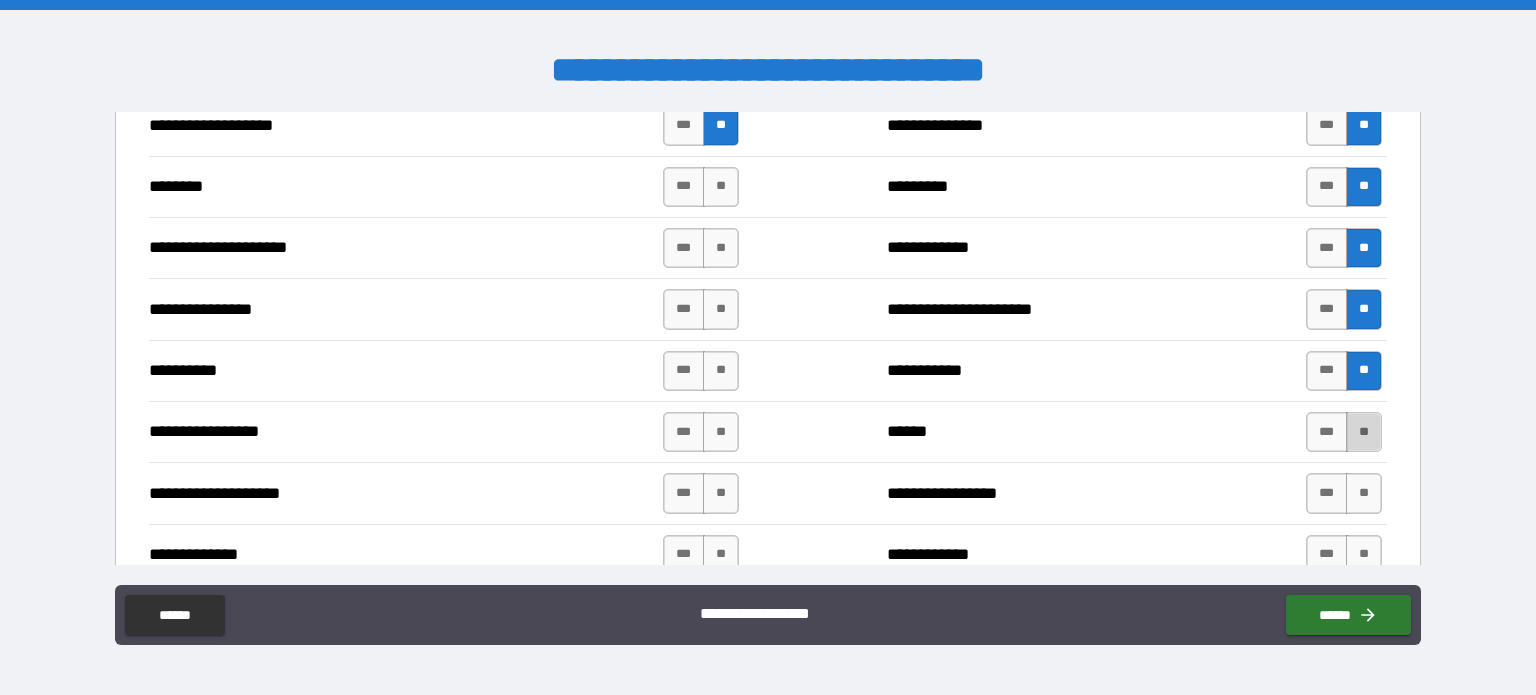click on "**" at bounding box center (1364, 432) 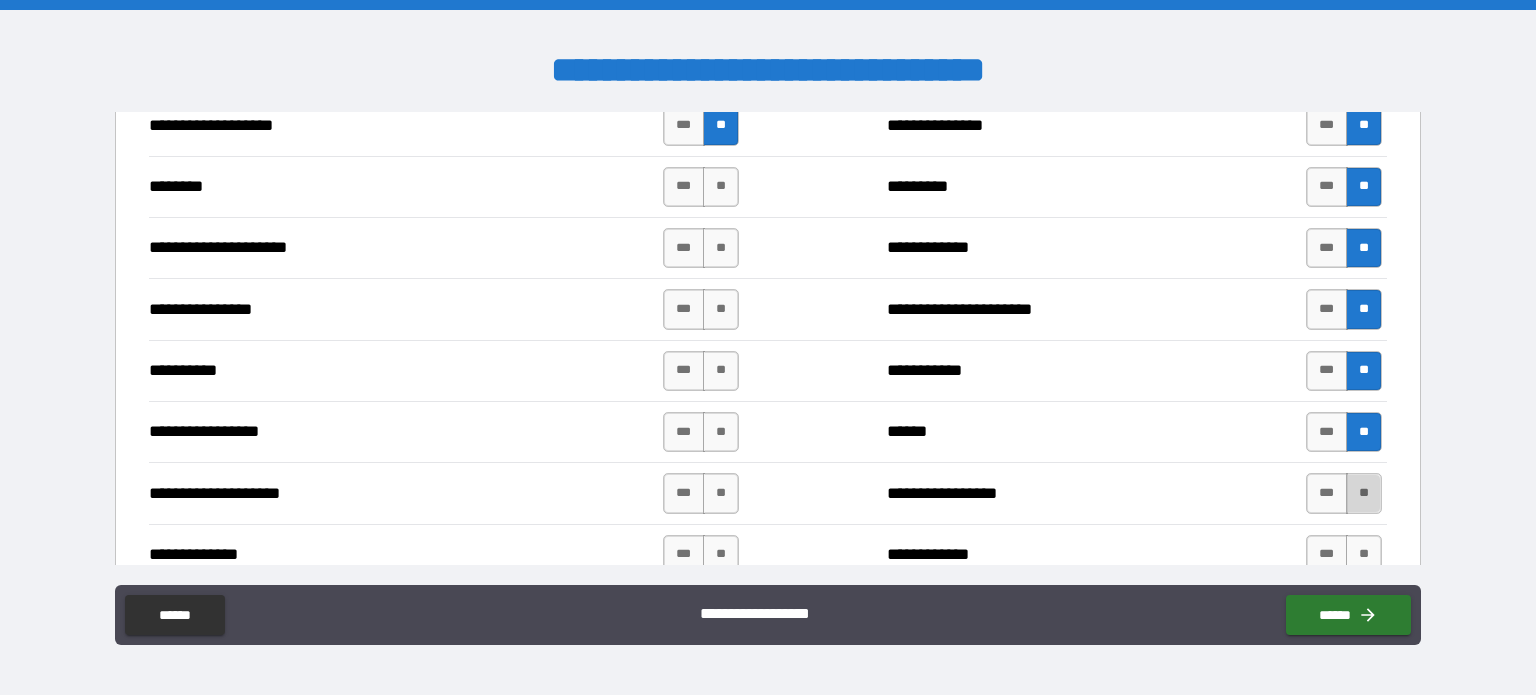 click on "**" at bounding box center (1364, 493) 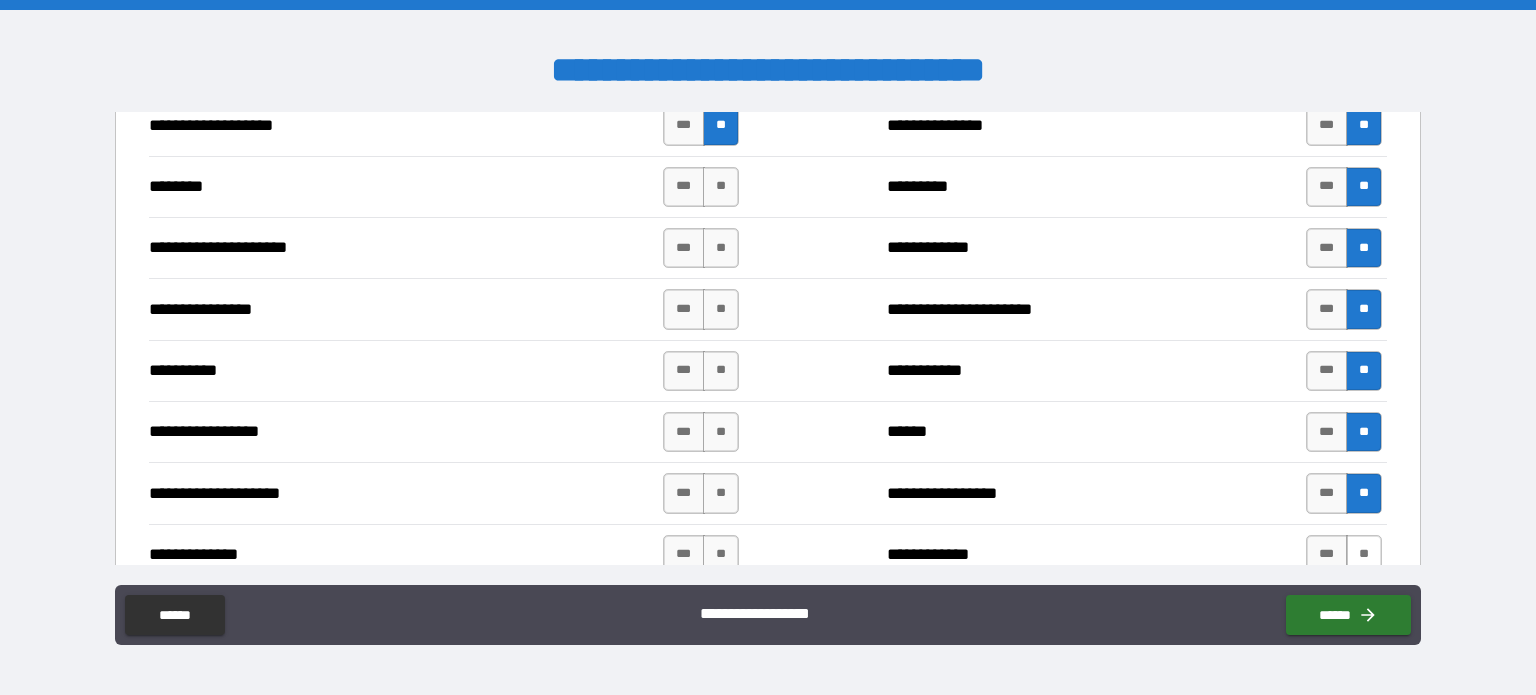 click on "**" at bounding box center [1364, 555] 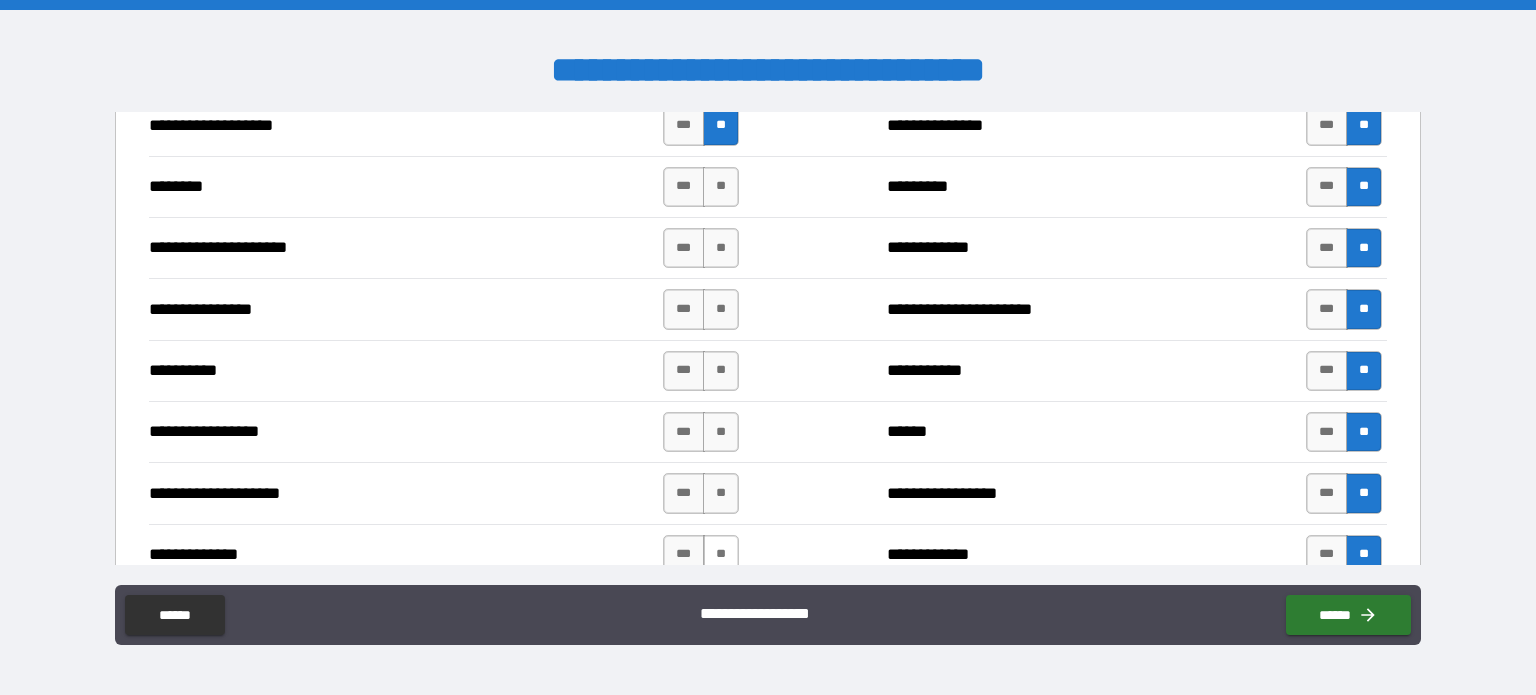 click on "**" at bounding box center [721, 555] 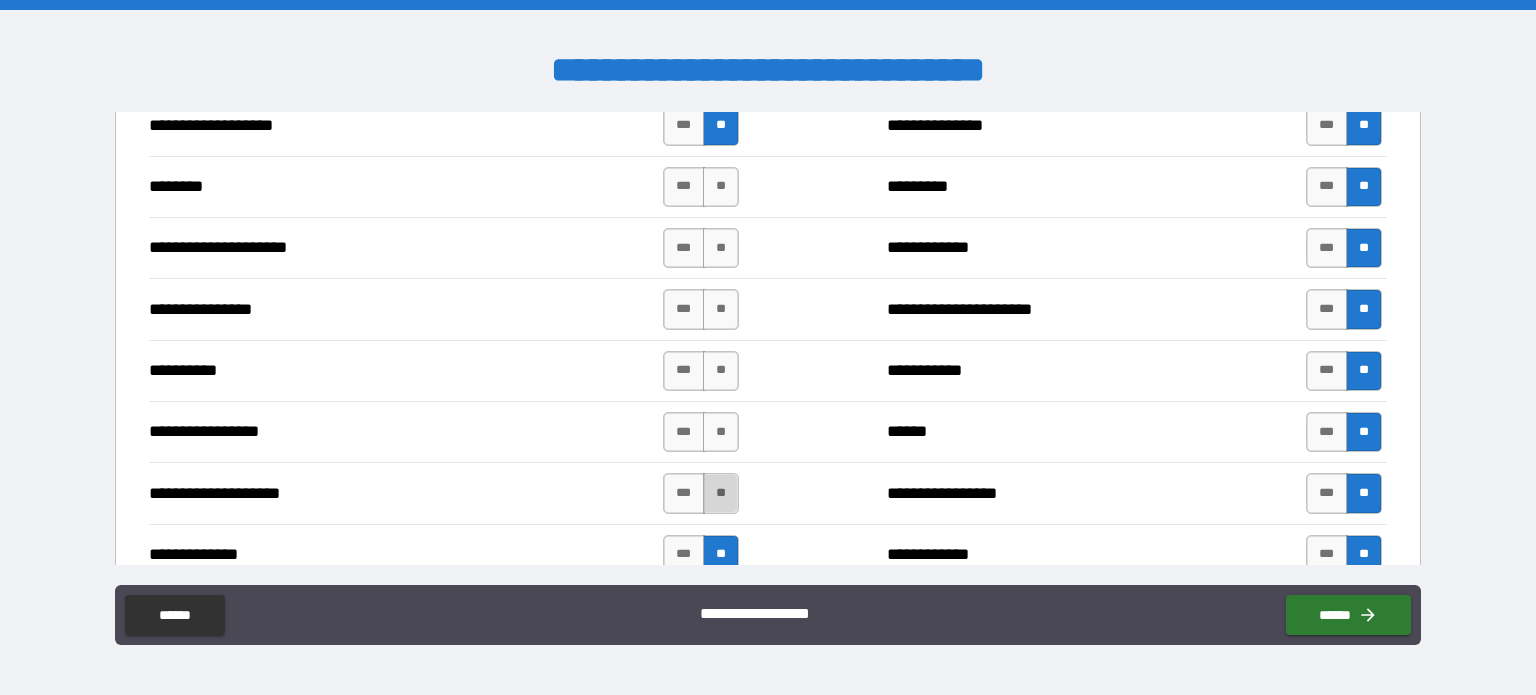 click on "**" at bounding box center [721, 493] 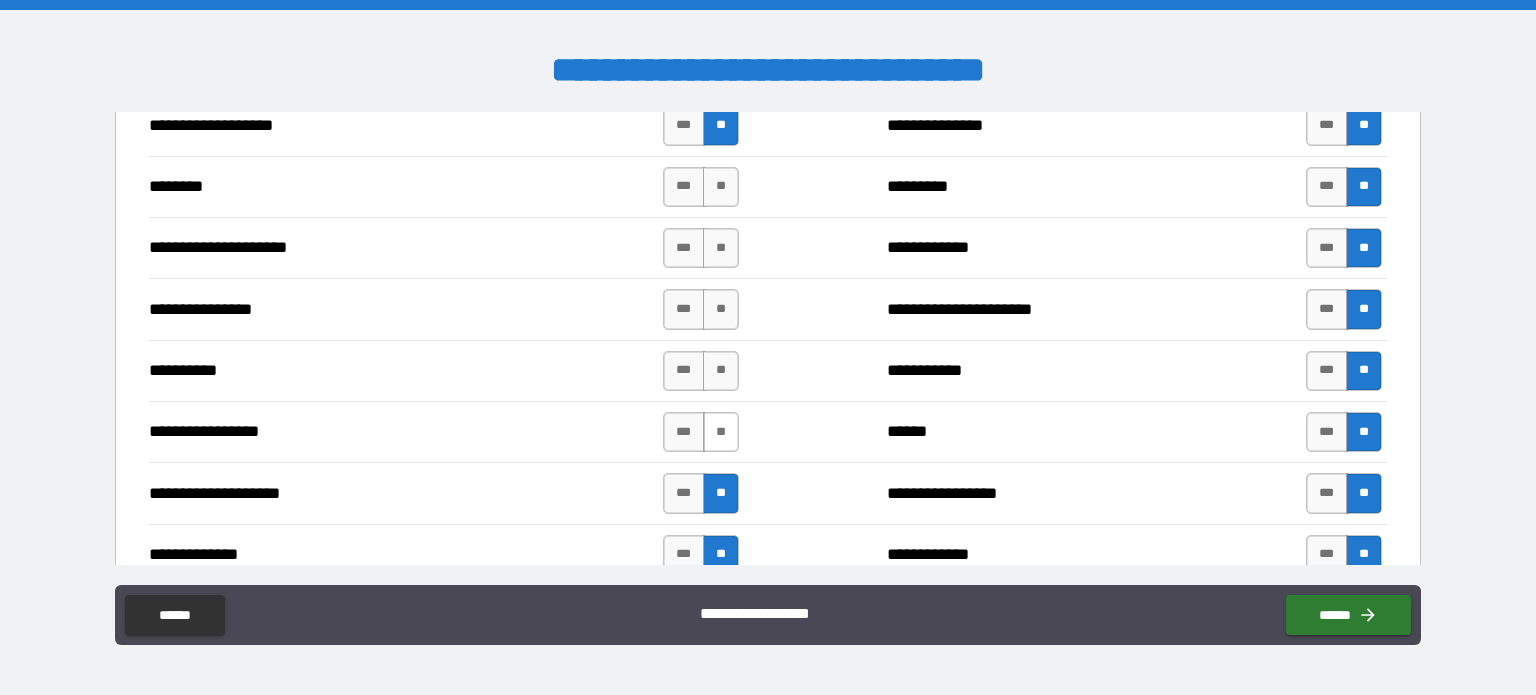 click on "**" at bounding box center (721, 432) 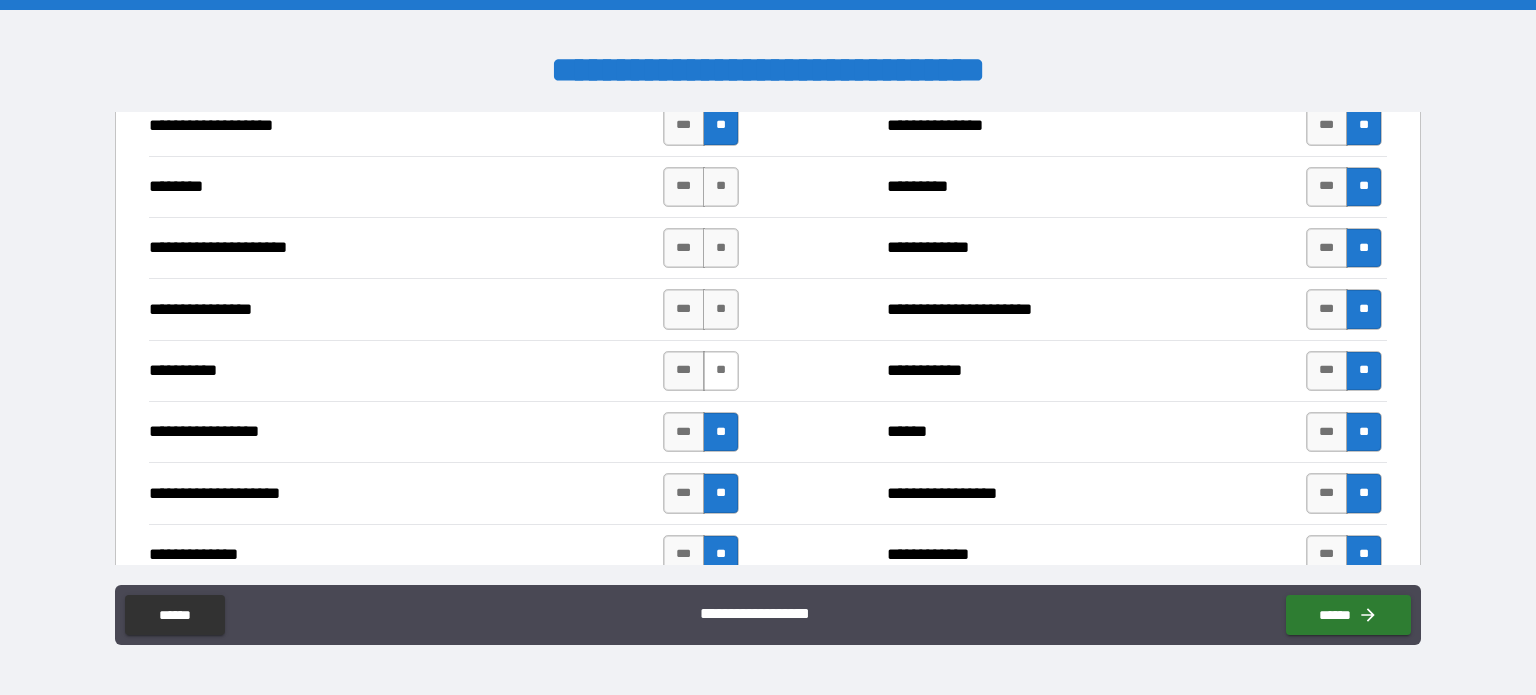 click on "**" at bounding box center (721, 371) 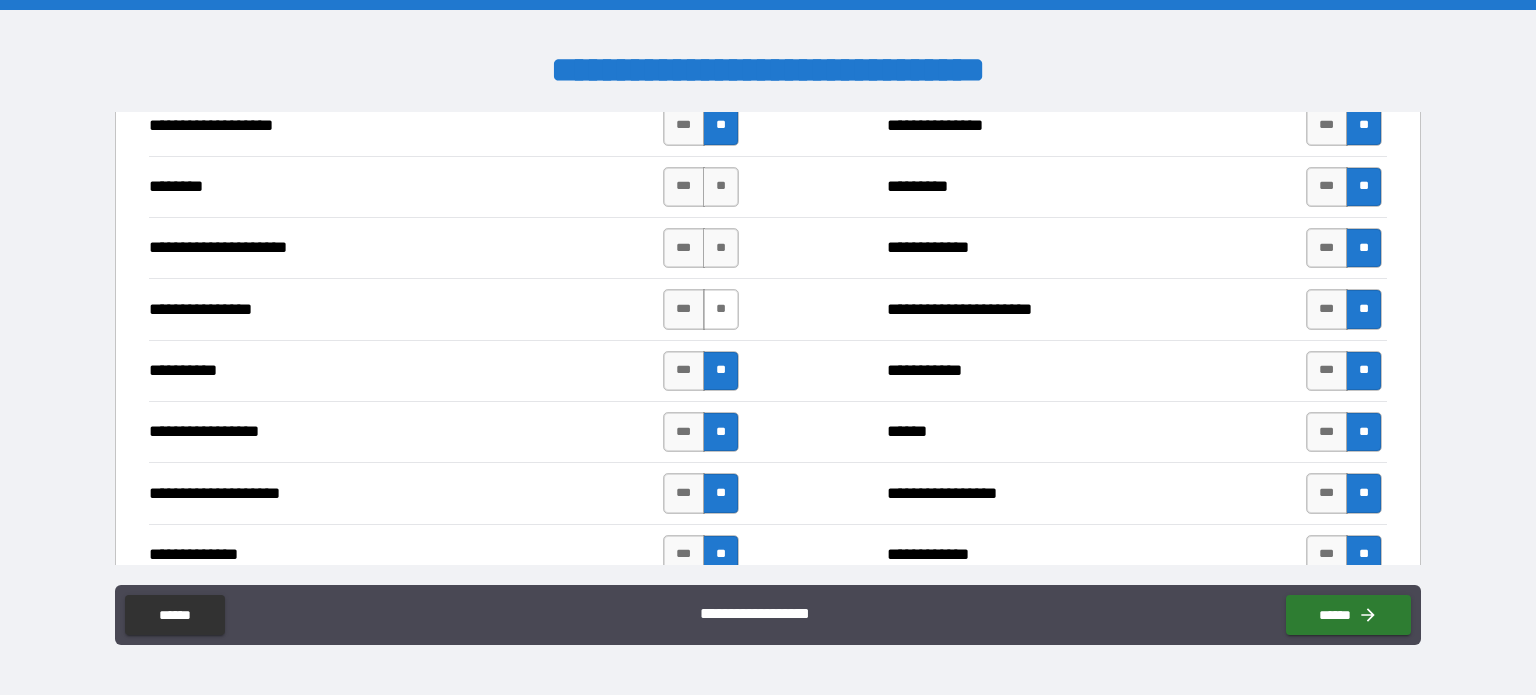 click on "**" at bounding box center [721, 309] 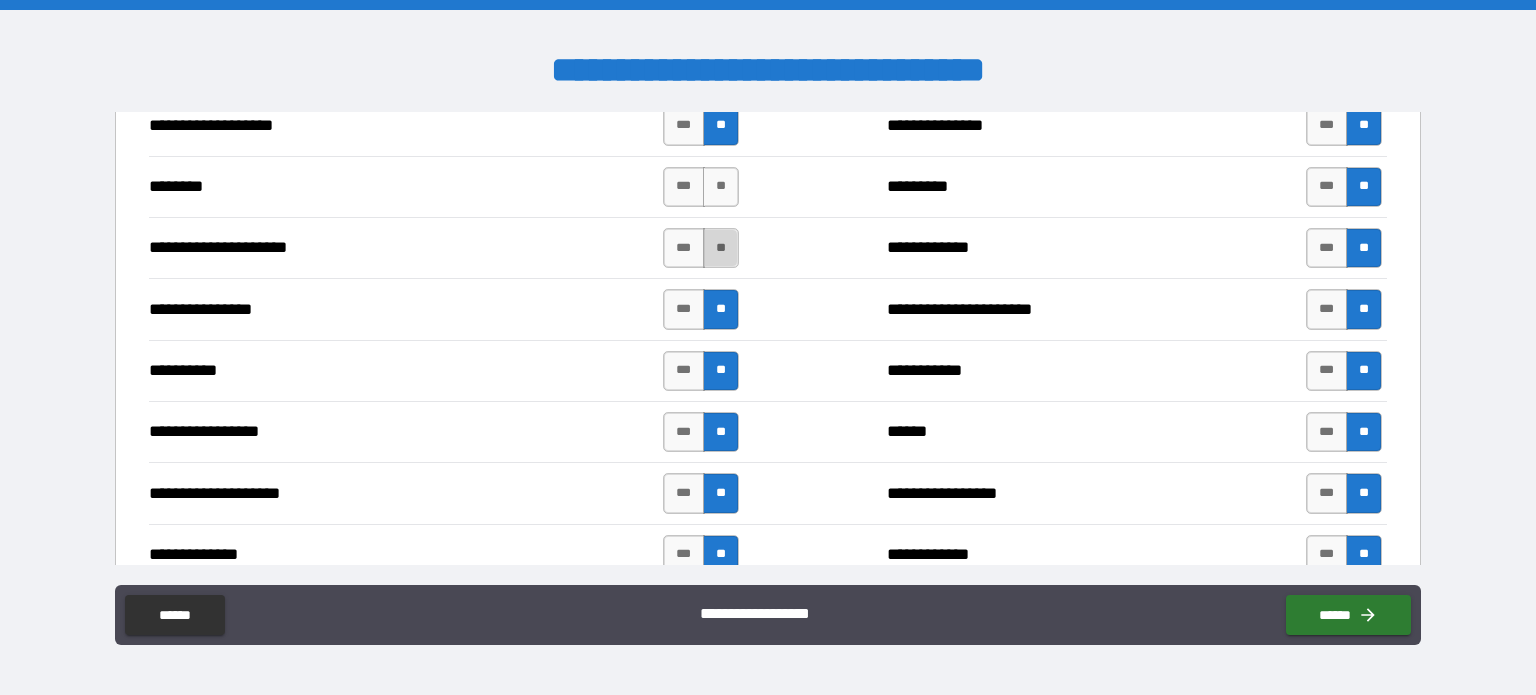 click on "**" at bounding box center (721, 248) 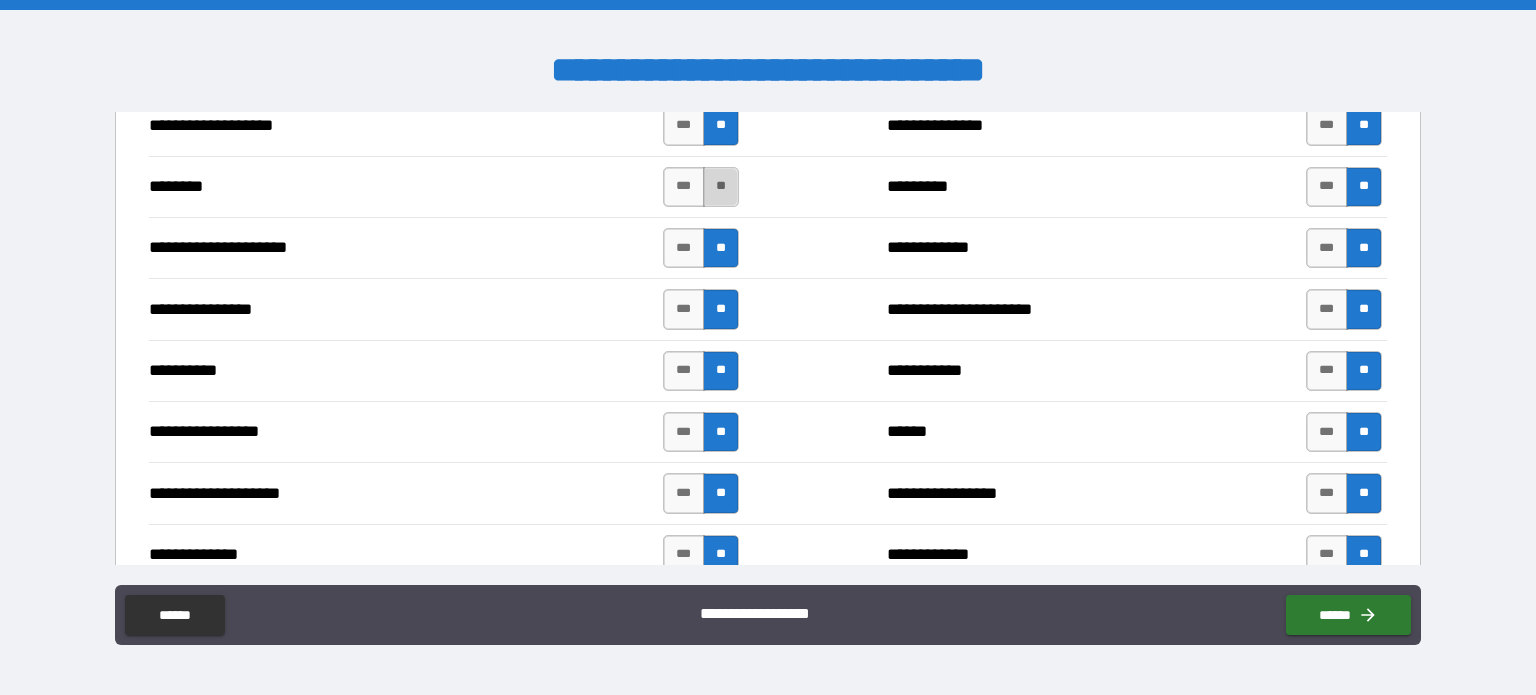 click on "**" at bounding box center [721, 187] 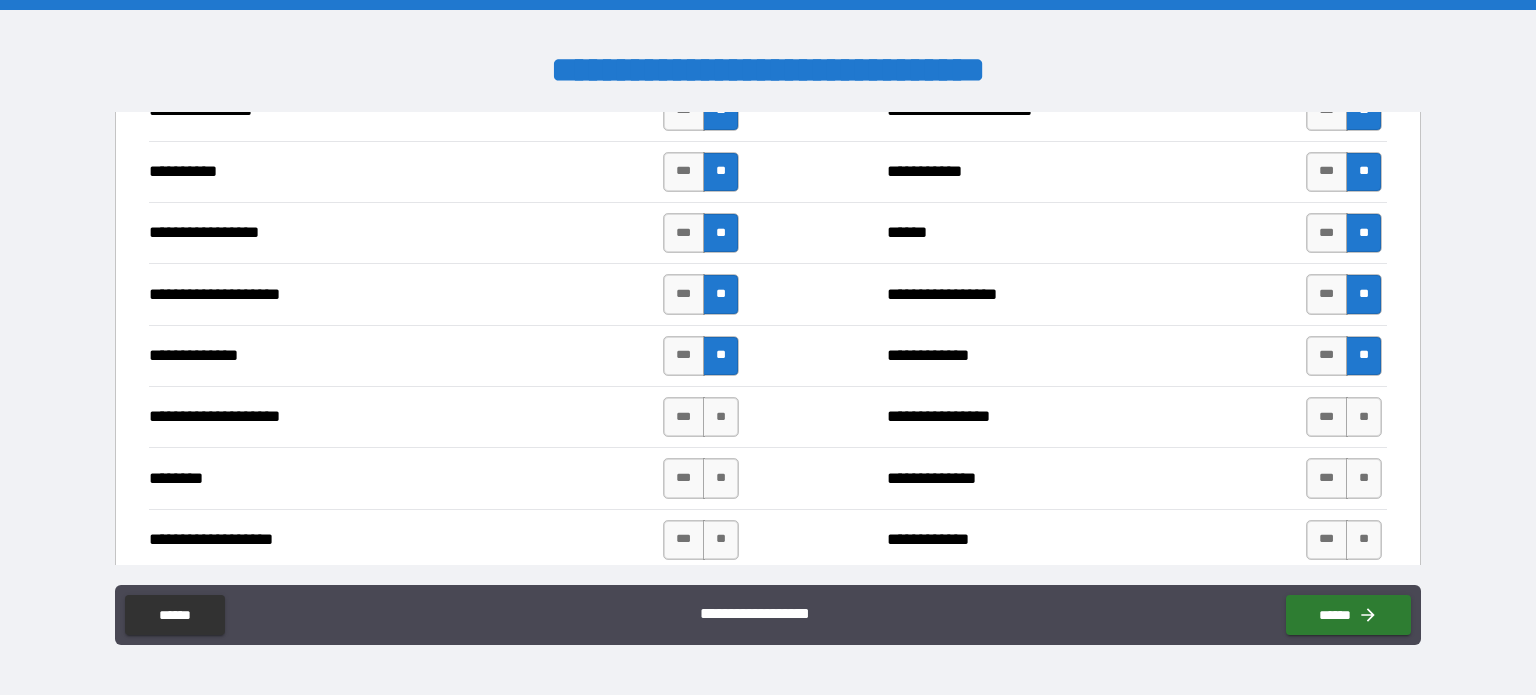 scroll, scrollTop: 3786, scrollLeft: 0, axis: vertical 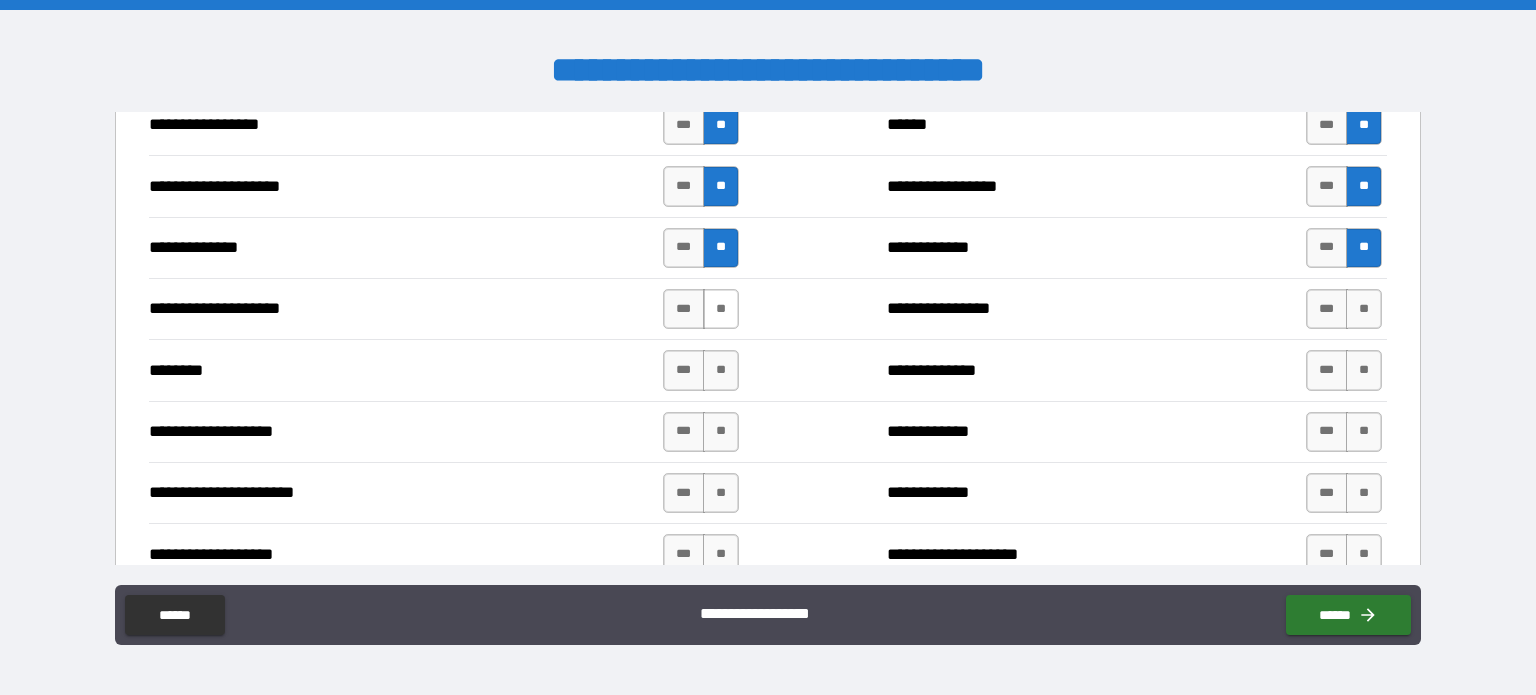 click on "**" at bounding box center [721, 309] 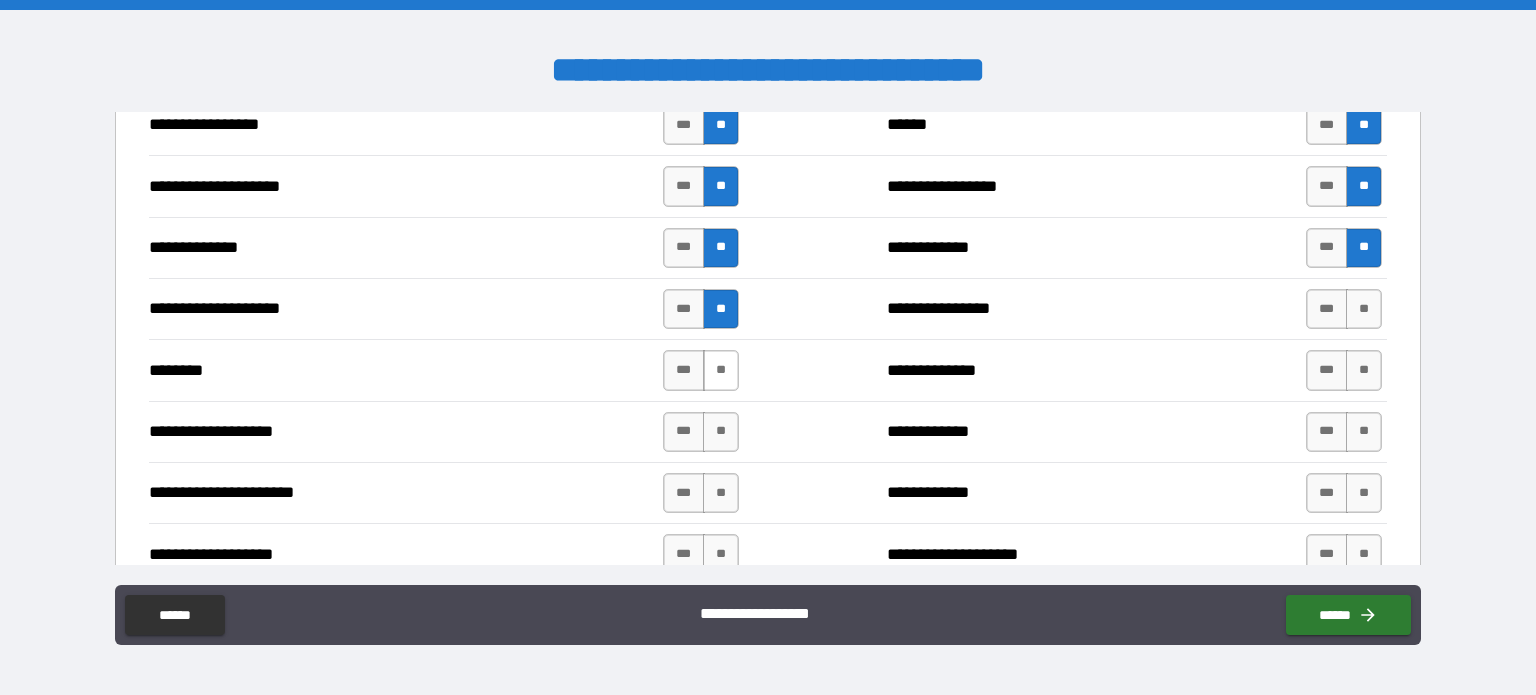 click on "**" at bounding box center [721, 370] 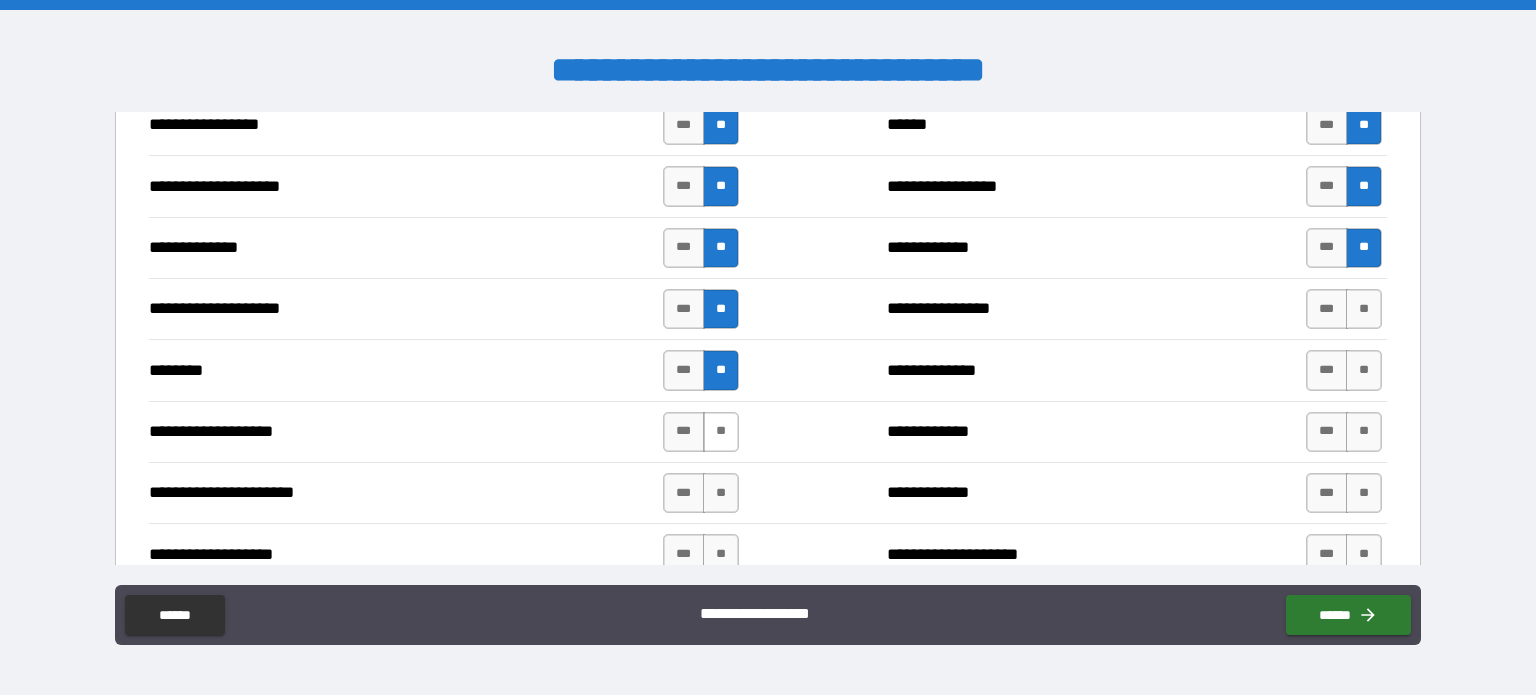 click on "**" at bounding box center [721, 432] 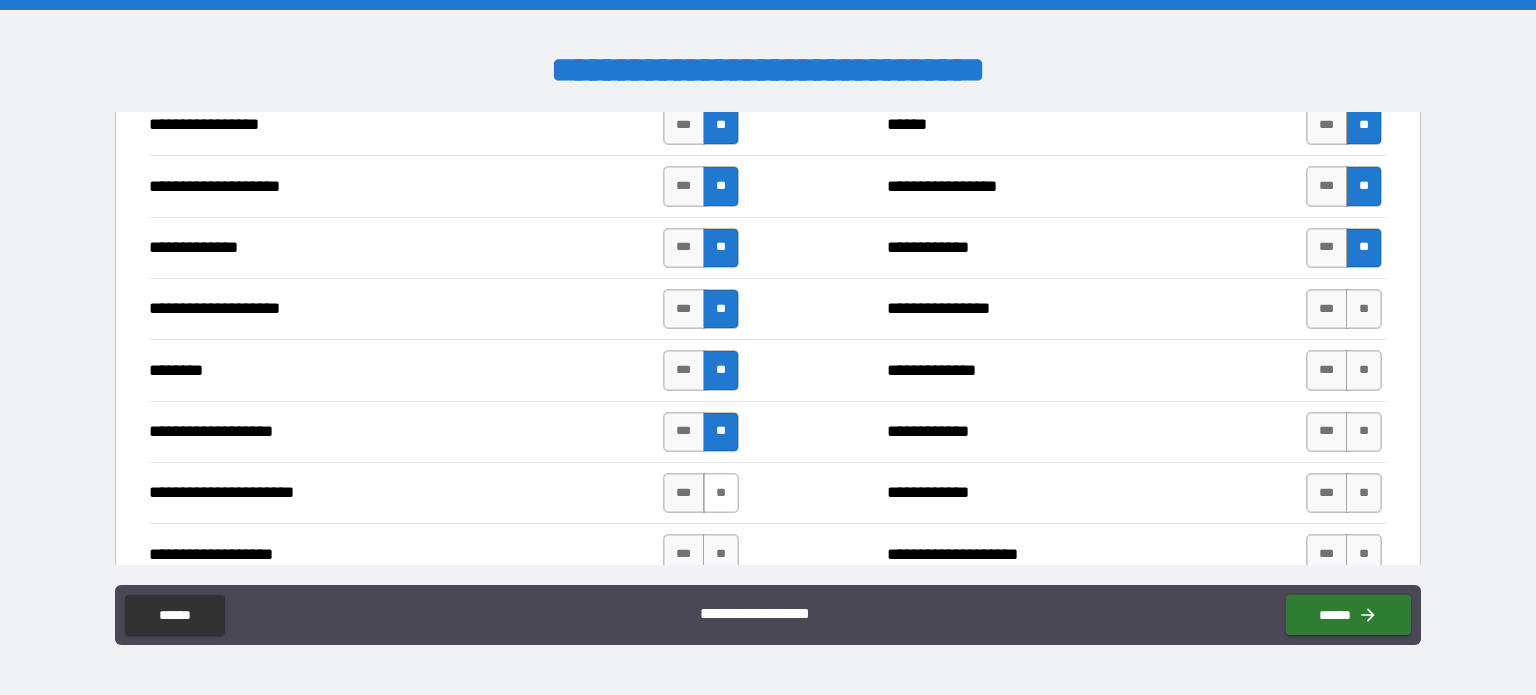 click on "**" at bounding box center [721, 493] 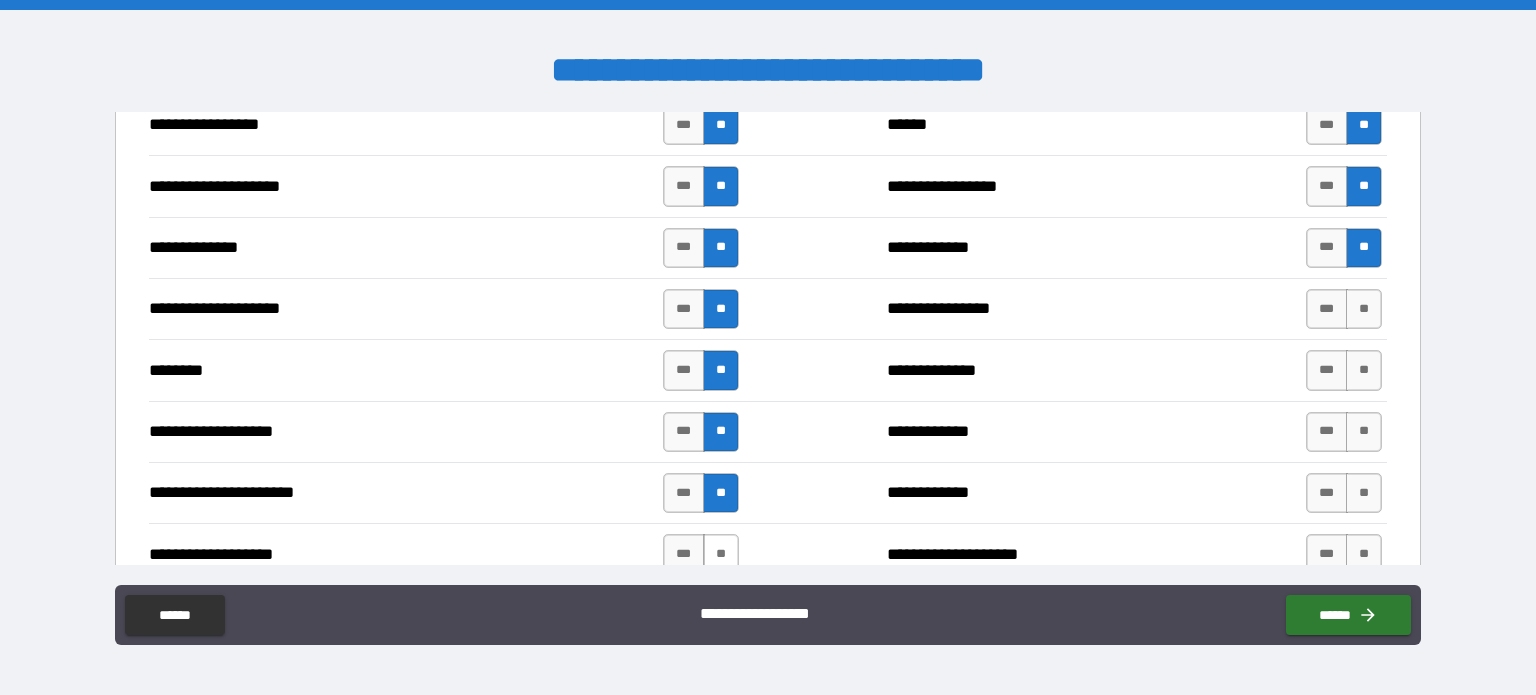 click on "**" at bounding box center (721, 554) 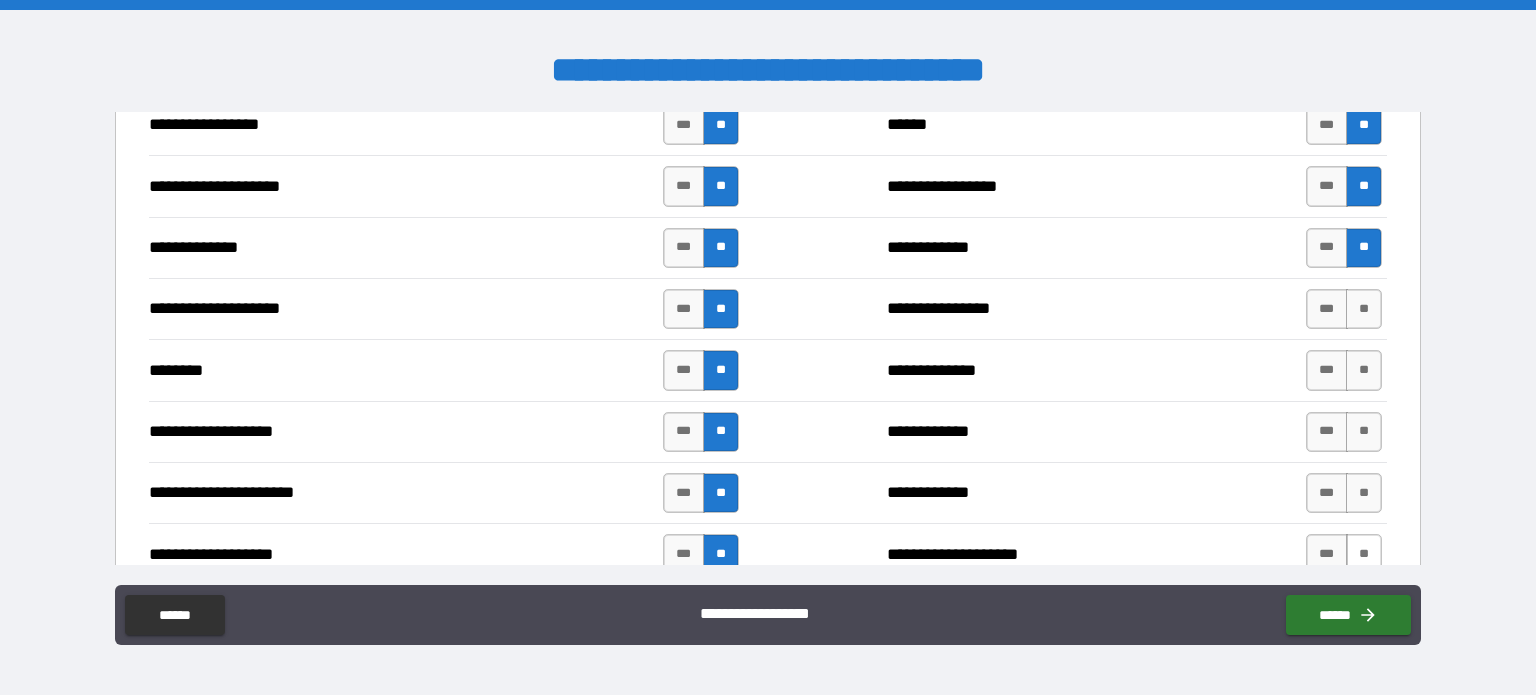 click on "**" at bounding box center [1364, 554] 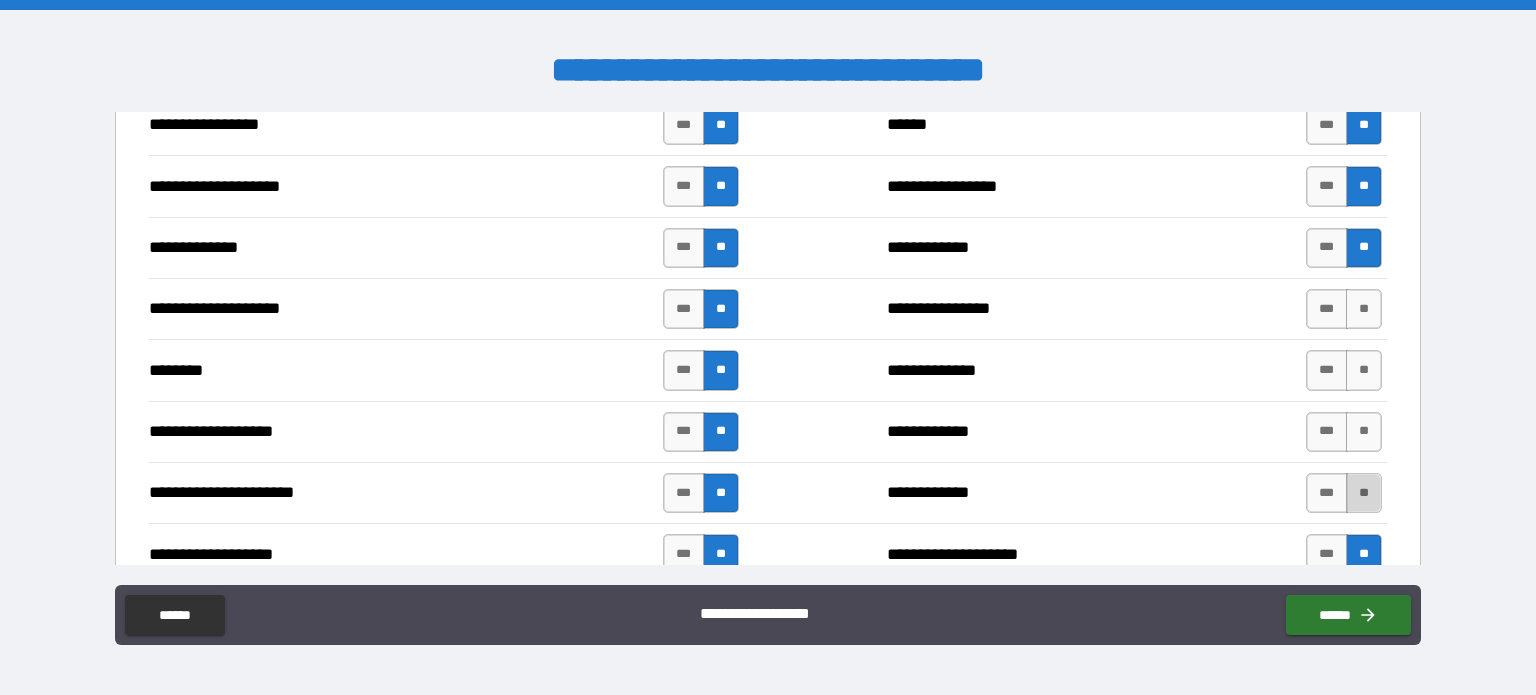 click on "**" at bounding box center (1364, 493) 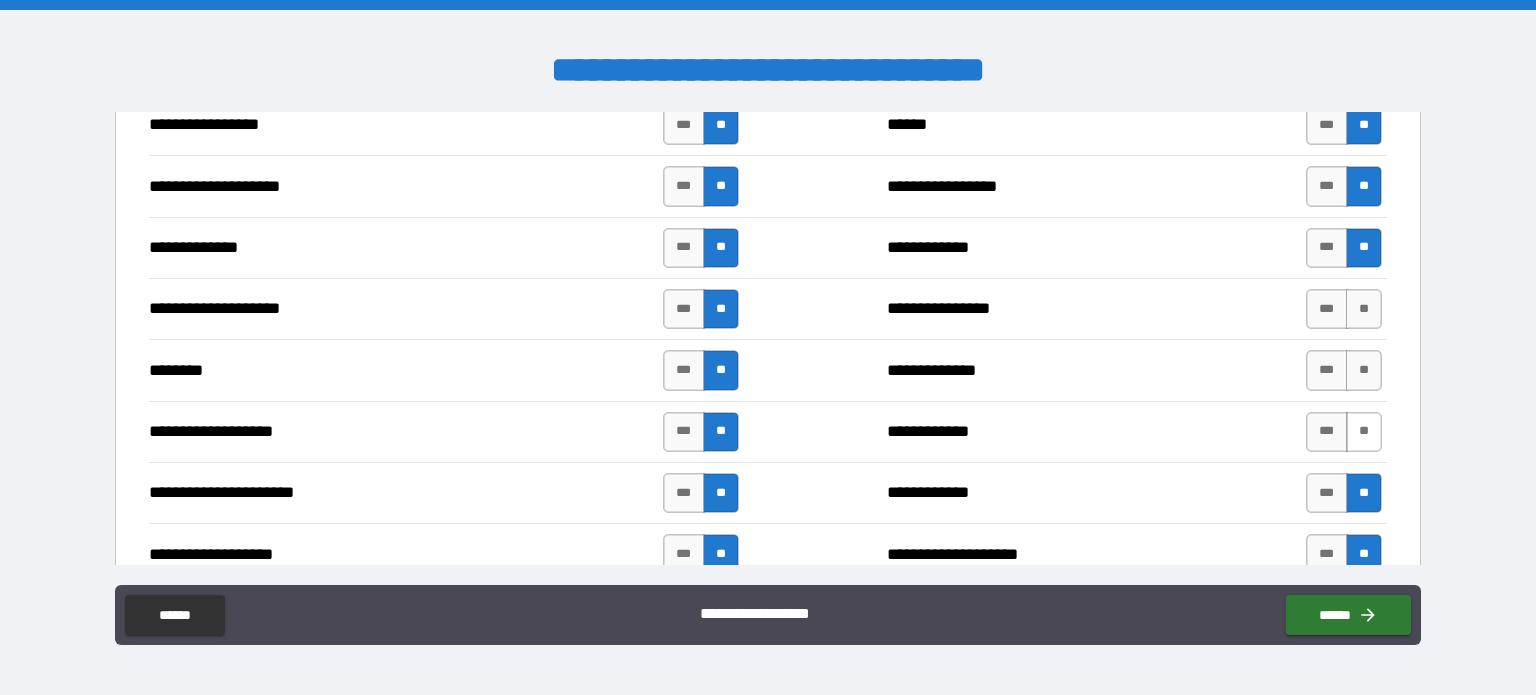 click on "**" at bounding box center [1364, 432] 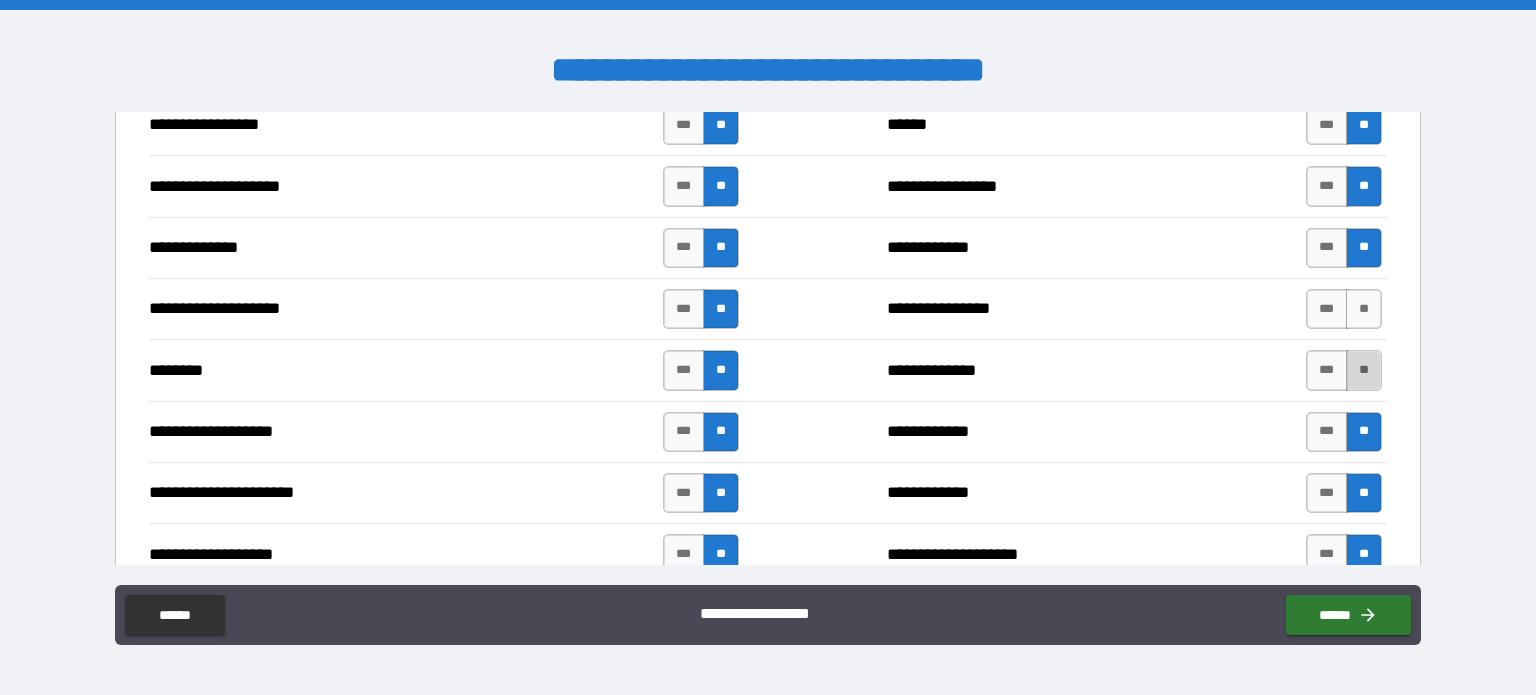 click on "**" at bounding box center [1364, 370] 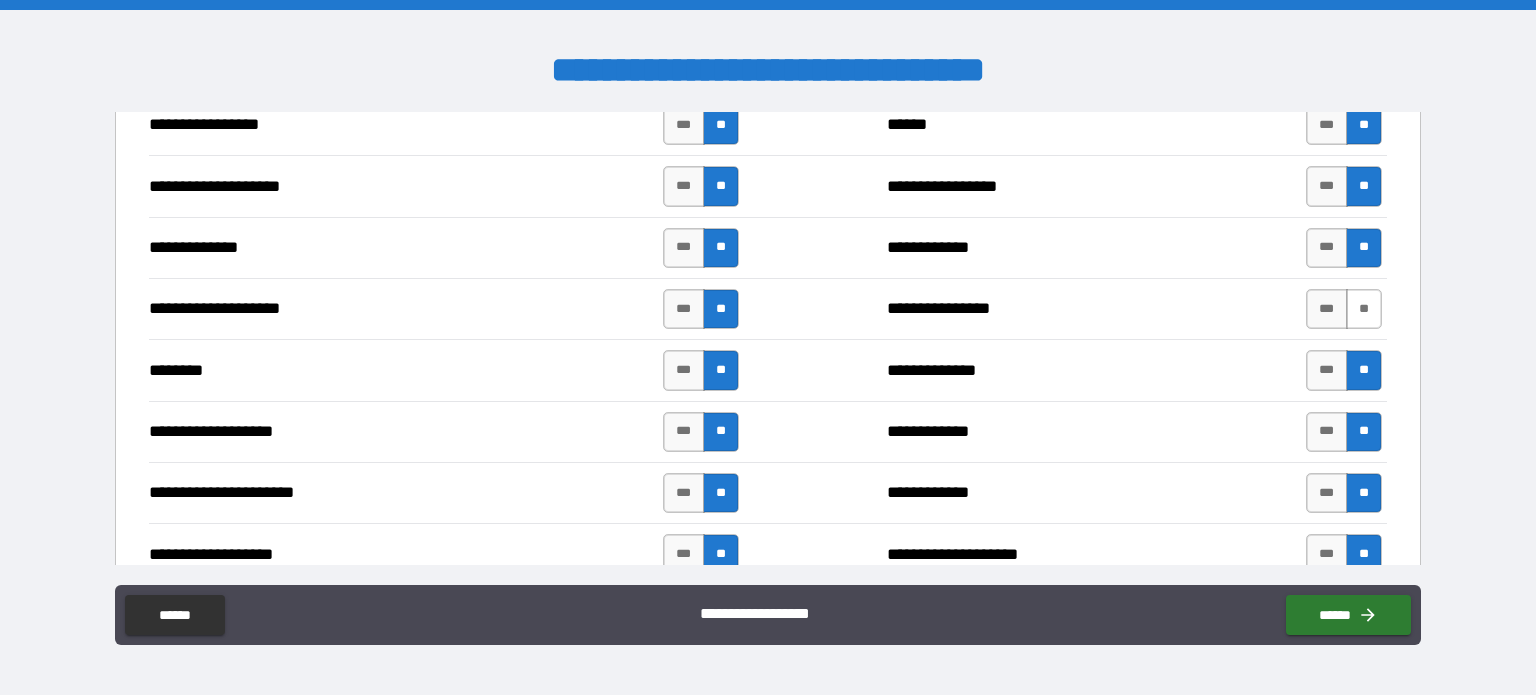 click on "**" at bounding box center [1364, 309] 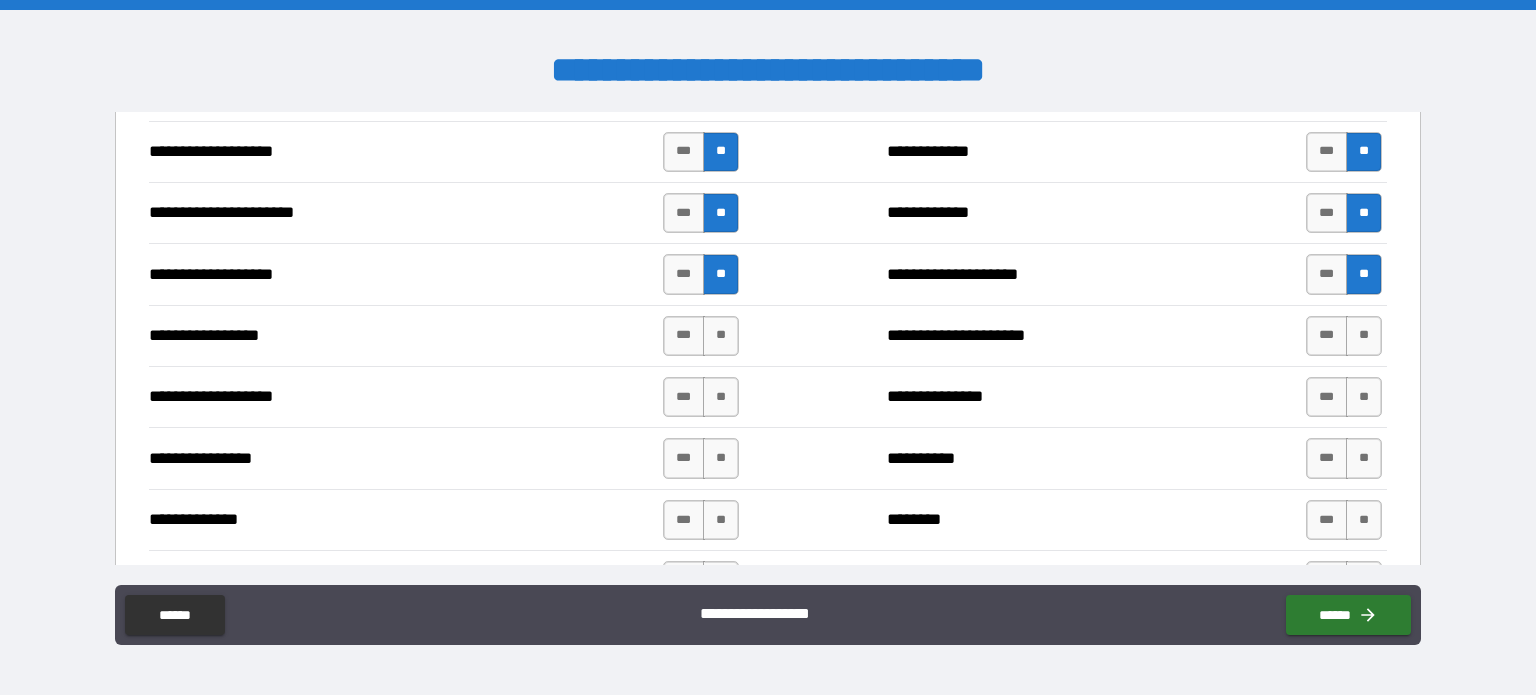 scroll, scrollTop: 4160, scrollLeft: 0, axis: vertical 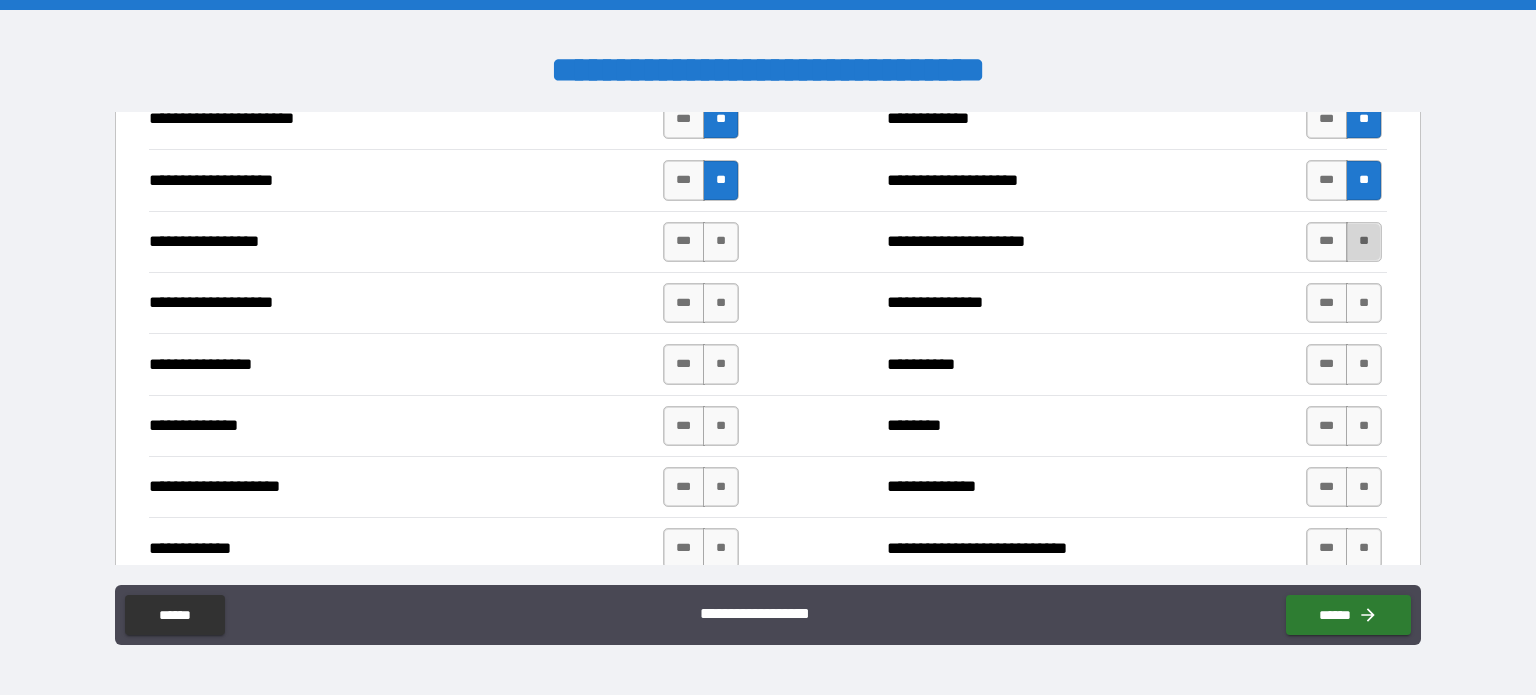 click on "**" at bounding box center [1364, 242] 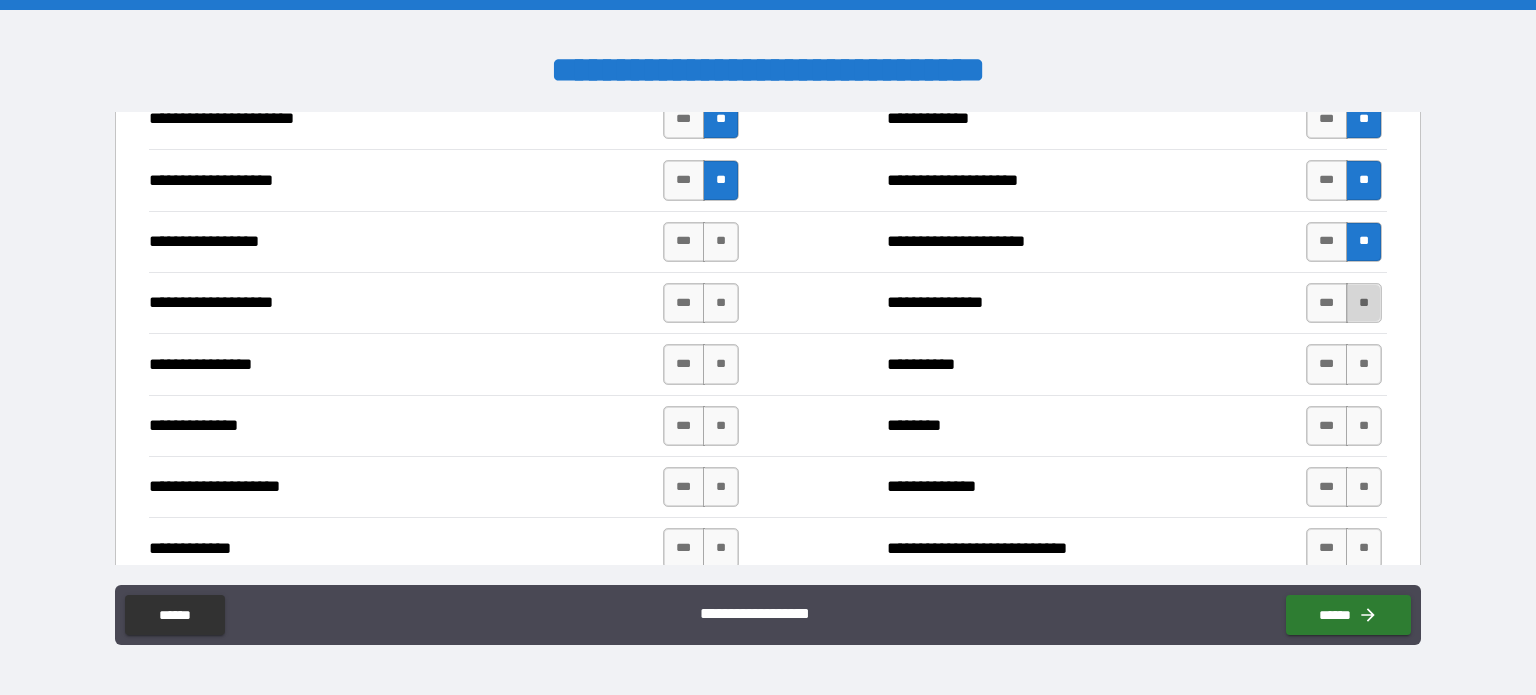 click on "**" at bounding box center [1364, 303] 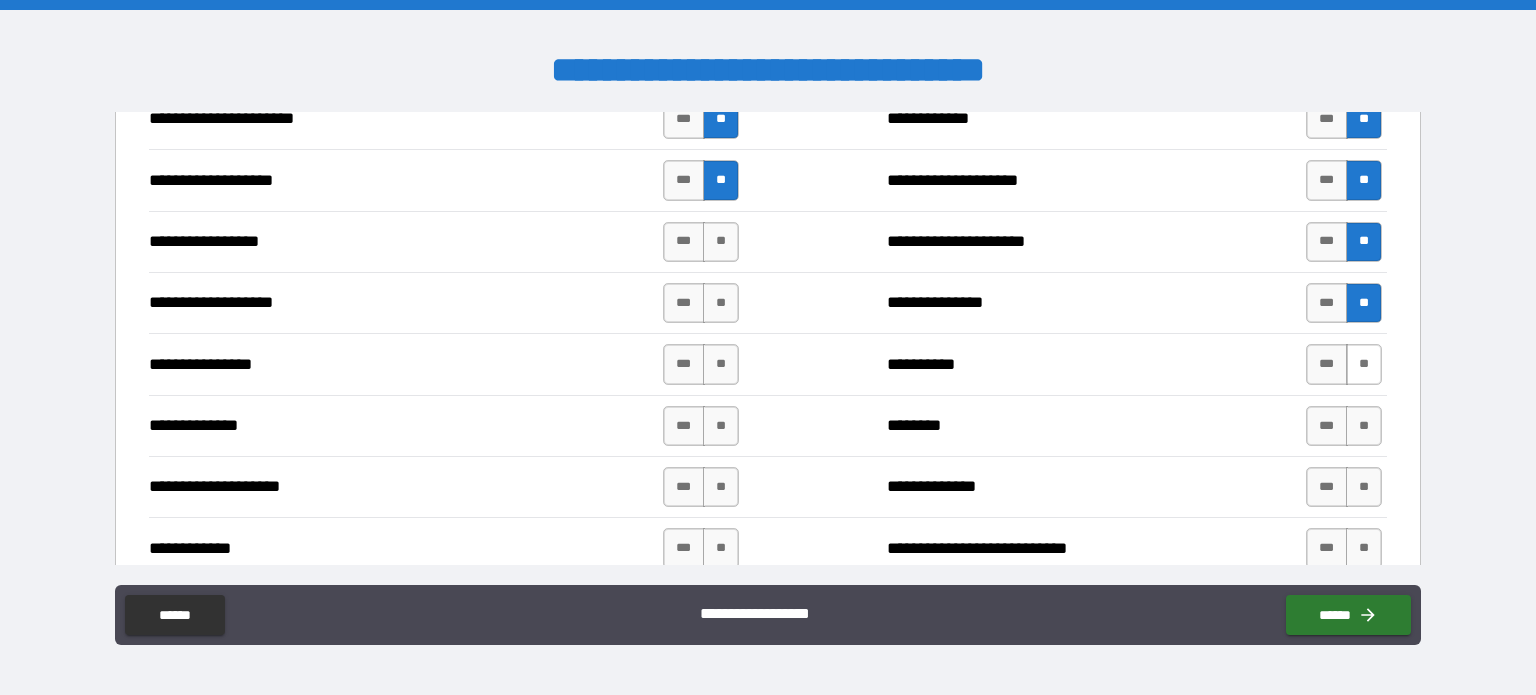 click on "**" at bounding box center (1364, 364) 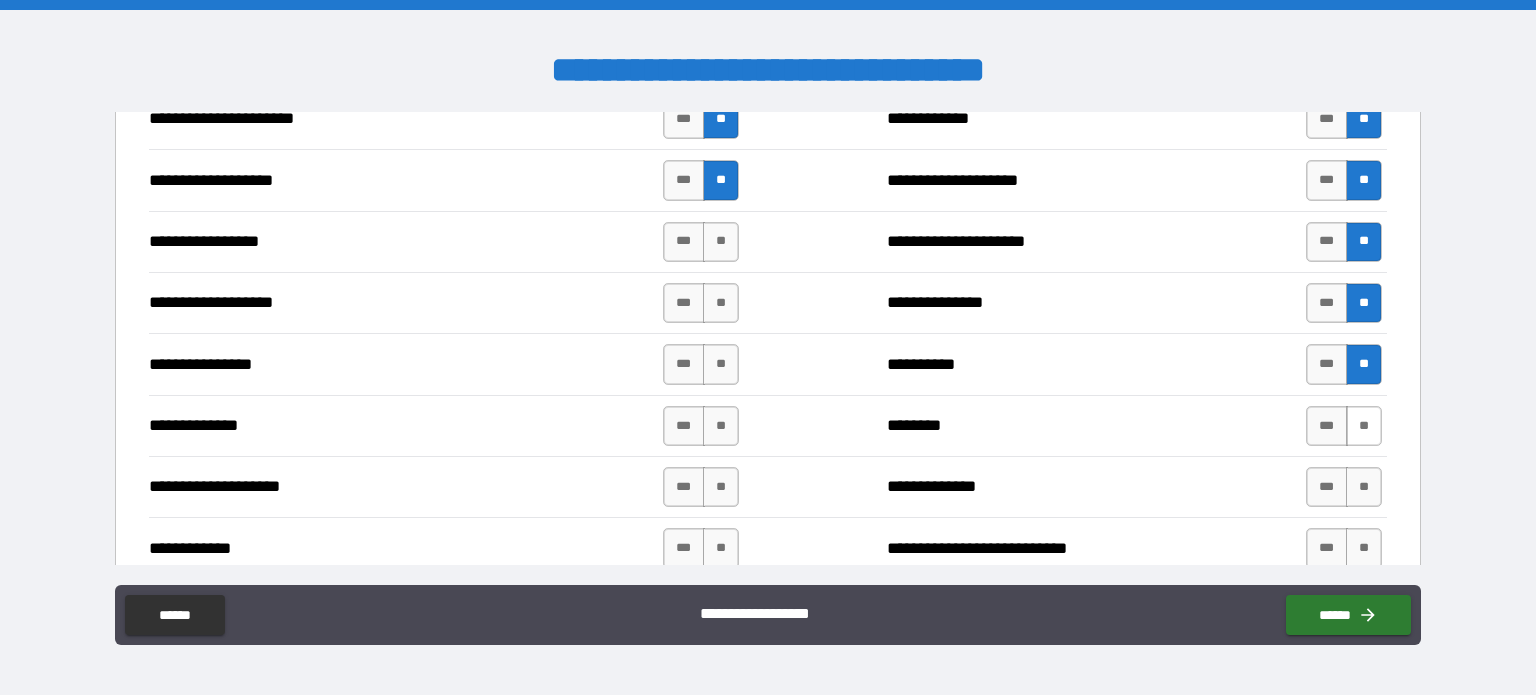 click on "**" at bounding box center [1364, 426] 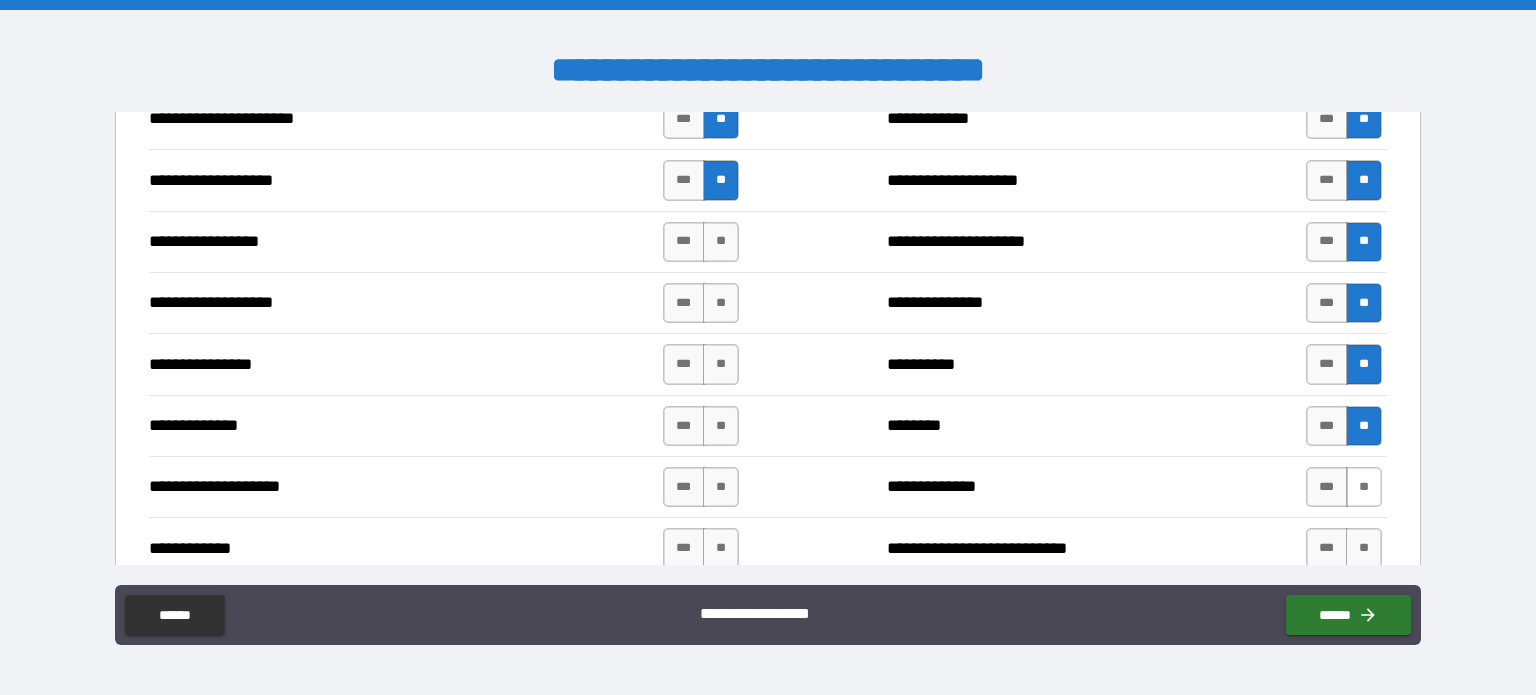 click on "**" at bounding box center (1364, 487) 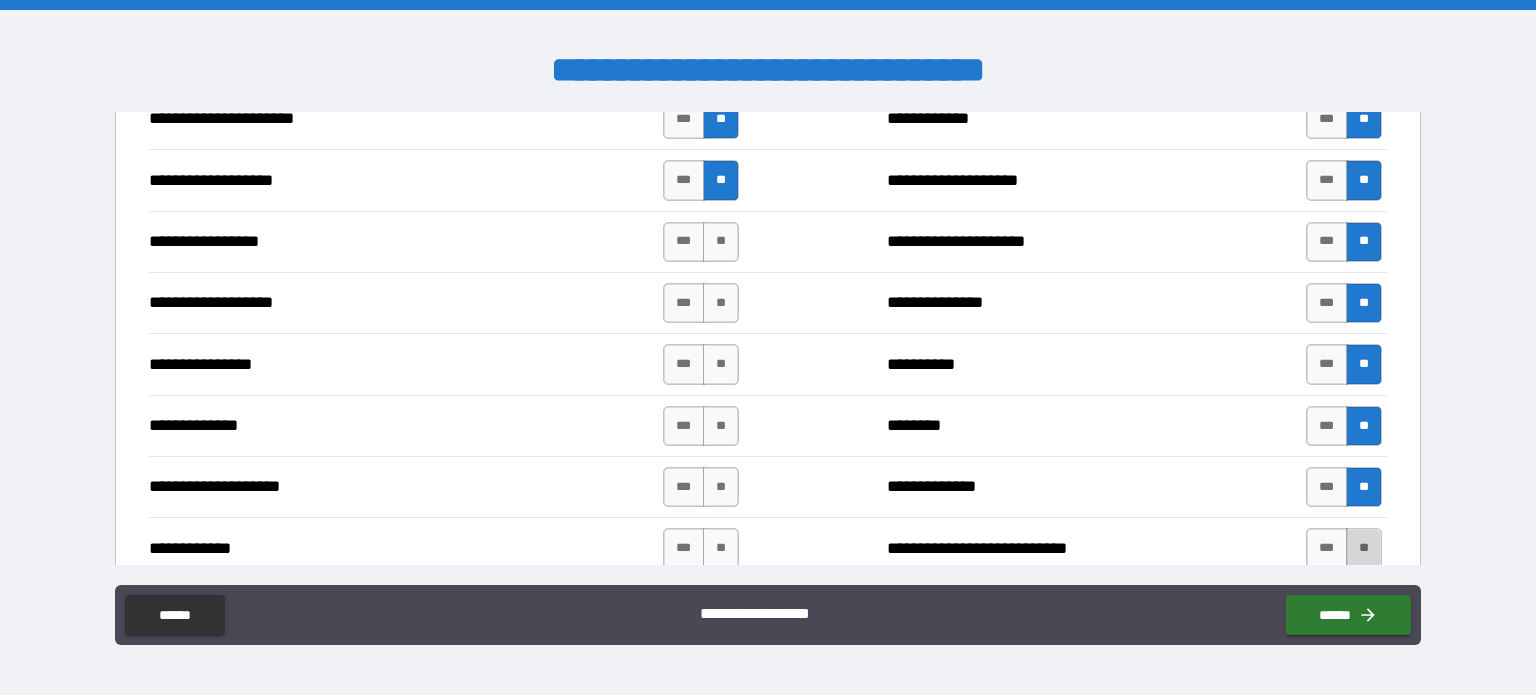 click on "**" at bounding box center [1364, 548] 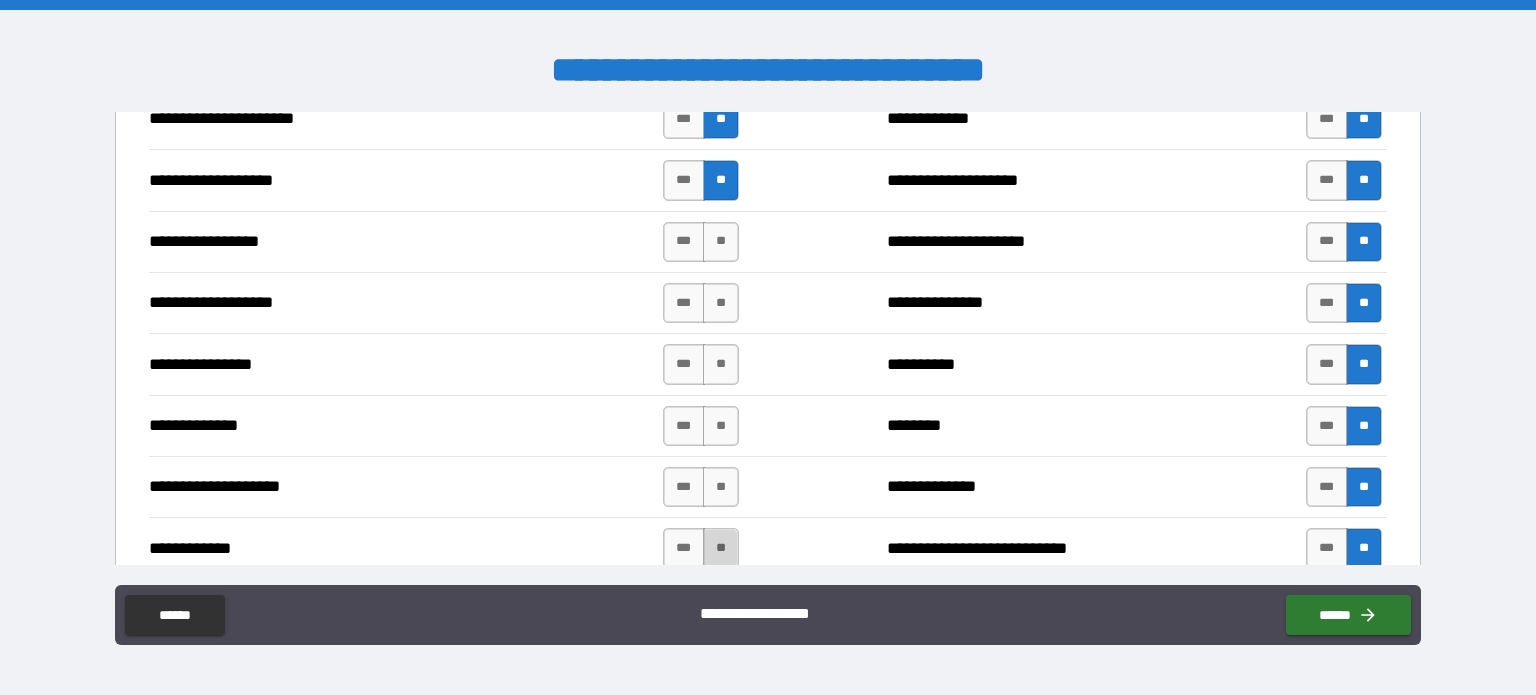 click on "**" at bounding box center [721, 548] 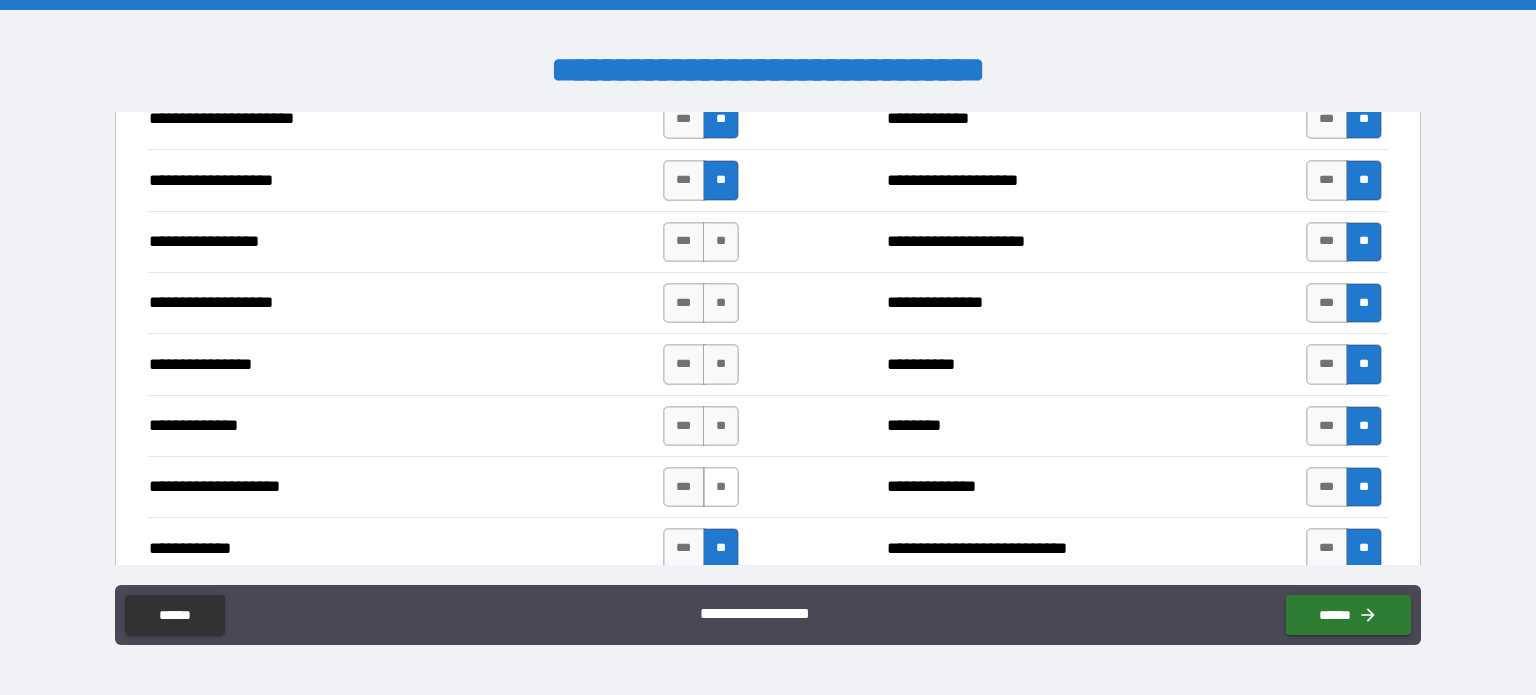 click on "**" at bounding box center (721, 487) 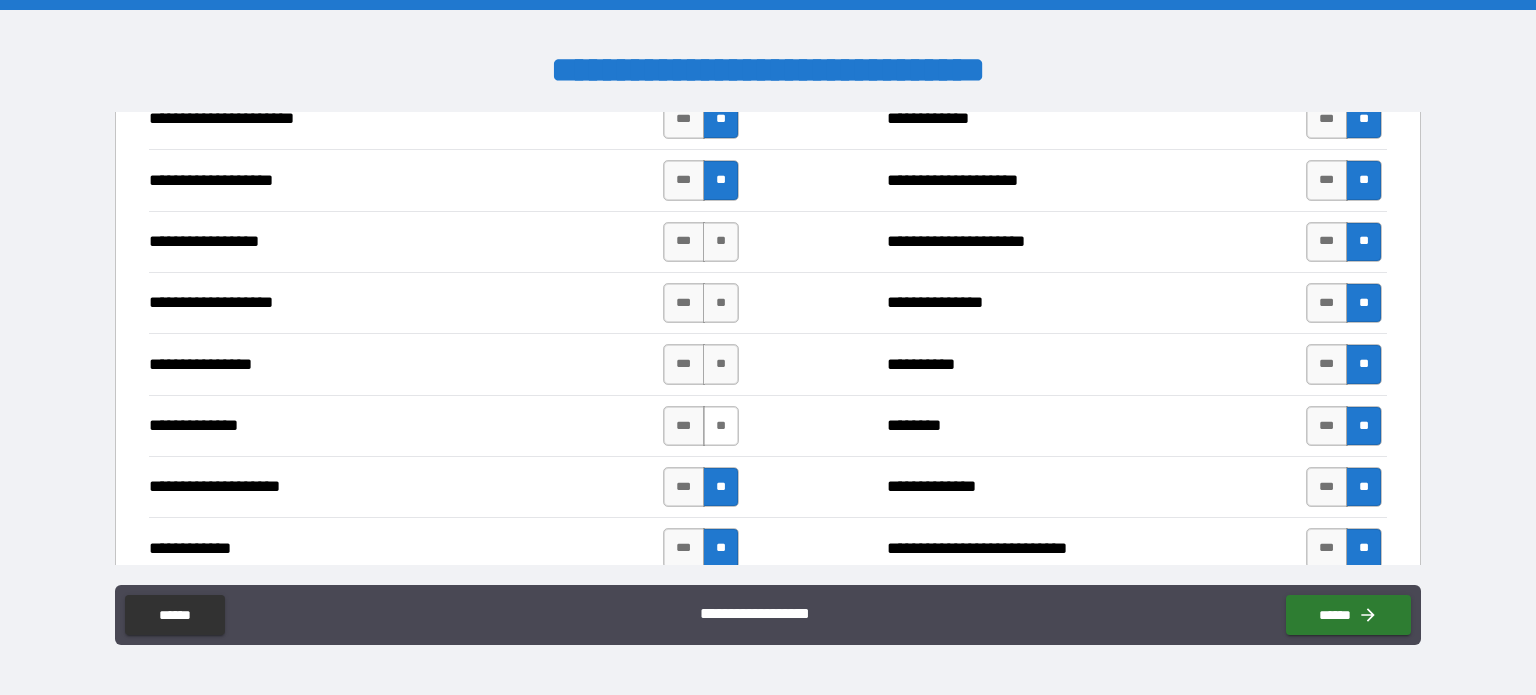 click on "**" at bounding box center (721, 426) 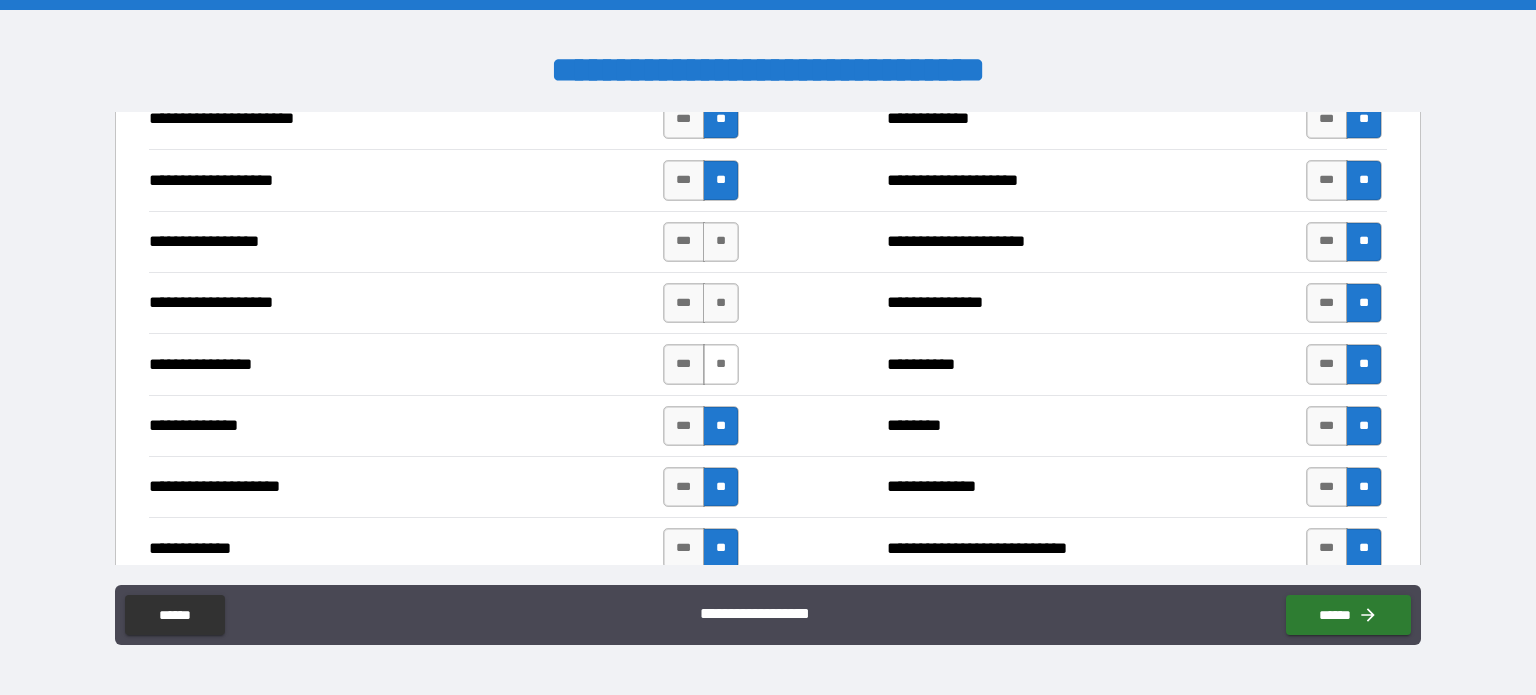 click on "**" at bounding box center [721, 364] 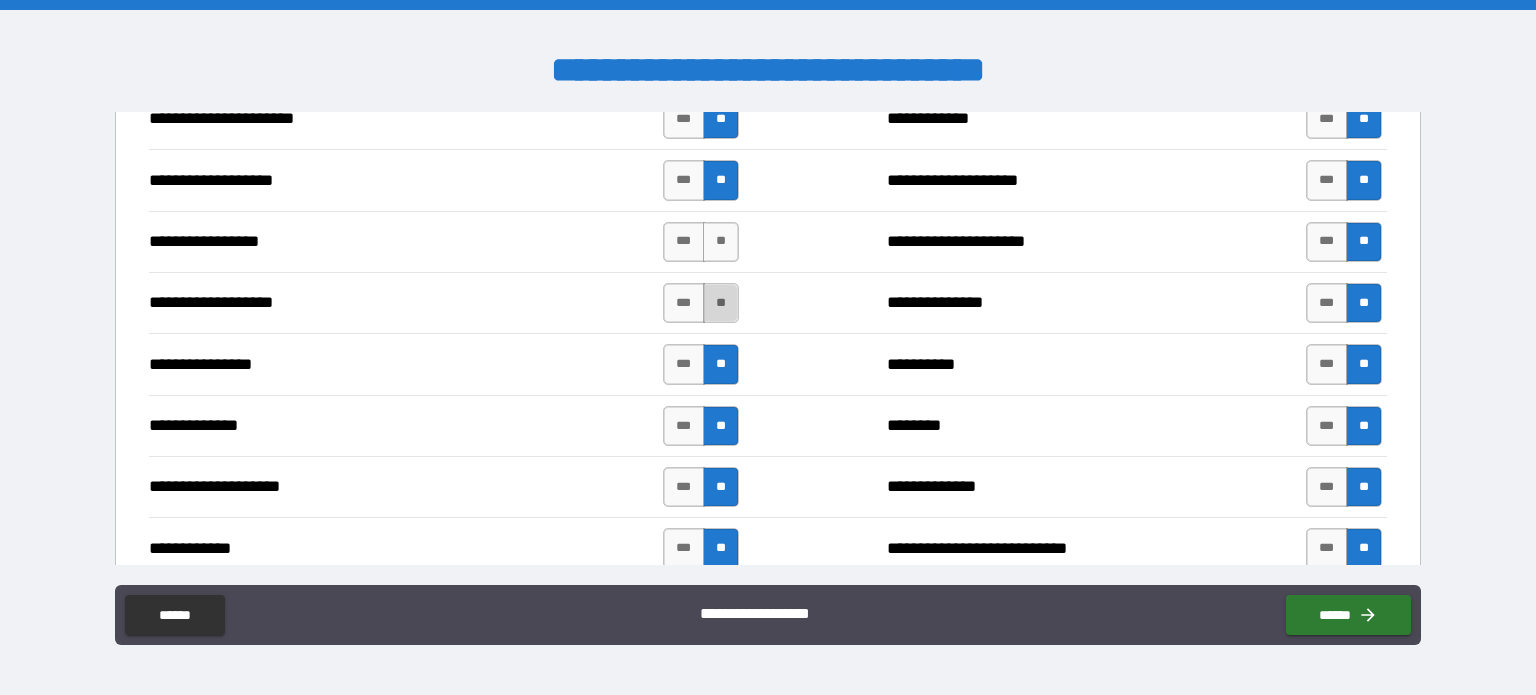 click on "**" at bounding box center [721, 303] 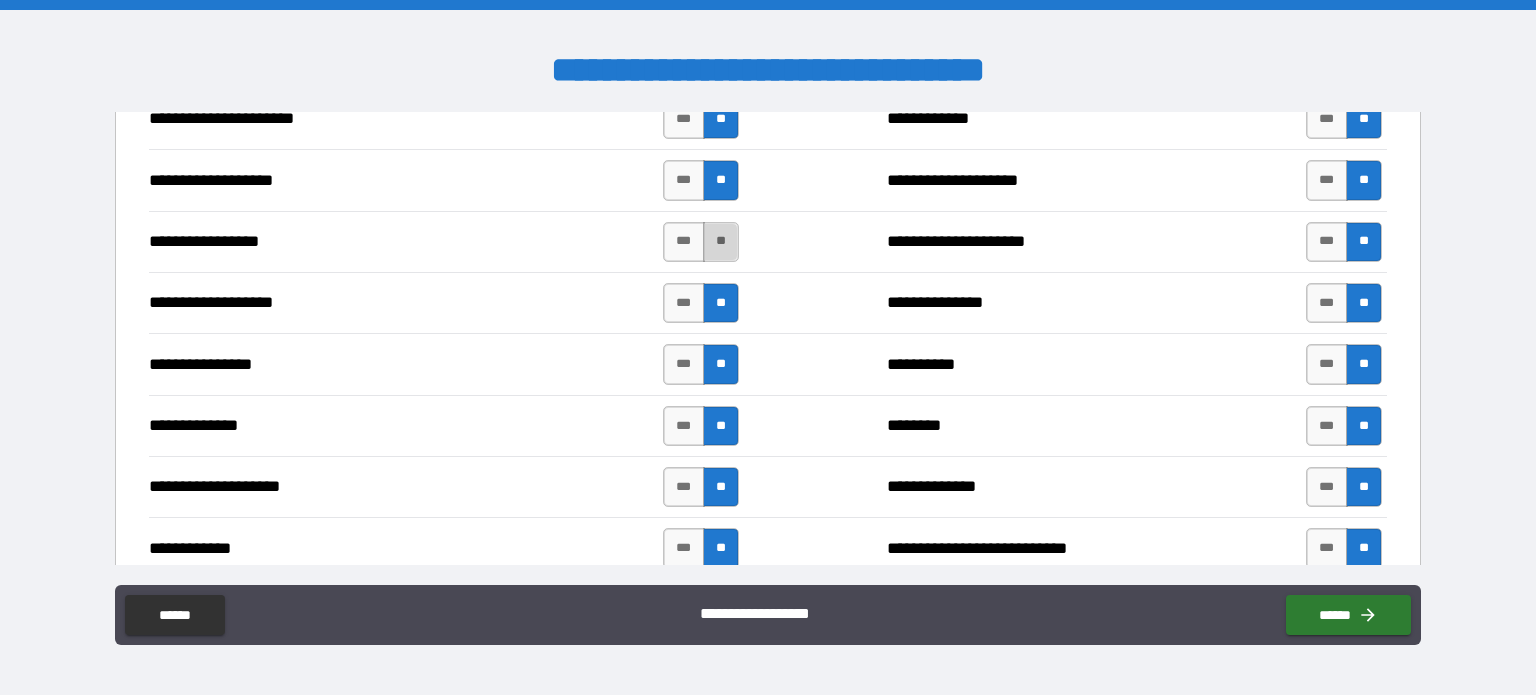 click on "**" at bounding box center (721, 242) 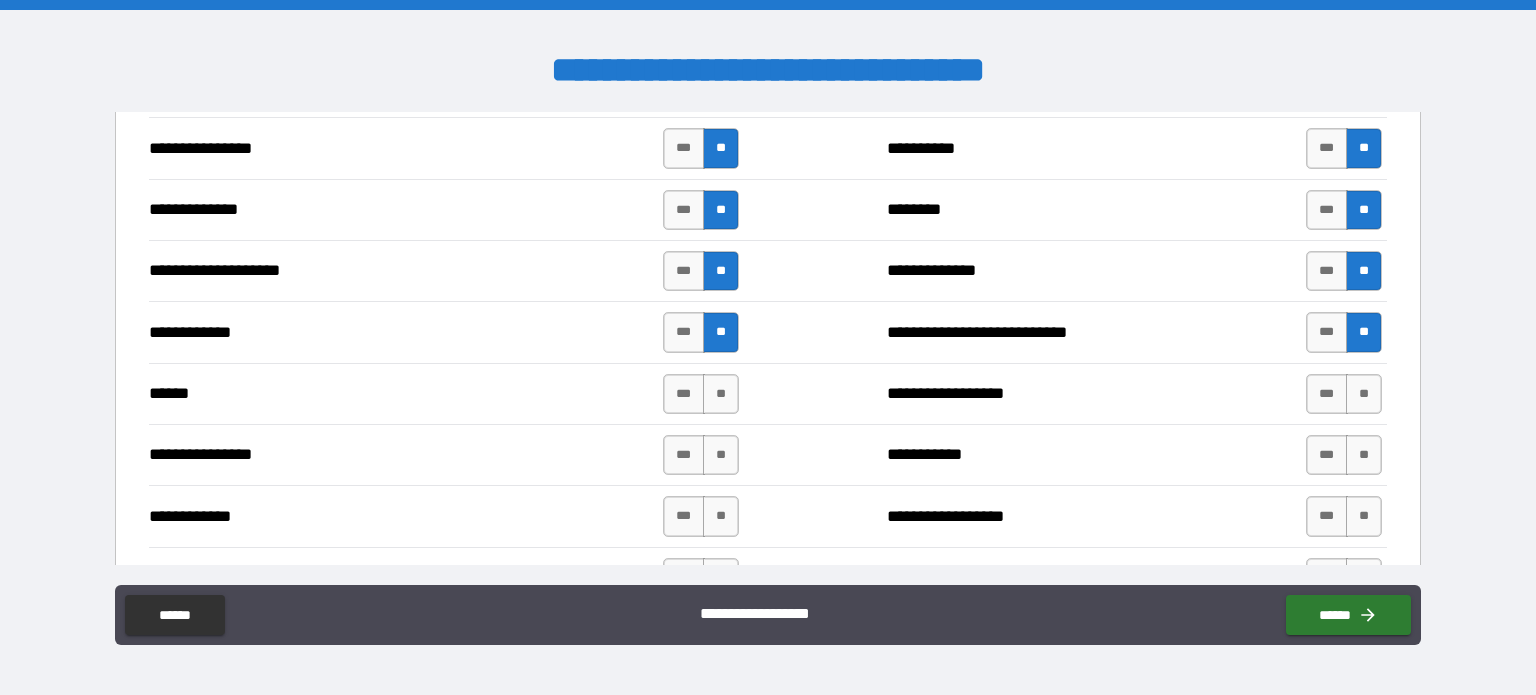 scroll, scrollTop: 4392, scrollLeft: 0, axis: vertical 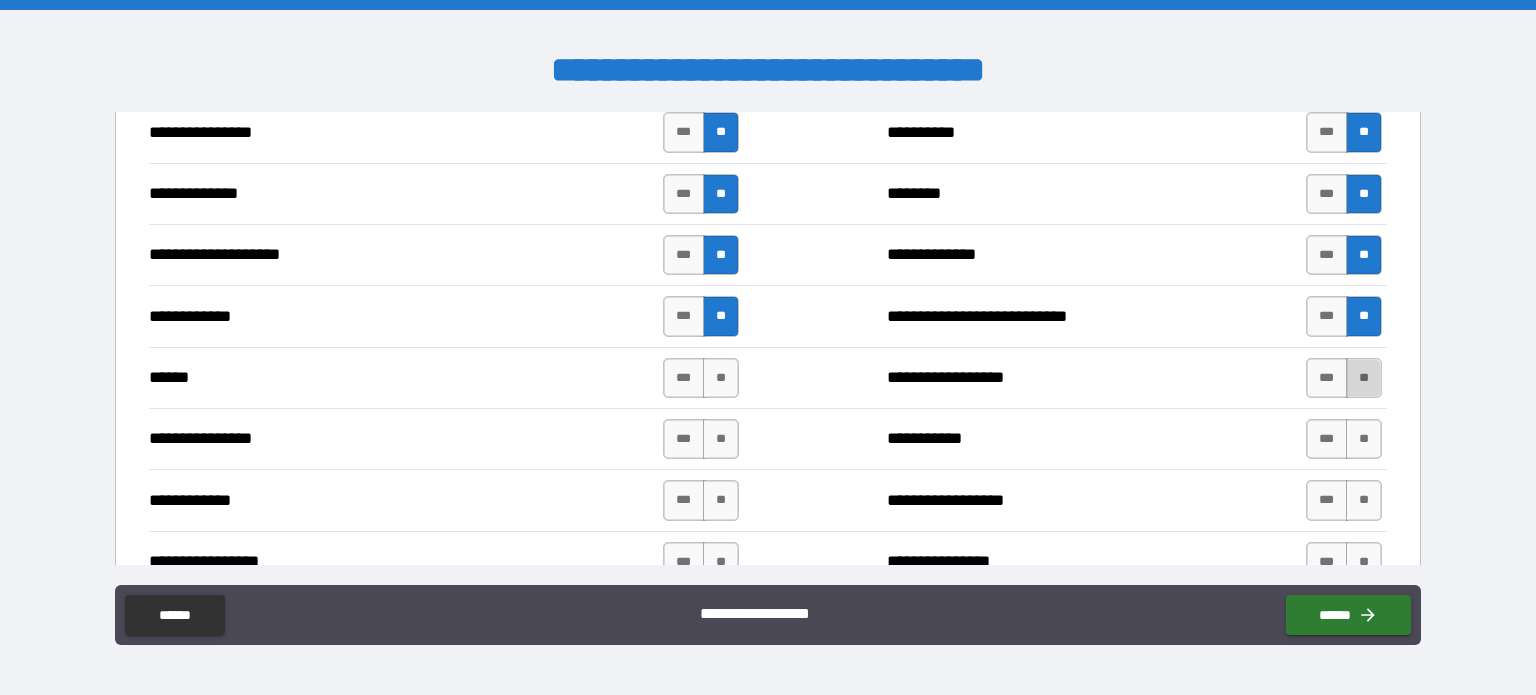 click on "**" at bounding box center [1364, 378] 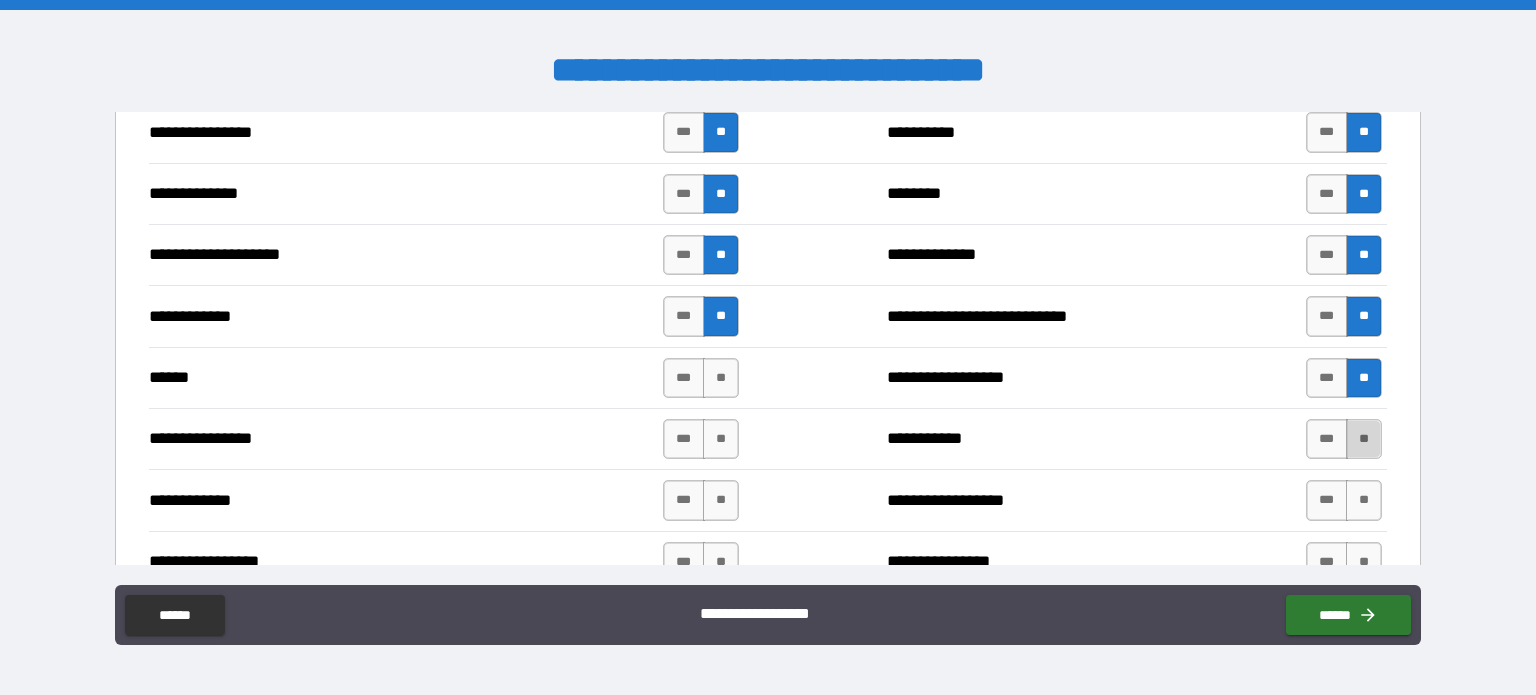 click on "**" at bounding box center [1364, 439] 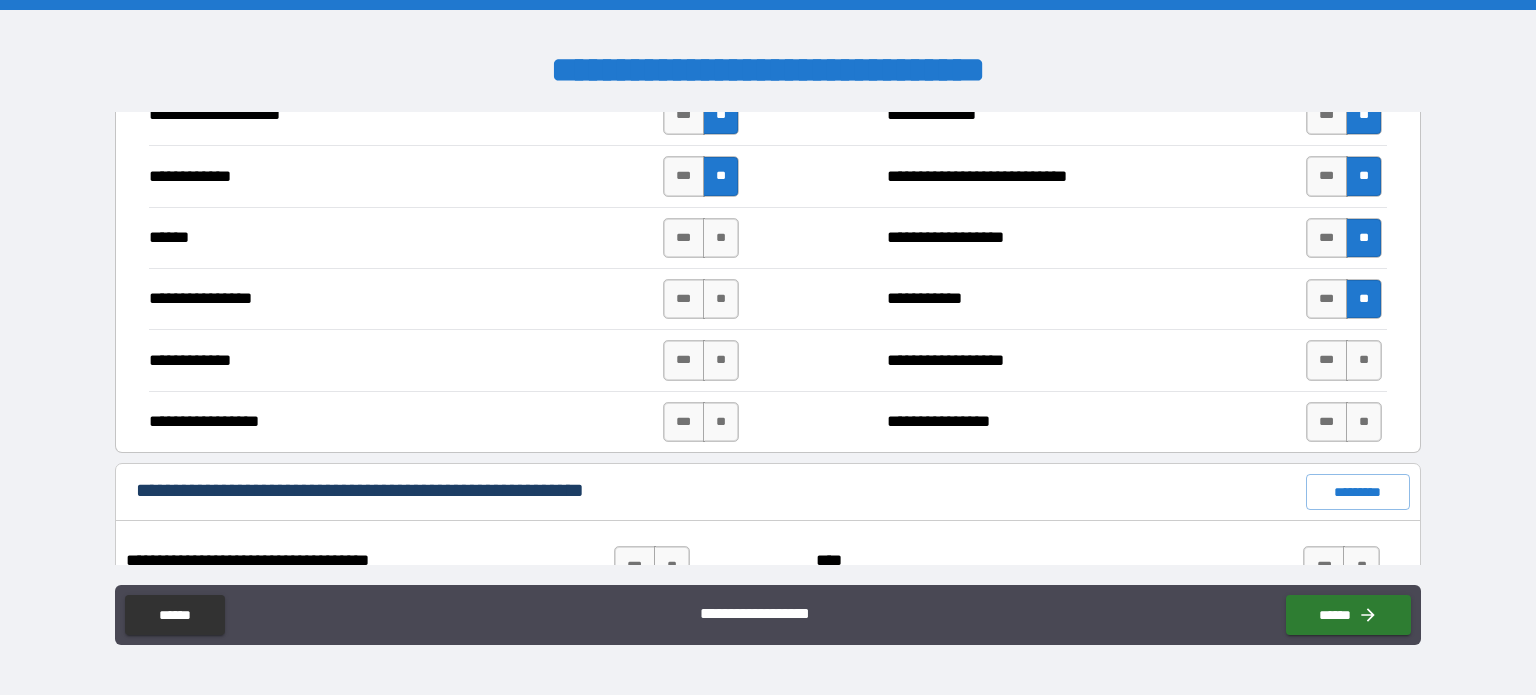 scroll, scrollTop: 4547, scrollLeft: 0, axis: vertical 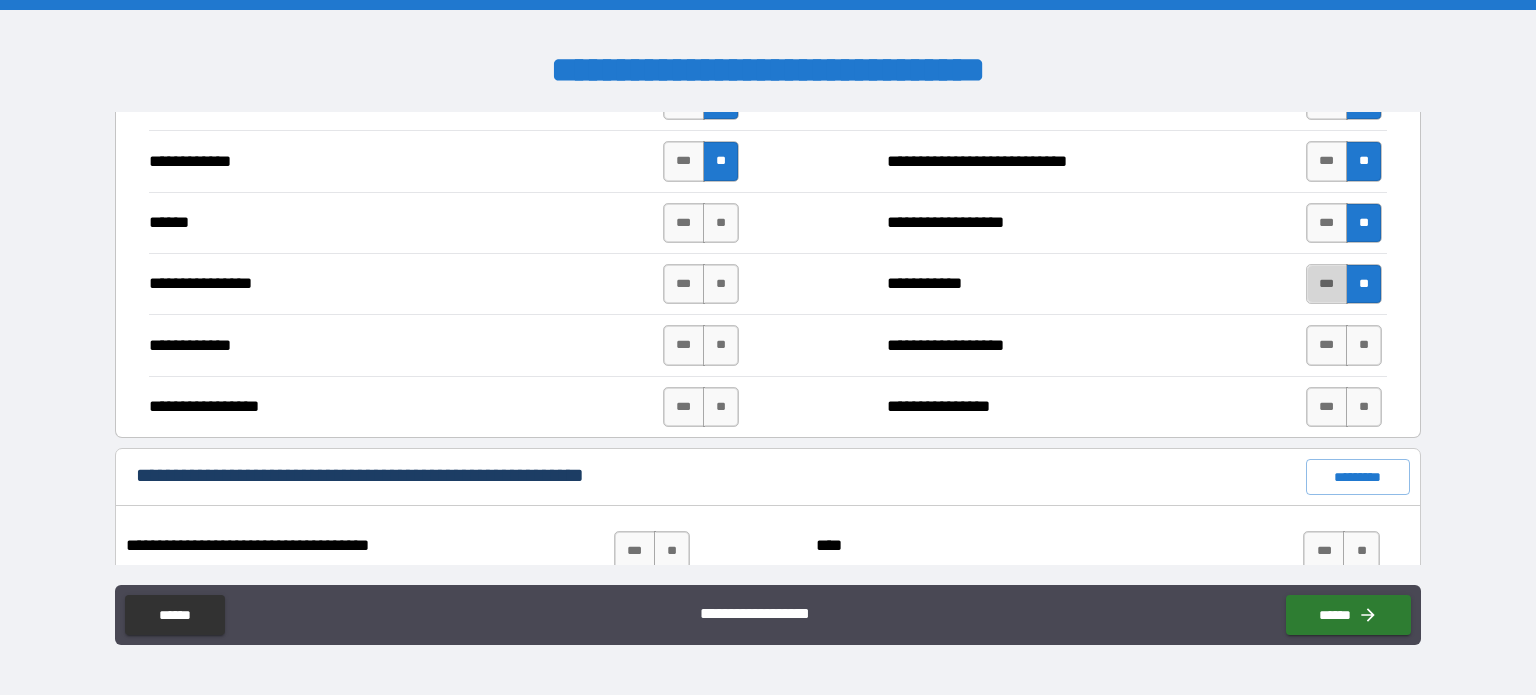 click on "***" at bounding box center (1327, 284) 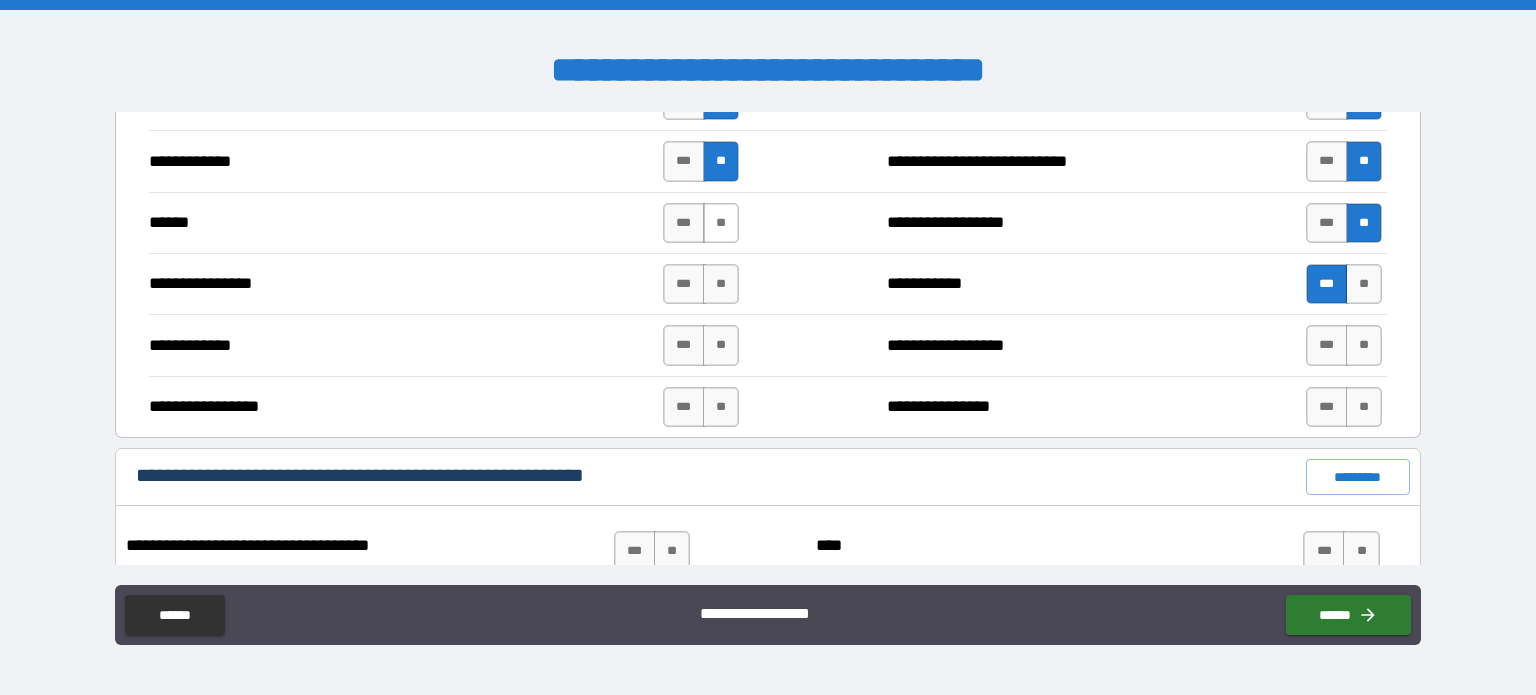 click on "**" at bounding box center (721, 223) 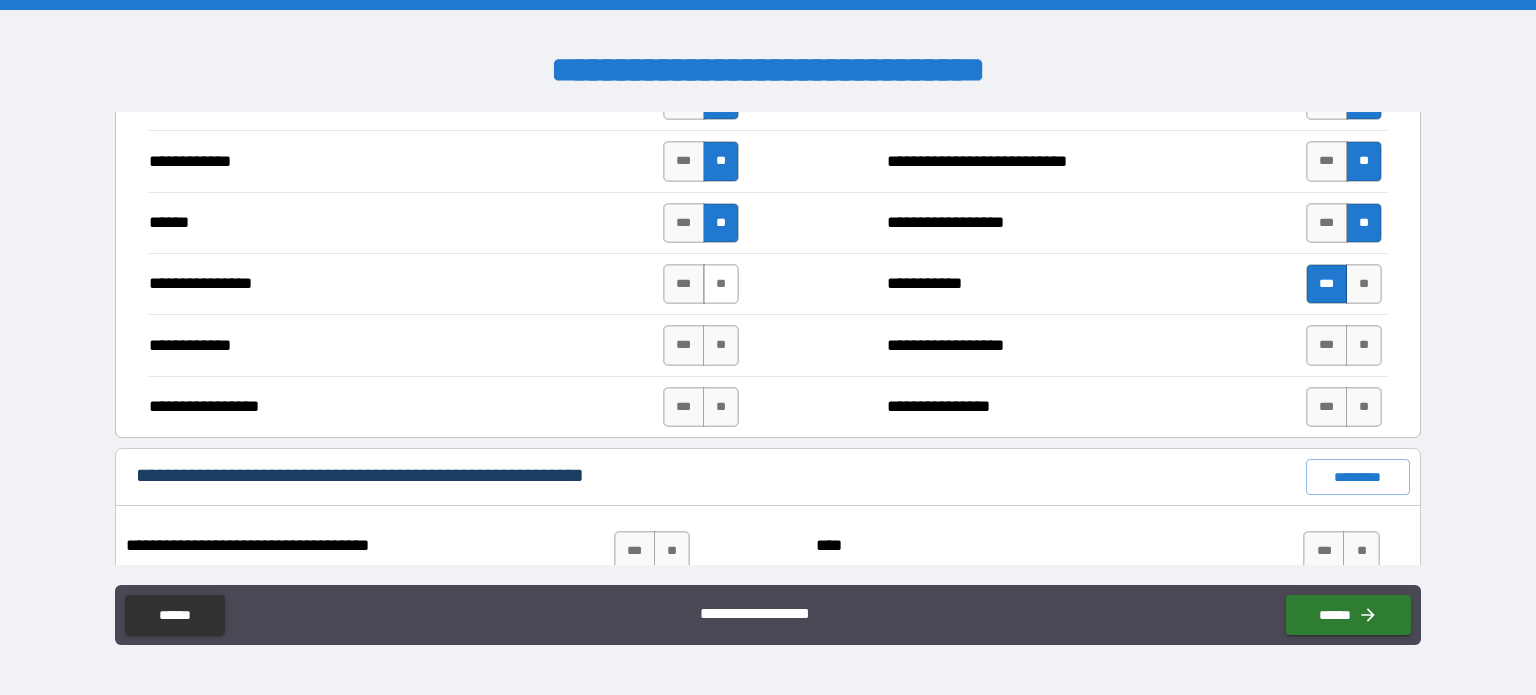 click on "**" at bounding box center (721, 284) 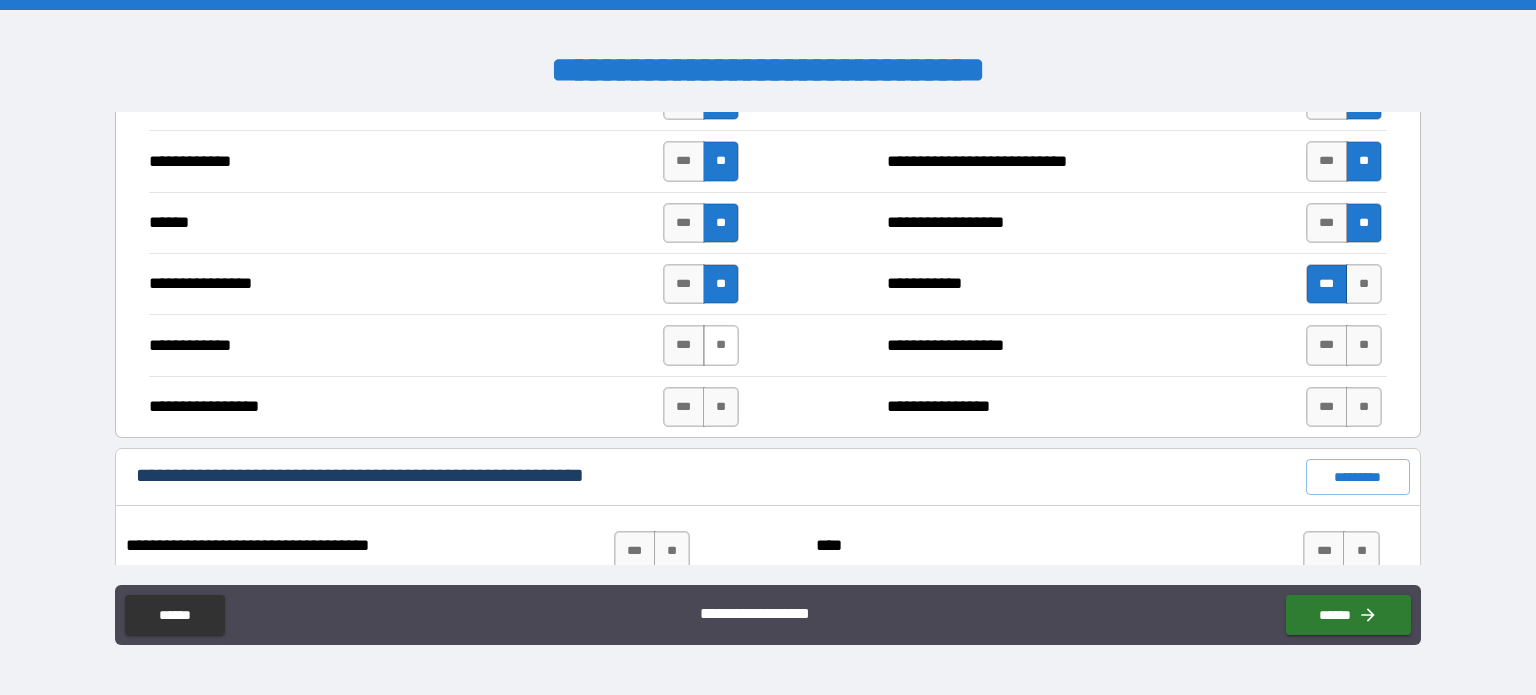 click on "**" at bounding box center (721, 345) 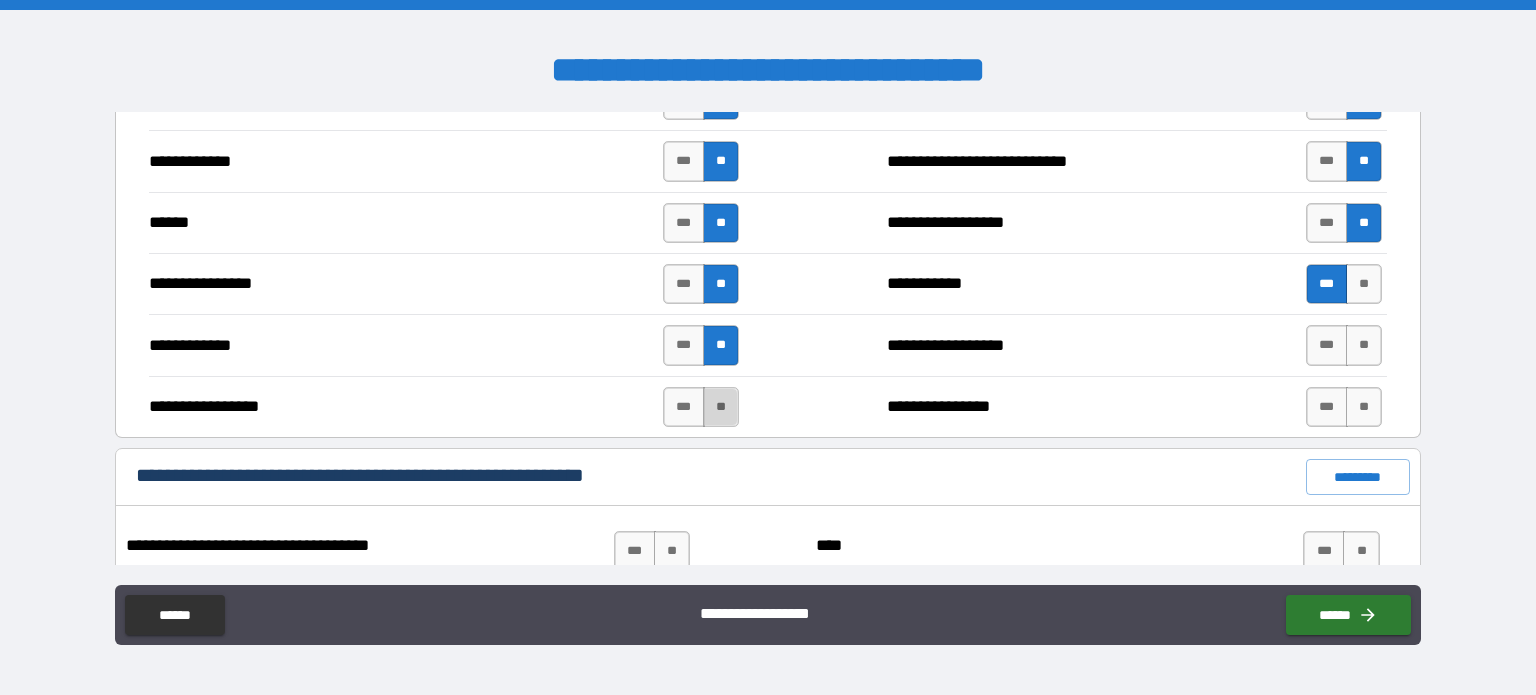 click on "**" at bounding box center (721, 407) 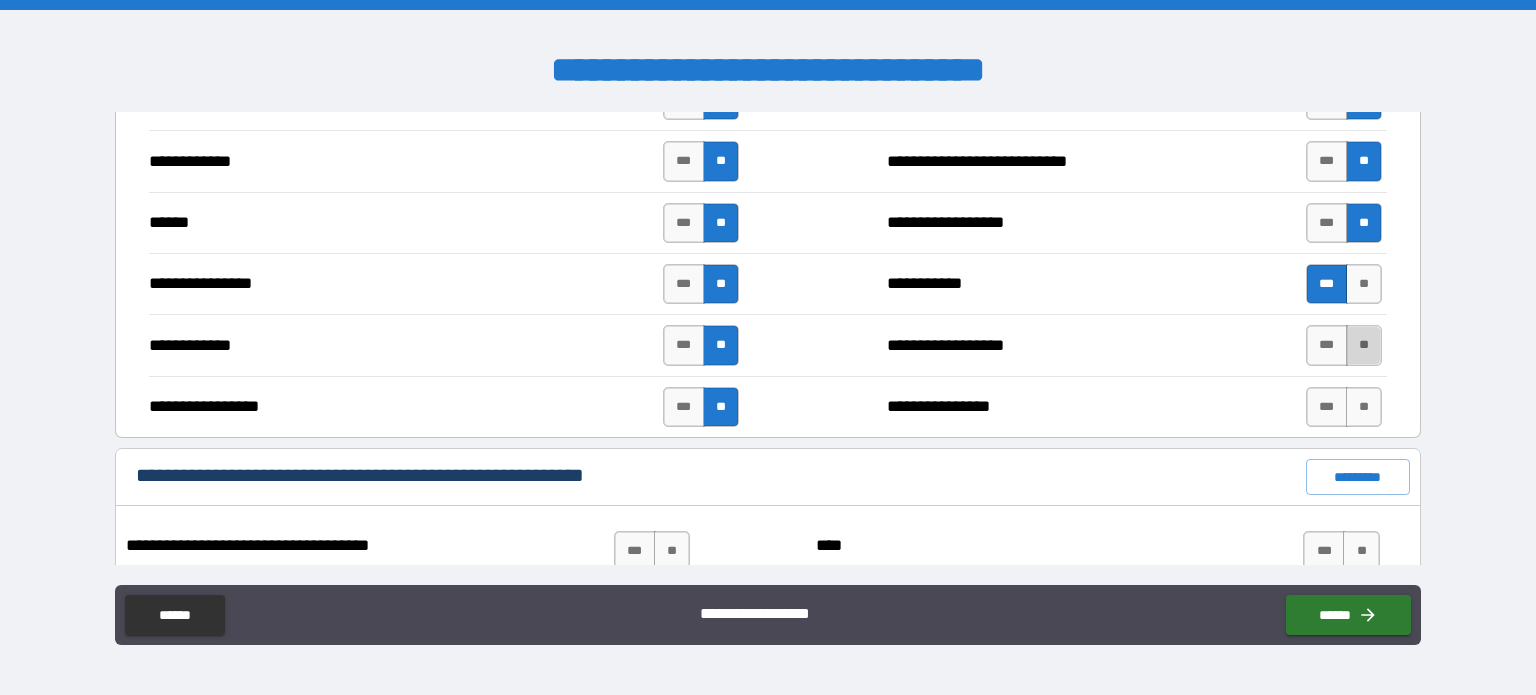 click on "**" at bounding box center (1364, 345) 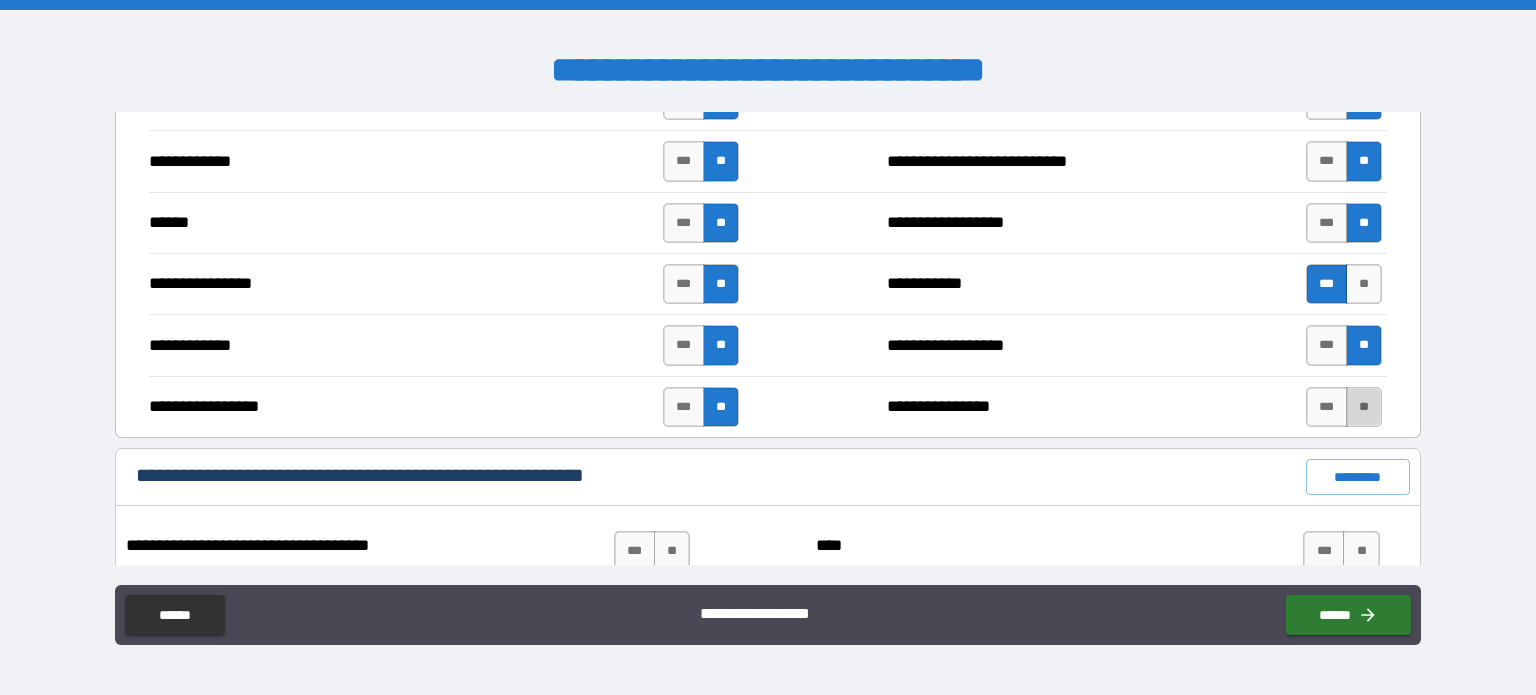 click on "**" at bounding box center (1364, 407) 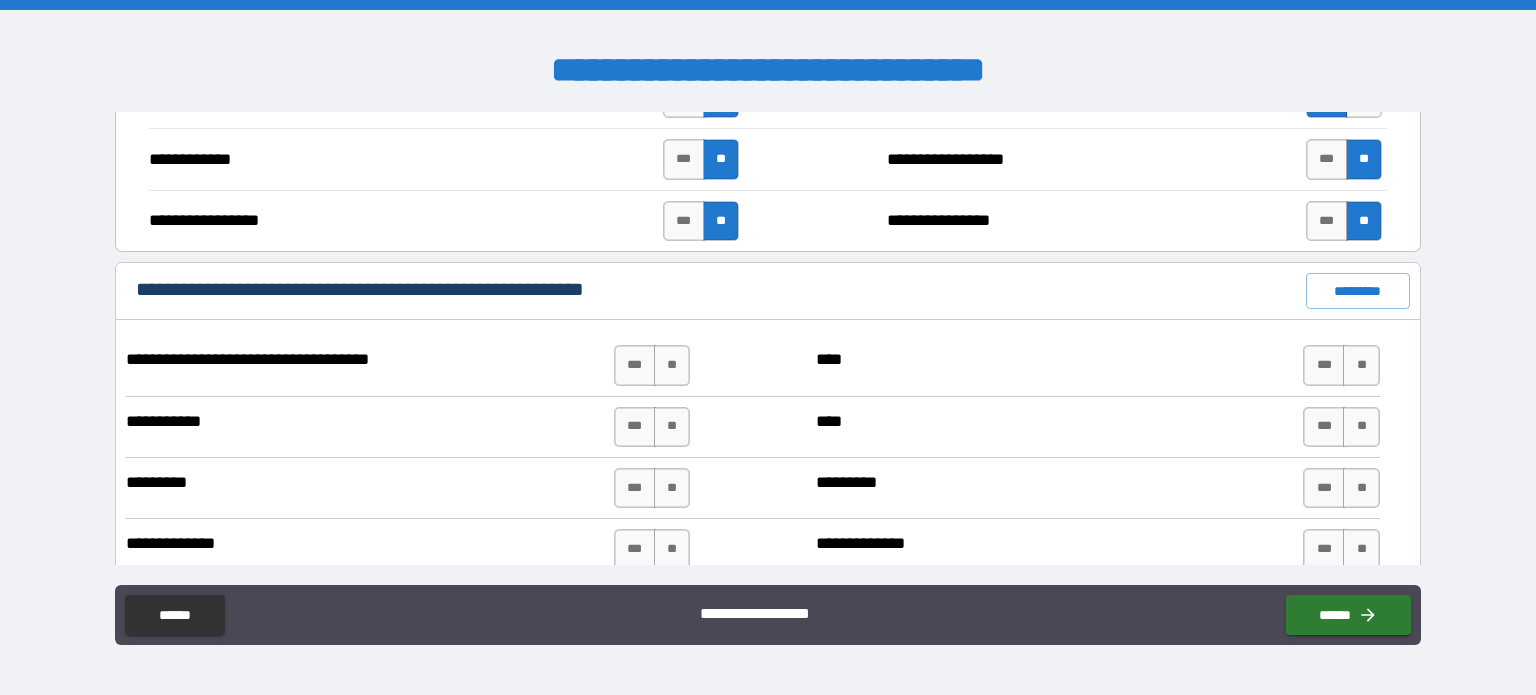 scroll, scrollTop: 4749, scrollLeft: 0, axis: vertical 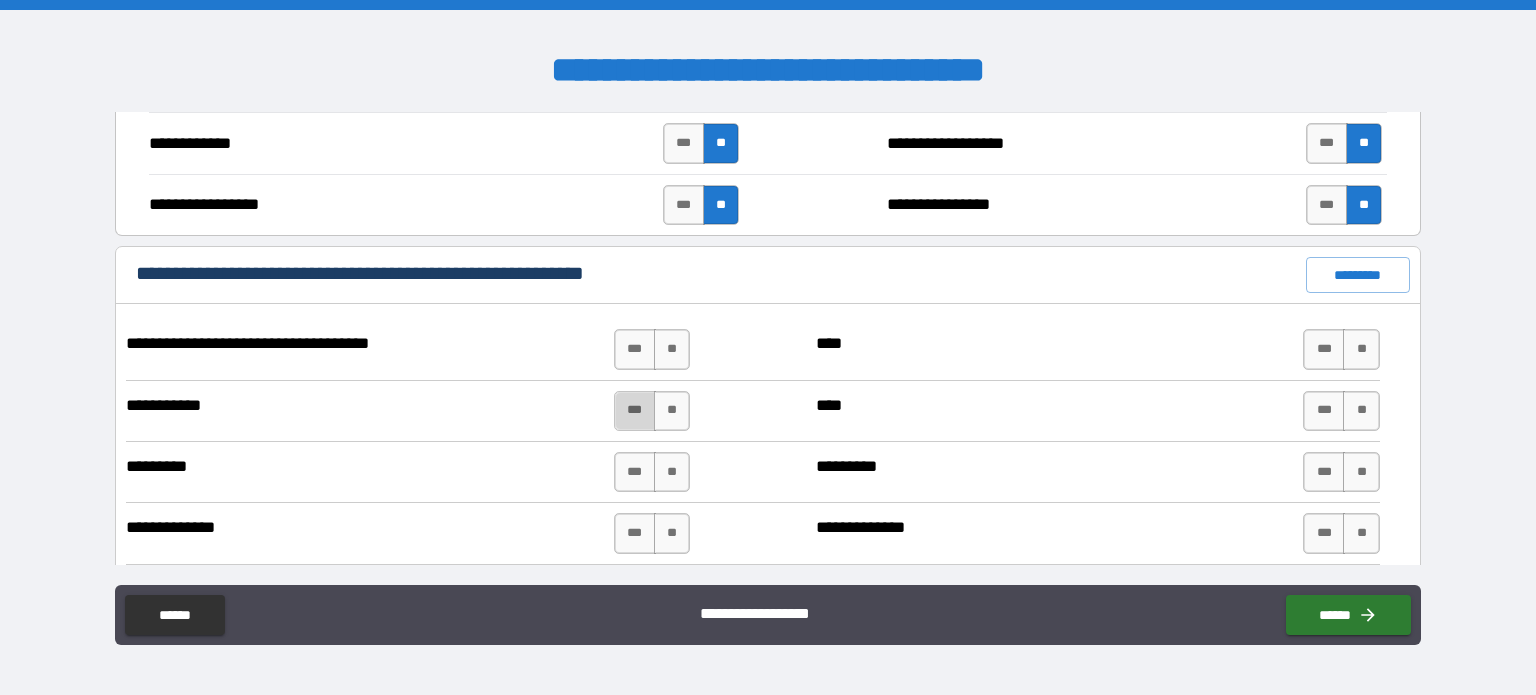 click on "***" at bounding box center [635, 411] 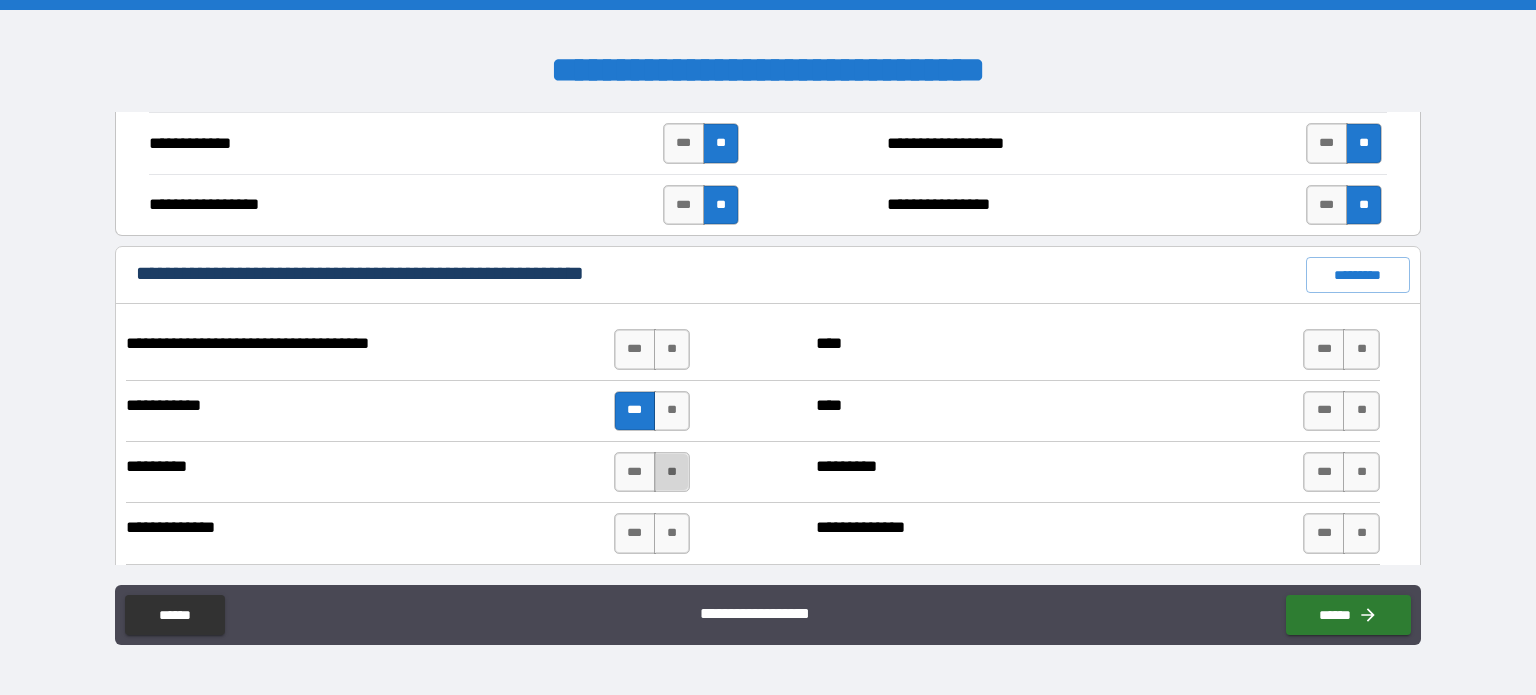 click on "**" at bounding box center [672, 472] 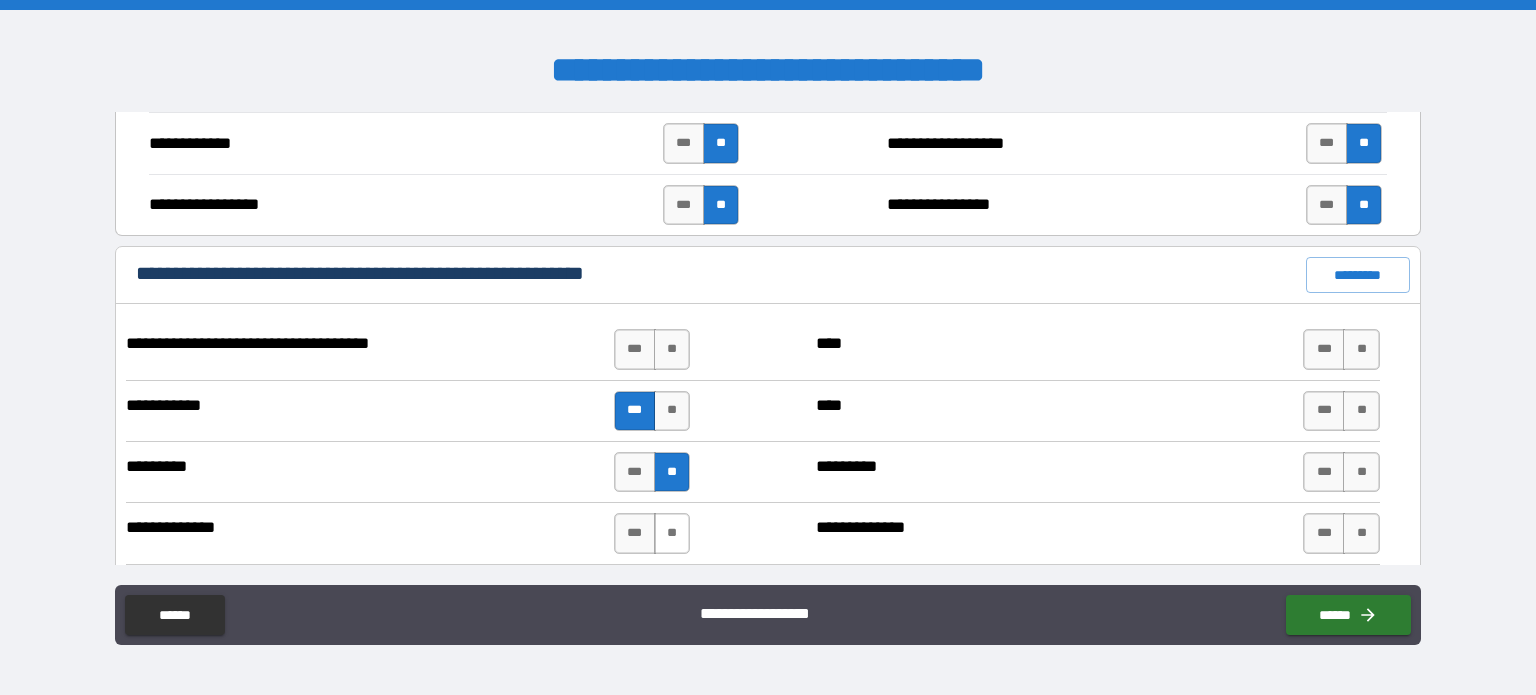 click on "**" at bounding box center [672, 533] 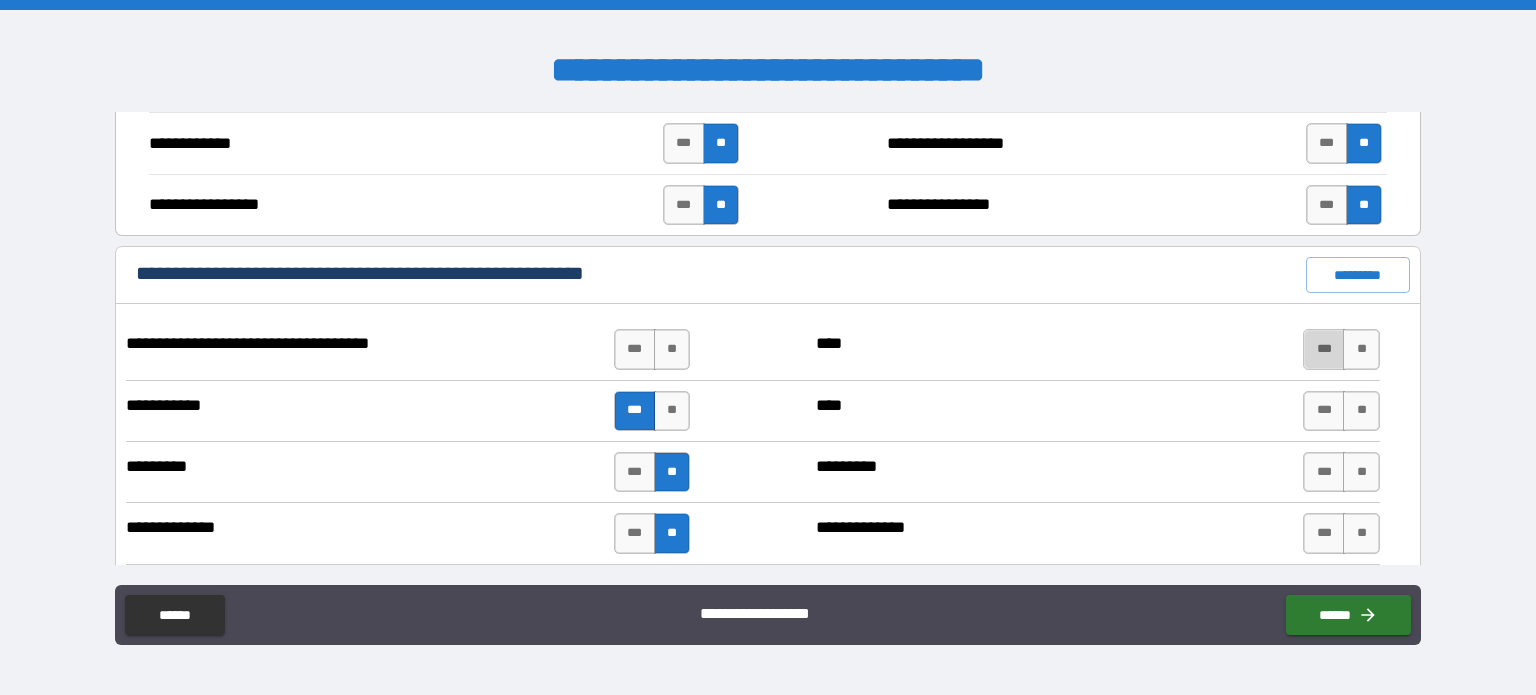 click on "***" at bounding box center [1324, 349] 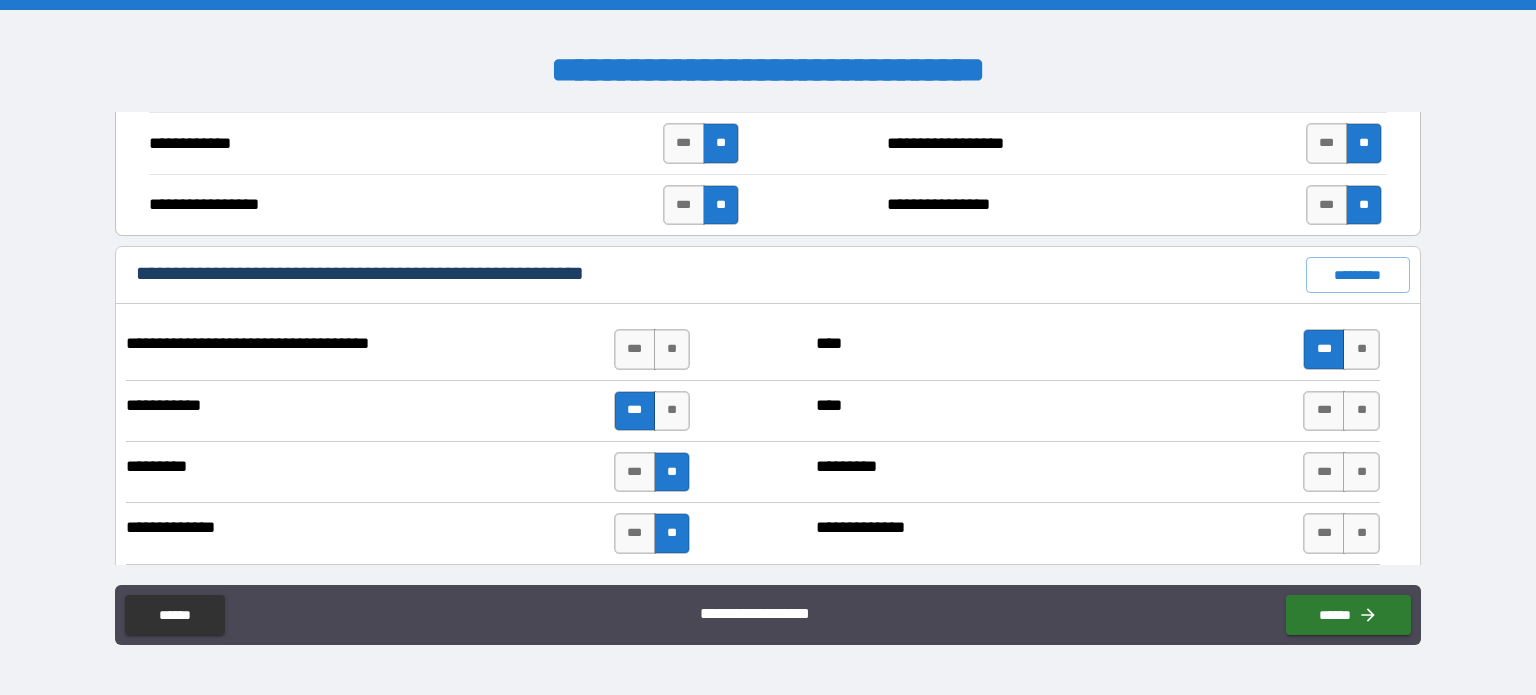click on "**** *** **" at bounding box center (1098, 349) 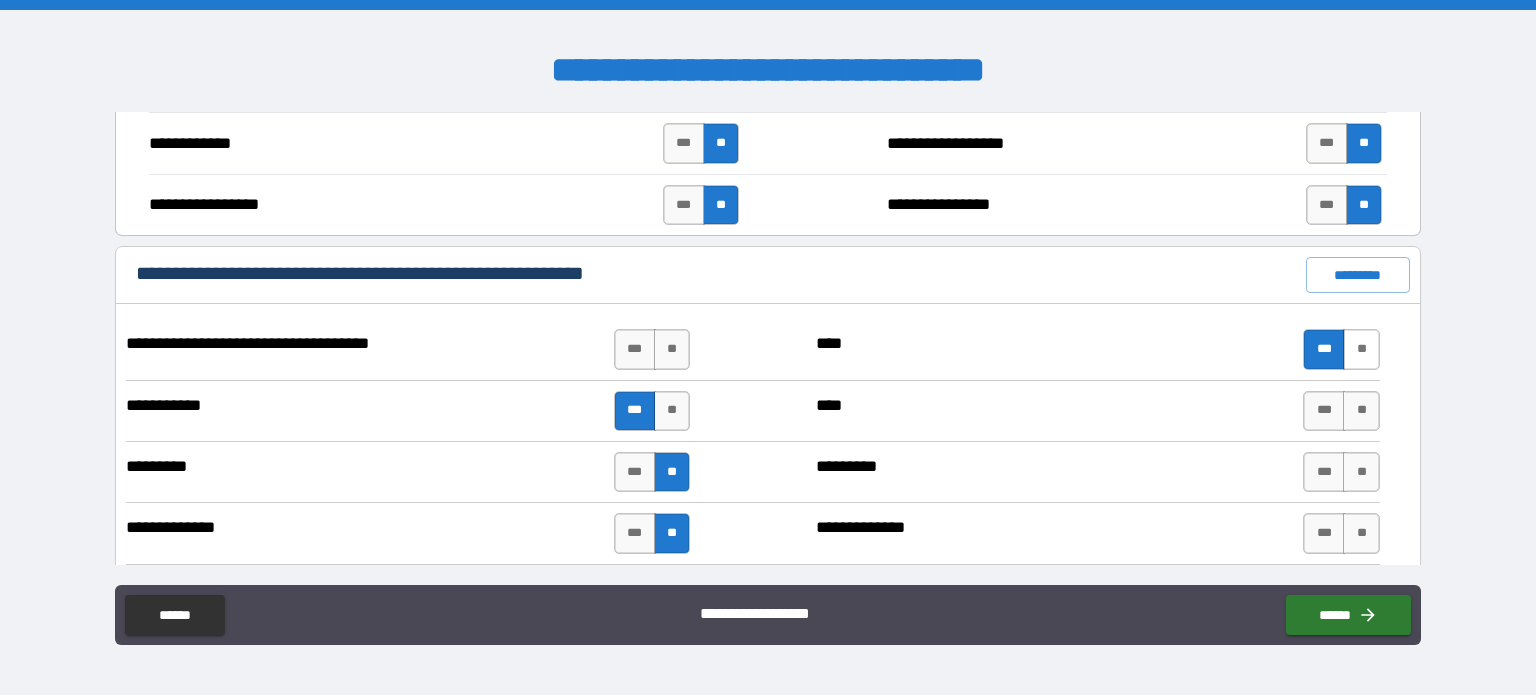 click on "**" at bounding box center [1361, 349] 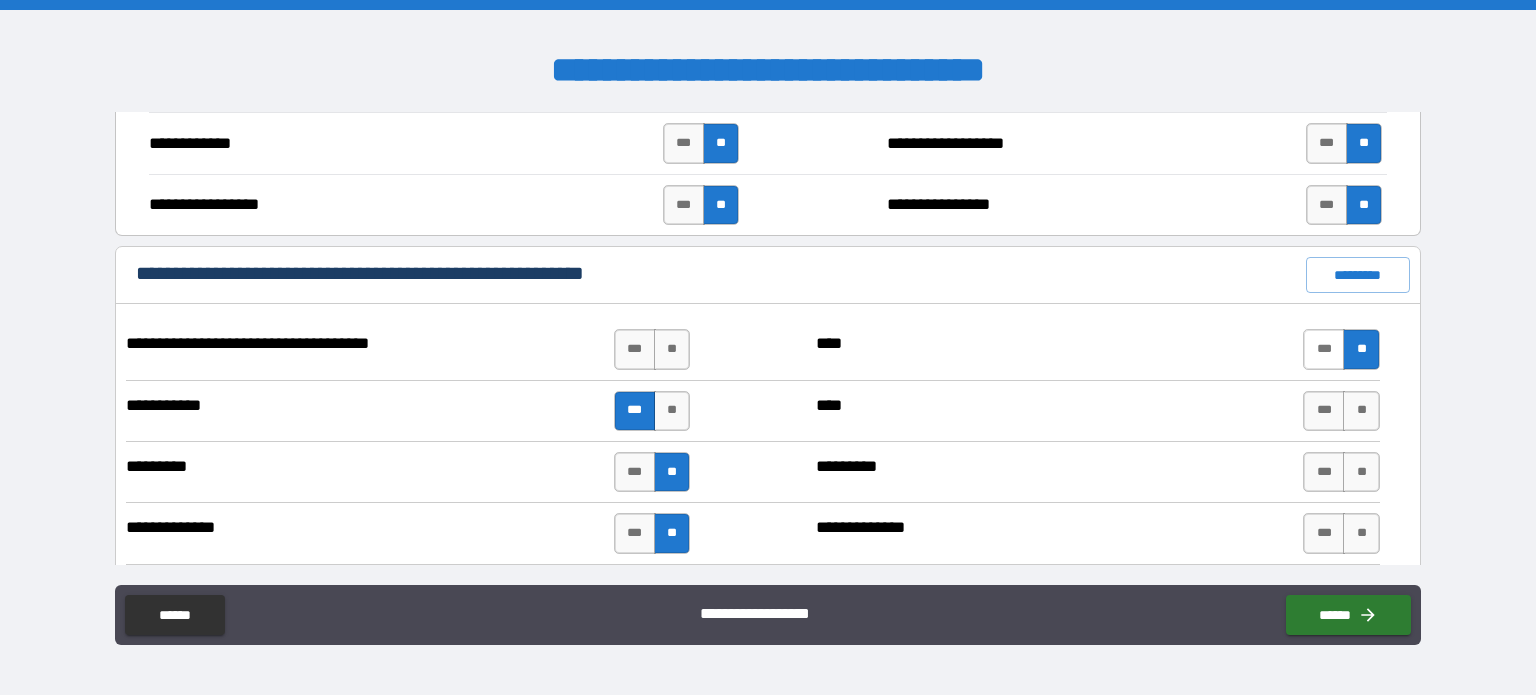 click on "***" at bounding box center [1324, 349] 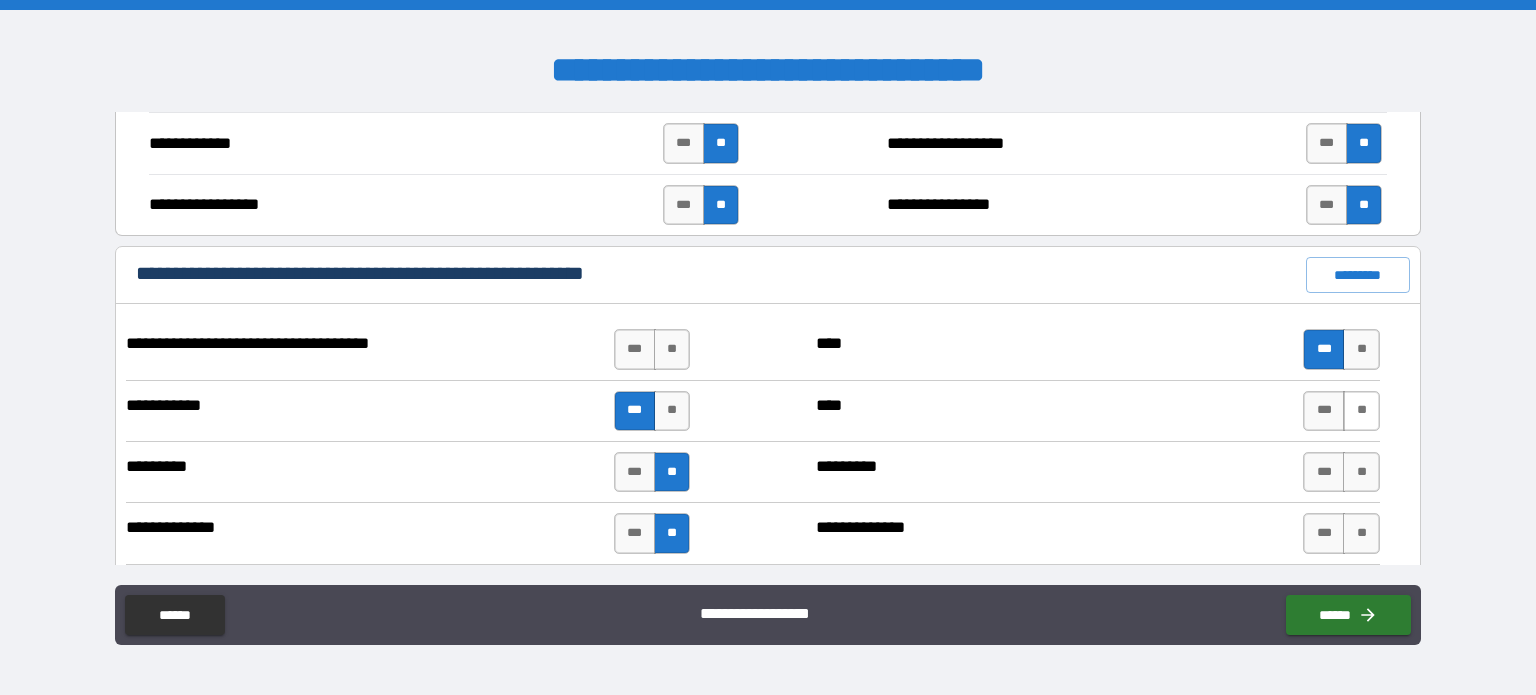click on "**" at bounding box center (1361, 411) 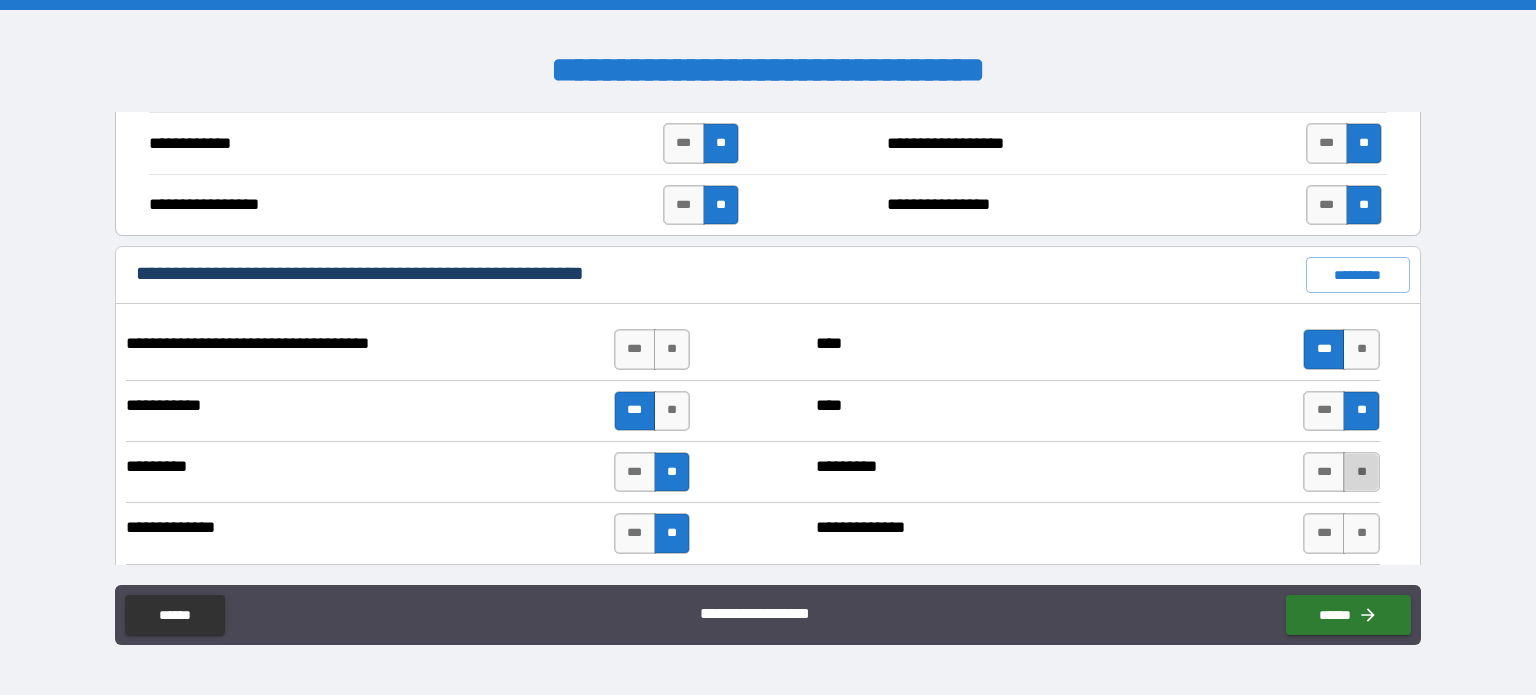 click on "**" at bounding box center [1361, 472] 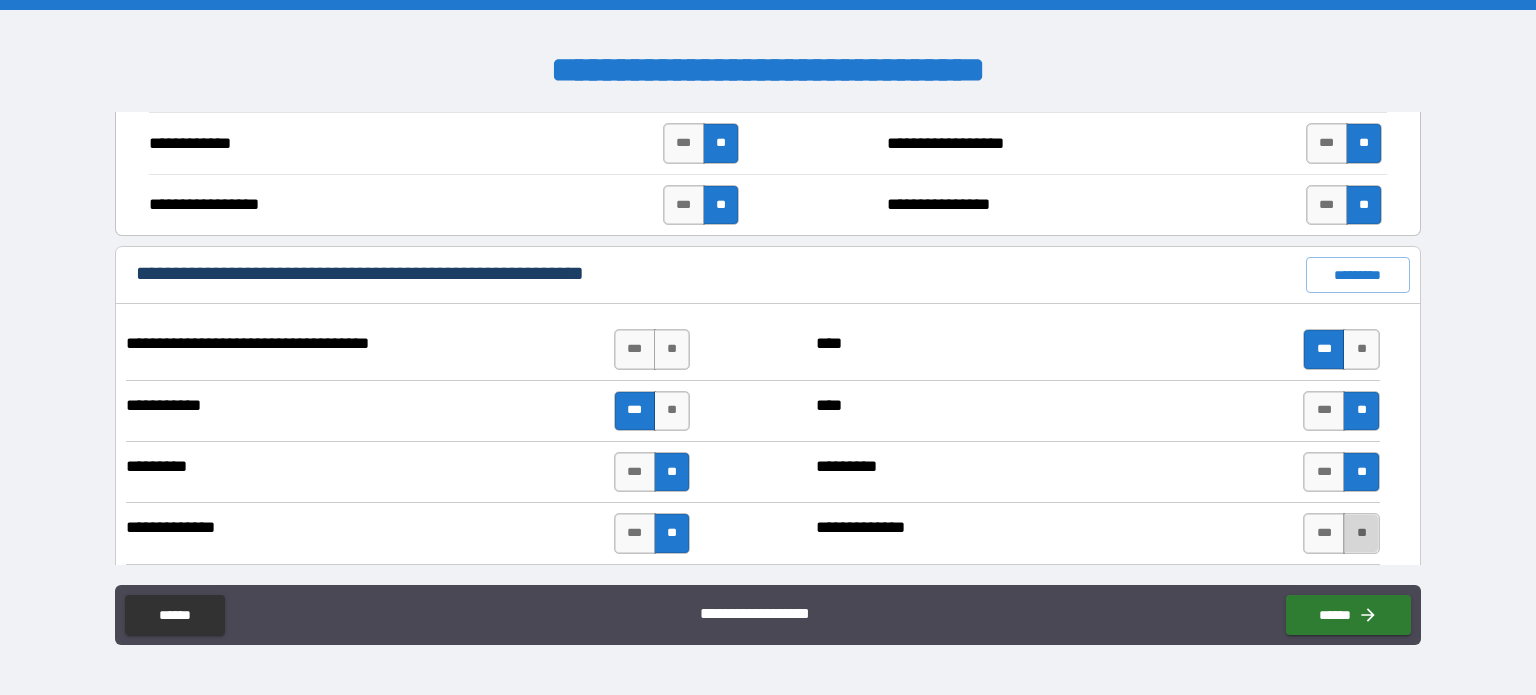 click on "**" at bounding box center (1361, 533) 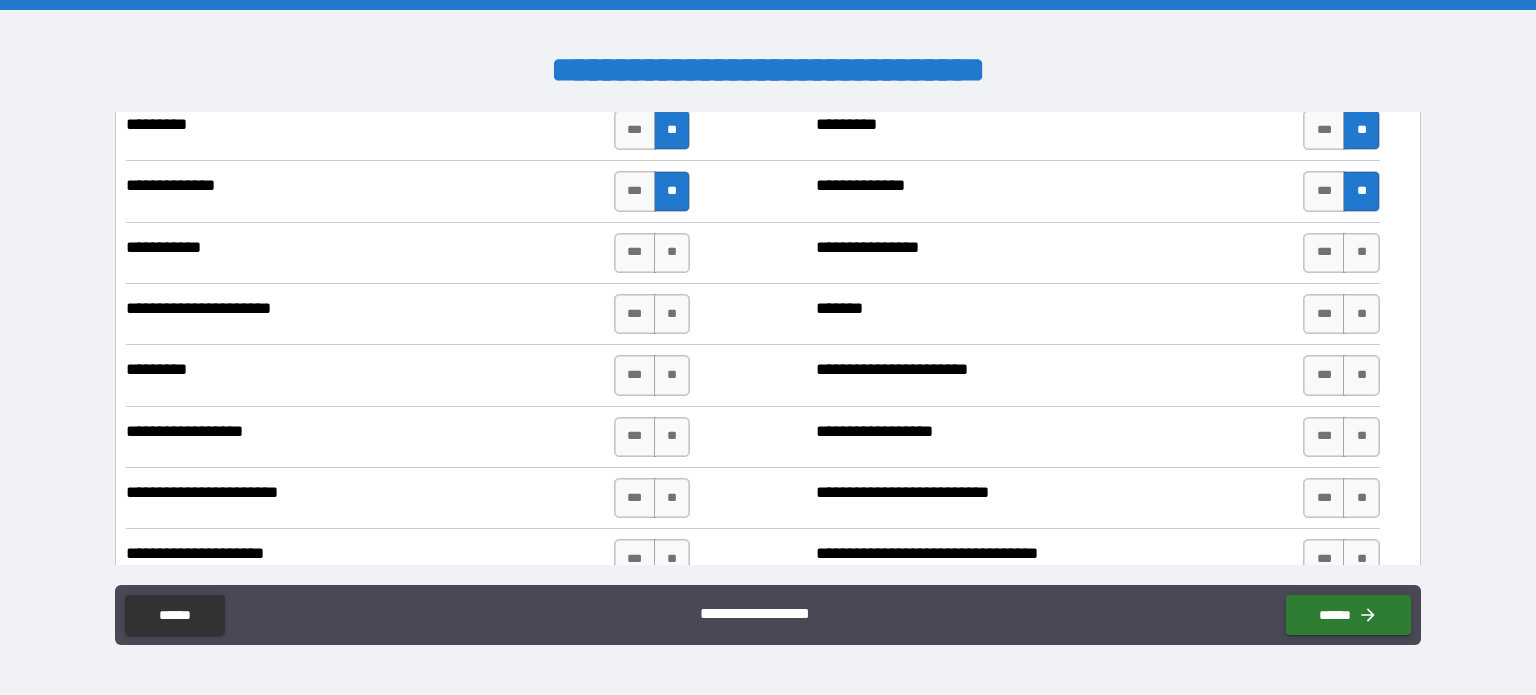 scroll, scrollTop: 5122, scrollLeft: 0, axis: vertical 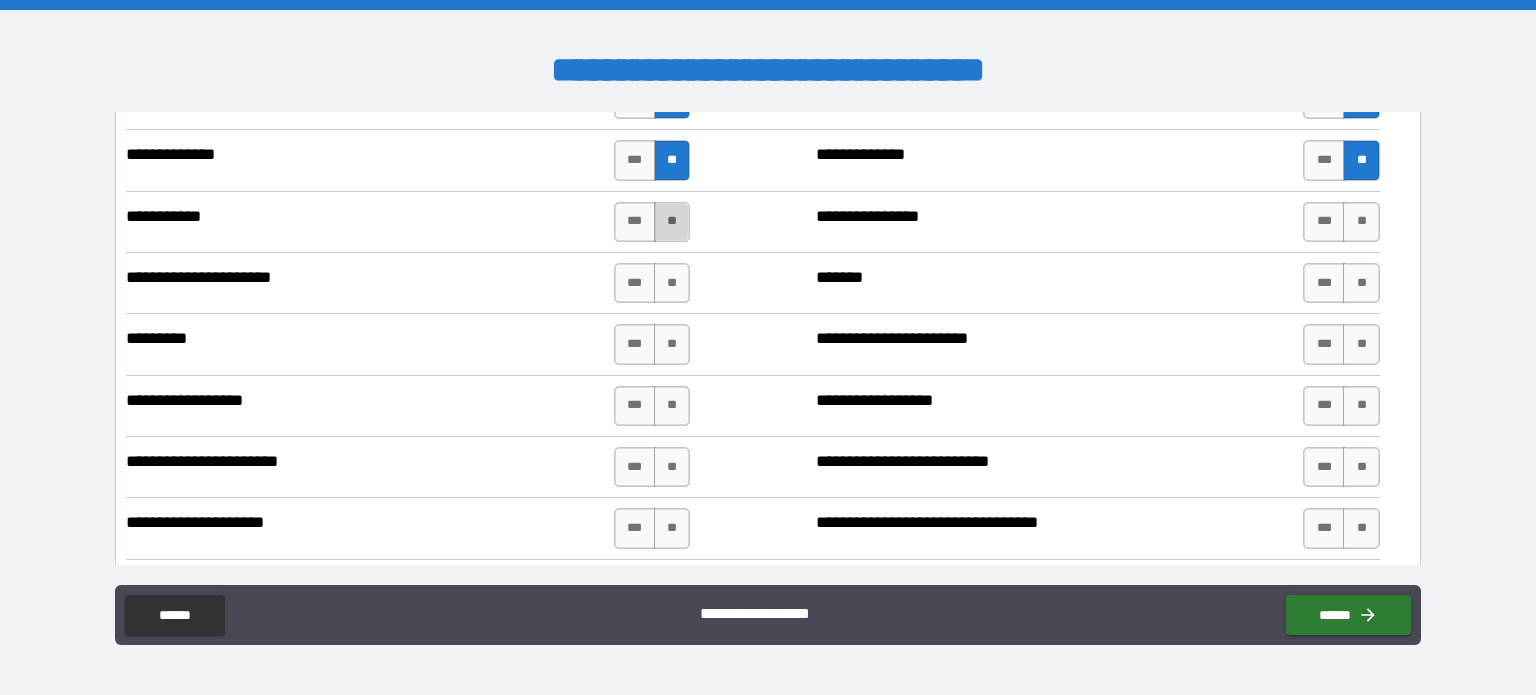 click on "**" at bounding box center [672, 222] 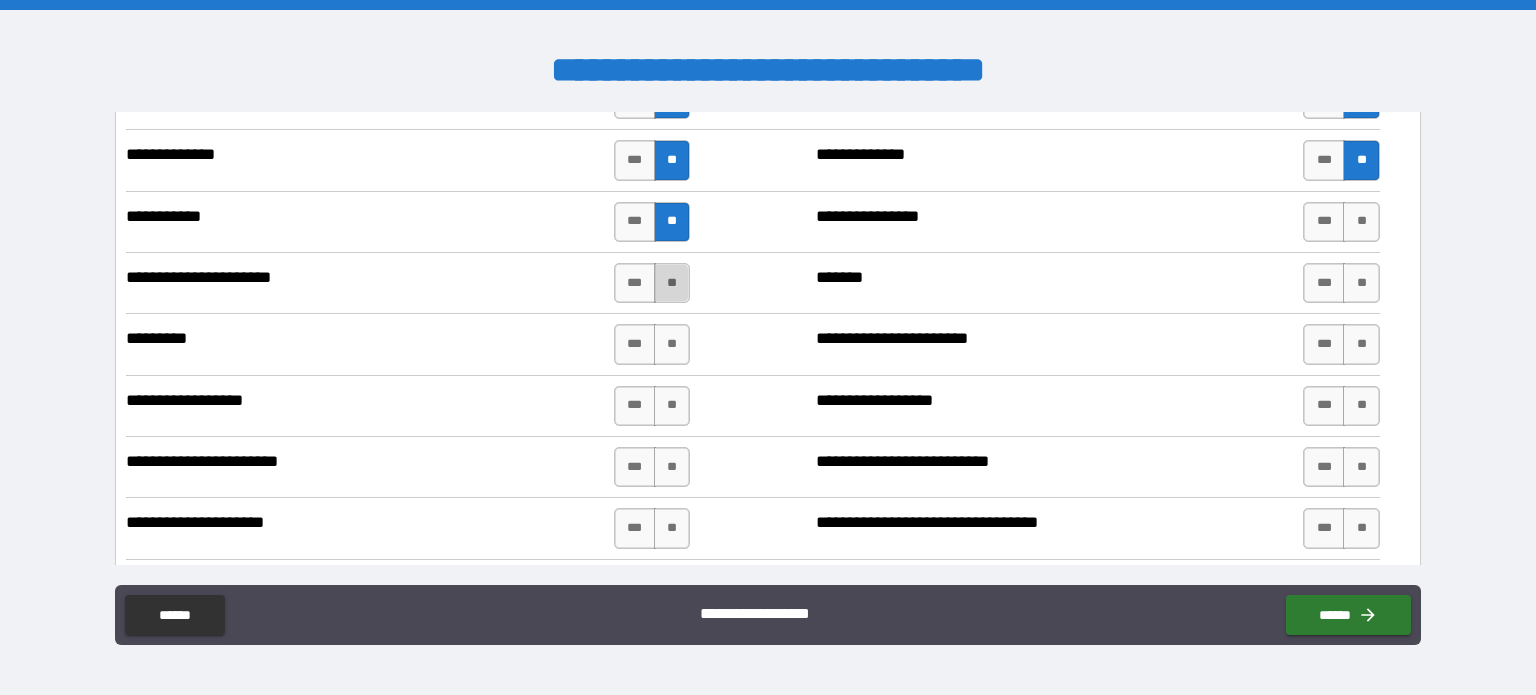 click on "**" at bounding box center [672, 283] 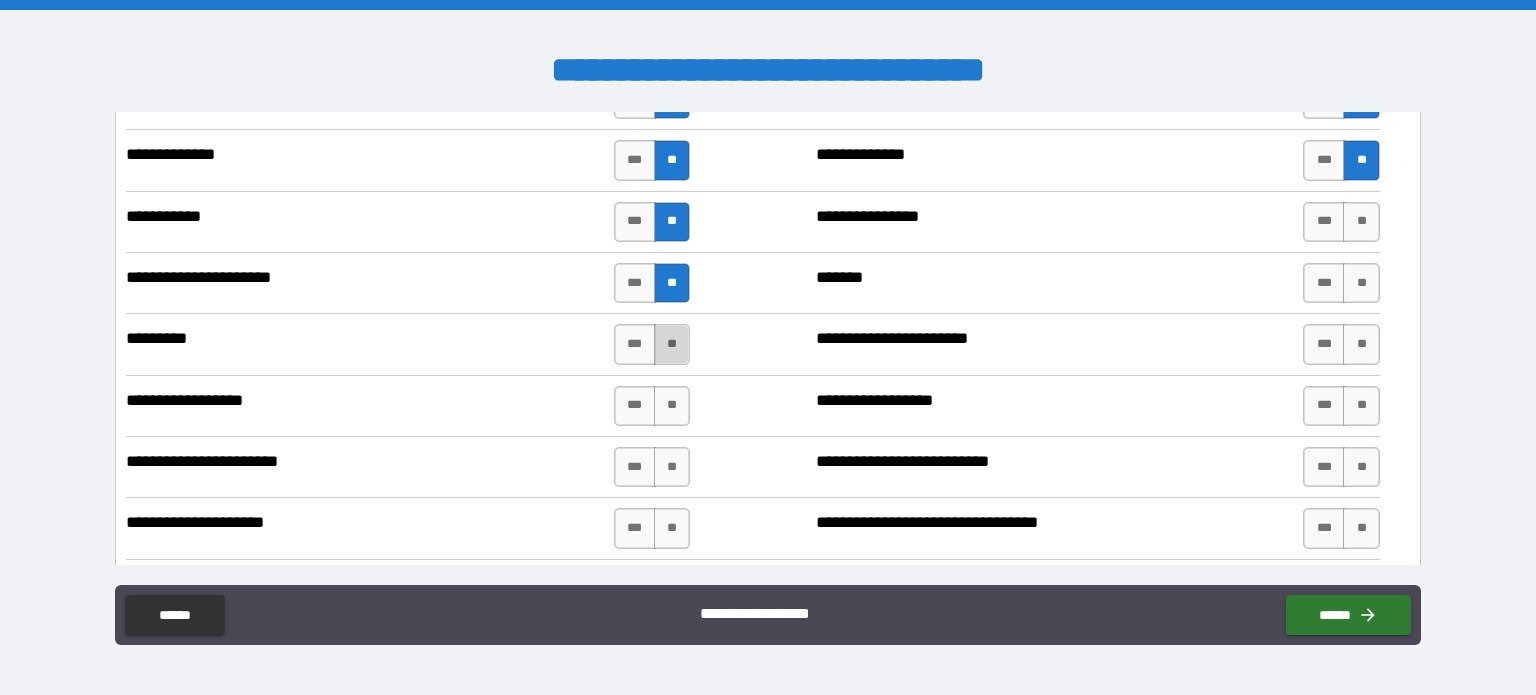 click on "**" at bounding box center (672, 344) 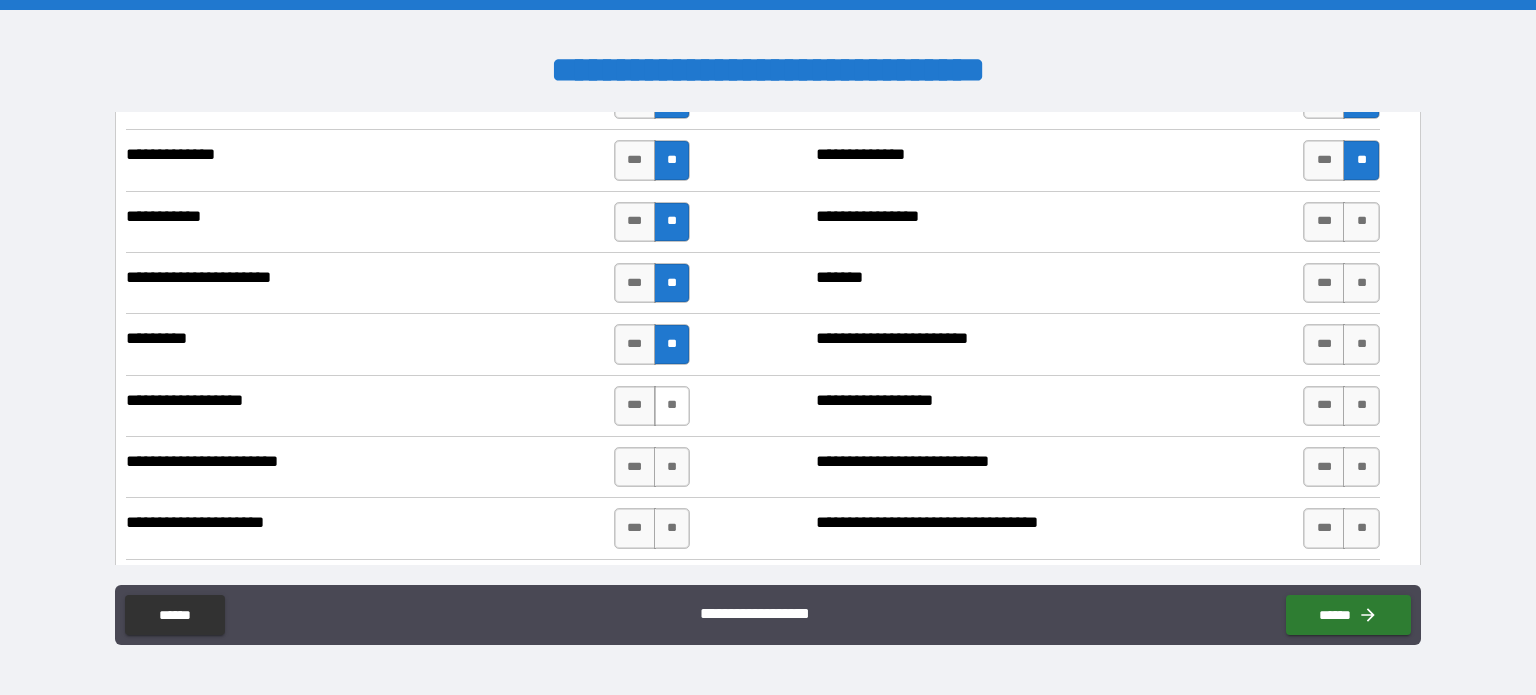 click on "**" at bounding box center [672, 406] 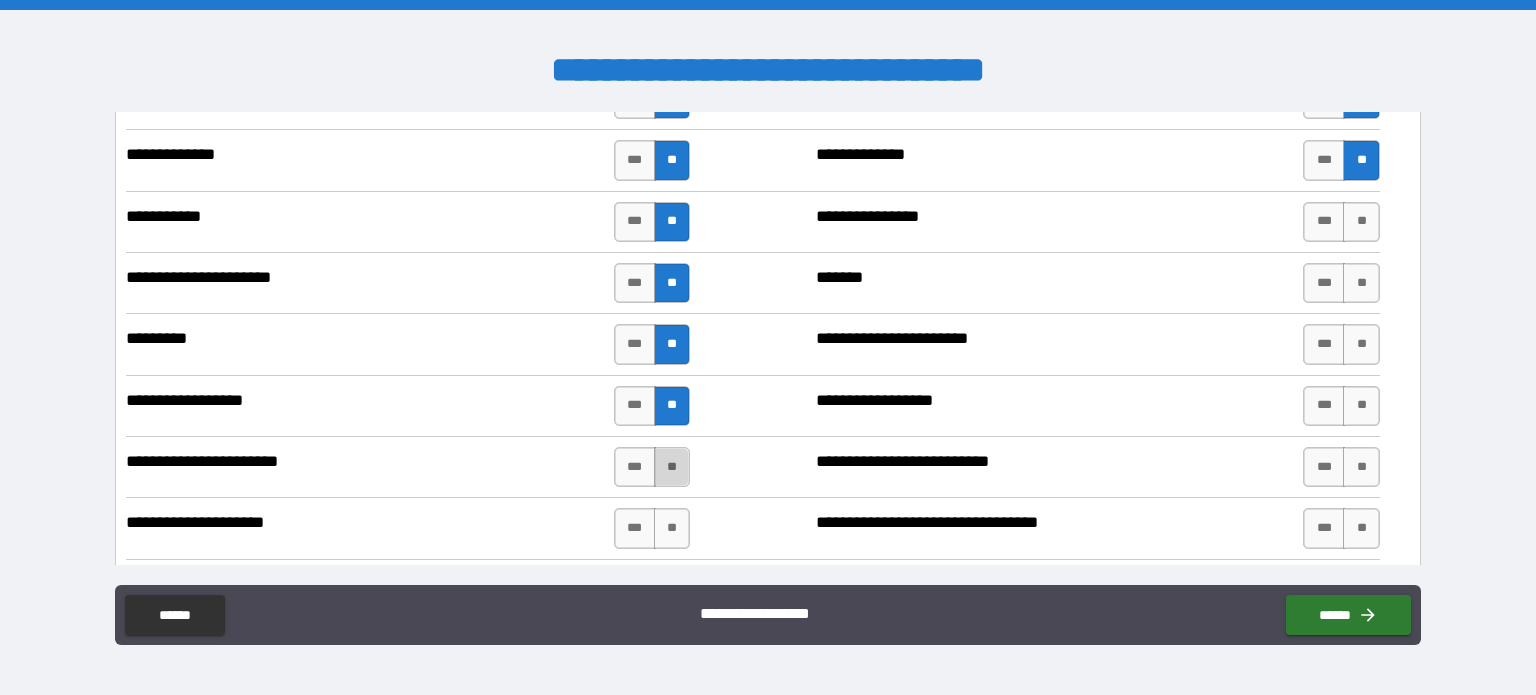 click on "**" at bounding box center [672, 467] 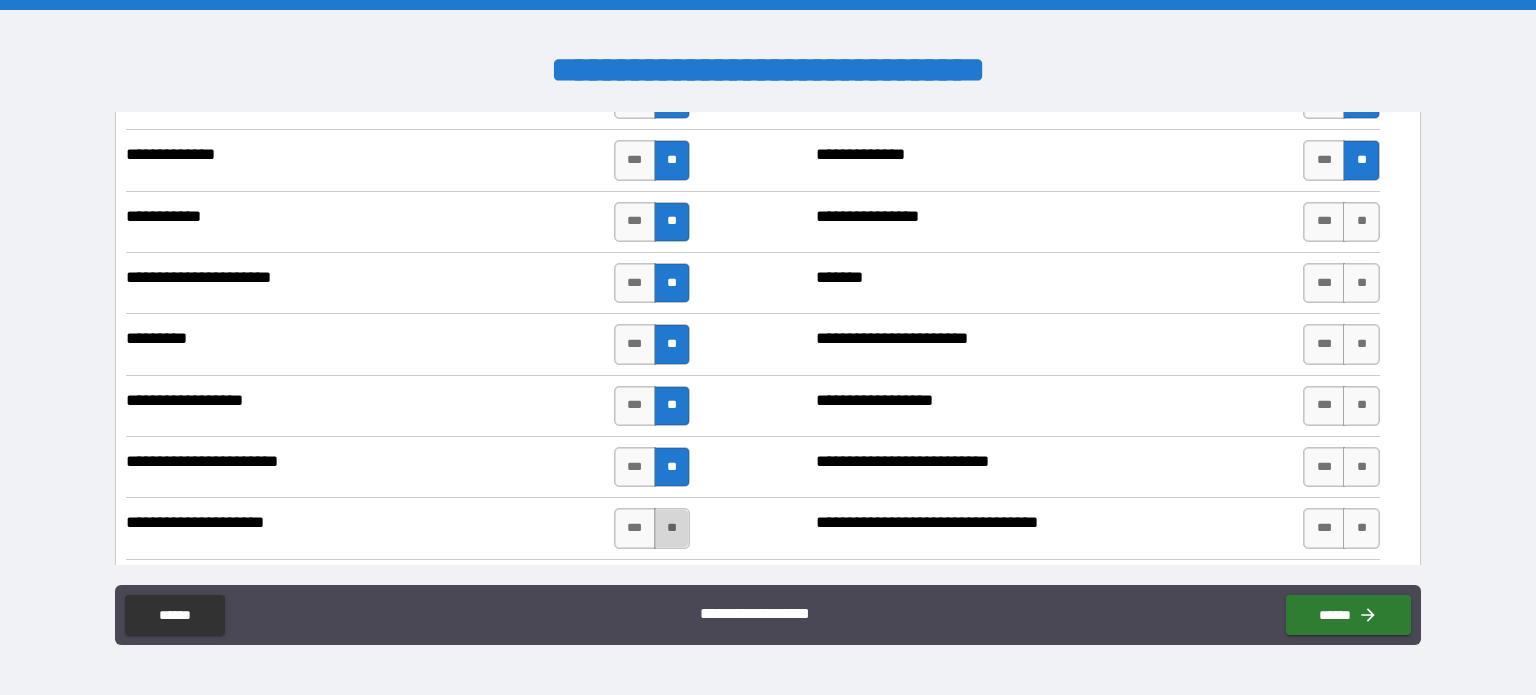 click on "**" at bounding box center [672, 528] 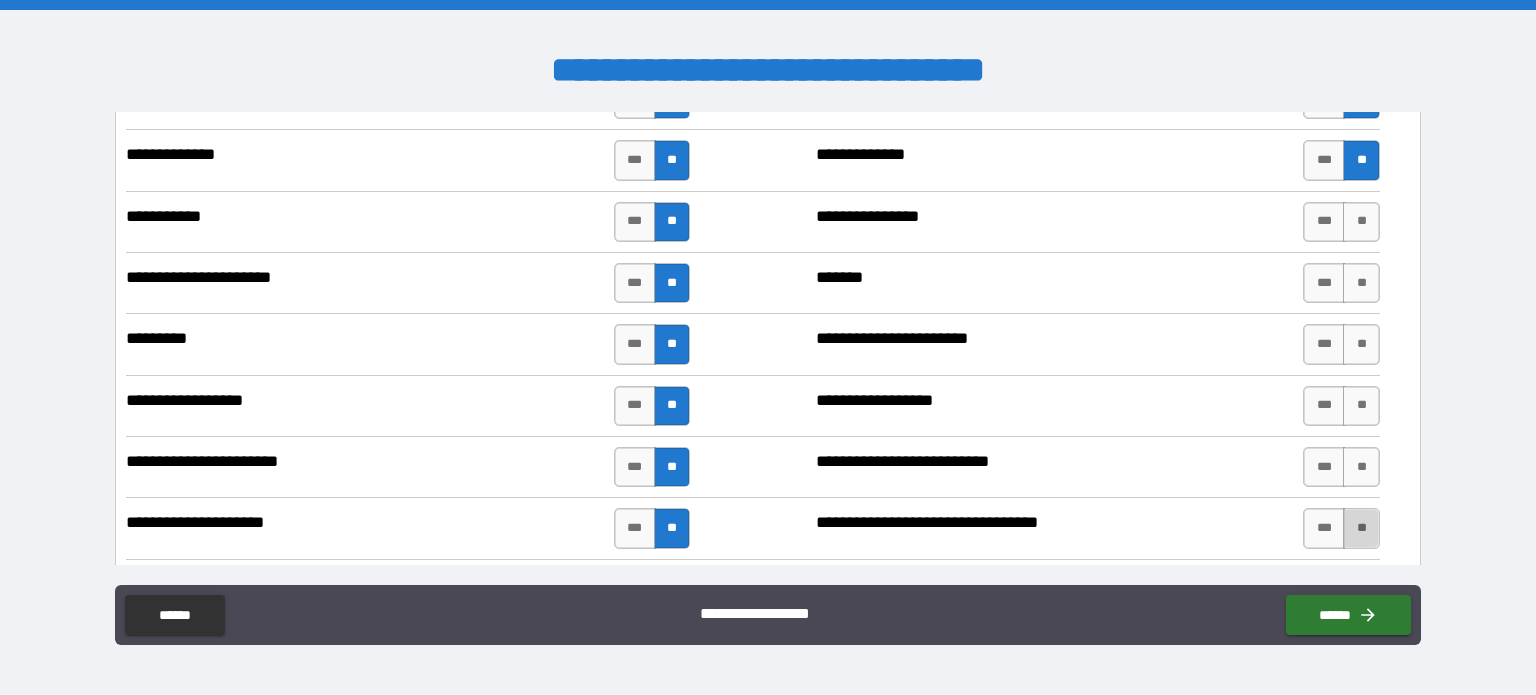 click on "**" at bounding box center [1361, 528] 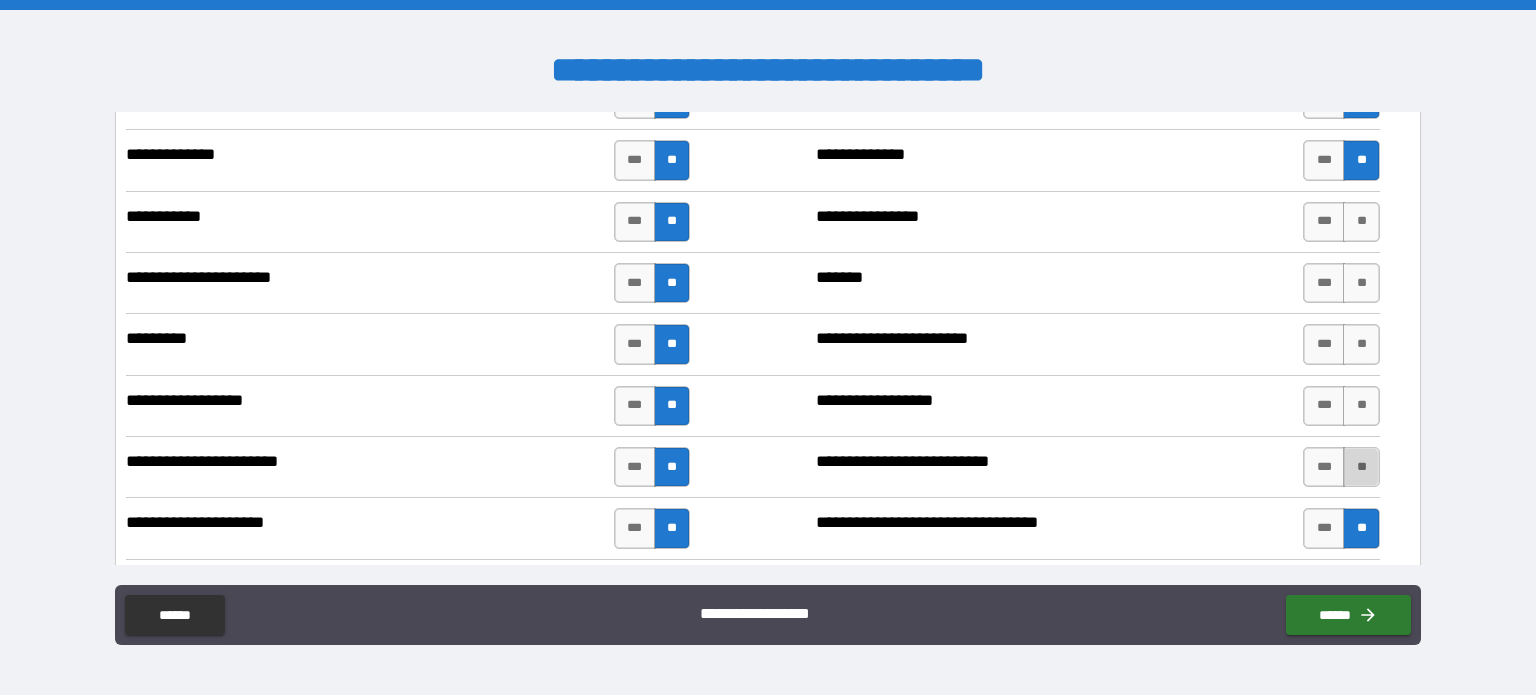 click on "**" at bounding box center [1361, 467] 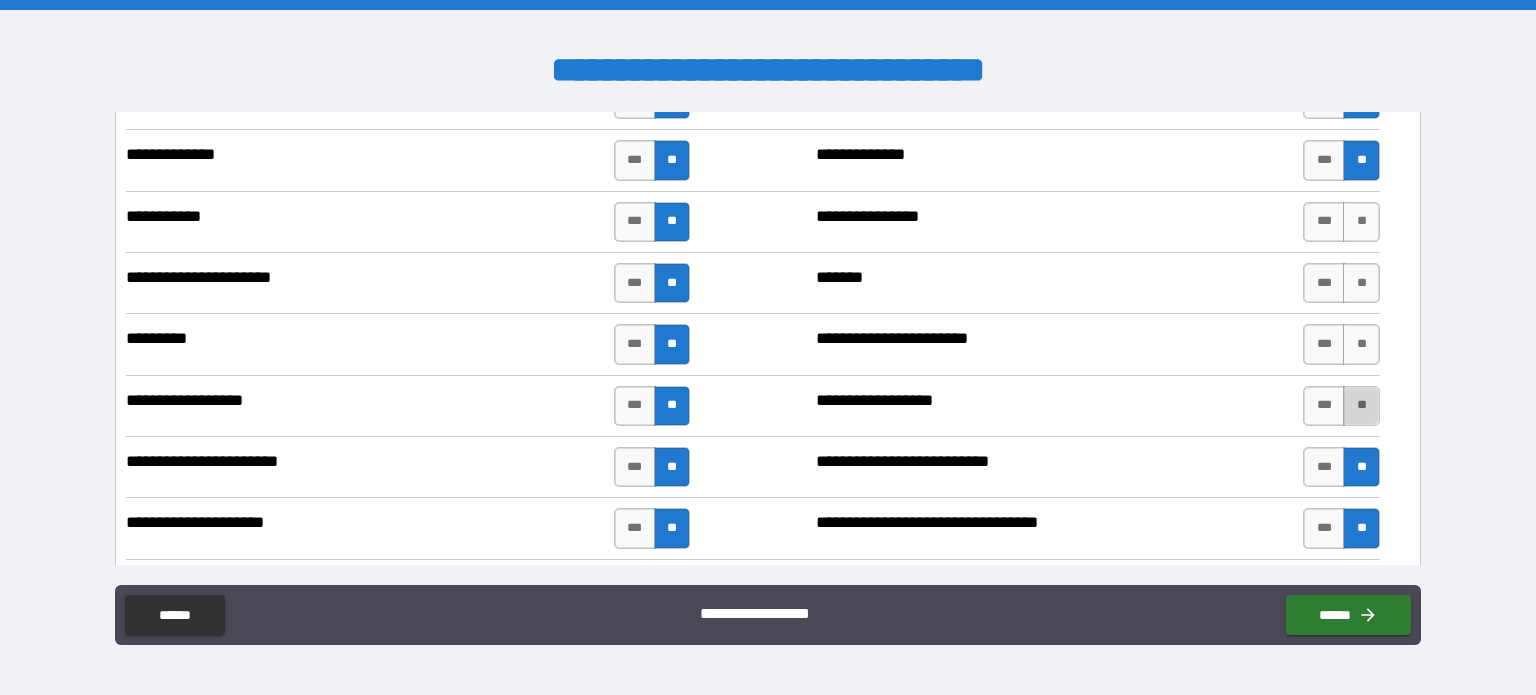 click on "**" at bounding box center (1361, 406) 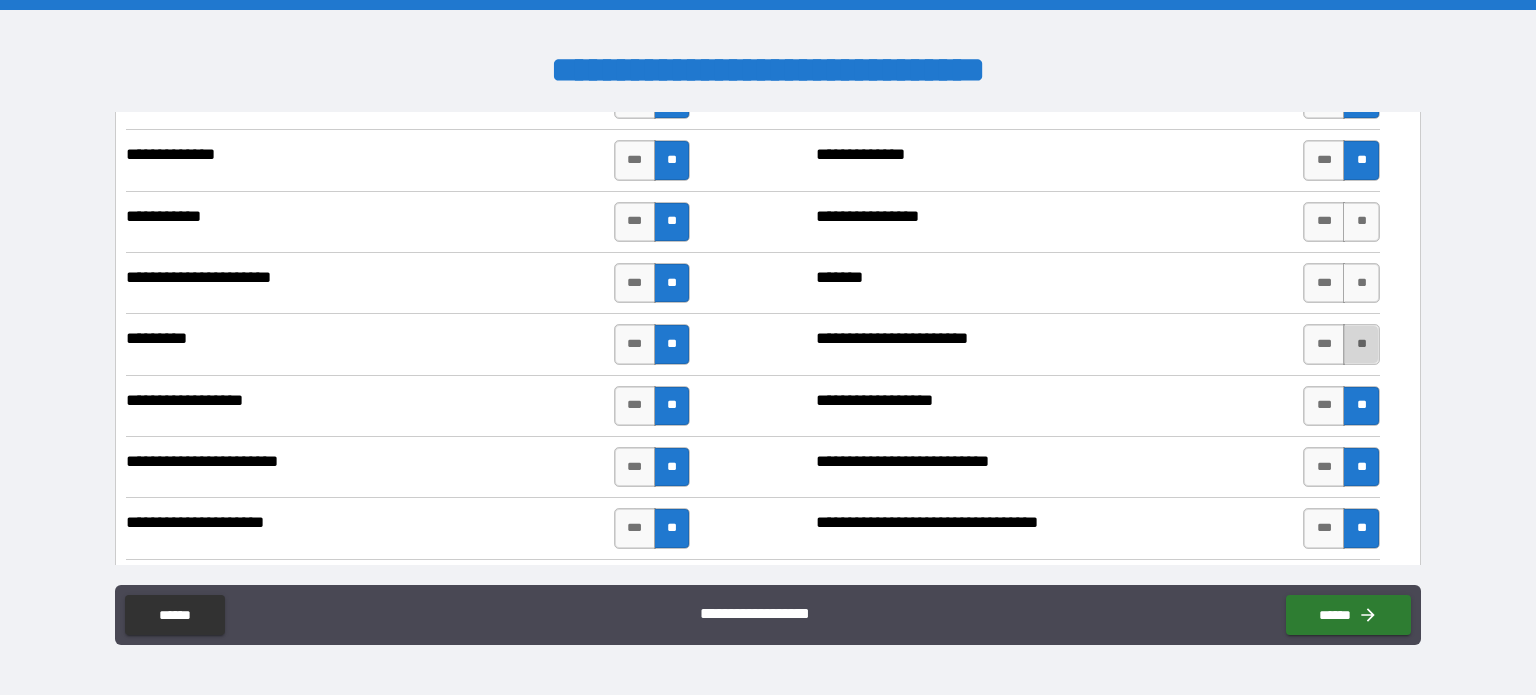 click on "**" at bounding box center [1361, 344] 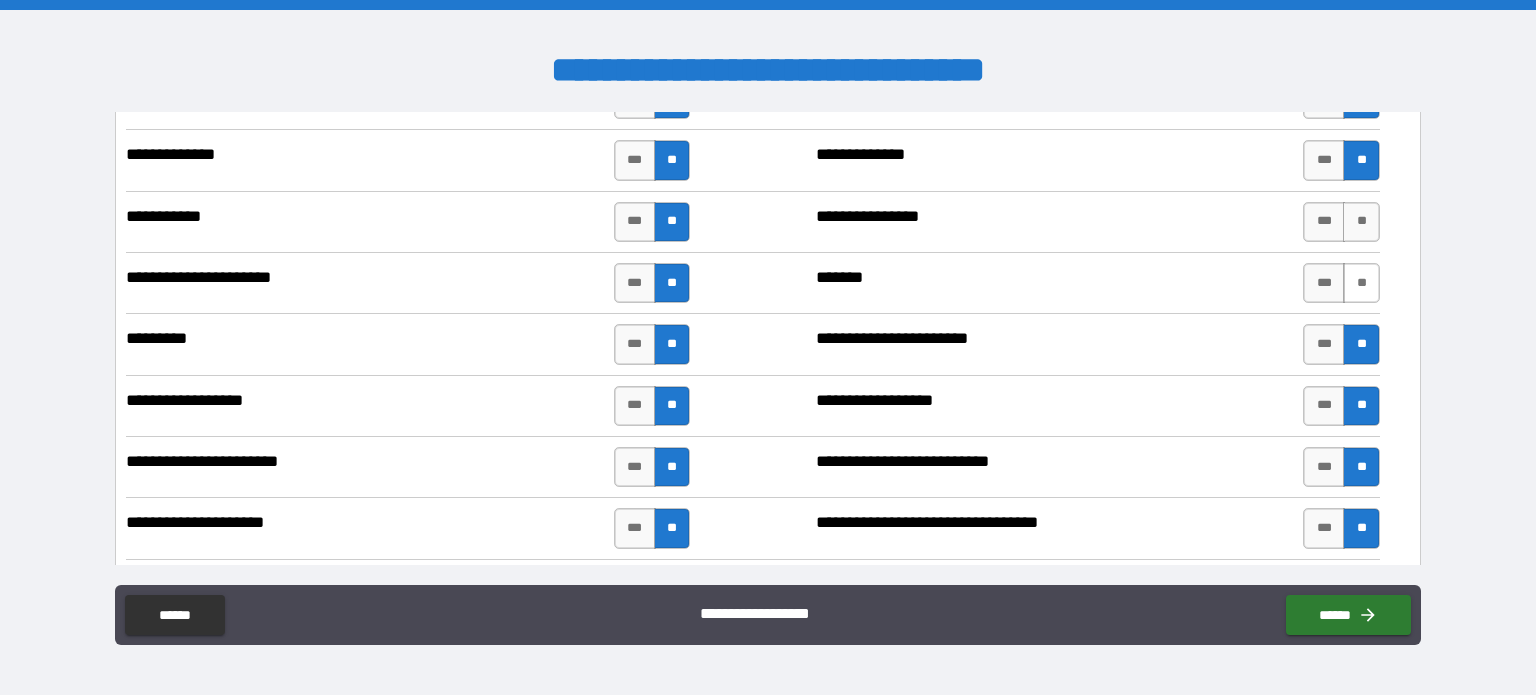 click on "**" at bounding box center (1361, 283) 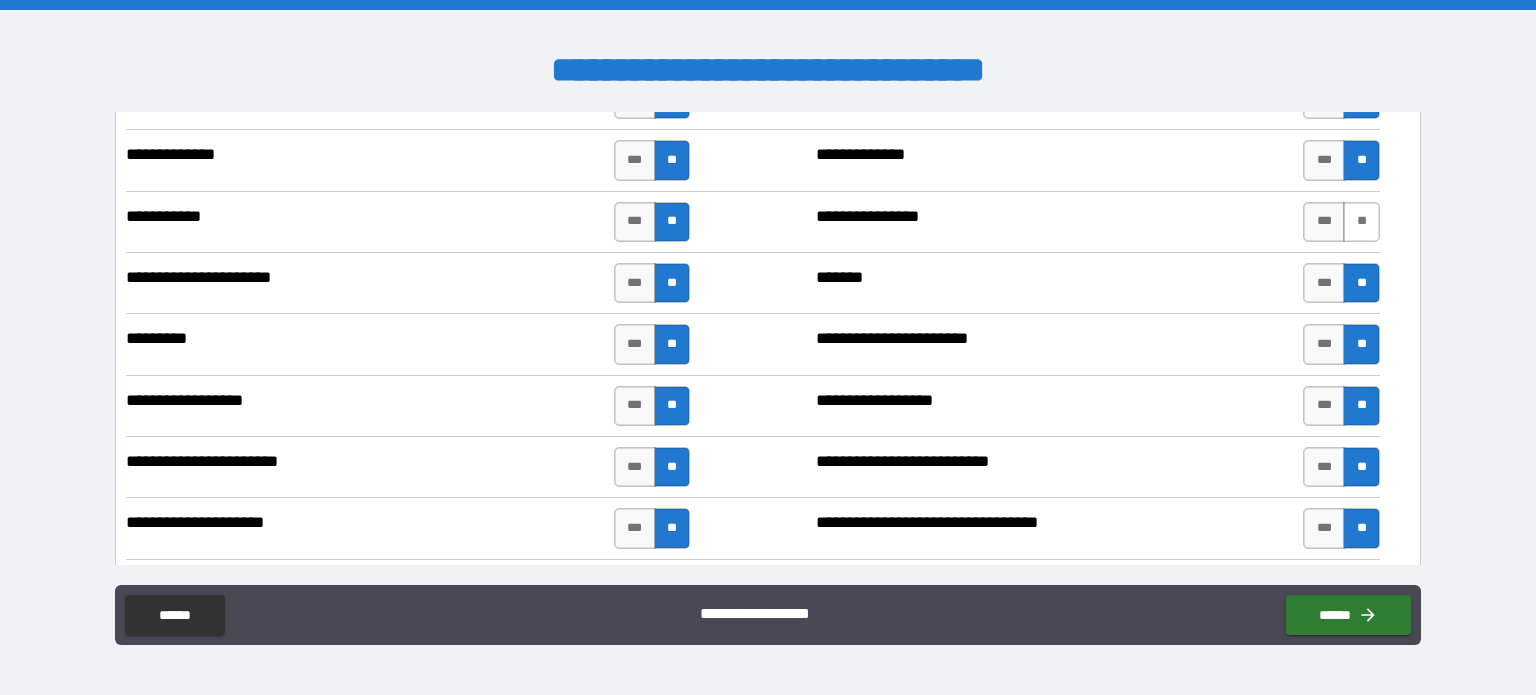 click on "**" at bounding box center (1361, 222) 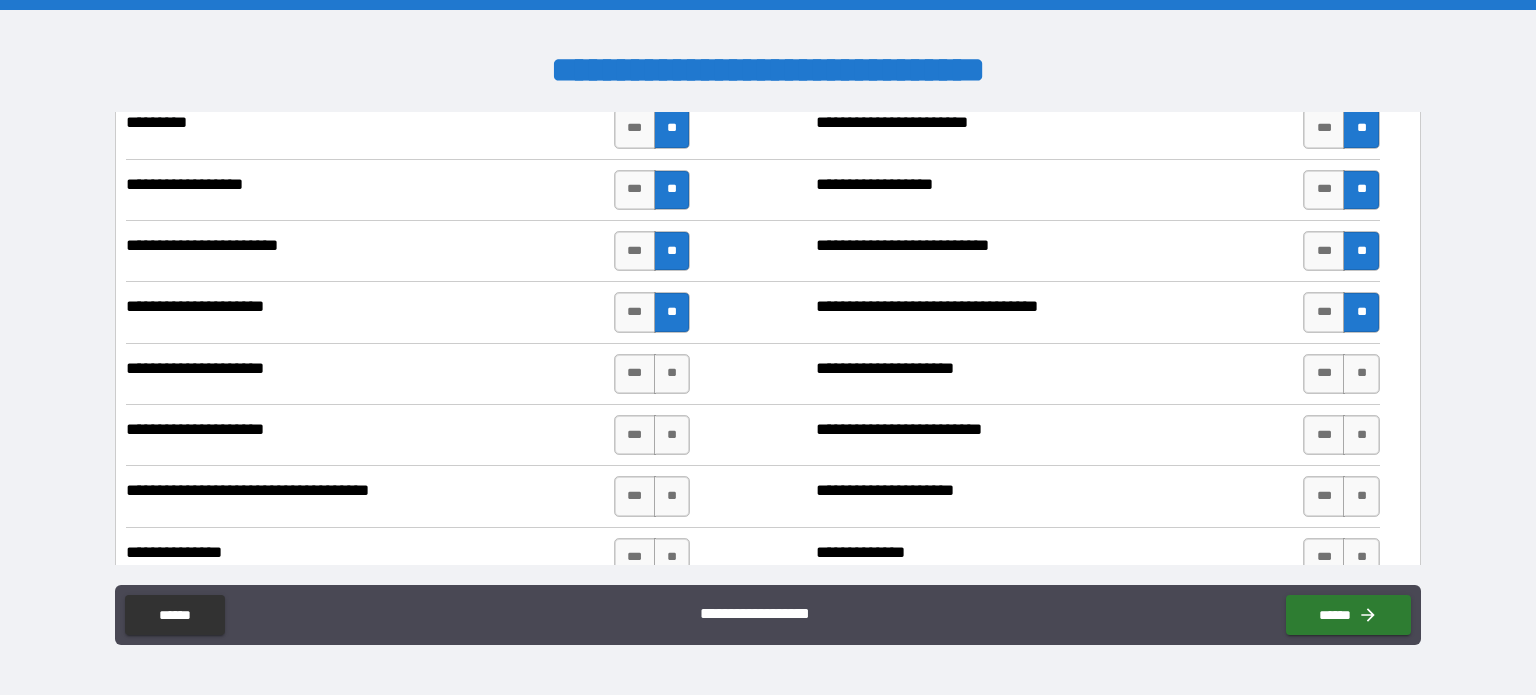 scroll, scrollTop: 5416, scrollLeft: 0, axis: vertical 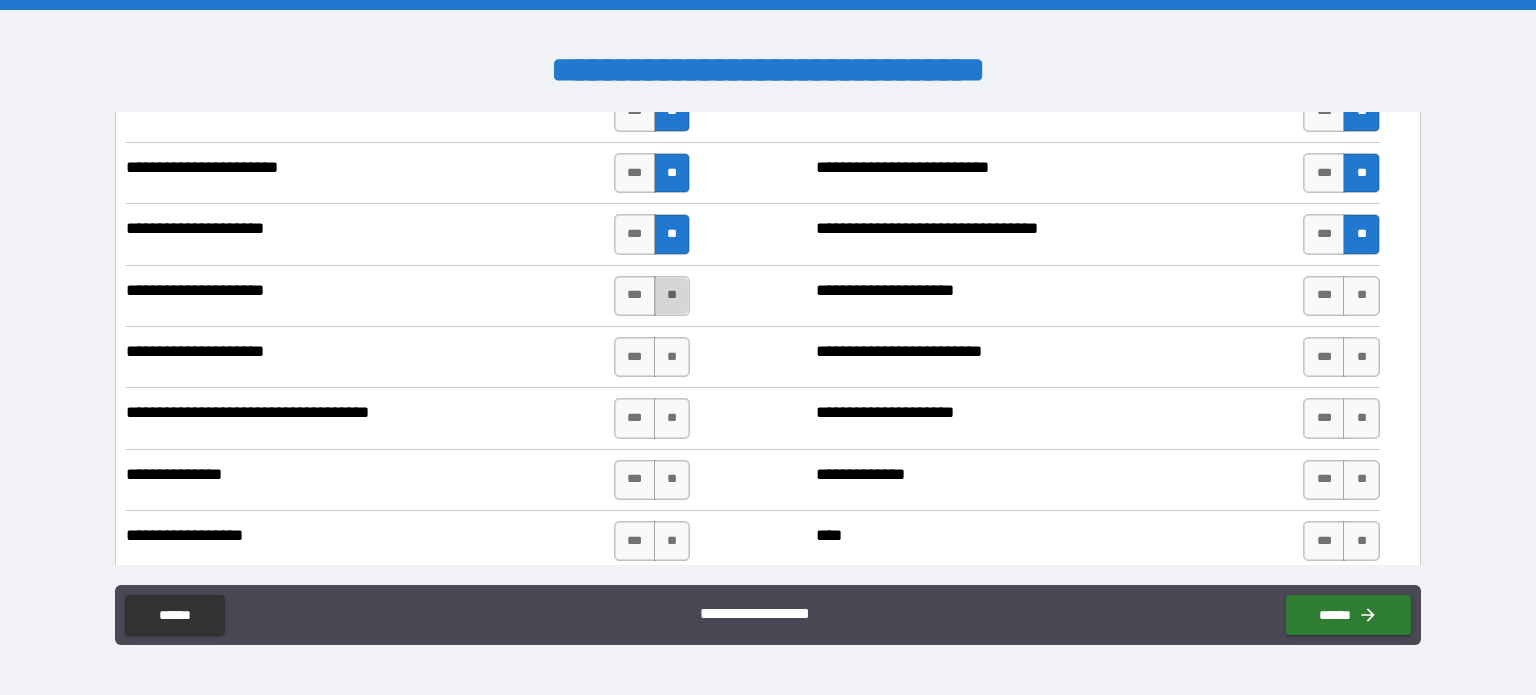 click on "**" at bounding box center [672, 296] 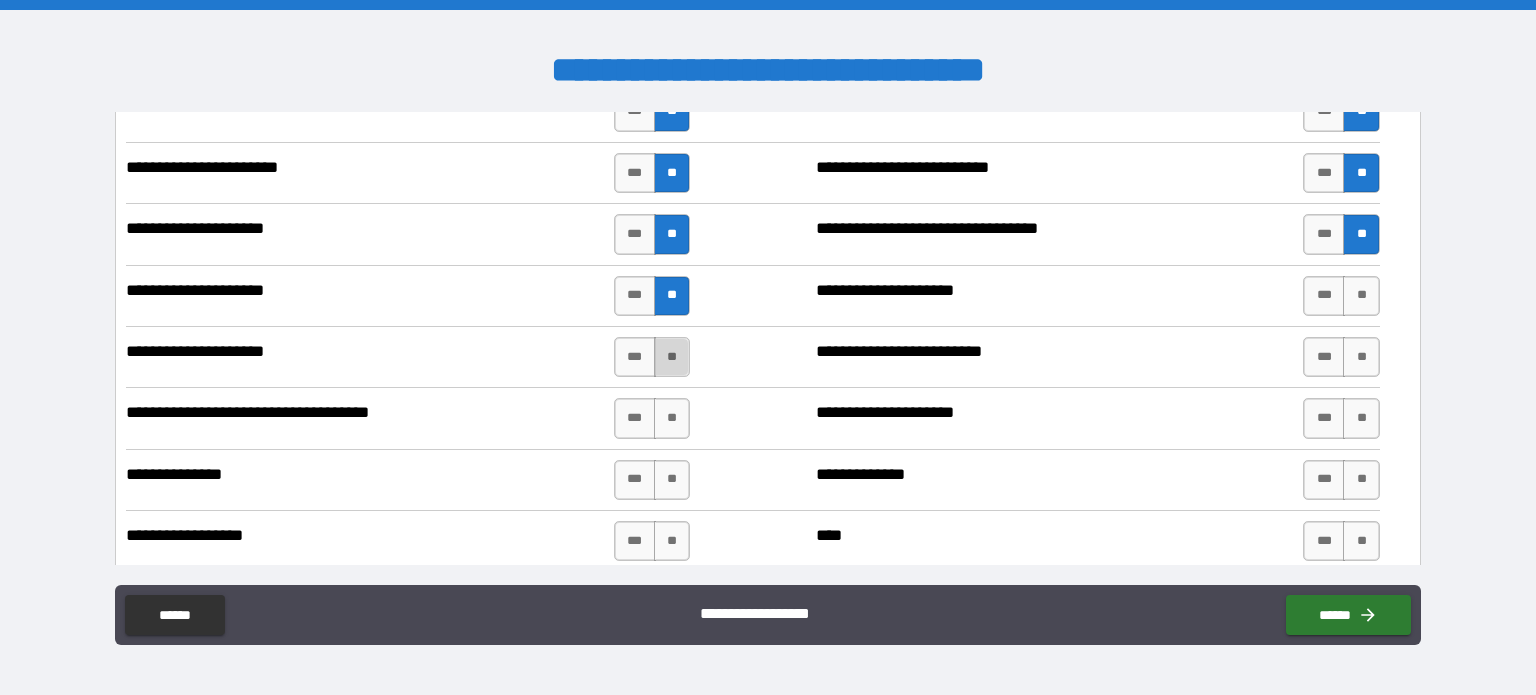 click on "**" at bounding box center [672, 357] 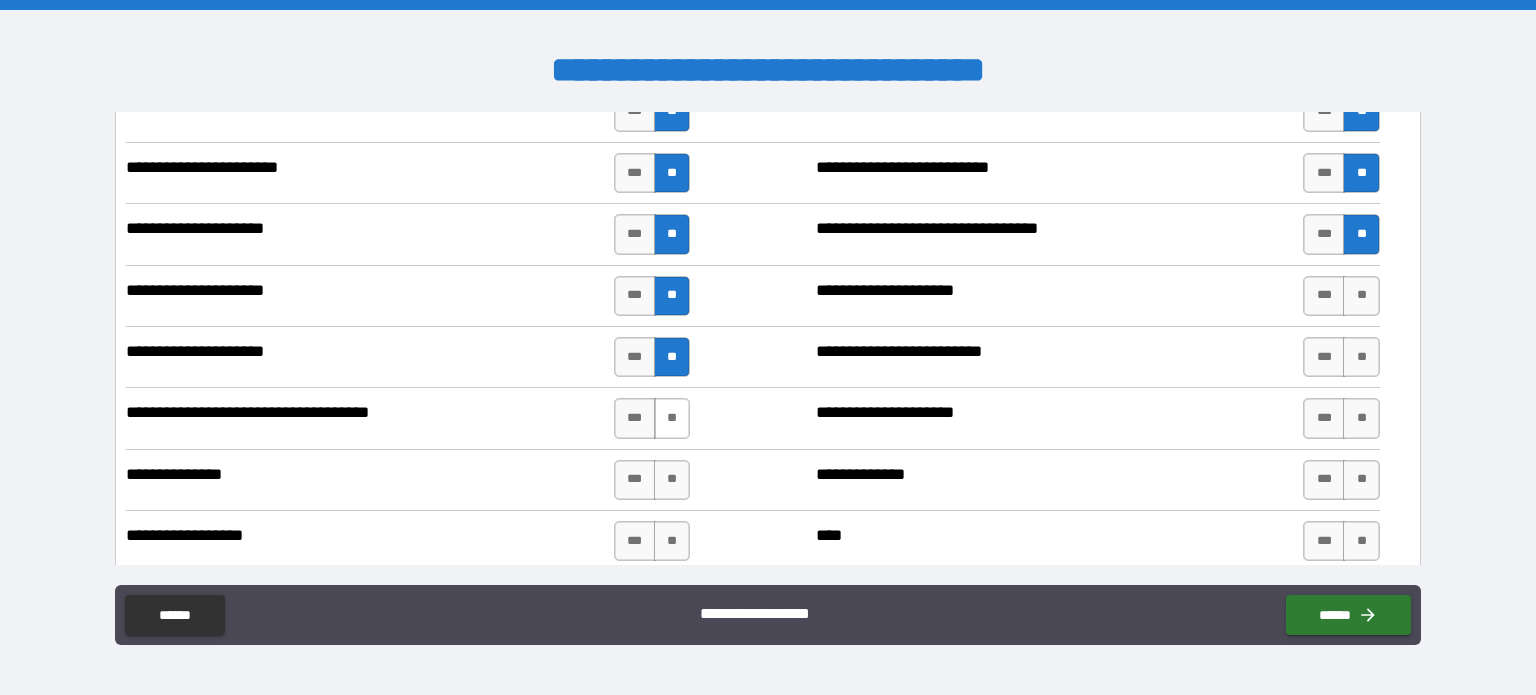 click on "**" at bounding box center [672, 418] 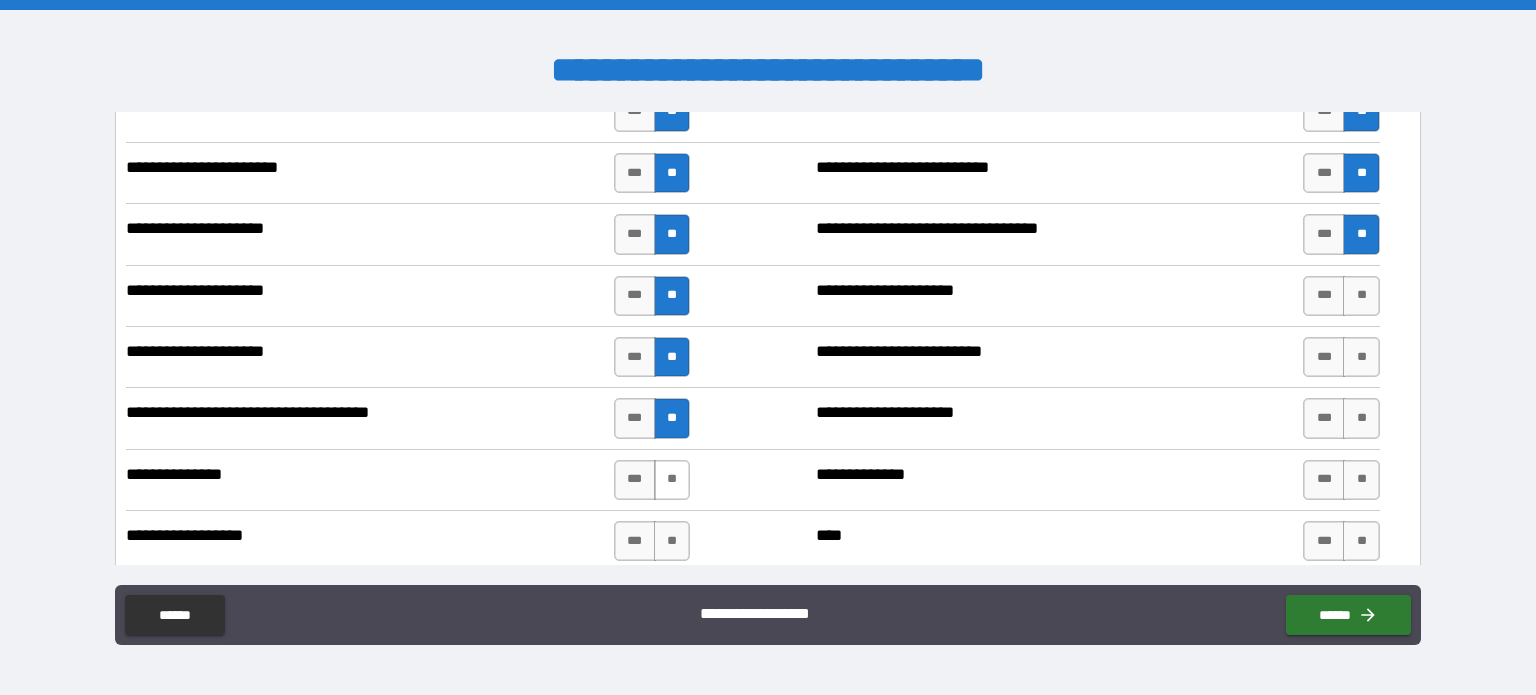 click on "**" at bounding box center [672, 480] 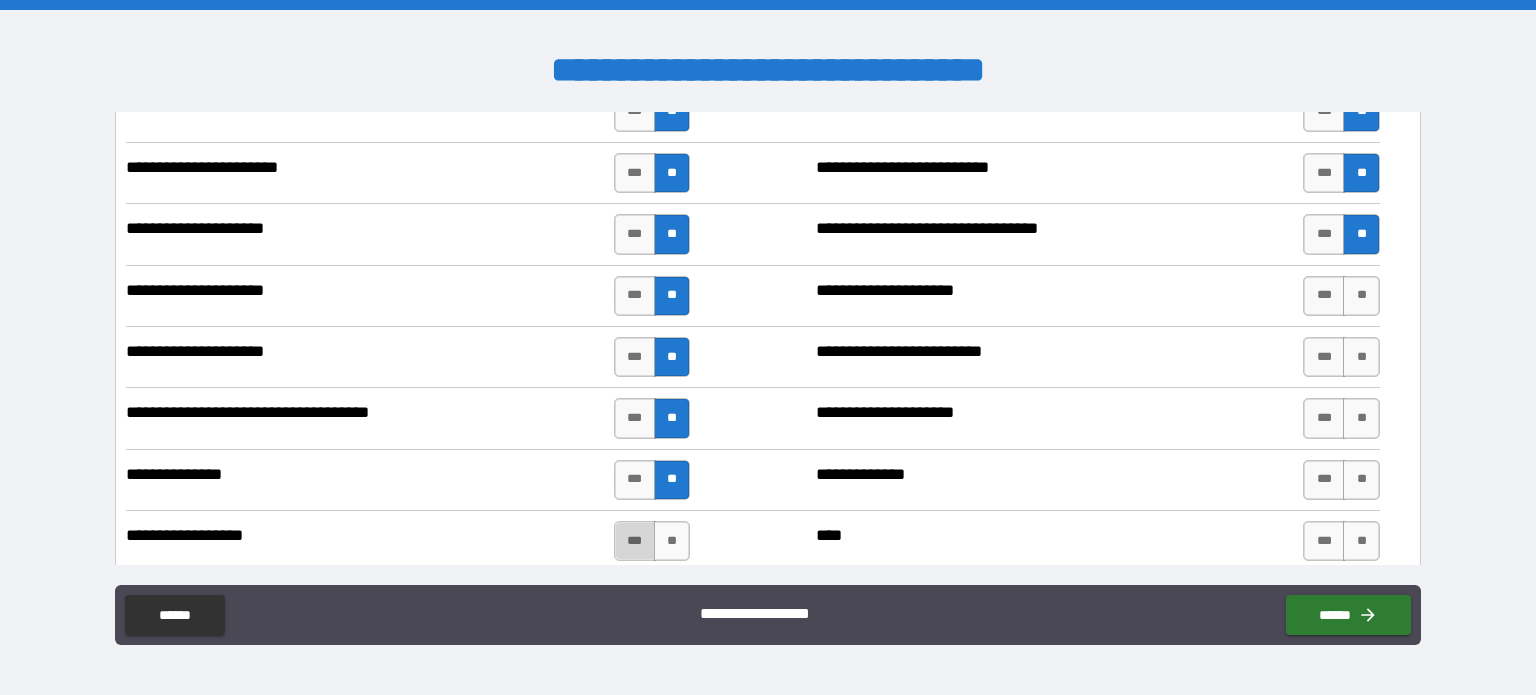 click on "***" at bounding box center [635, 541] 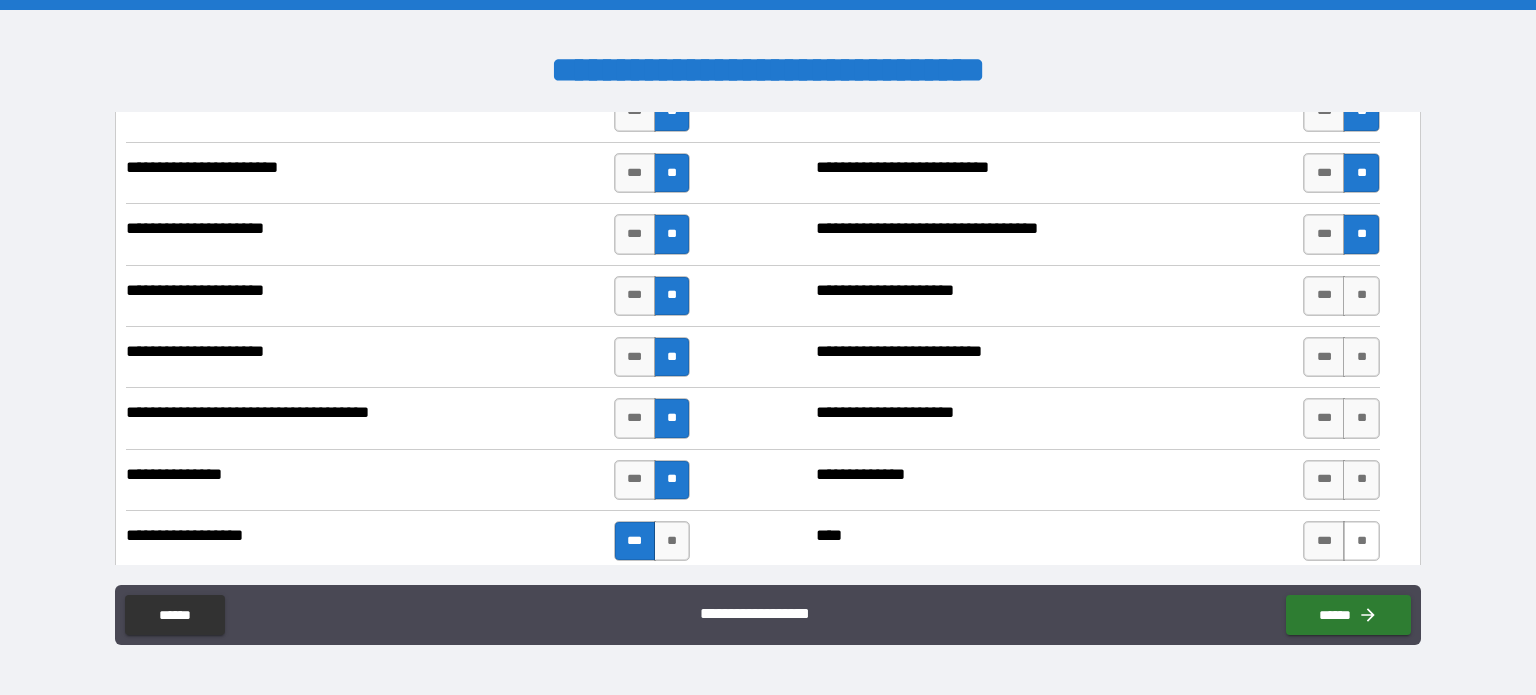 click on "**" at bounding box center [1361, 541] 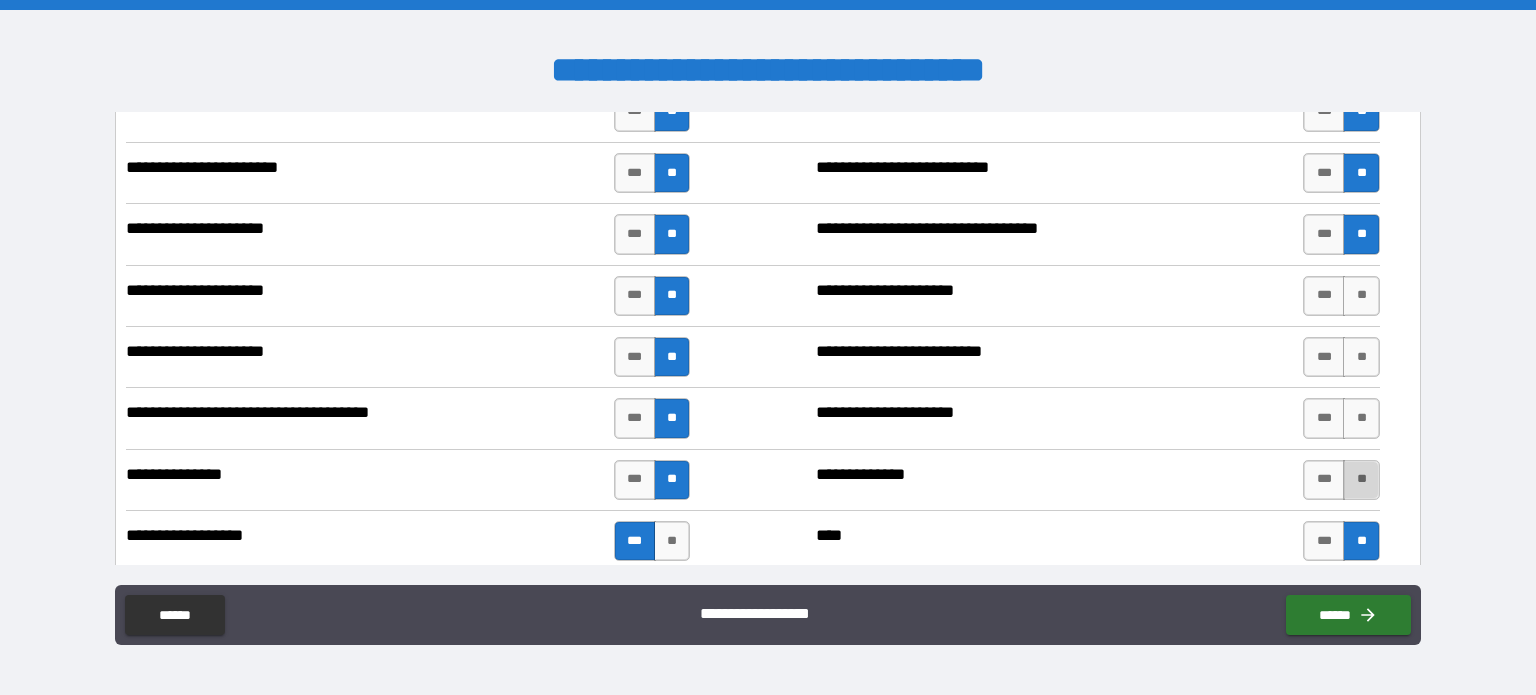 click on "**" at bounding box center [1361, 480] 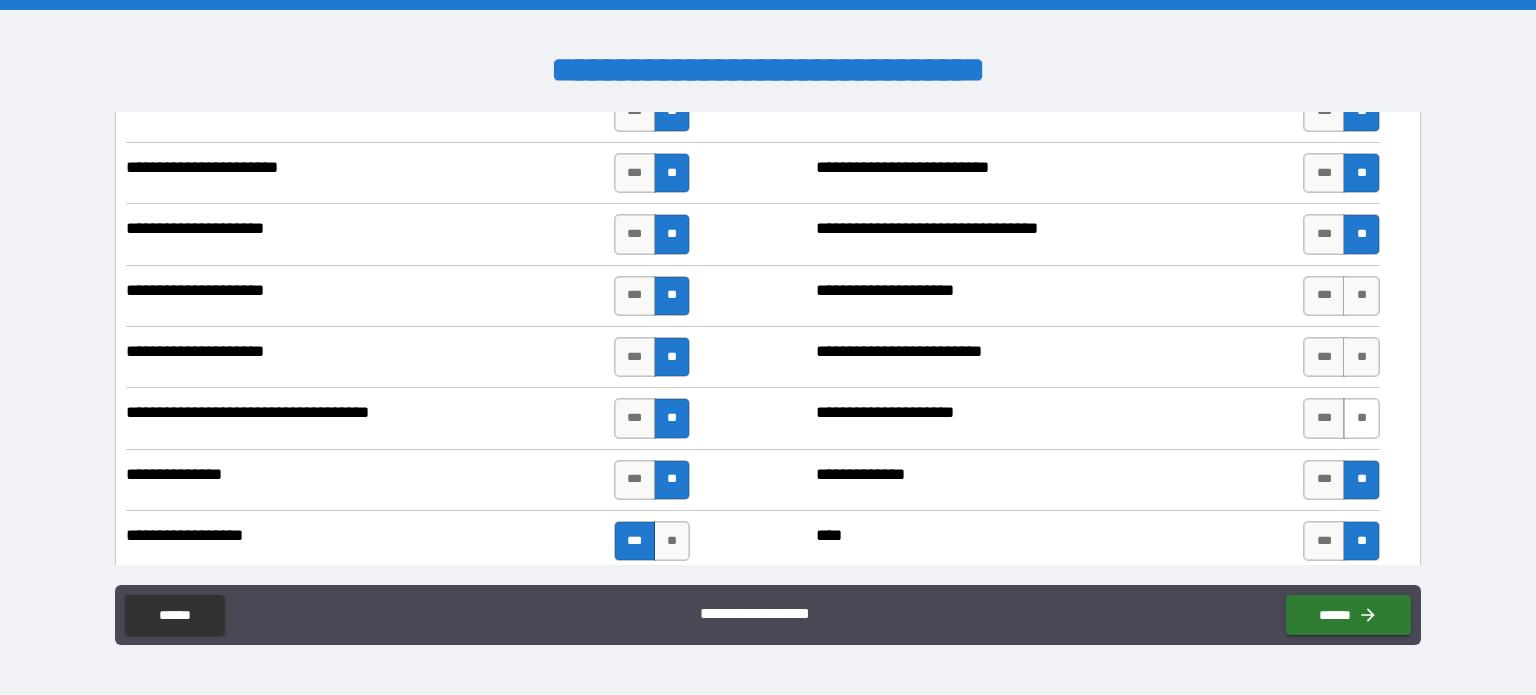 click on "**" at bounding box center [1361, 418] 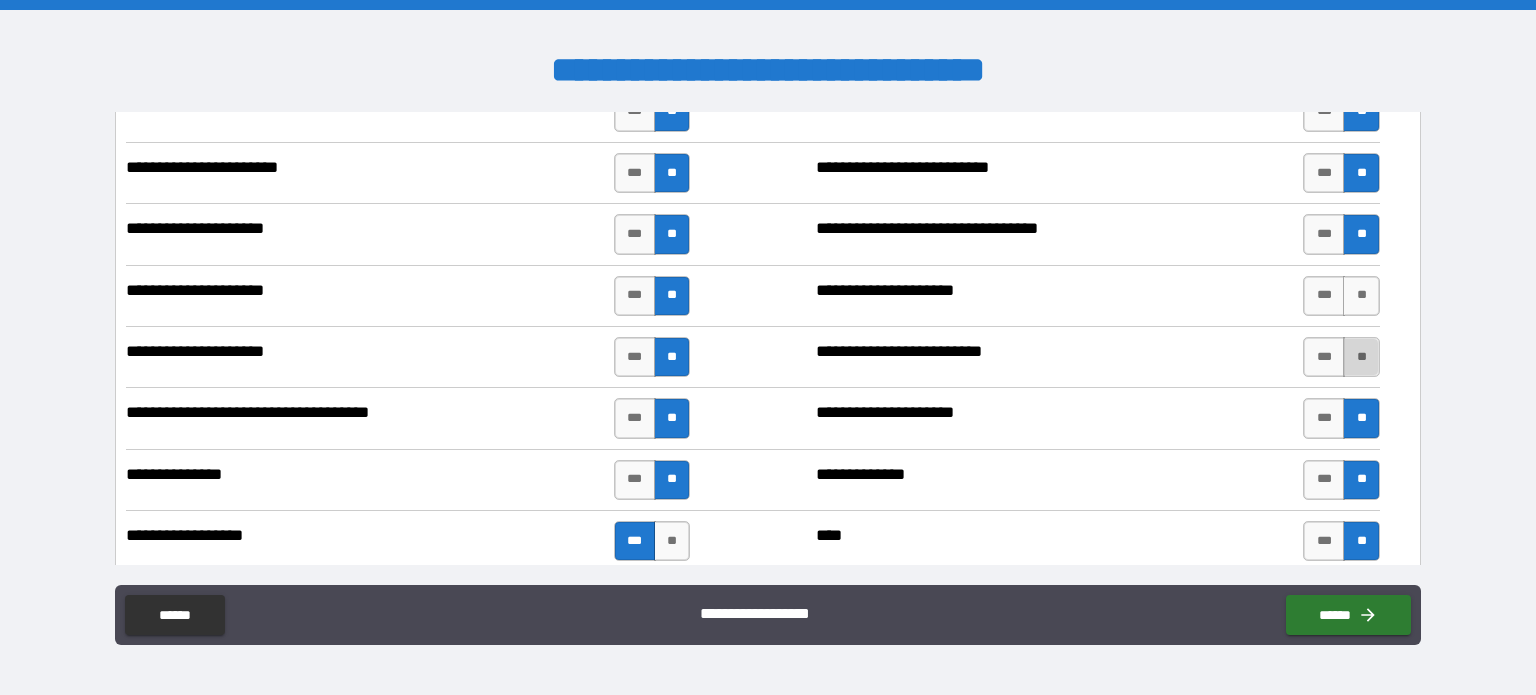 click on "**" at bounding box center [1361, 357] 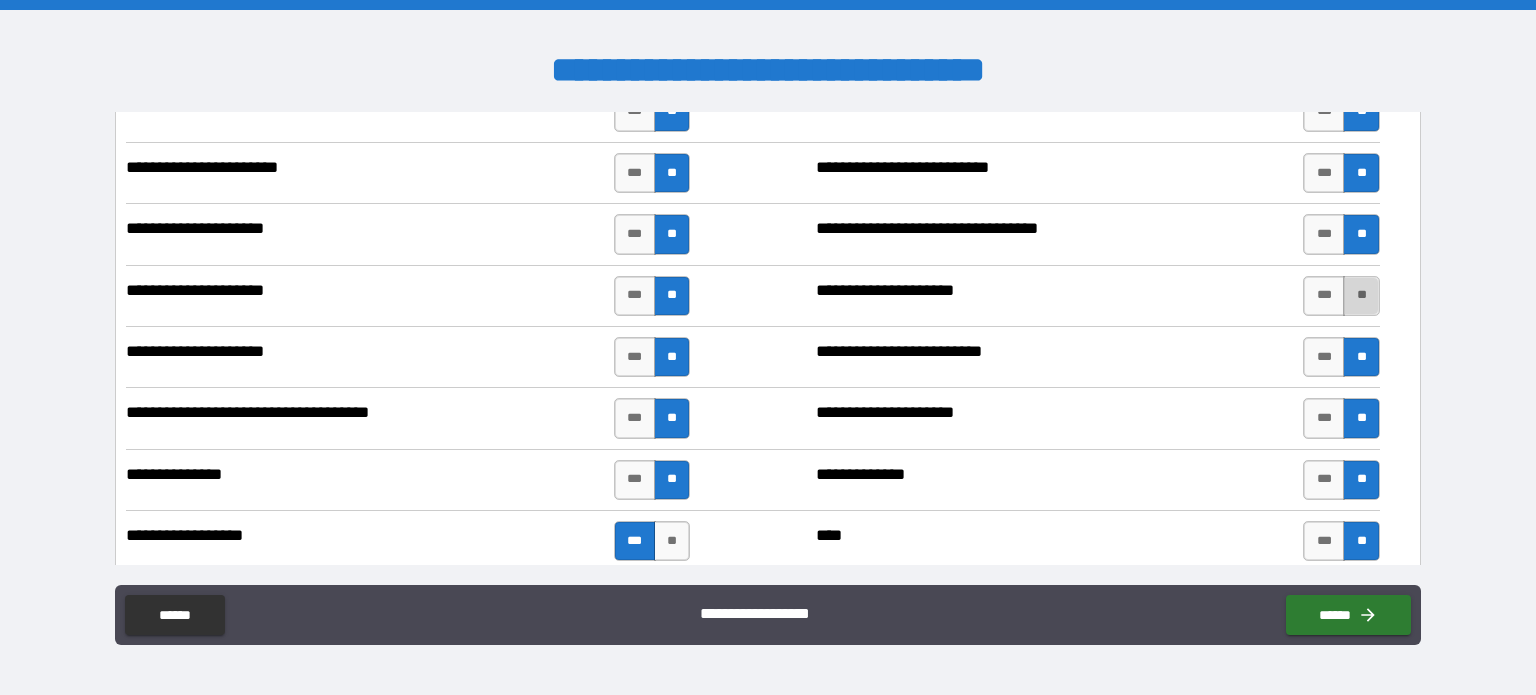 click on "**" at bounding box center [1361, 296] 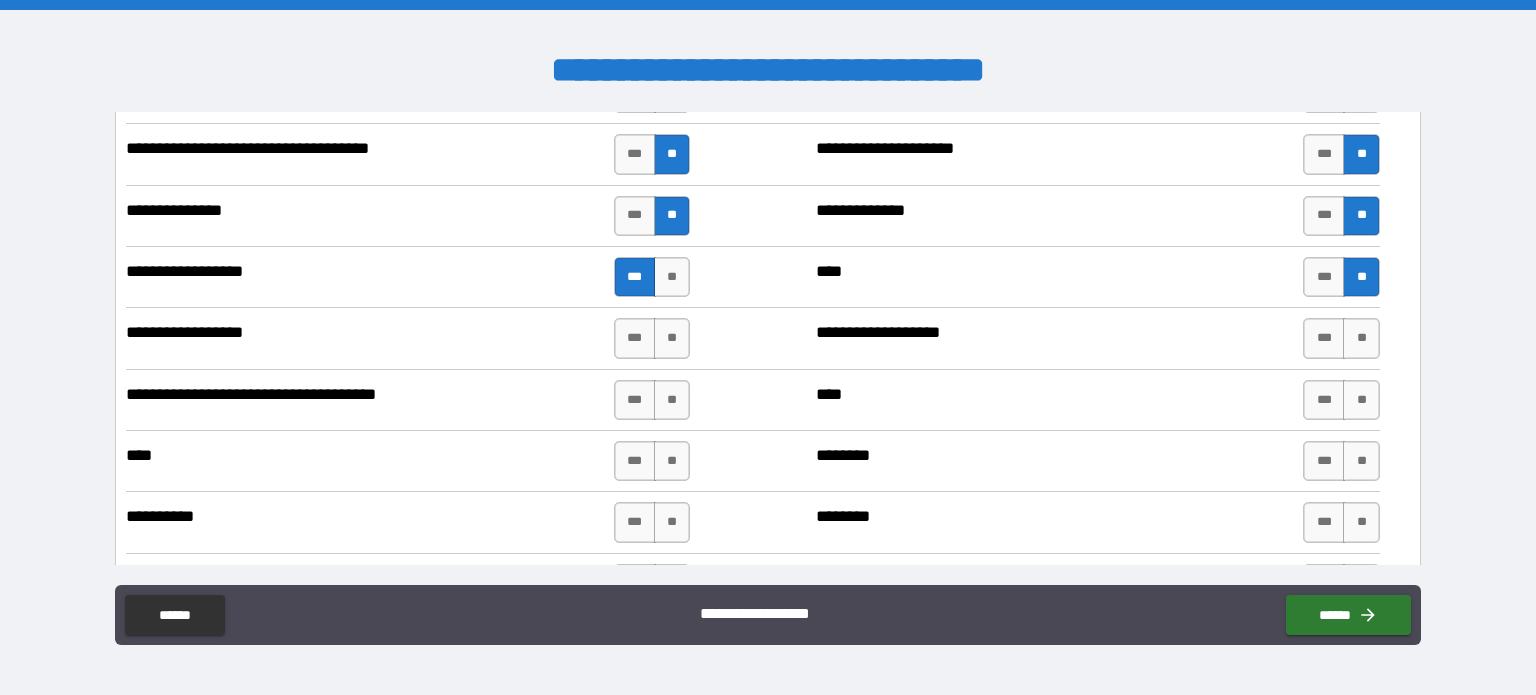 scroll, scrollTop: 5696, scrollLeft: 0, axis: vertical 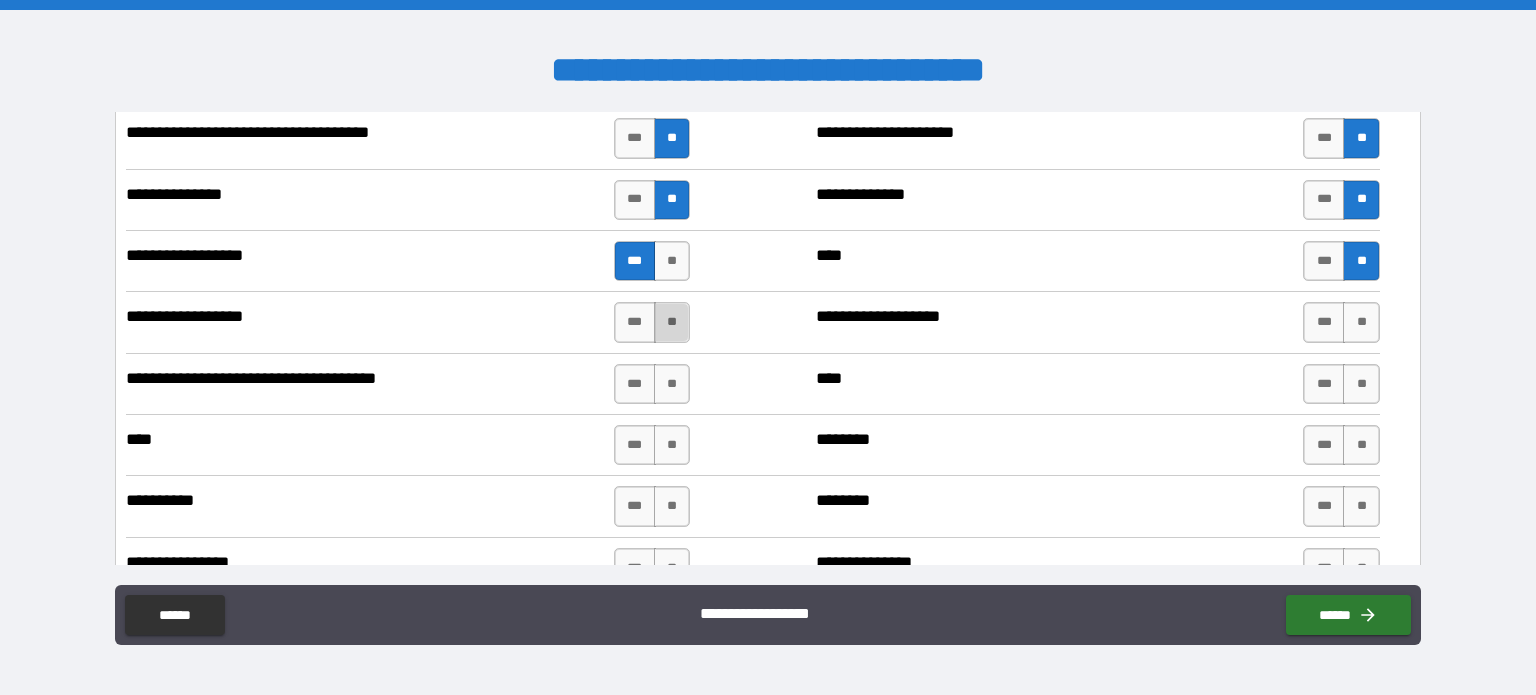 click on "**" at bounding box center [672, 322] 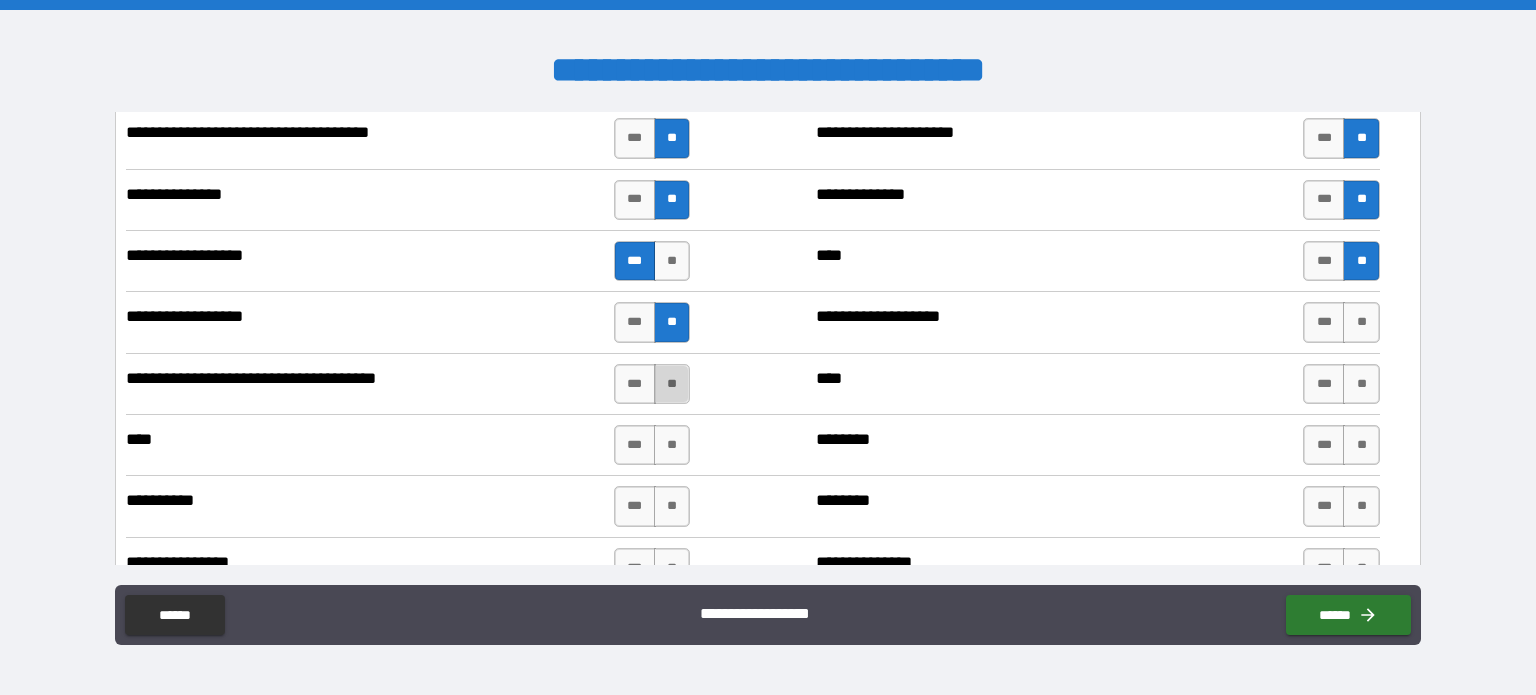 click on "**" at bounding box center (672, 384) 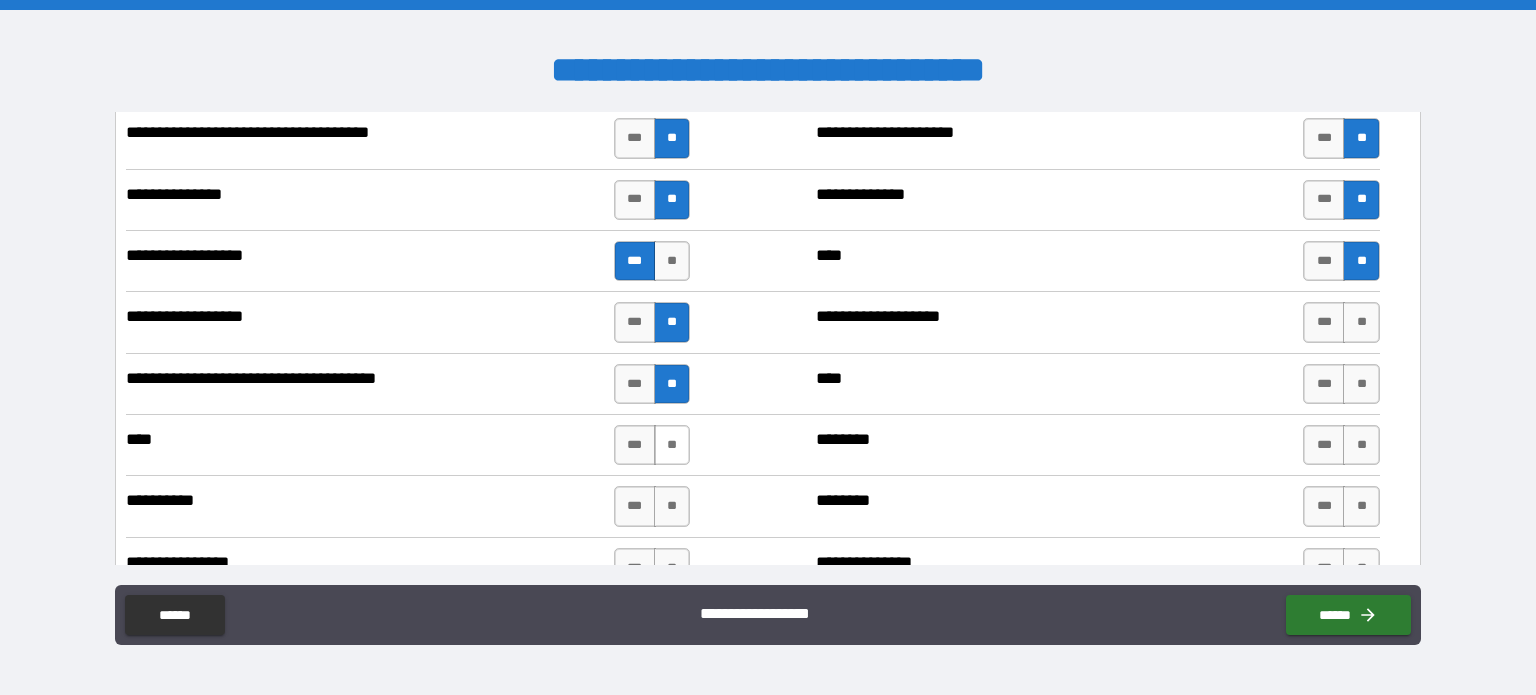 click on "**" at bounding box center [672, 445] 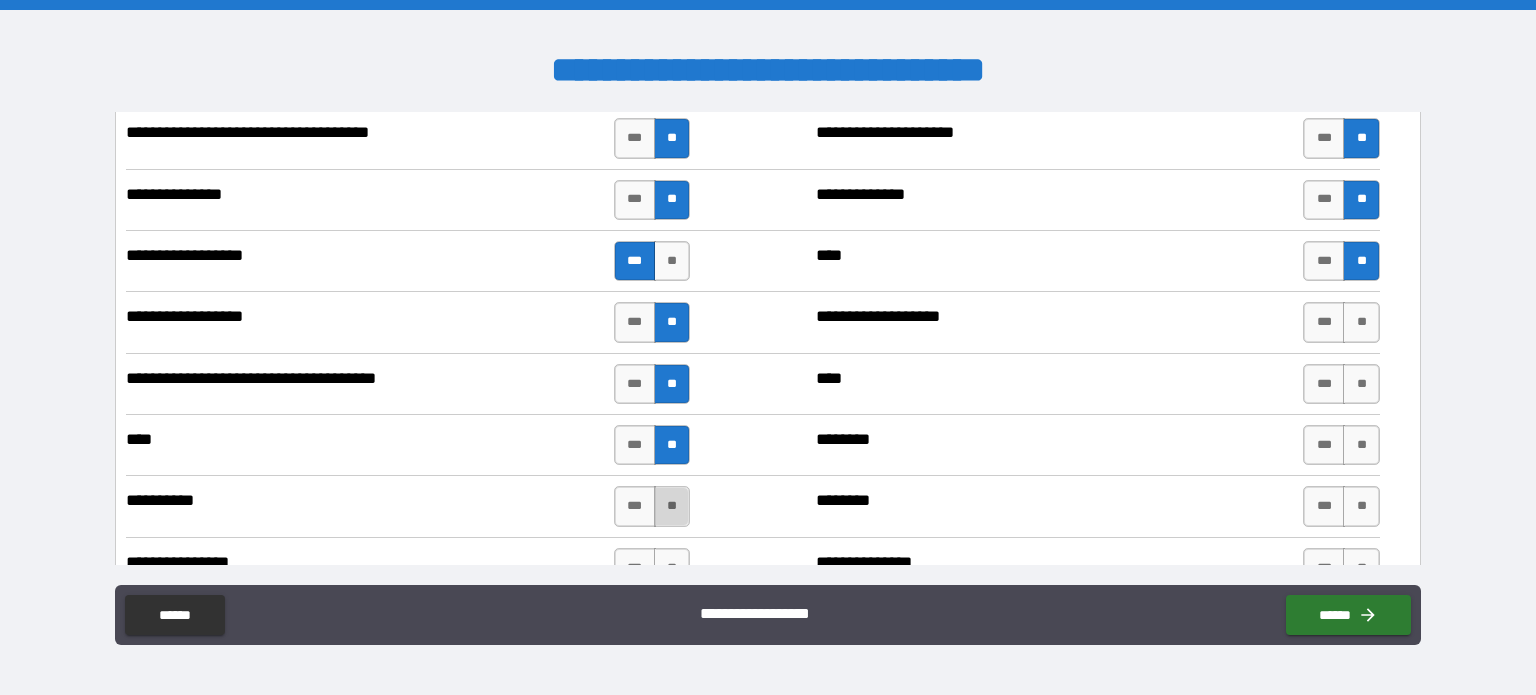 click on "**" at bounding box center (672, 506) 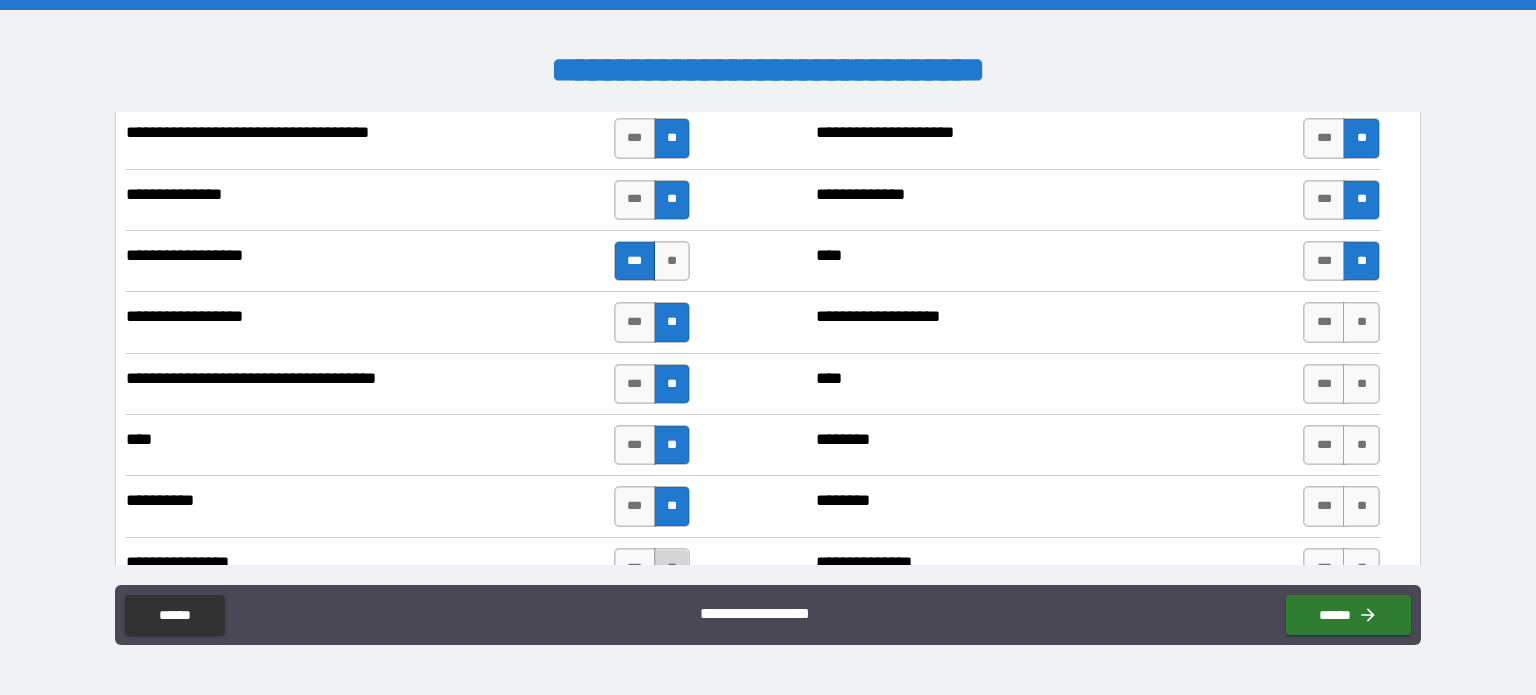 click on "**" at bounding box center (672, 568) 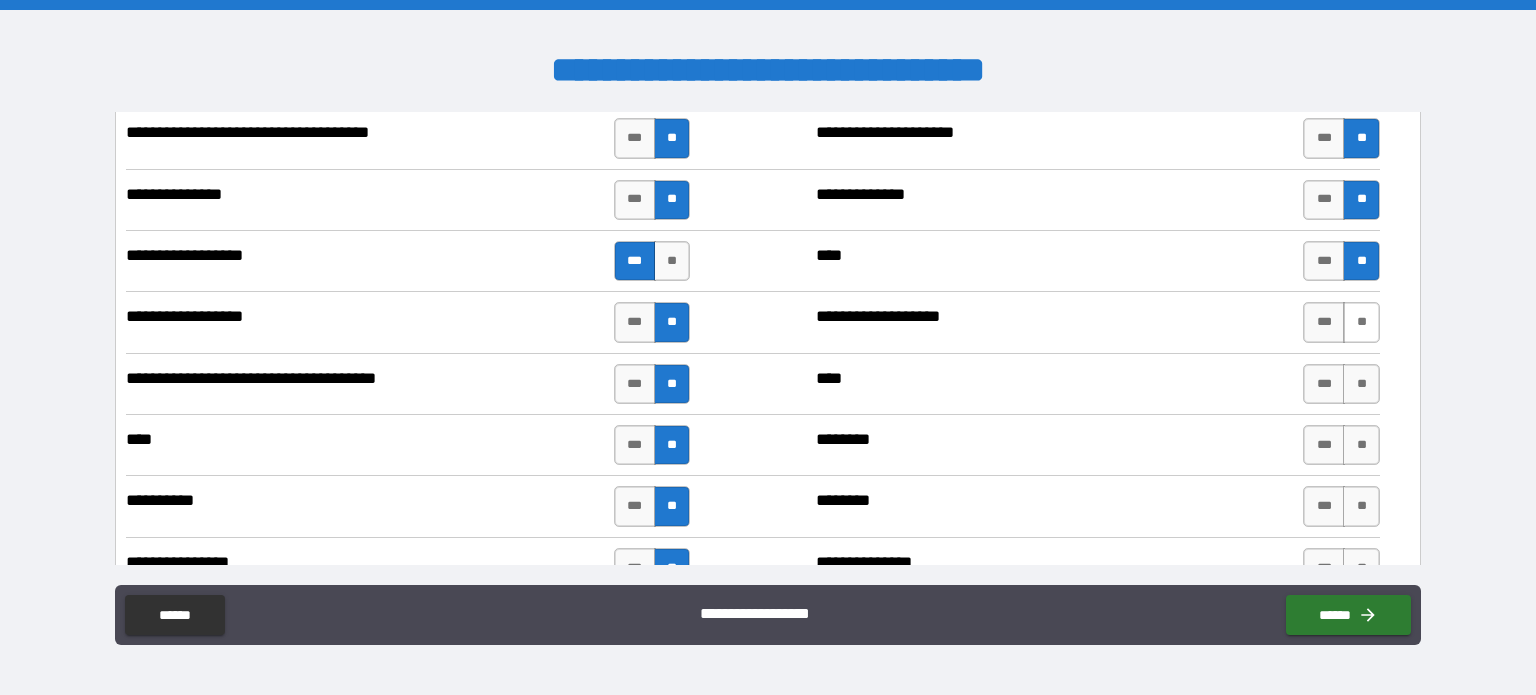 click on "**" at bounding box center [1361, 322] 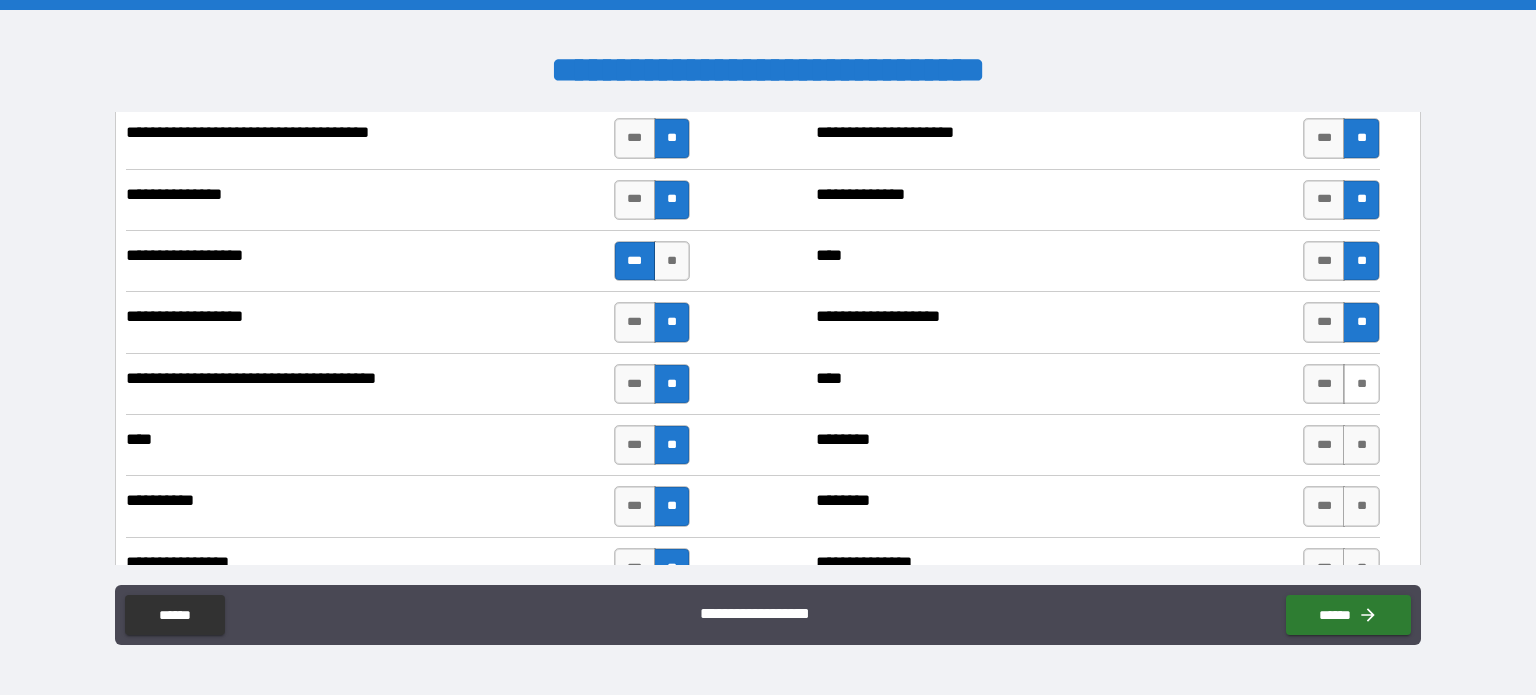 click on "**" at bounding box center [1361, 384] 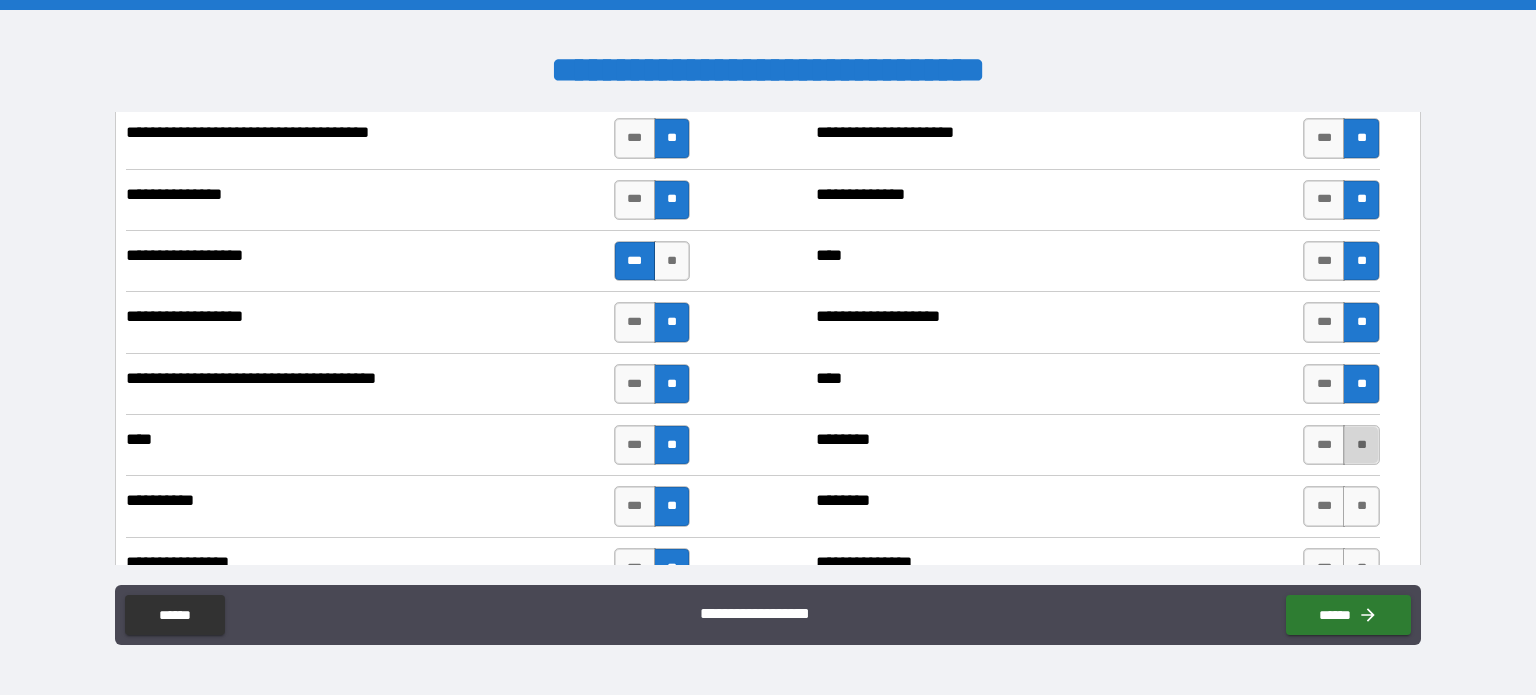 click on "**" at bounding box center [1361, 445] 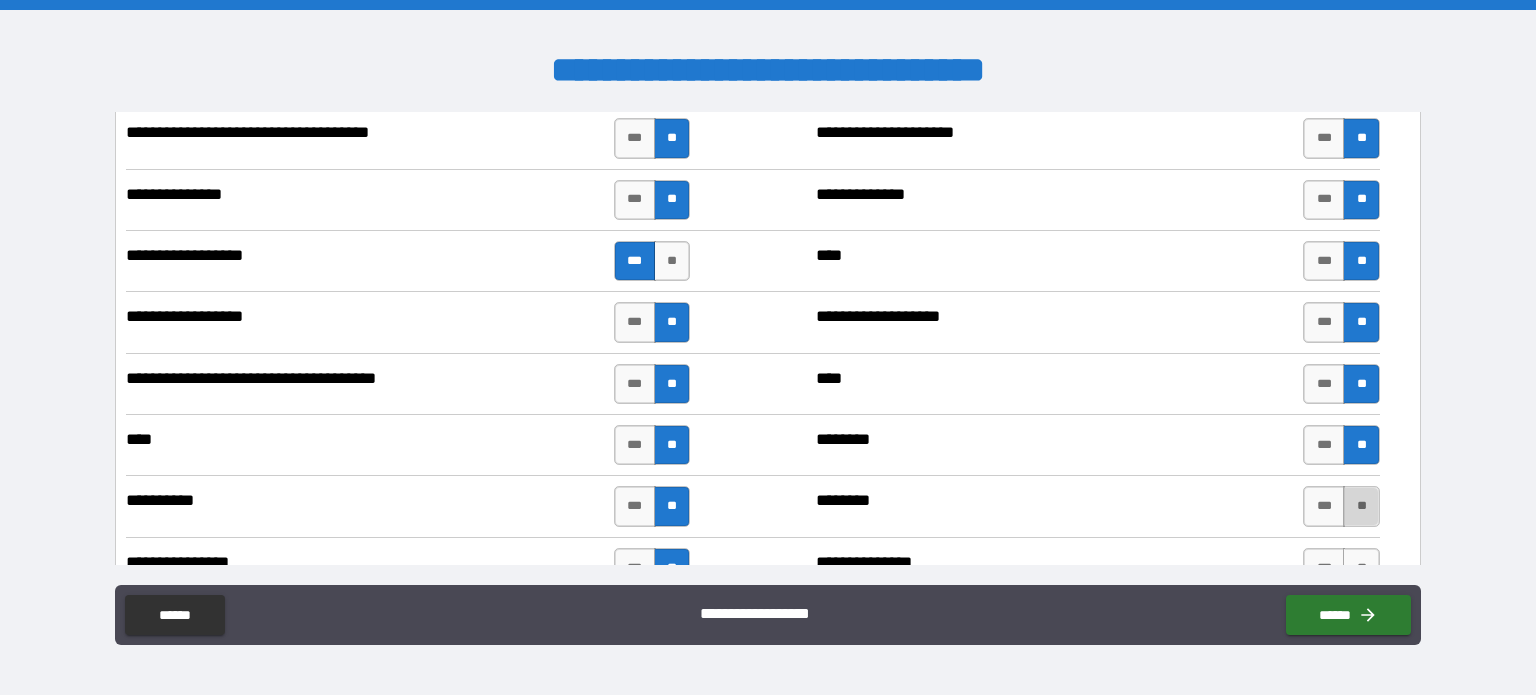 click on "**" at bounding box center (1361, 506) 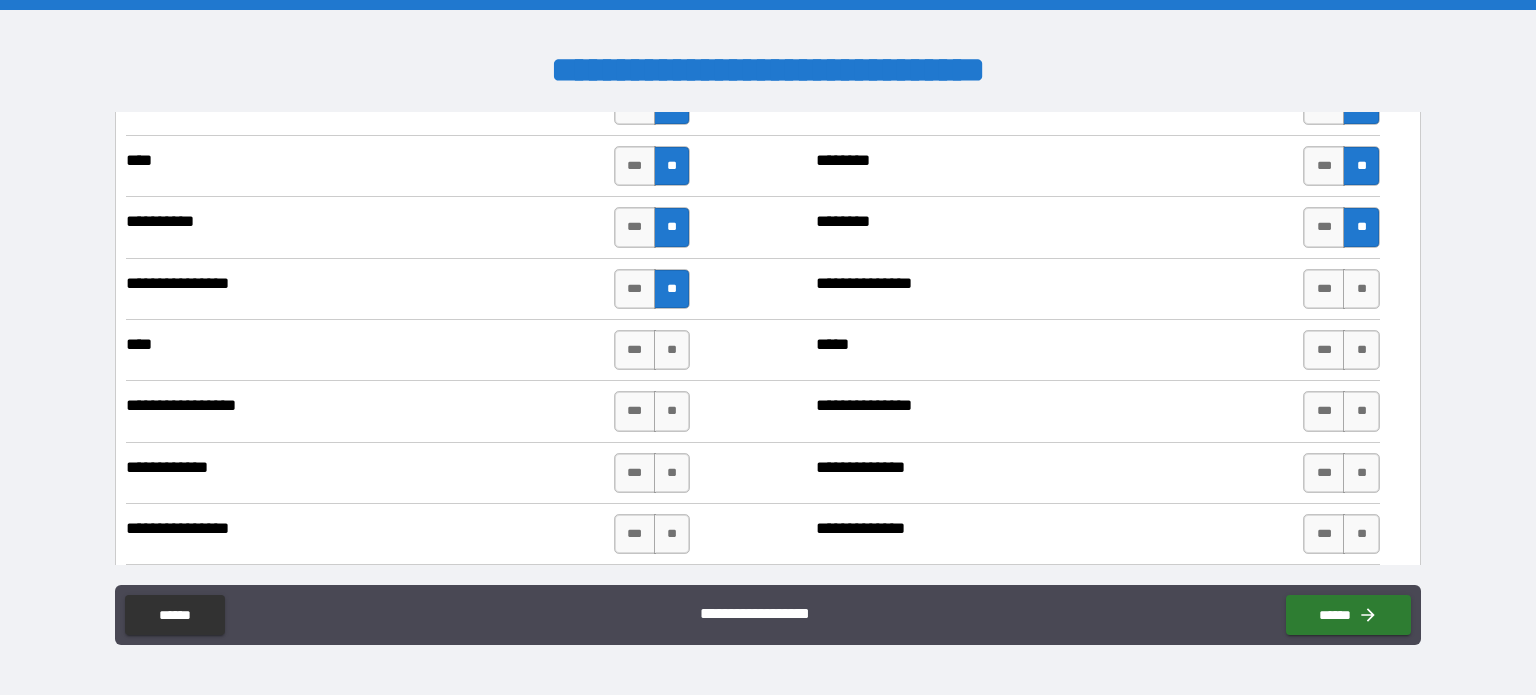 scroll, scrollTop: 6037, scrollLeft: 0, axis: vertical 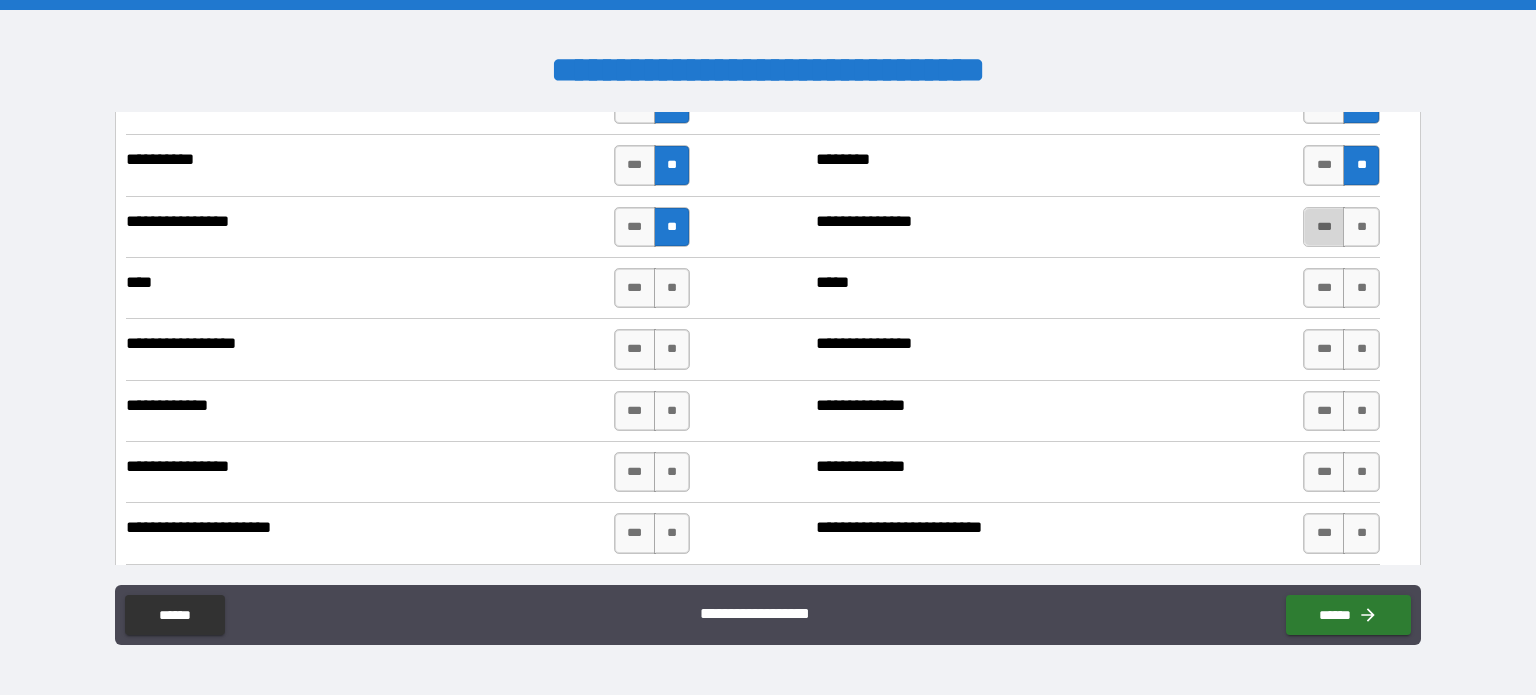 click on "***" at bounding box center (1324, 227) 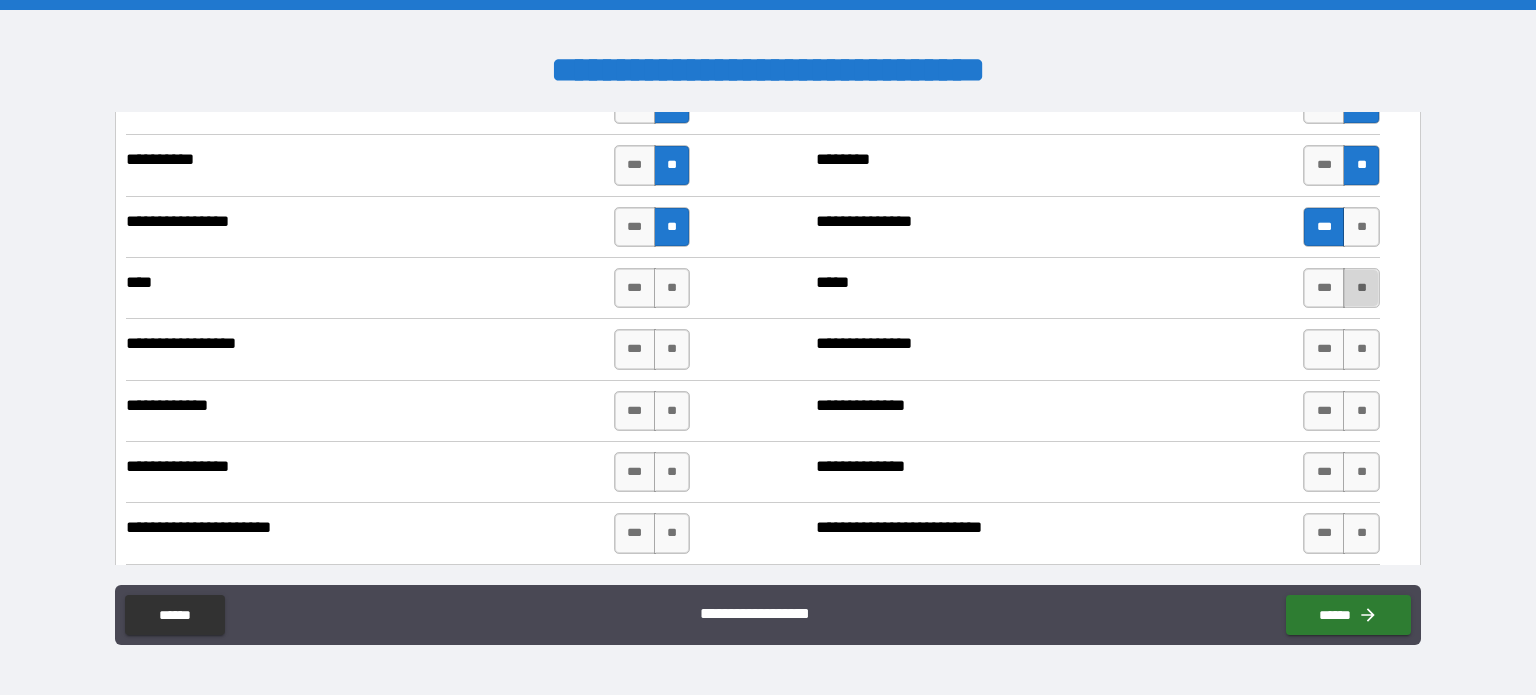click on "**" at bounding box center (1361, 288) 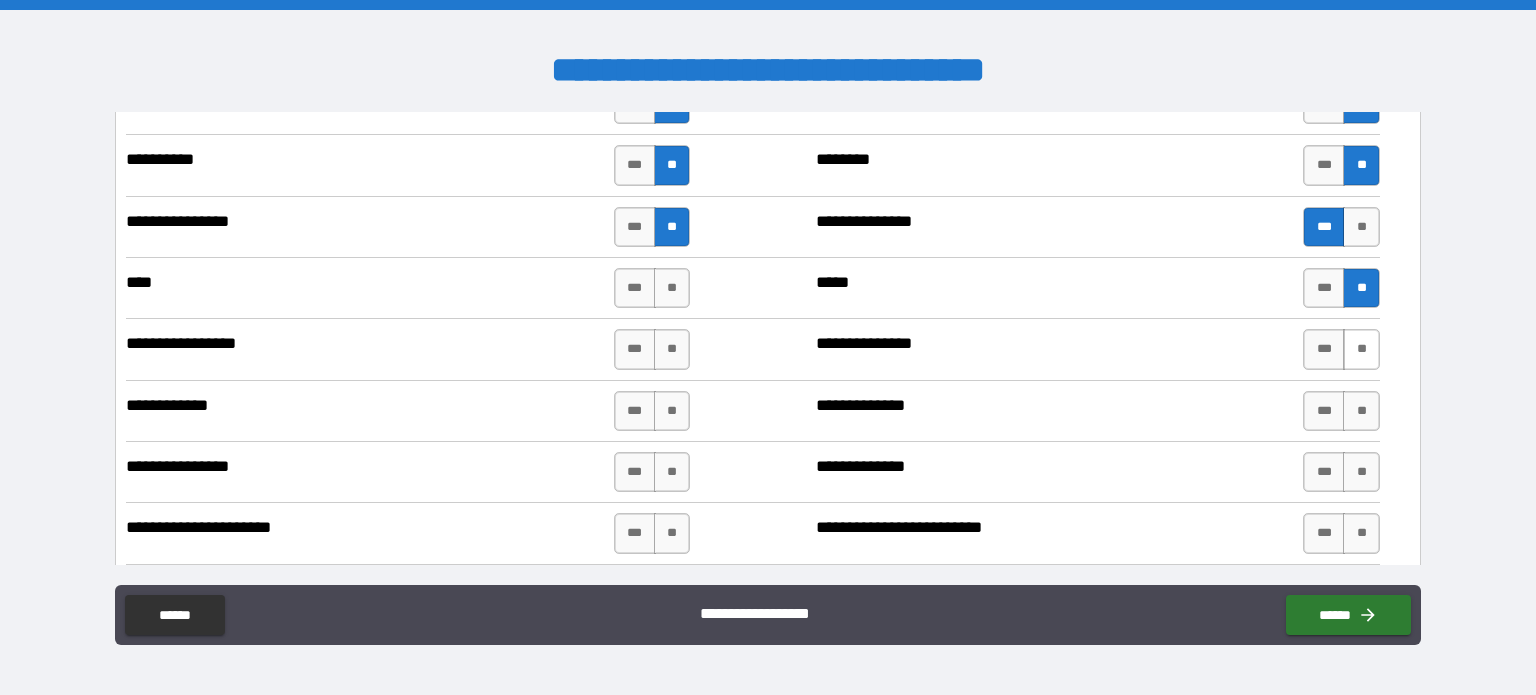 click on "**" at bounding box center (1361, 349) 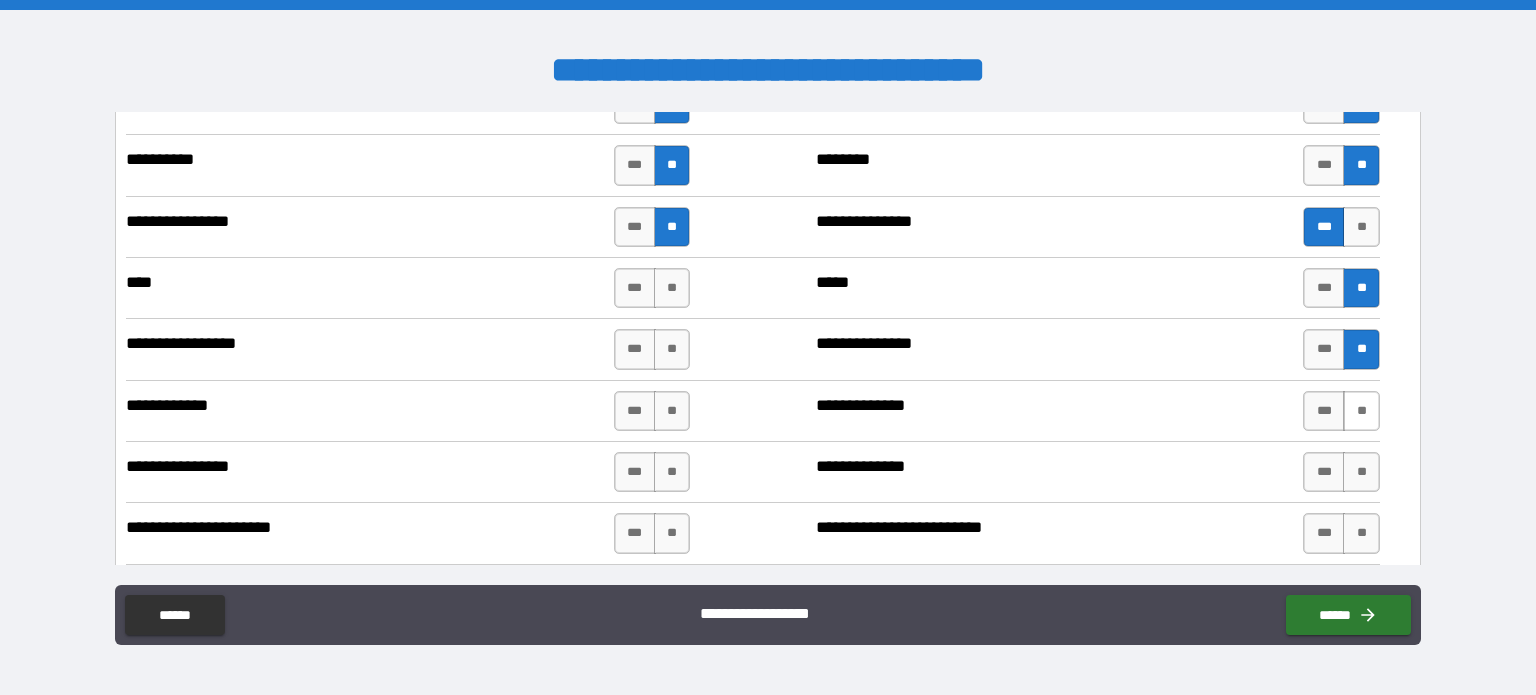 click on "**" at bounding box center [1361, 411] 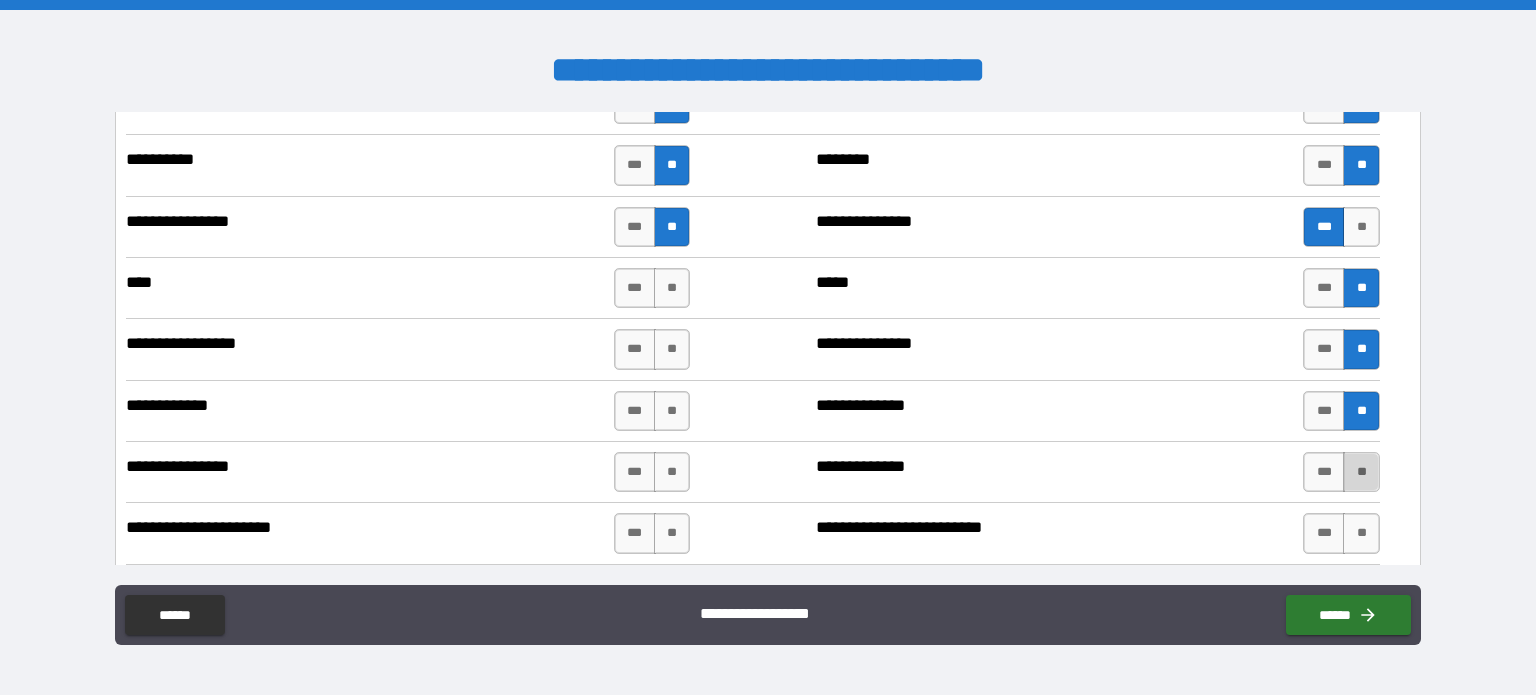 click on "**" at bounding box center [1361, 472] 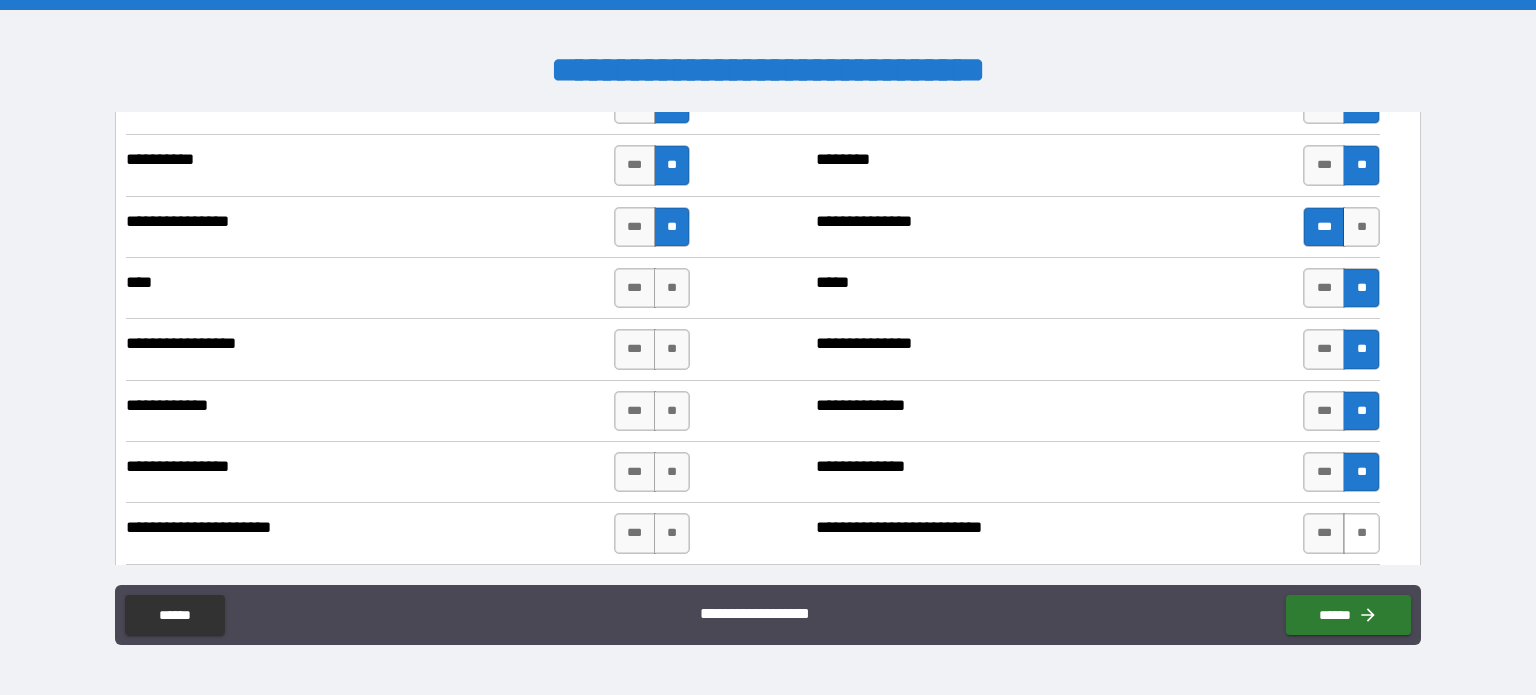 click on "**" at bounding box center (1361, 533) 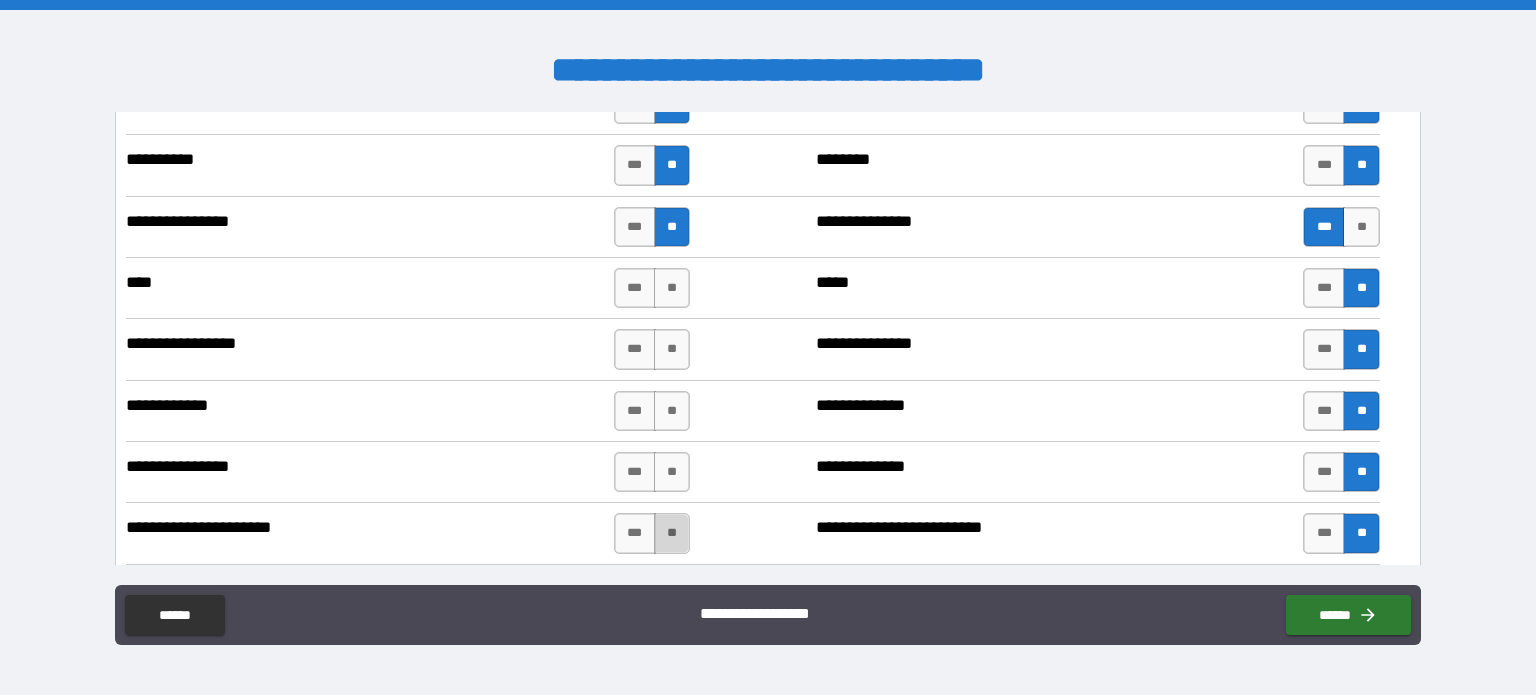 click on "**" at bounding box center (672, 533) 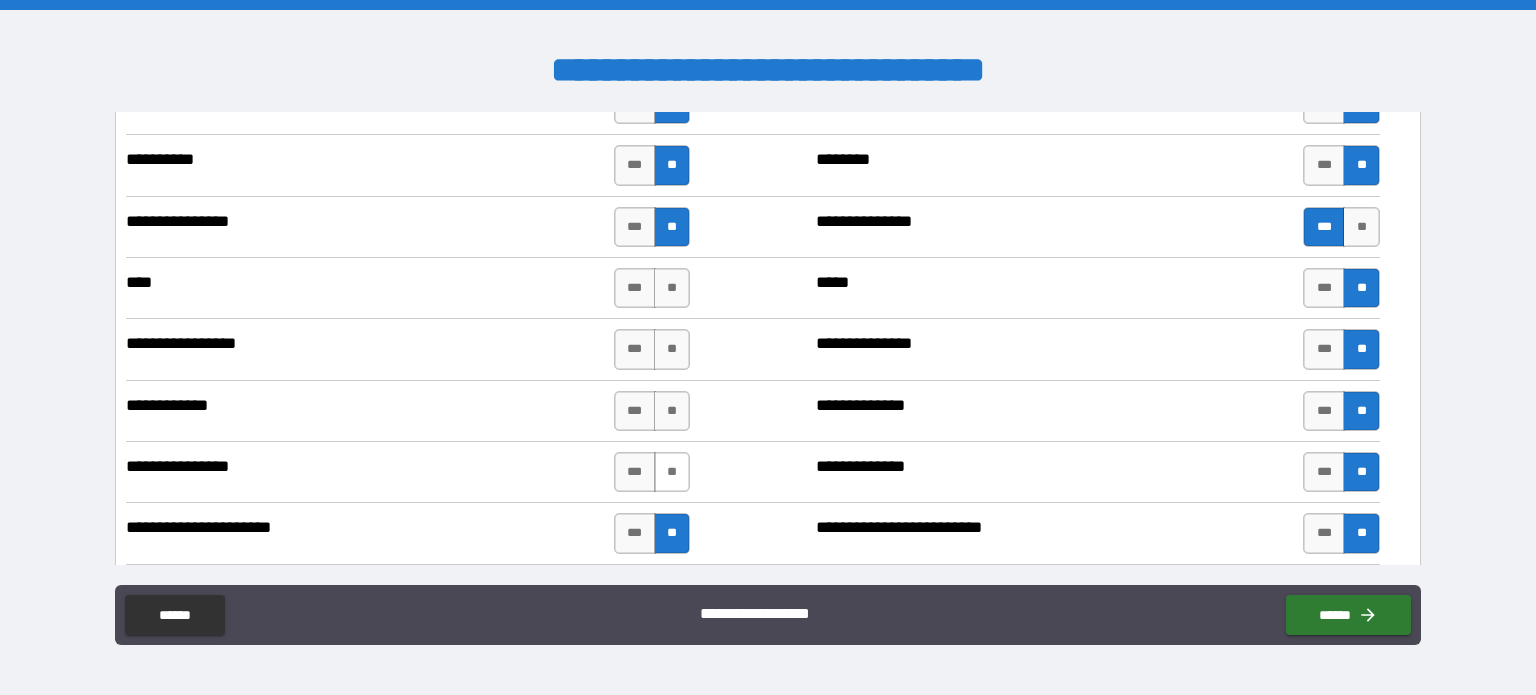 click on "**" at bounding box center (672, 472) 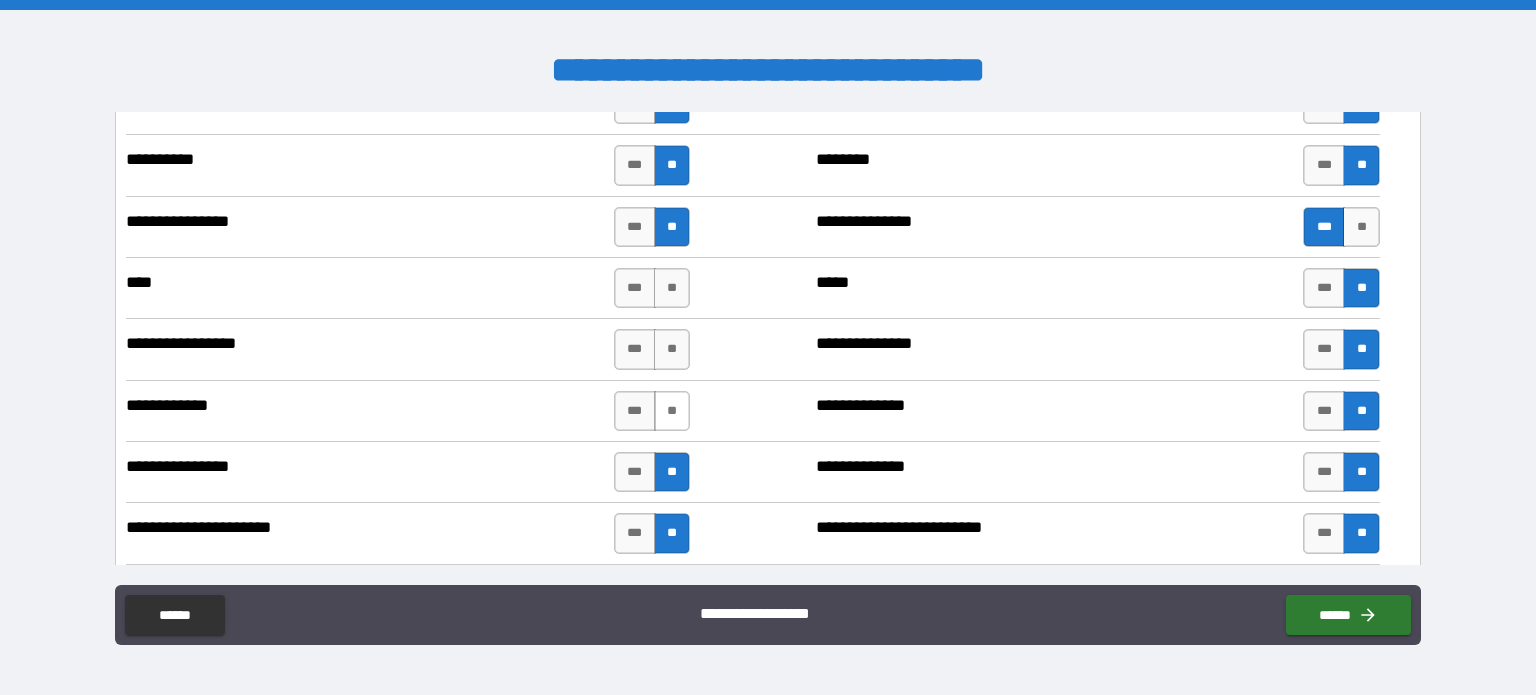 click on "**" at bounding box center (672, 411) 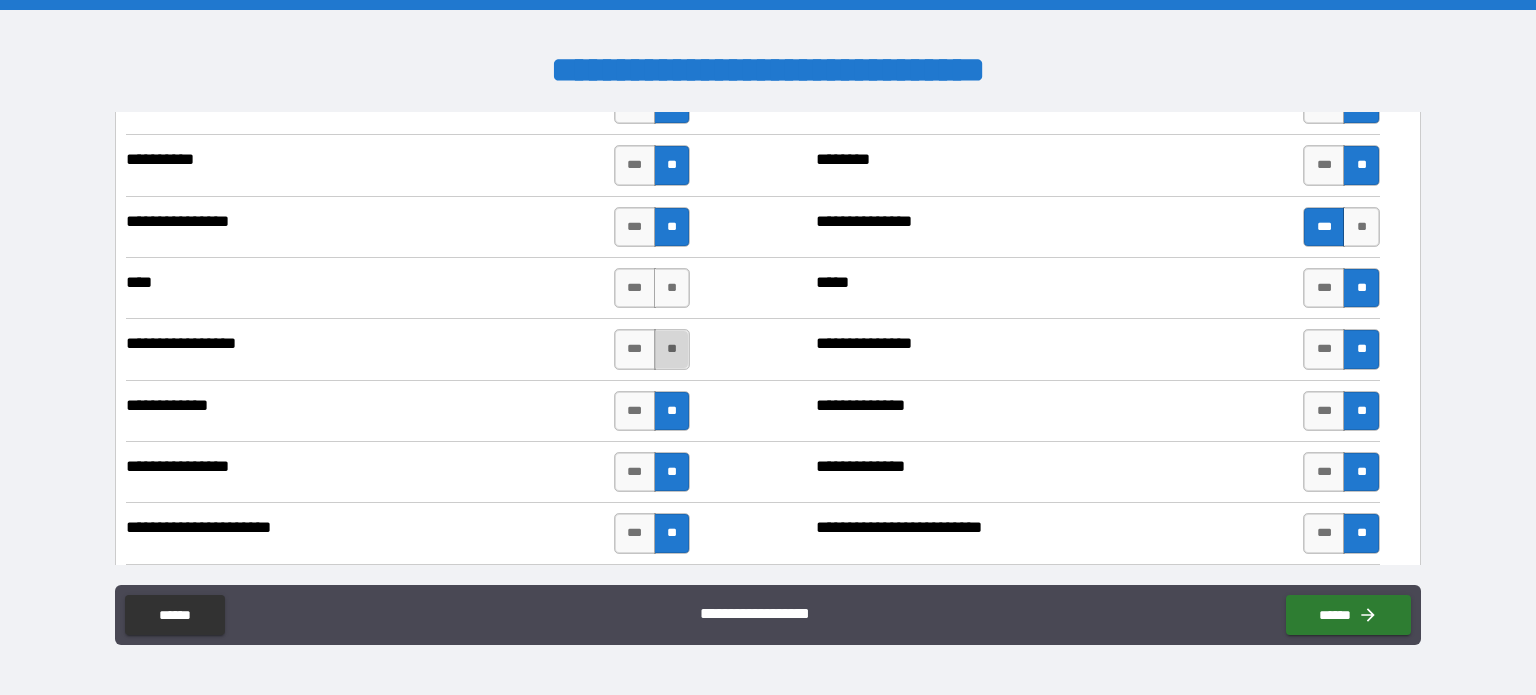 click on "**" at bounding box center [672, 349] 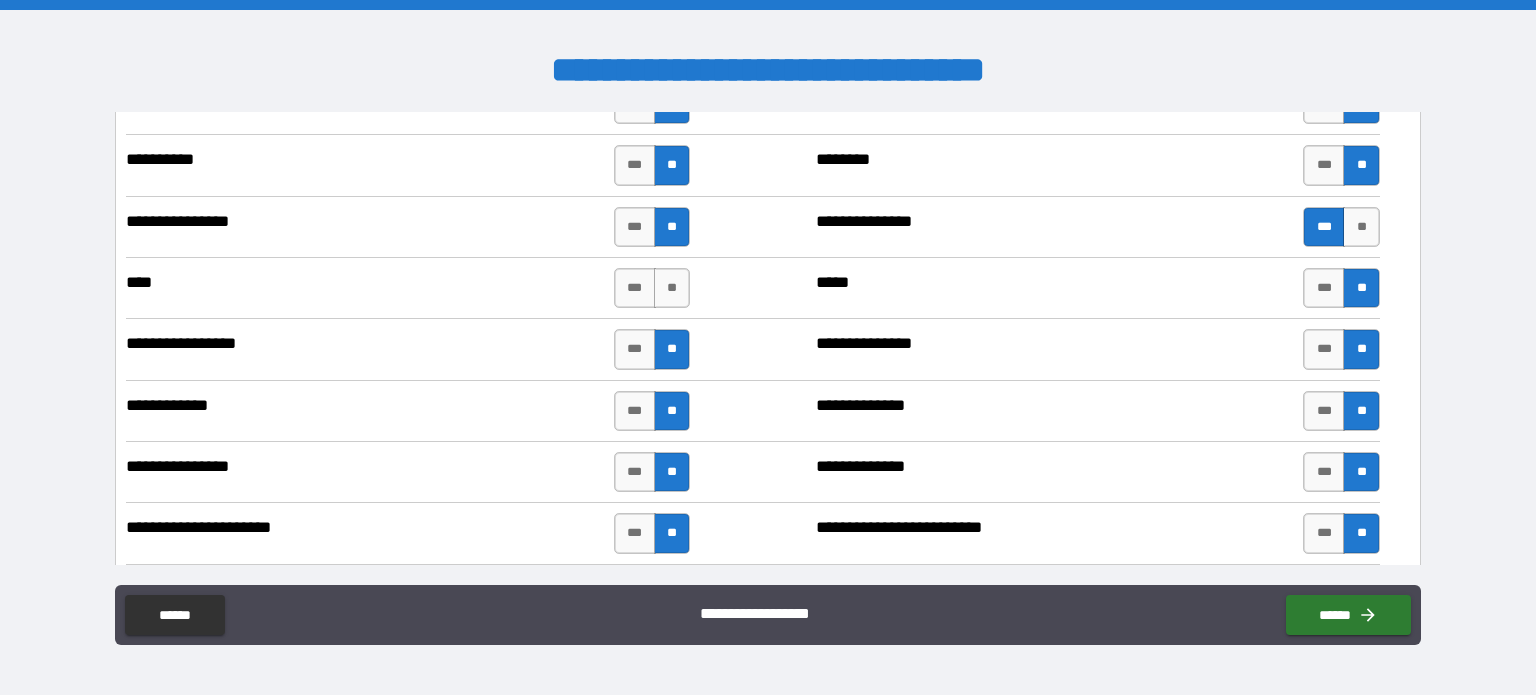 click on "**" at bounding box center (672, 288) 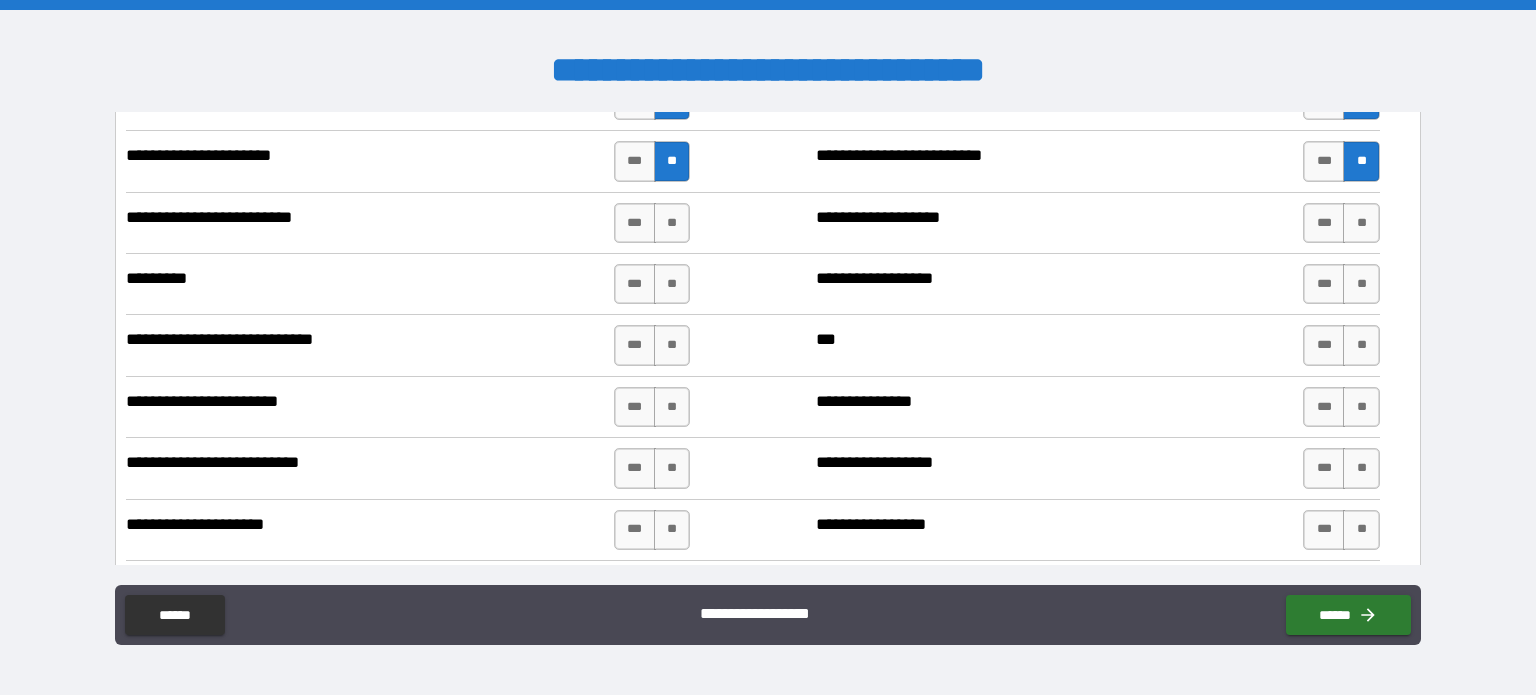 scroll, scrollTop: 6456, scrollLeft: 0, axis: vertical 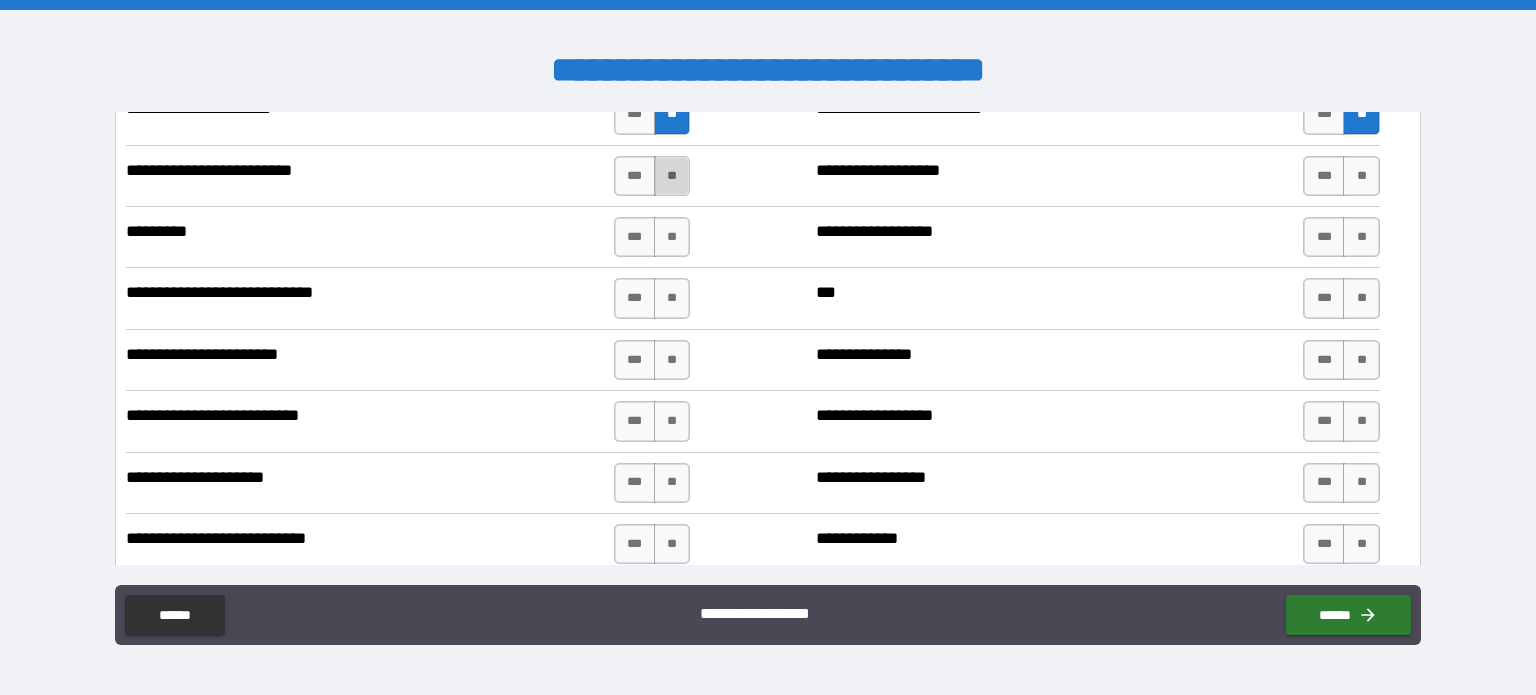 click on "**" at bounding box center (672, 176) 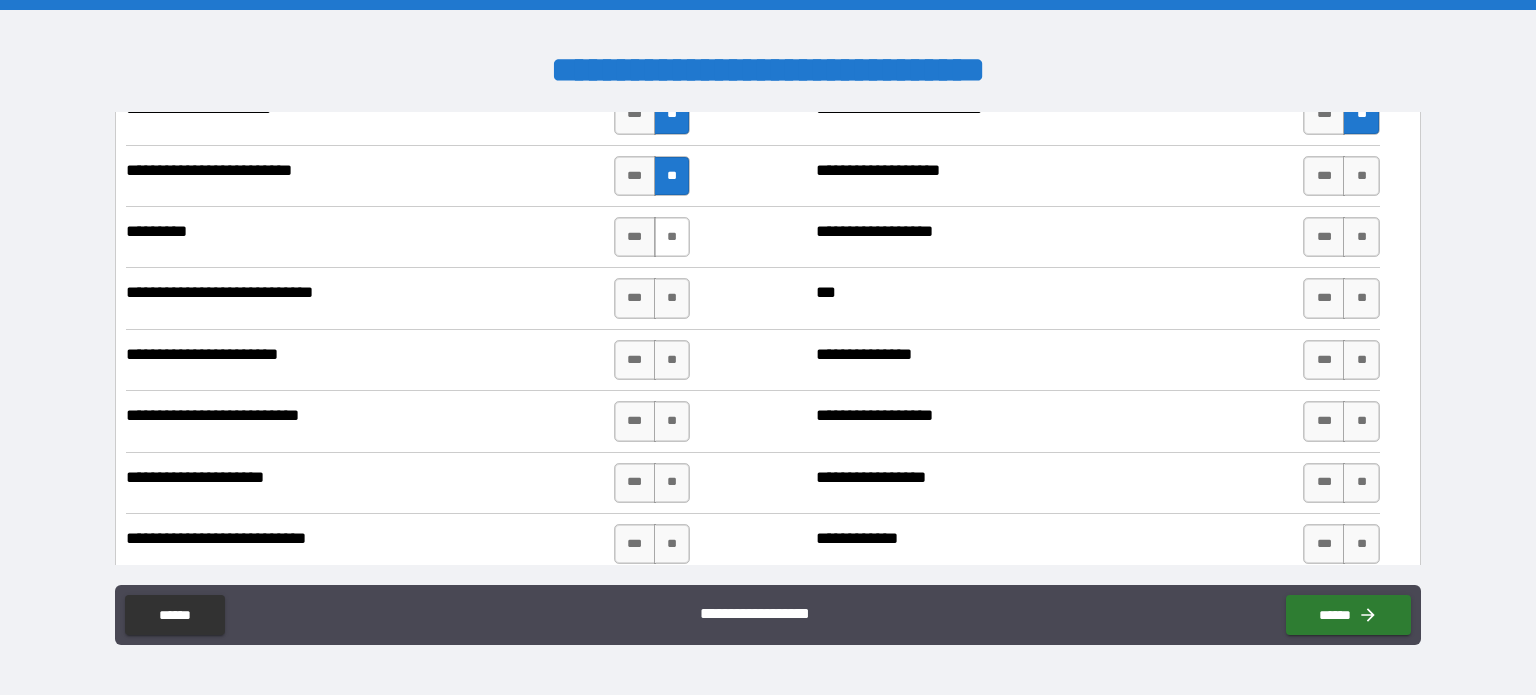 click on "**" at bounding box center [672, 237] 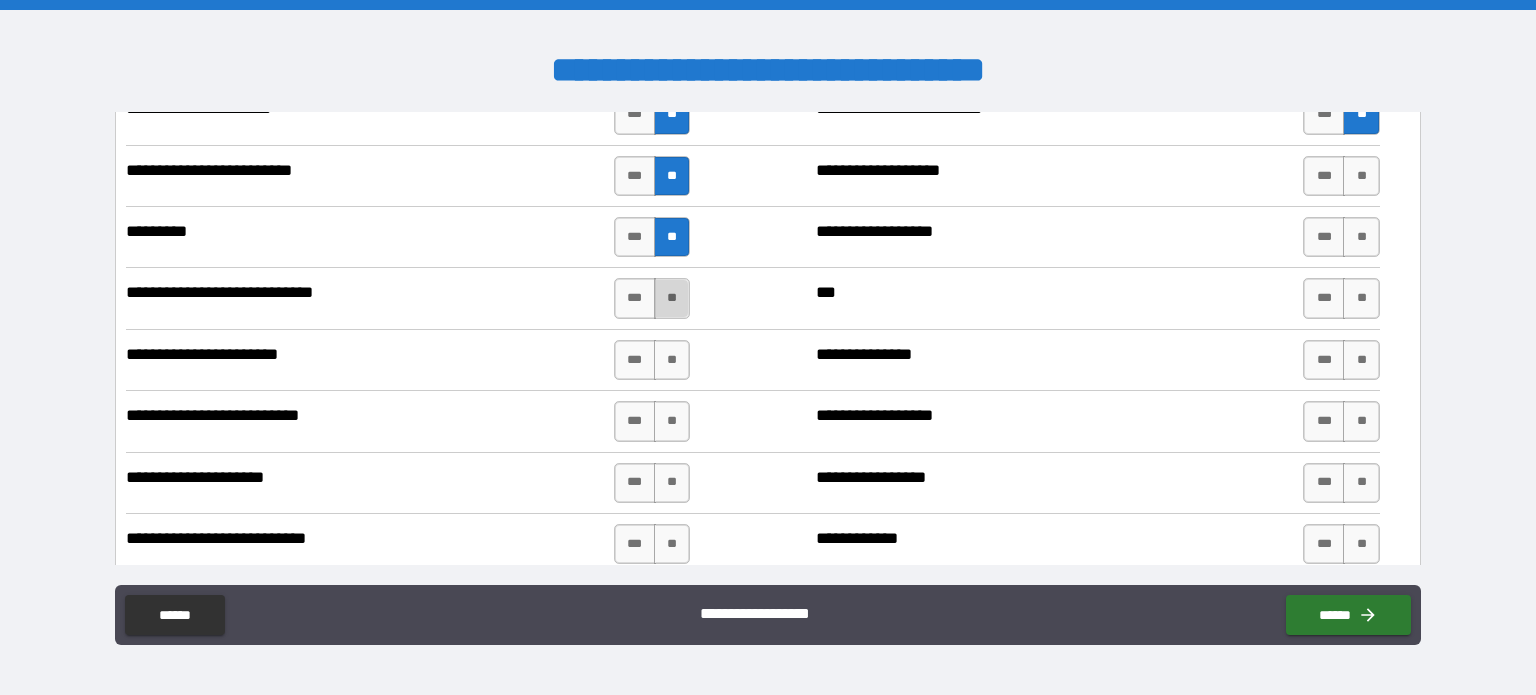 click on "**" at bounding box center [672, 298] 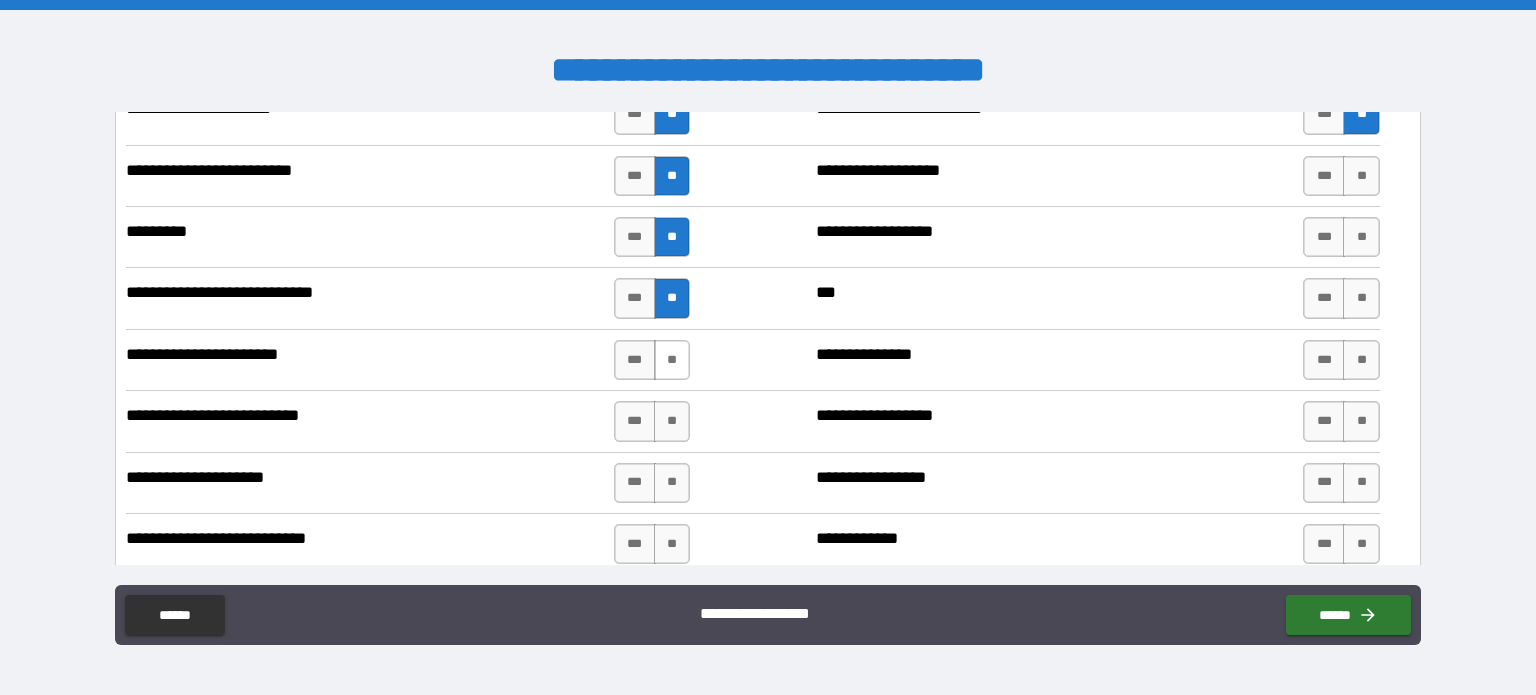 click on "**" at bounding box center [672, 360] 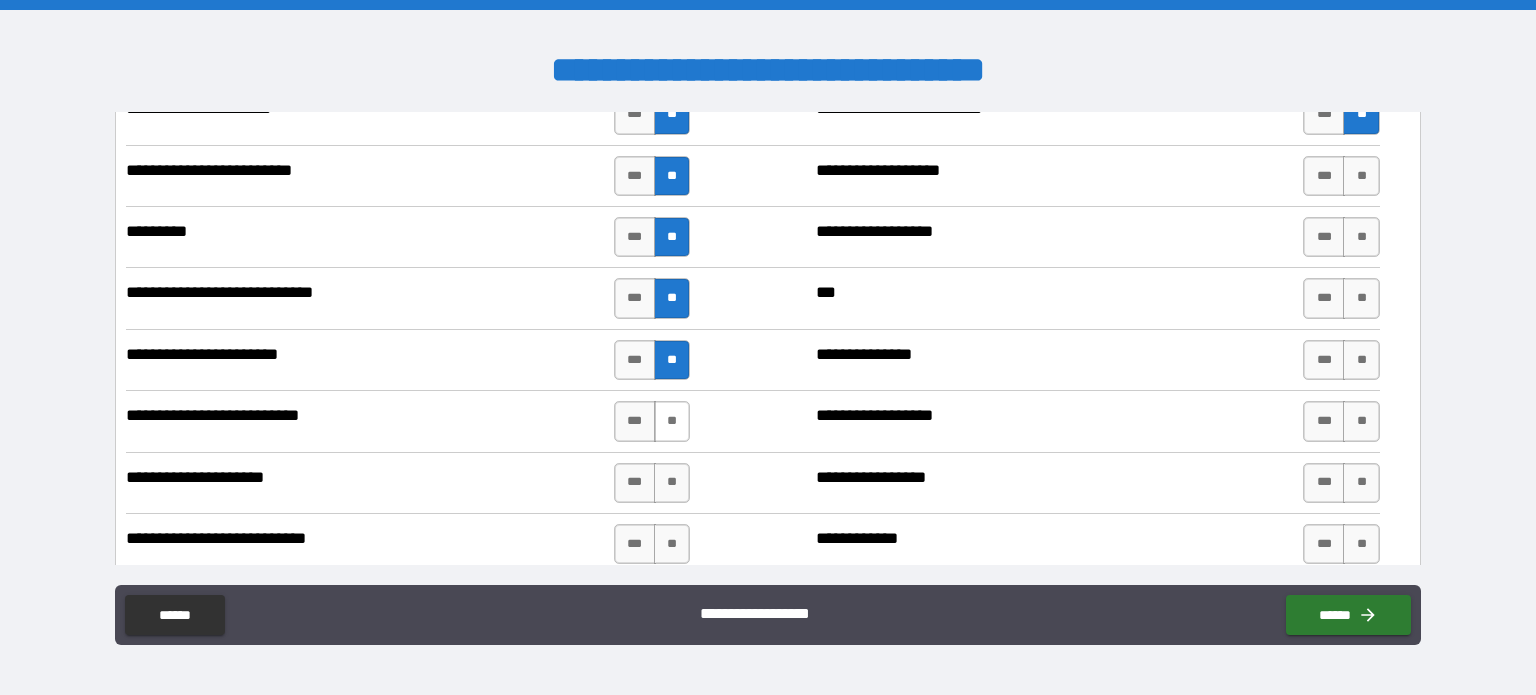 click on "**" at bounding box center [672, 421] 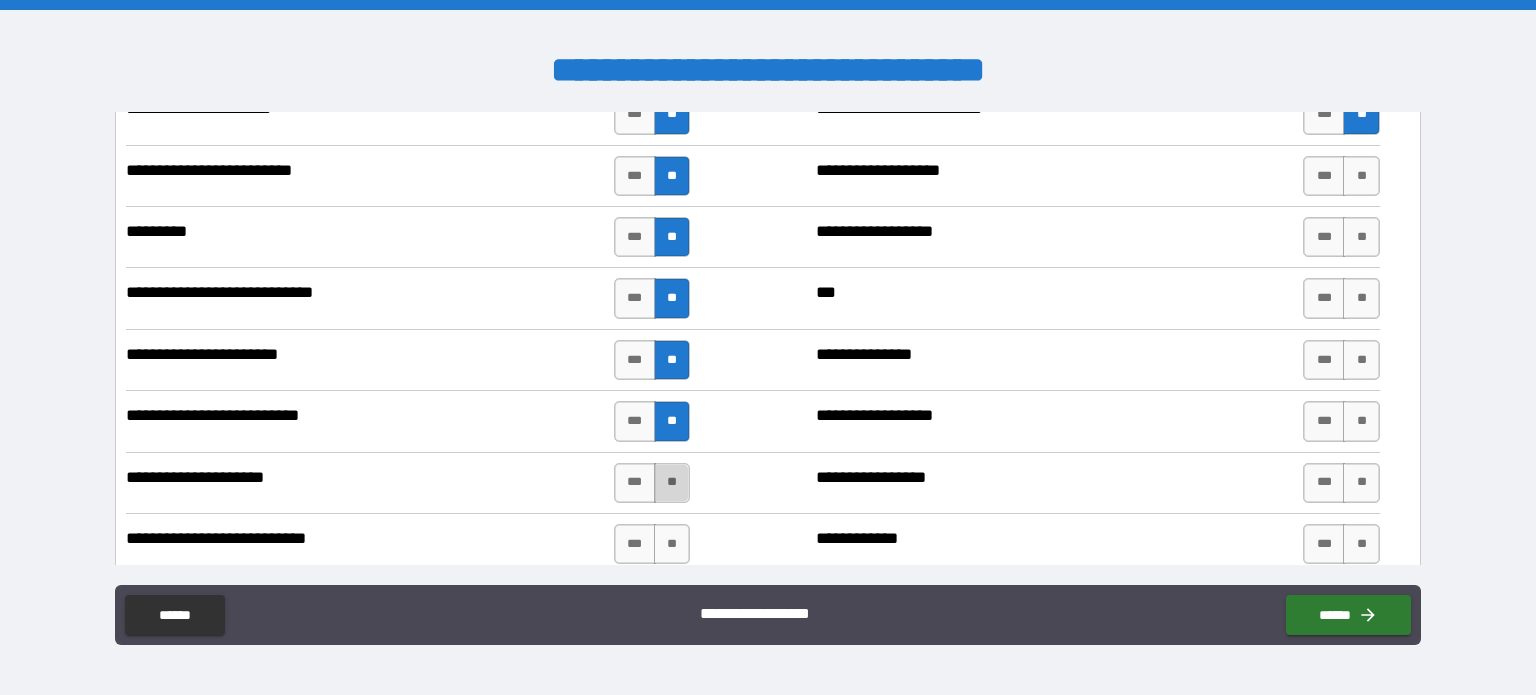 click on "**" at bounding box center [672, 483] 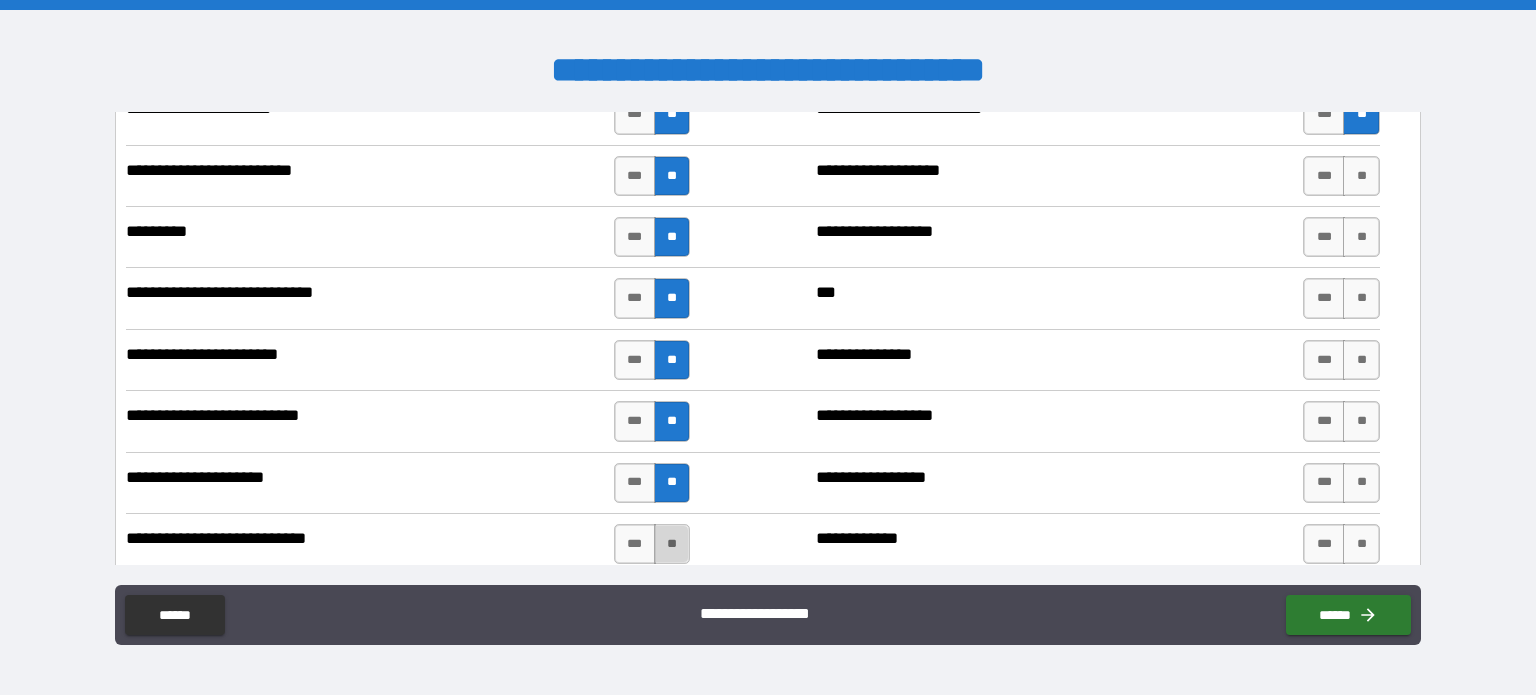 click on "**" at bounding box center (672, 544) 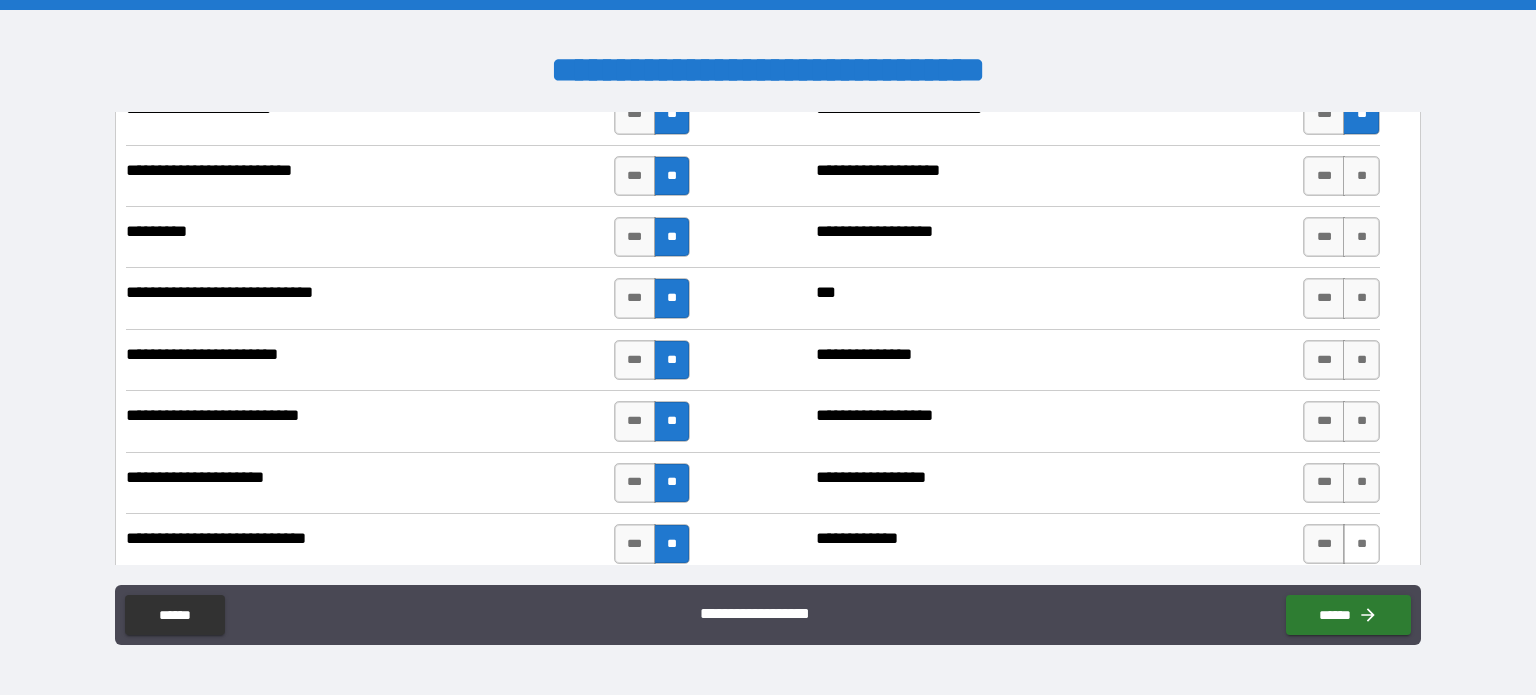 click on "**" at bounding box center (1361, 544) 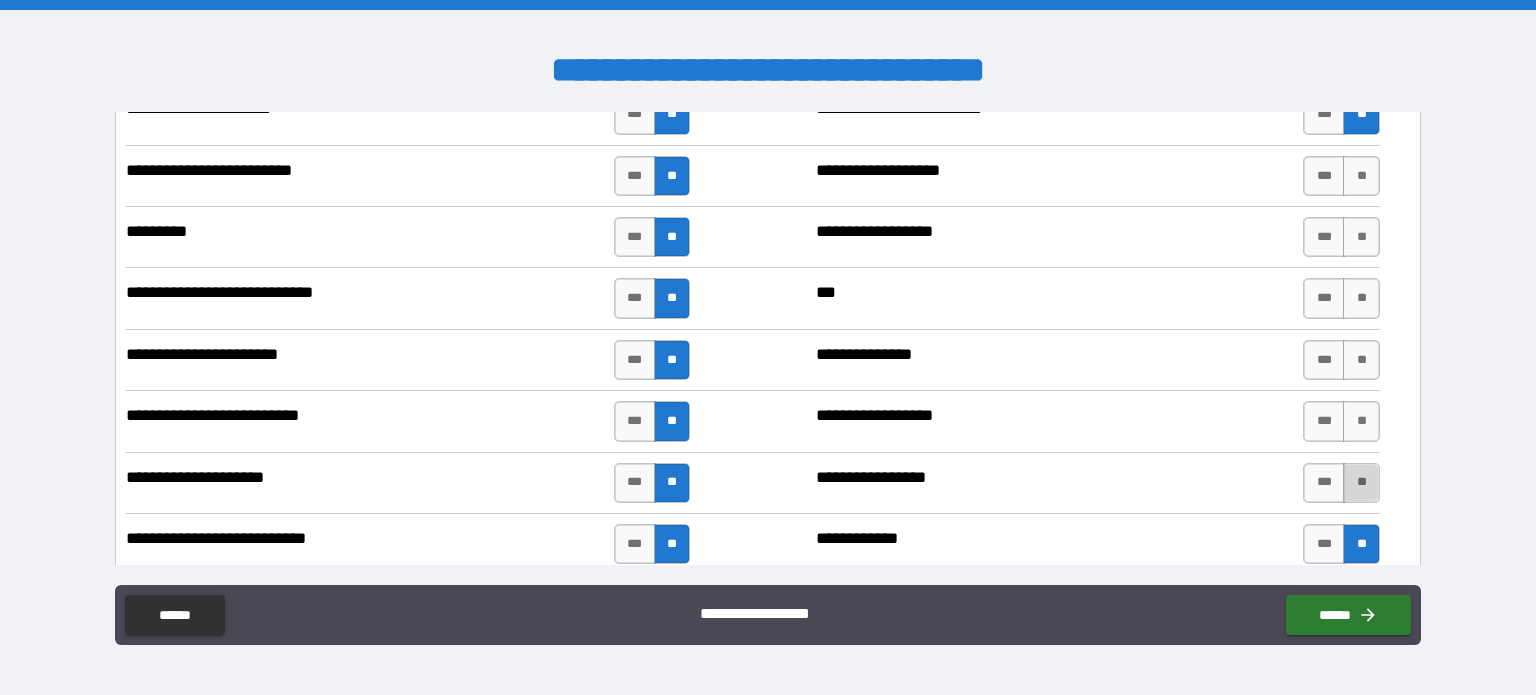 click on "**" at bounding box center (1361, 483) 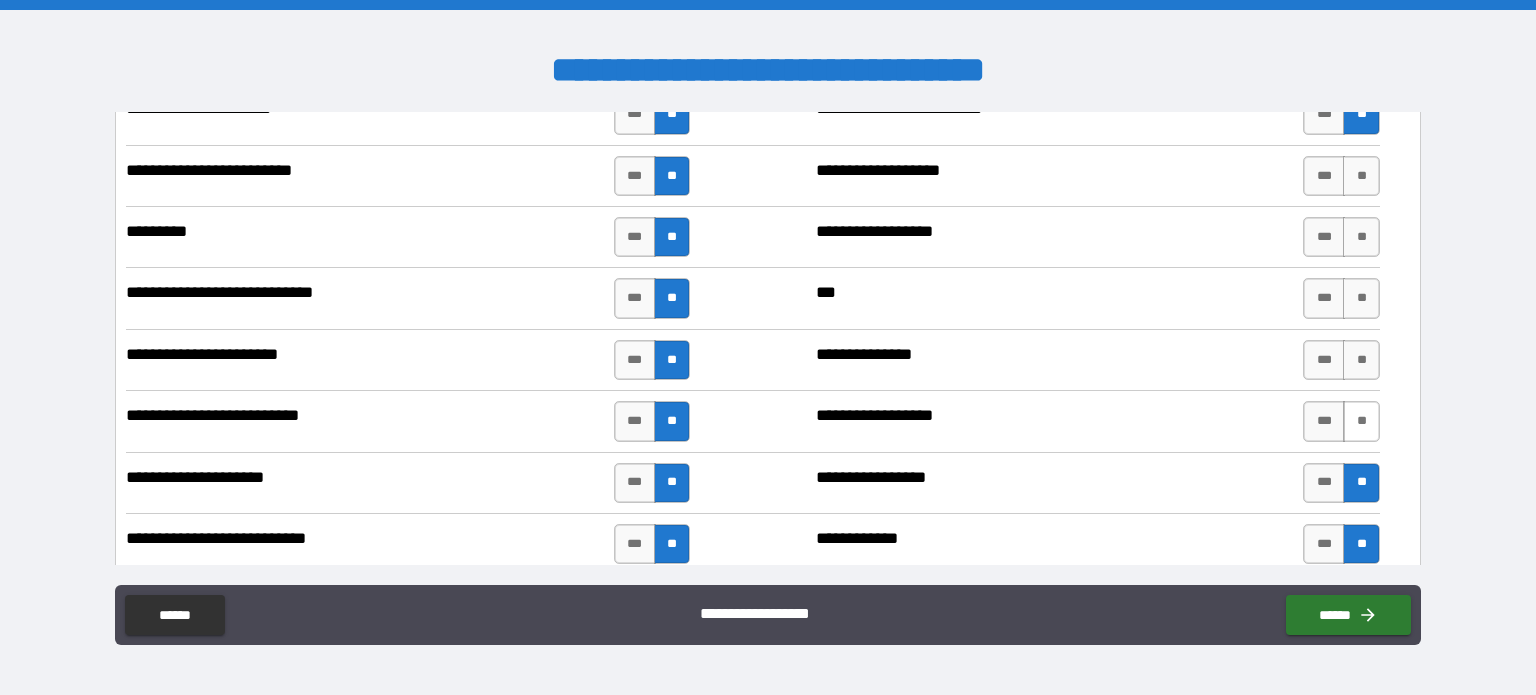 click on "**" at bounding box center [1361, 421] 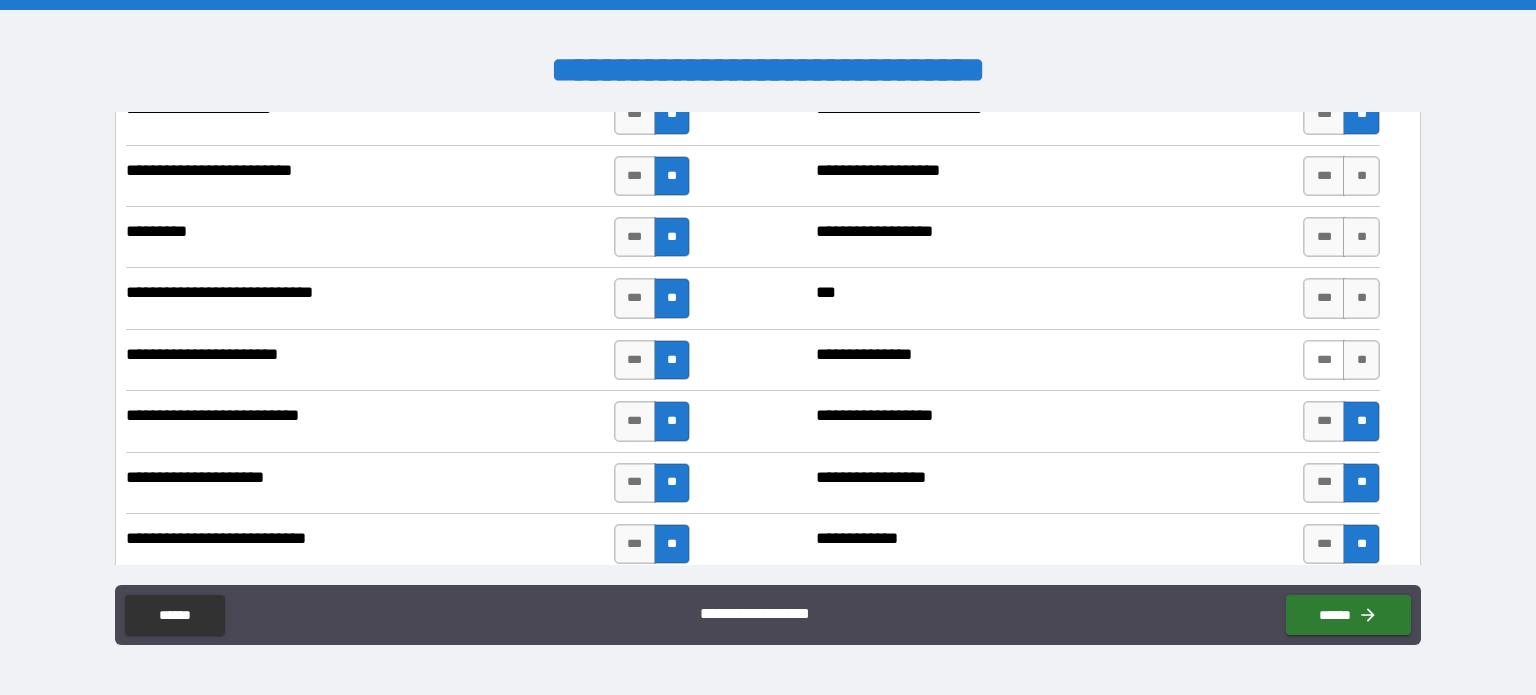 click on "***" at bounding box center (1324, 360) 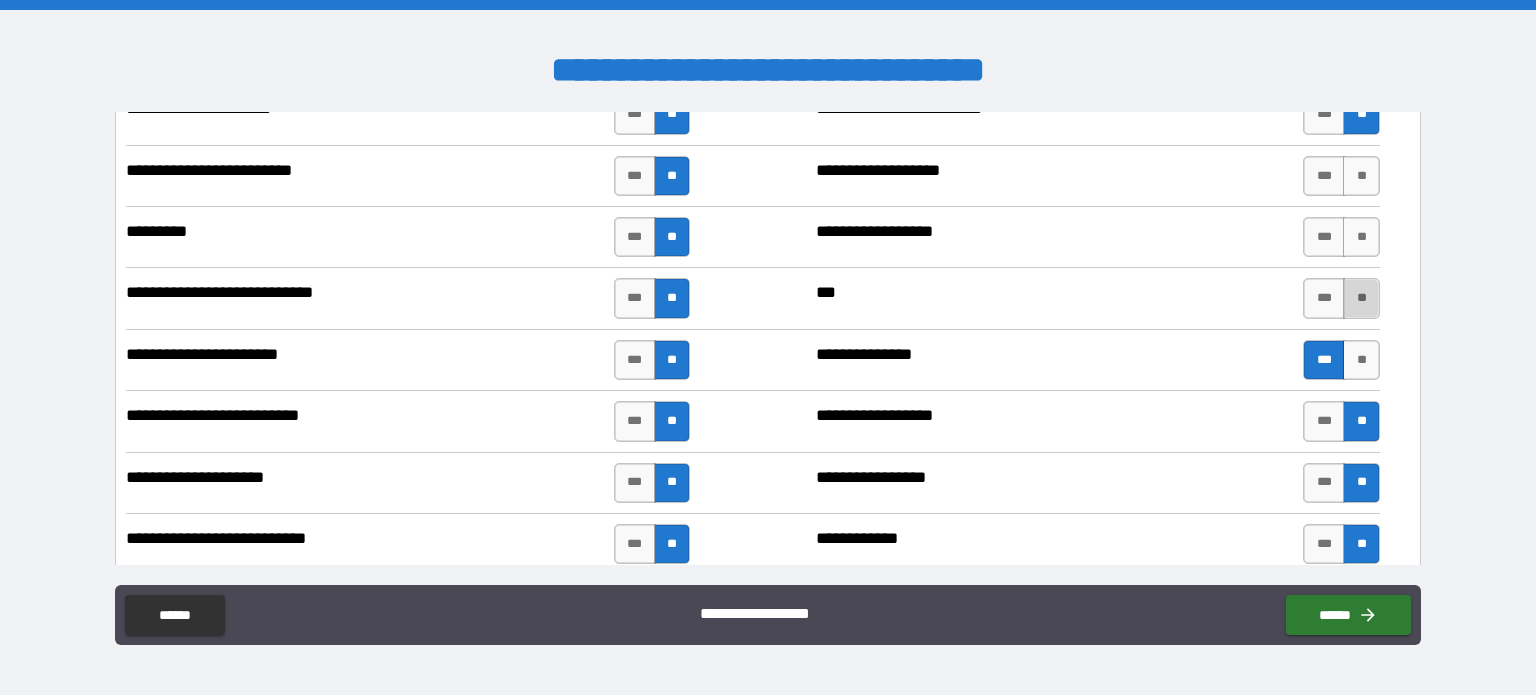 click on "**" at bounding box center (1361, 298) 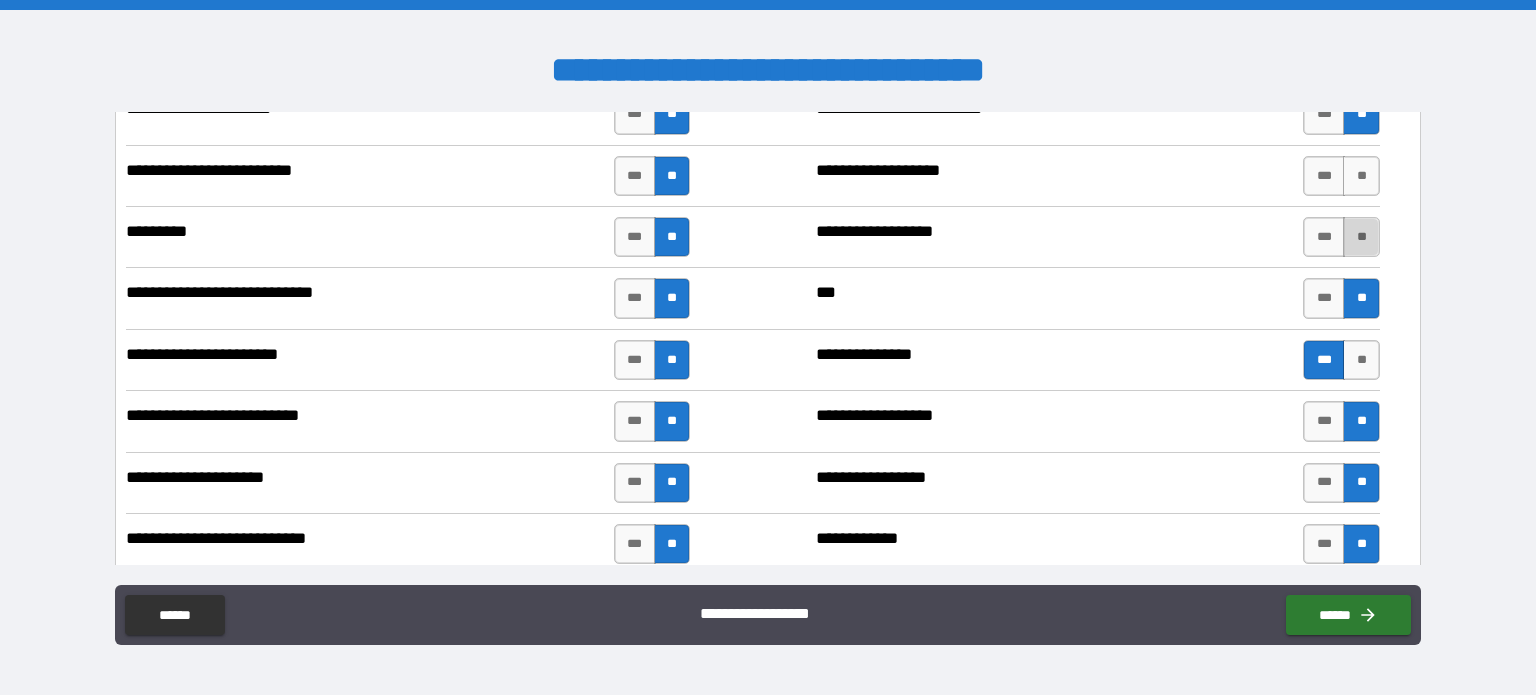 click on "**" at bounding box center (1361, 237) 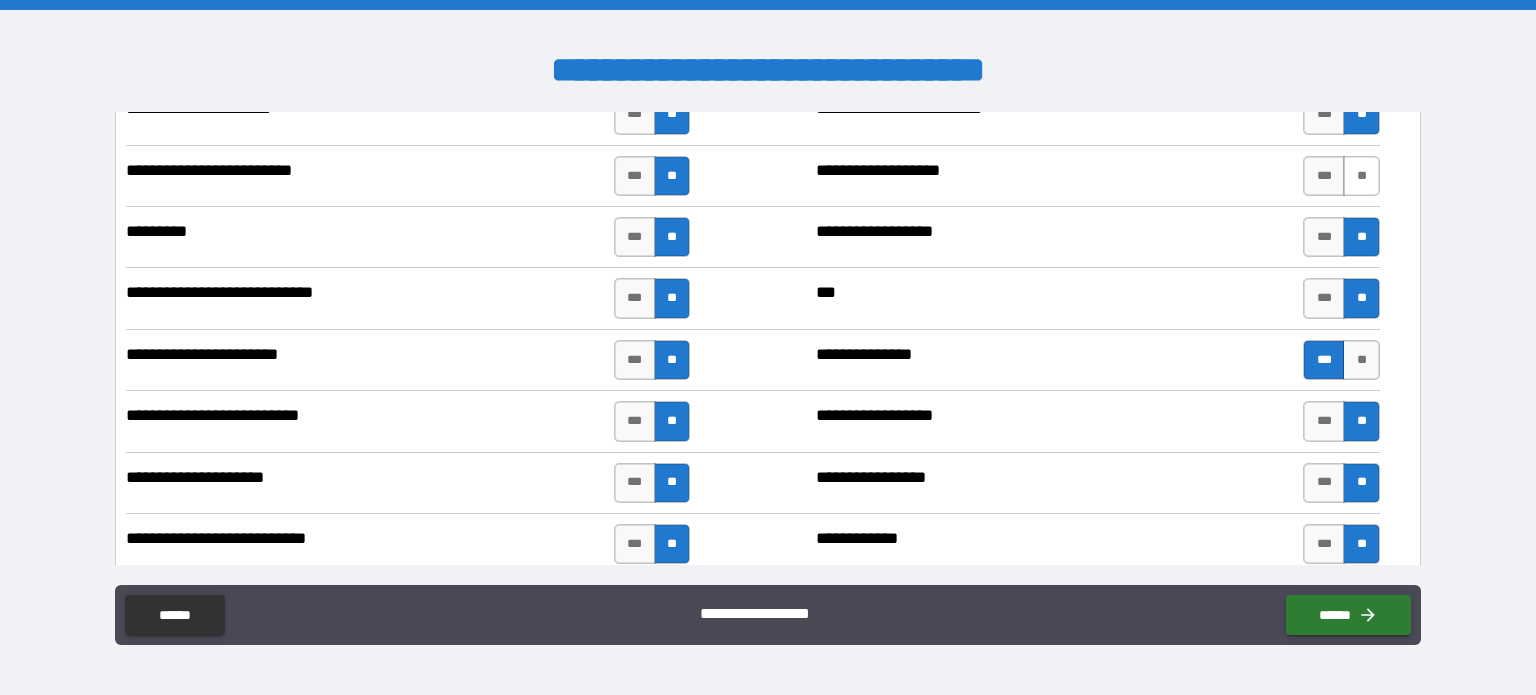 click on "**" at bounding box center (1361, 176) 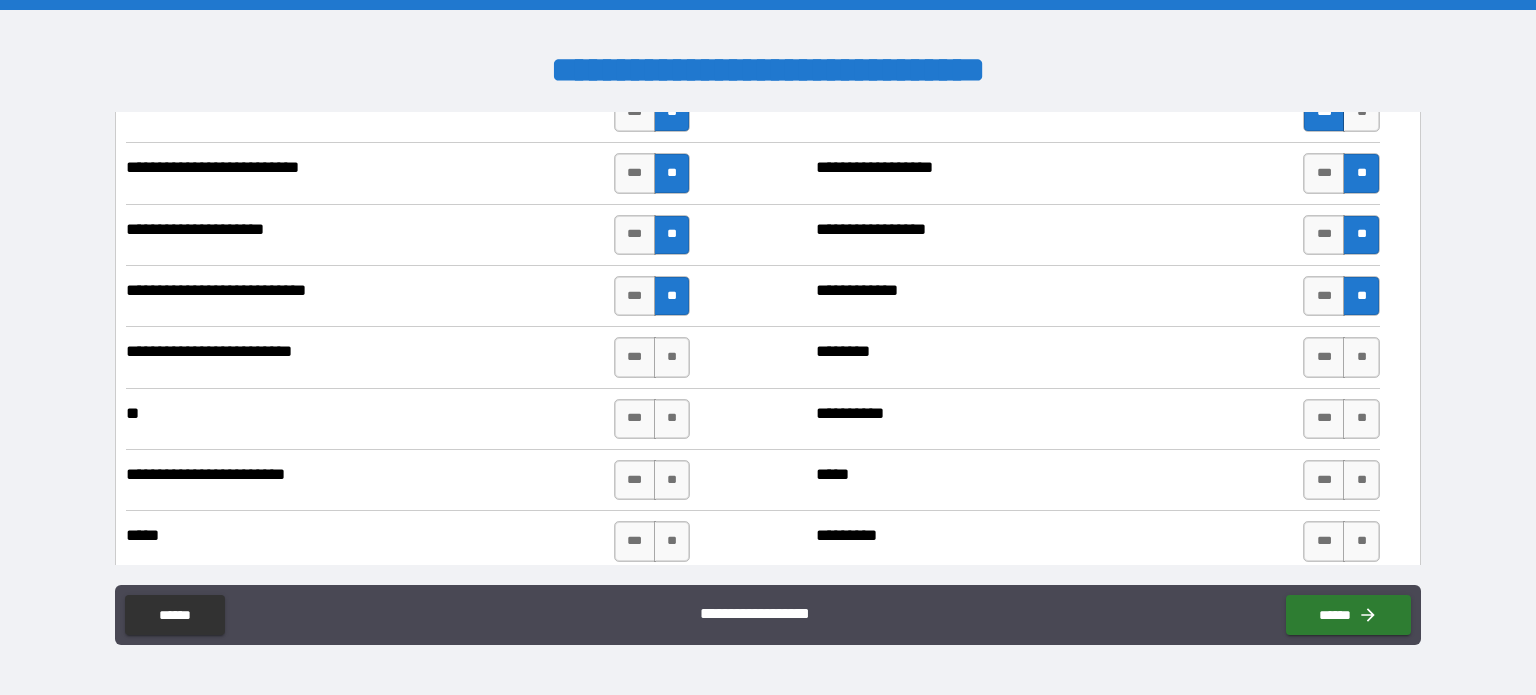 scroll, scrollTop: 6828, scrollLeft: 0, axis: vertical 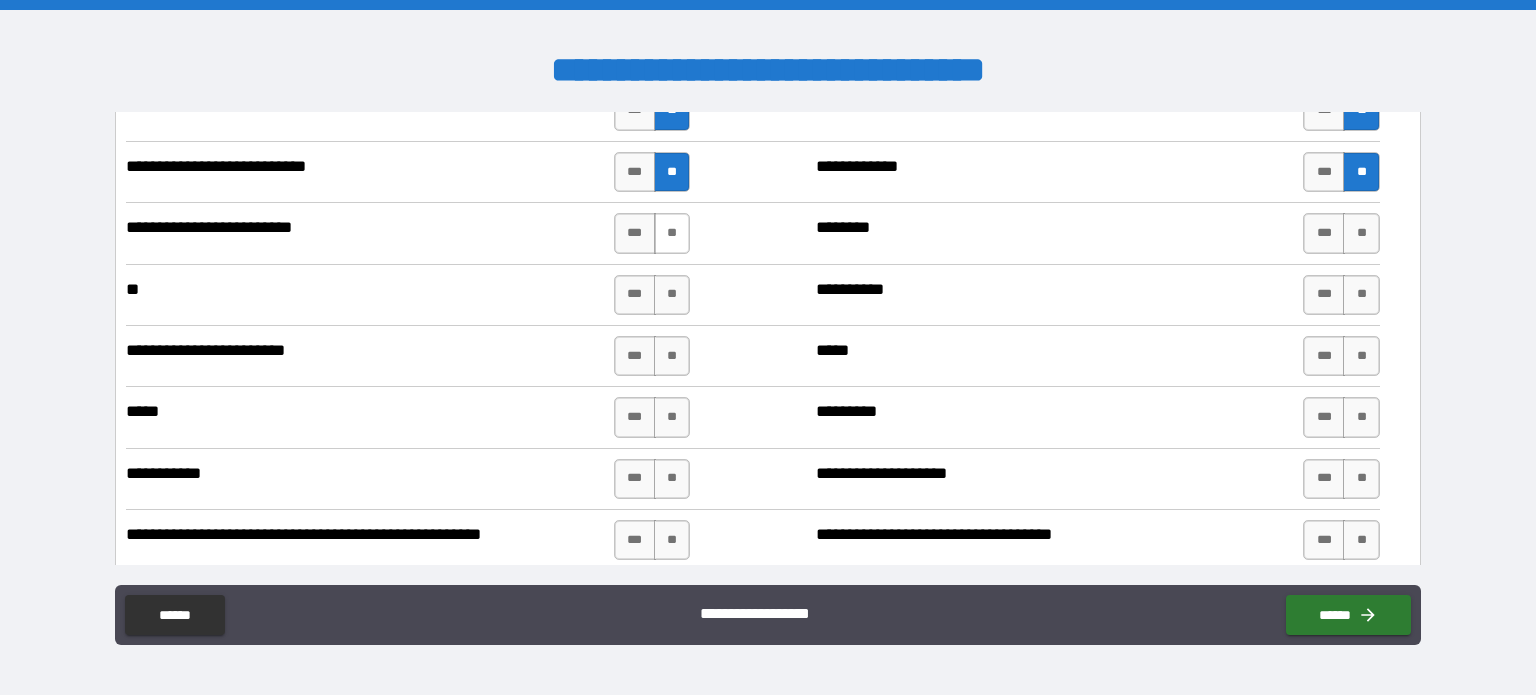 click on "**" at bounding box center [672, 233] 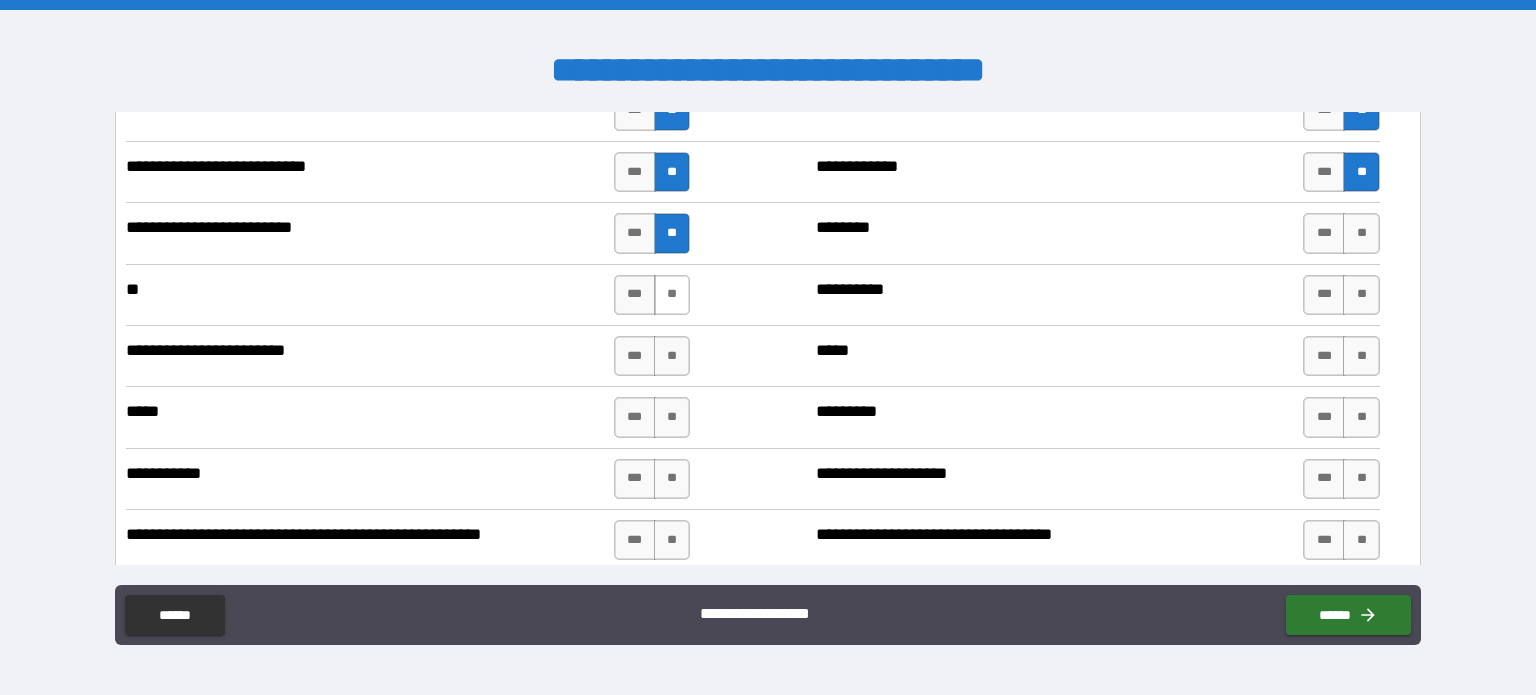 click on "**" at bounding box center (672, 295) 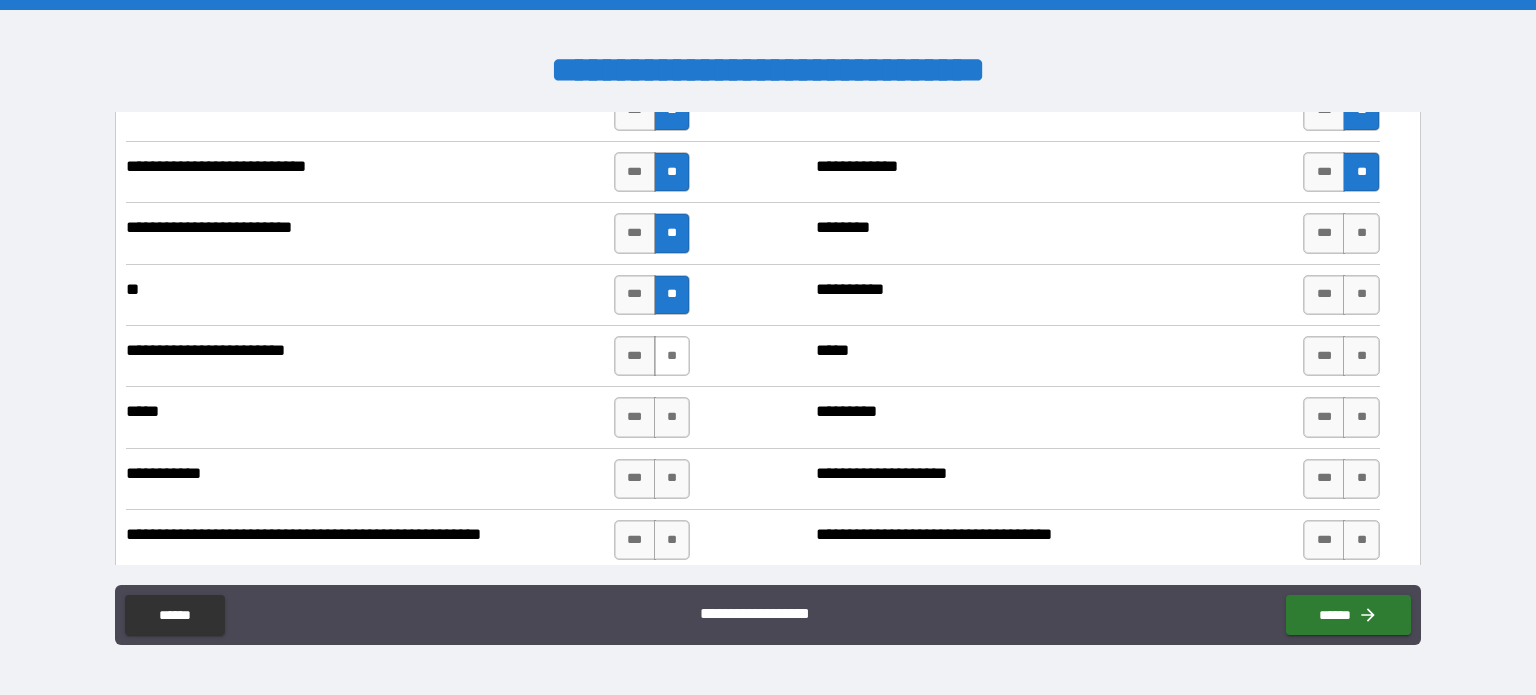 click on "**" at bounding box center (672, 356) 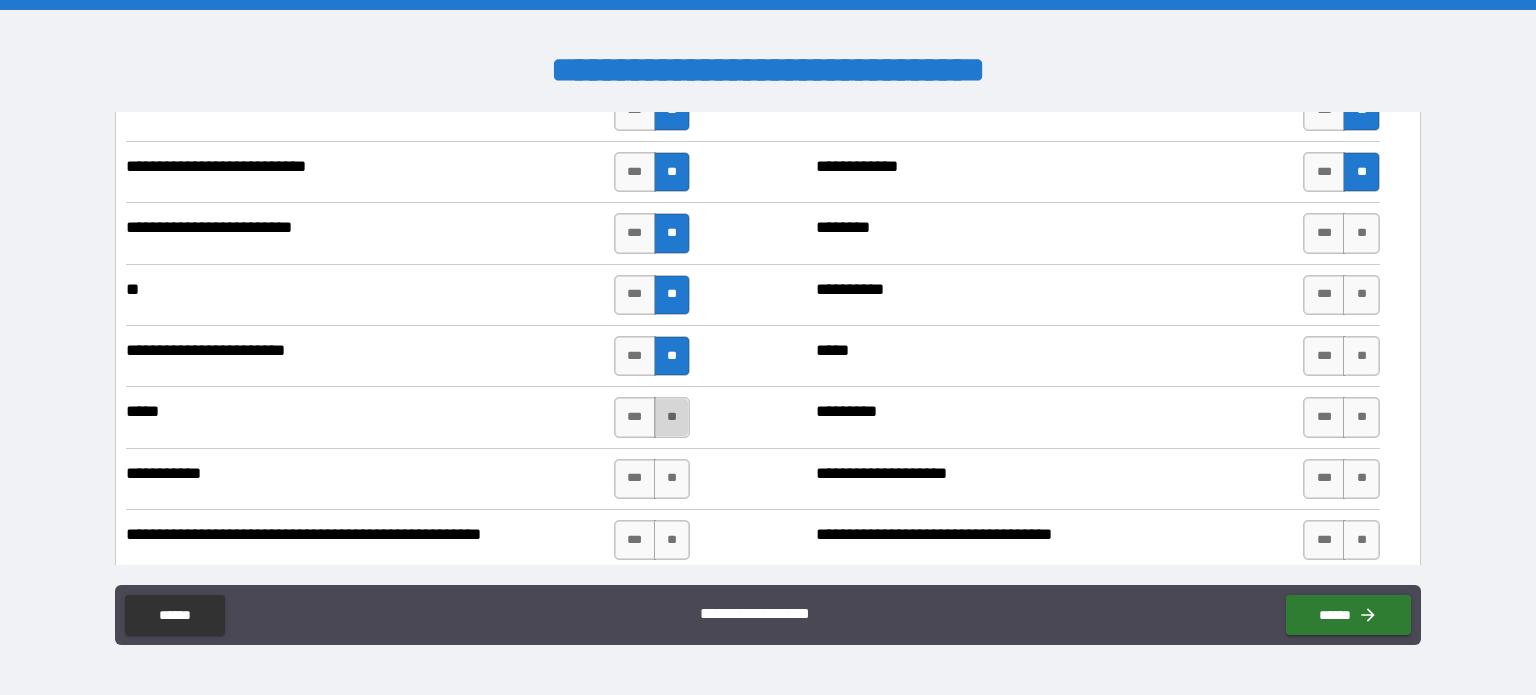click on "**" at bounding box center (672, 417) 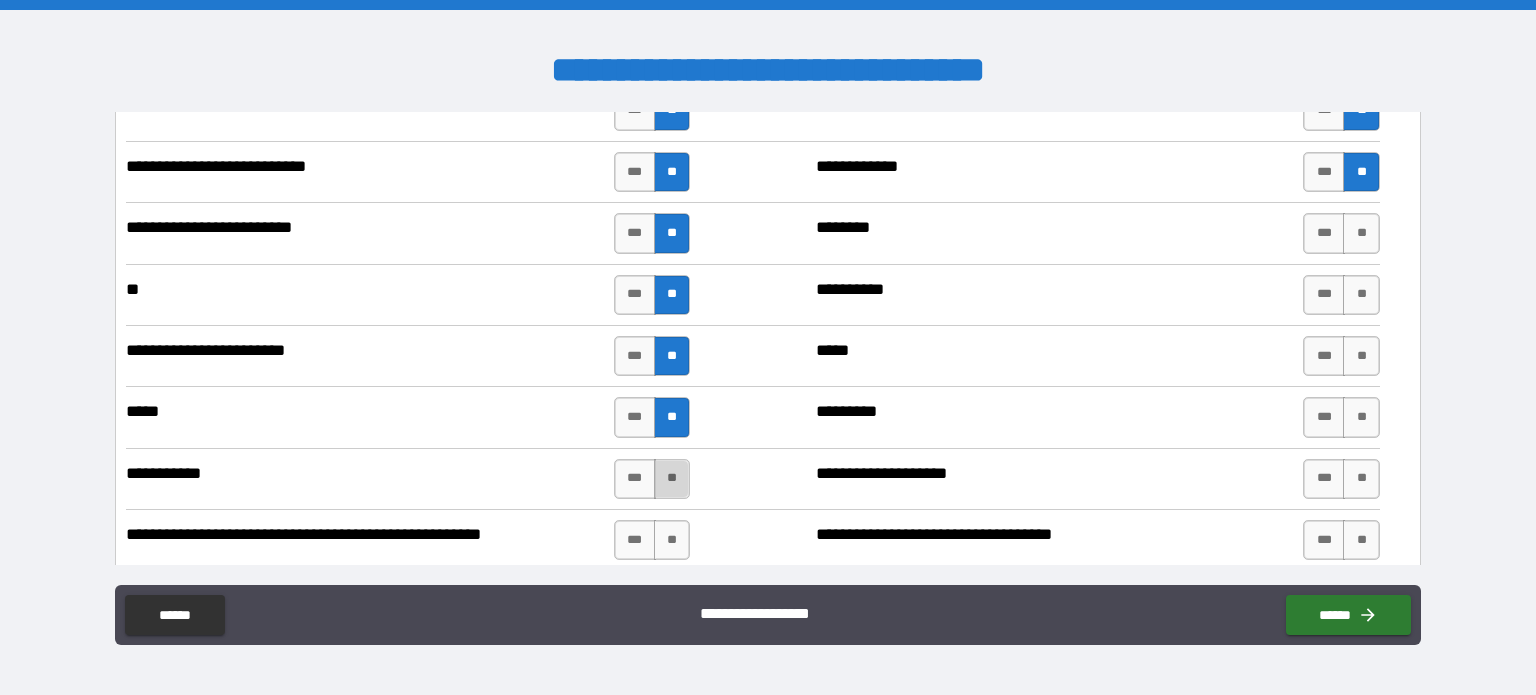 click on "**" at bounding box center (672, 479) 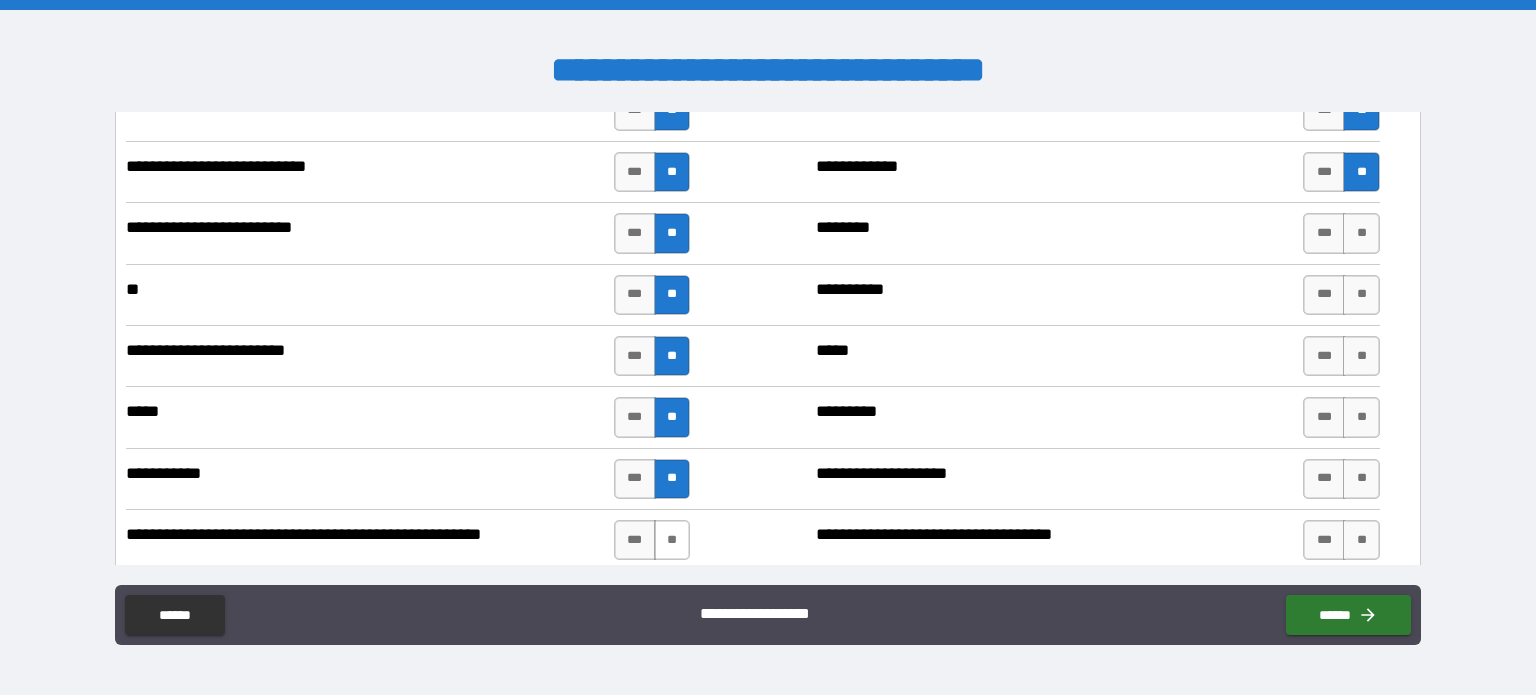 click on "**" at bounding box center [672, 540] 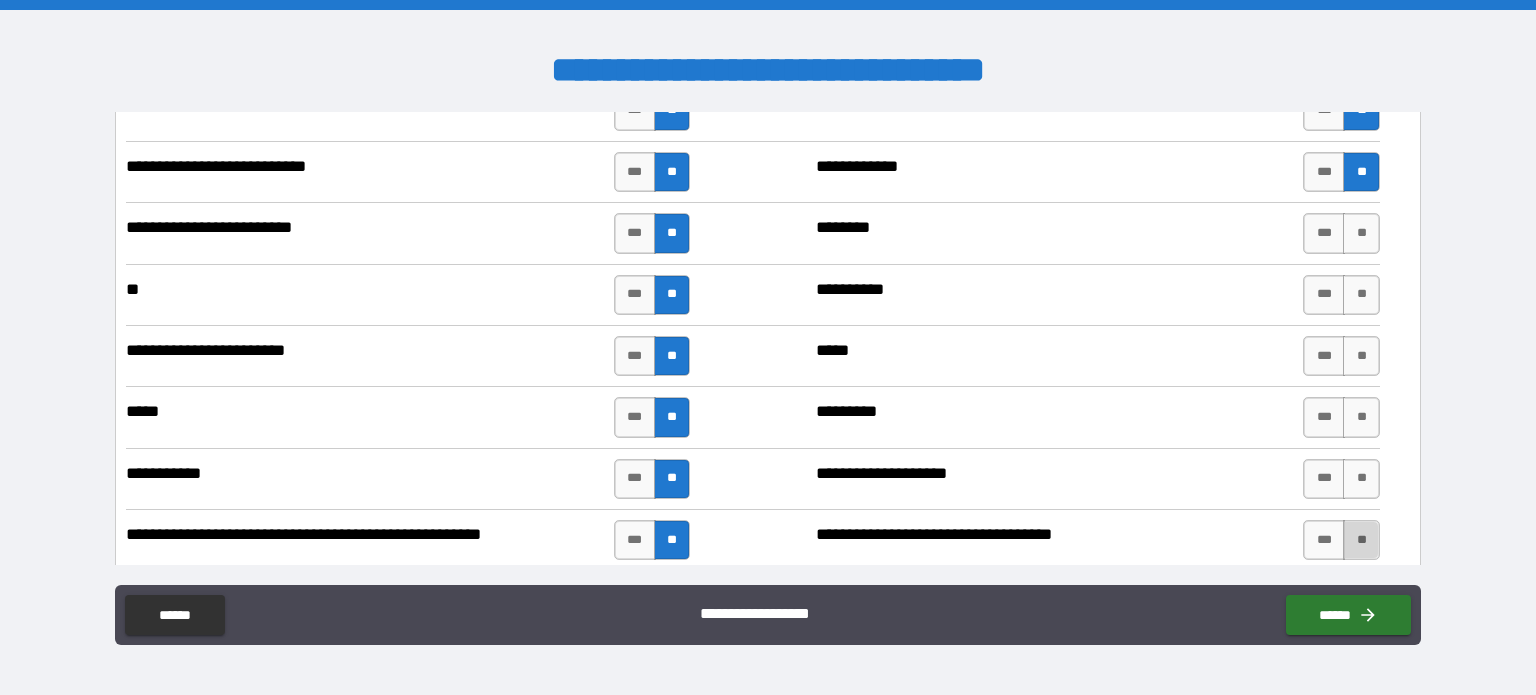 click on "**" at bounding box center [1361, 540] 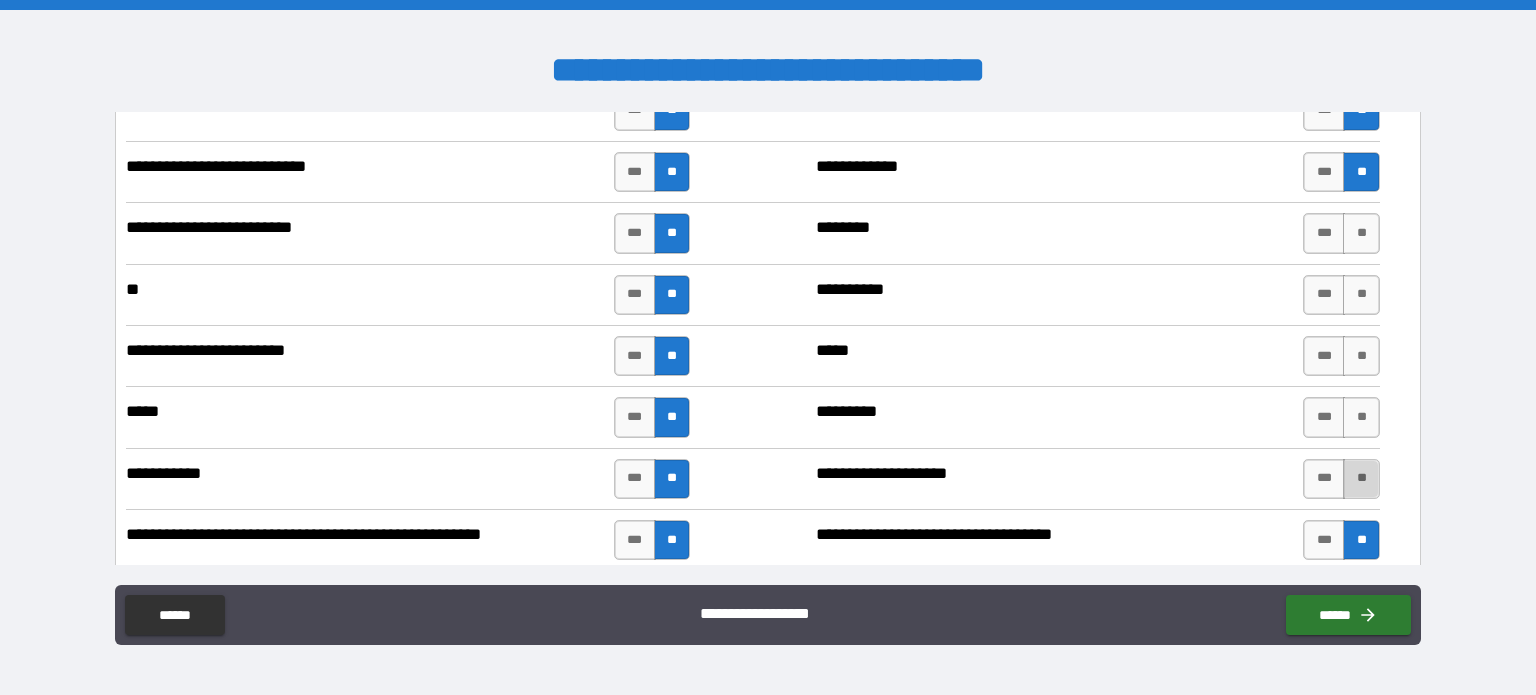 click on "**" at bounding box center [1361, 479] 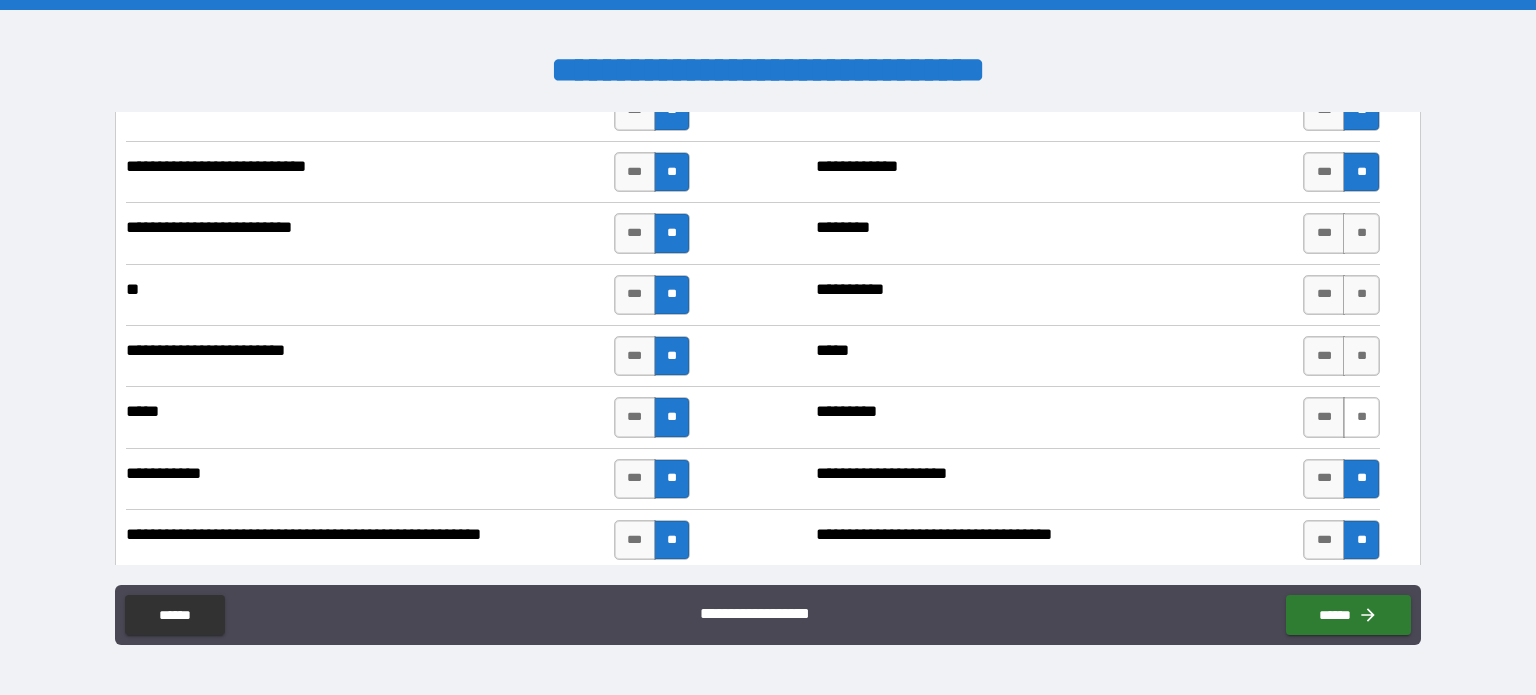 click on "**" at bounding box center [1361, 417] 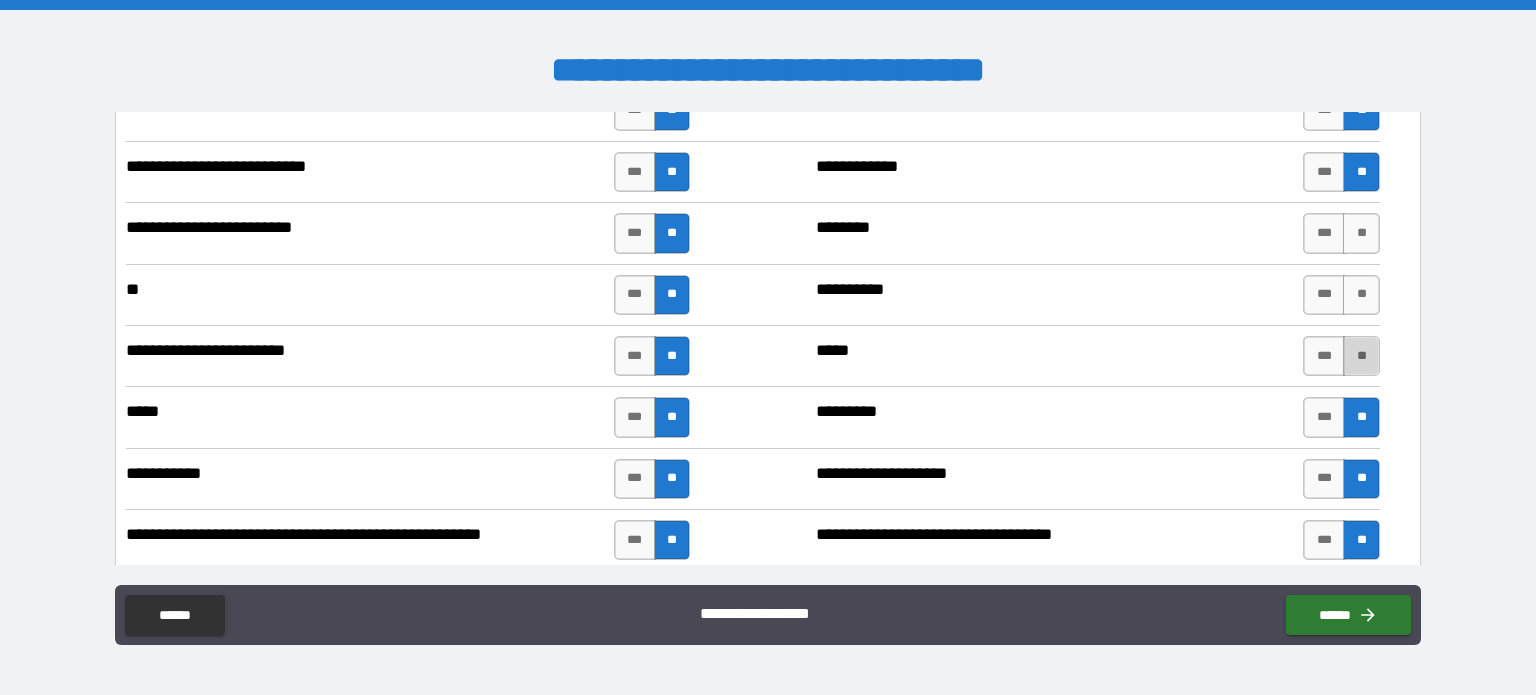 click on "**" at bounding box center [1361, 356] 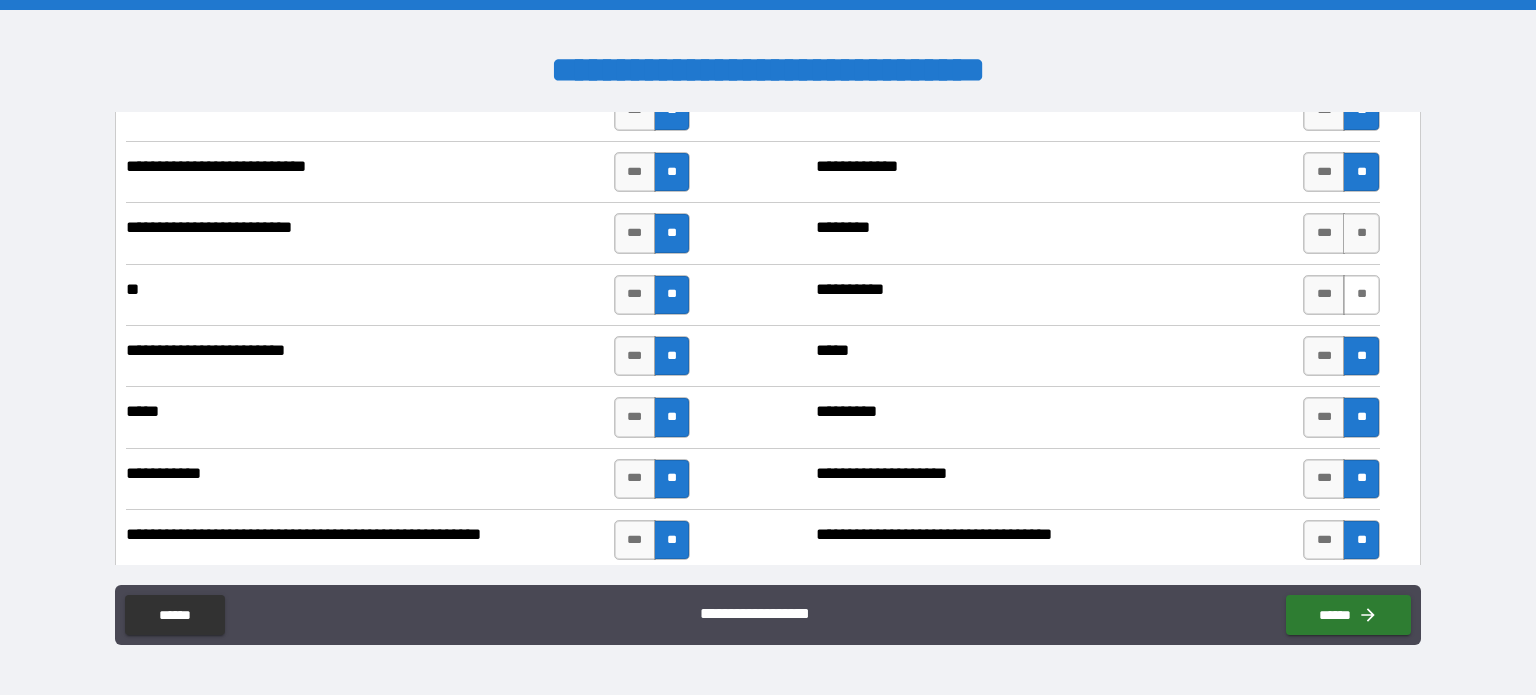 click on "**" at bounding box center (1361, 295) 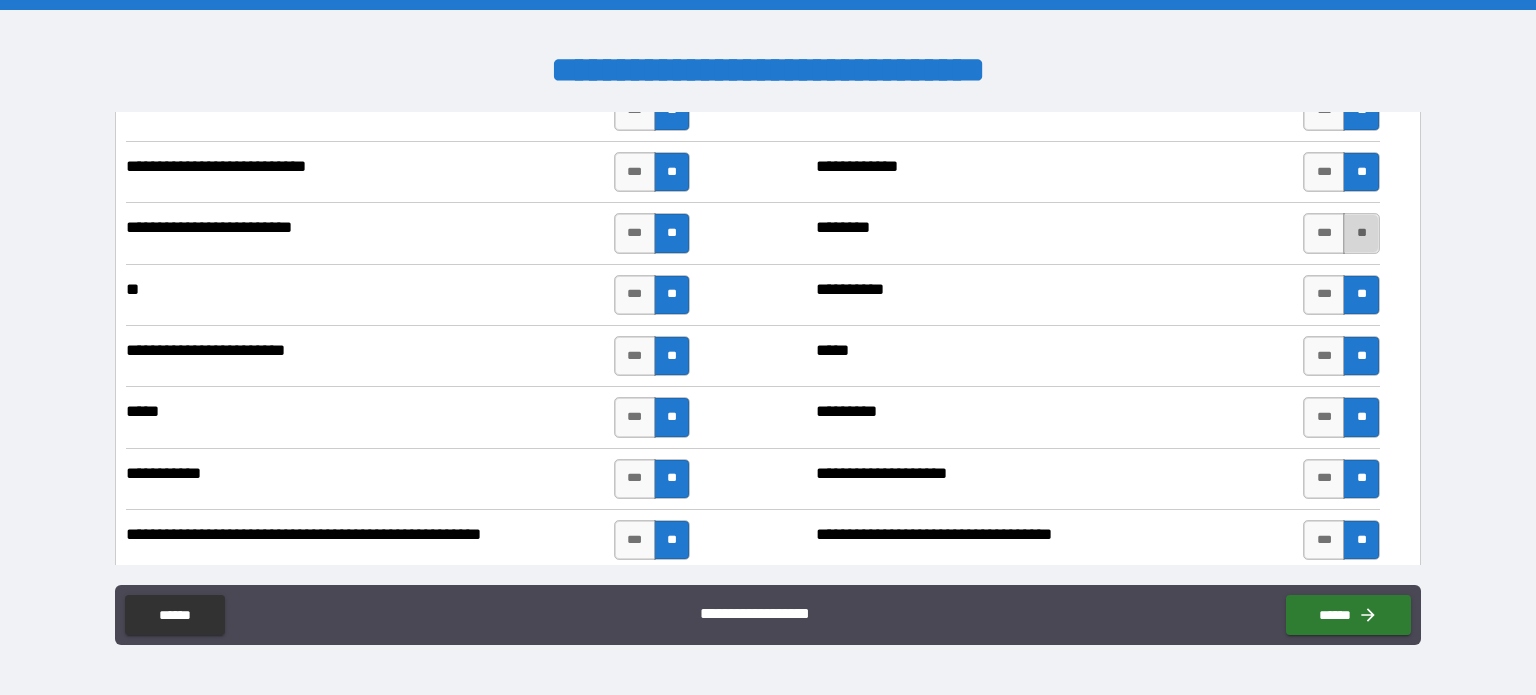 click on "**" at bounding box center (1361, 233) 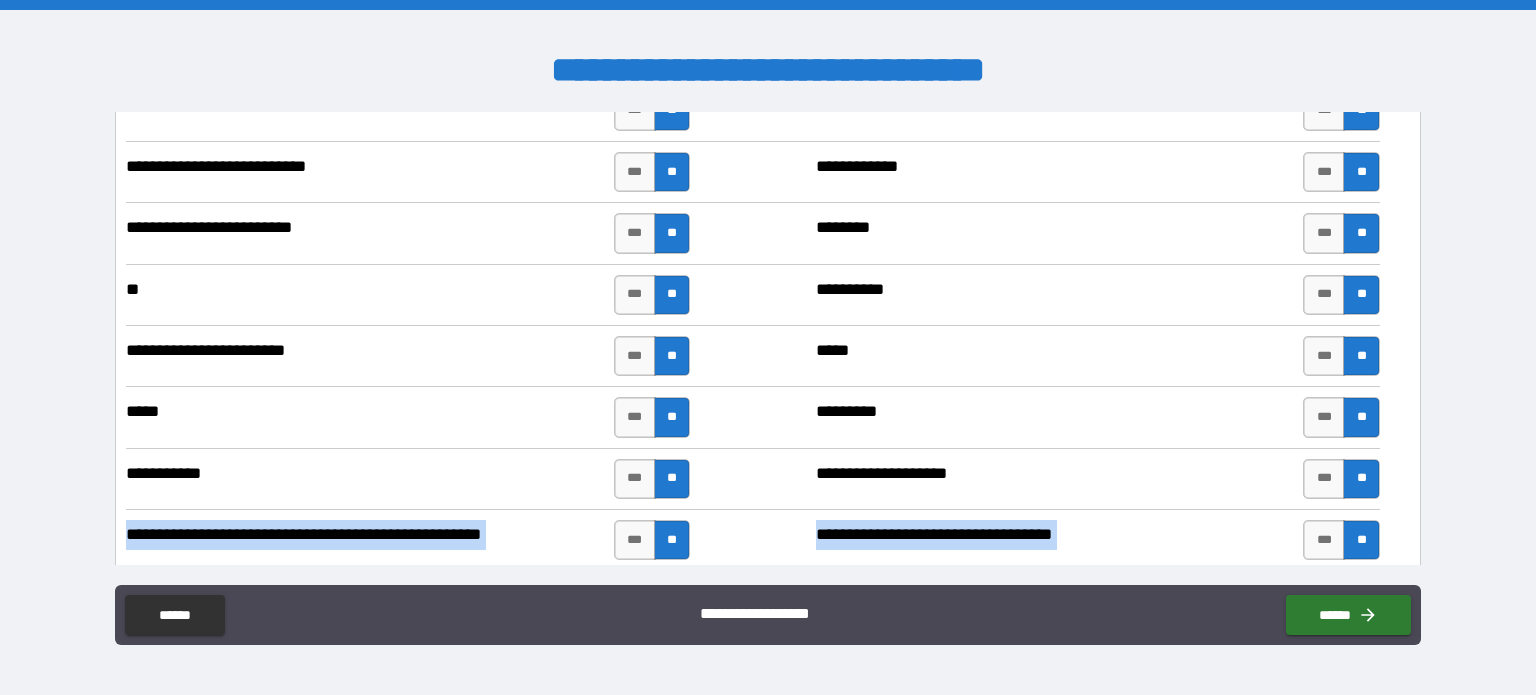 drag, startPoint x: 1420, startPoint y: 478, endPoint x: 1424, endPoint y: 504, distance: 26.305893 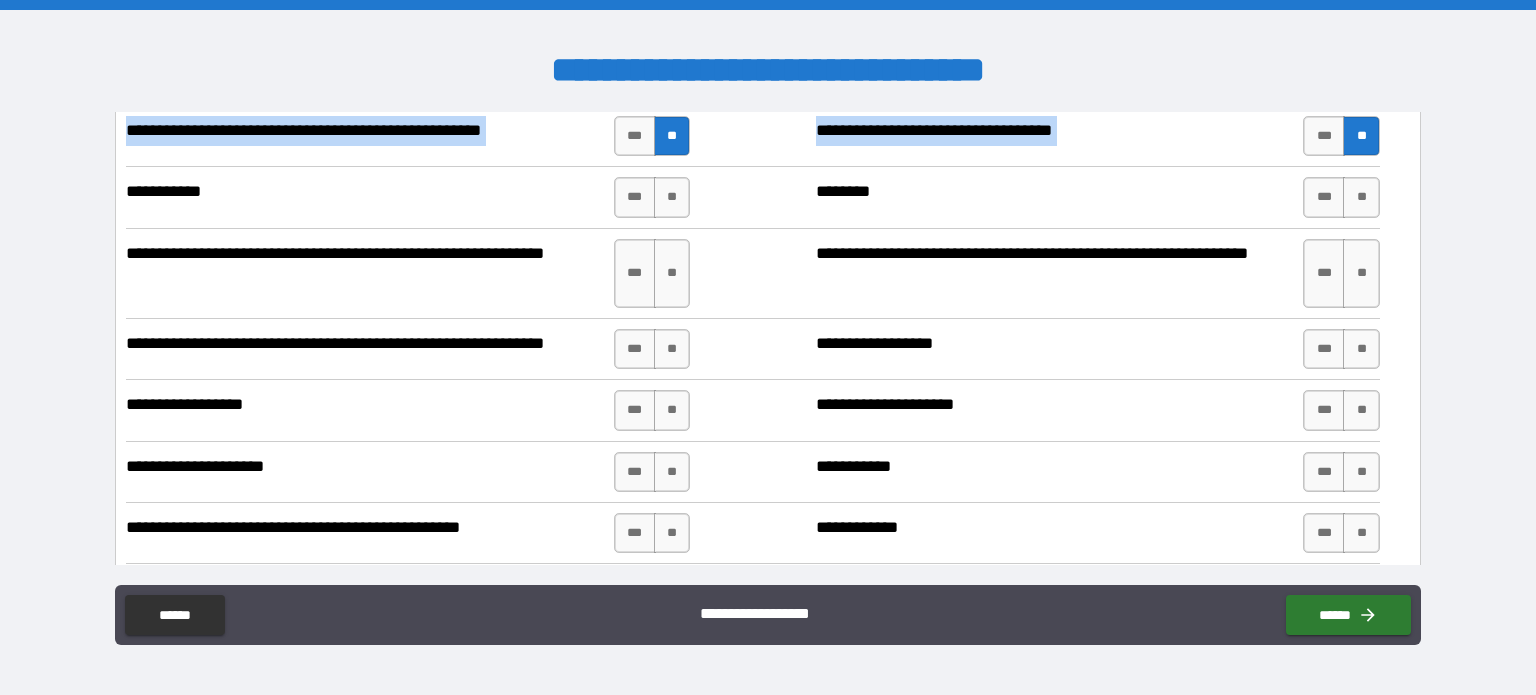 scroll, scrollTop: 7248, scrollLeft: 0, axis: vertical 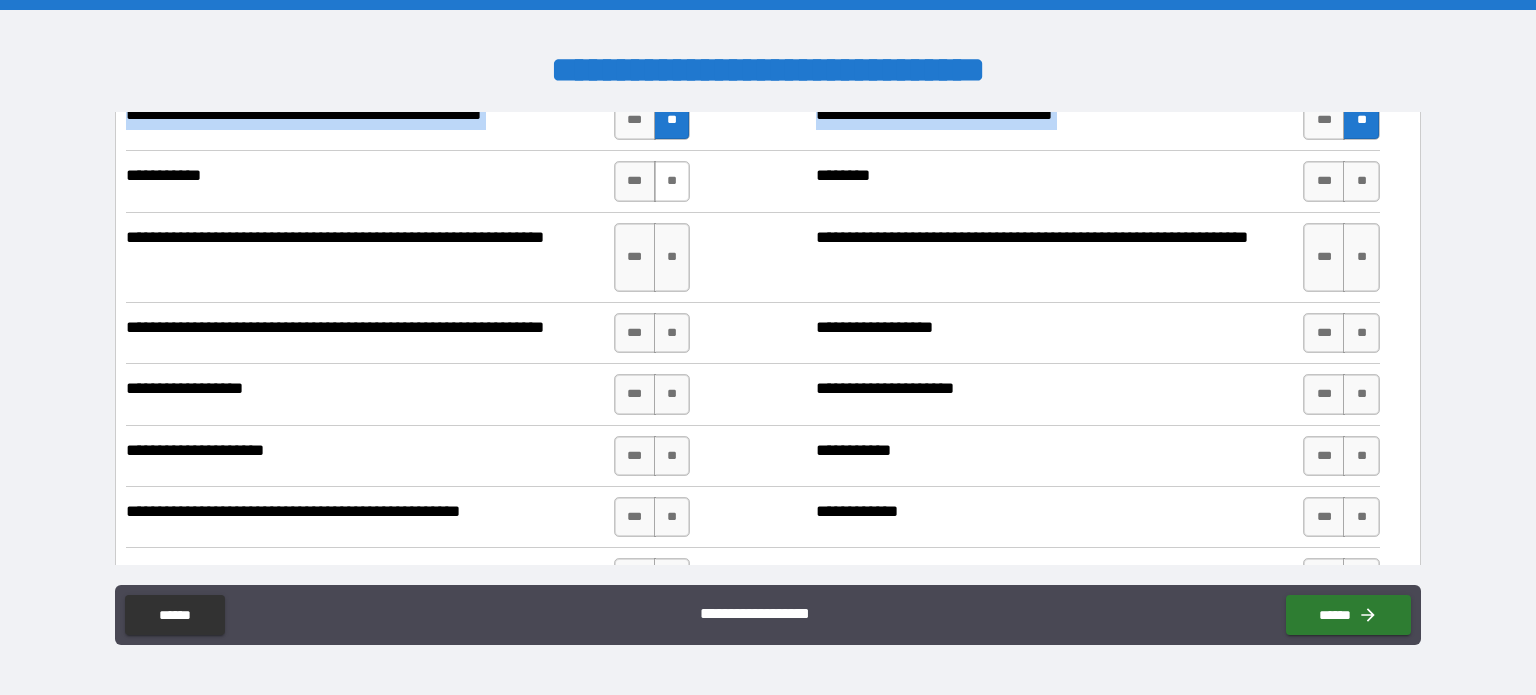 click on "**" at bounding box center [672, 181] 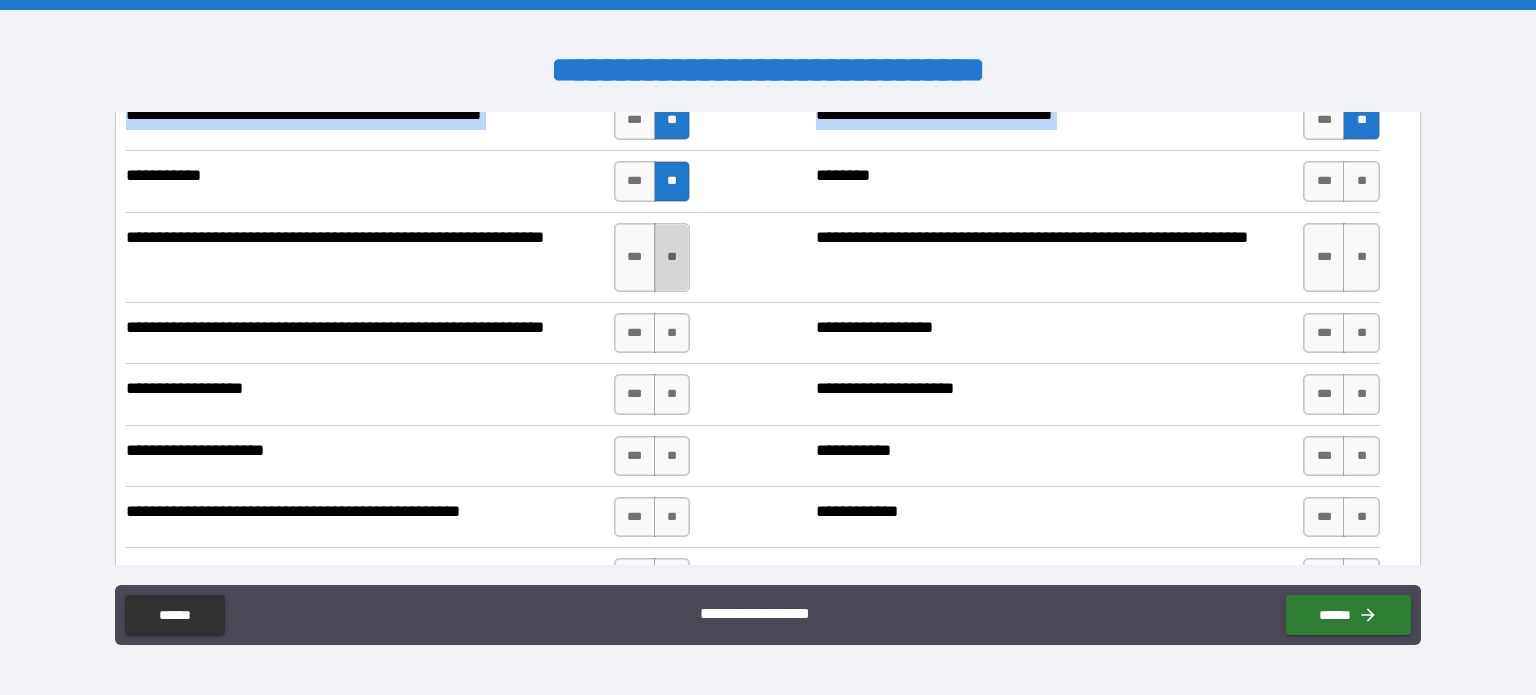 click on "**" at bounding box center (672, 258) 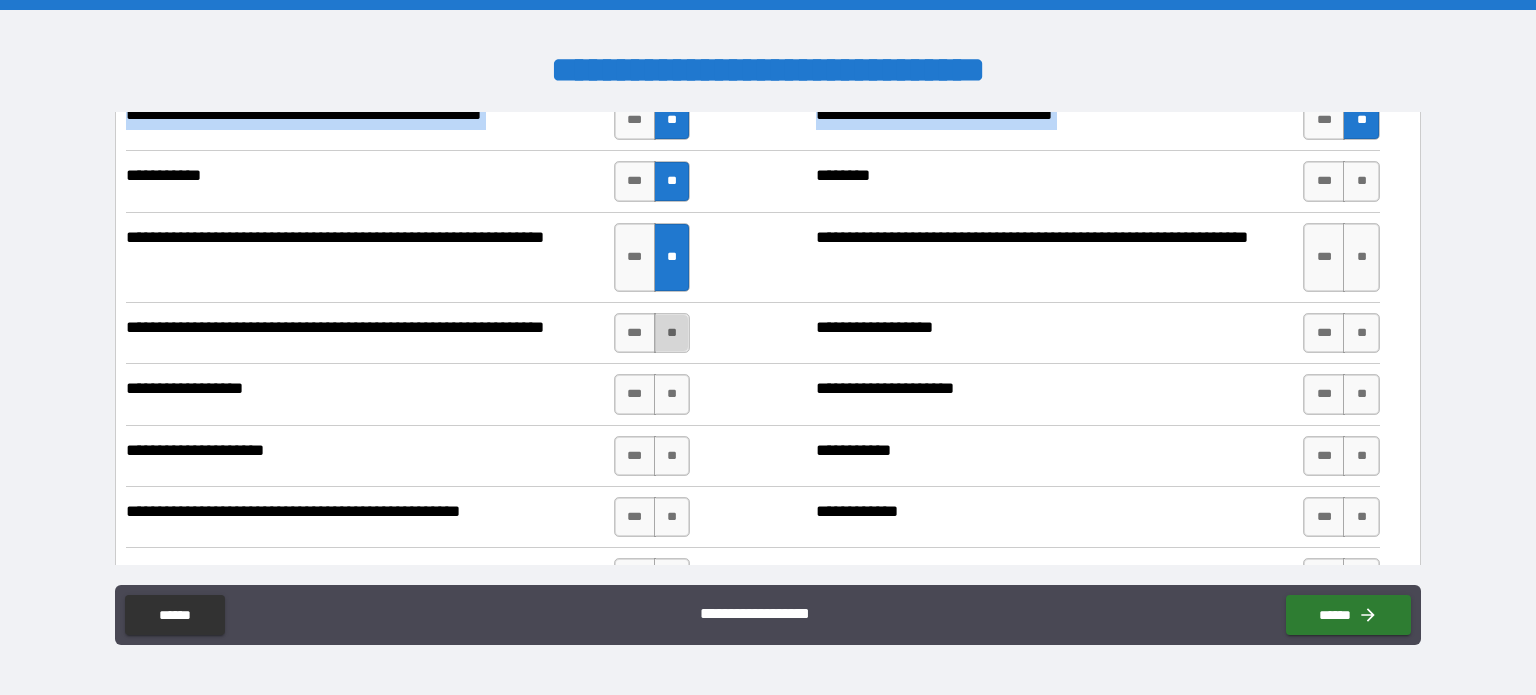 click on "**" at bounding box center [672, 333] 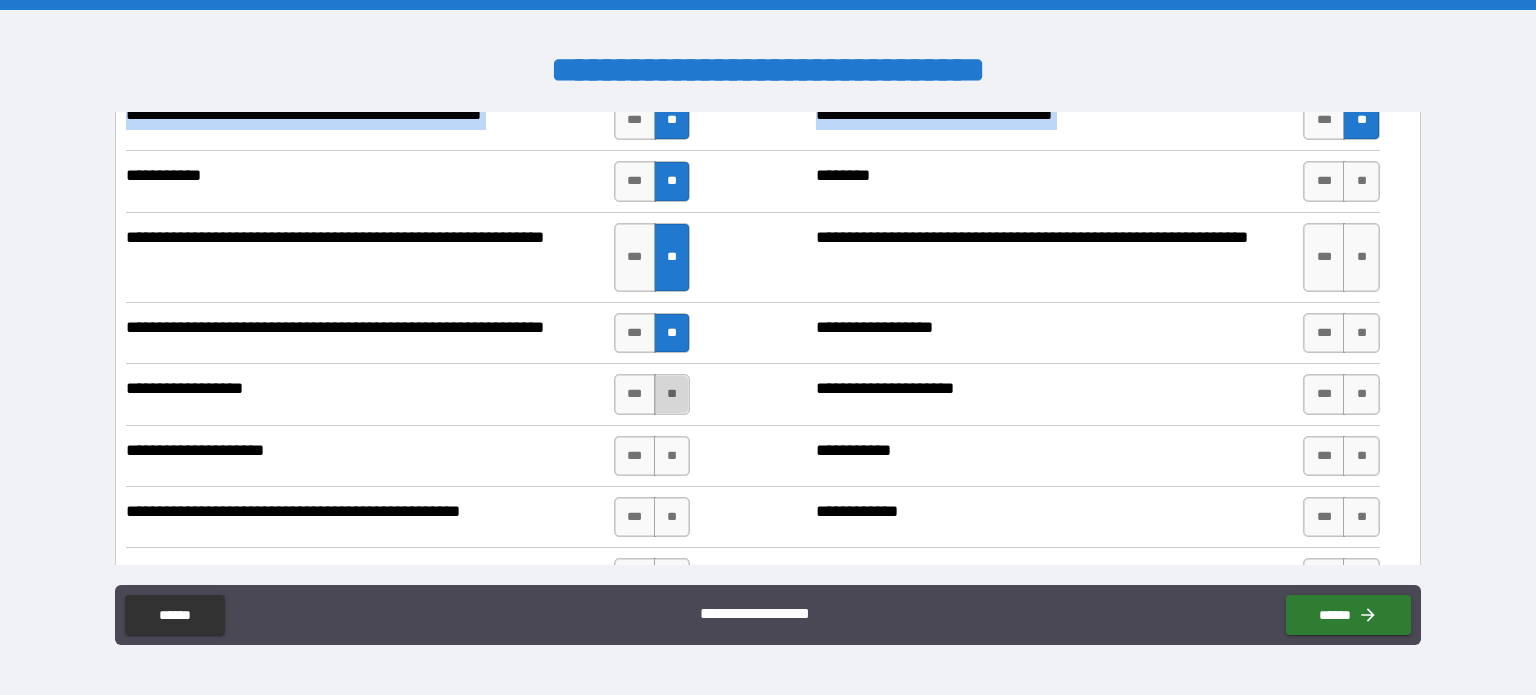 click on "**" at bounding box center (672, 394) 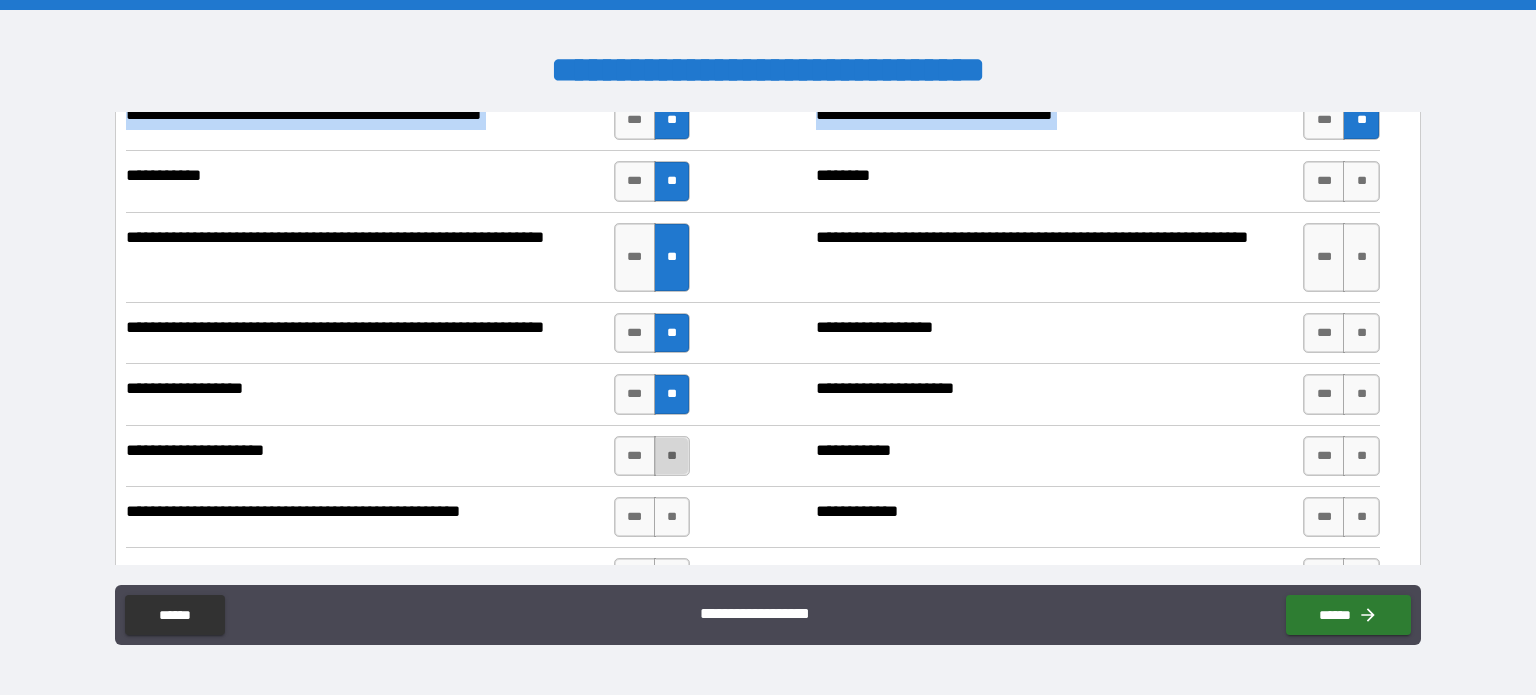 click on "**" at bounding box center (672, 456) 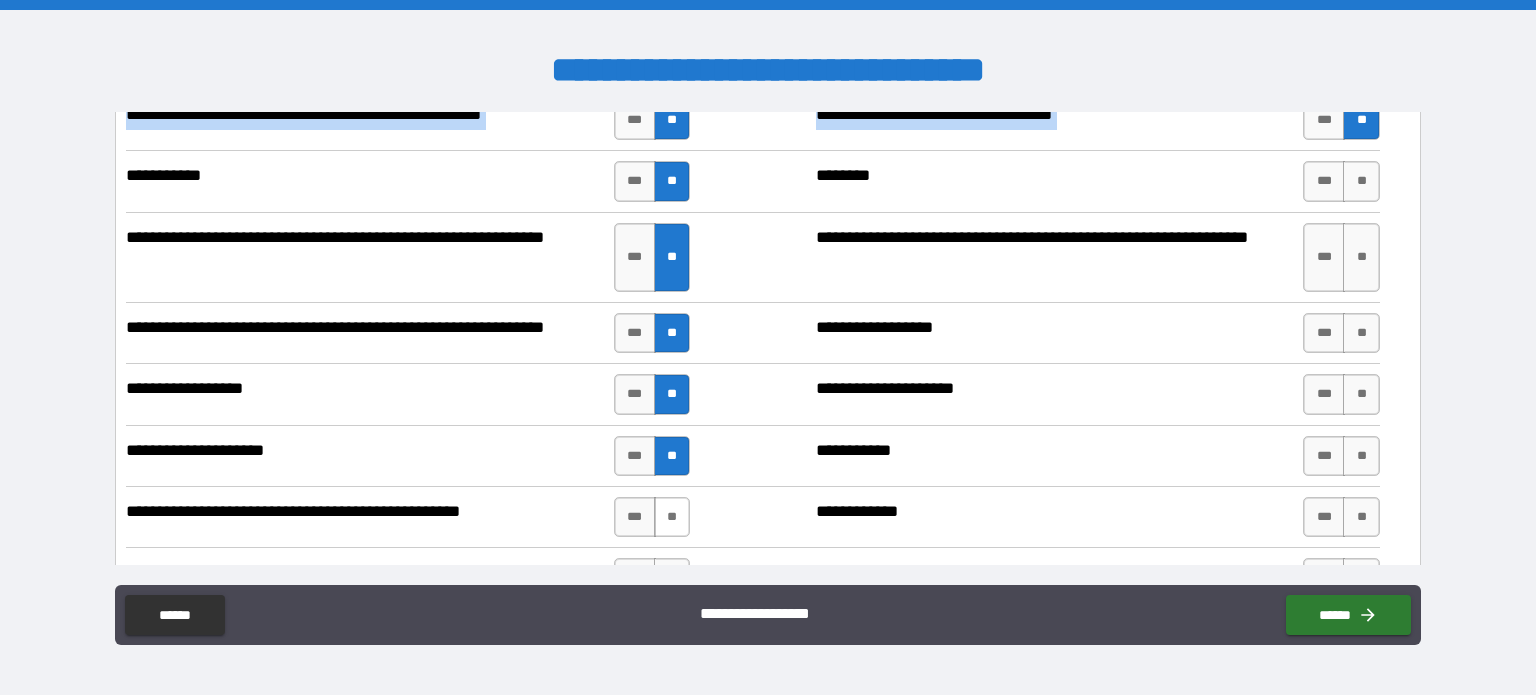 click on "**" at bounding box center [672, 517] 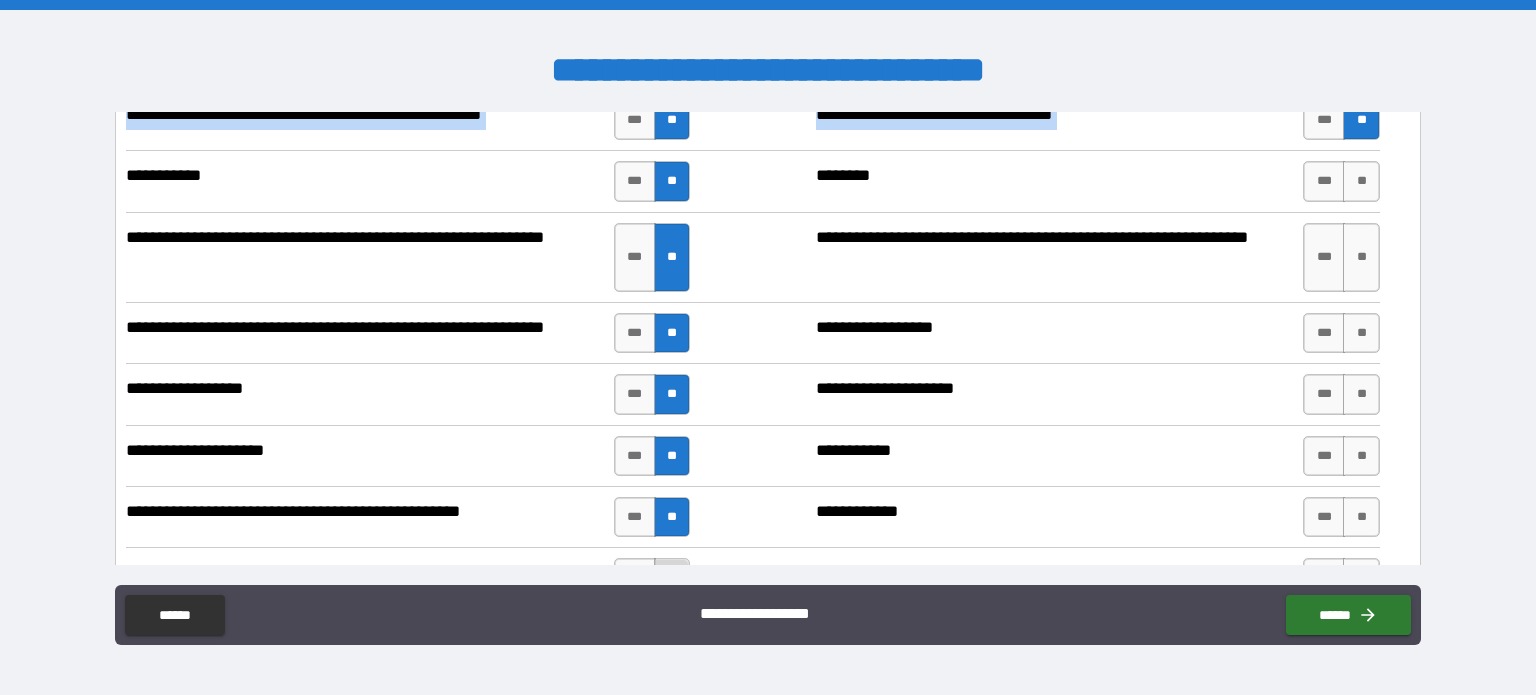 click on "**" at bounding box center [672, 578] 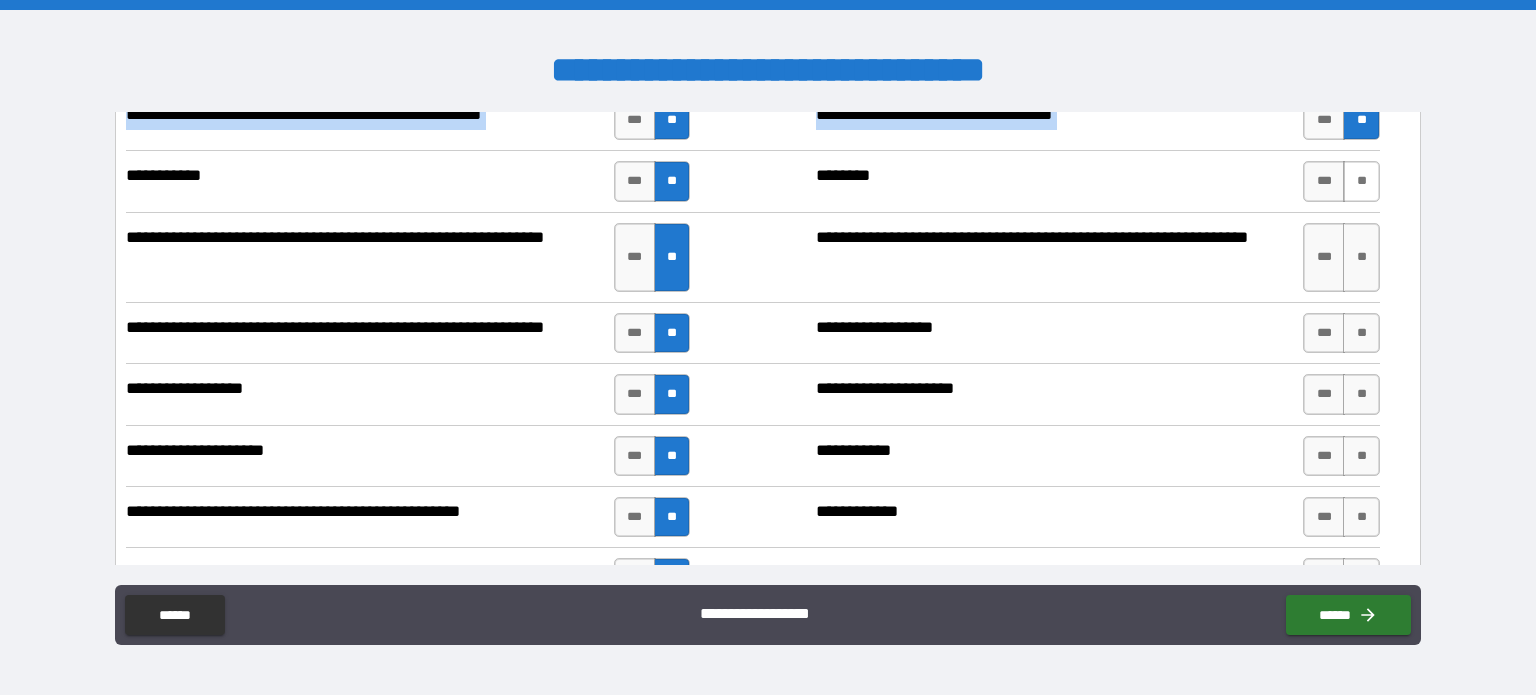 click on "**" at bounding box center [1361, 181] 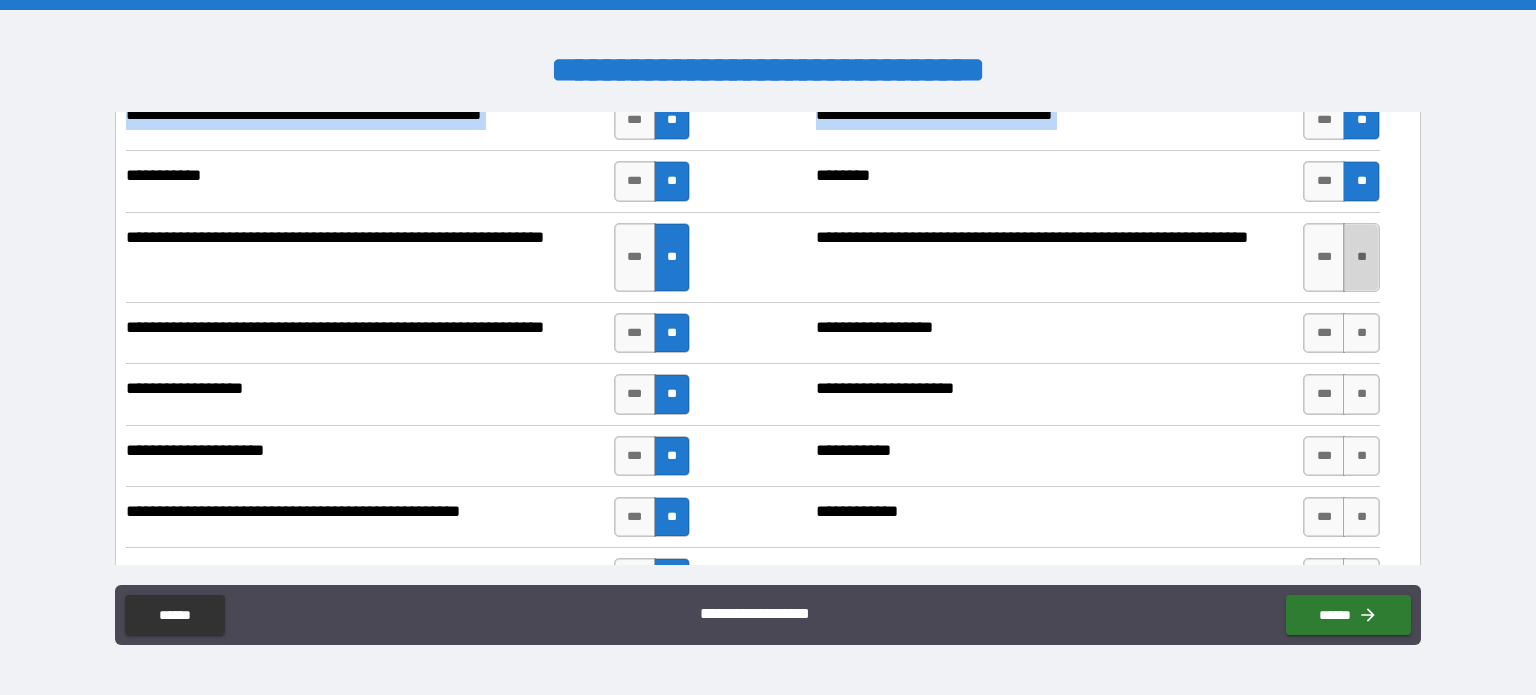 click on "**" at bounding box center [1361, 258] 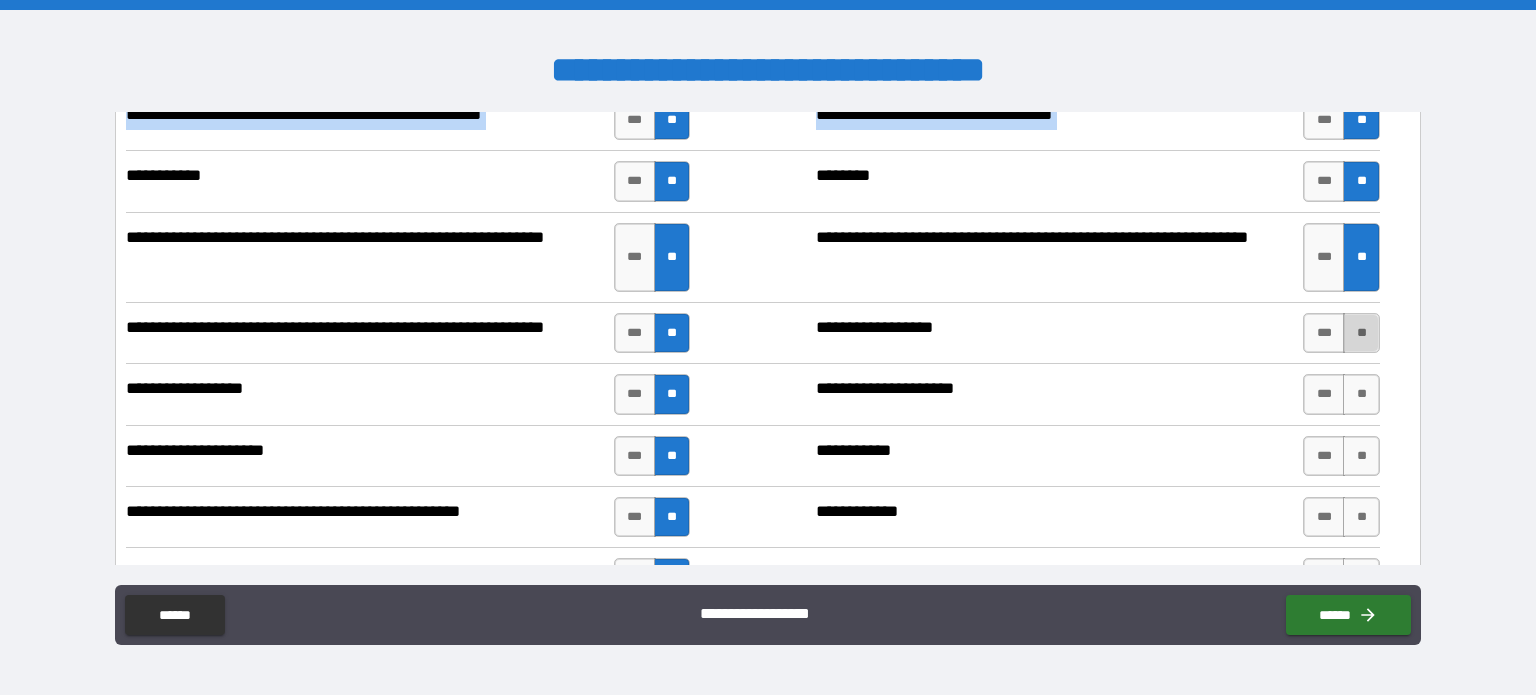 click on "**" at bounding box center (1361, 333) 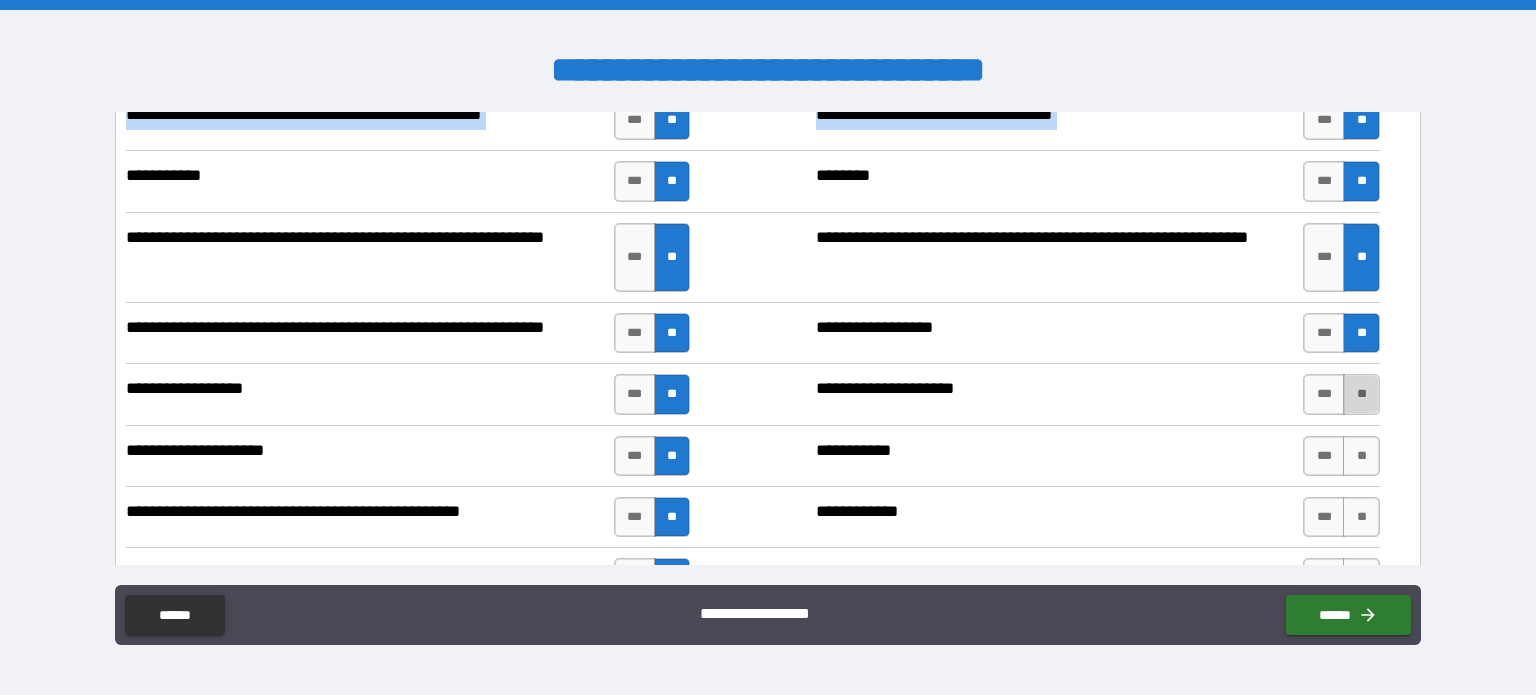 click on "**" at bounding box center (1361, 394) 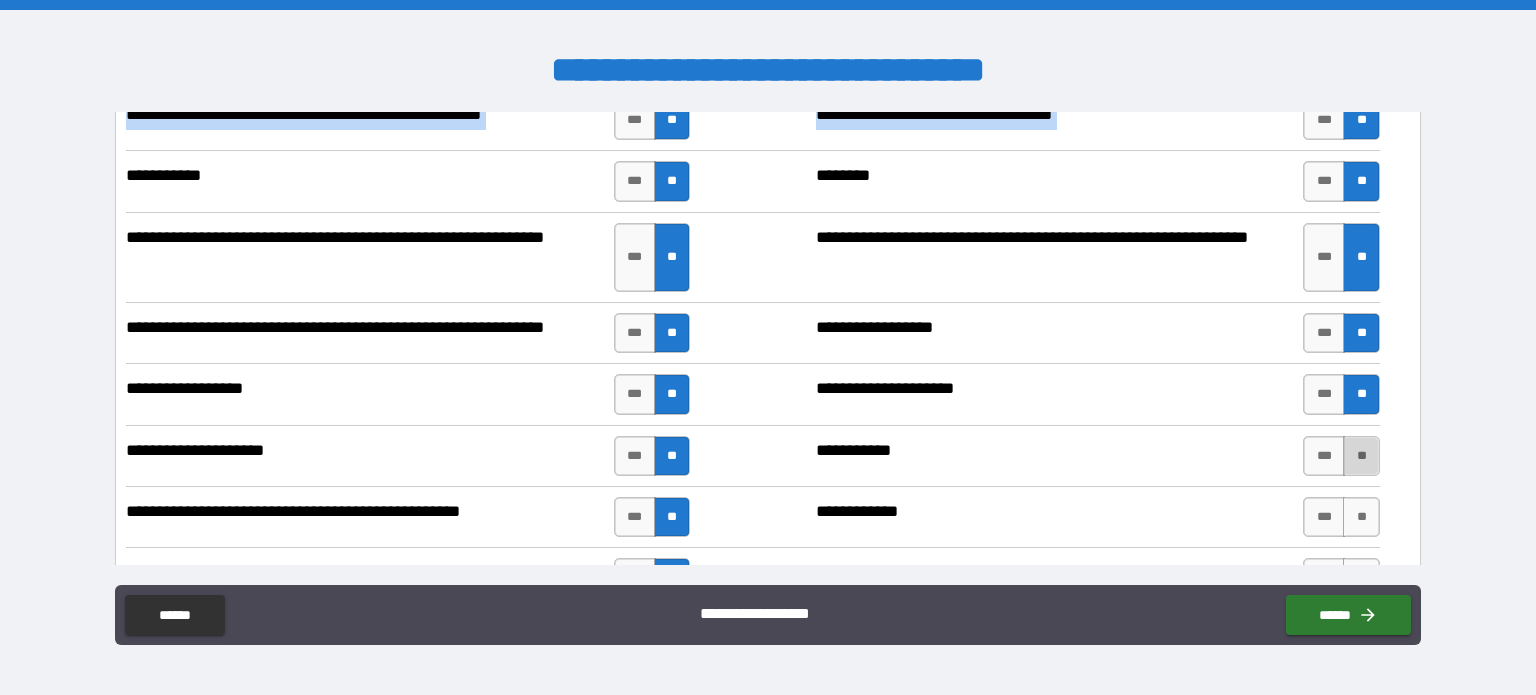 click on "**" at bounding box center (1361, 456) 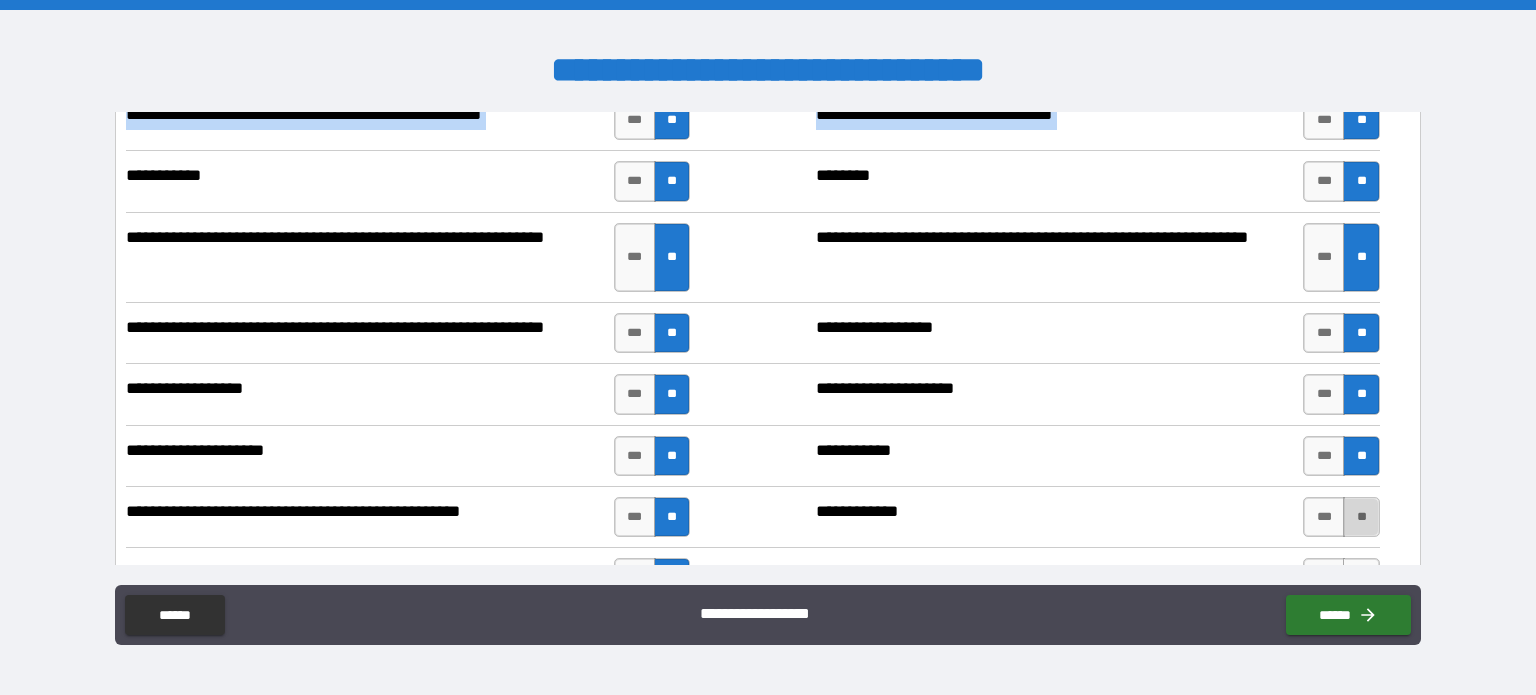 click on "**" at bounding box center [1361, 517] 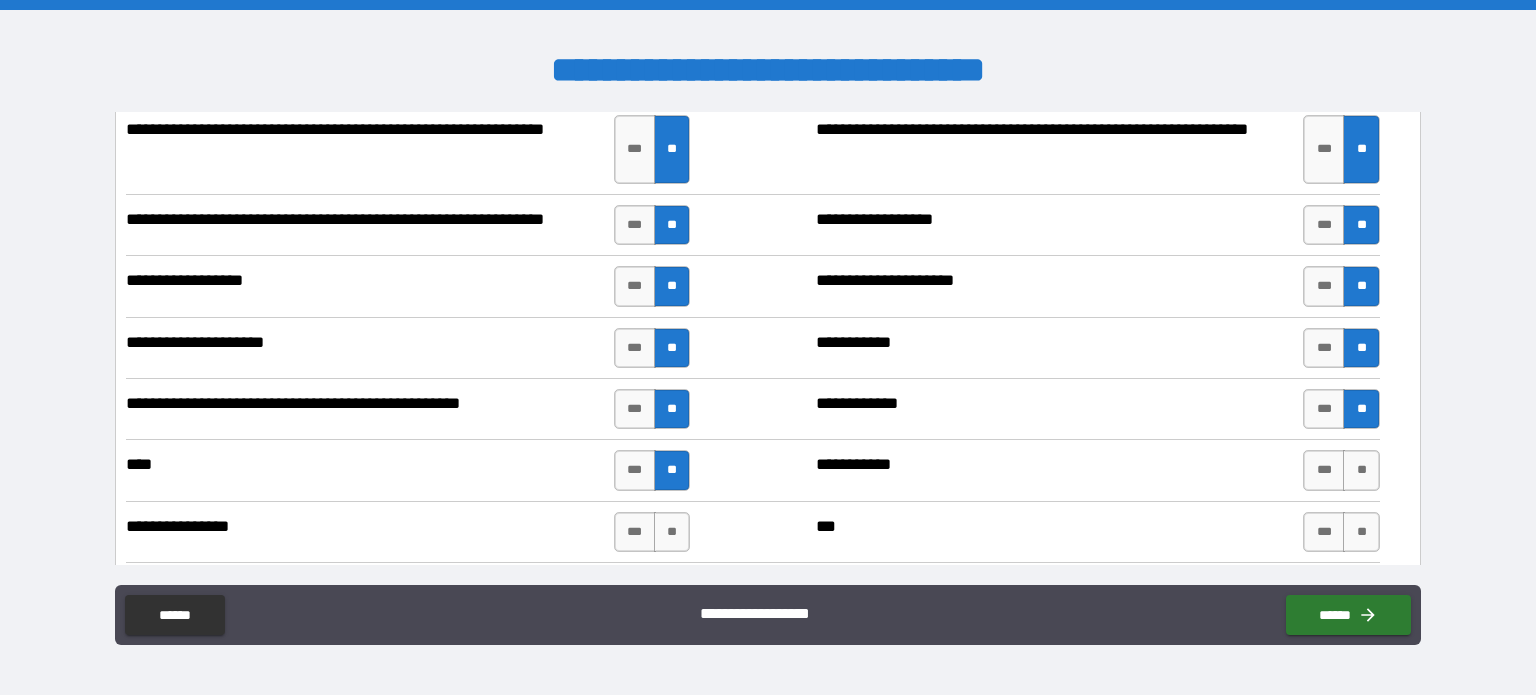 scroll, scrollTop: 7310, scrollLeft: 0, axis: vertical 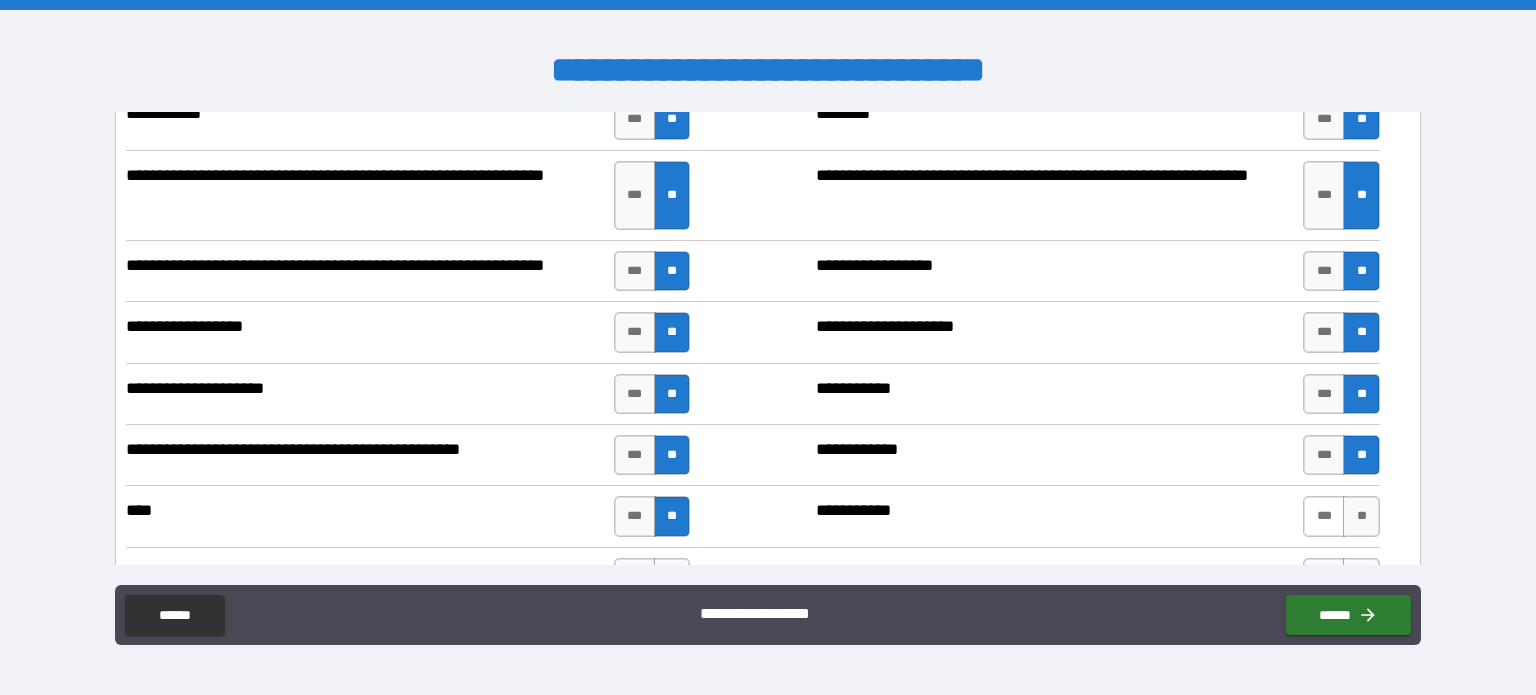 click on "***" at bounding box center [1324, 516] 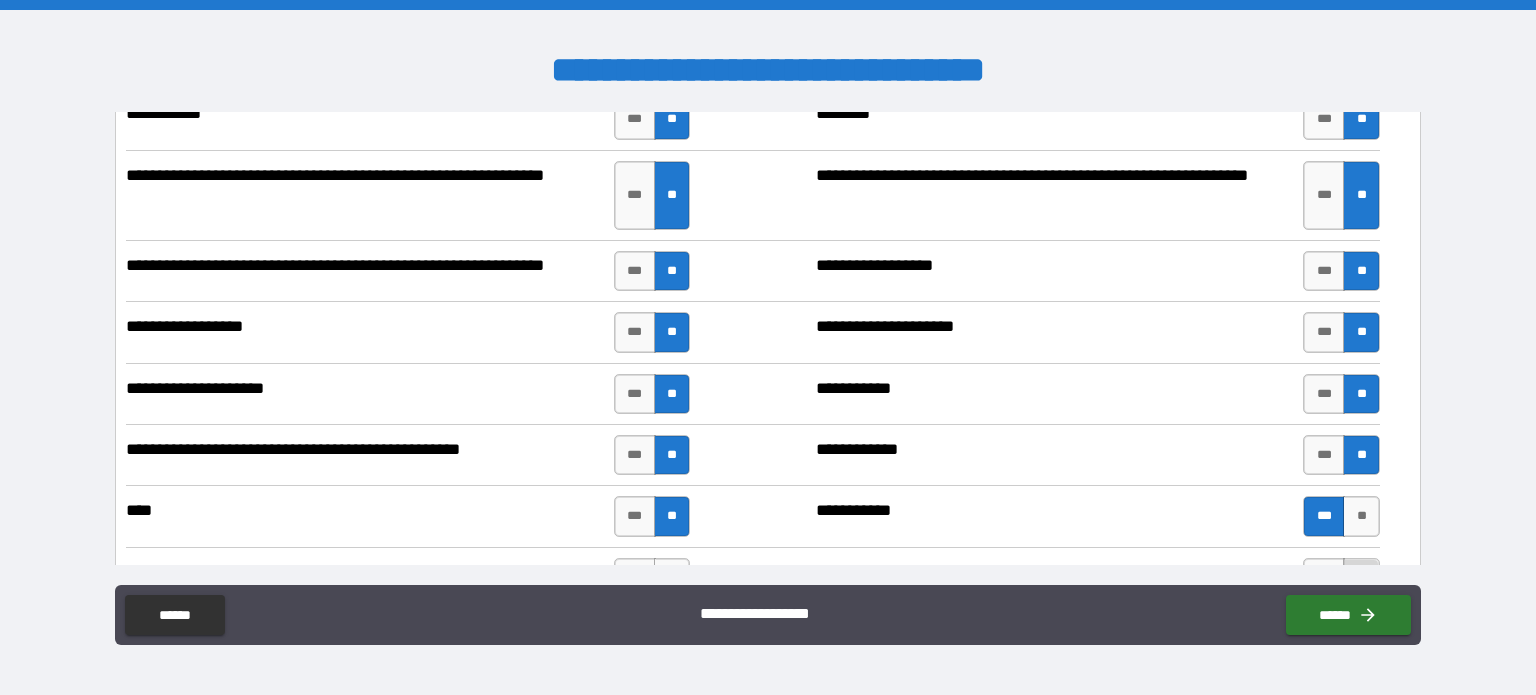 click on "**" at bounding box center (1361, 578) 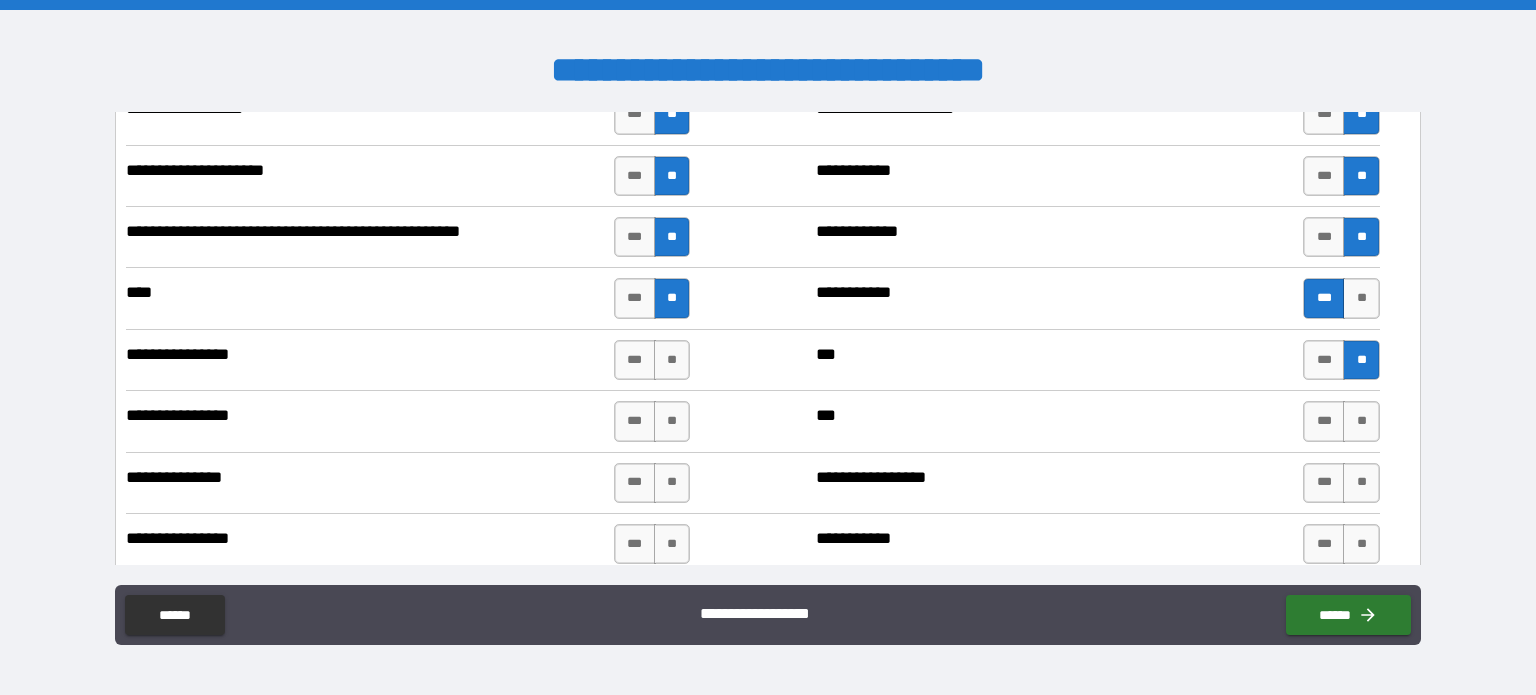 scroll, scrollTop: 7651, scrollLeft: 0, axis: vertical 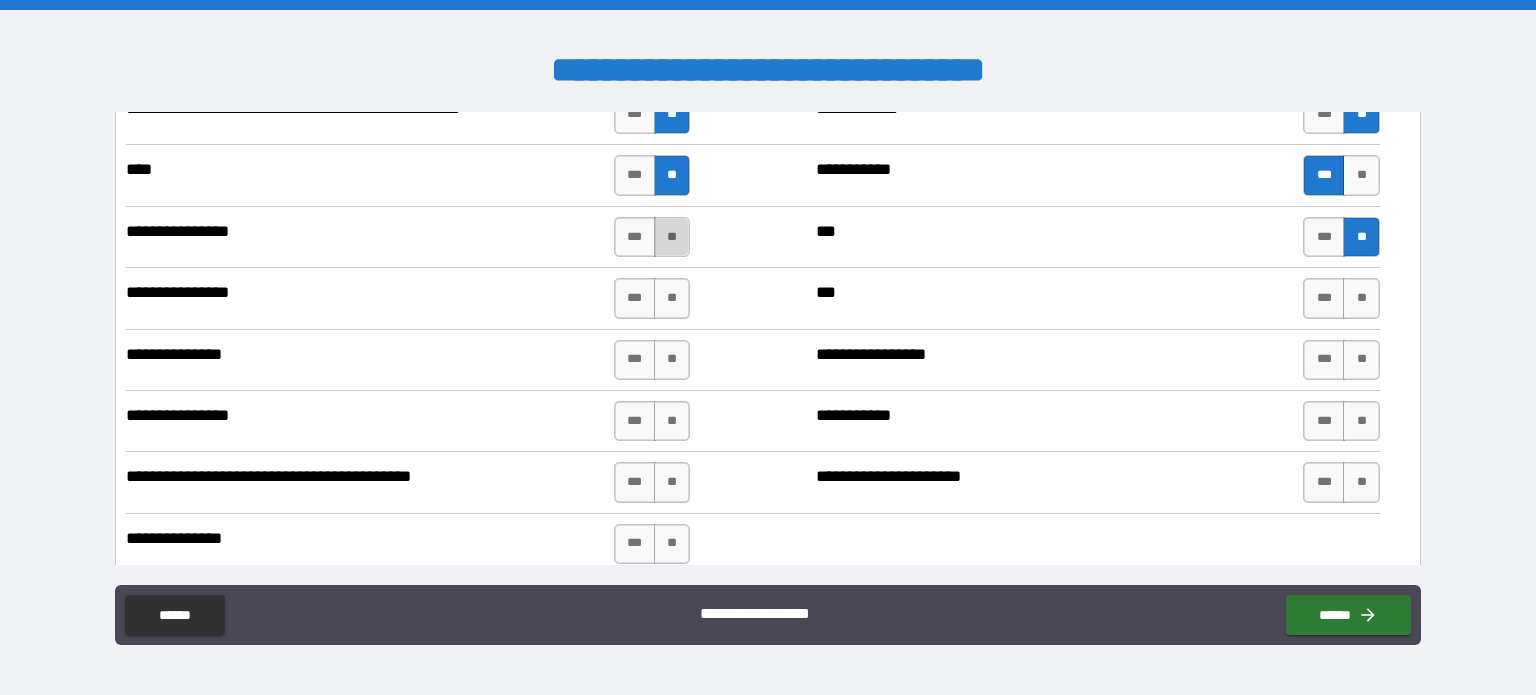 click on "**" at bounding box center [672, 237] 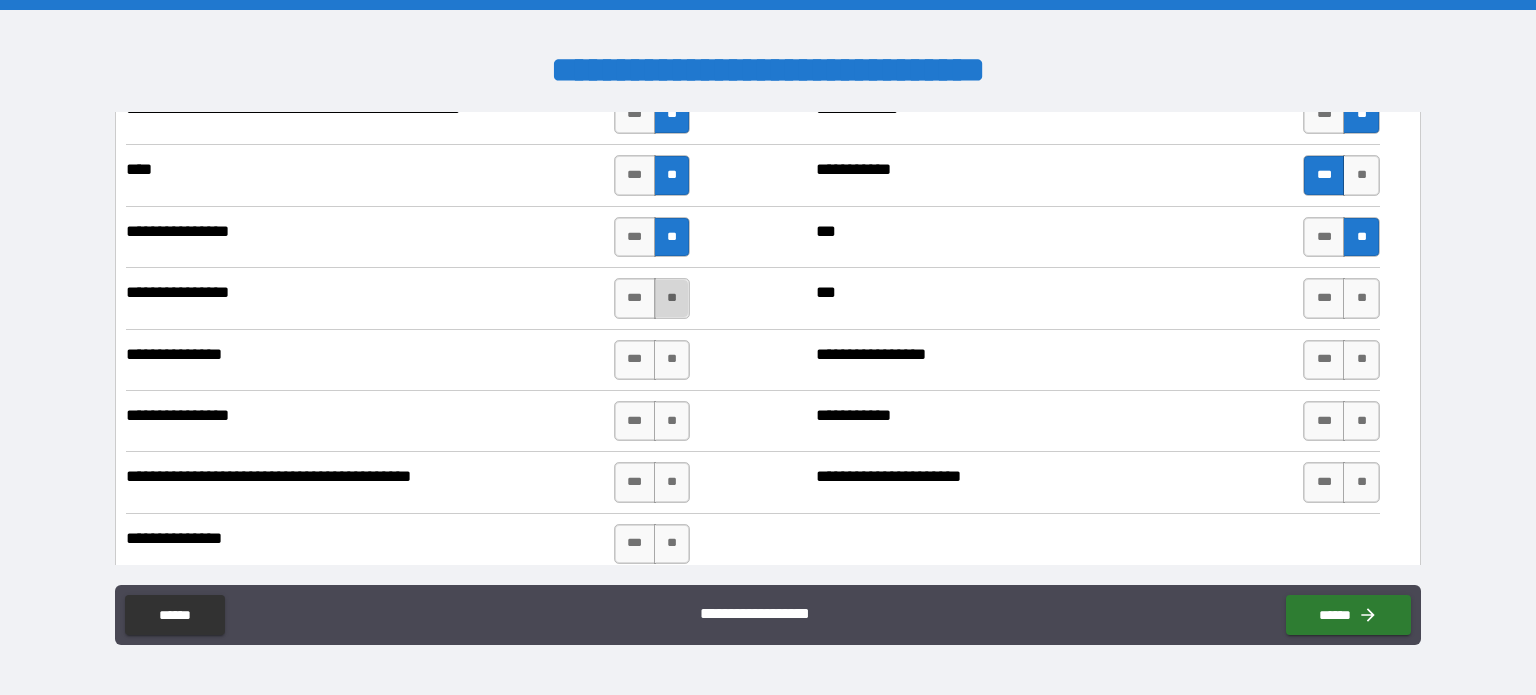 click on "**" at bounding box center (672, 298) 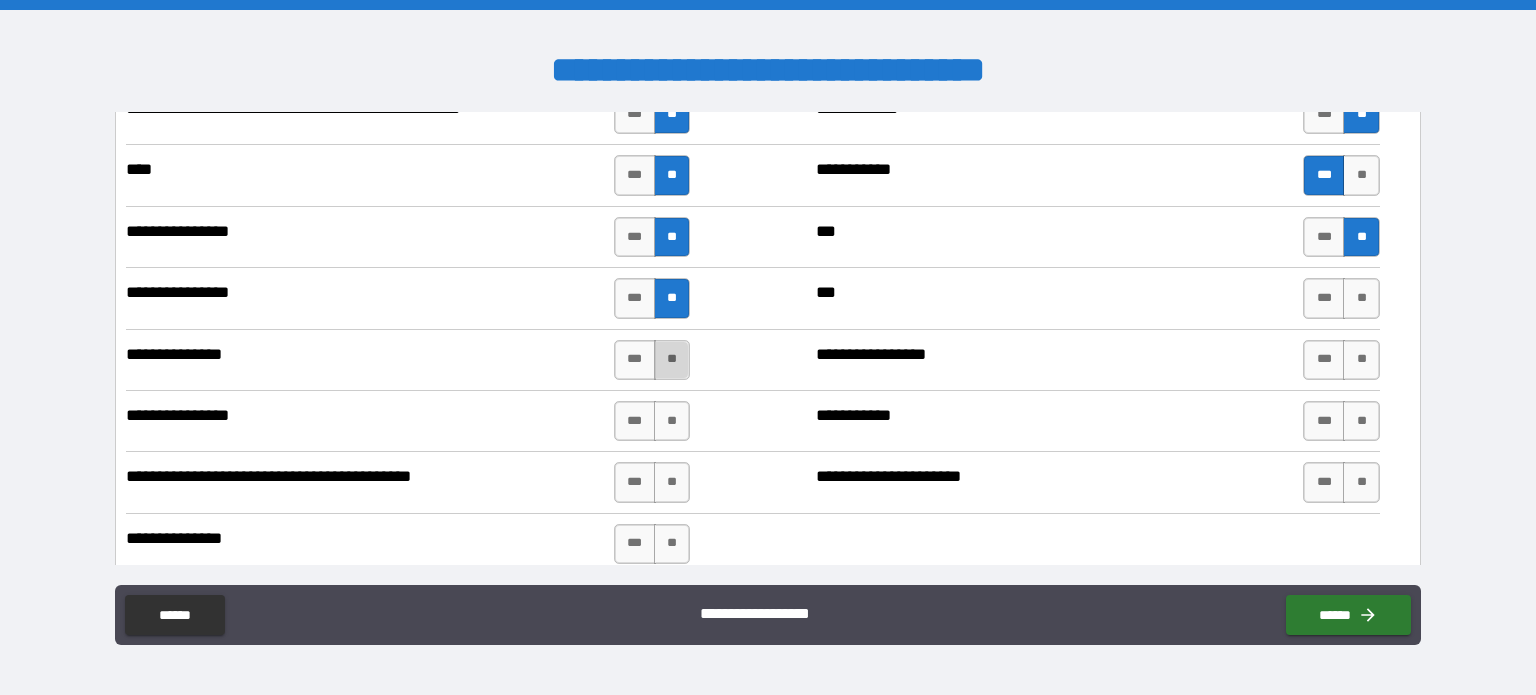 click on "**" at bounding box center [672, 360] 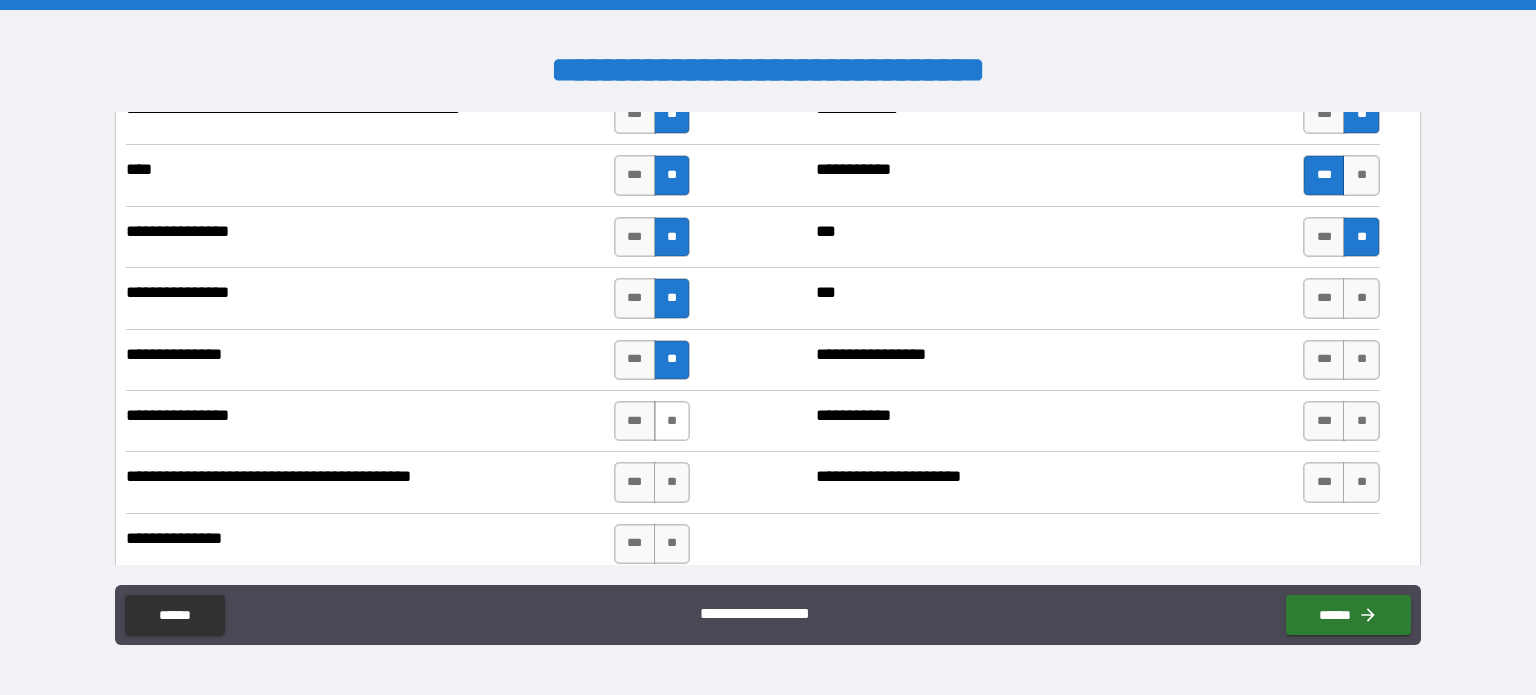click on "**" at bounding box center (672, 421) 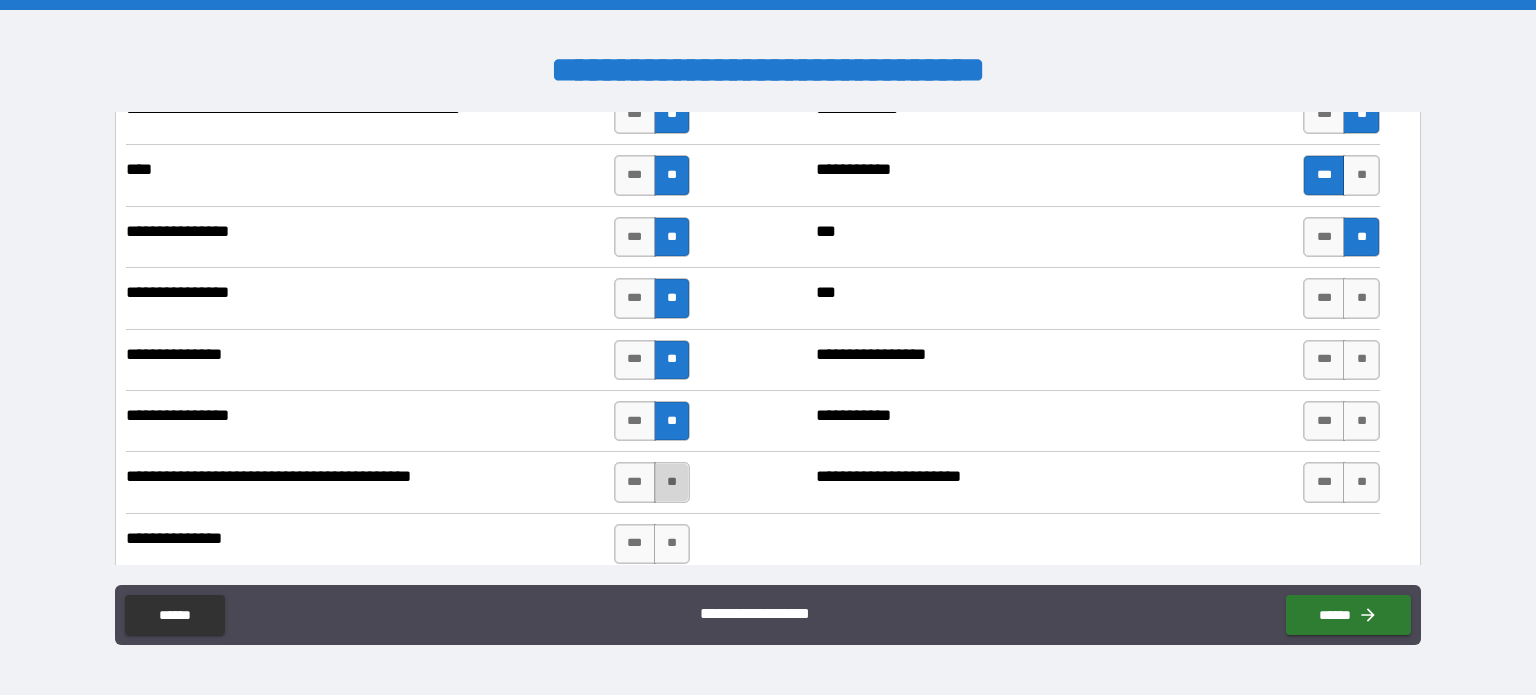 click on "**" at bounding box center (672, 482) 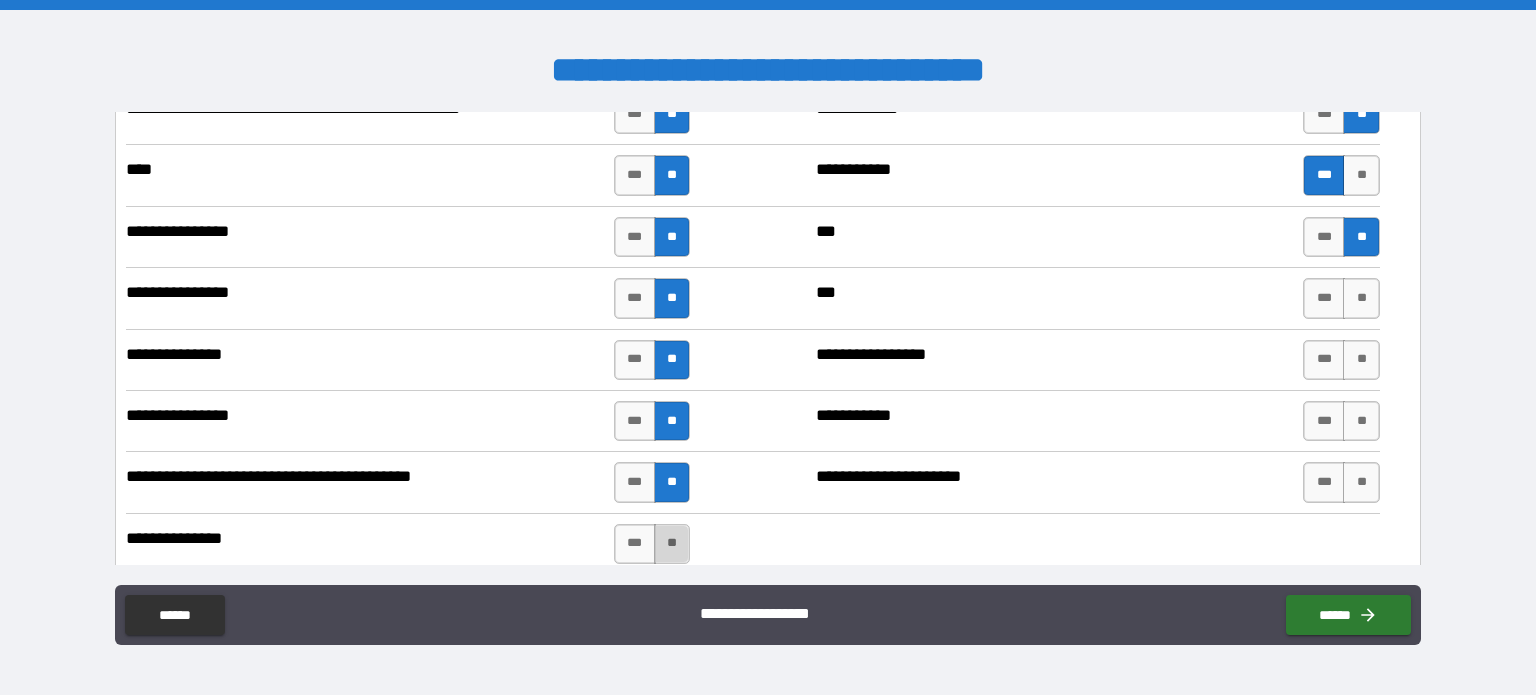 click on "**" at bounding box center [672, 544] 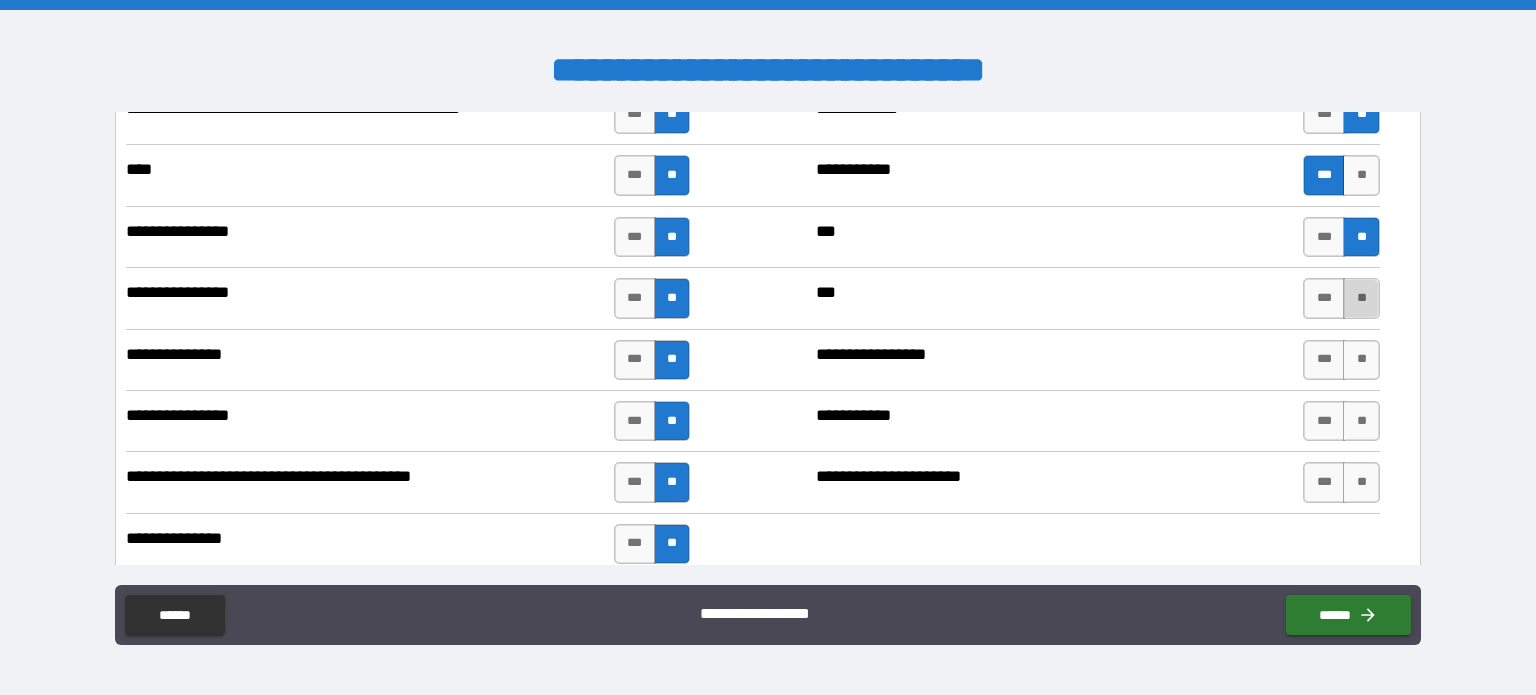 click on "**" at bounding box center [1361, 298] 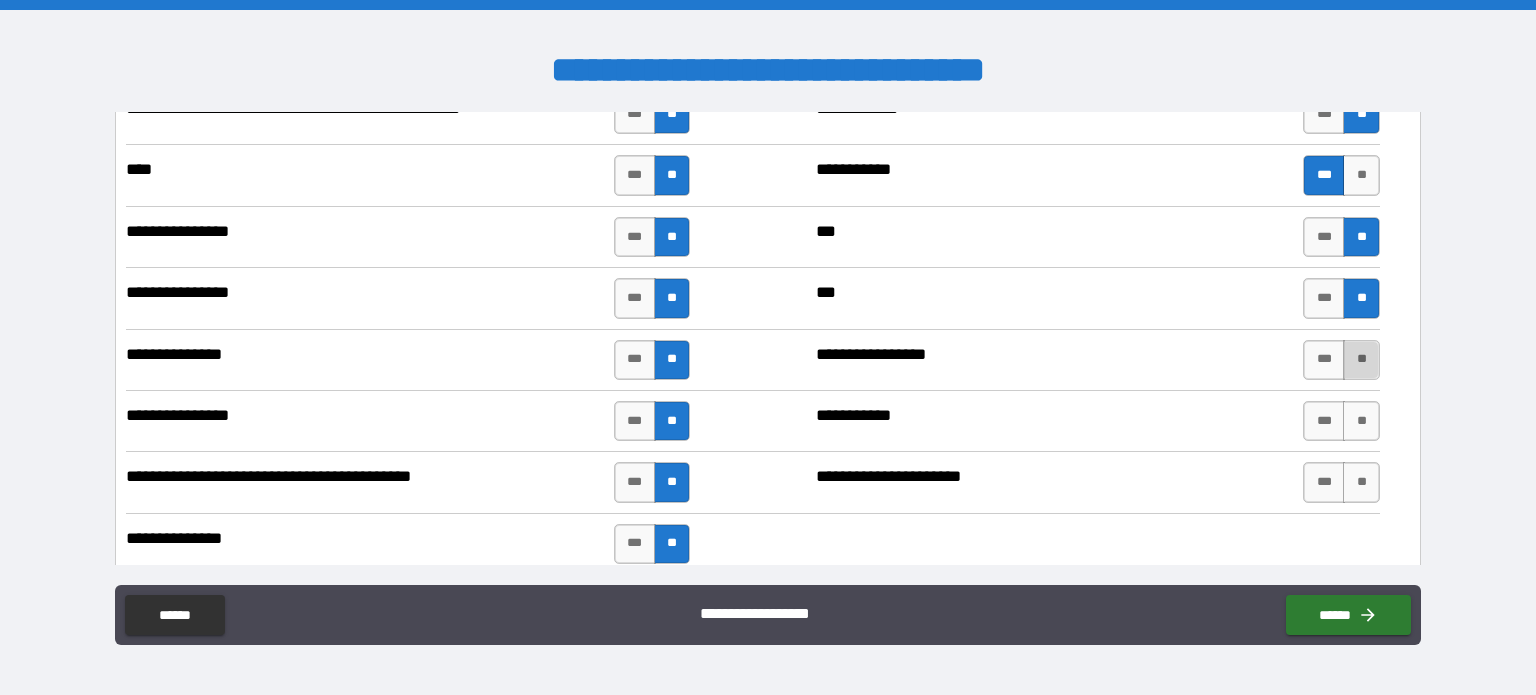 click on "**" at bounding box center (1361, 360) 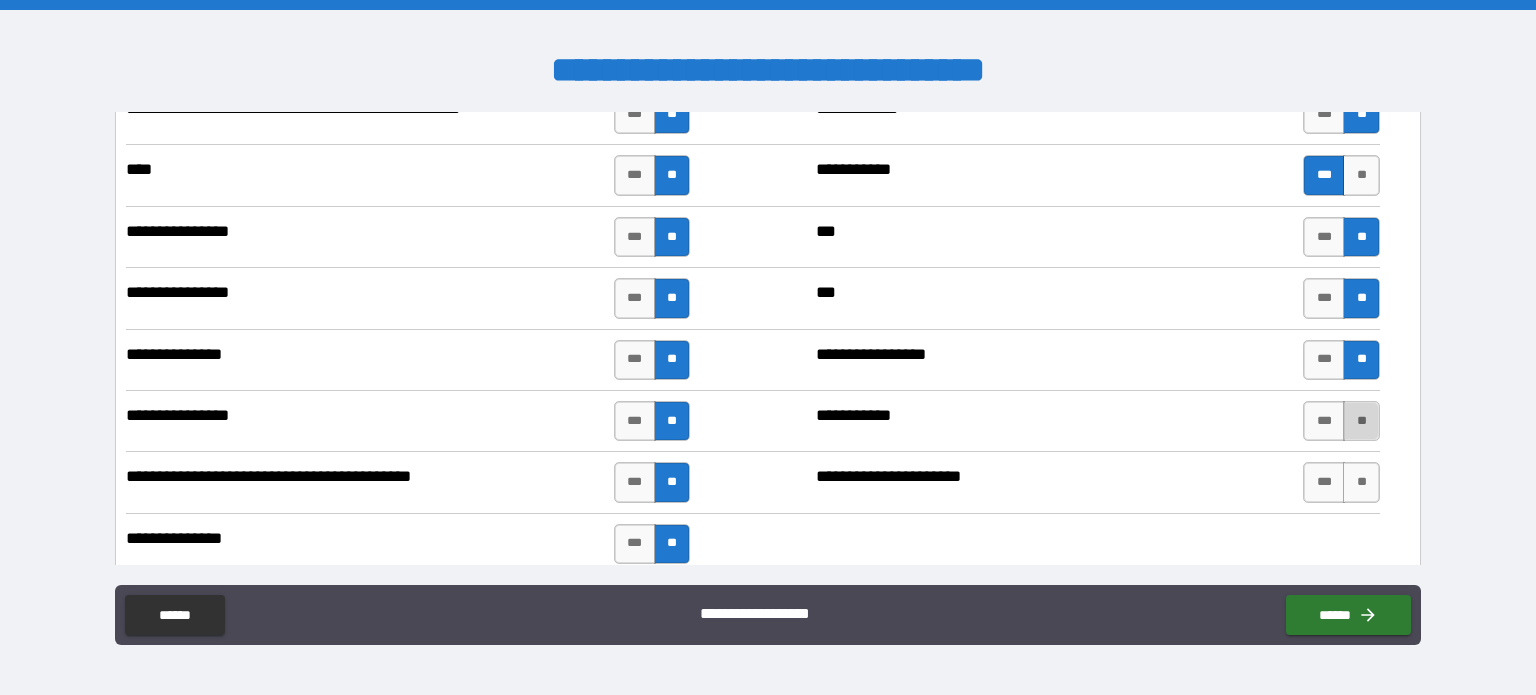 click on "**" at bounding box center (1361, 421) 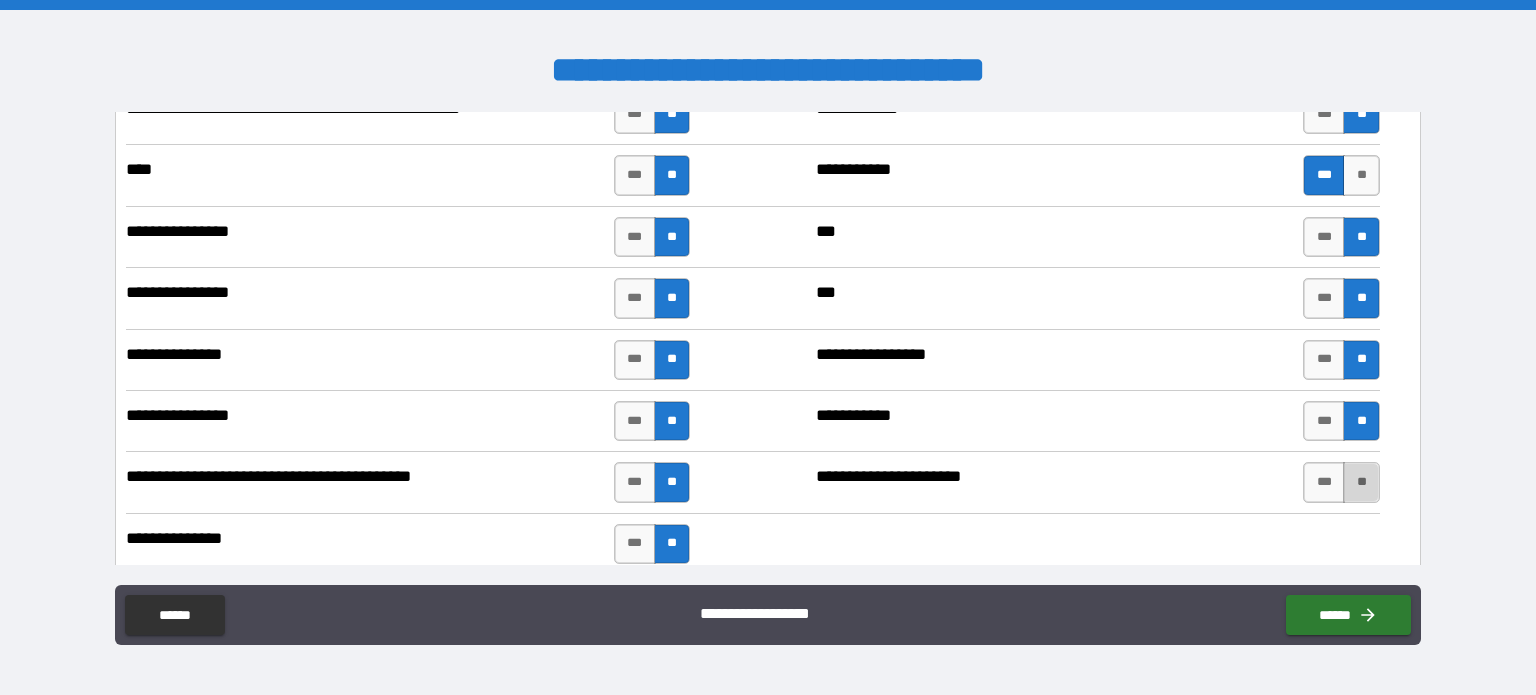 click on "**" at bounding box center [1361, 482] 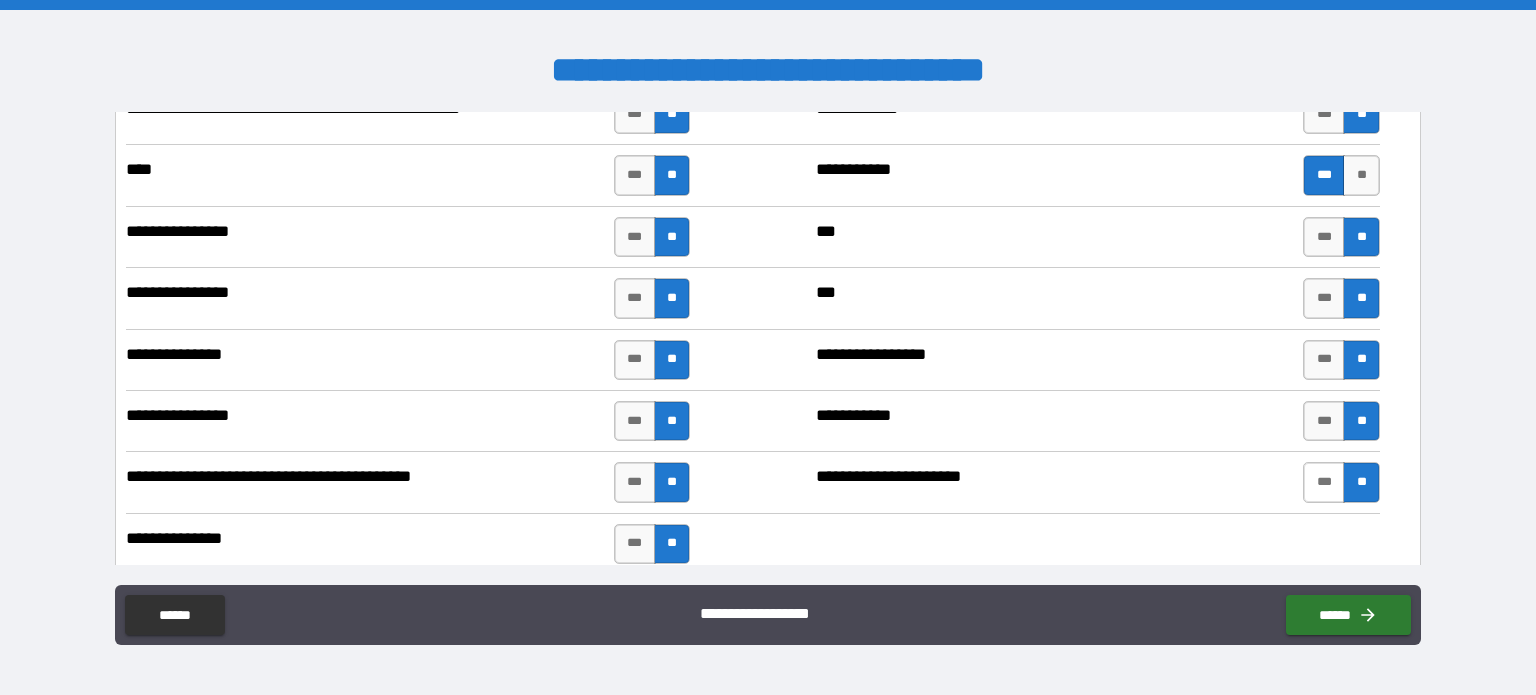 click on "***" at bounding box center (1324, 482) 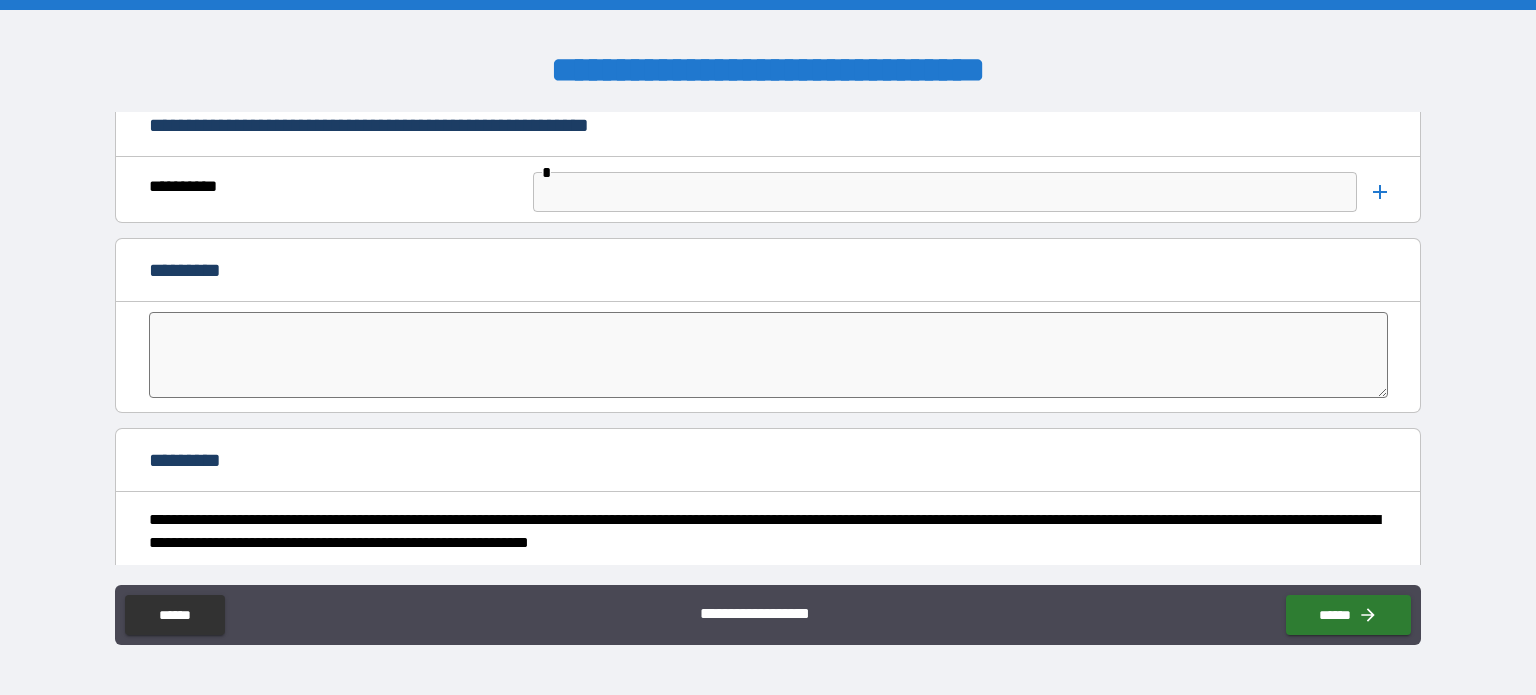 scroll, scrollTop: 8194, scrollLeft: 0, axis: vertical 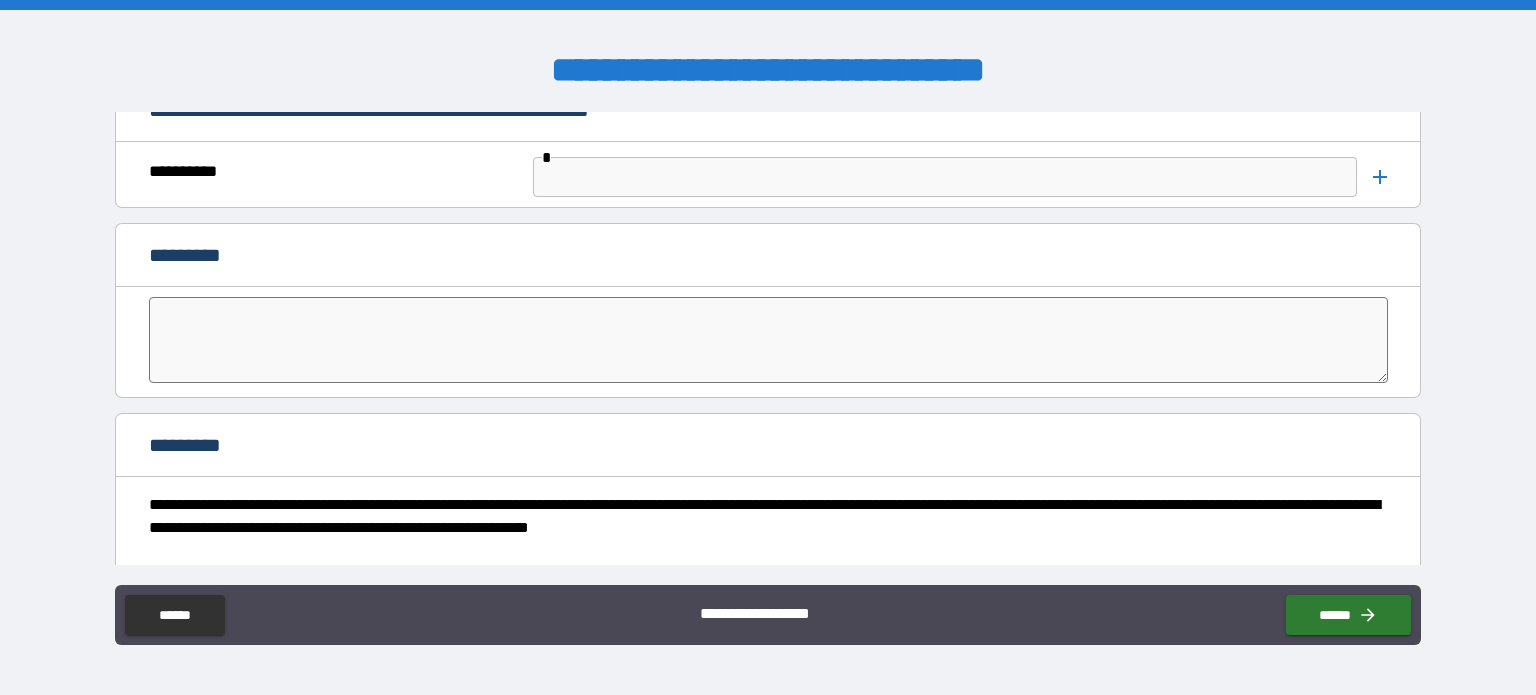 click on "*********" at bounding box center [768, 447] 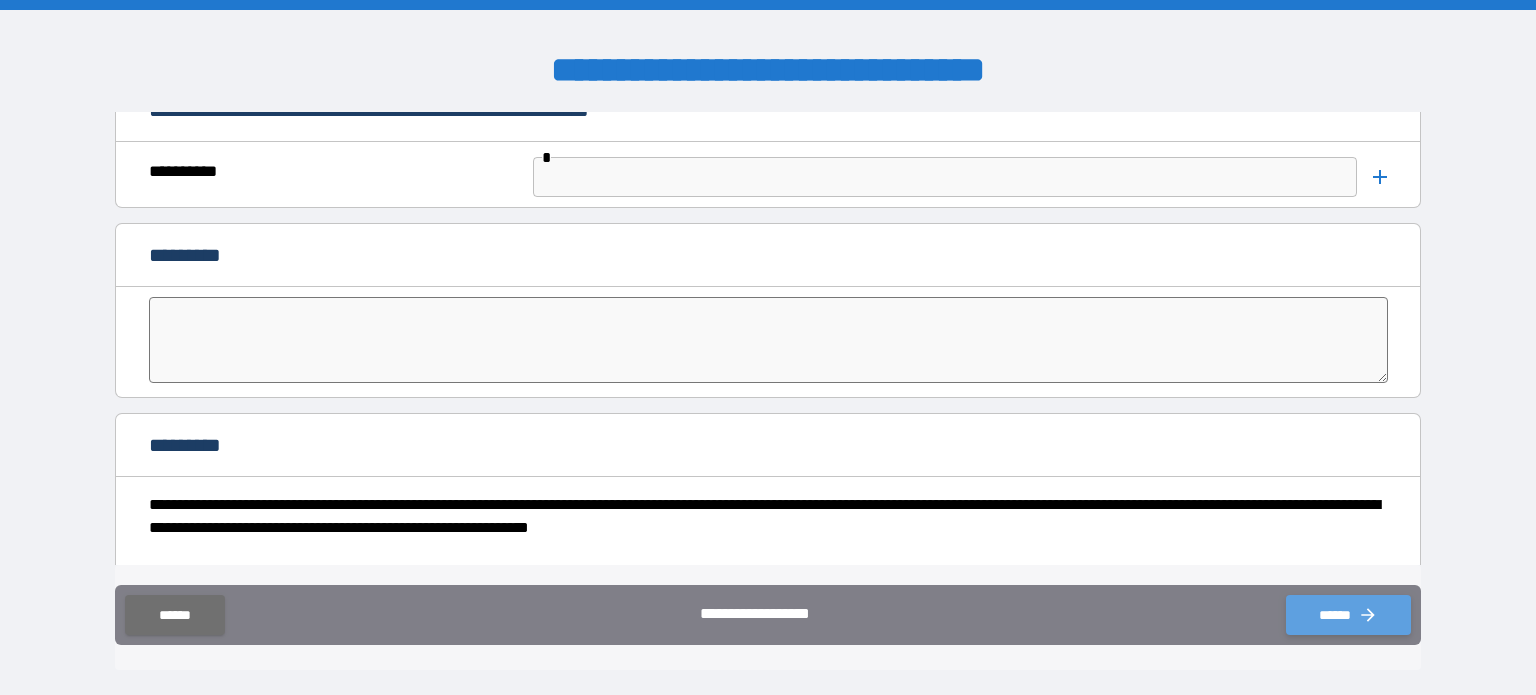 click on "******" at bounding box center [1348, 615] 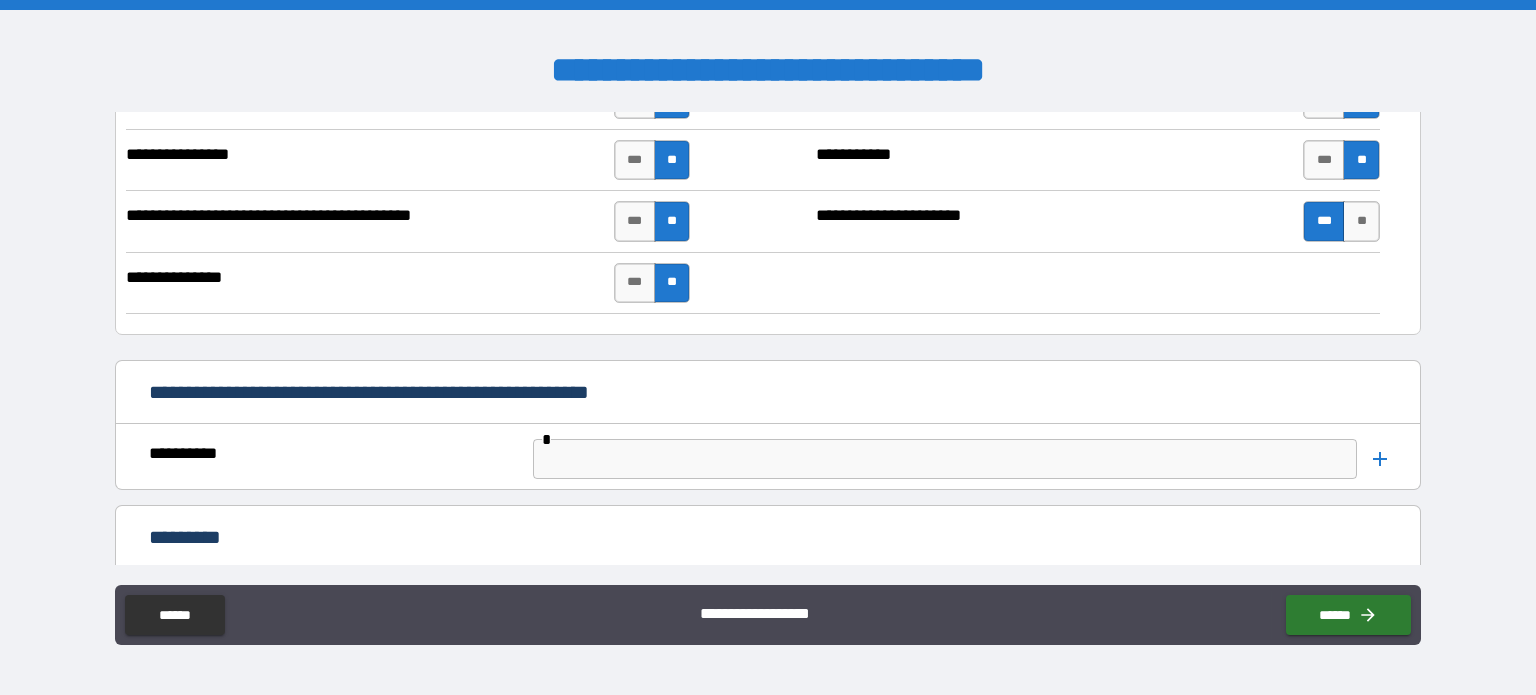 scroll, scrollTop: 7924, scrollLeft: 0, axis: vertical 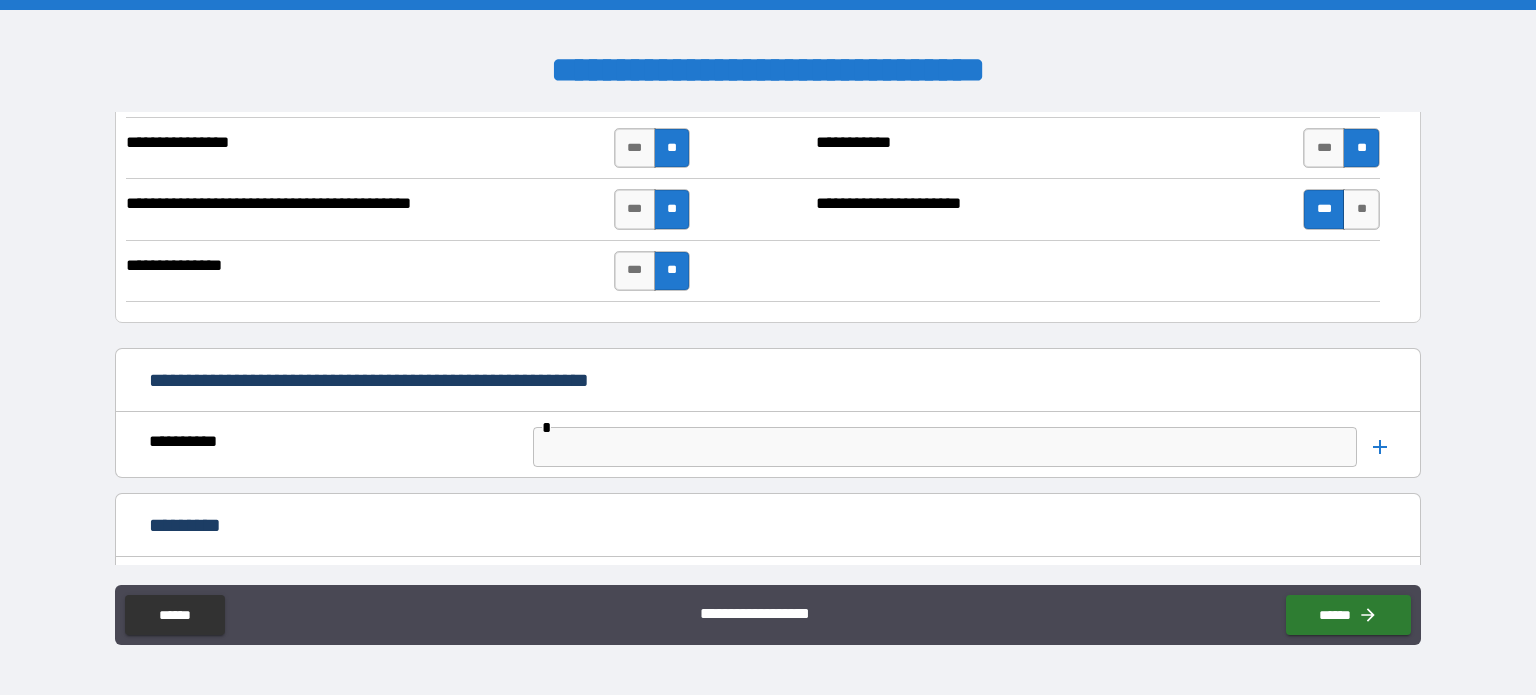 click at bounding box center [945, 447] 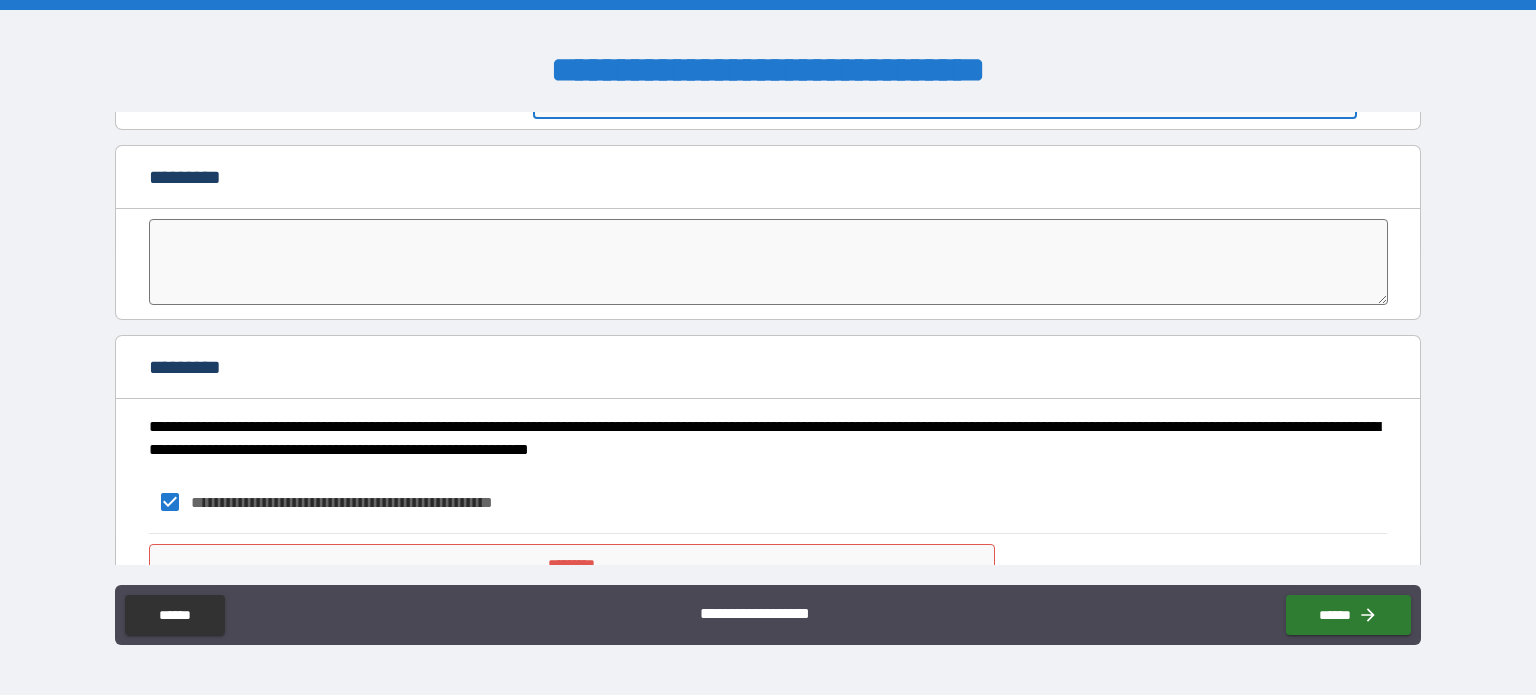 scroll, scrollTop: 8319, scrollLeft: 0, axis: vertical 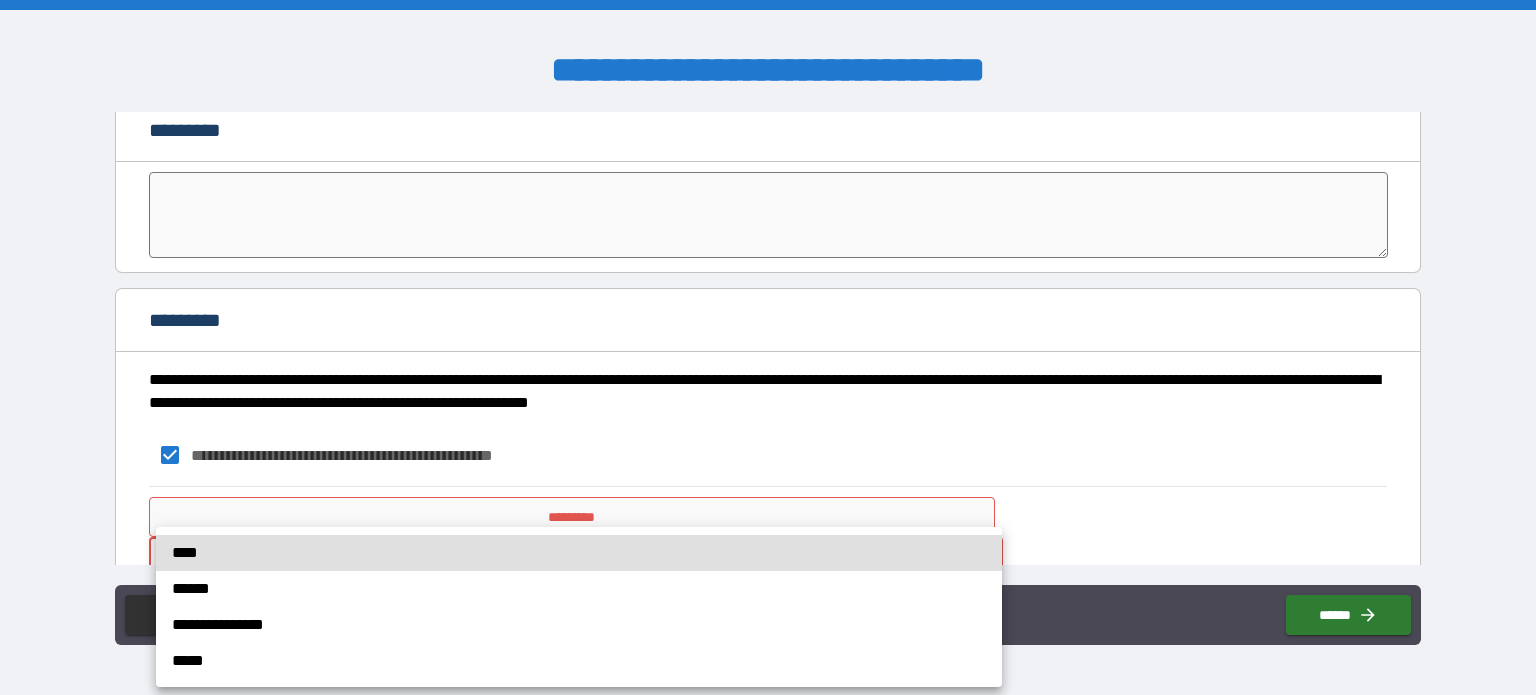 click on "**********" at bounding box center [768, 347] 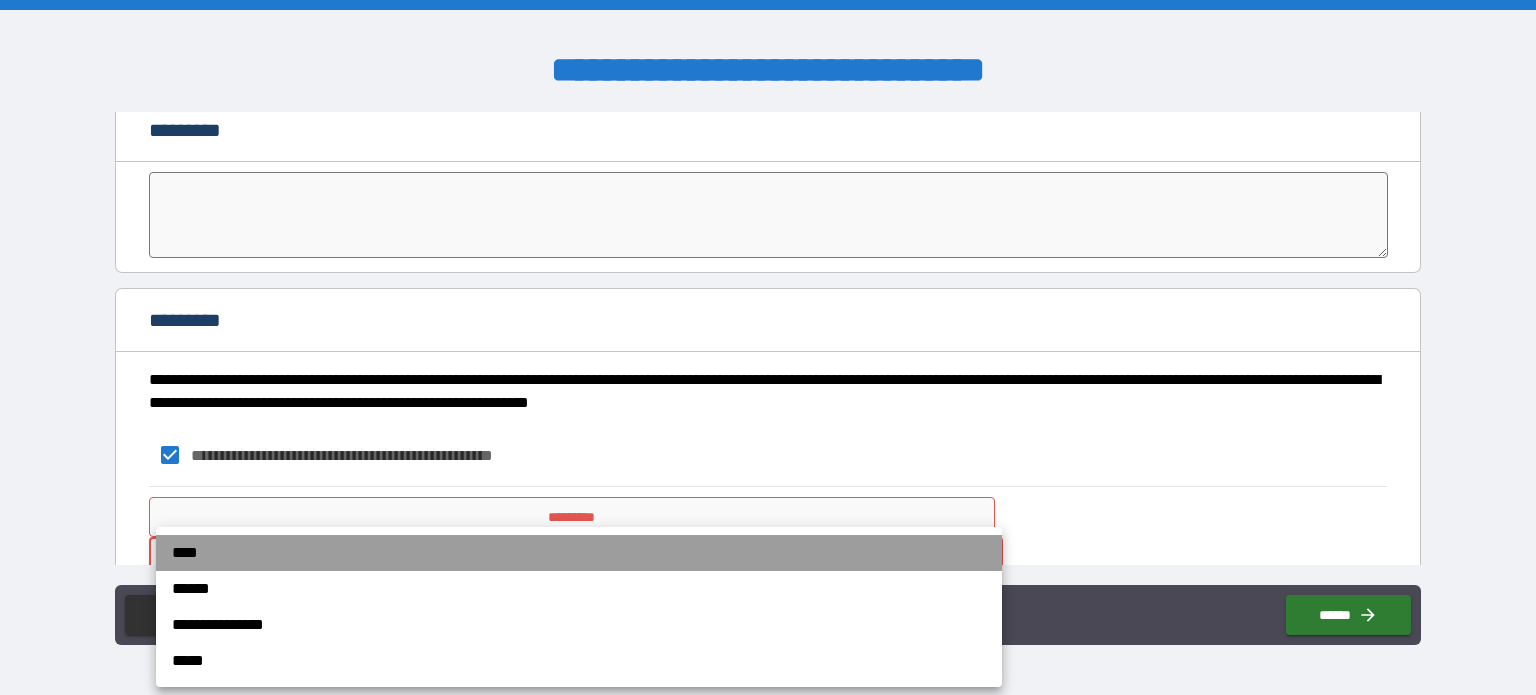 click on "****" at bounding box center [579, 553] 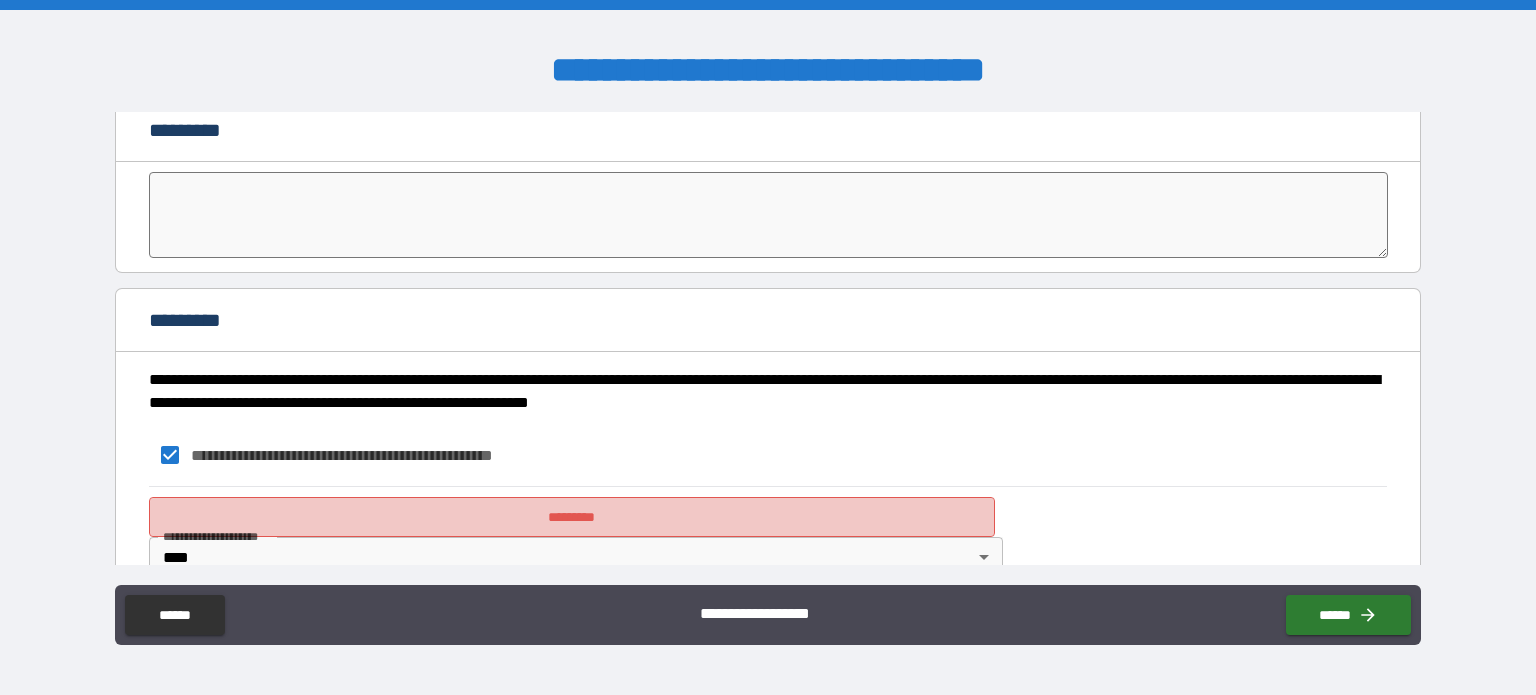 click on "*********" at bounding box center (572, 517) 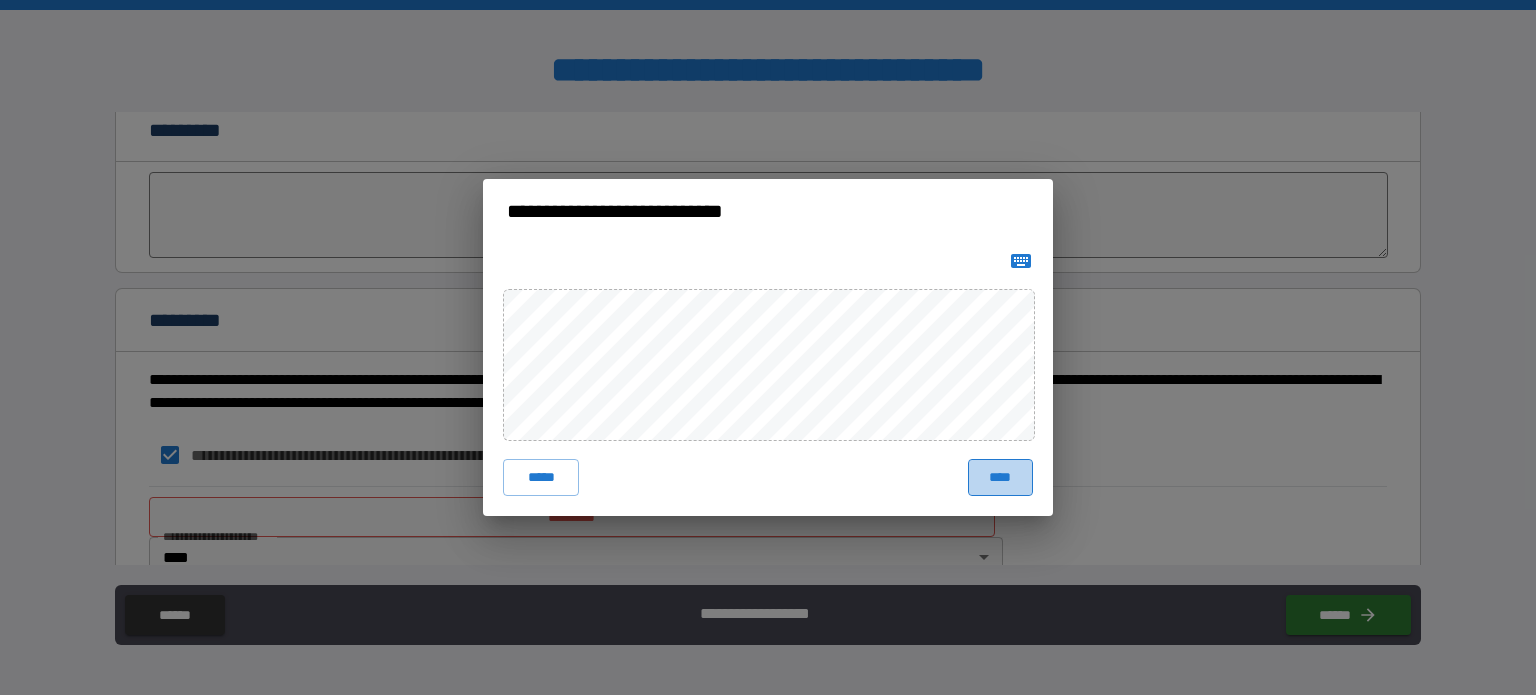 click on "****" at bounding box center [1000, 477] 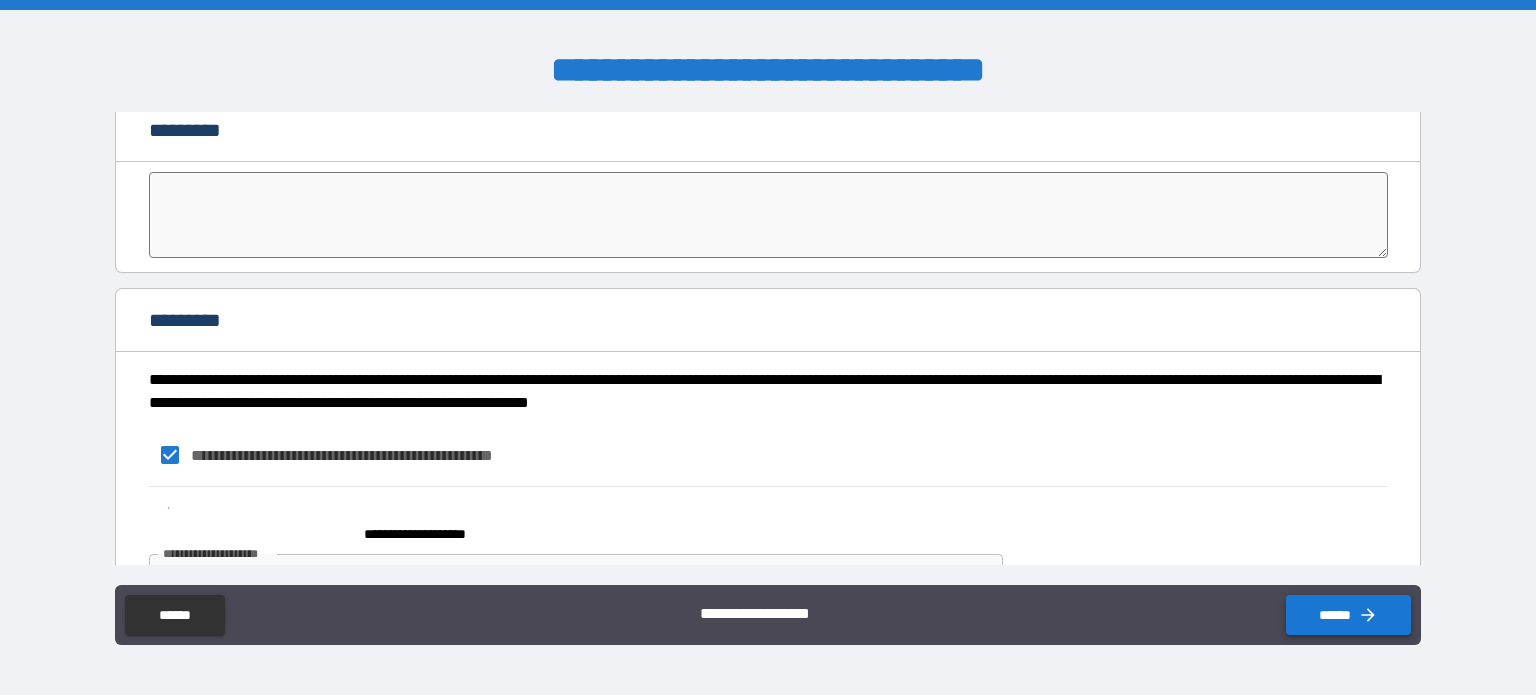click on "******" at bounding box center (1348, 615) 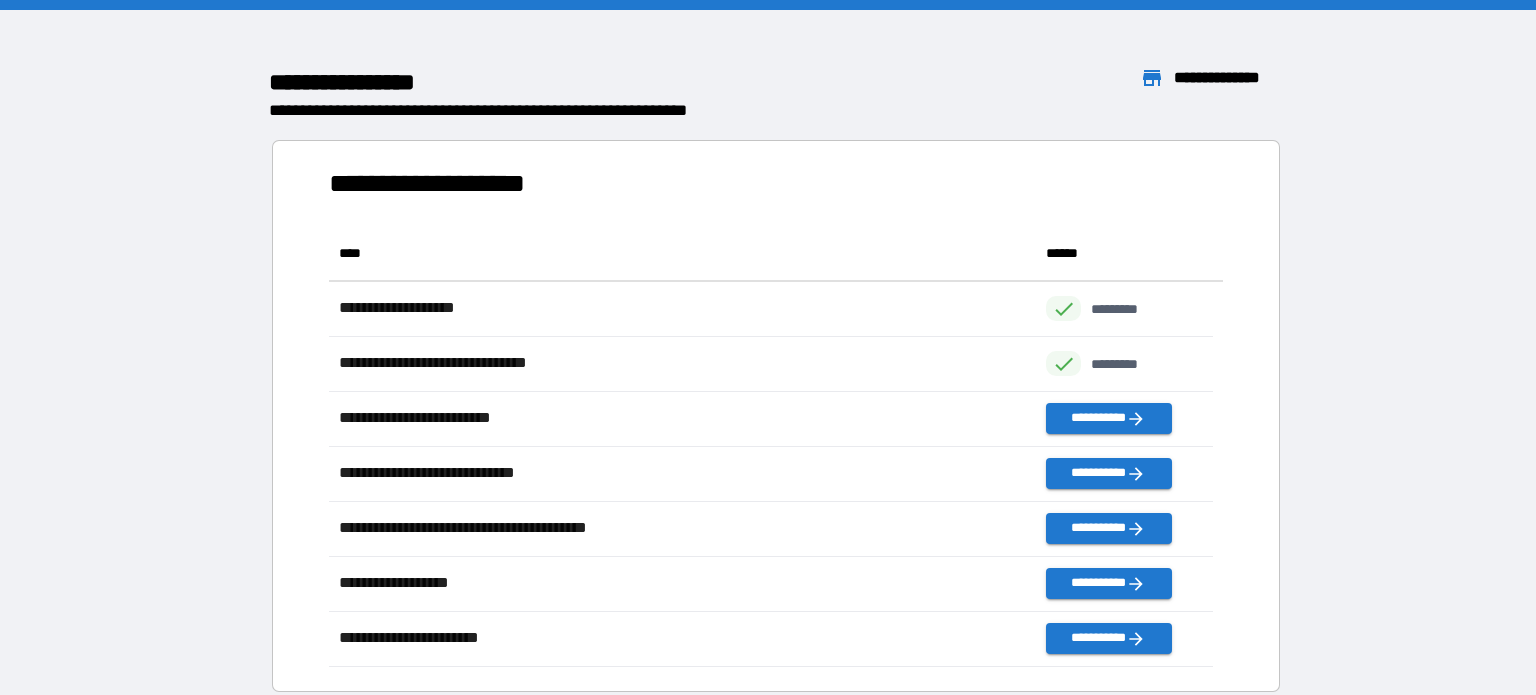 scroll, scrollTop: 16, scrollLeft: 16, axis: both 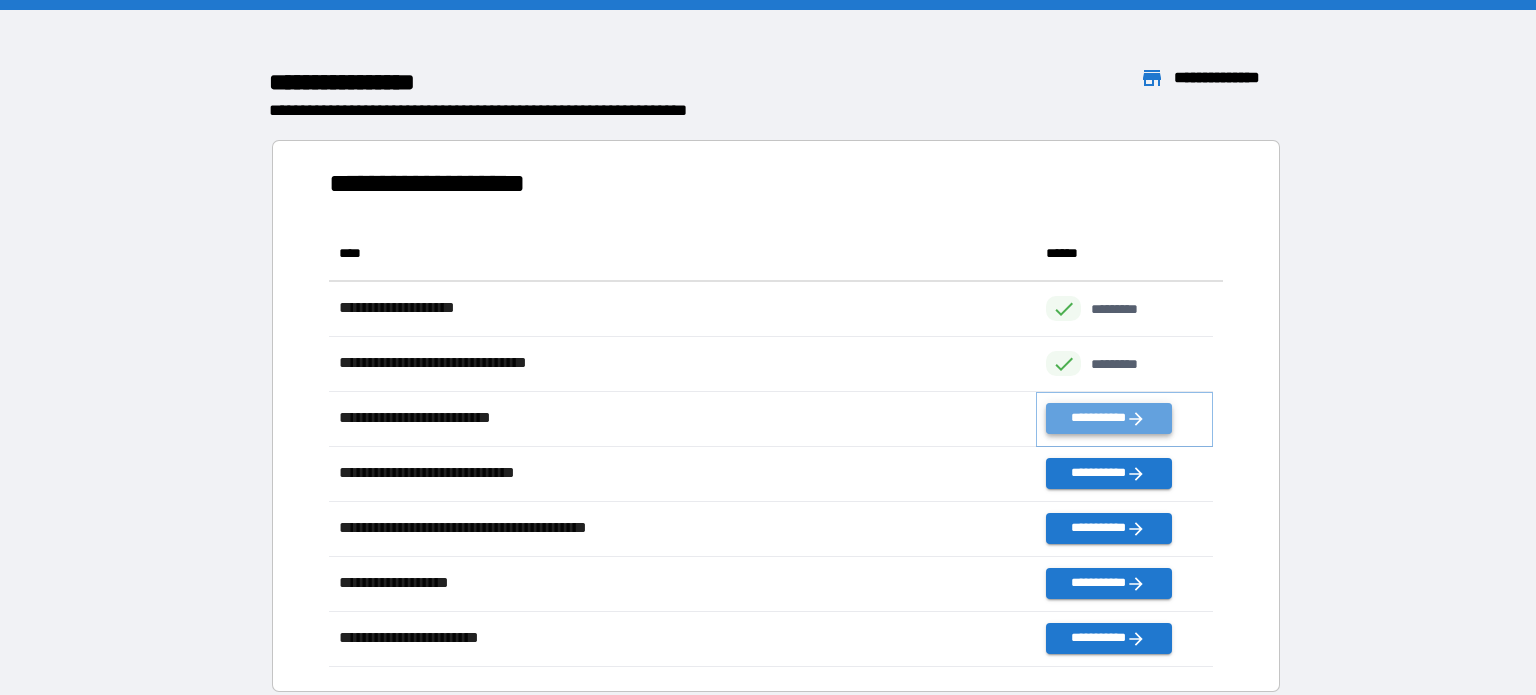 click on "**********" at bounding box center (1108, 418) 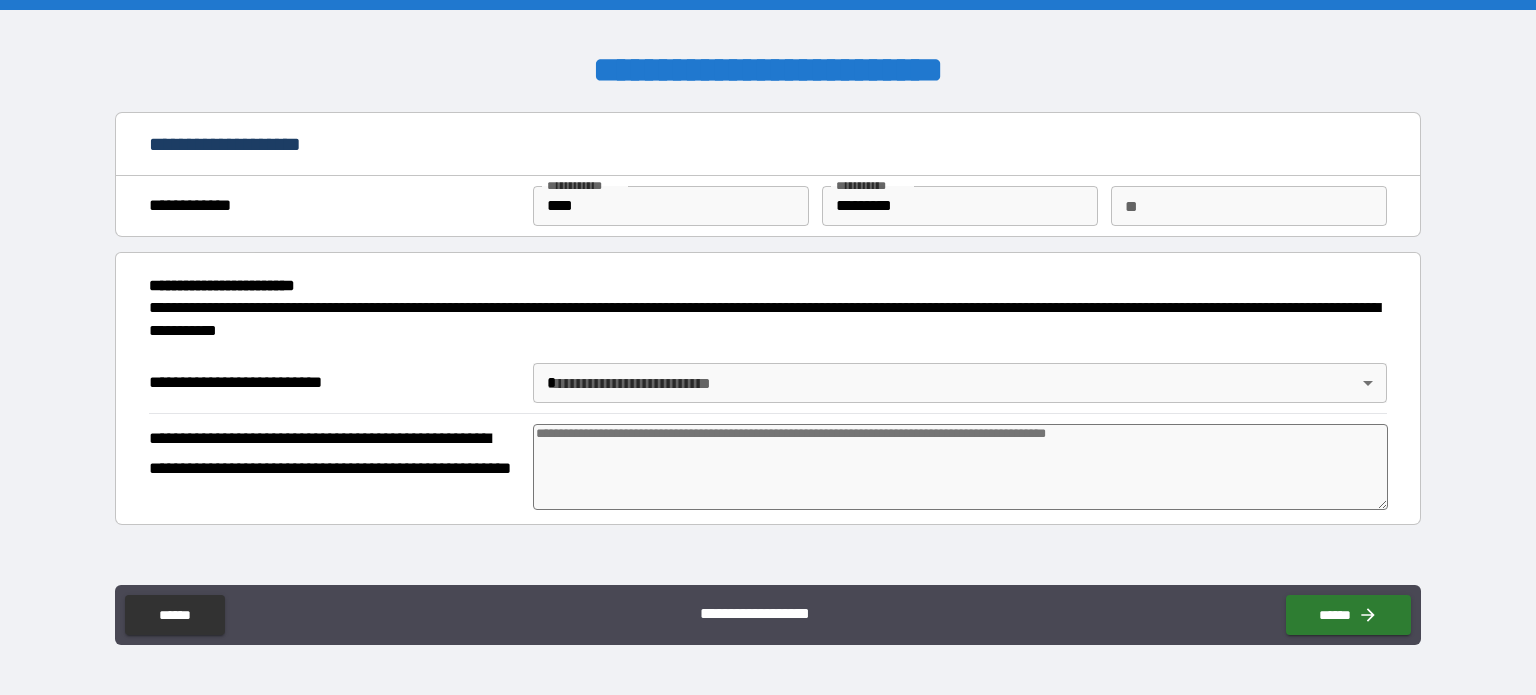 click at bounding box center [961, 467] 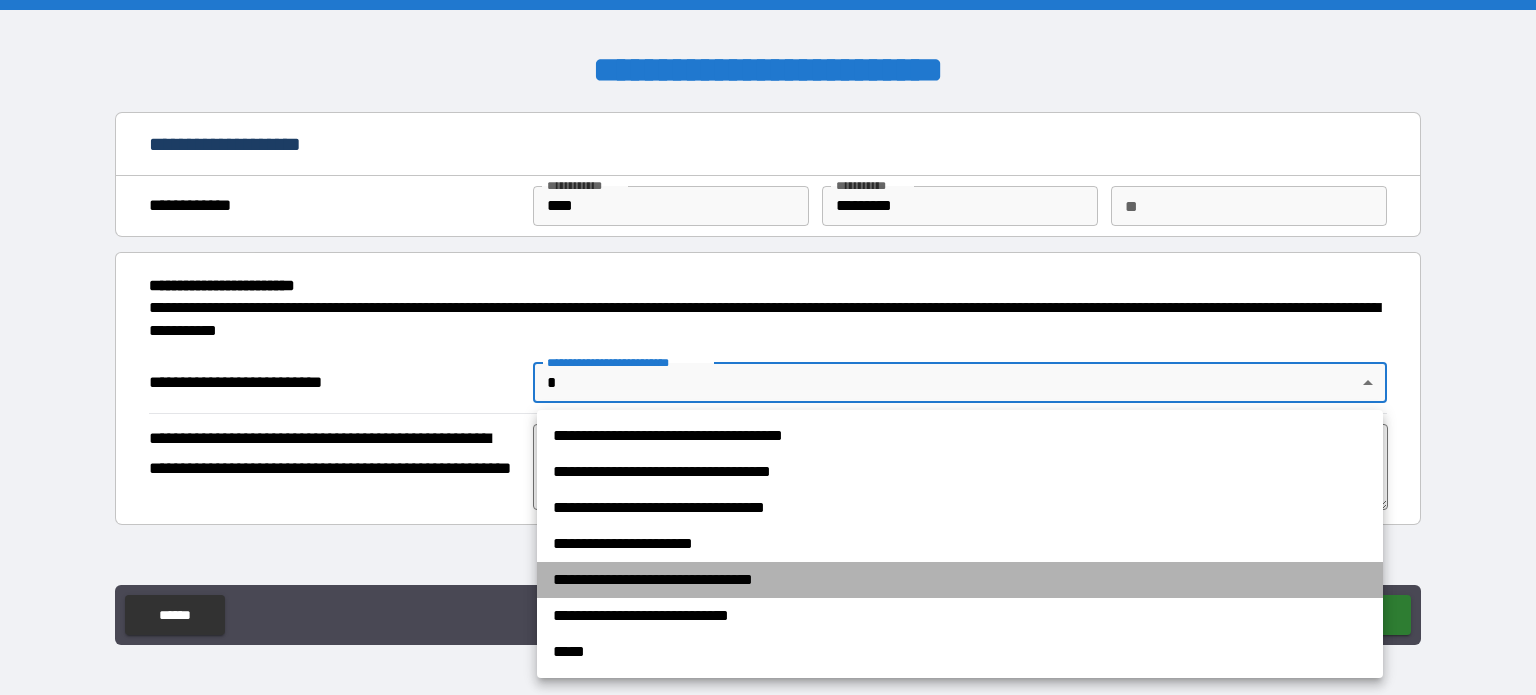 click on "**********" at bounding box center (960, 580) 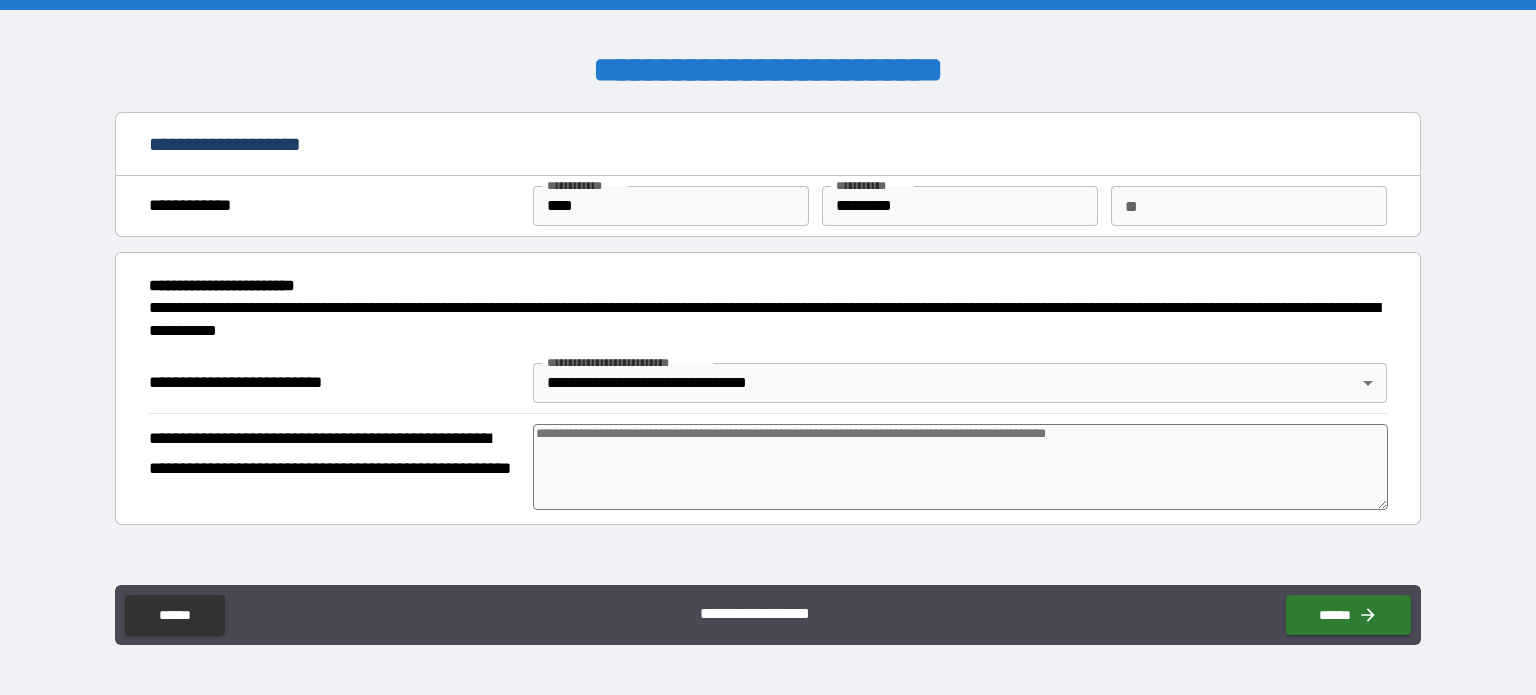 click at bounding box center (961, 467) 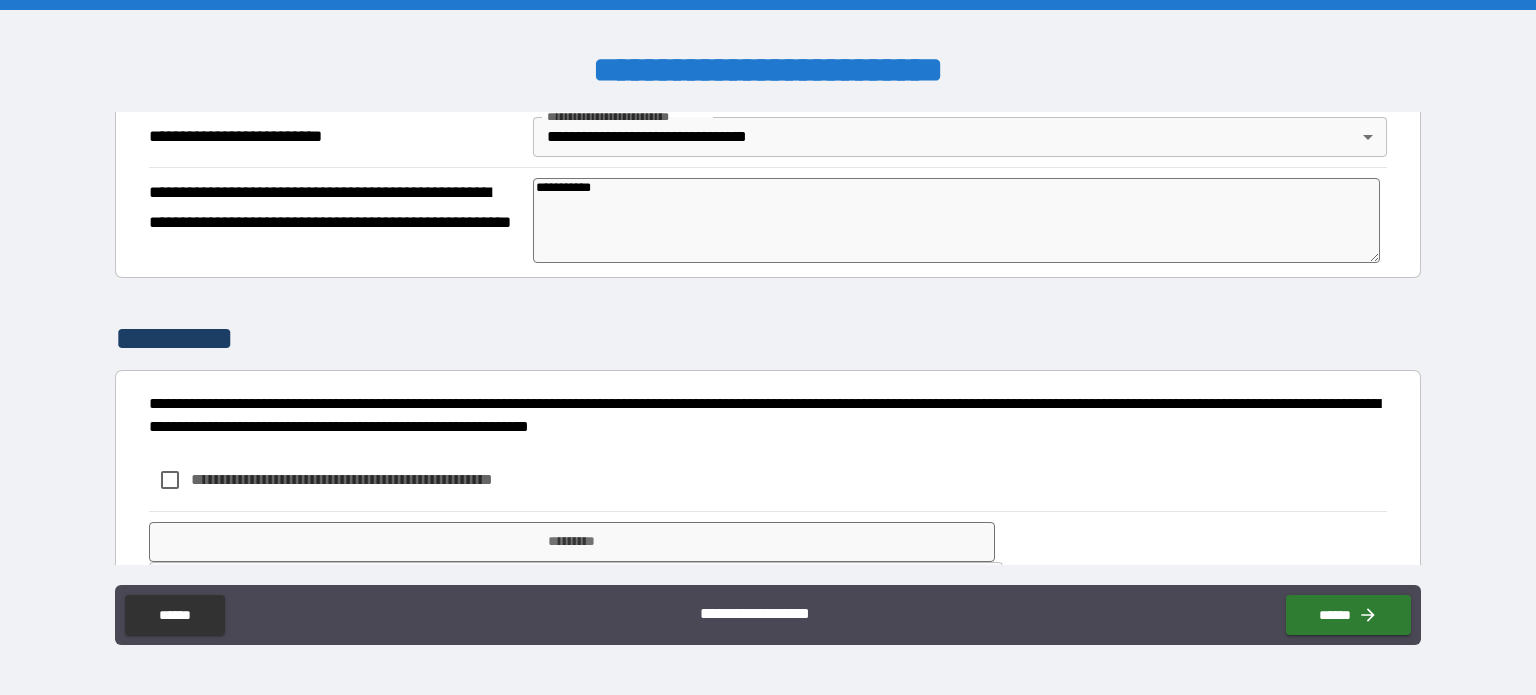 scroll, scrollTop: 248, scrollLeft: 0, axis: vertical 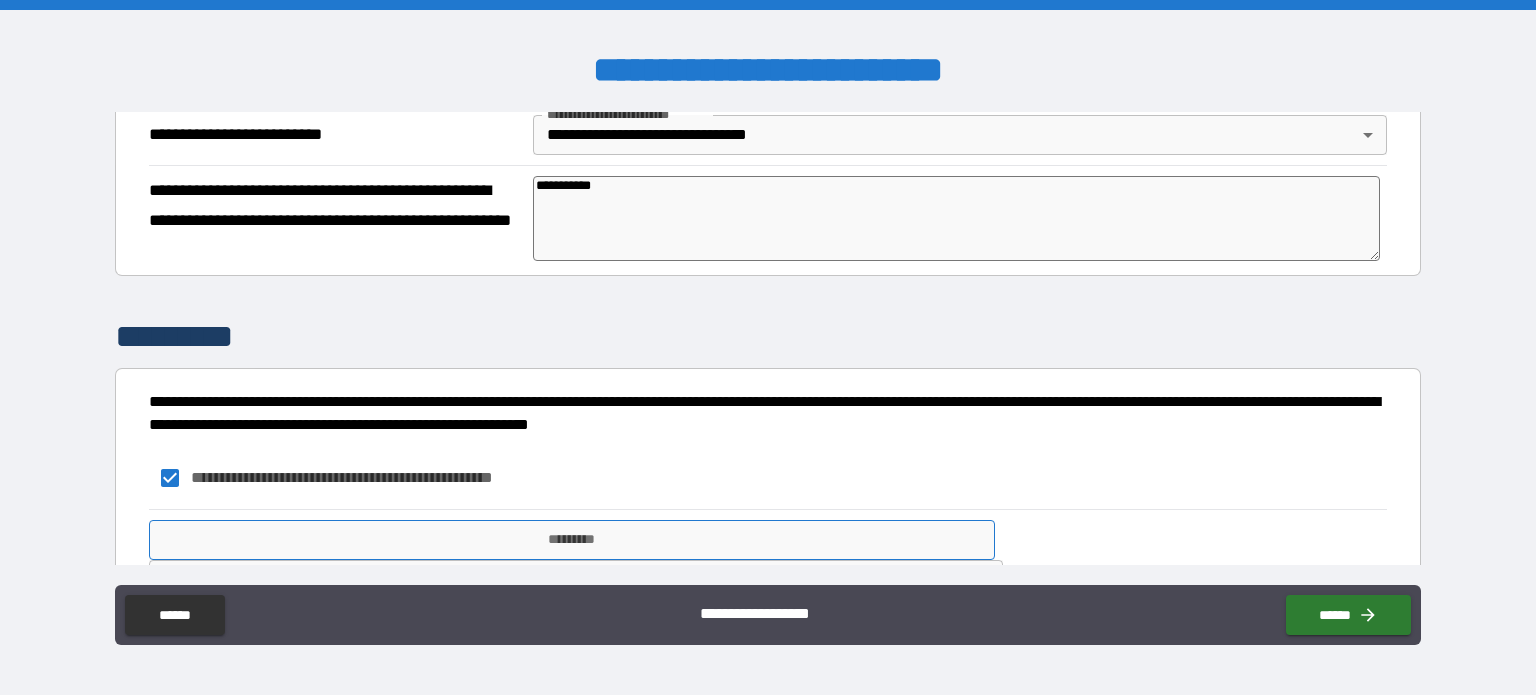 click on "*********" at bounding box center [572, 540] 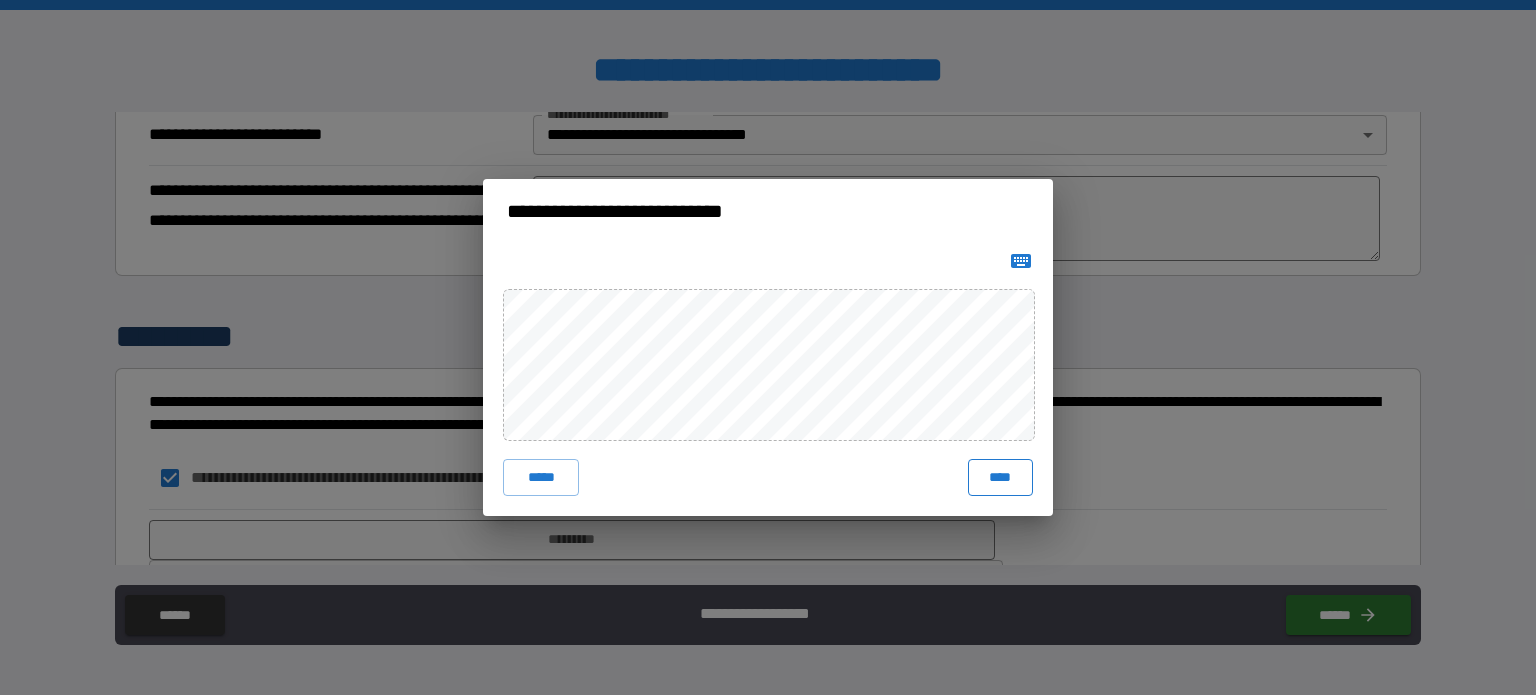 click on "****" at bounding box center (1000, 477) 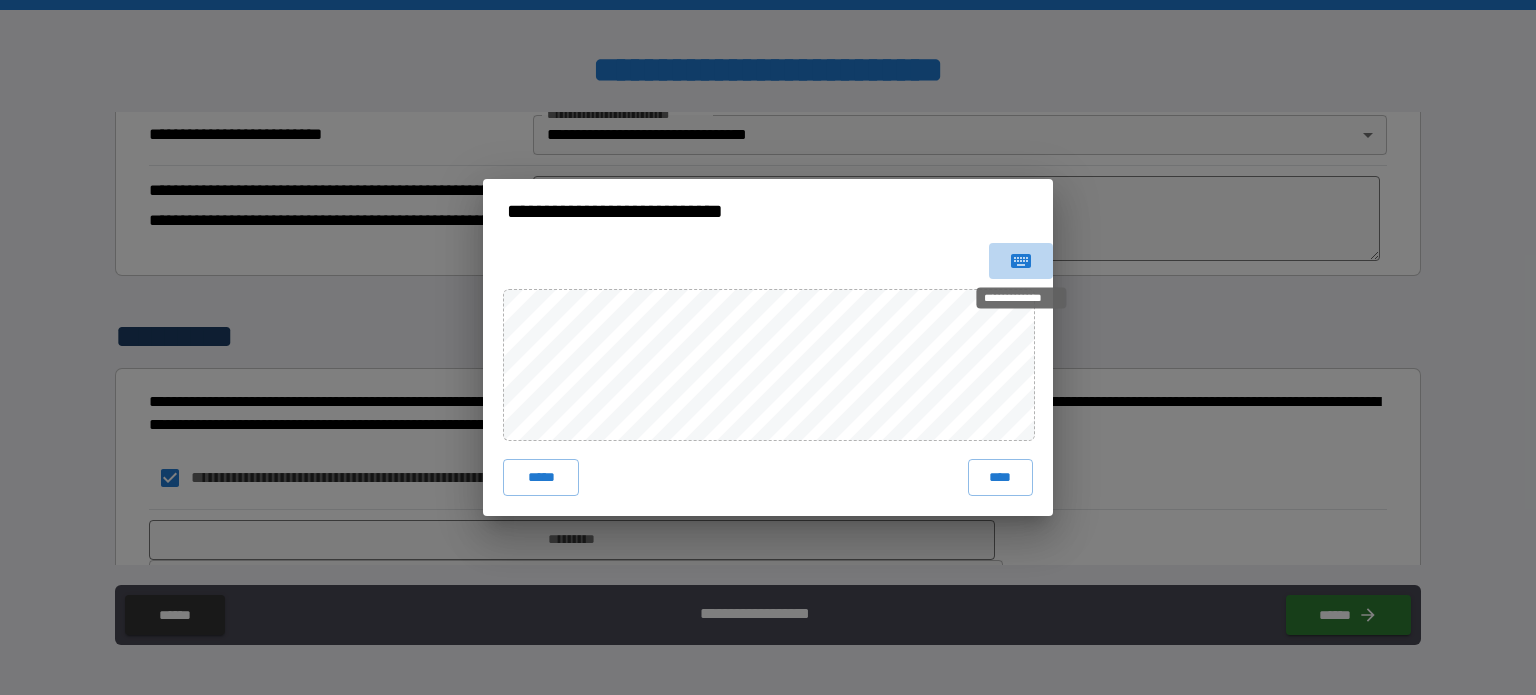 click 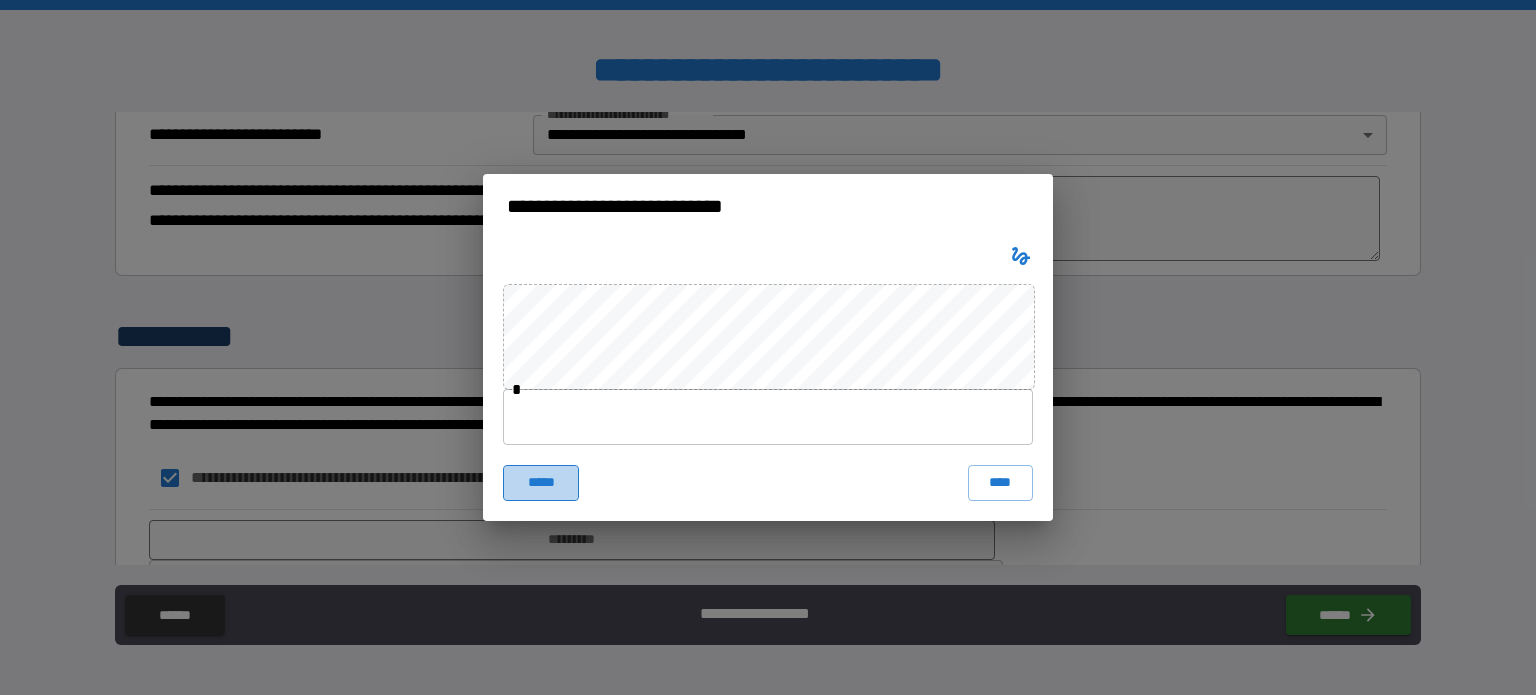 click on "*****" at bounding box center [541, 483] 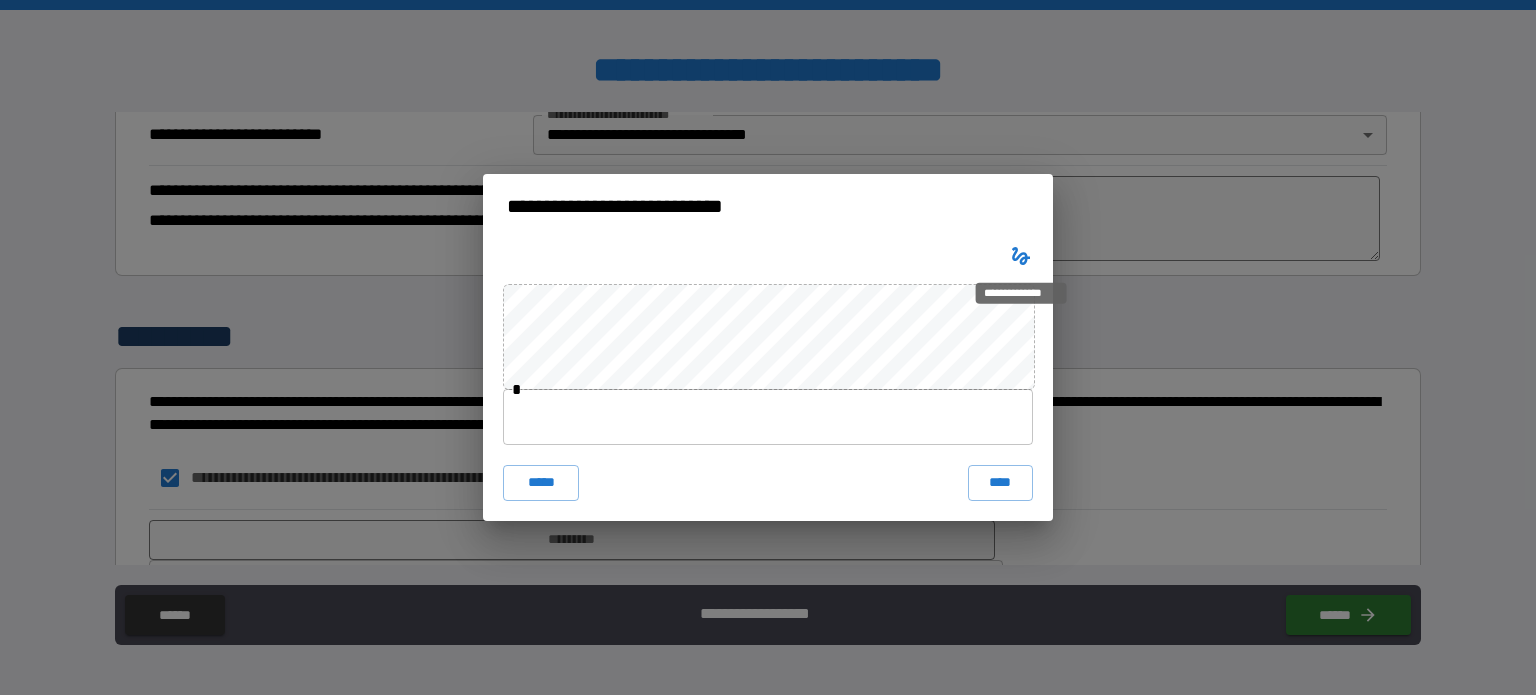 click 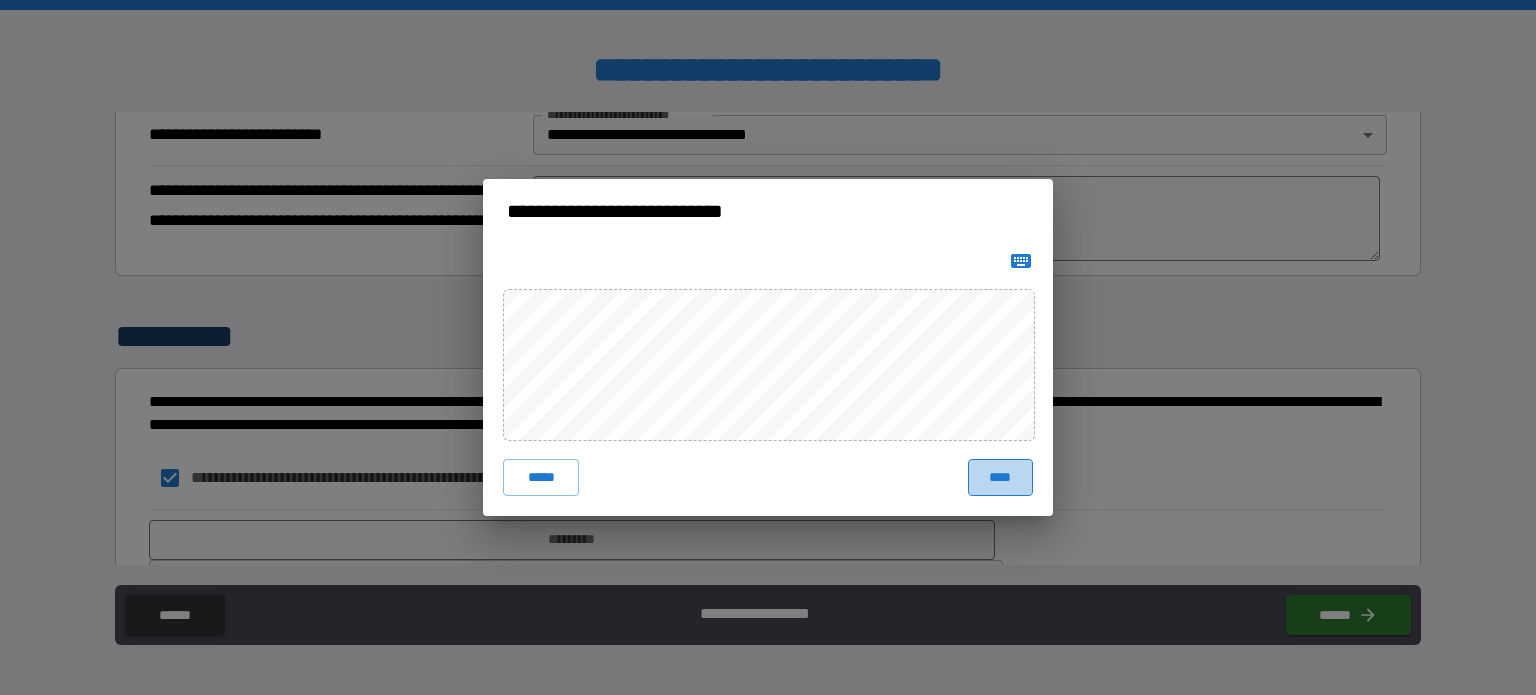 click on "****" at bounding box center [1000, 477] 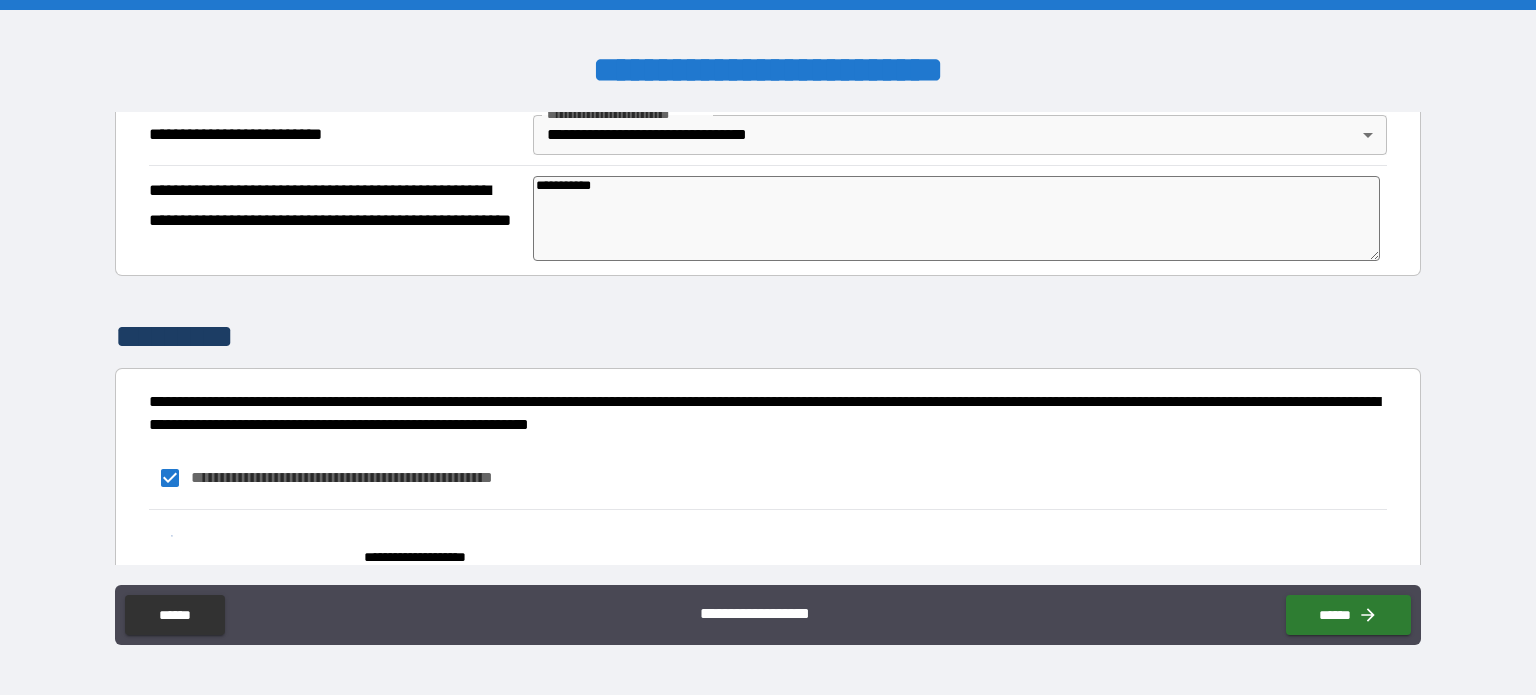 scroll, scrollTop: 329, scrollLeft: 0, axis: vertical 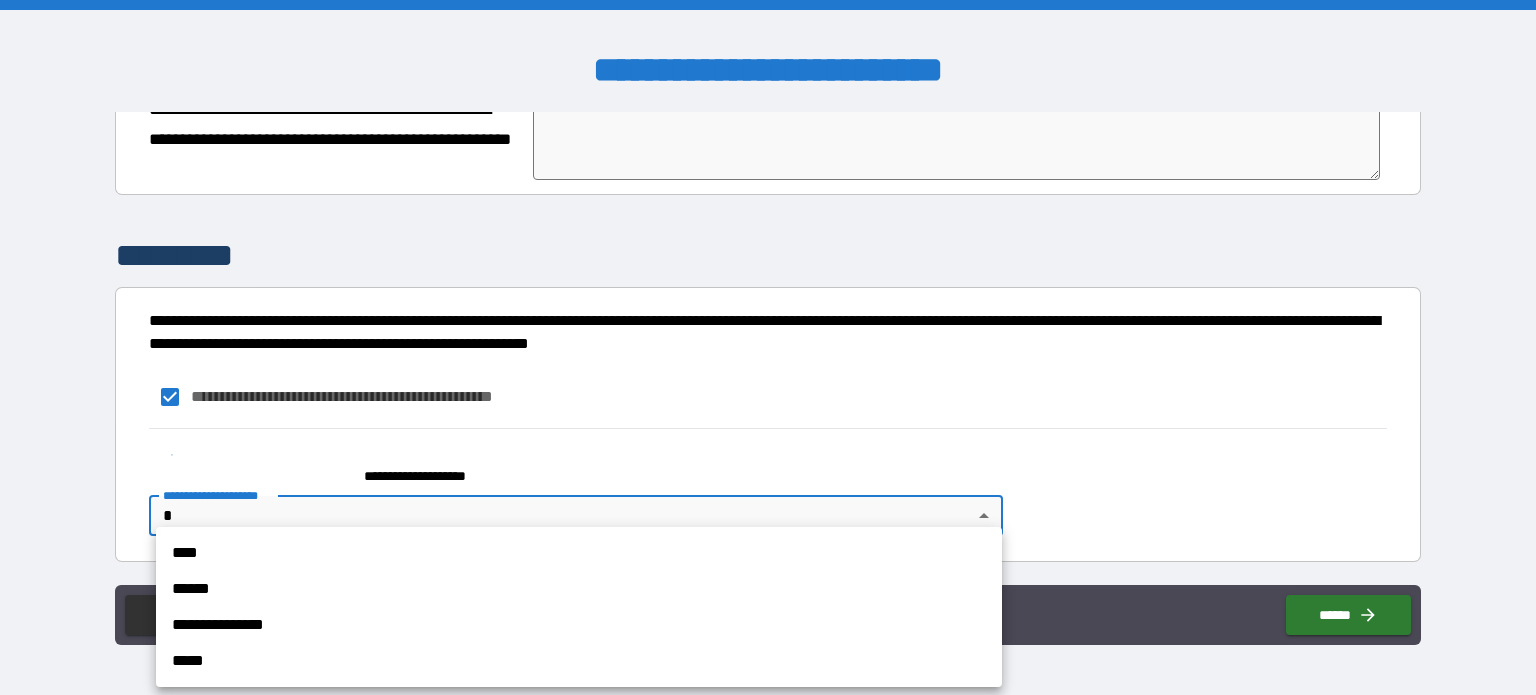 click on "**********" at bounding box center [768, 347] 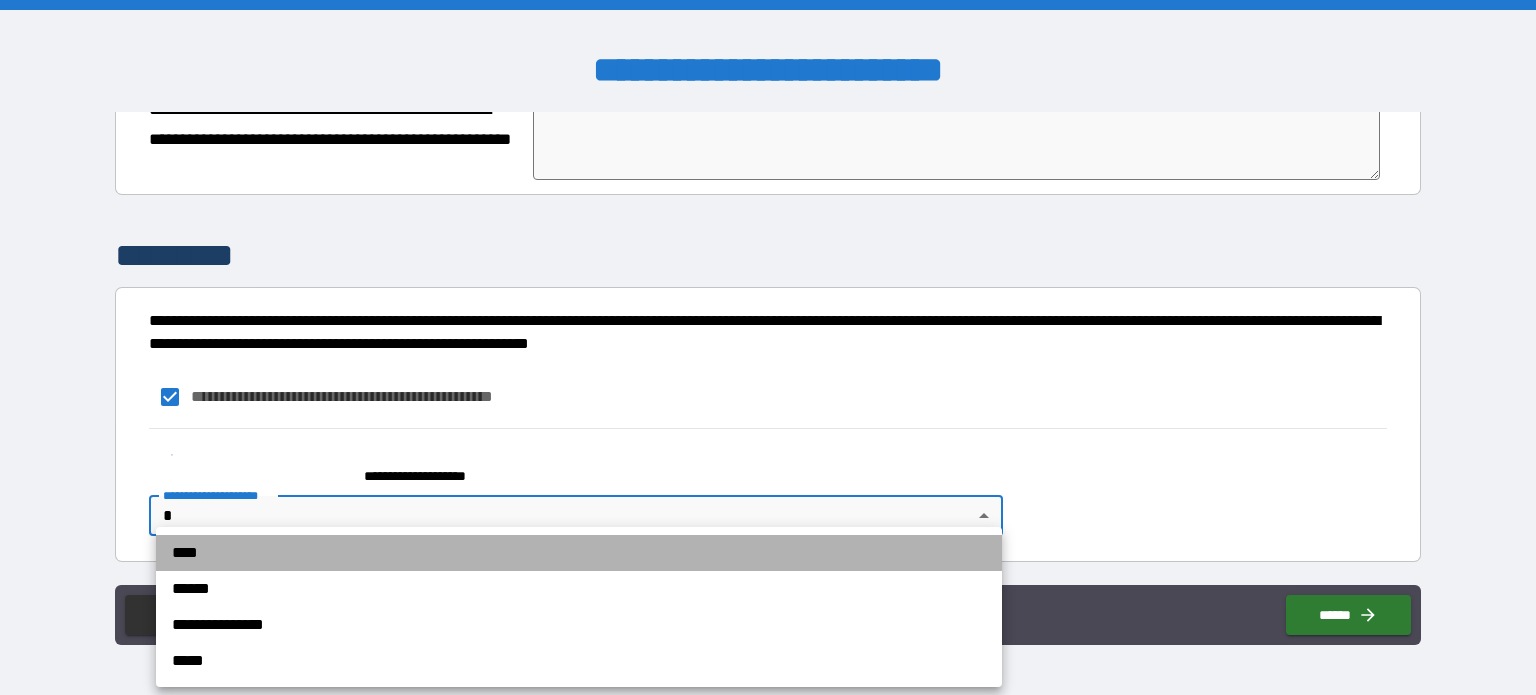 click on "****" at bounding box center [579, 553] 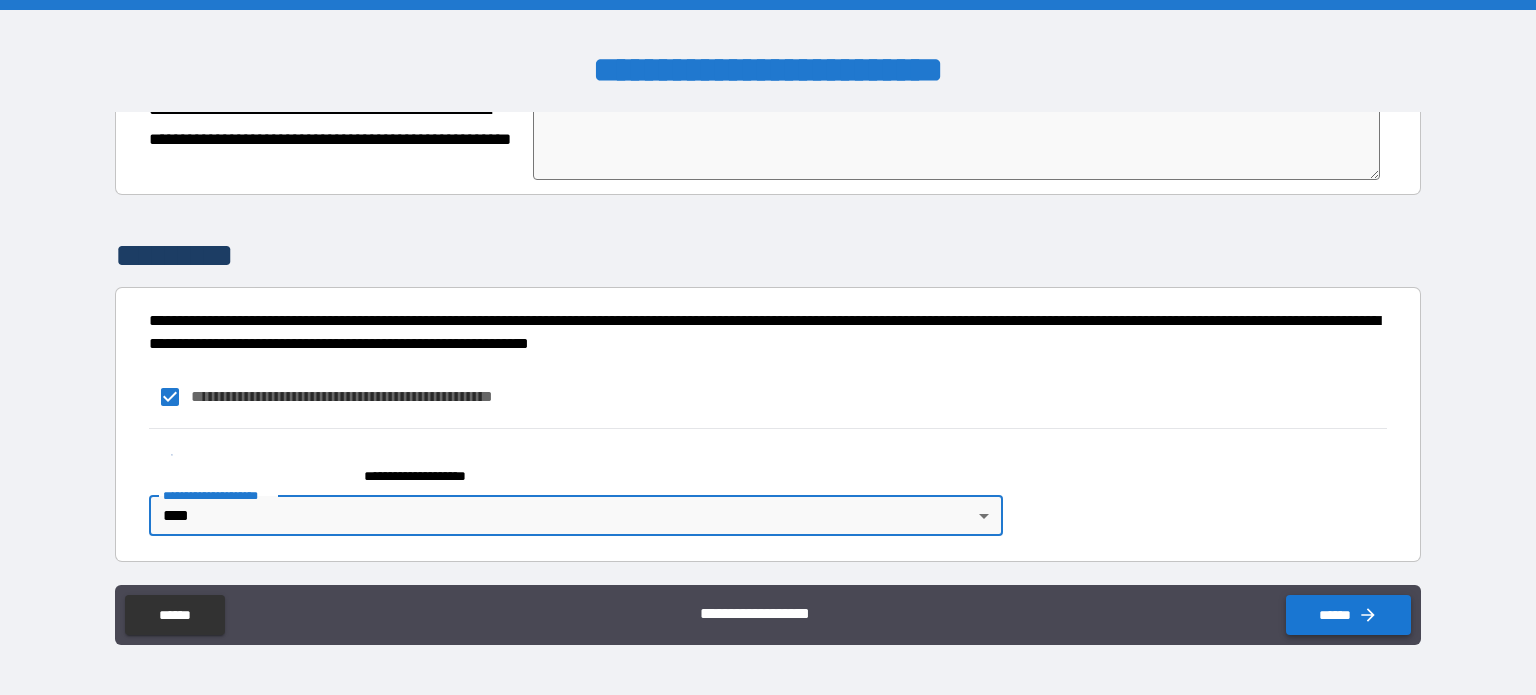 click 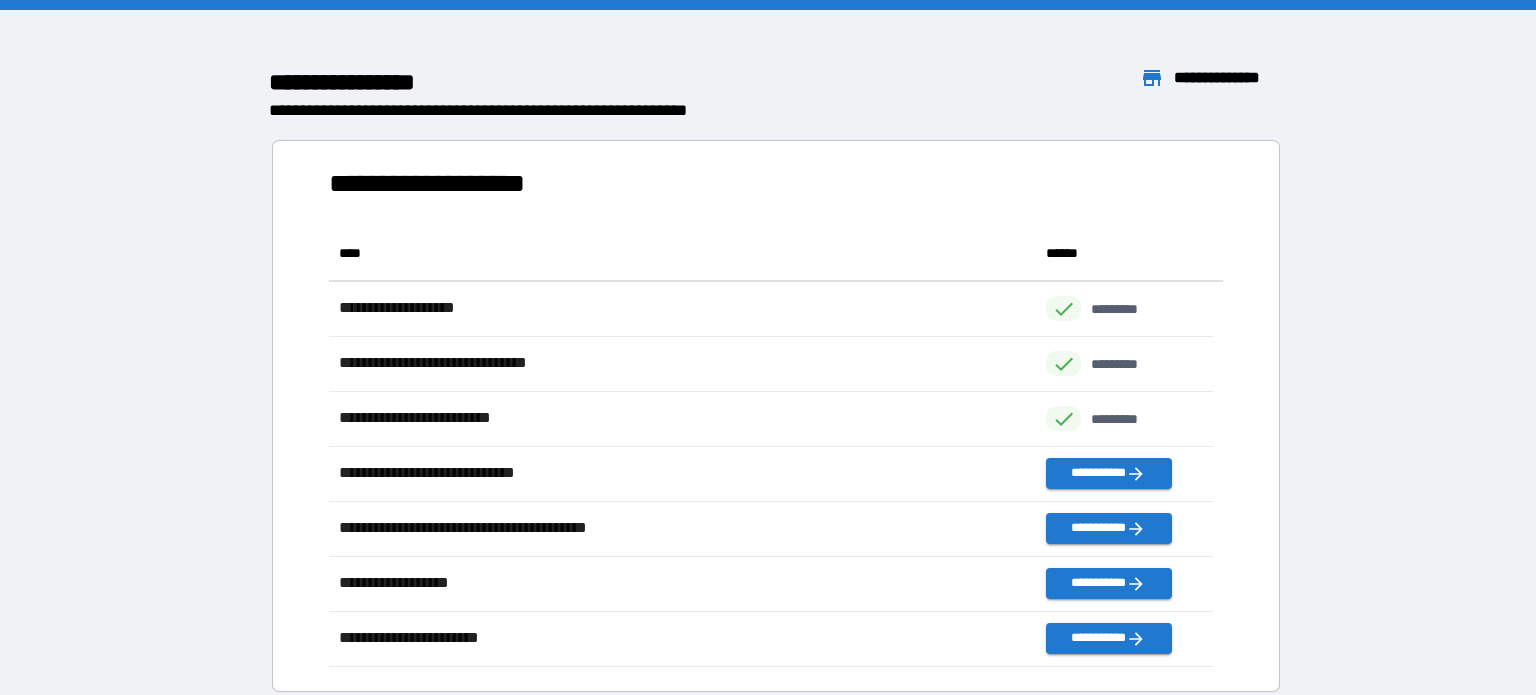 scroll, scrollTop: 16, scrollLeft: 16, axis: both 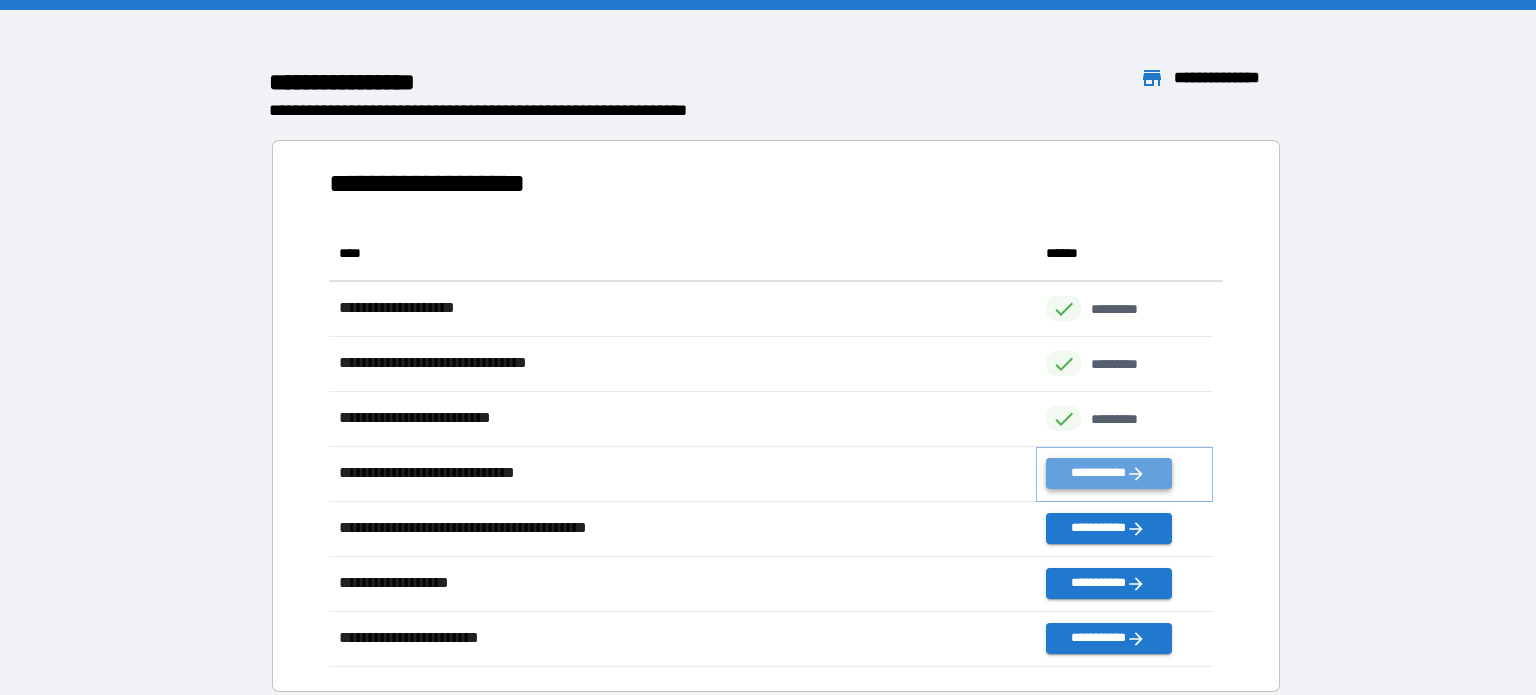 click on "**********" at bounding box center [1108, 473] 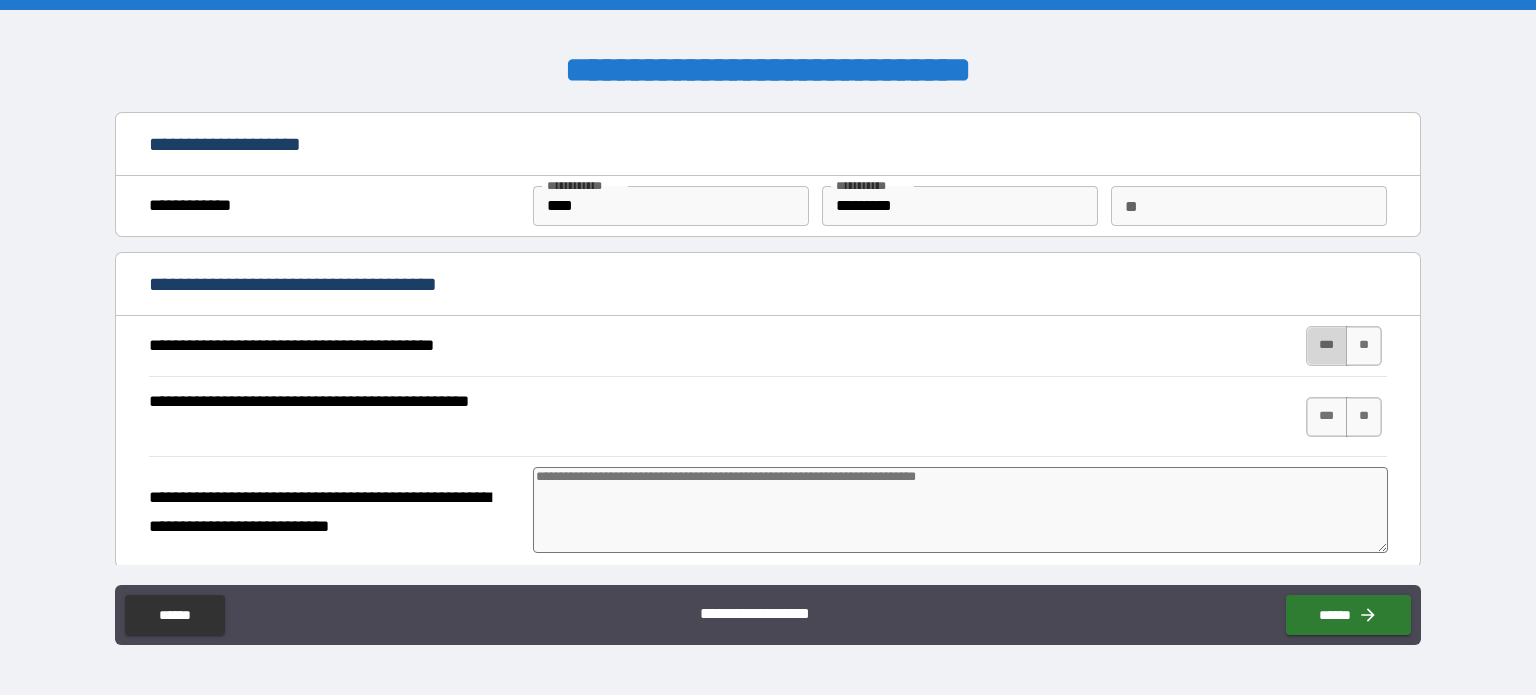 click on "***" at bounding box center (1327, 346) 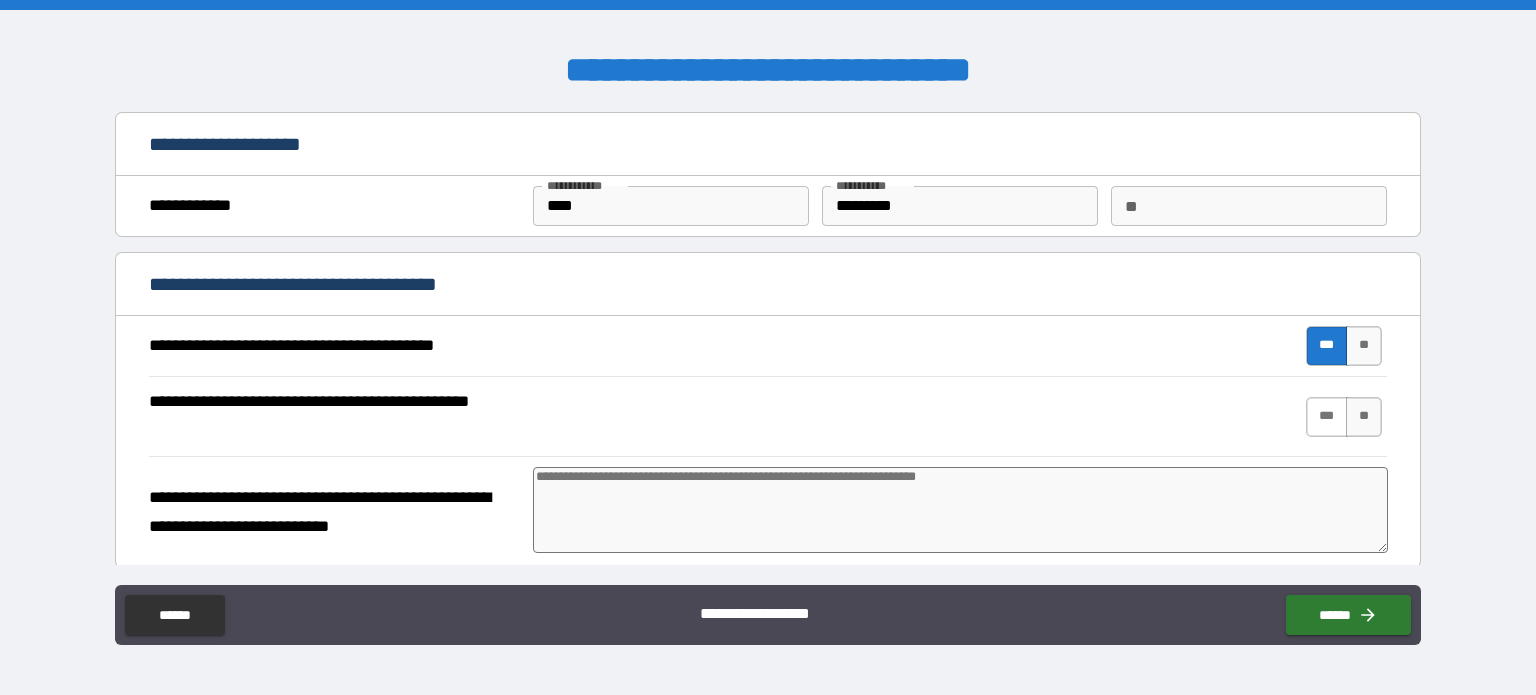 click on "***" at bounding box center [1327, 417] 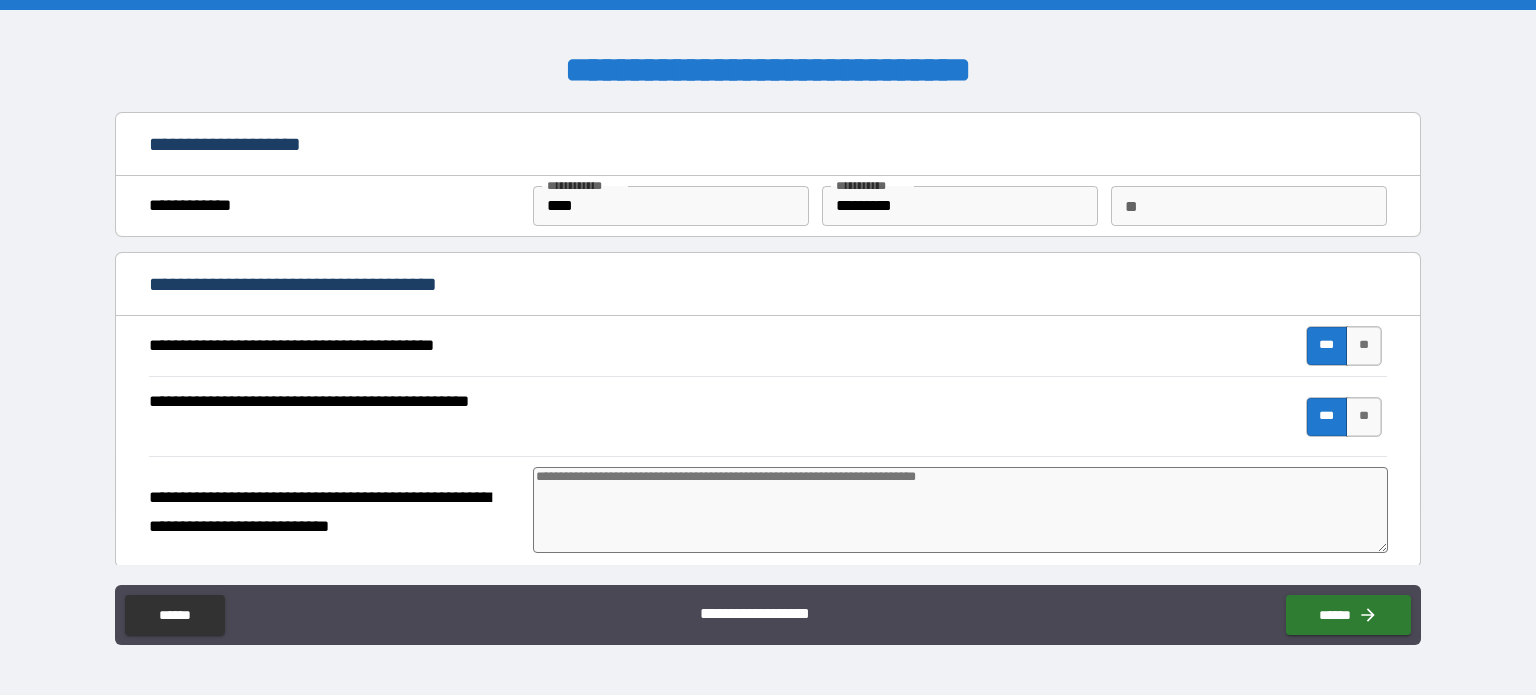 click at bounding box center (961, 510) 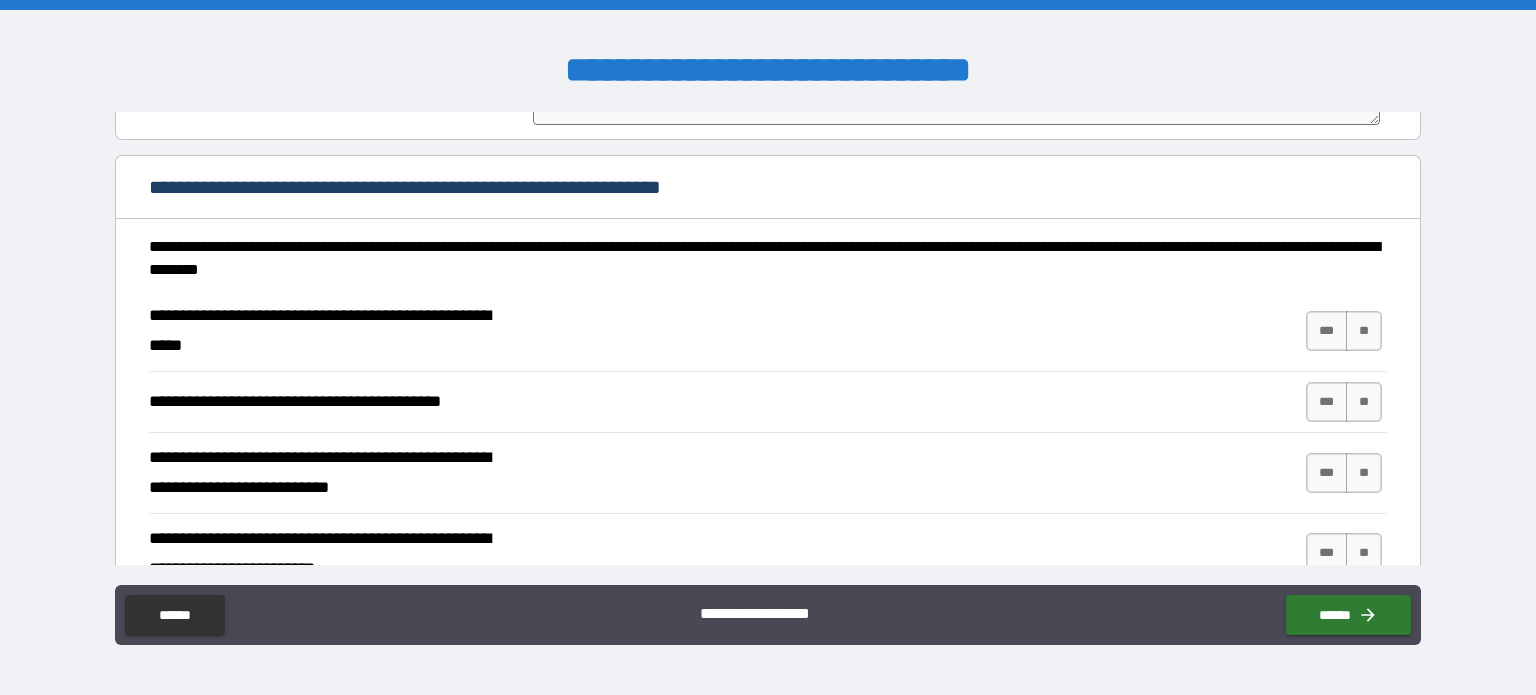 scroll, scrollTop: 466, scrollLeft: 0, axis: vertical 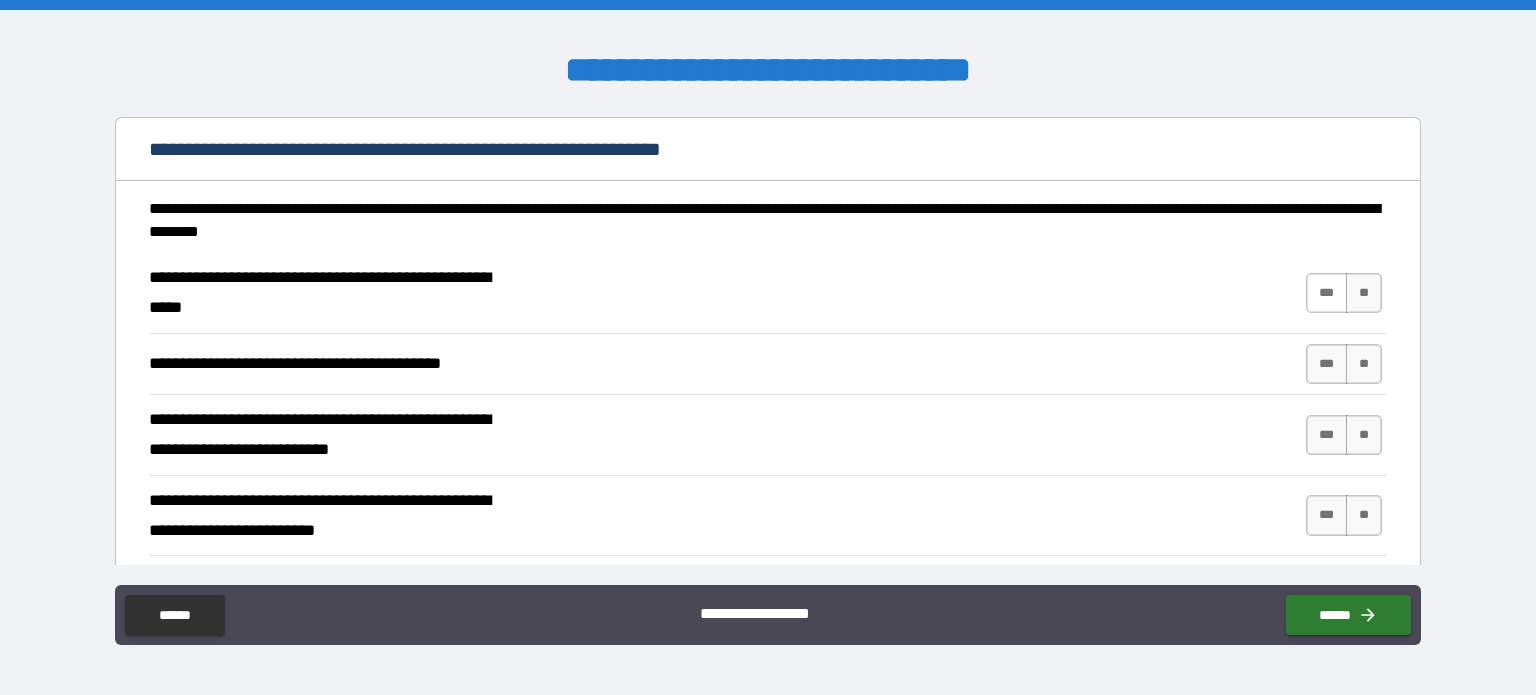 click on "***" at bounding box center (1327, 293) 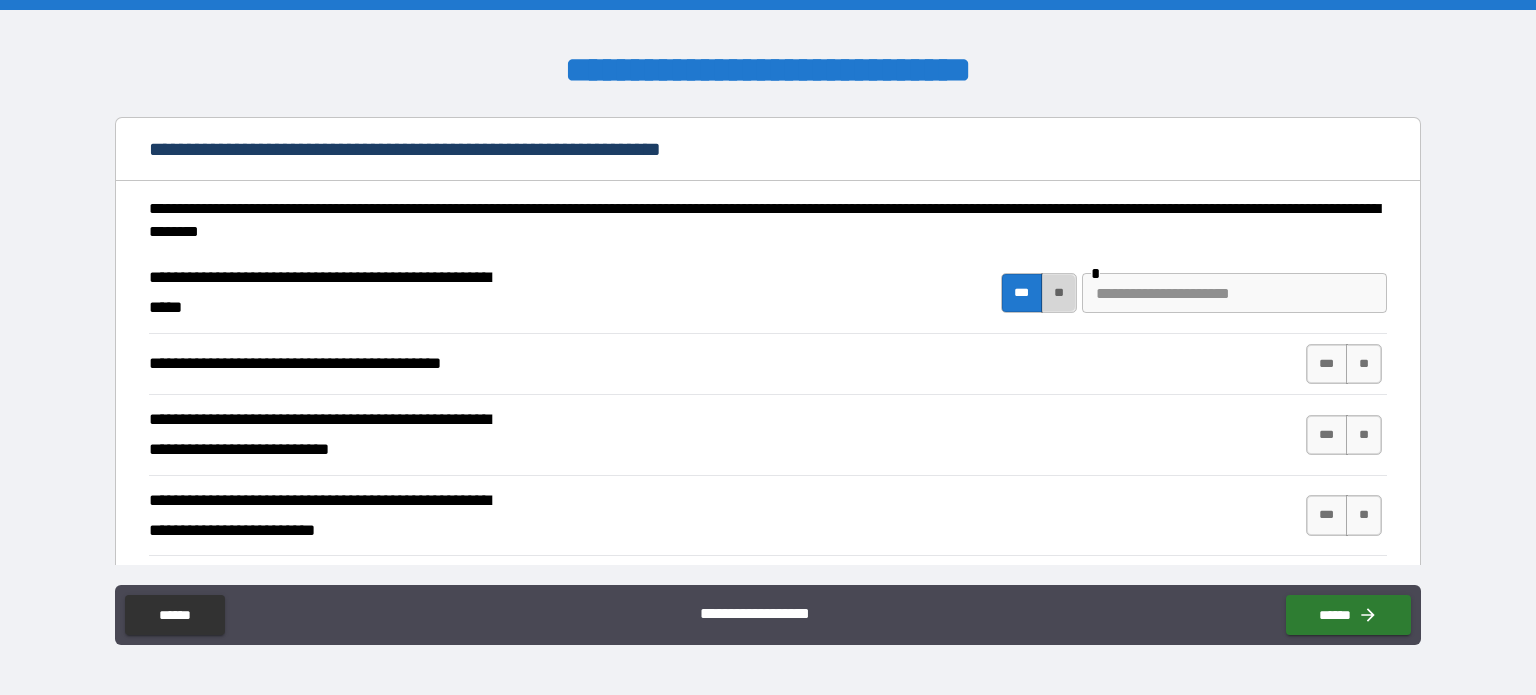 click on "**" at bounding box center (1059, 293) 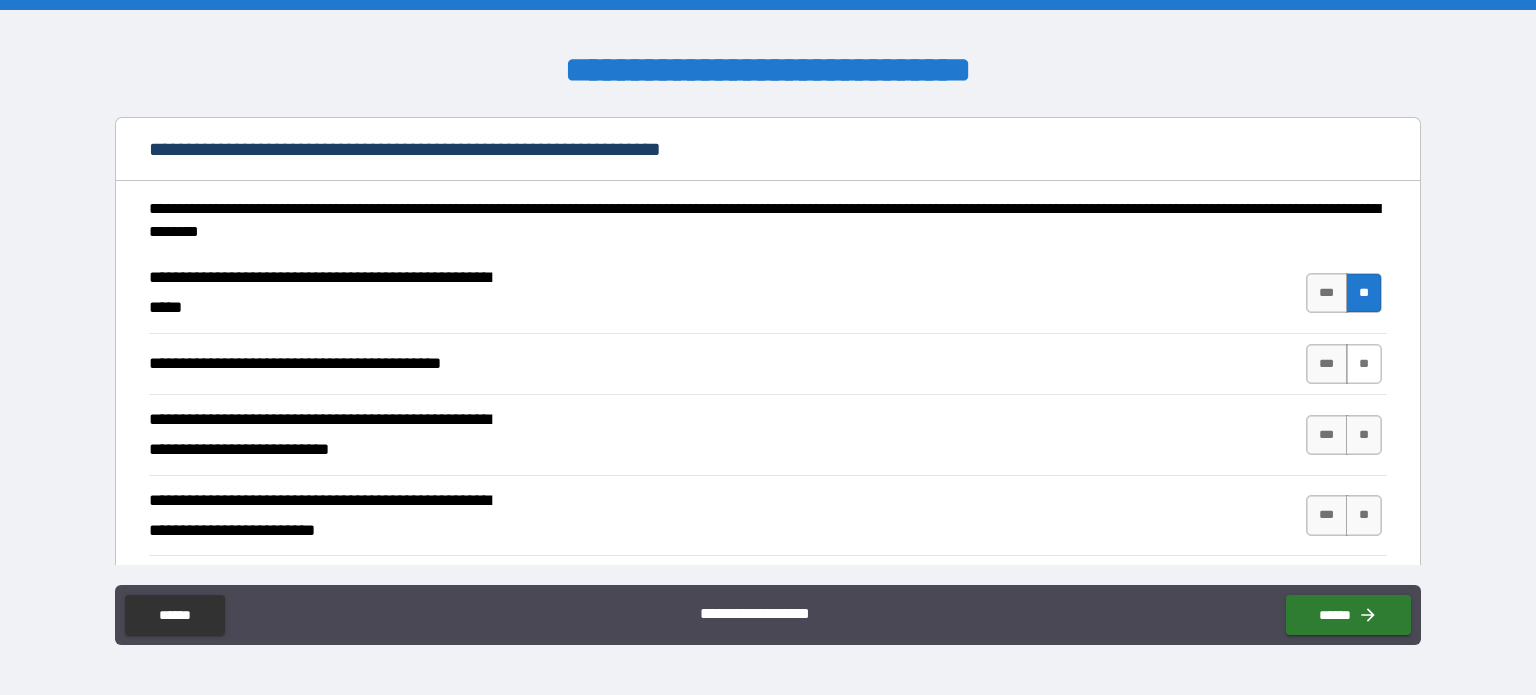 click on "**" at bounding box center [1364, 364] 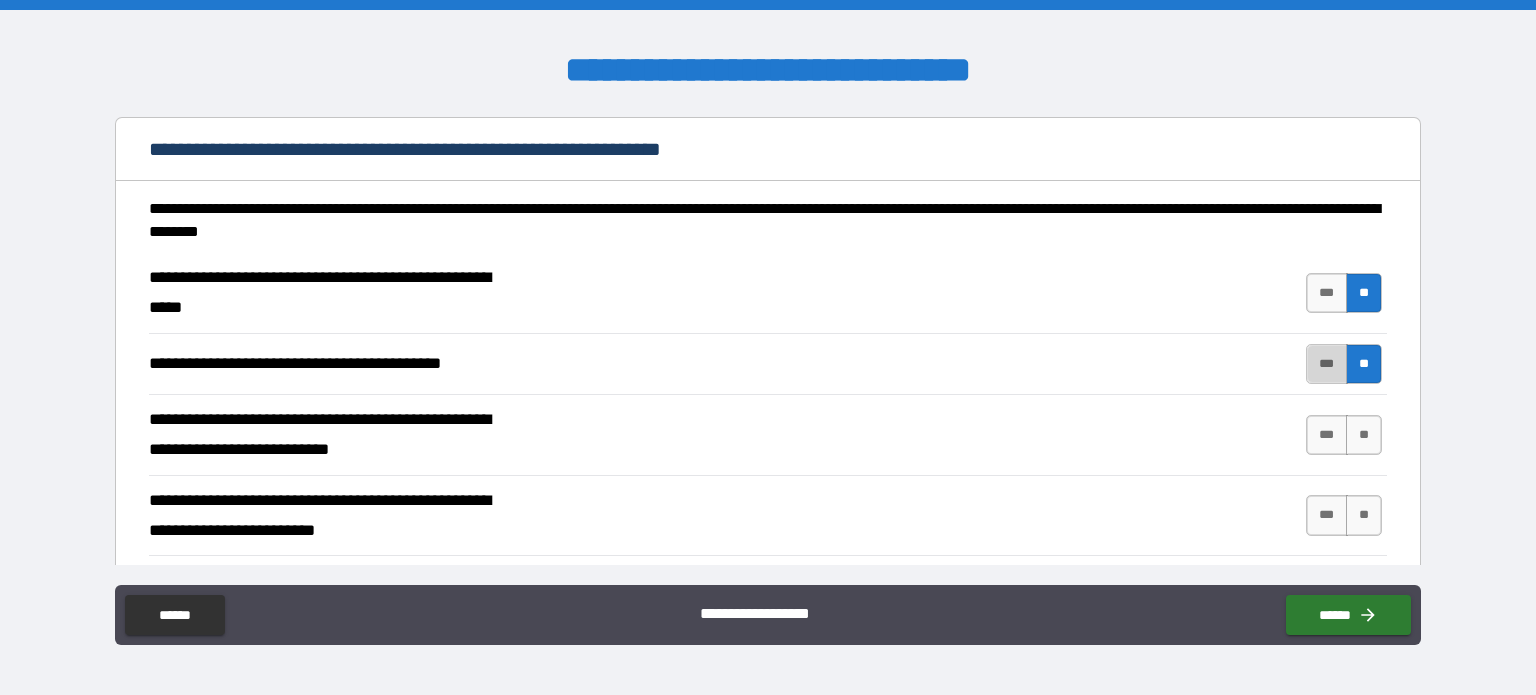 click on "***" at bounding box center (1327, 364) 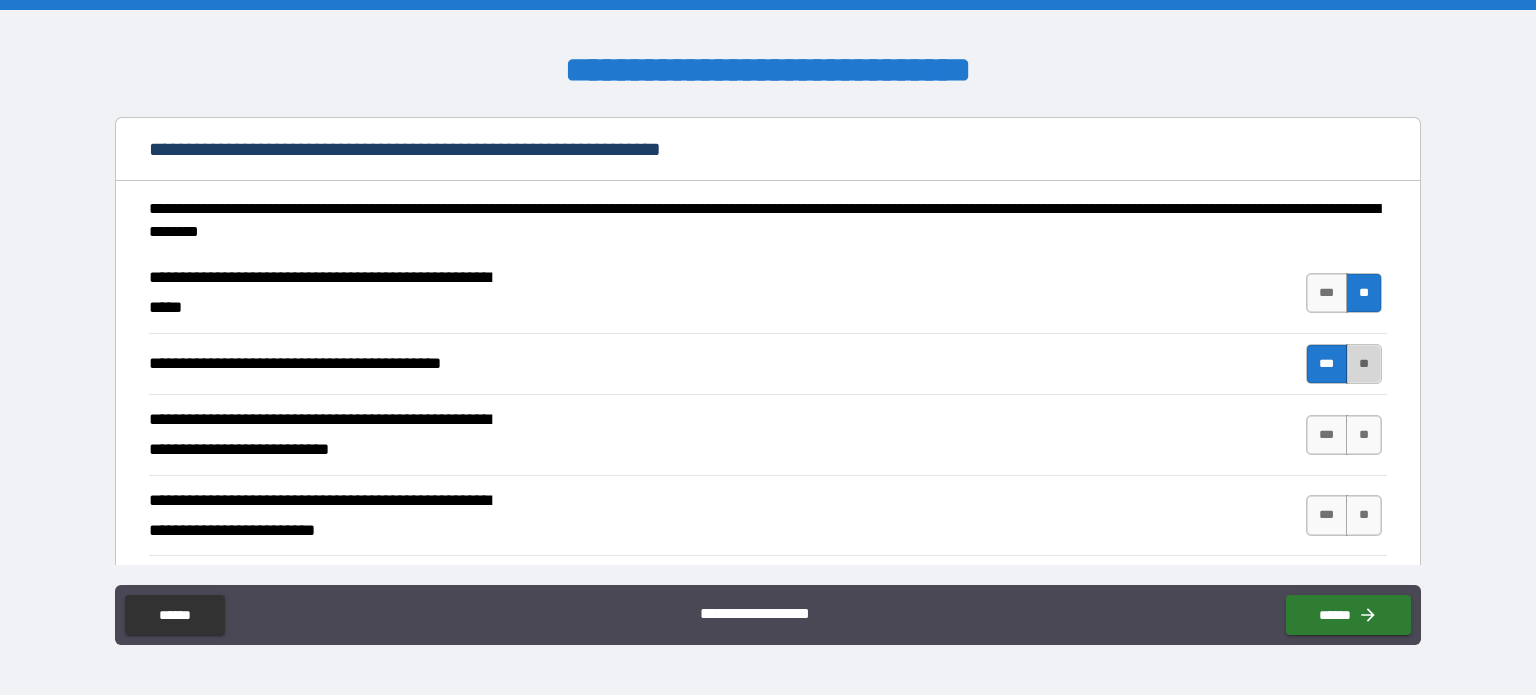 click on "**" at bounding box center [1364, 364] 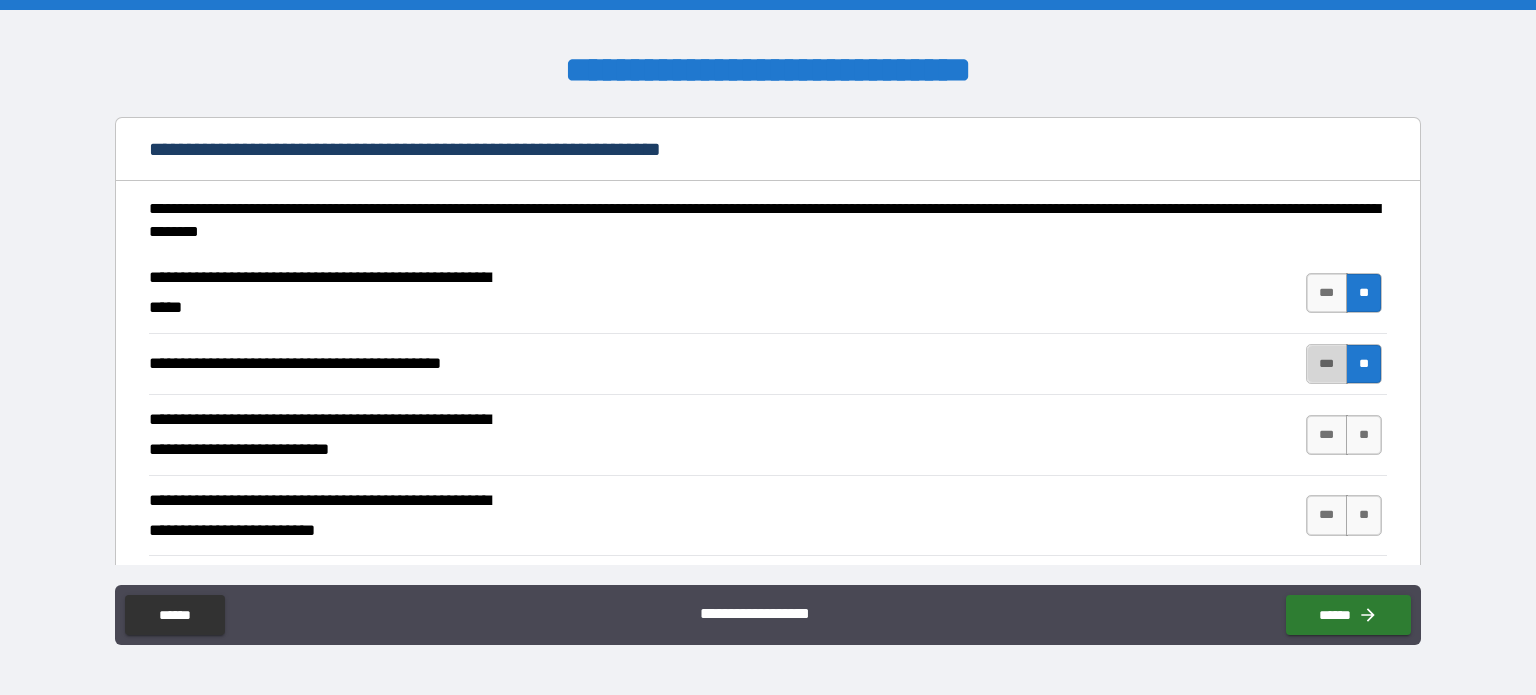 click on "***" at bounding box center (1327, 364) 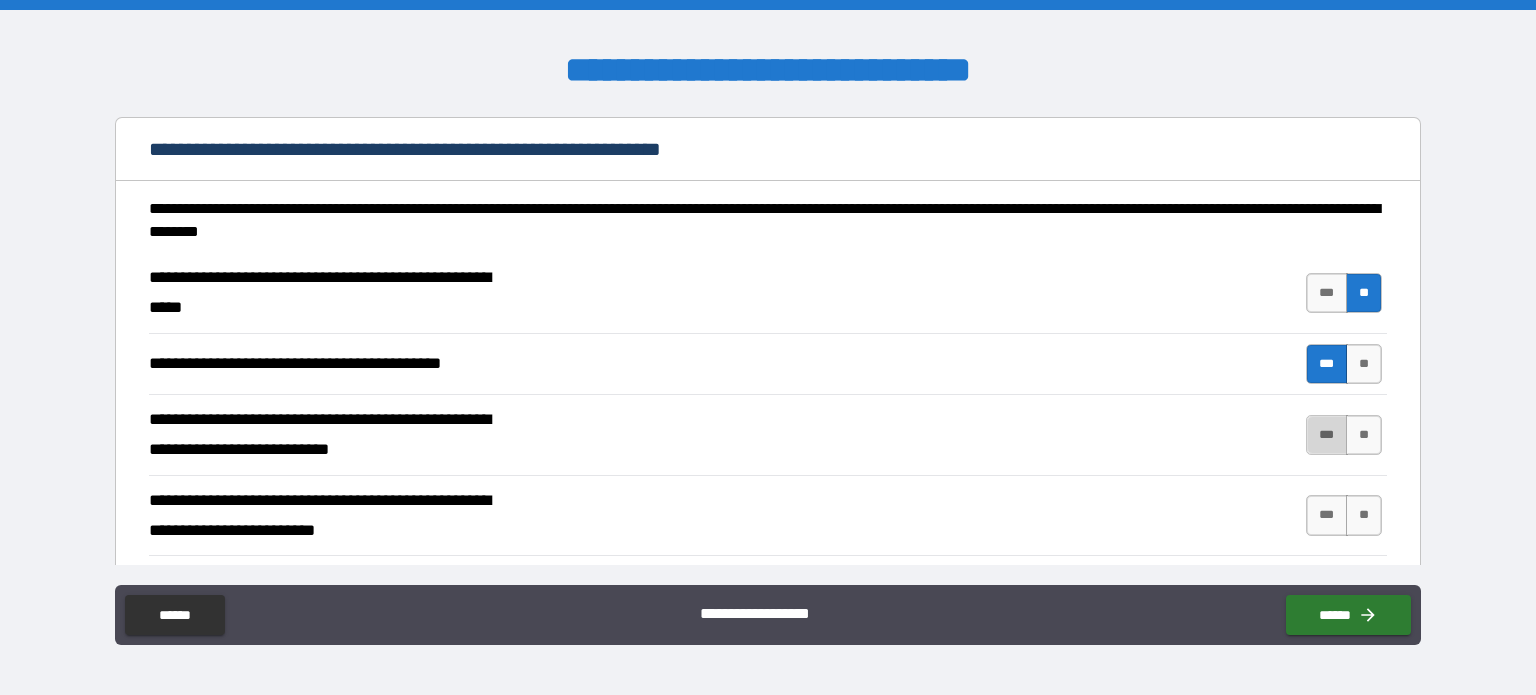 click on "***" at bounding box center (1327, 435) 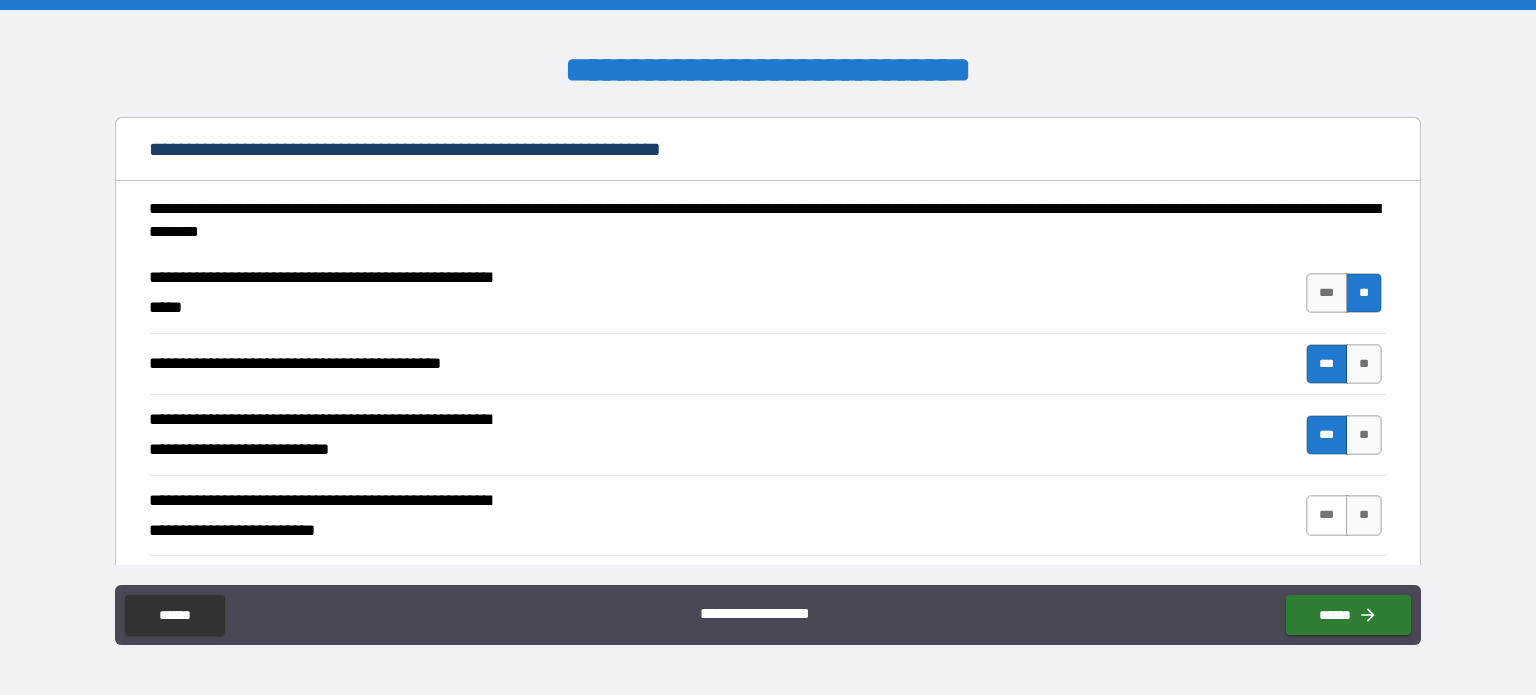 click on "***" at bounding box center (1327, 515) 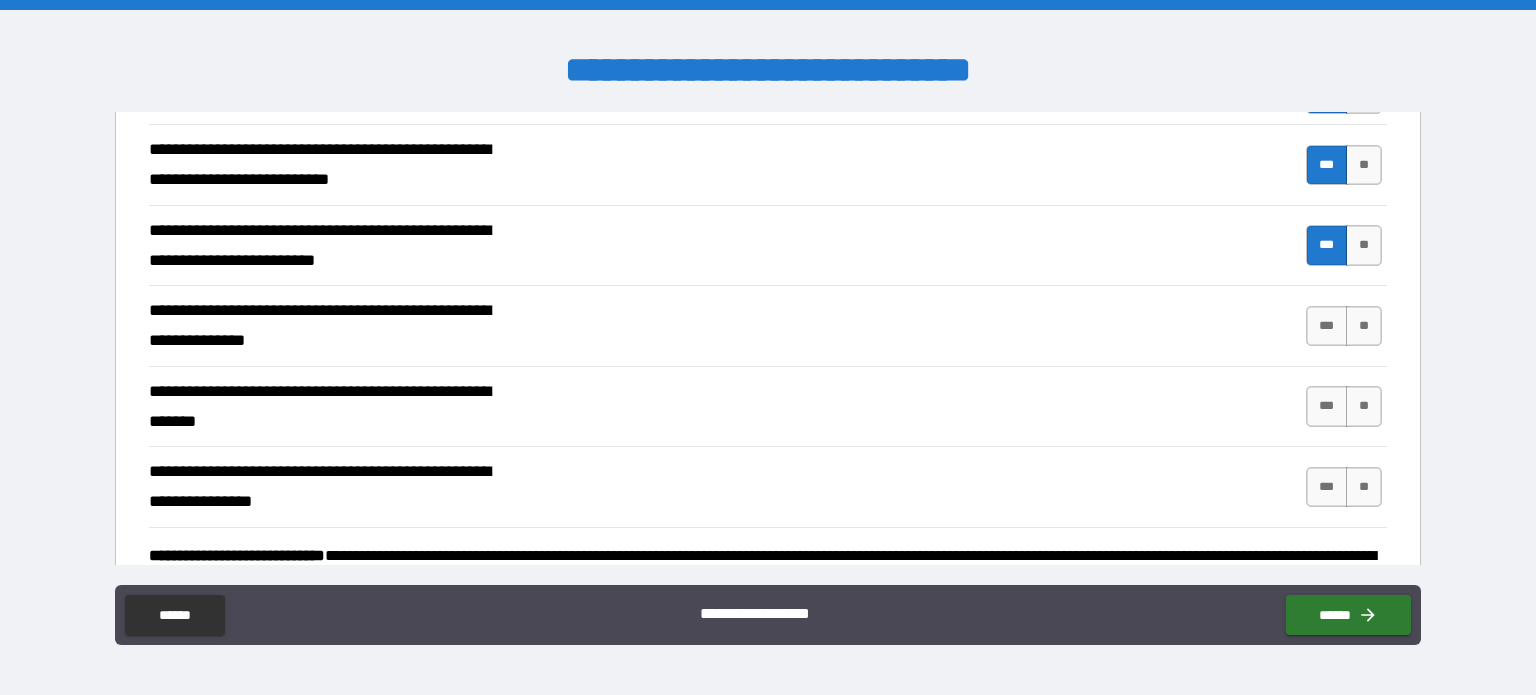 scroll, scrollTop: 741, scrollLeft: 0, axis: vertical 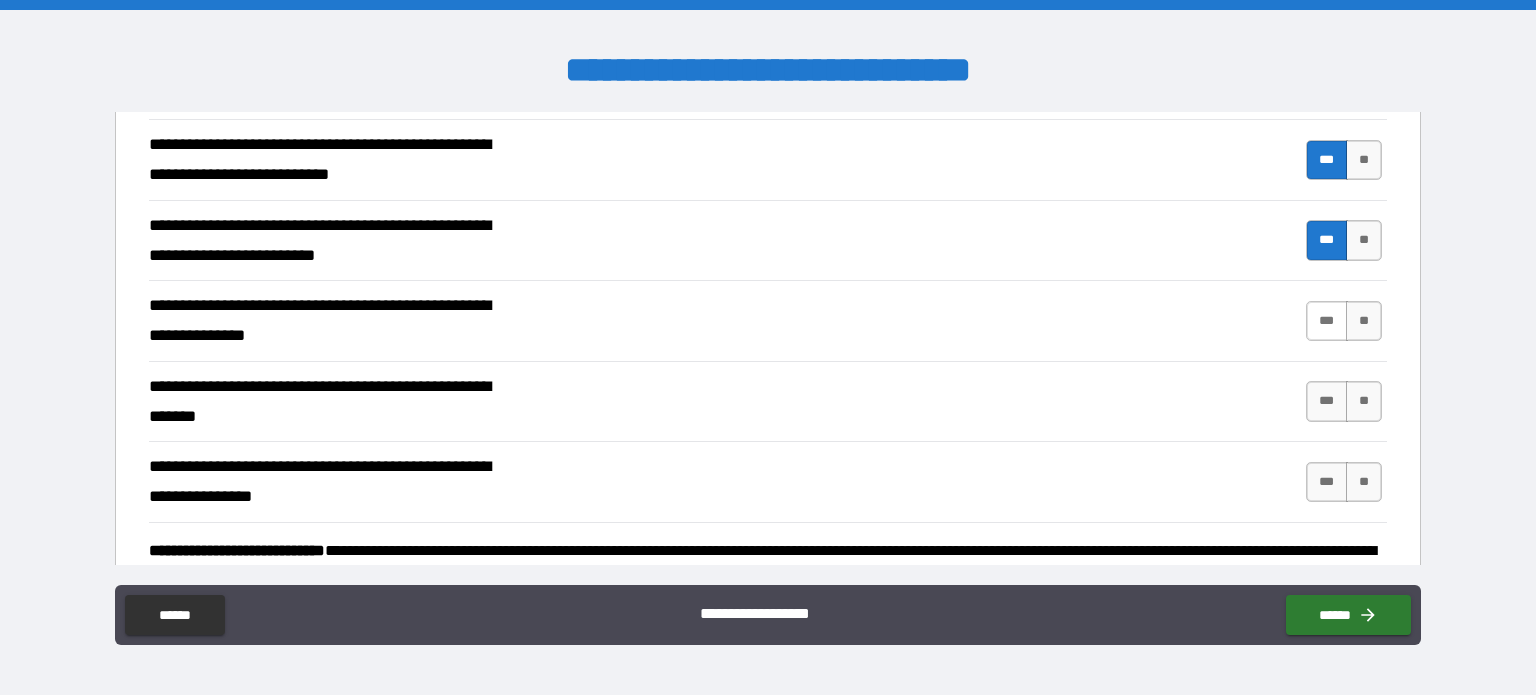 click on "***" at bounding box center [1327, 321] 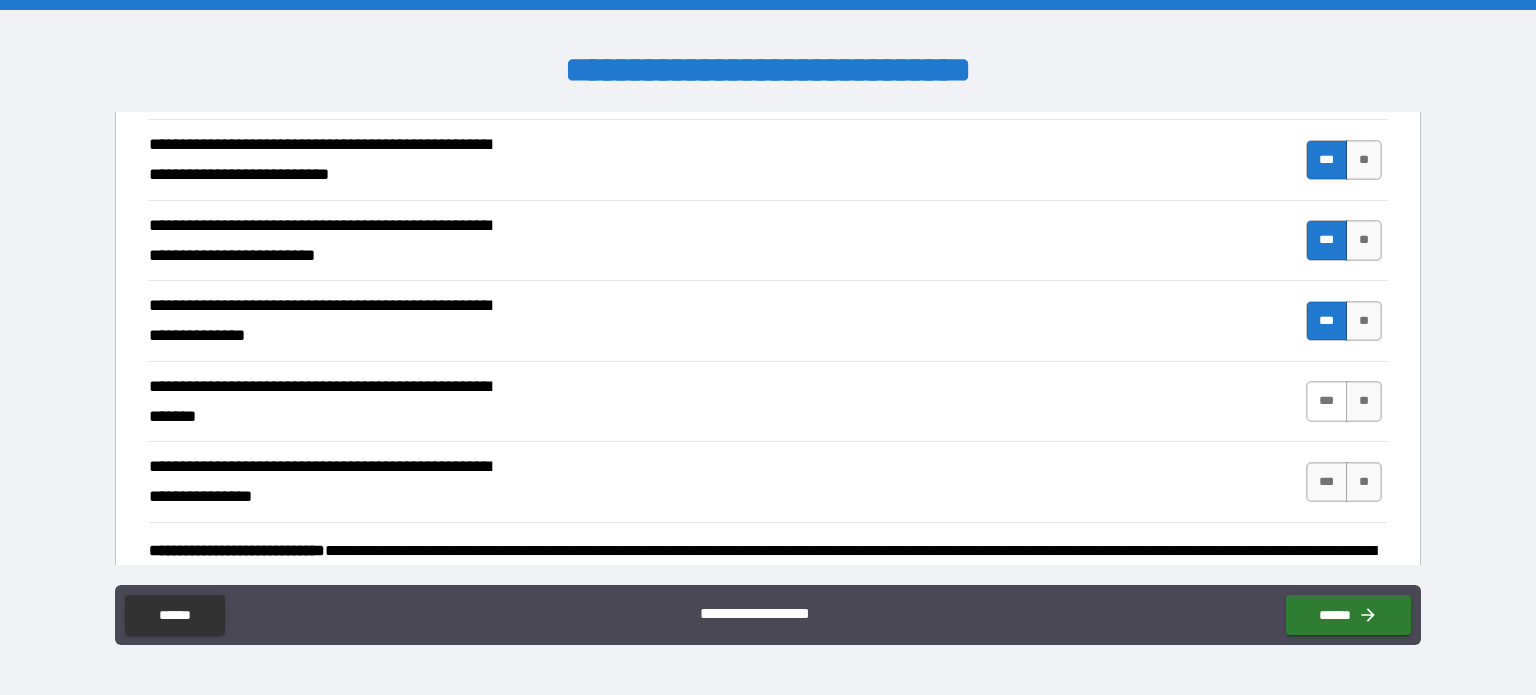 click on "***" at bounding box center (1327, 401) 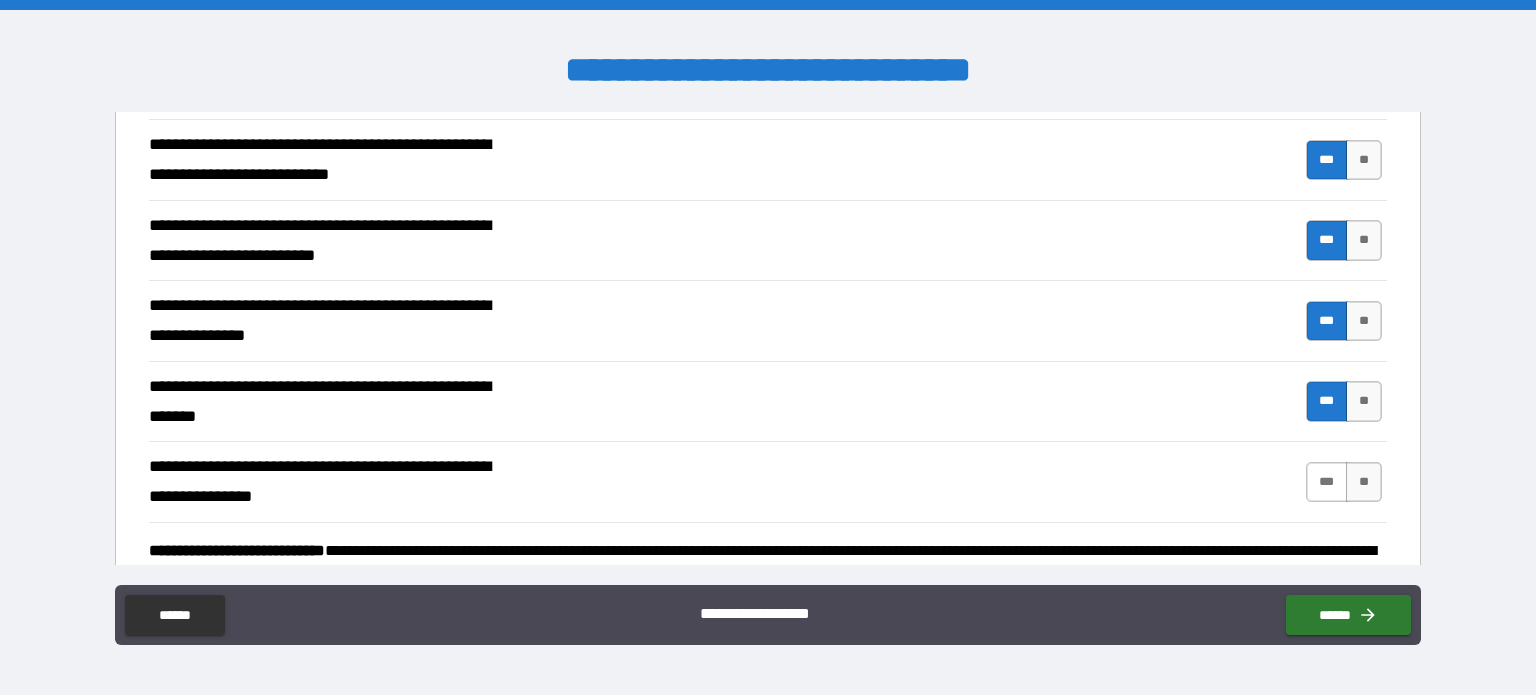 click on "***" at bounding box center (1327, 482) 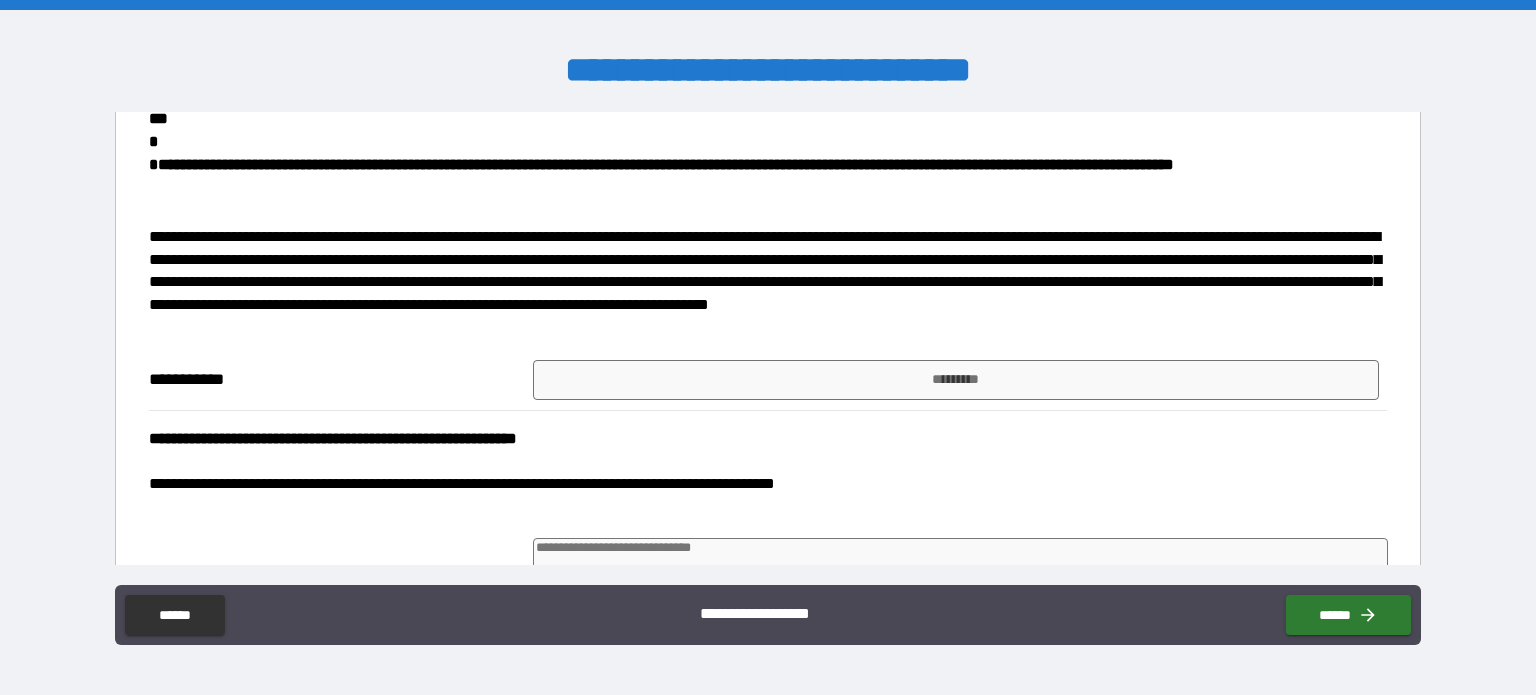 scroll, scrollTop: 1473, scrollLeft: 0, axis: vertical 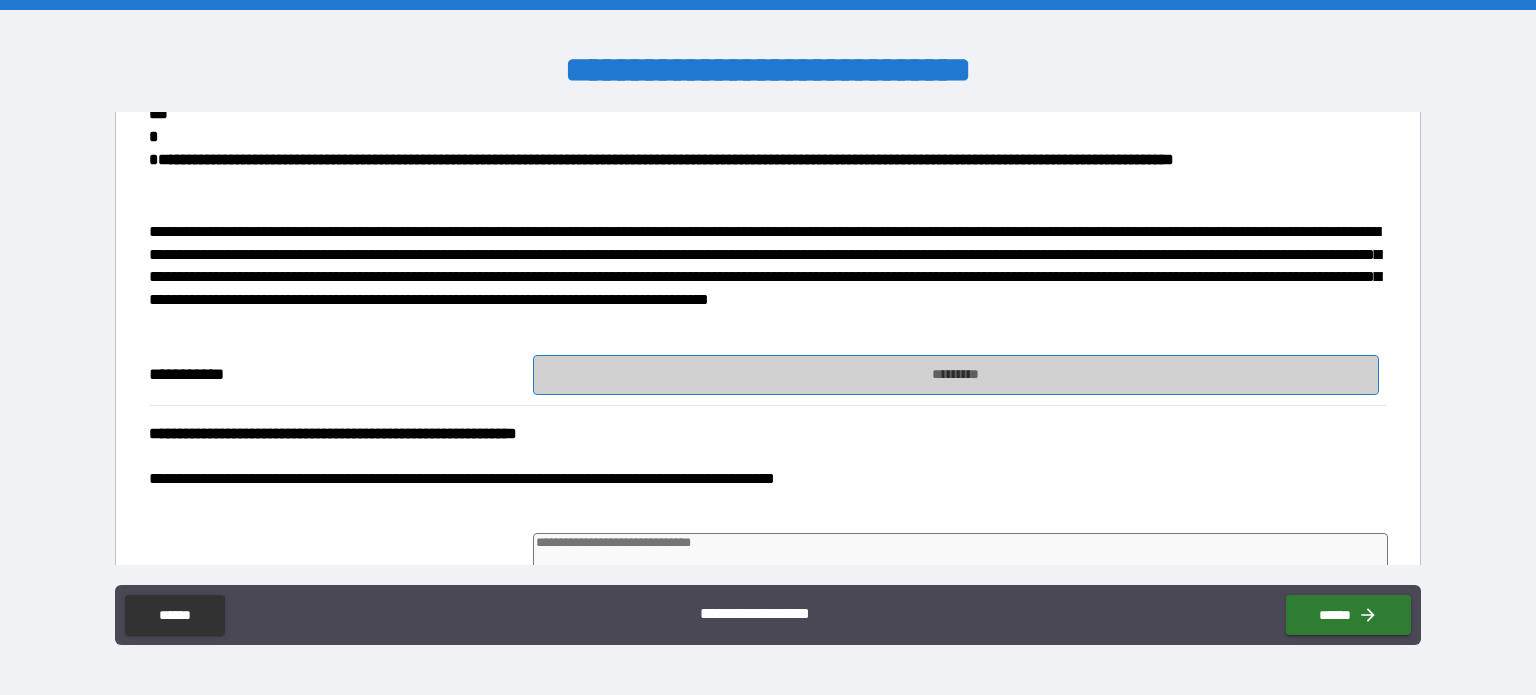 click on "*********" at bounding box center (956, 375) 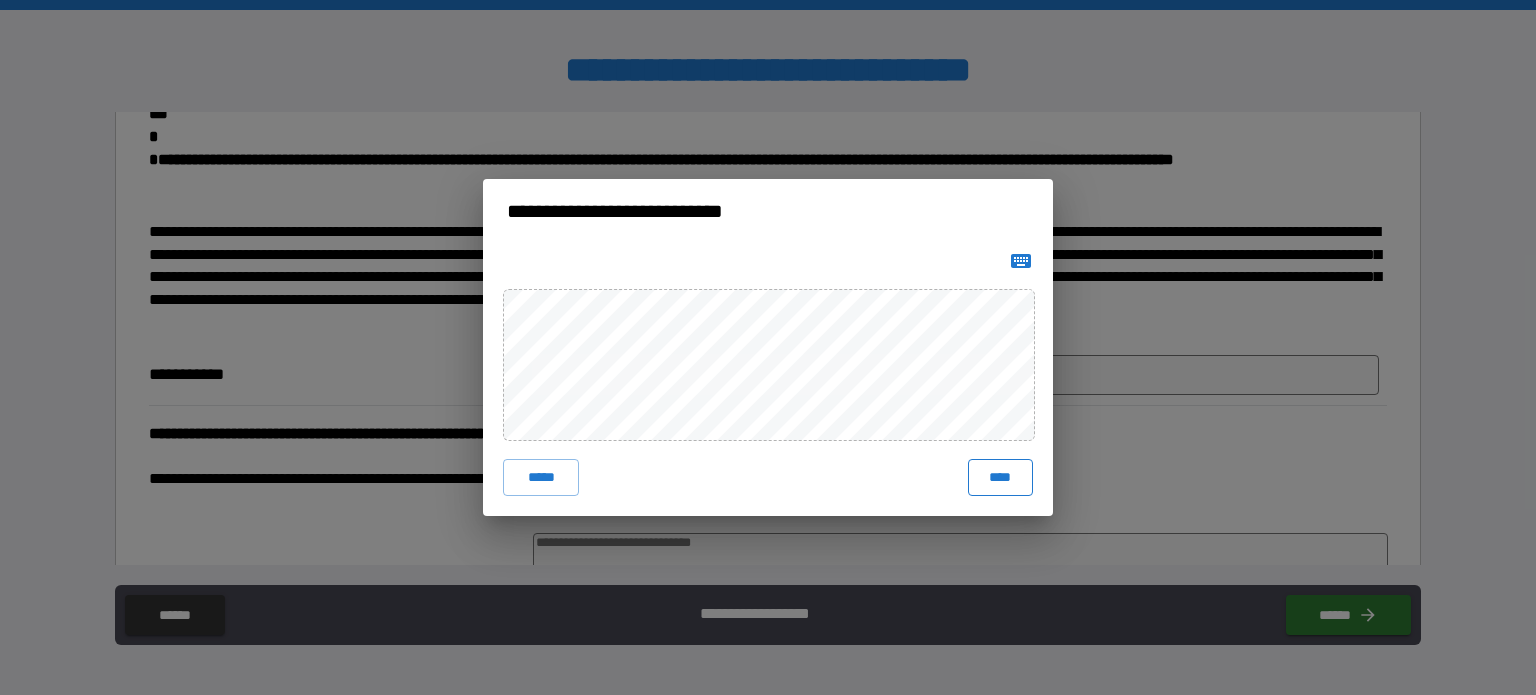click on "****" at bounding box center (1000, 477) 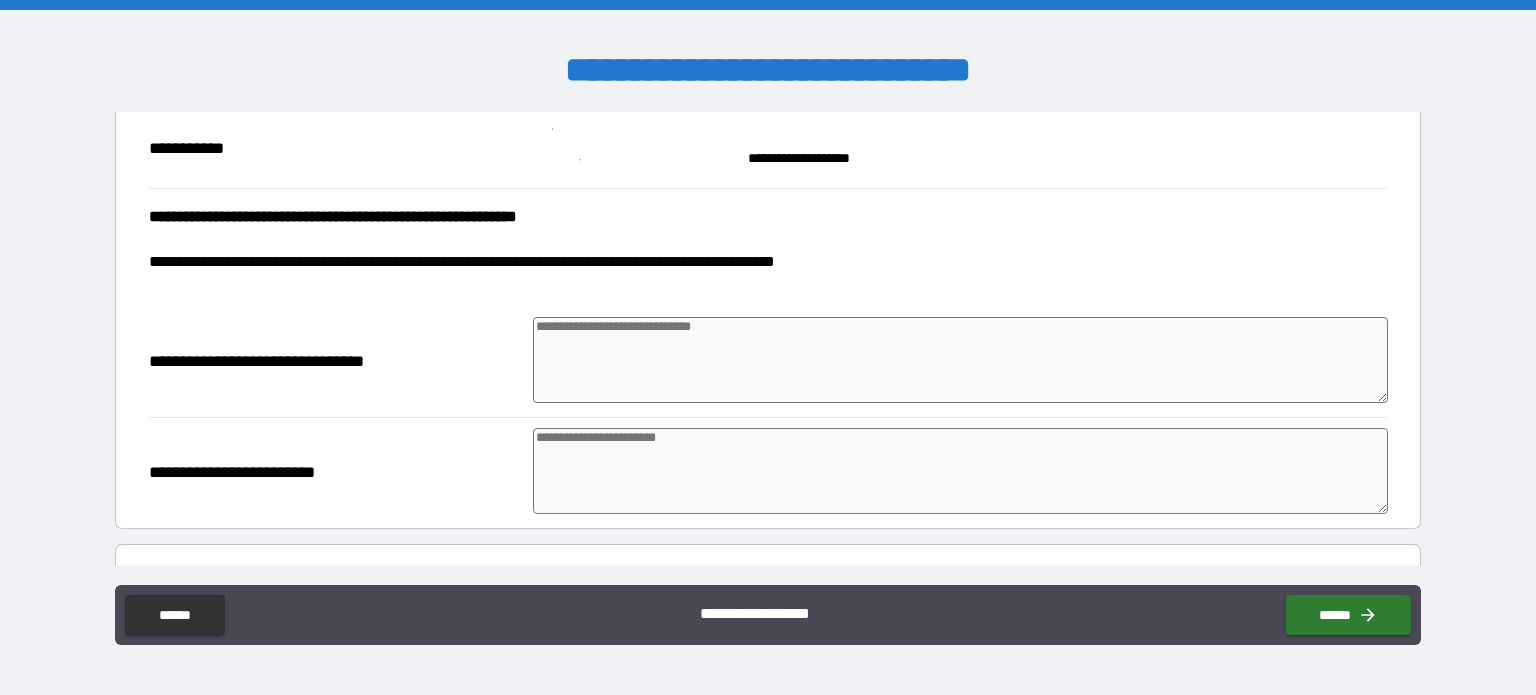 scroll, scrollTop: 1712, scrollLeft: 0, axis: vertical 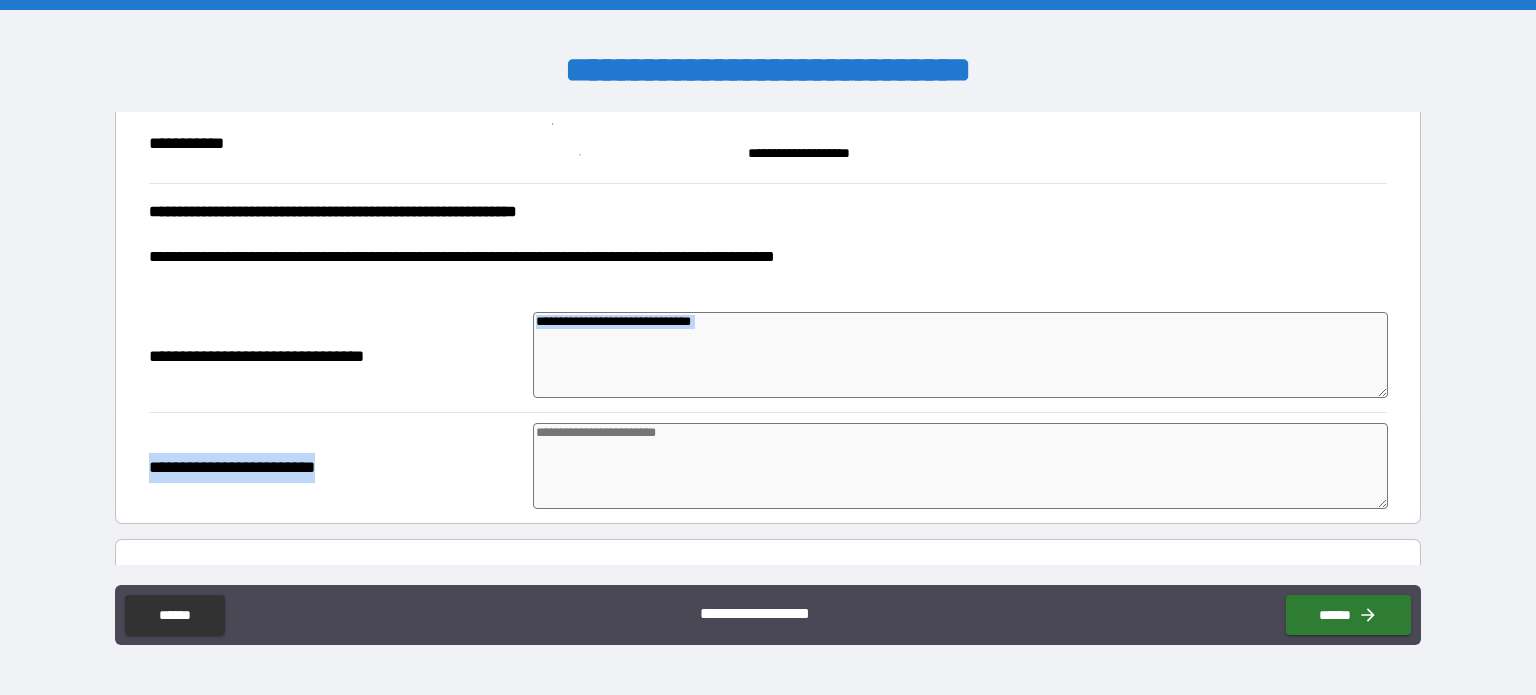 drag, startPoint x: 1425, startPoint y: 386, endPoint x: 1426, endPoint y: 409, distance: 23.021729 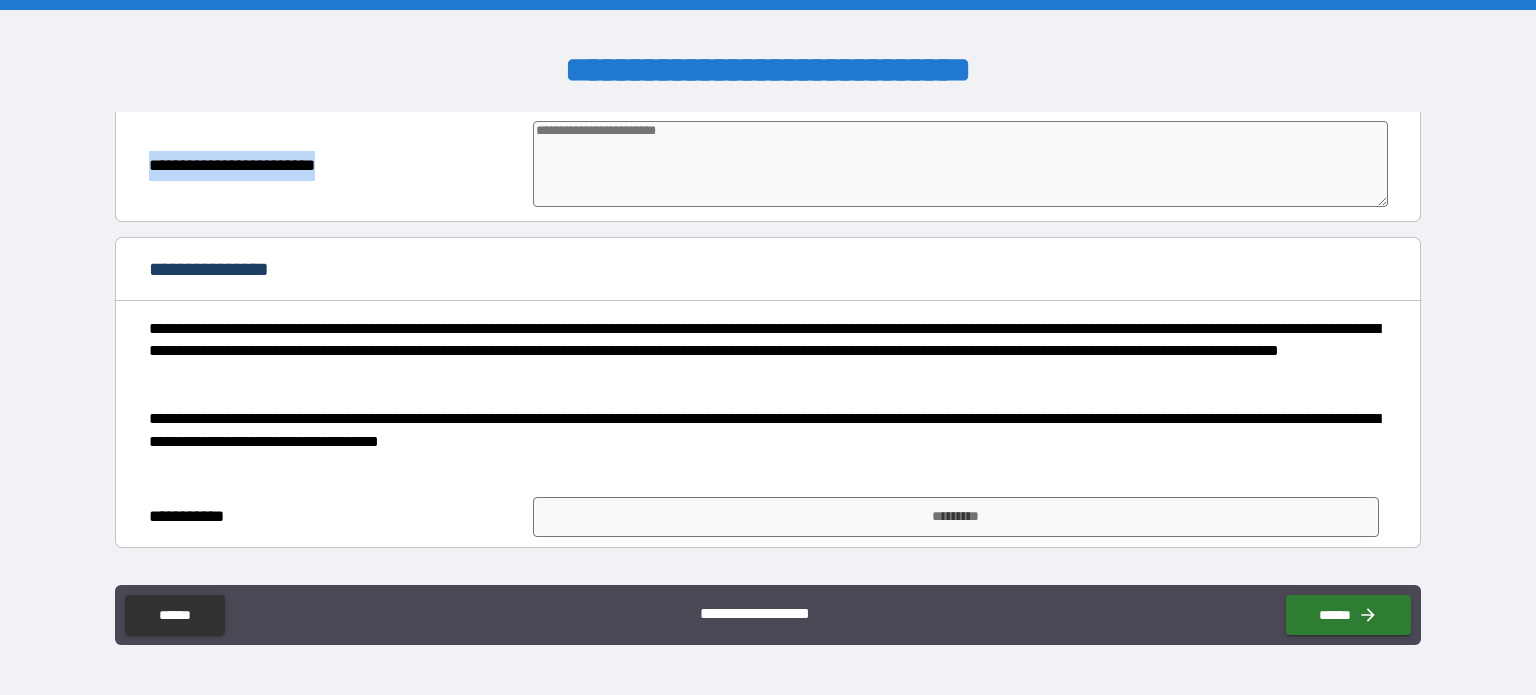 scroll, scrollTop: 2024, scrollLeft: 0, axis: vertical 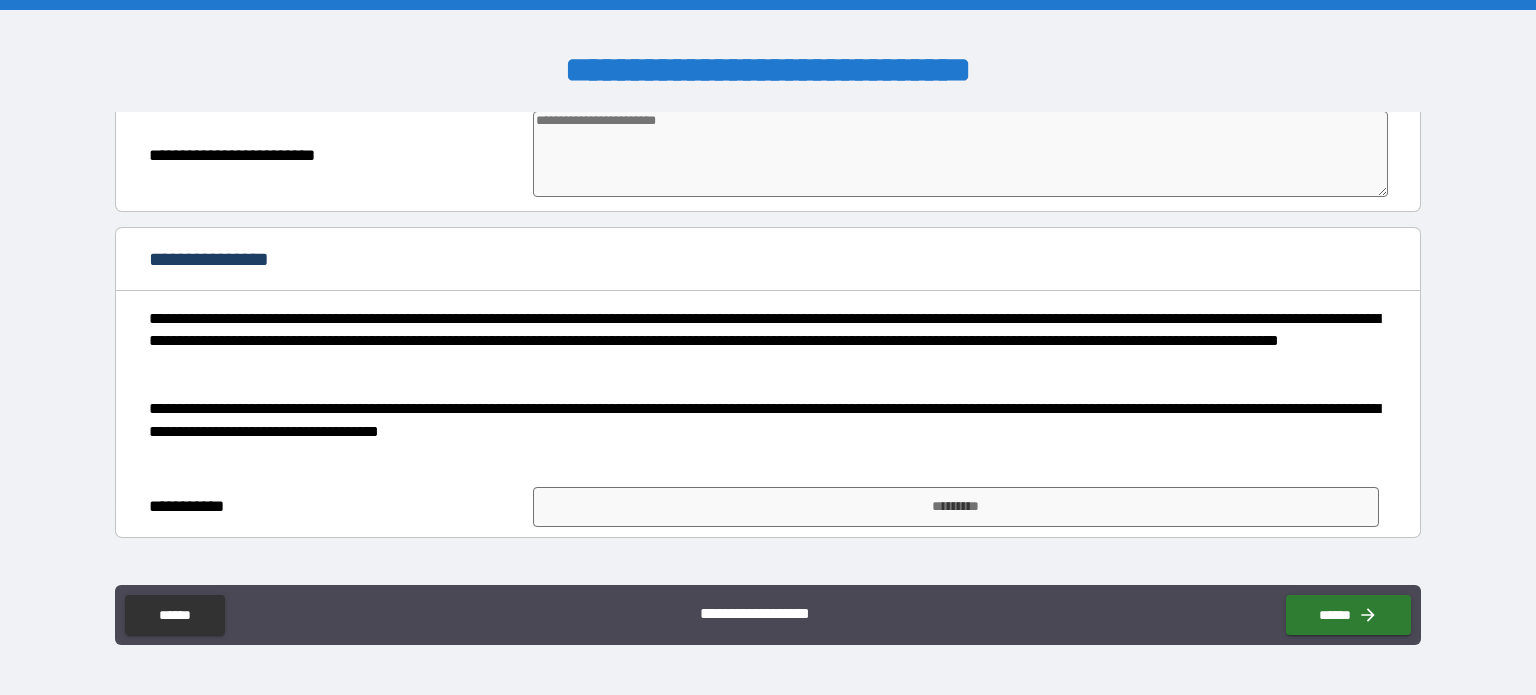 click on "**********" at bounding box center (768, 350) 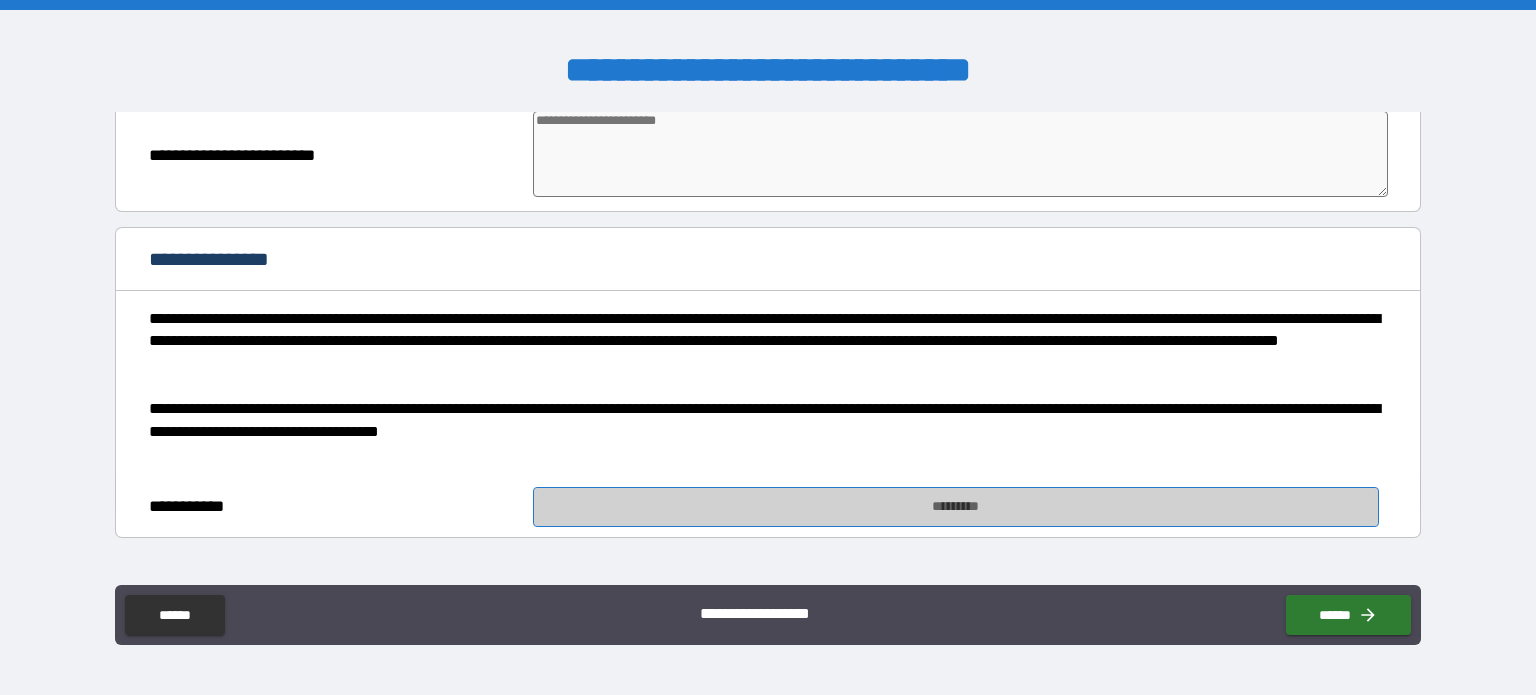 click on "*********" at bounding box center [956, 507] 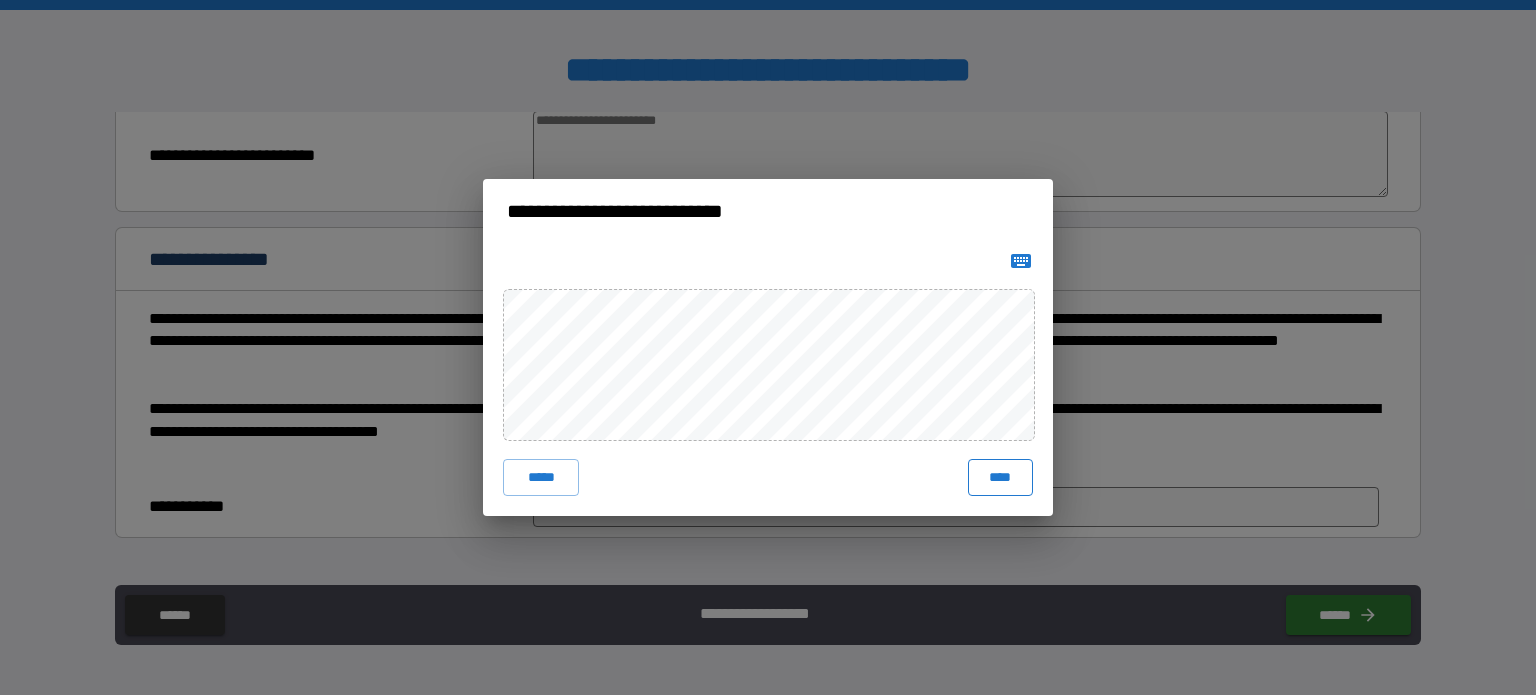 click on "****" at bounding box center [1000, 477] 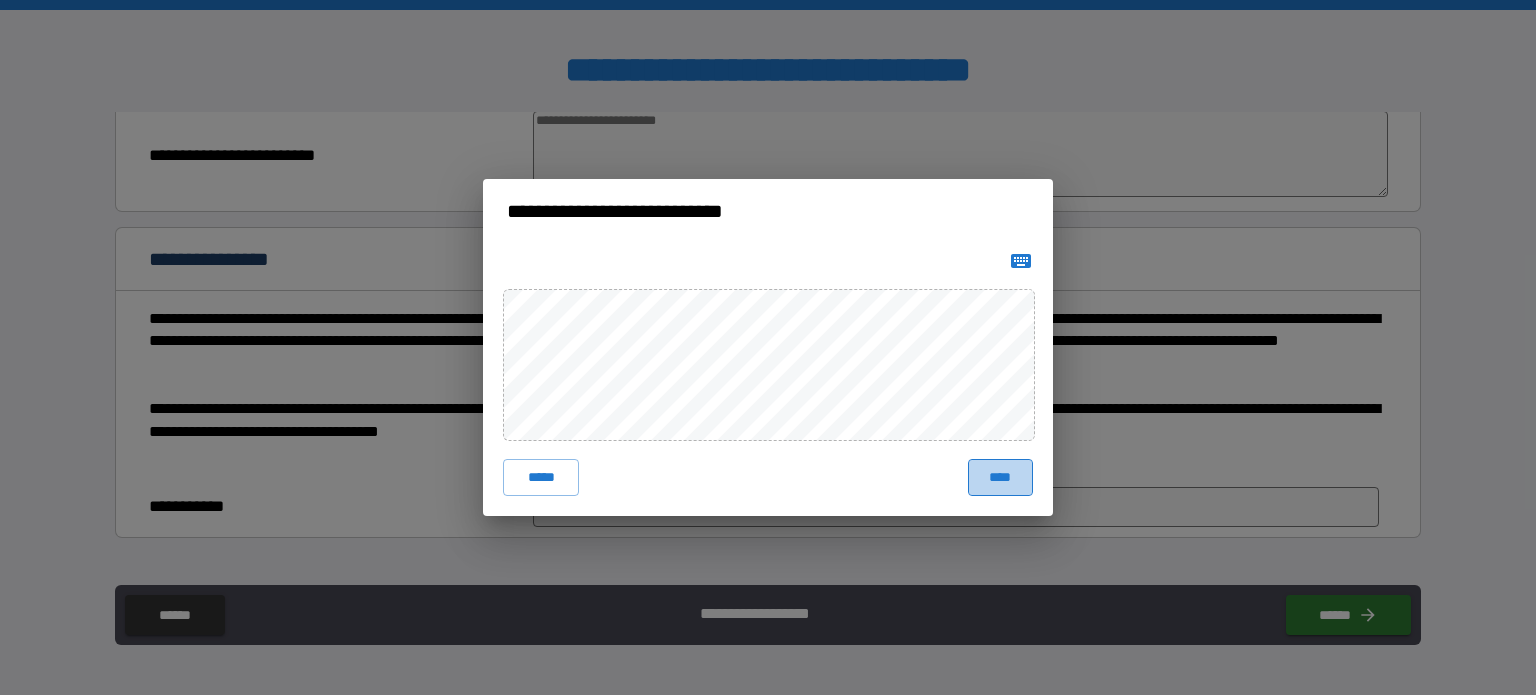 click on "****" at bounding box center (1000, 477) 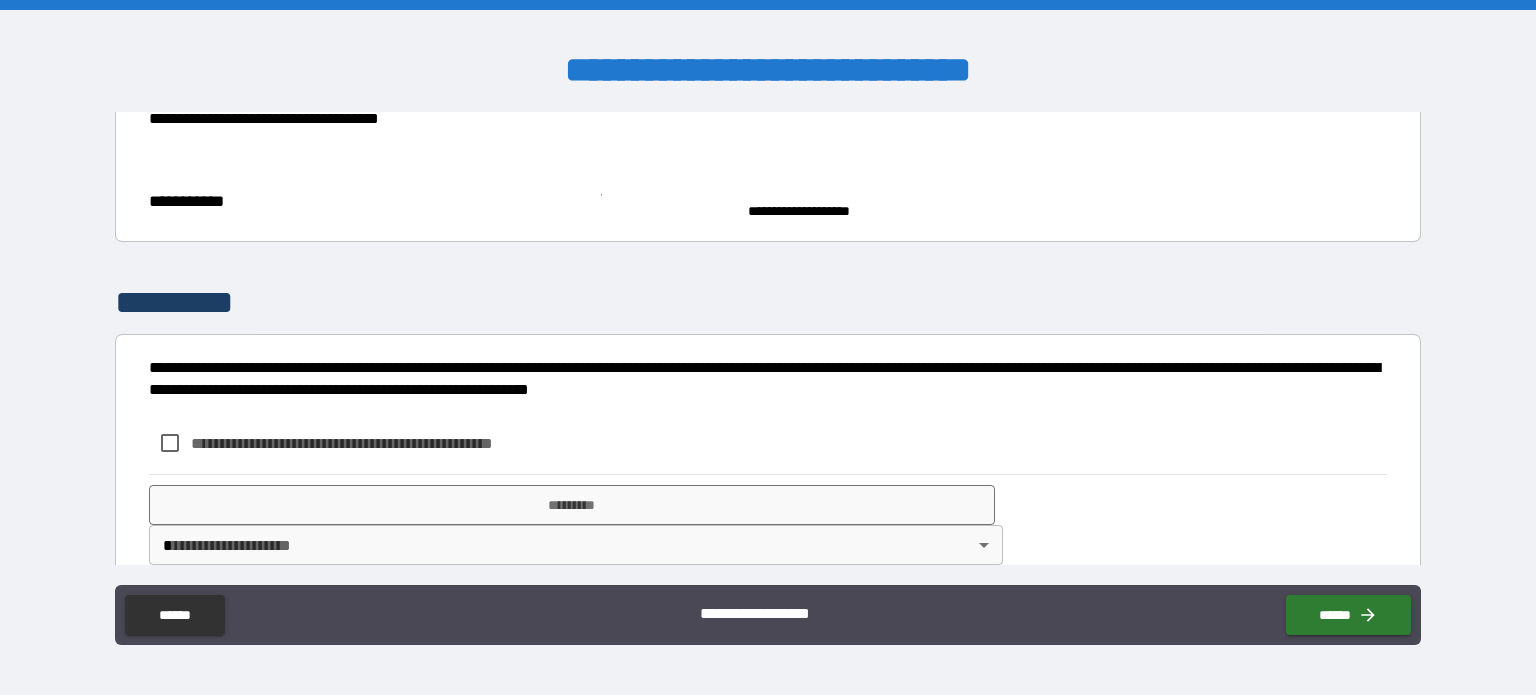 scroll, scrollTop: 2347, scrollLeft: 0, axis: vertical 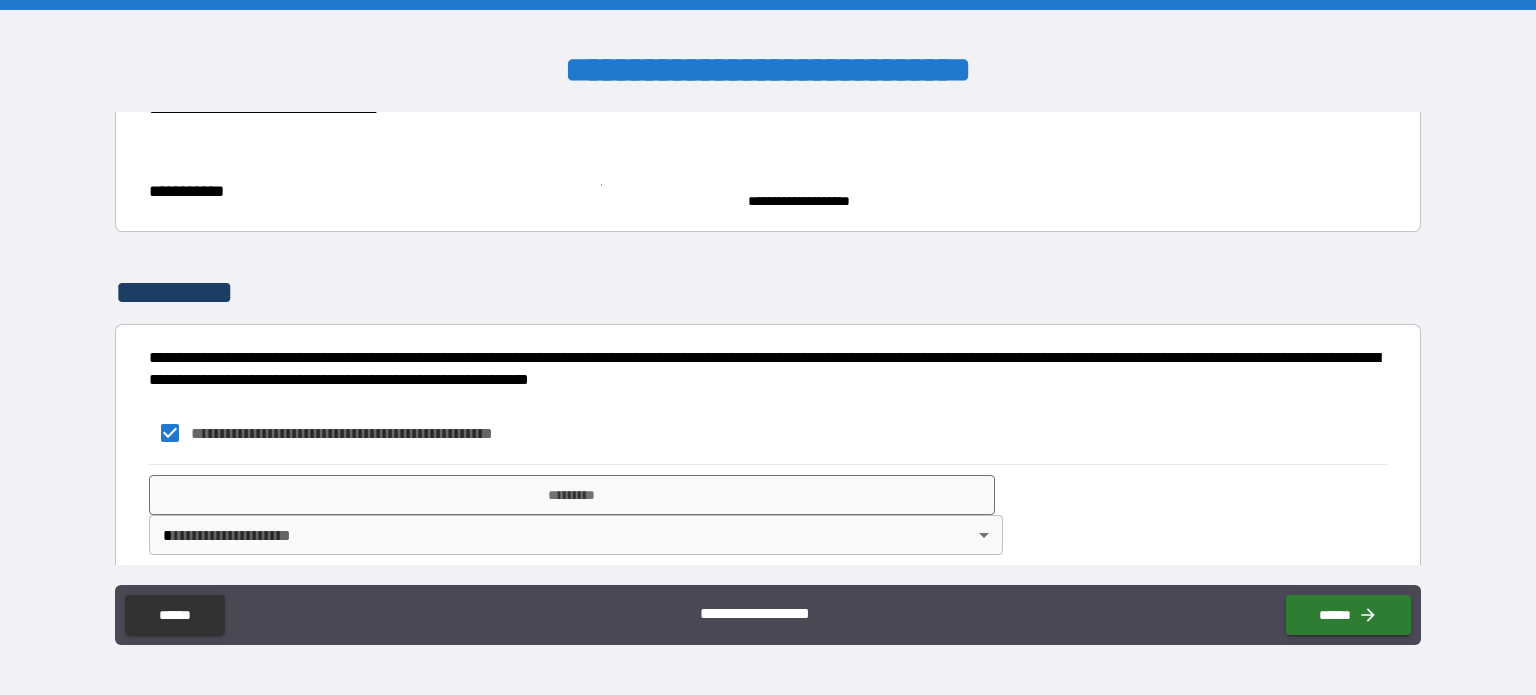click on "**********" at bounding box center (768, 347) 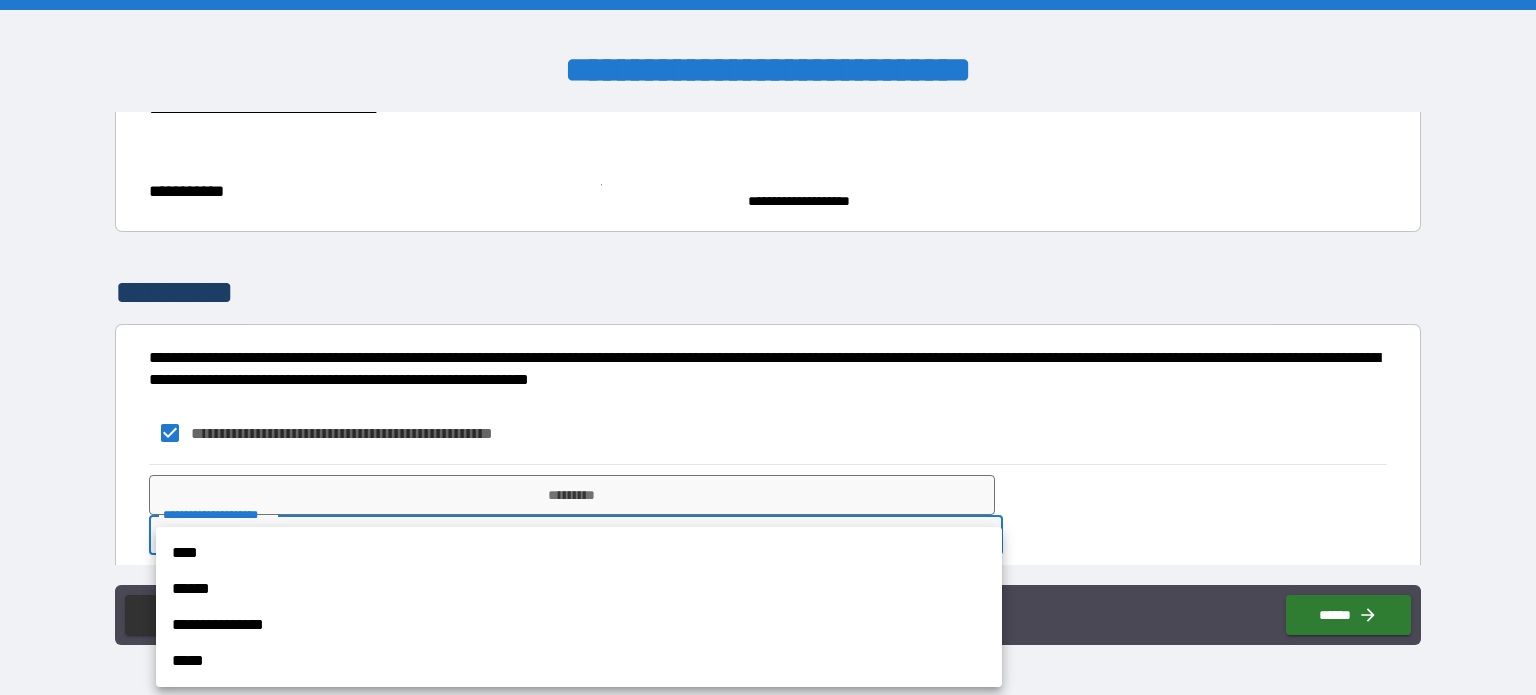 click on "****" at bounding box center (579, 553) 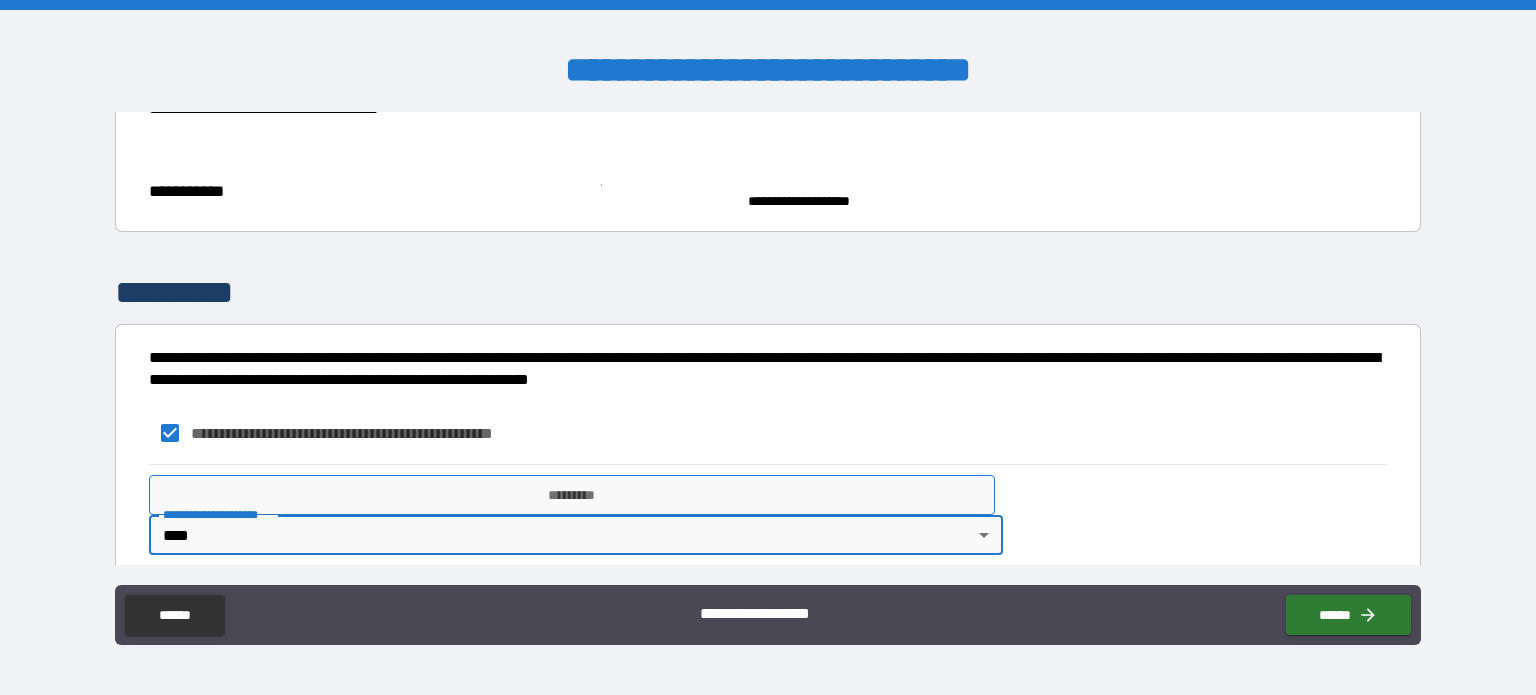 click on "*********" at bounding box center [572, 495] 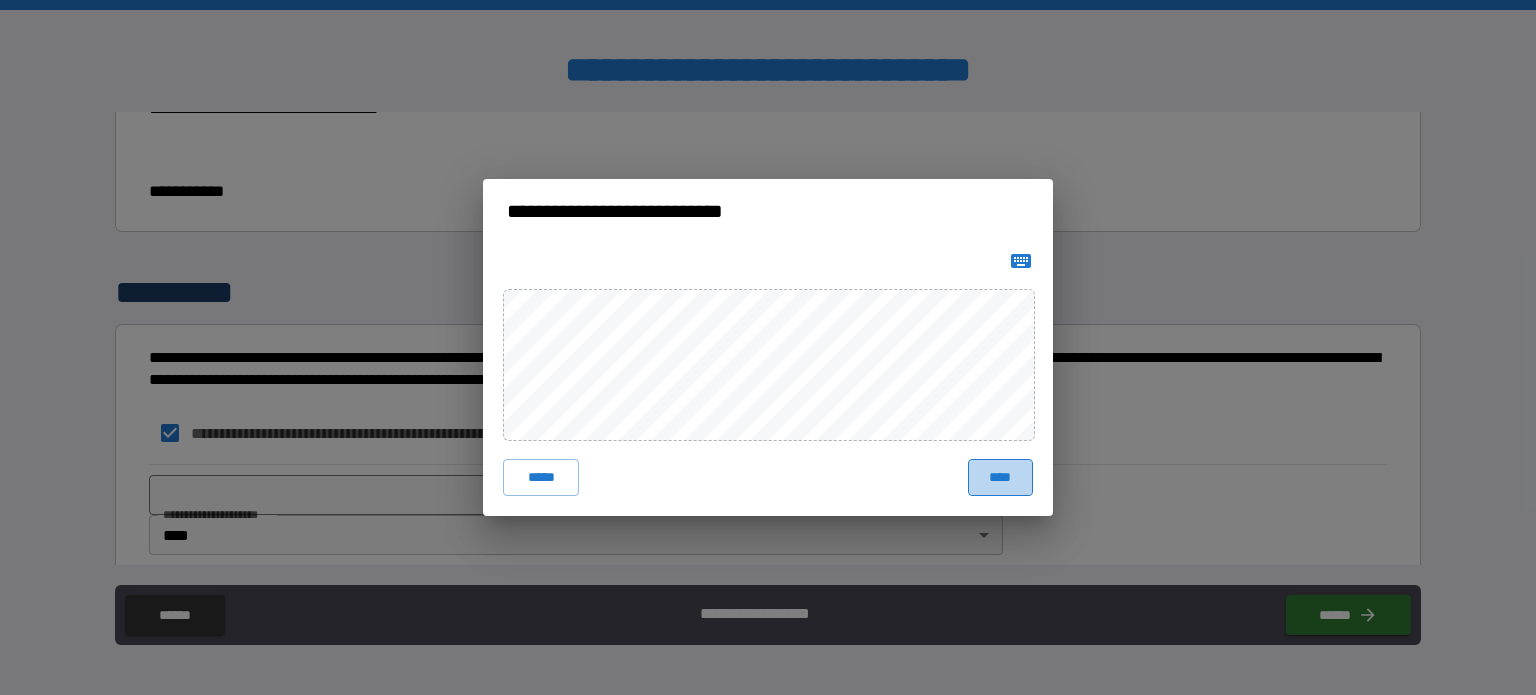 click on "****" at bounding box center (1000, 477) 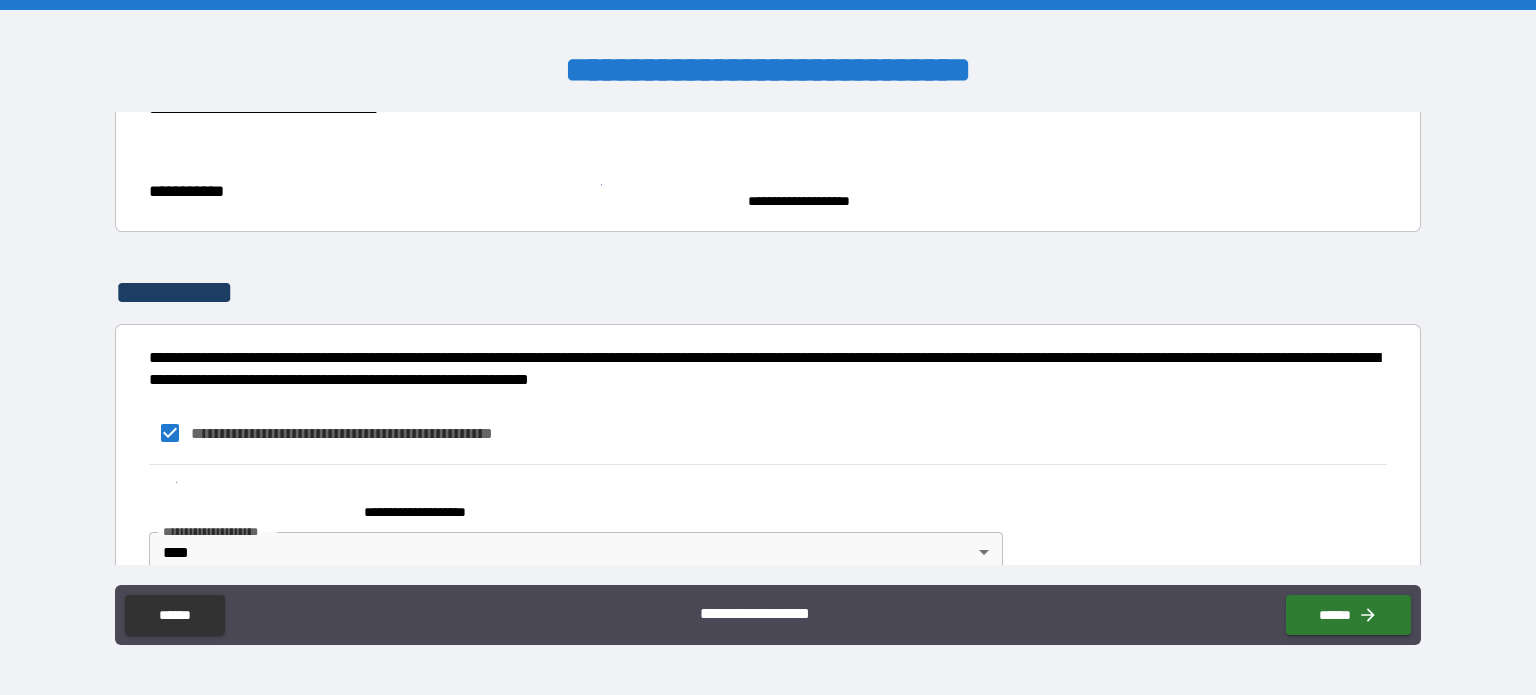 scroll, scrollTop: 2379, scrollLeft: 0, axis: vertical 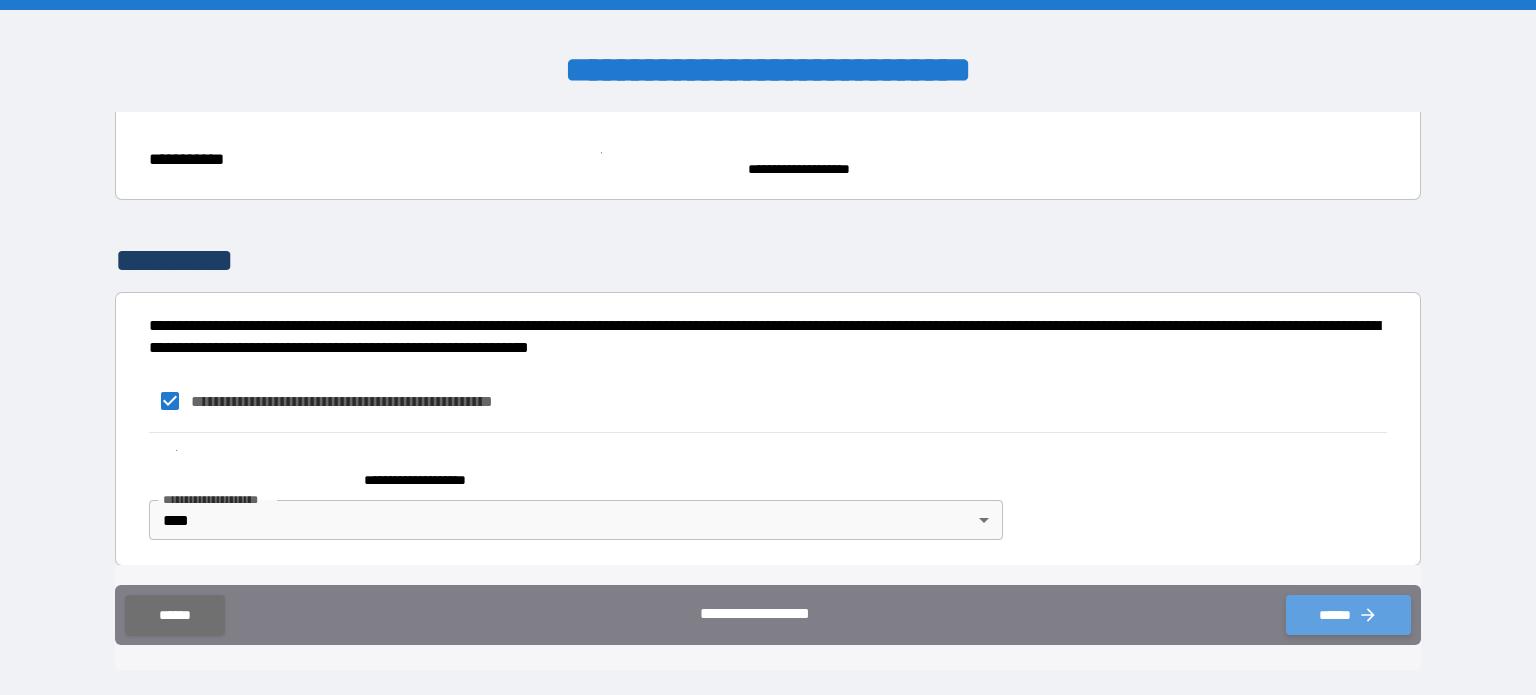 click on "******" at bounding box center [1348, 615] 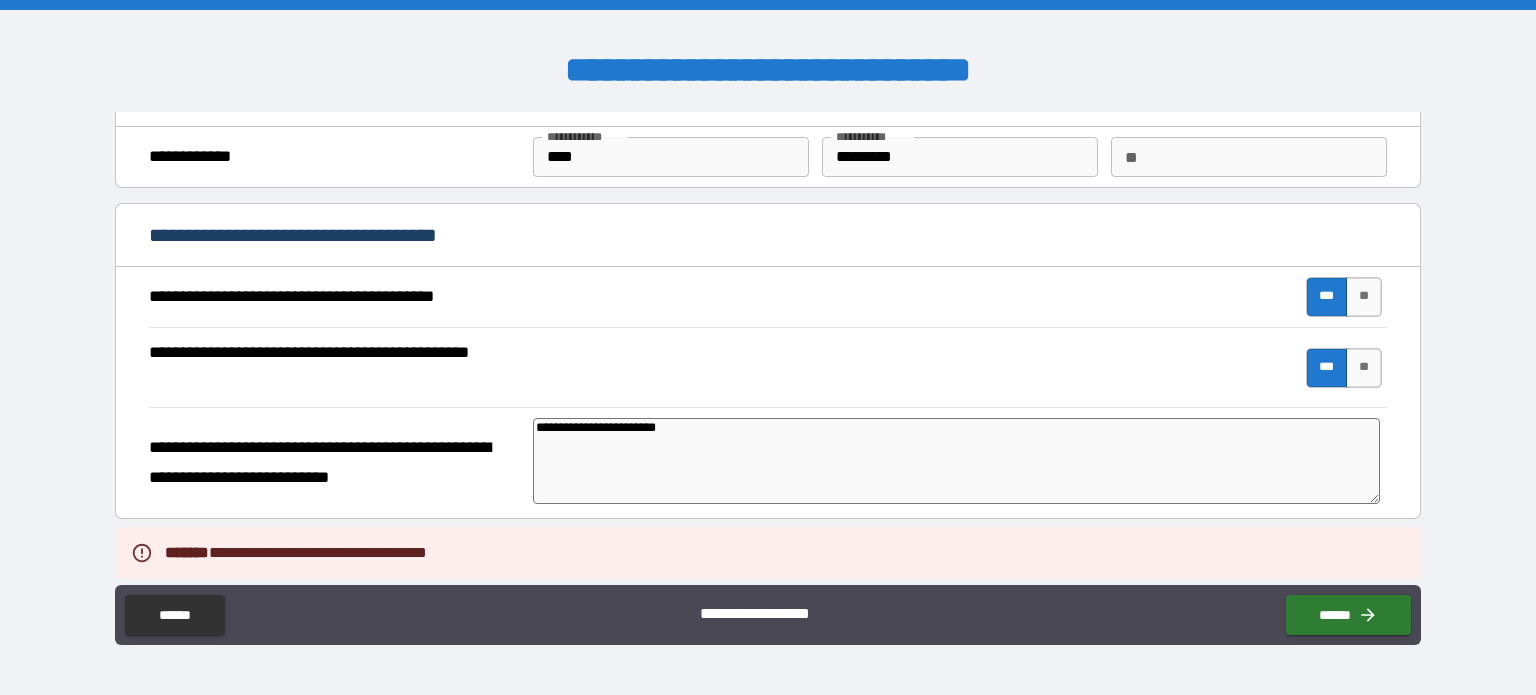 scroll, scrollTop: 0, scrollLeft: 0, axis: both 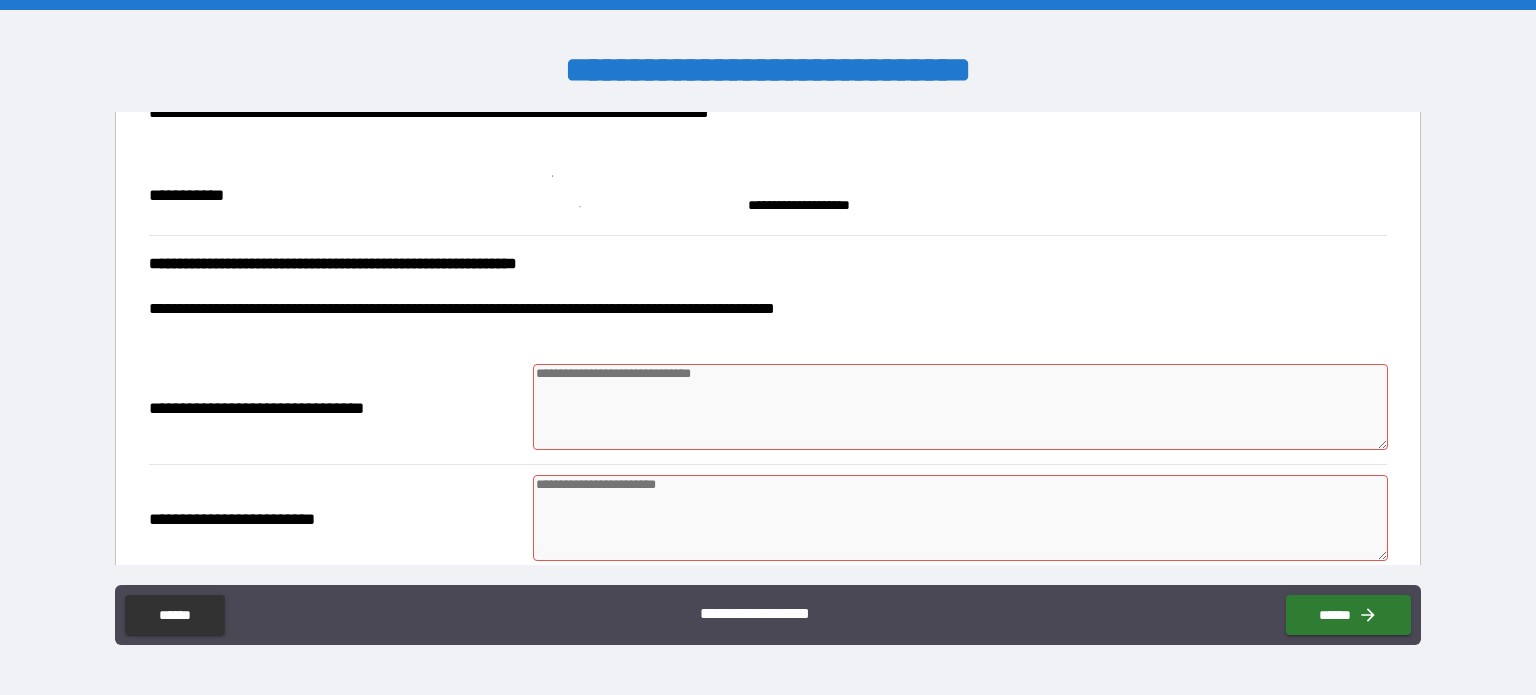 click at bounding box center [961, 407] 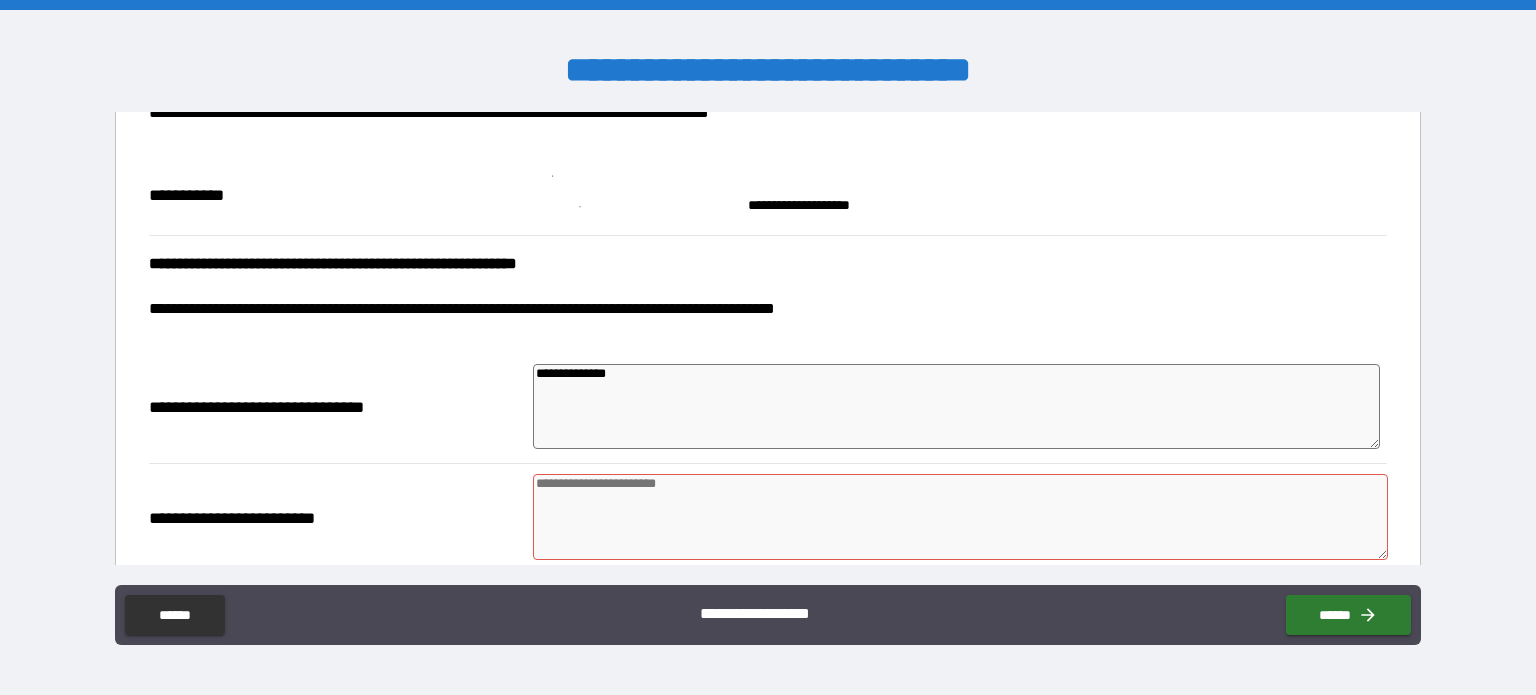 click at bounding box center (961, 517) 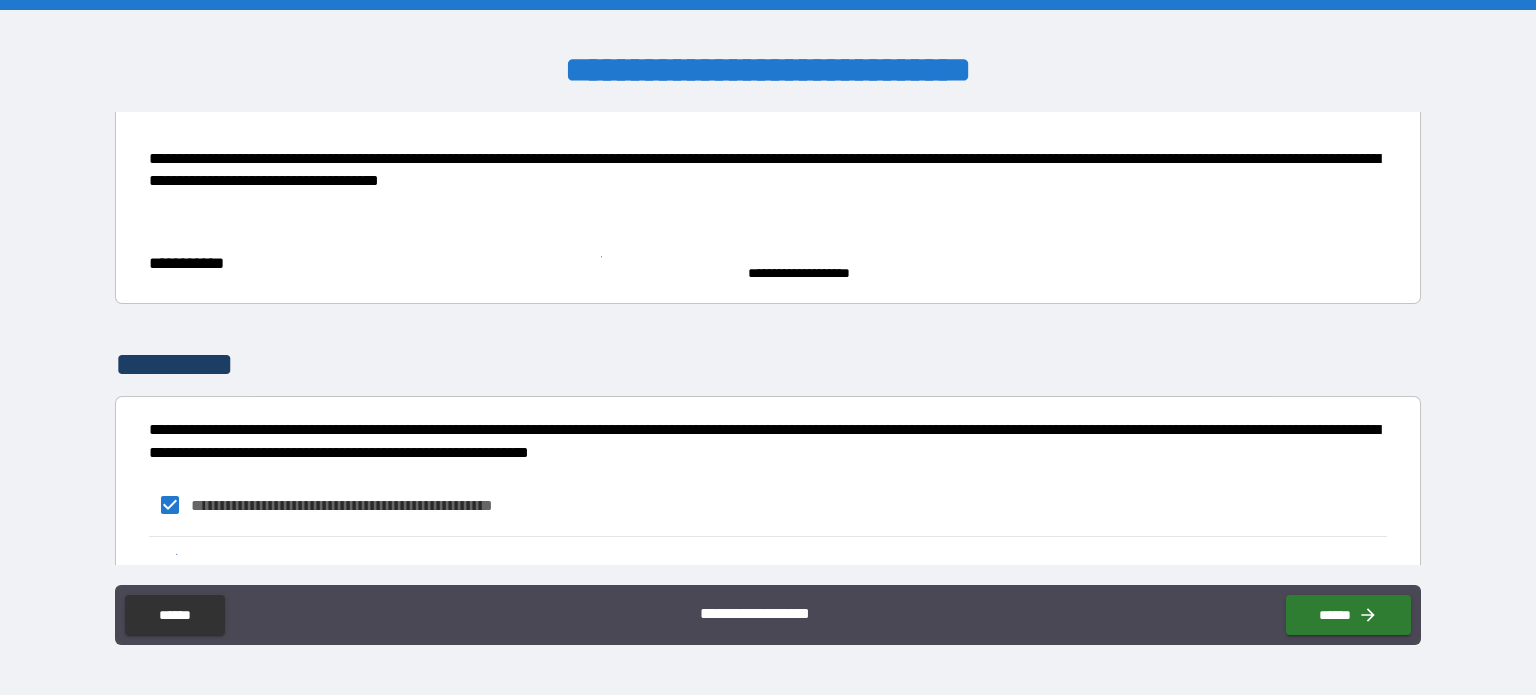 scroll, scrollTop: 2379, scrollLeft: 0, axis: vertical 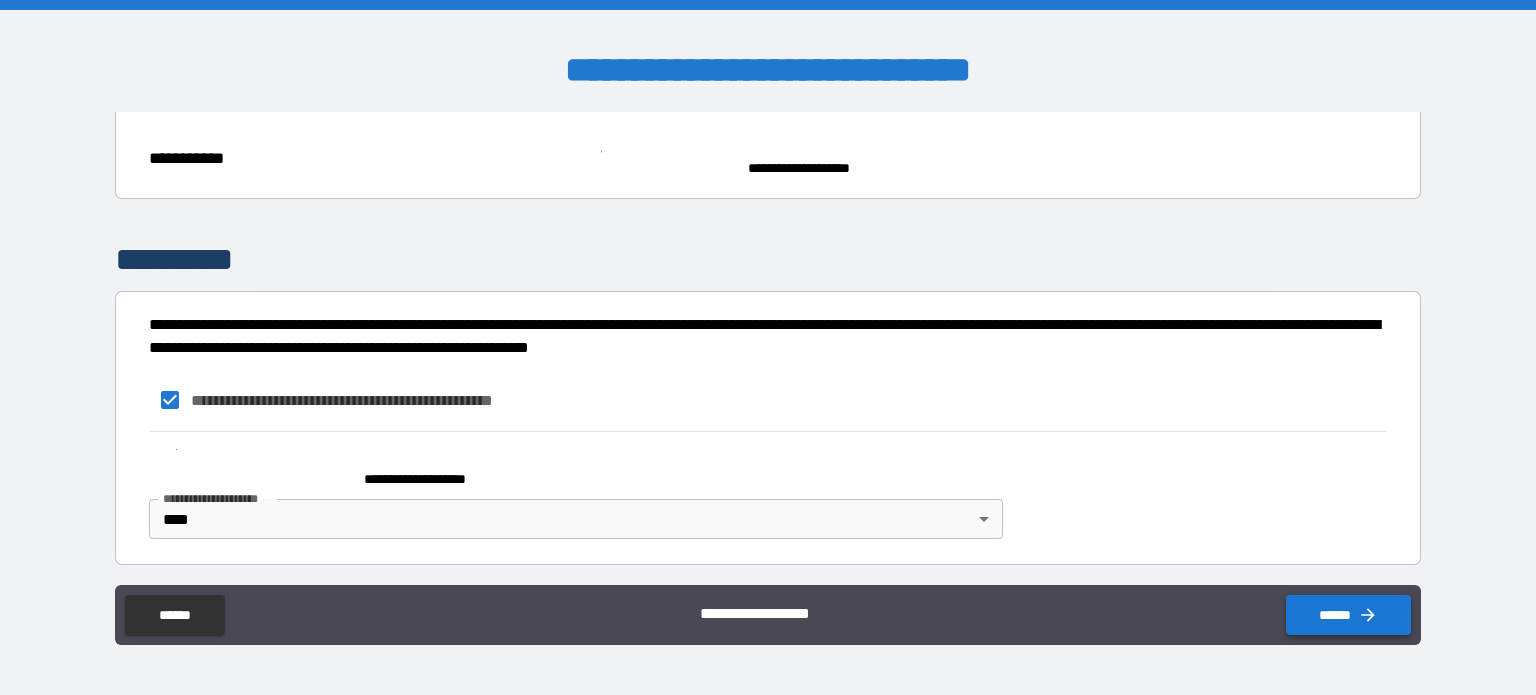 click 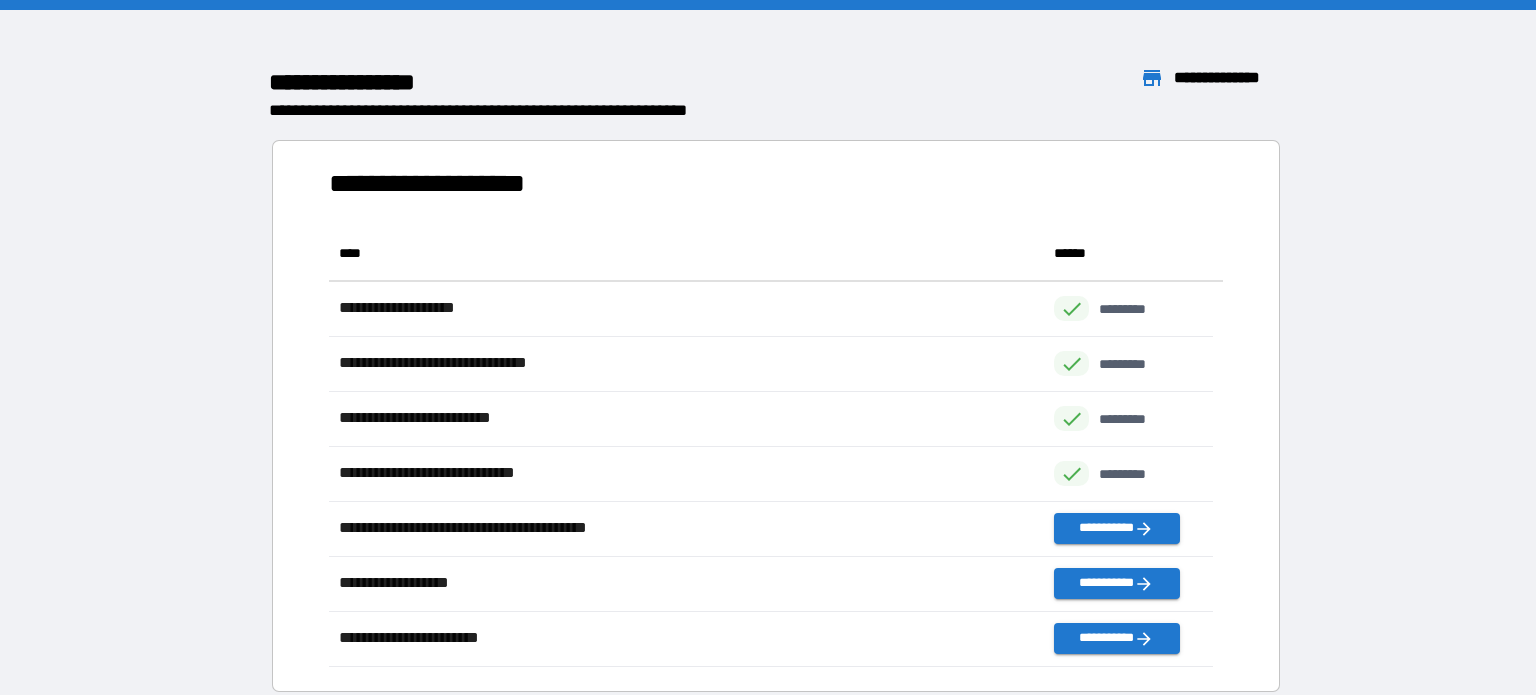 scroll, scrollTop: 426, scrollLeft: 869, axis: both 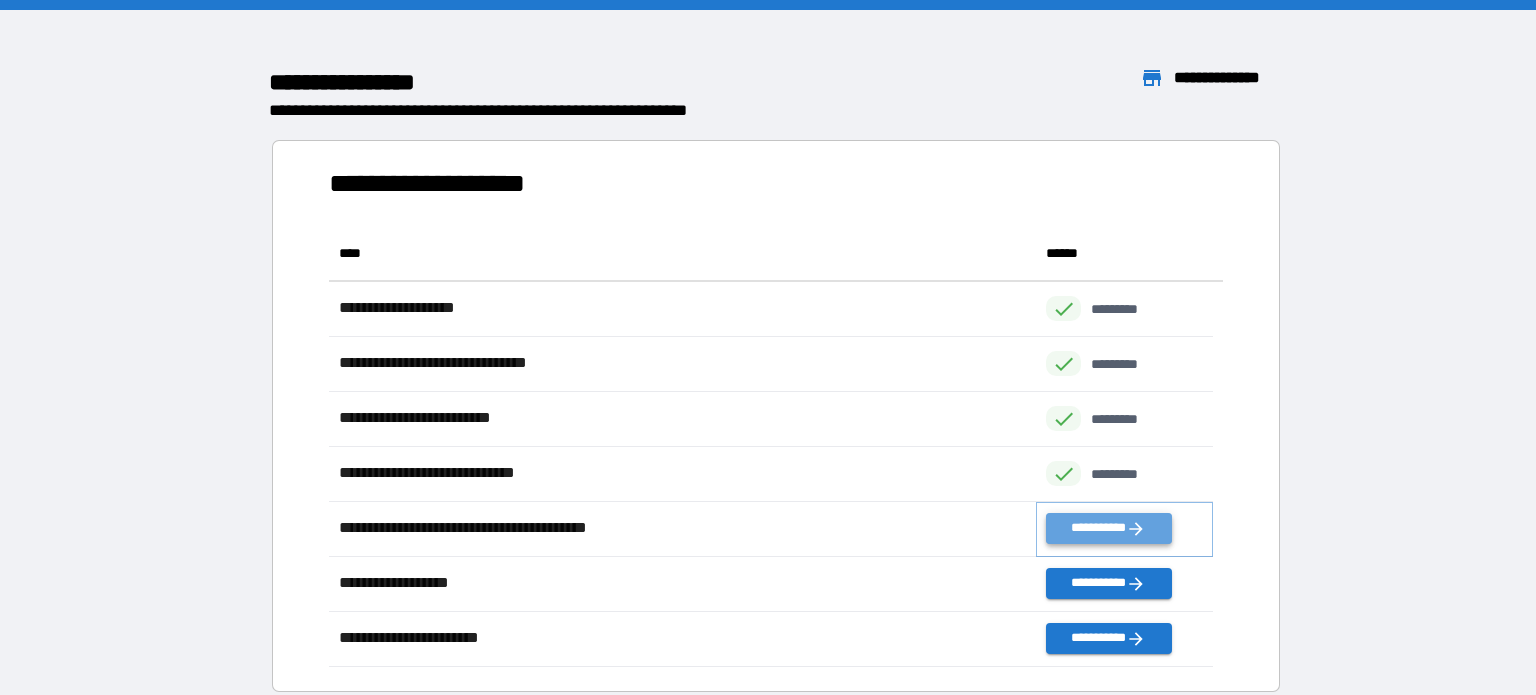 click on "**********" at bounding box center [1108, 528] 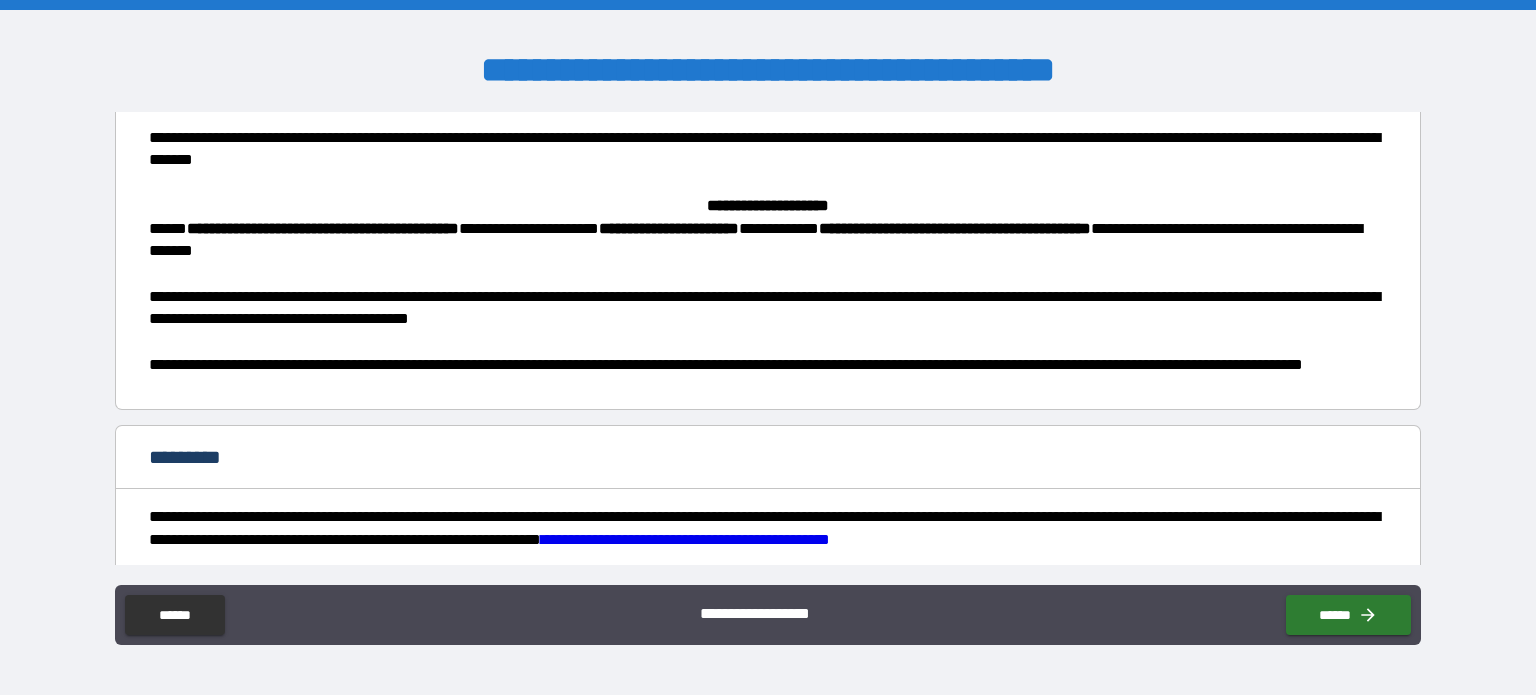 scroll, scrollTop: 516, scrollLeft: 0, axis: vertical 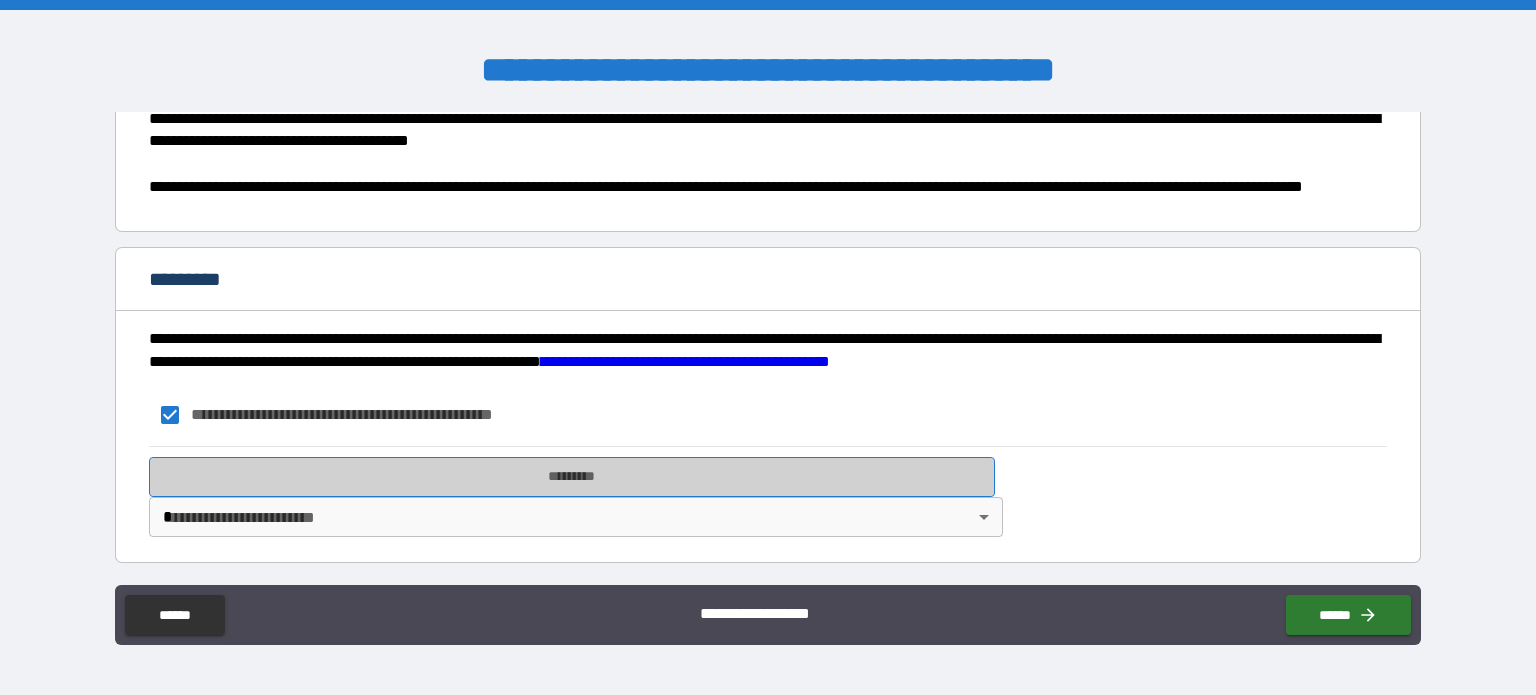 click on "*********" at bounding box center (572, 477) 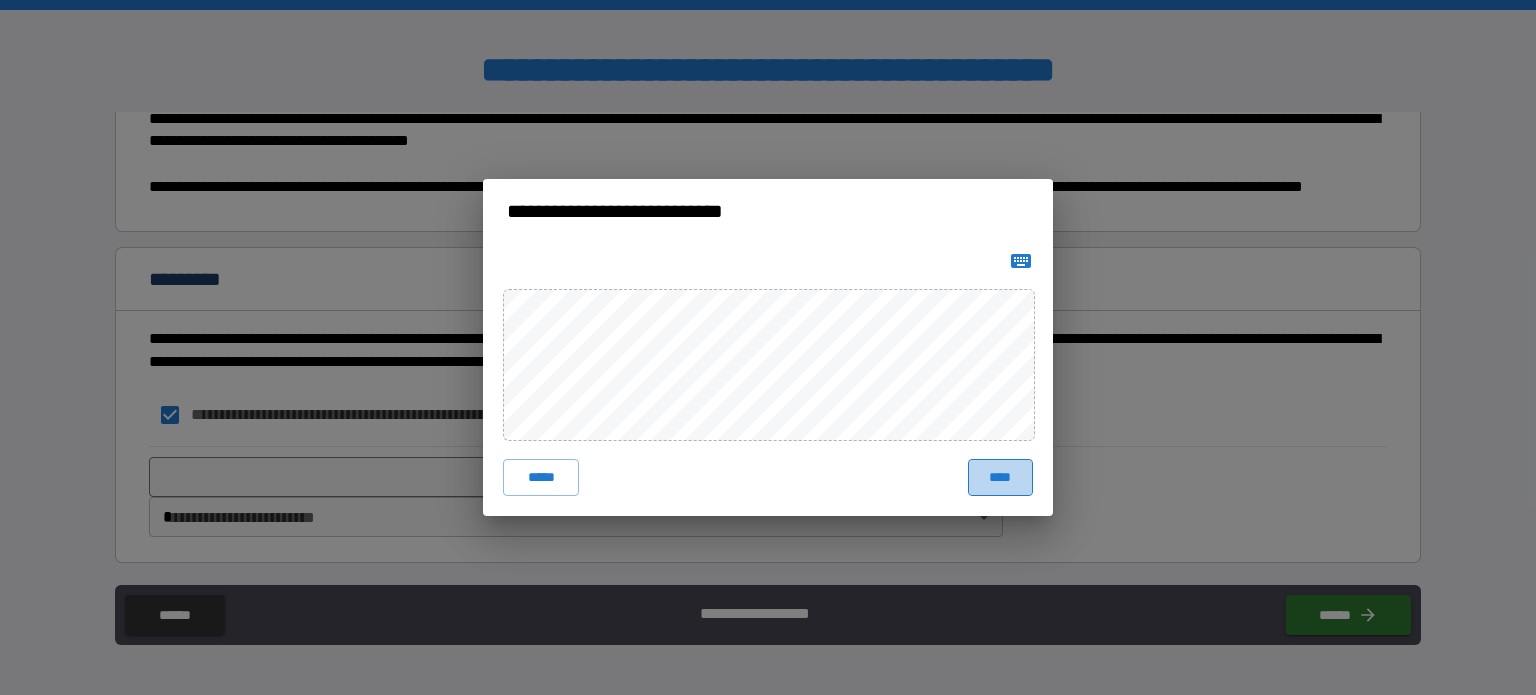 drag, startPoint x: 987, startPoint y: 483, endPoint x: 983, endPoint y: 471, distance: 12.649111 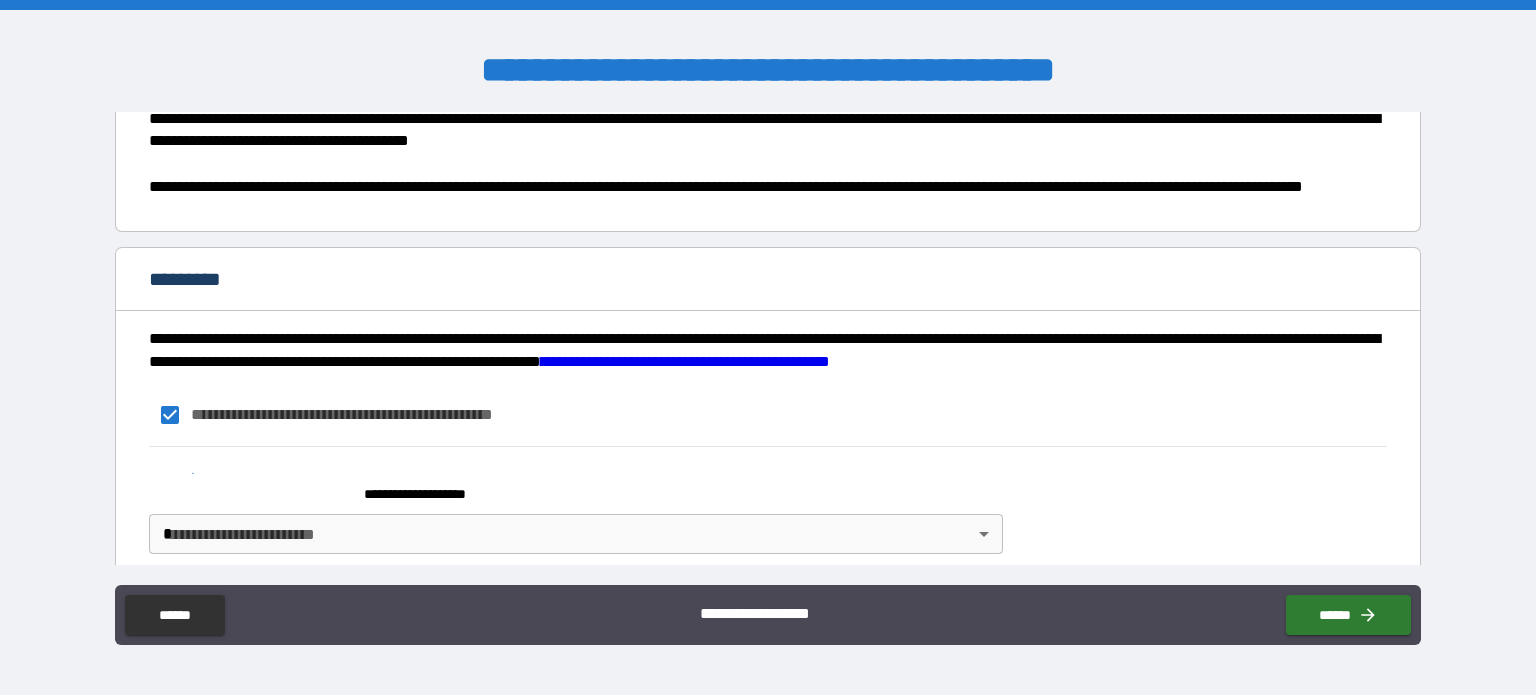 click on "**********" at bounding box center [768, 347] 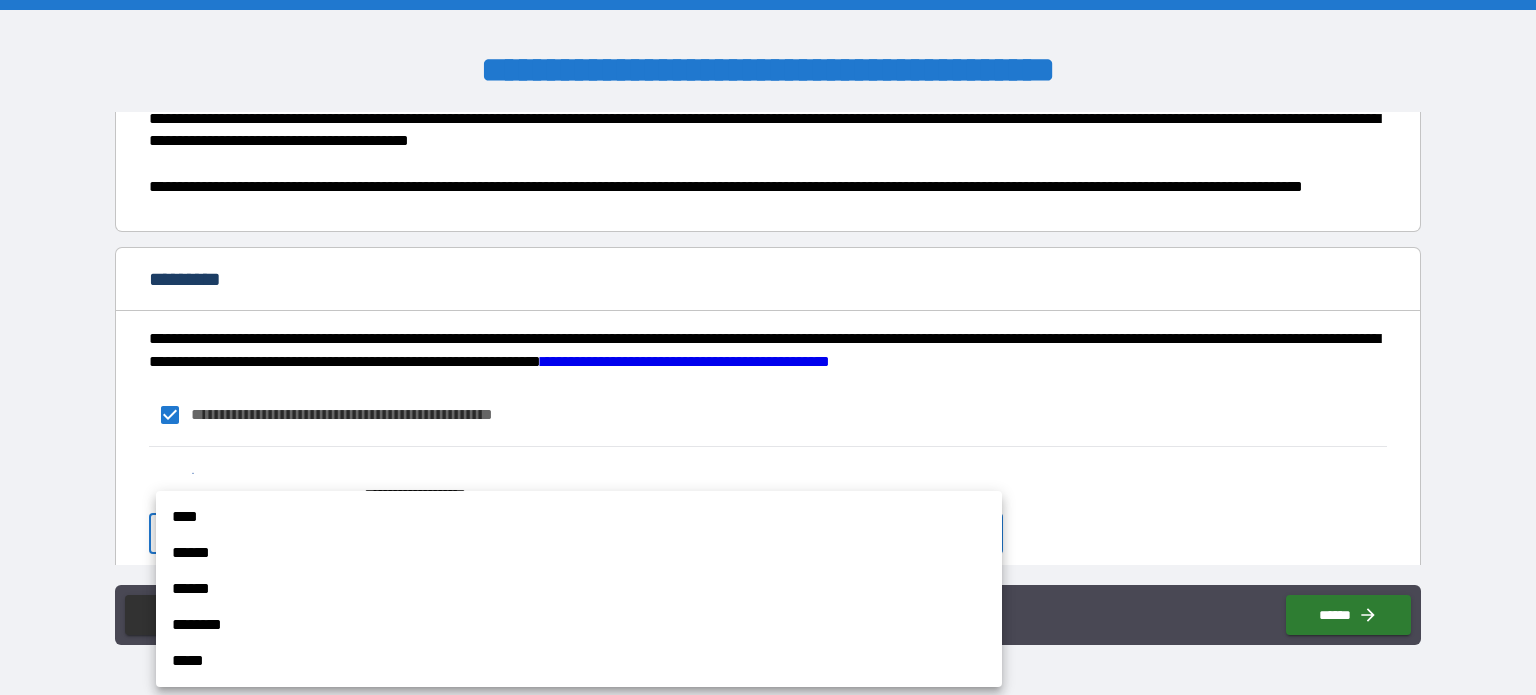 click on "****" at bounding box center [579, 517] 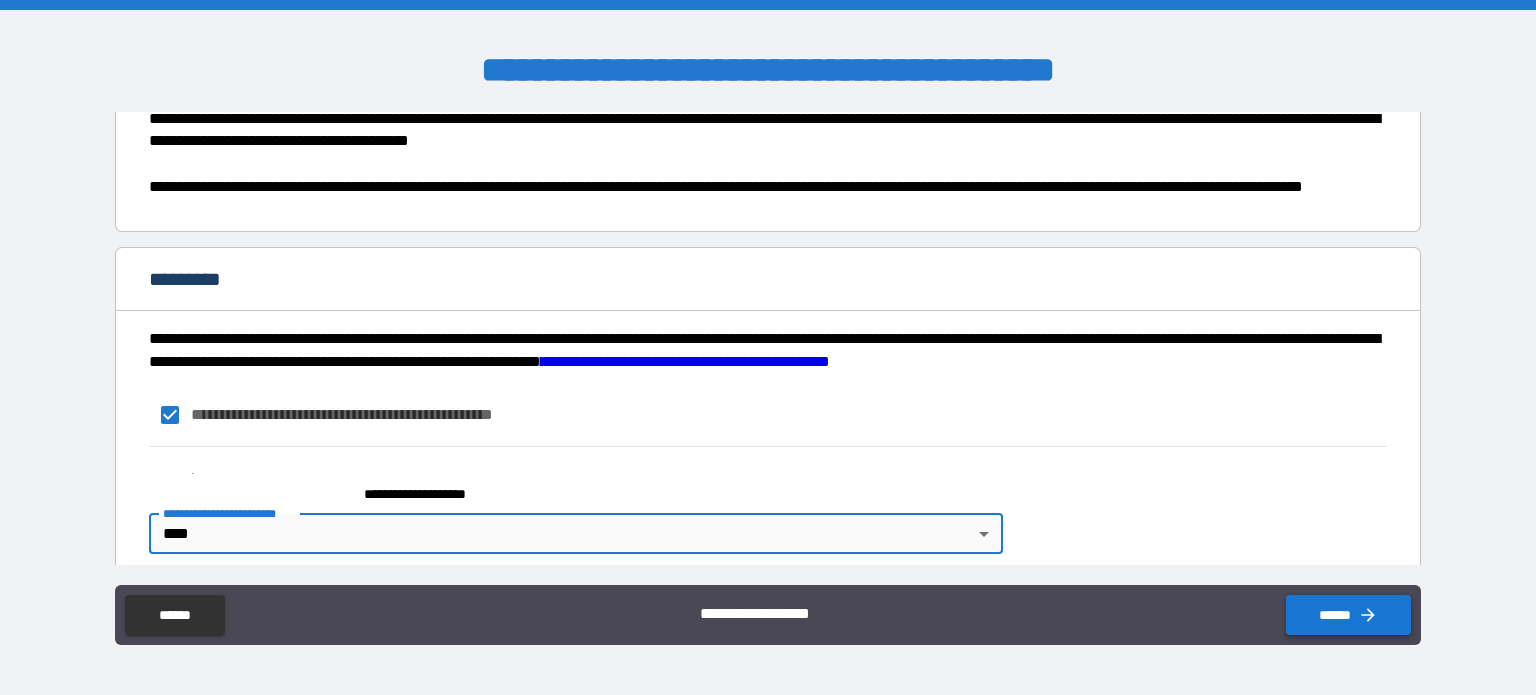 click on "******" at bounding box center (1348, 615) 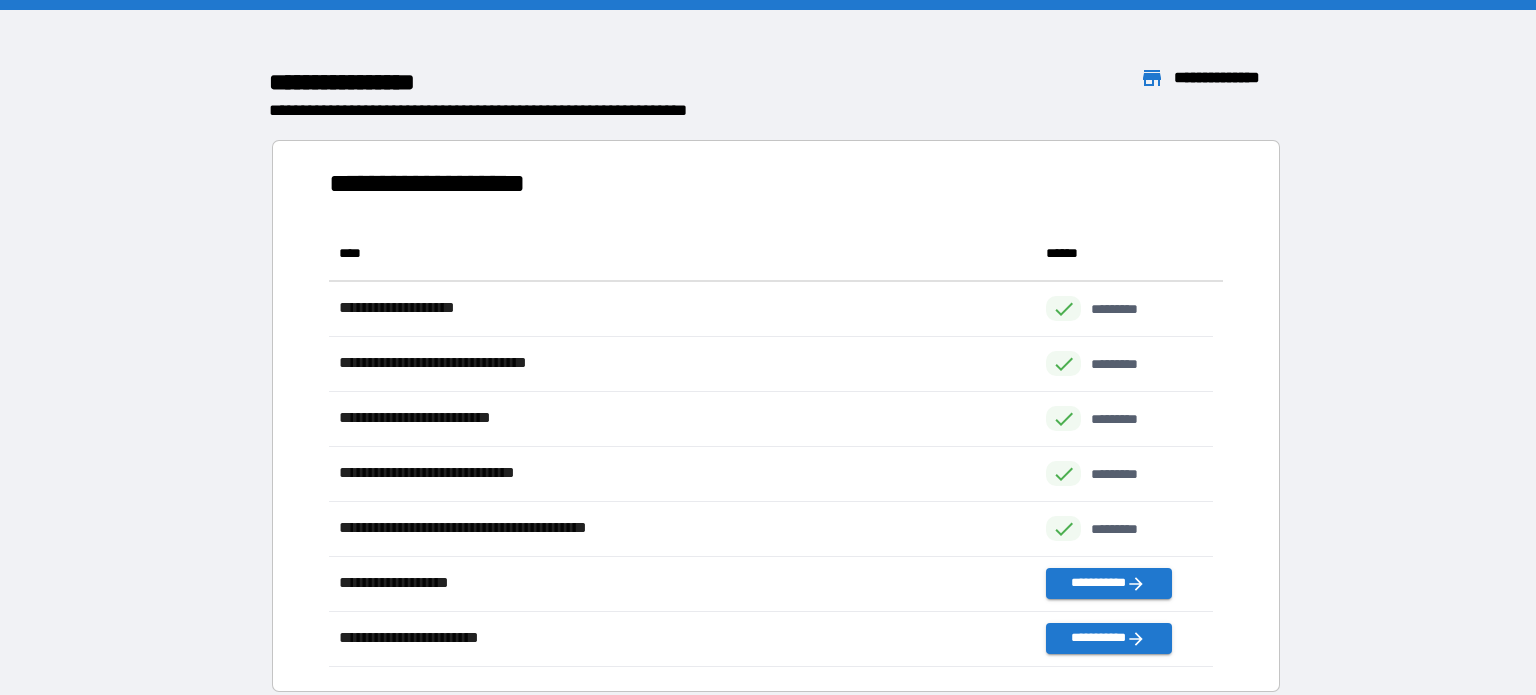 scroll, scrollTop: 16, scrollLeft: 16, axis: both 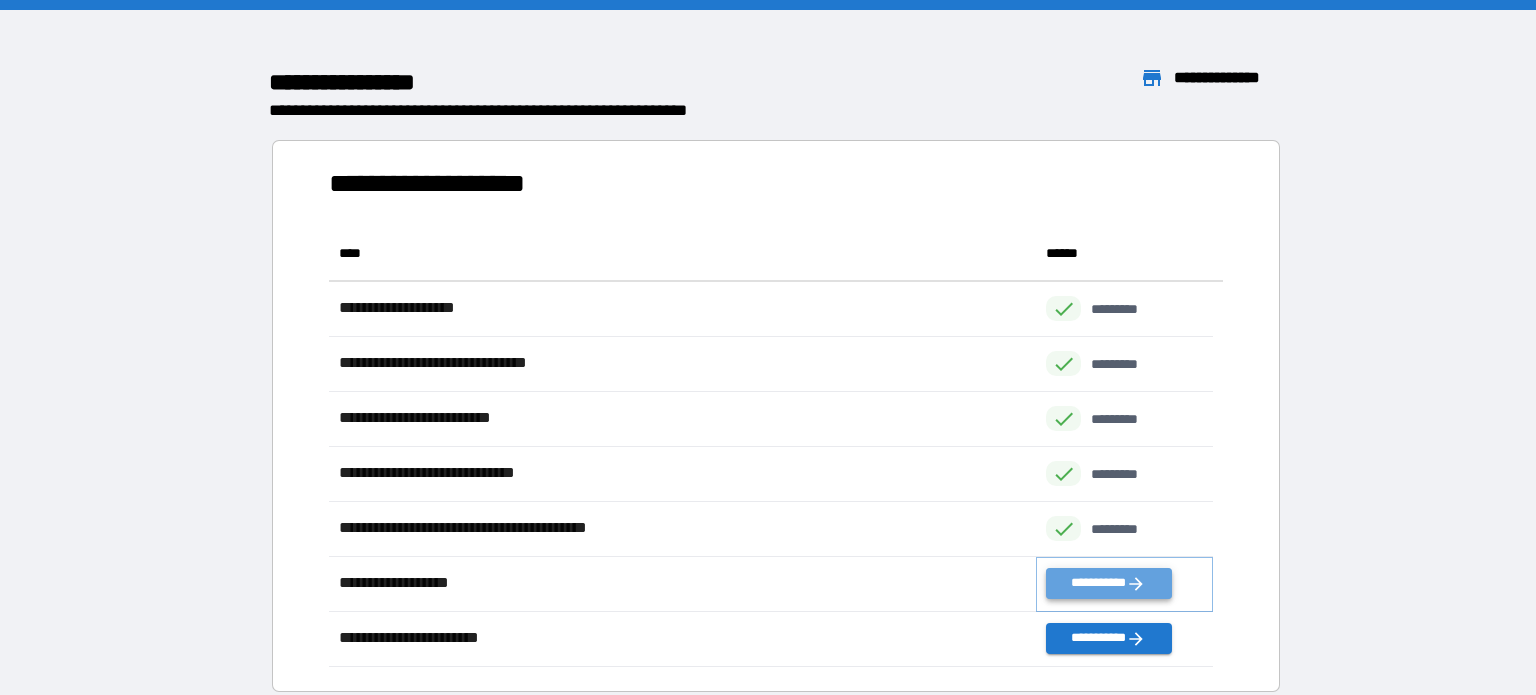 click on "**********" at bounding box center [1108, 583] 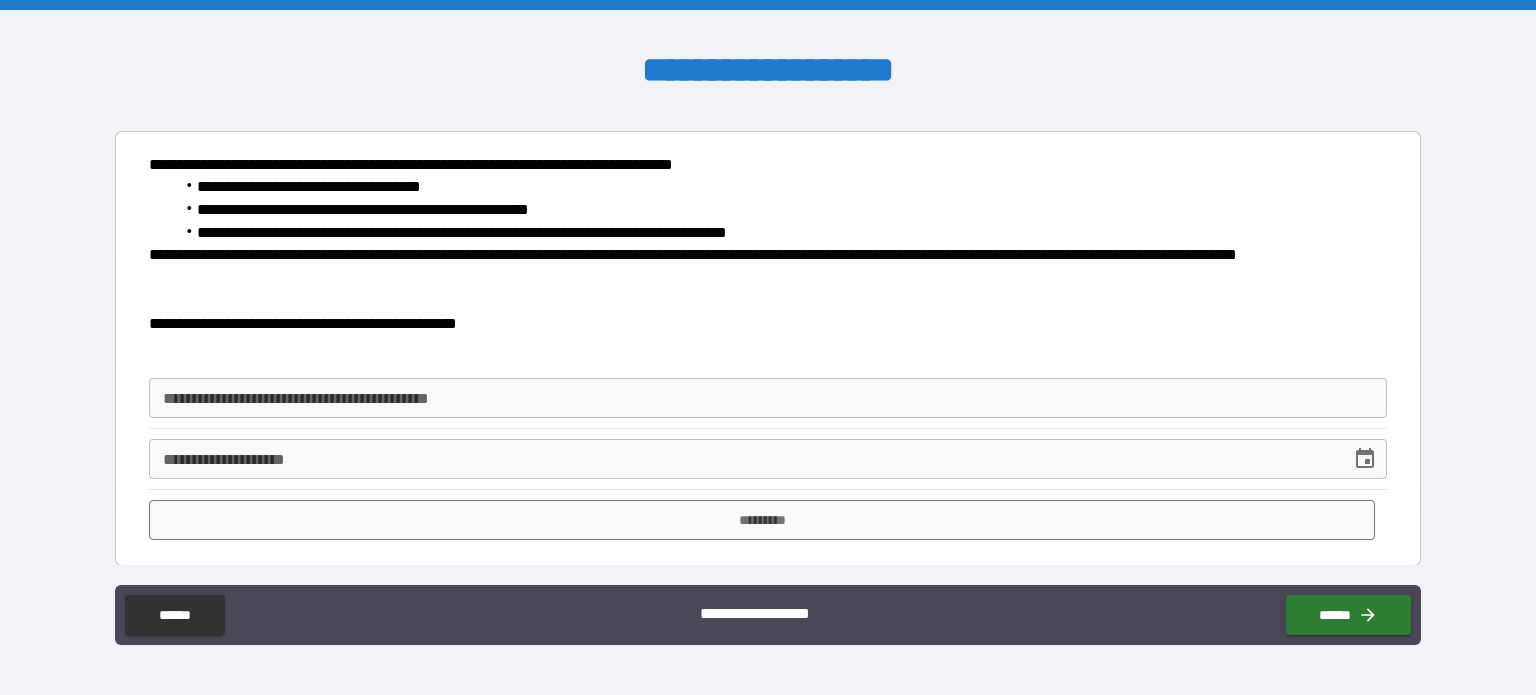 scroll, scrollTop: 48, scrollLeft: 0, axis: vertical 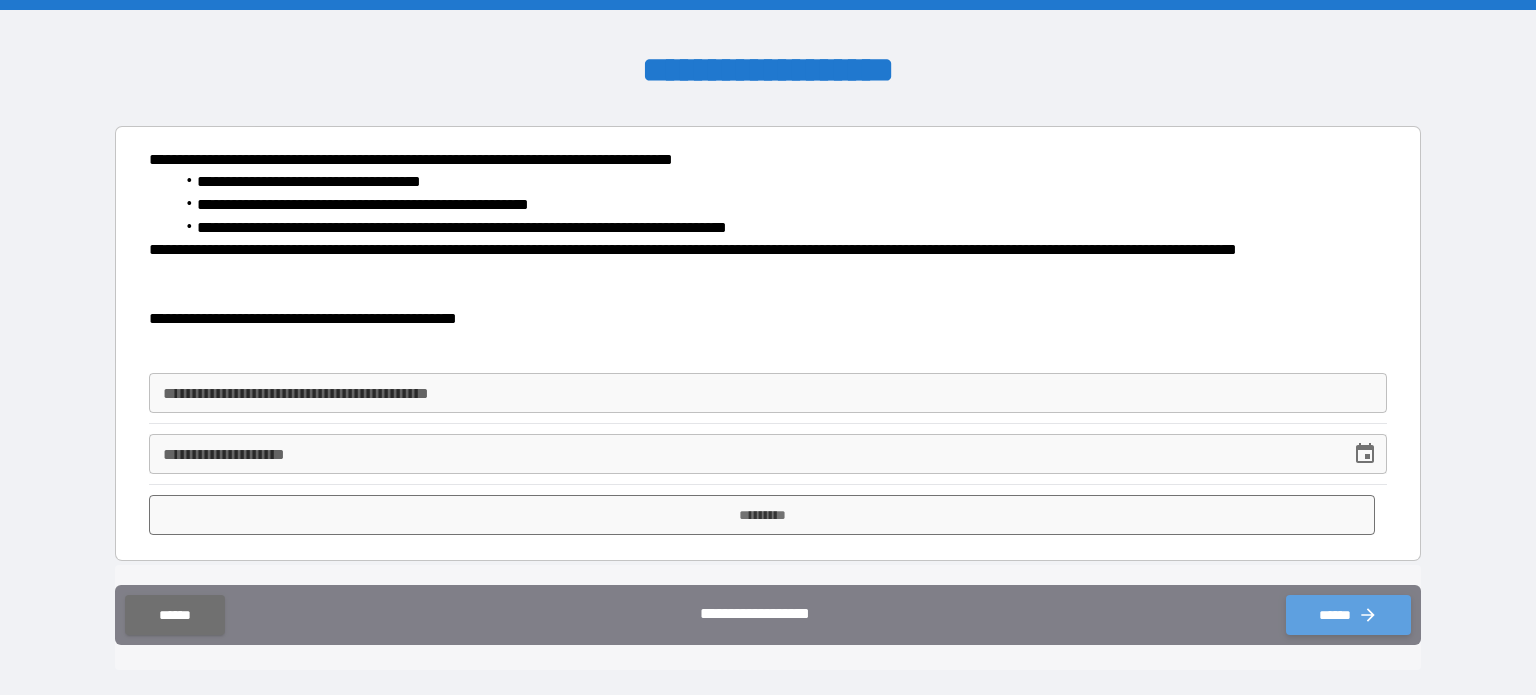click on "******" at bounding box center (1348, 615) 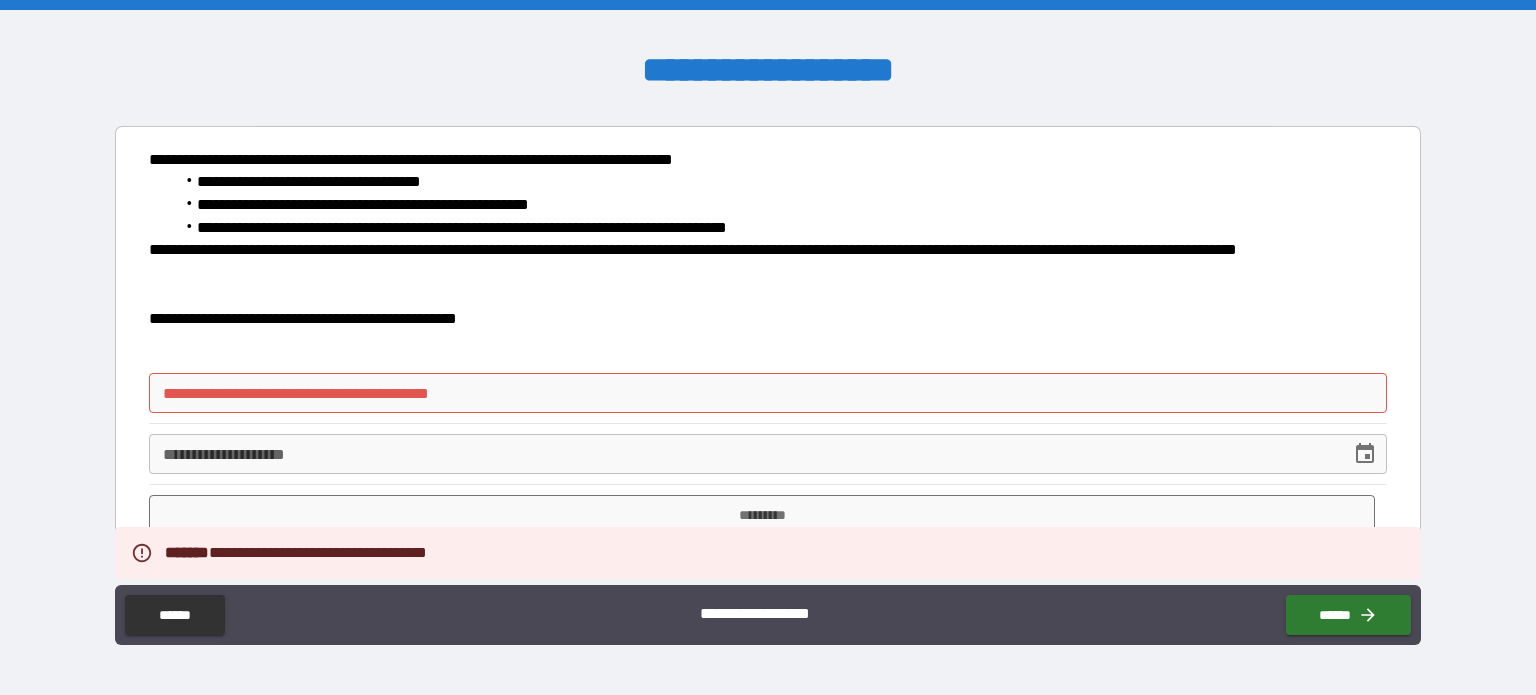 click on "**********" at bounding box center (768, 393) 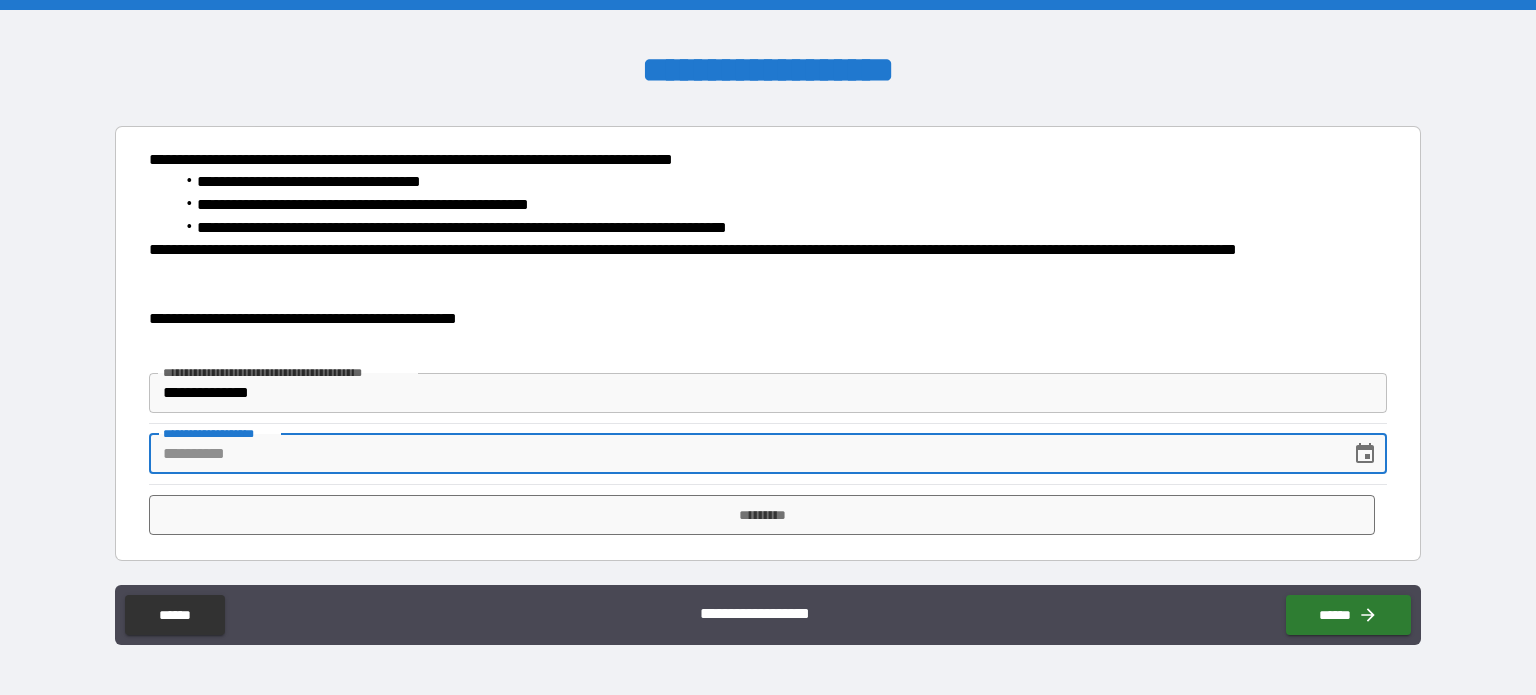 click on "**********" at bounding box center (743, 454) 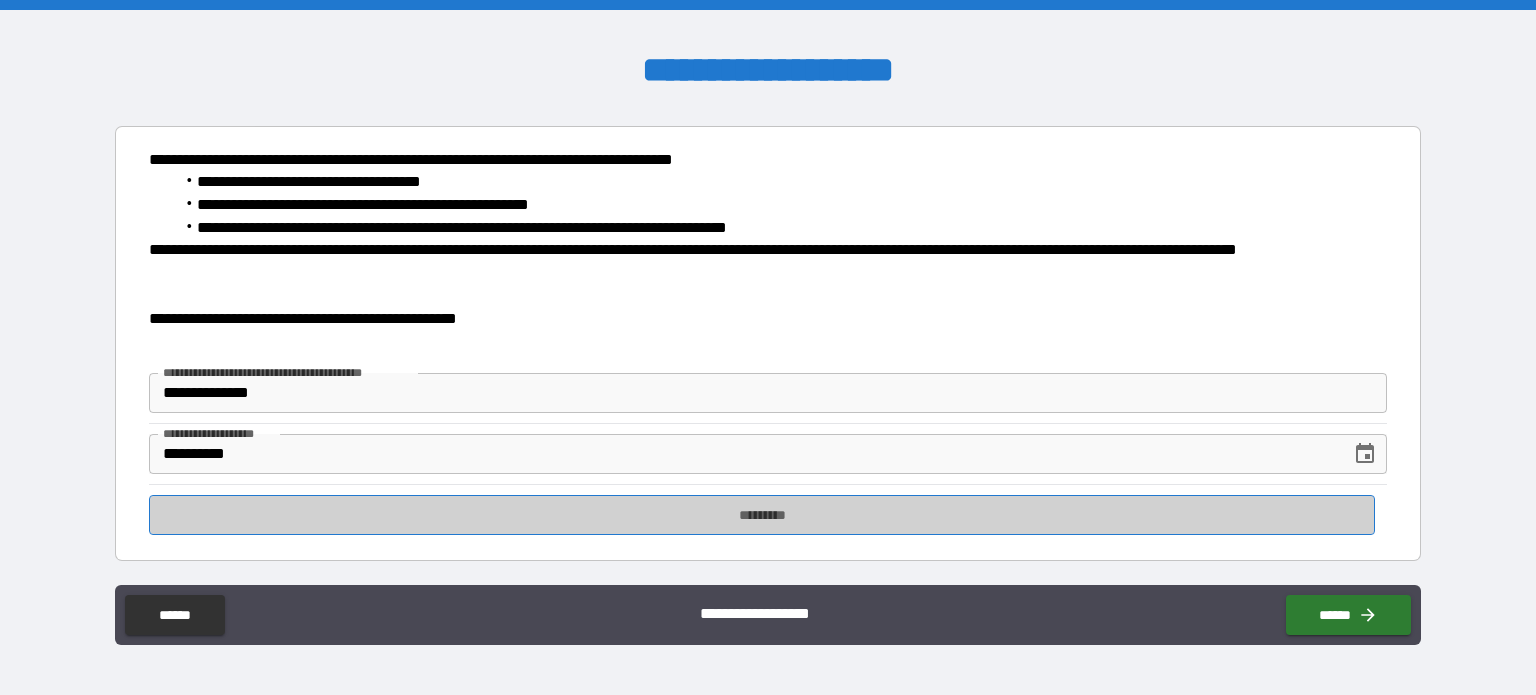 click on "*********" at bounding box center [762, 515] 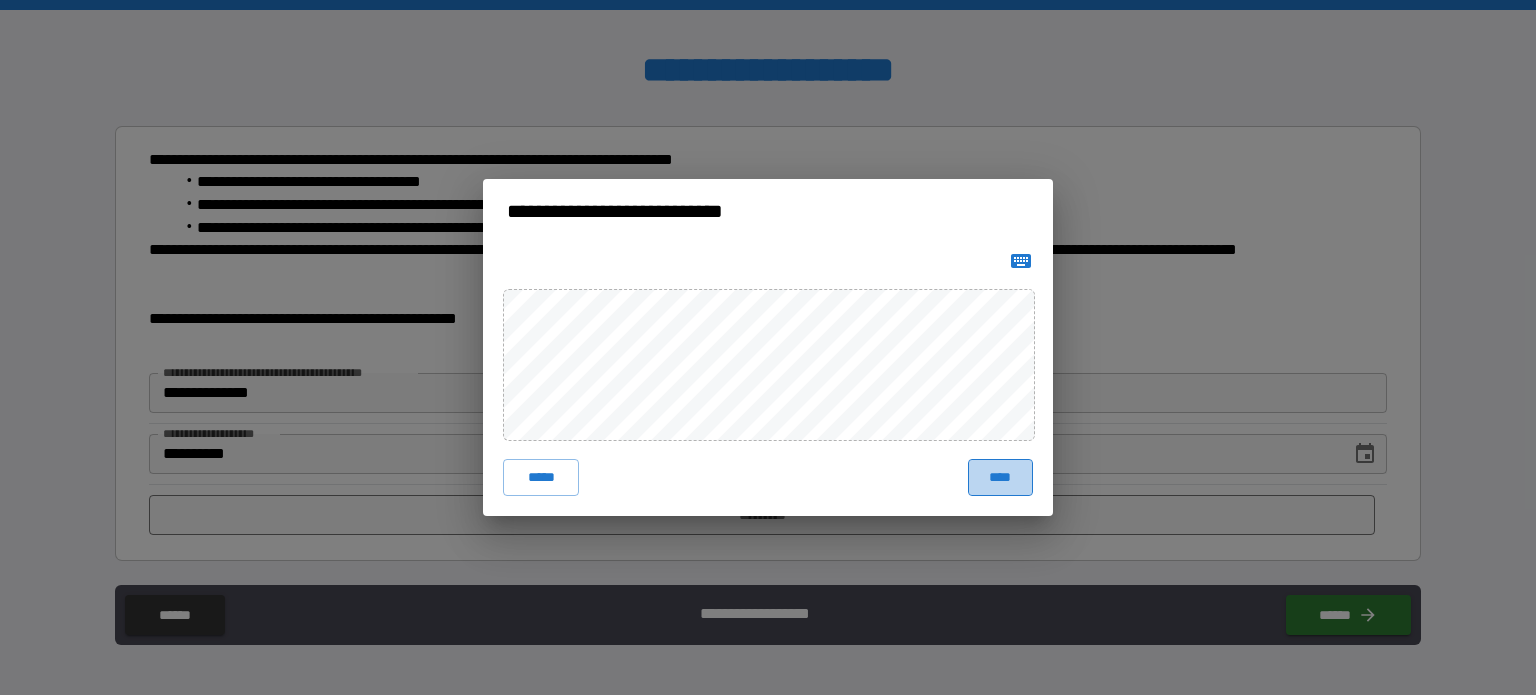 click on "****" at bounding box center (1000, 477) 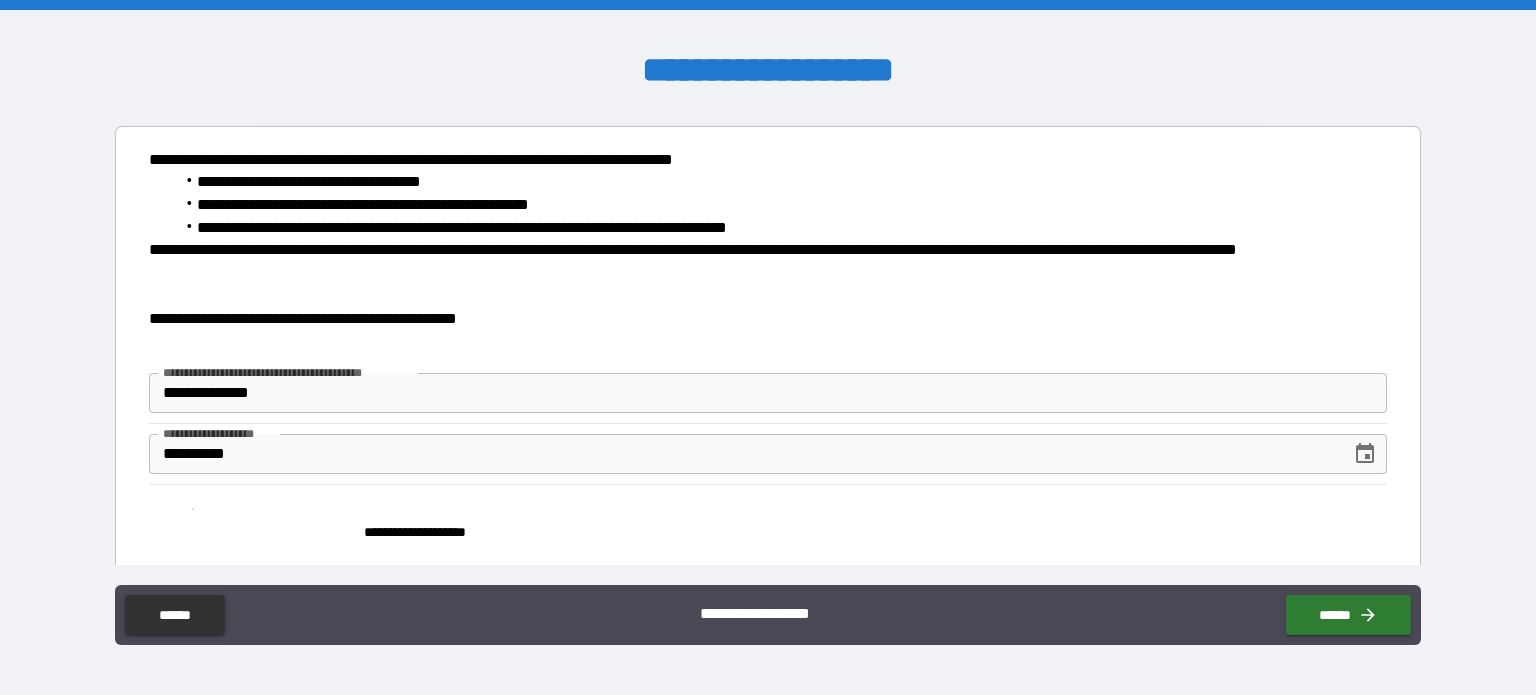 scroll, scrollTop: 65, scrollLeft: 0, axis: vertical 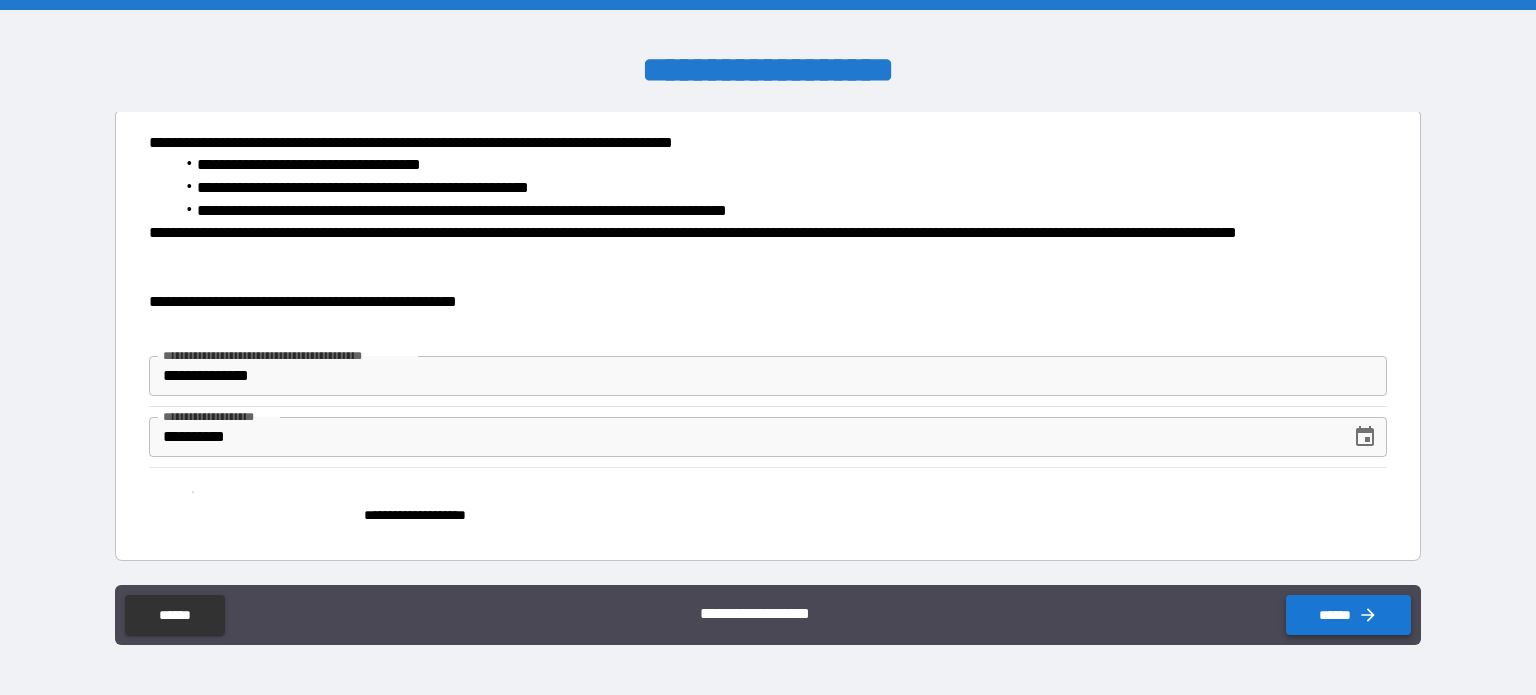 click on "******" at bounding box center [1348, 615] 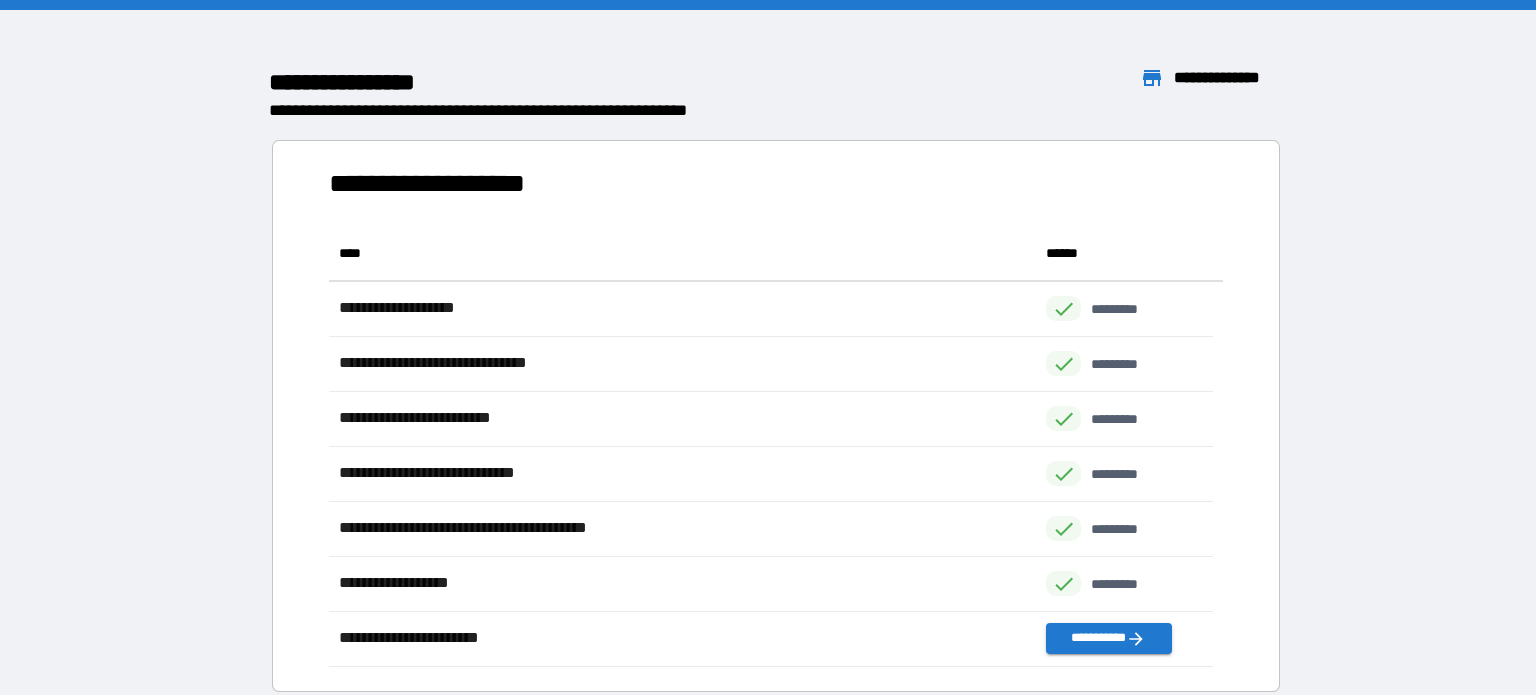 scroll, scrollTop: 16, scrollLeft: 16, axis: both 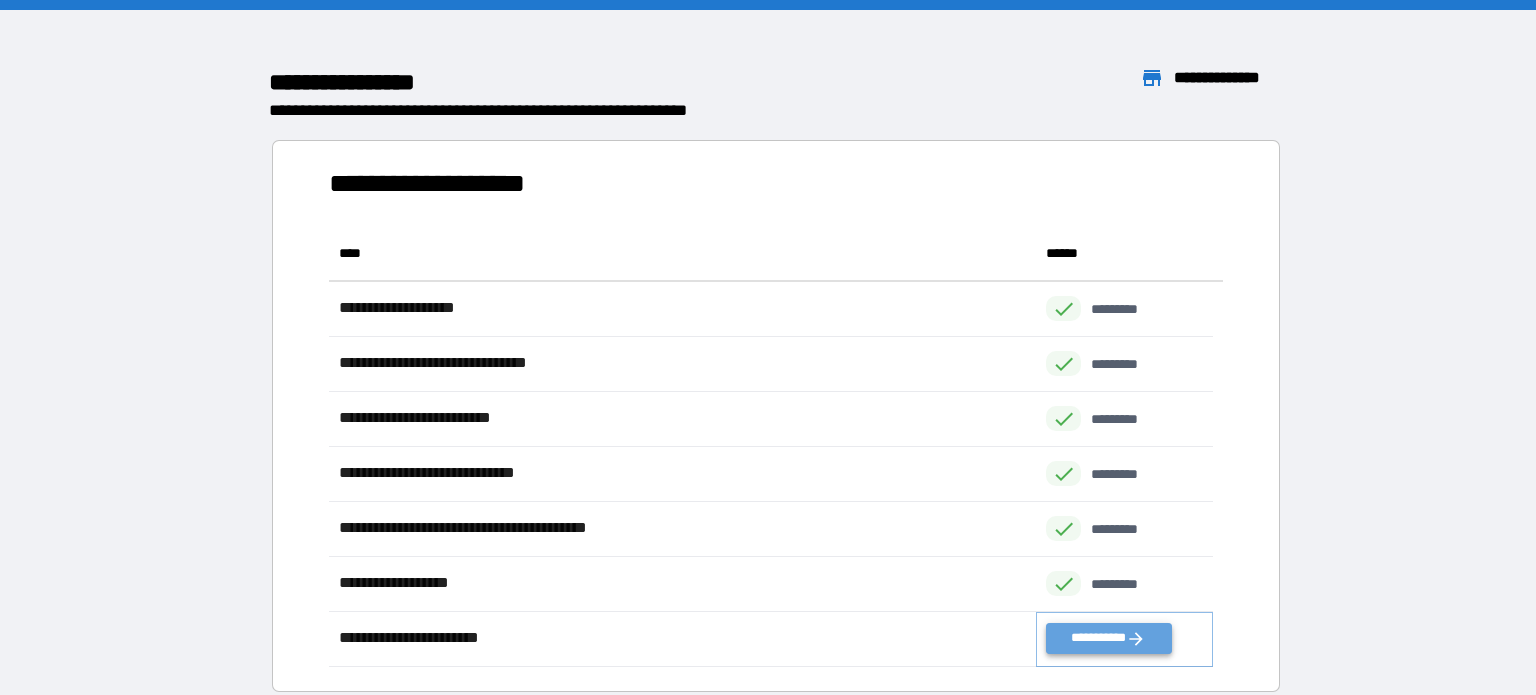 click on "**********" at bounding box center [1108, 638] 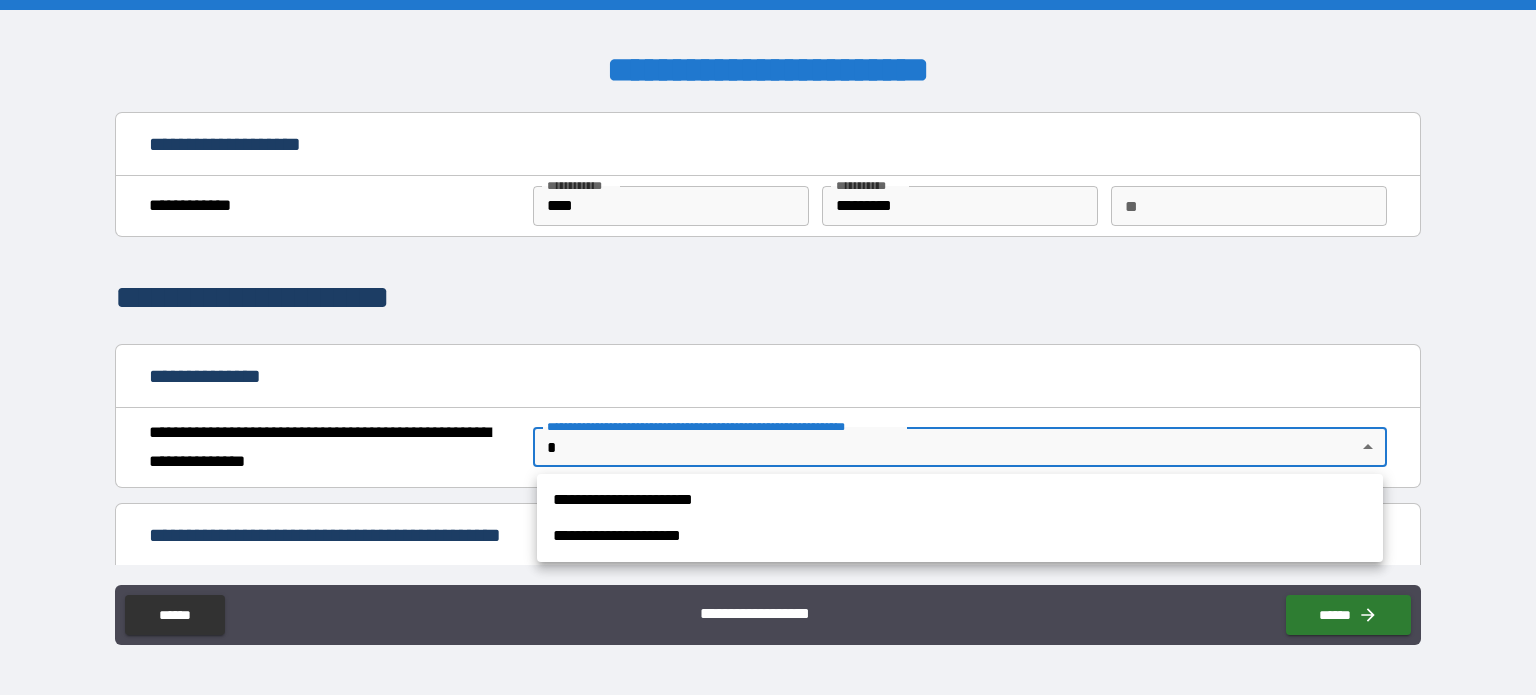 click on "**********" at bounding box center [768, 347] 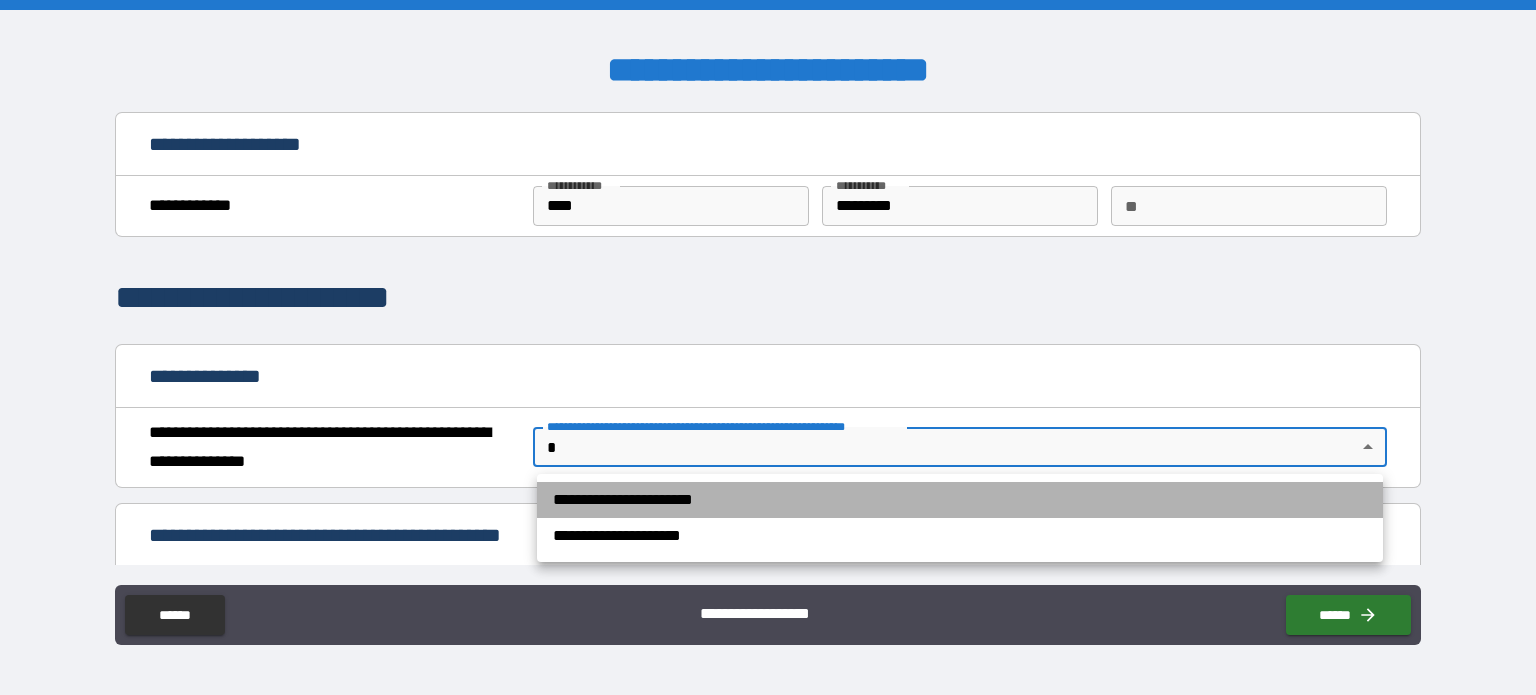 click on "**********" at bounding box center (960, 500) 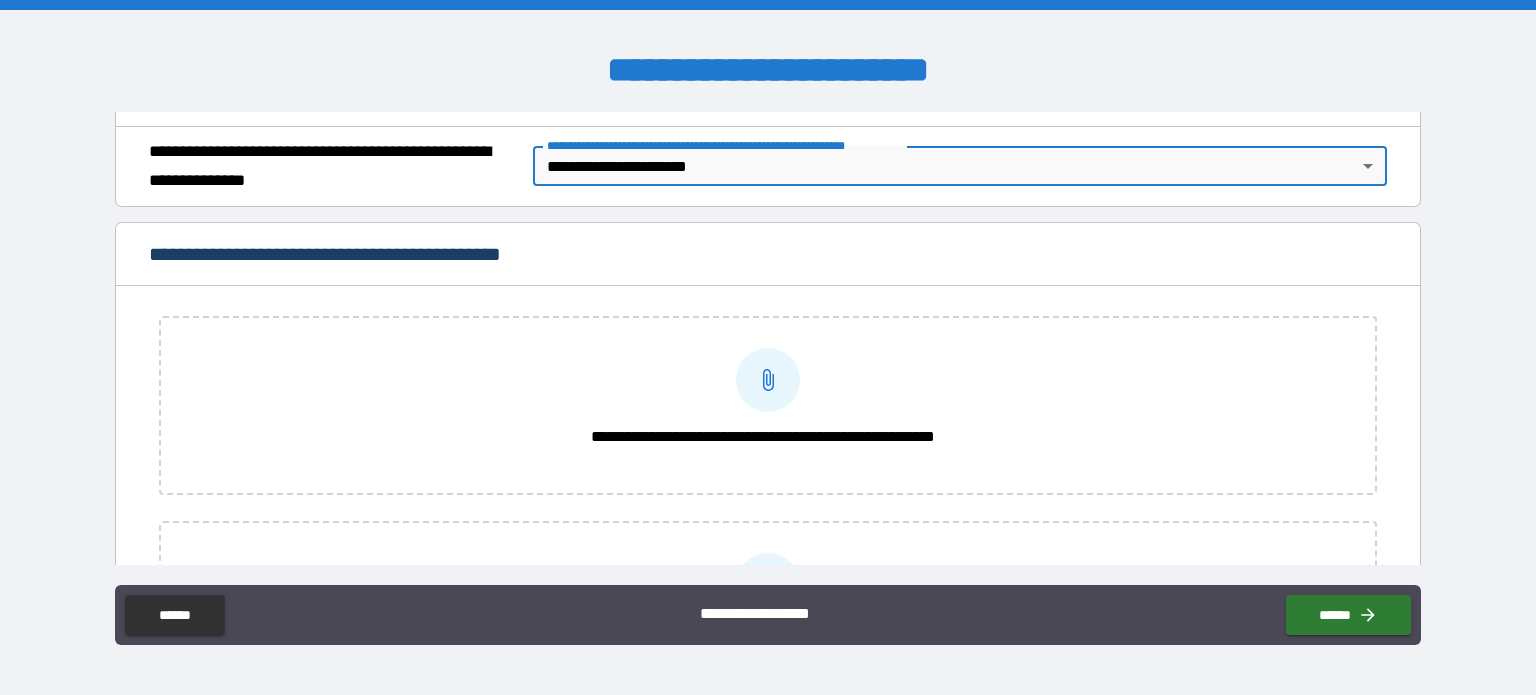 scroll, scrollTop: 294, scrollLeft: 0, axis: vertical 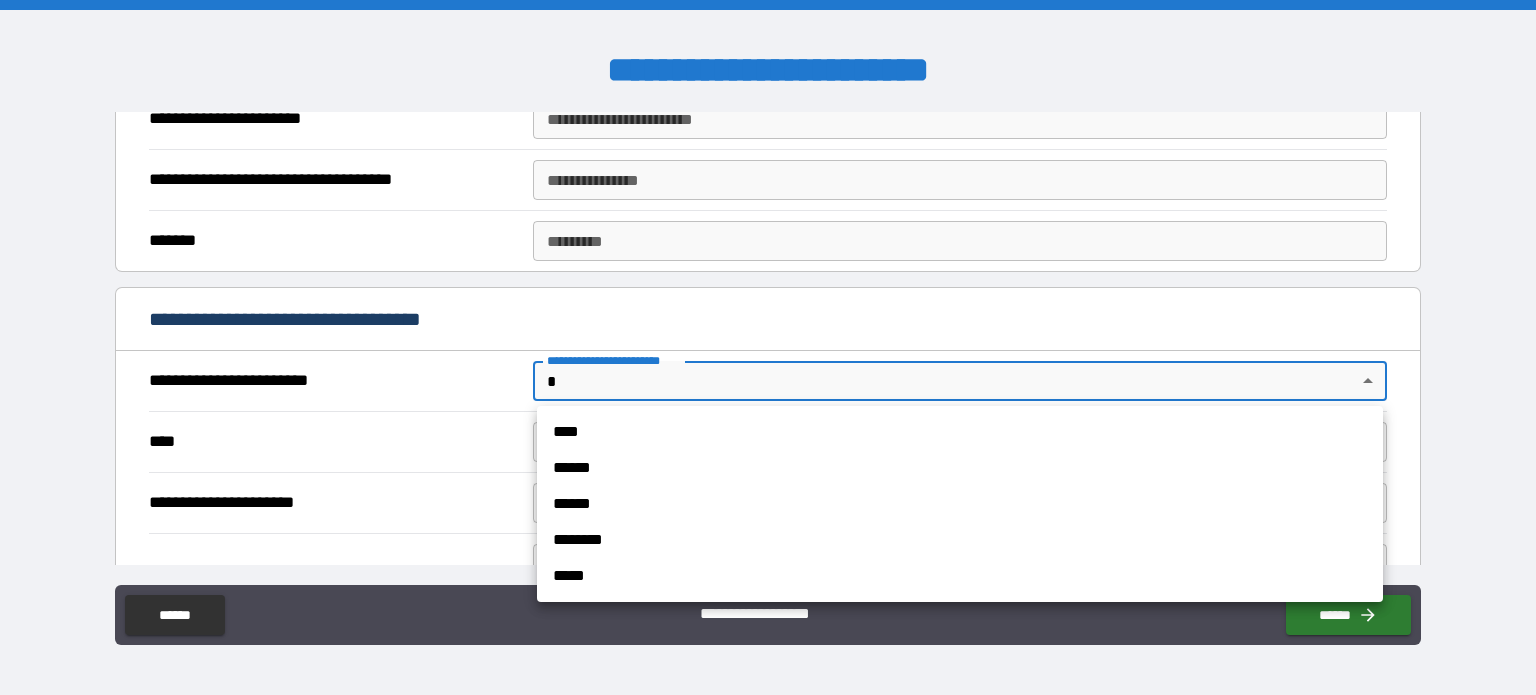click on "**********" at bounding box center (768, 347) 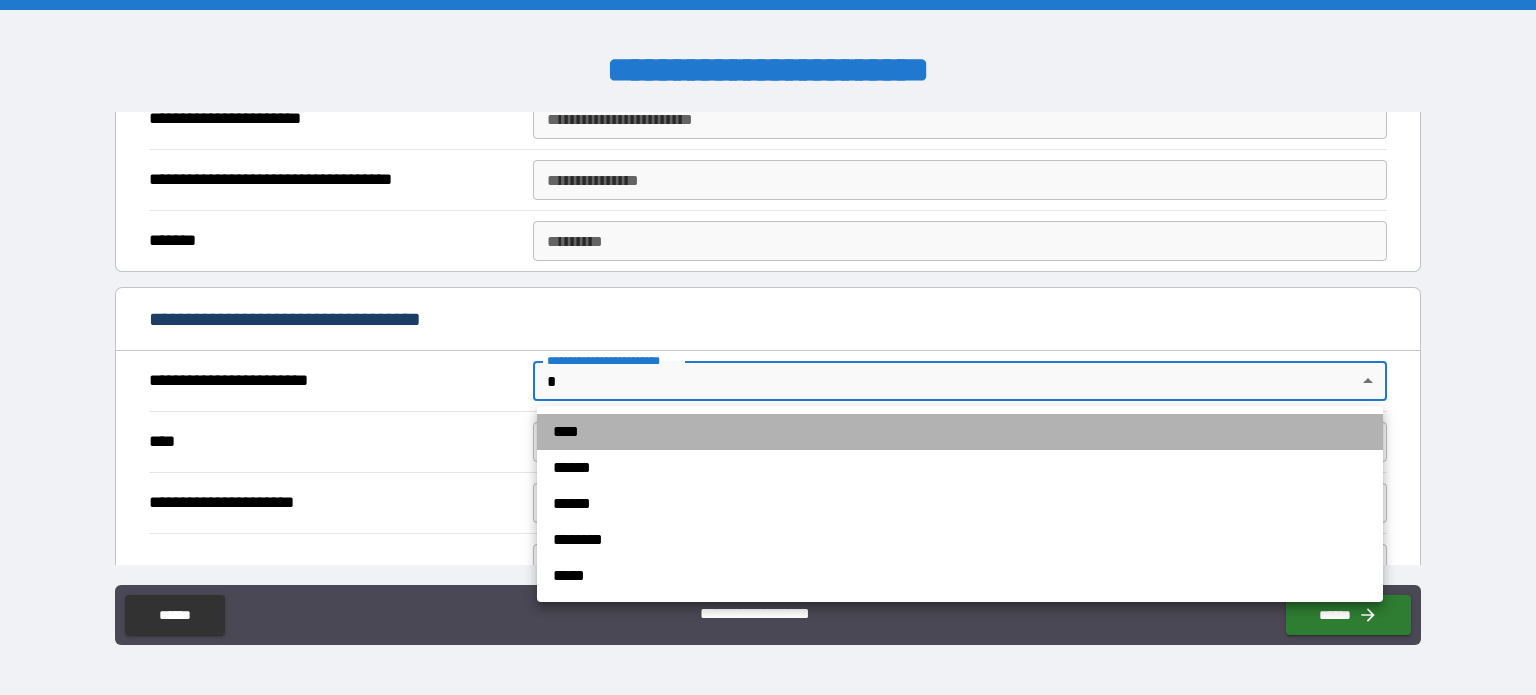 click on "****" at bounding box center [960, 432] 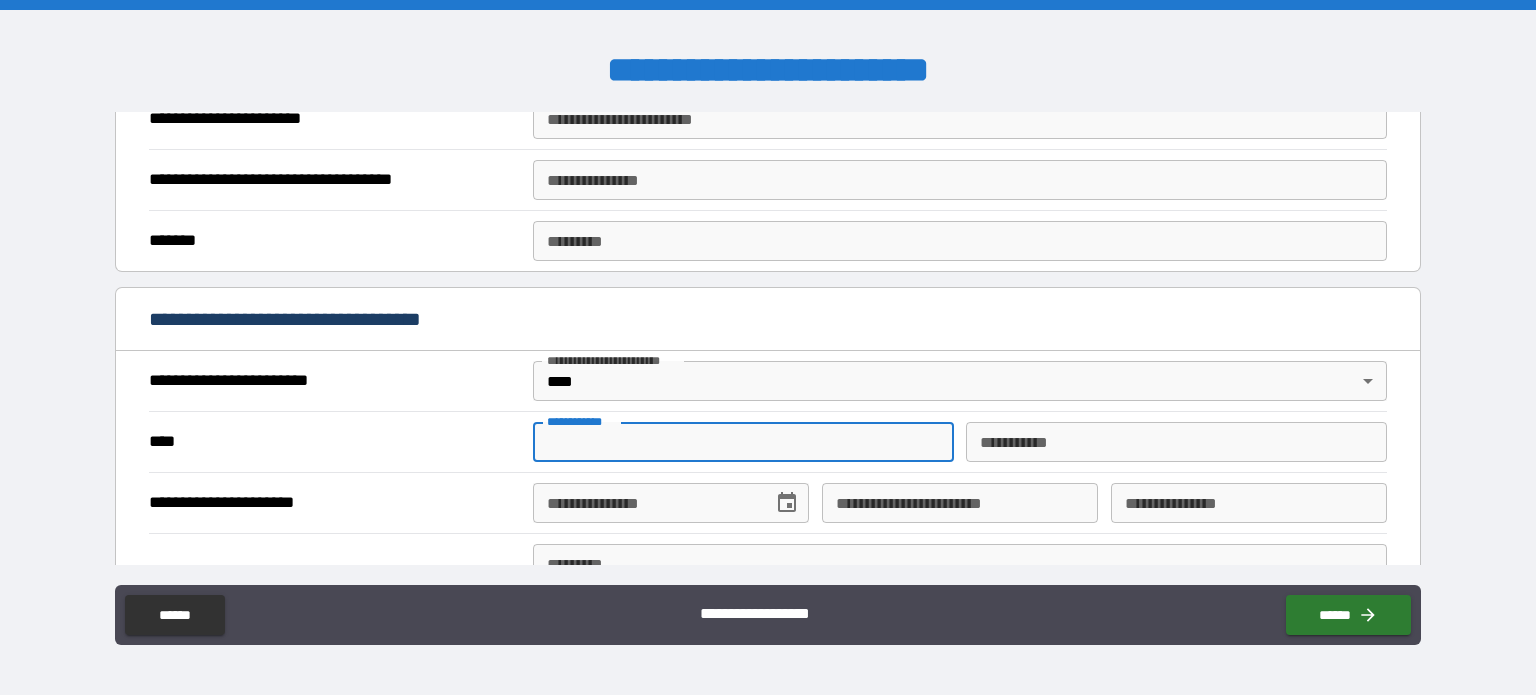 click on "**********" at bounding box center [743, 442] 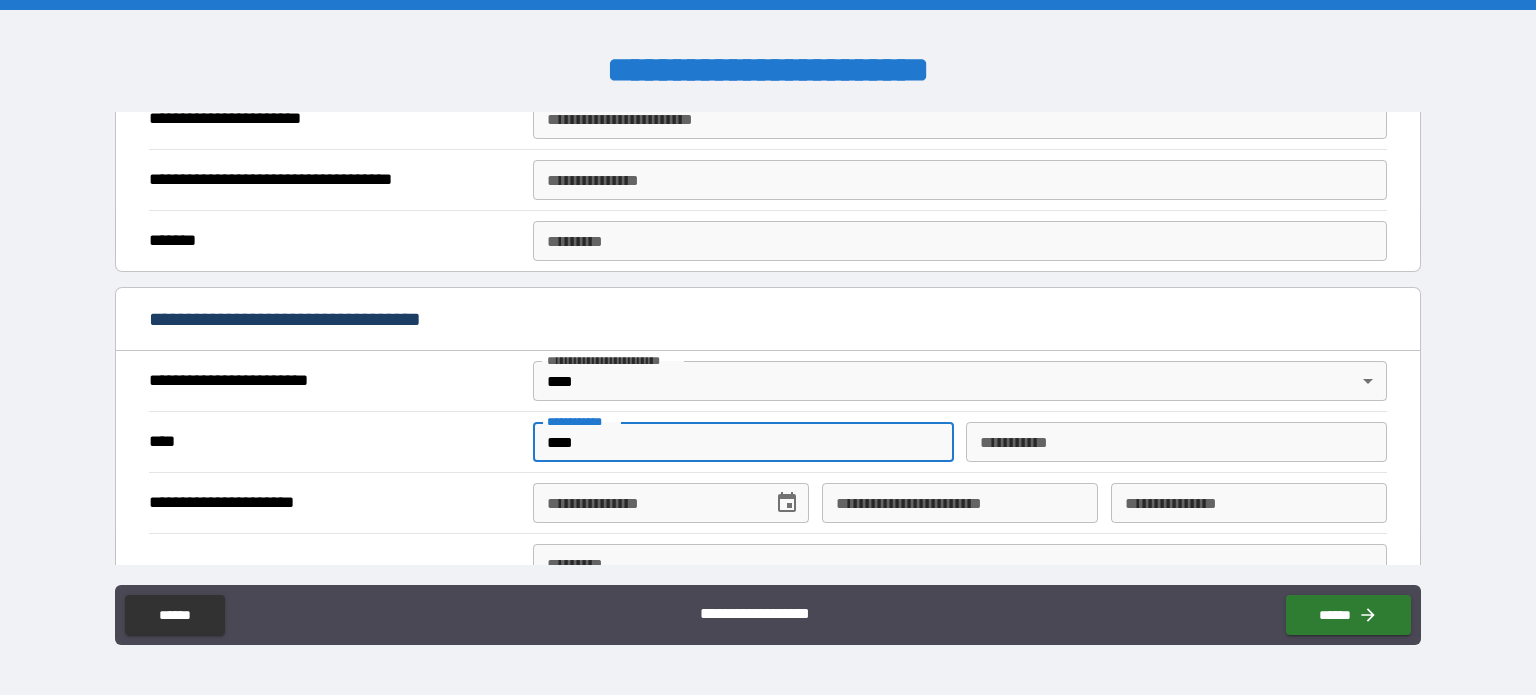 click on "*********   *" at bounding box center (1176, 442) 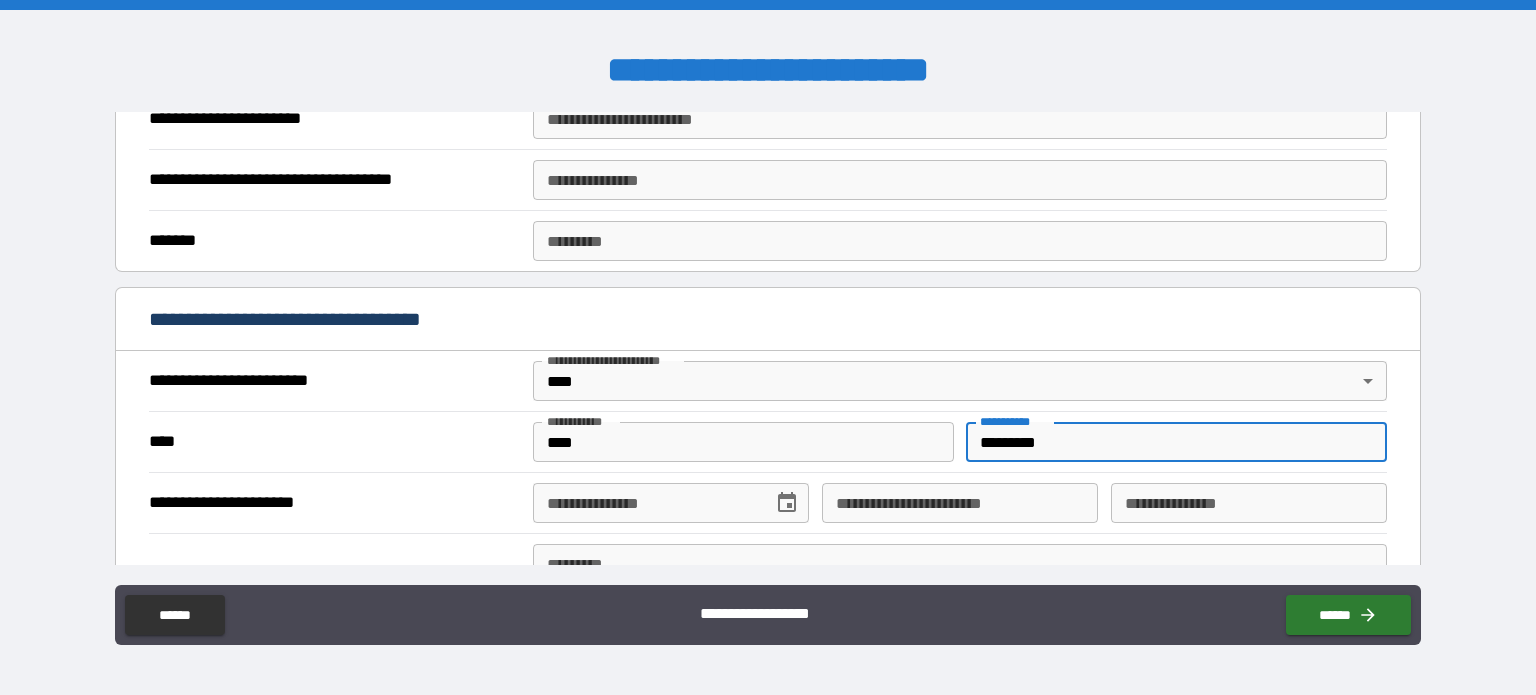 click on "**********" at bounding box center (646, 503) 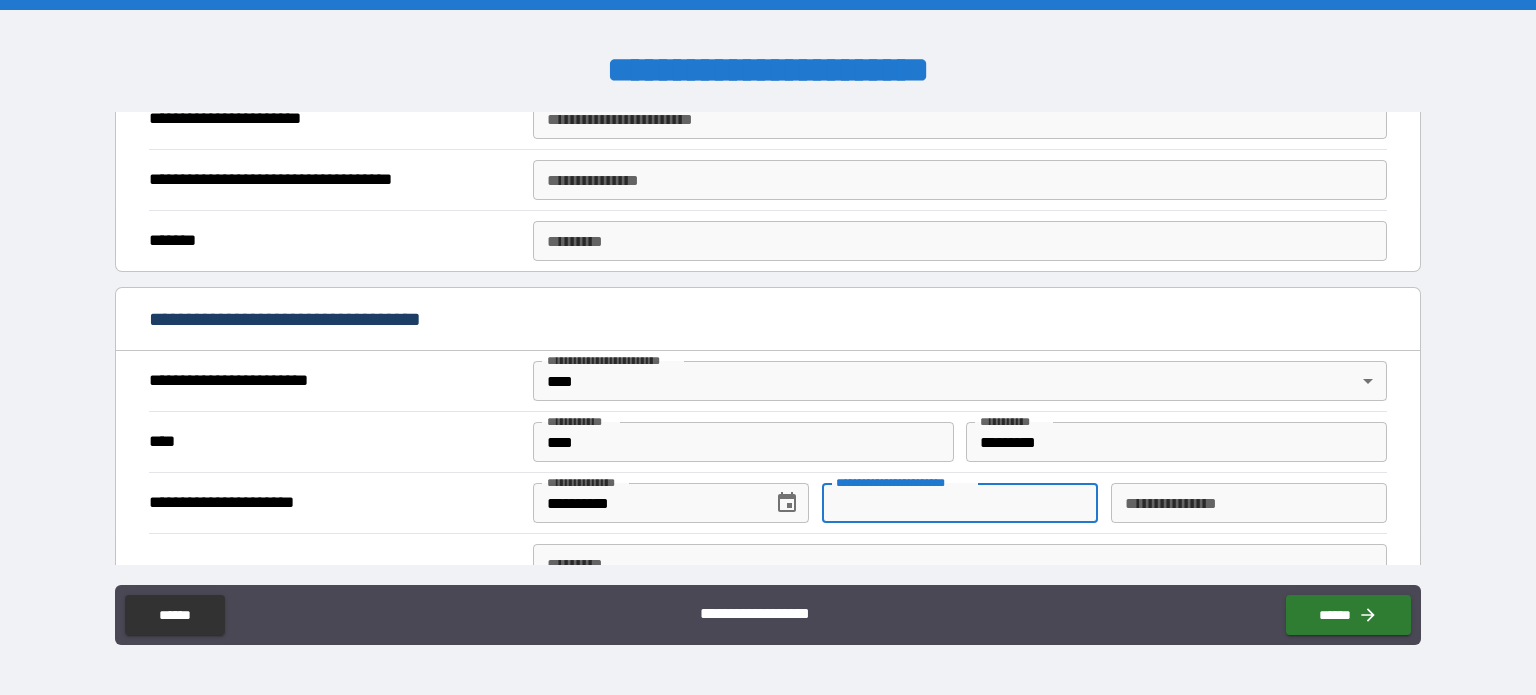 click on "**********" at bounding box center (960, 503) 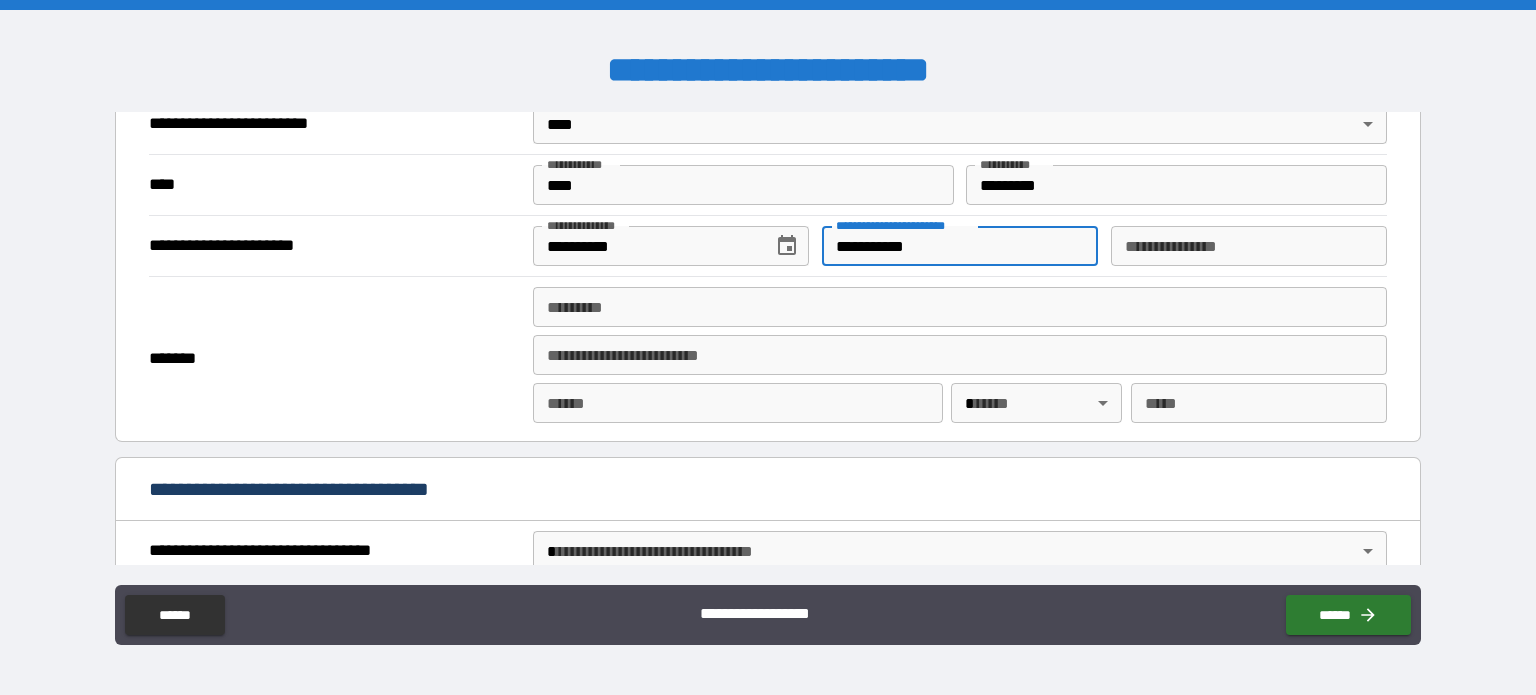scroll, scrollTop: 1240, scrollLeft: 0, axis: vertical 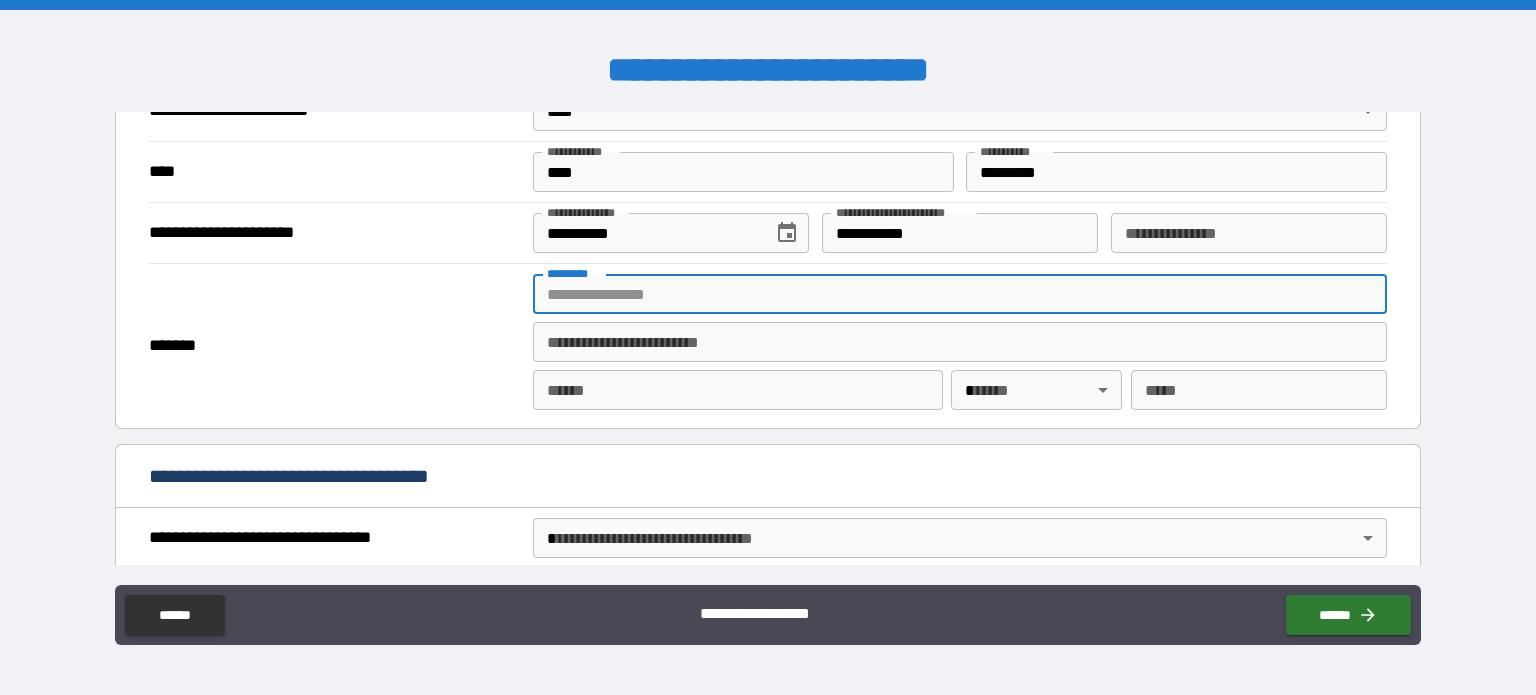 click on "*******   *" at bounding box center (960, 294) 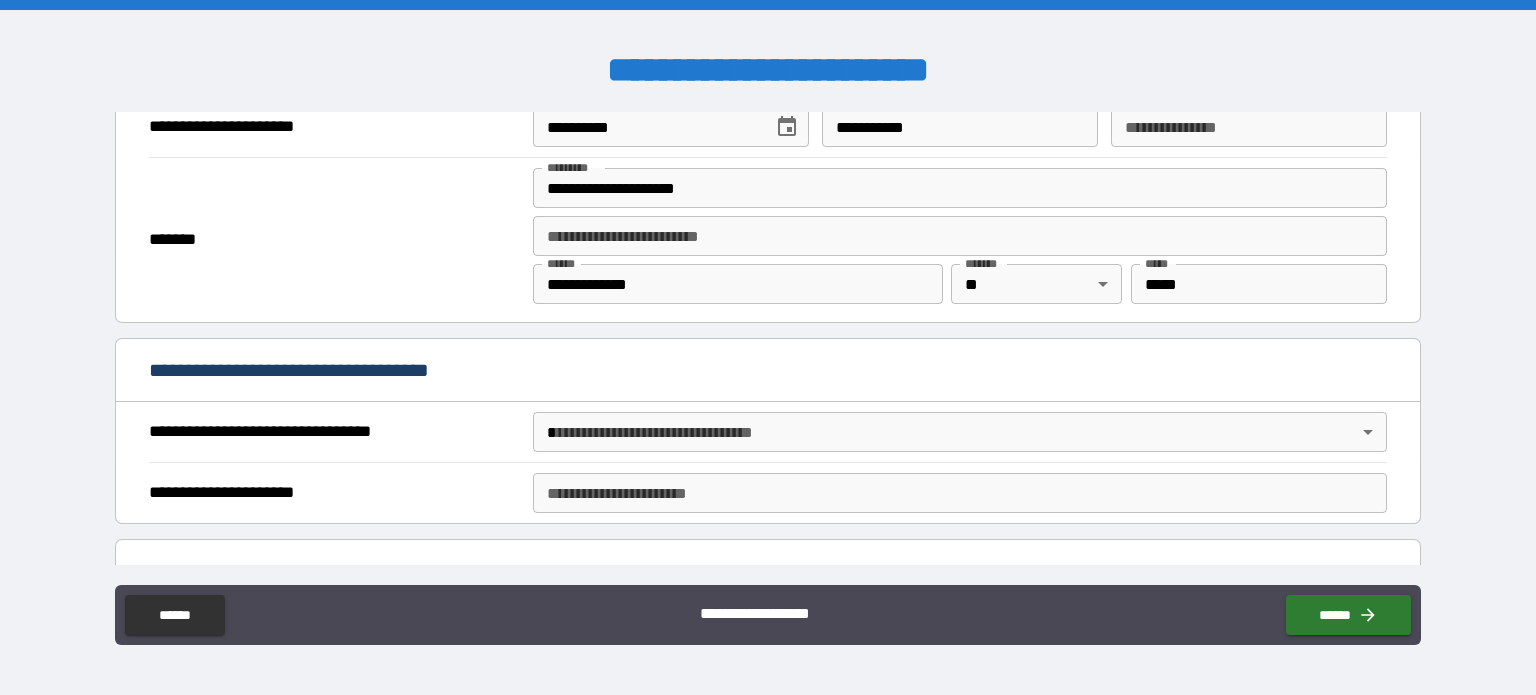 scroll, scrollTop: 1353, scrollLeft: 0, axis: vertical 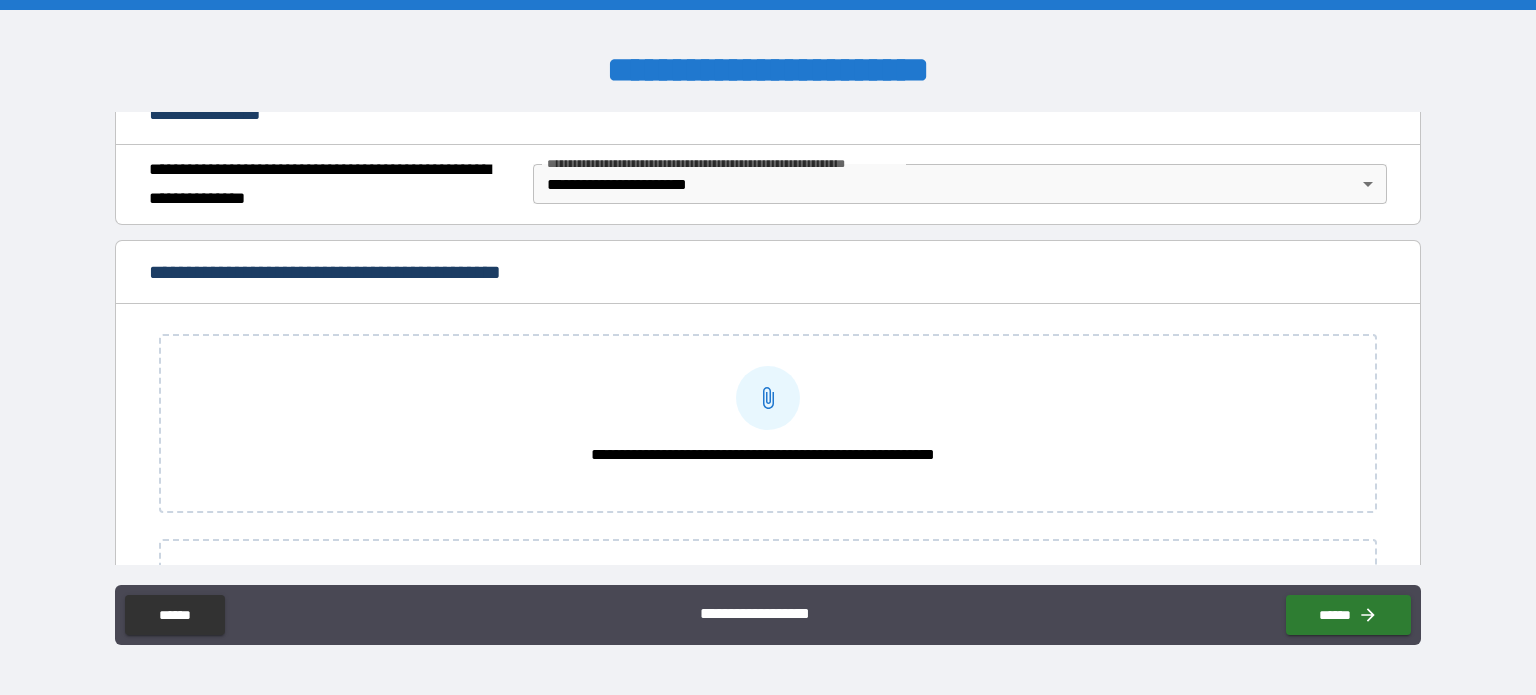 click on "**********" at bounding box center [768, 423] 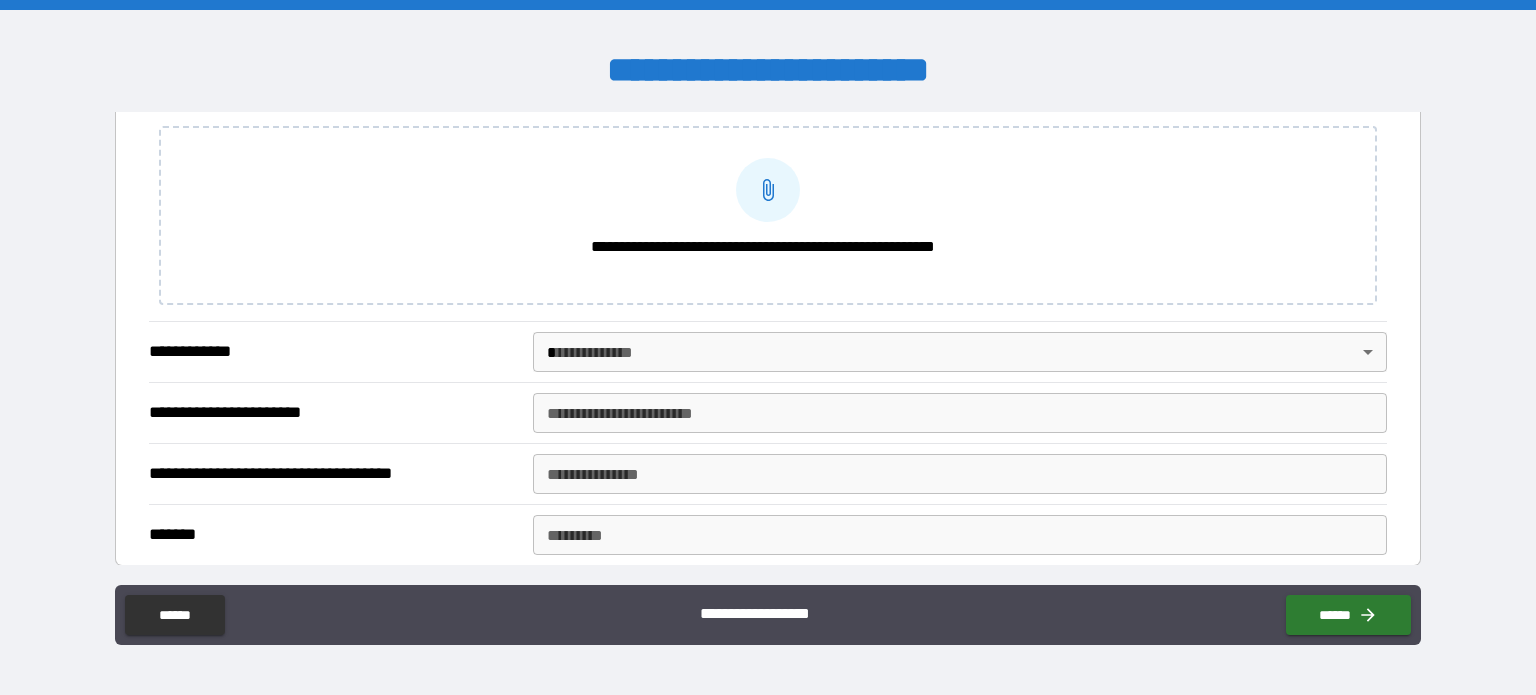 scroll, scrollTop: 683, scrollLeft: 0, axis: vertical 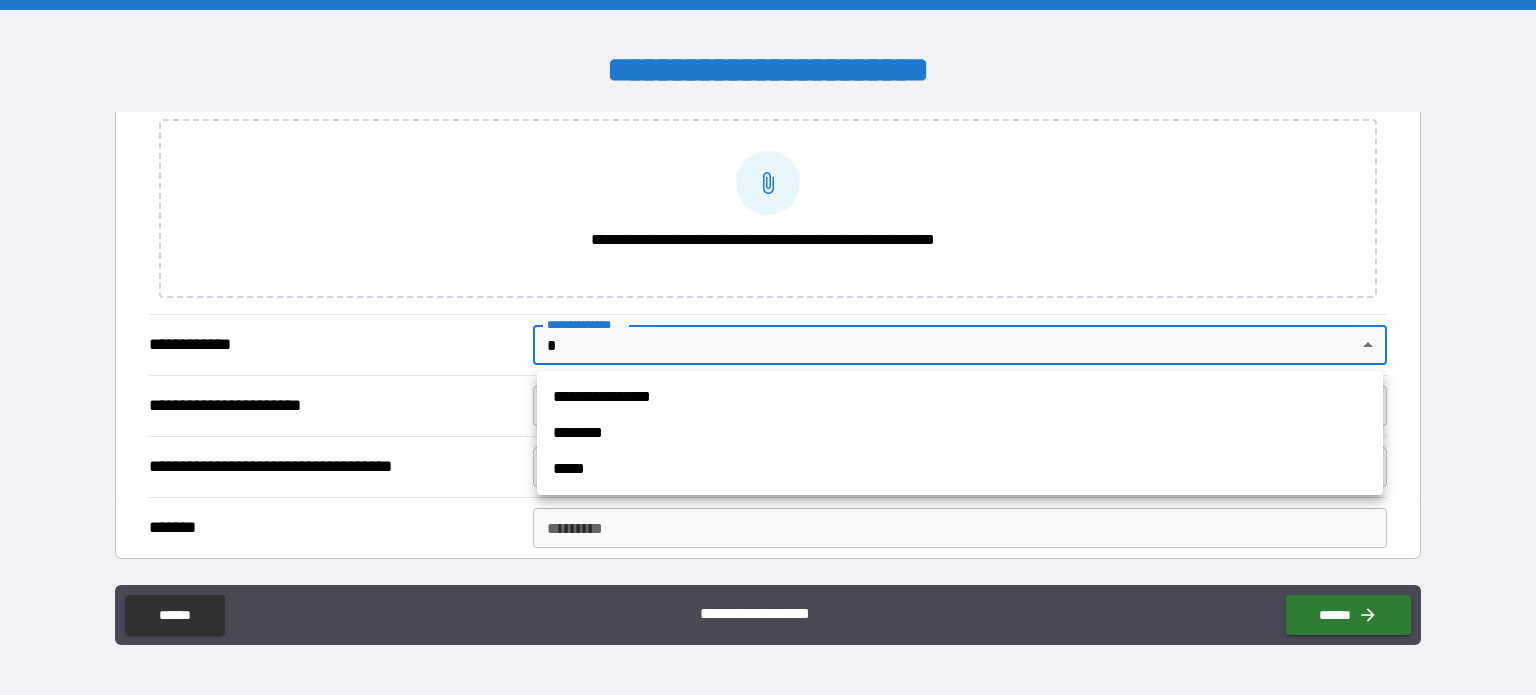 click on "**********" at bounding box center (768, 347) 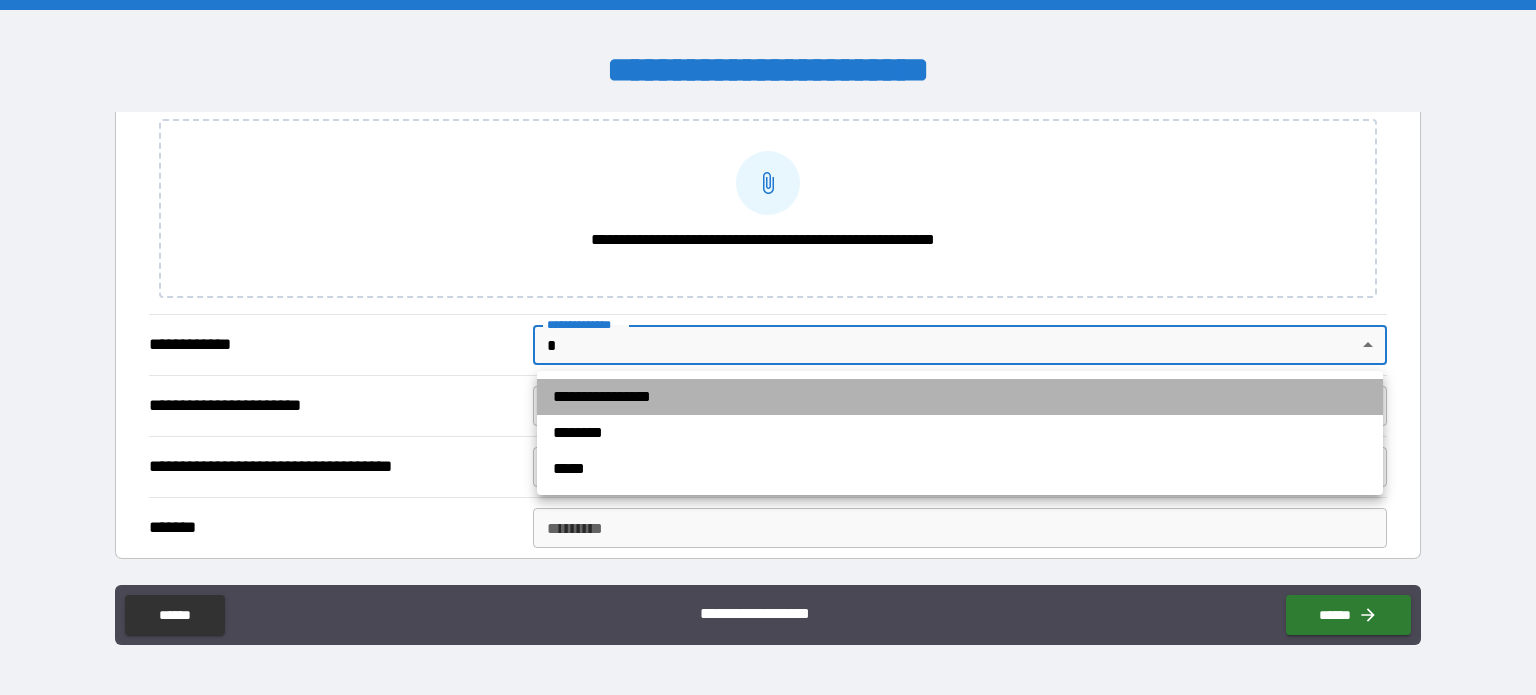 click on "**********" at bounding box center [960, 397] 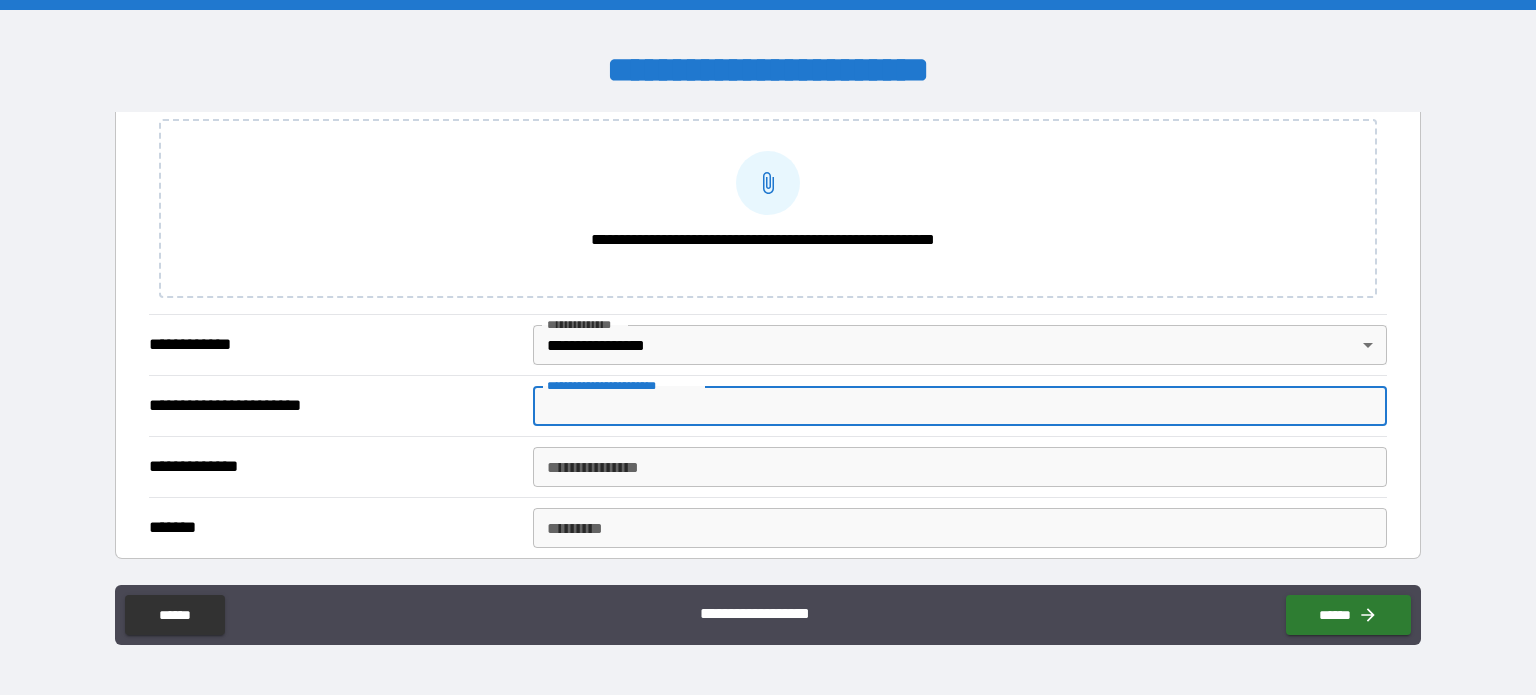 click on "**********" at bounding box center [960, 406] 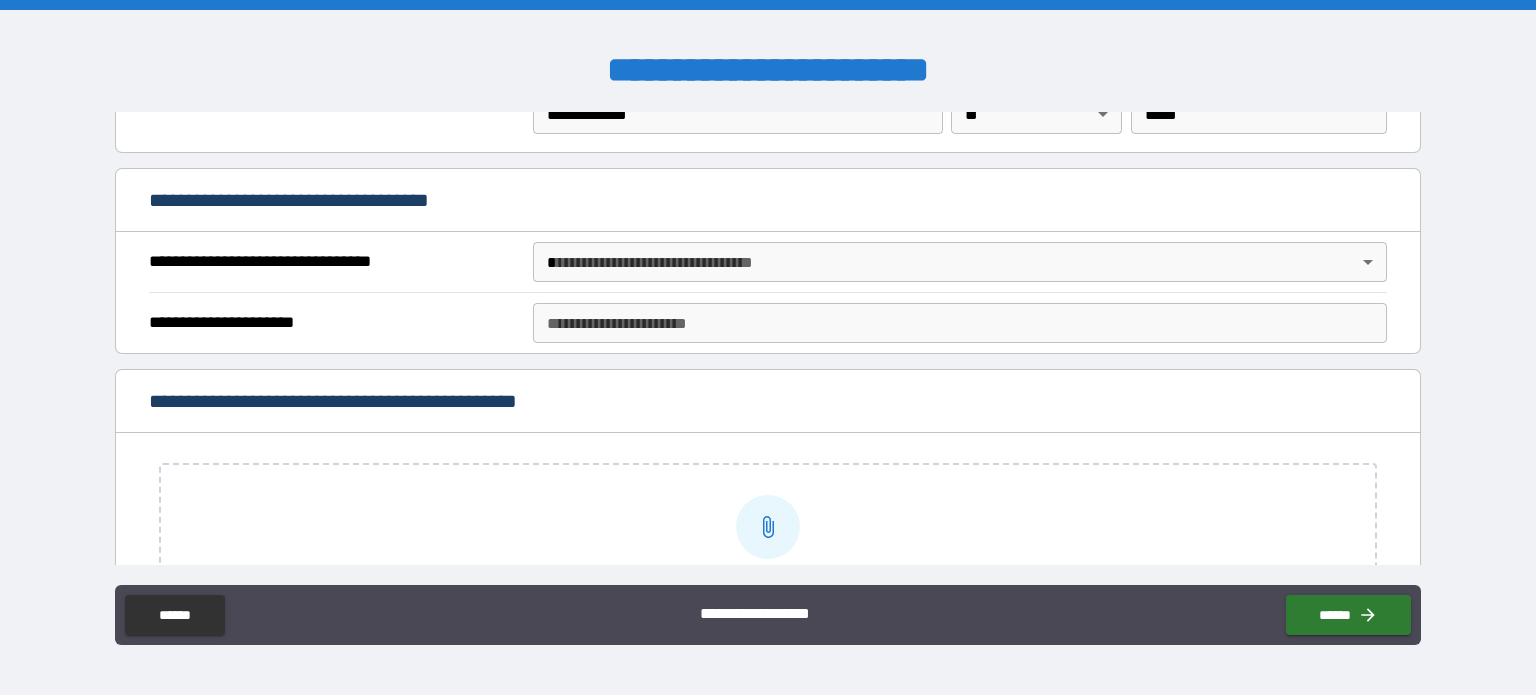 scroll, scrollTop: 1521, scrollLeft: 0, axis: vertical 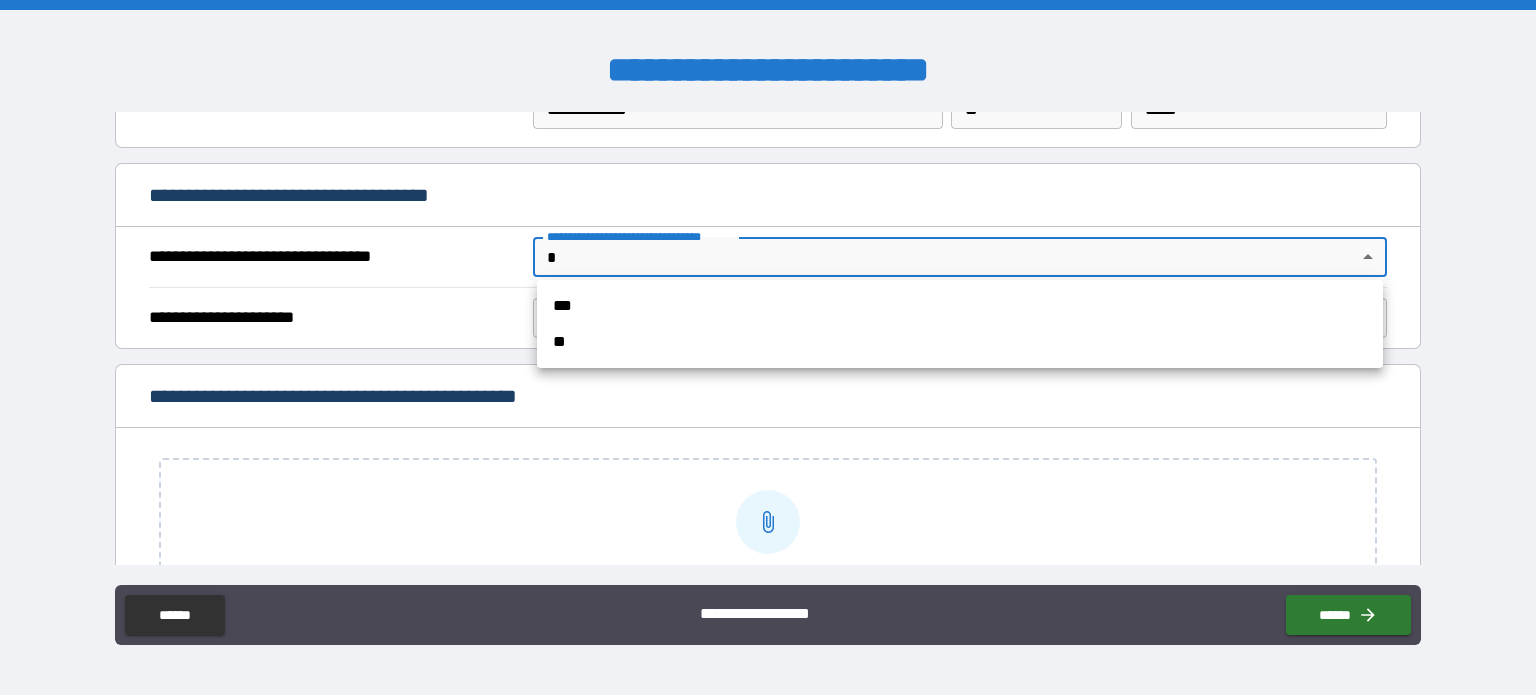 click on "**********" at bounding box center [768, 347] 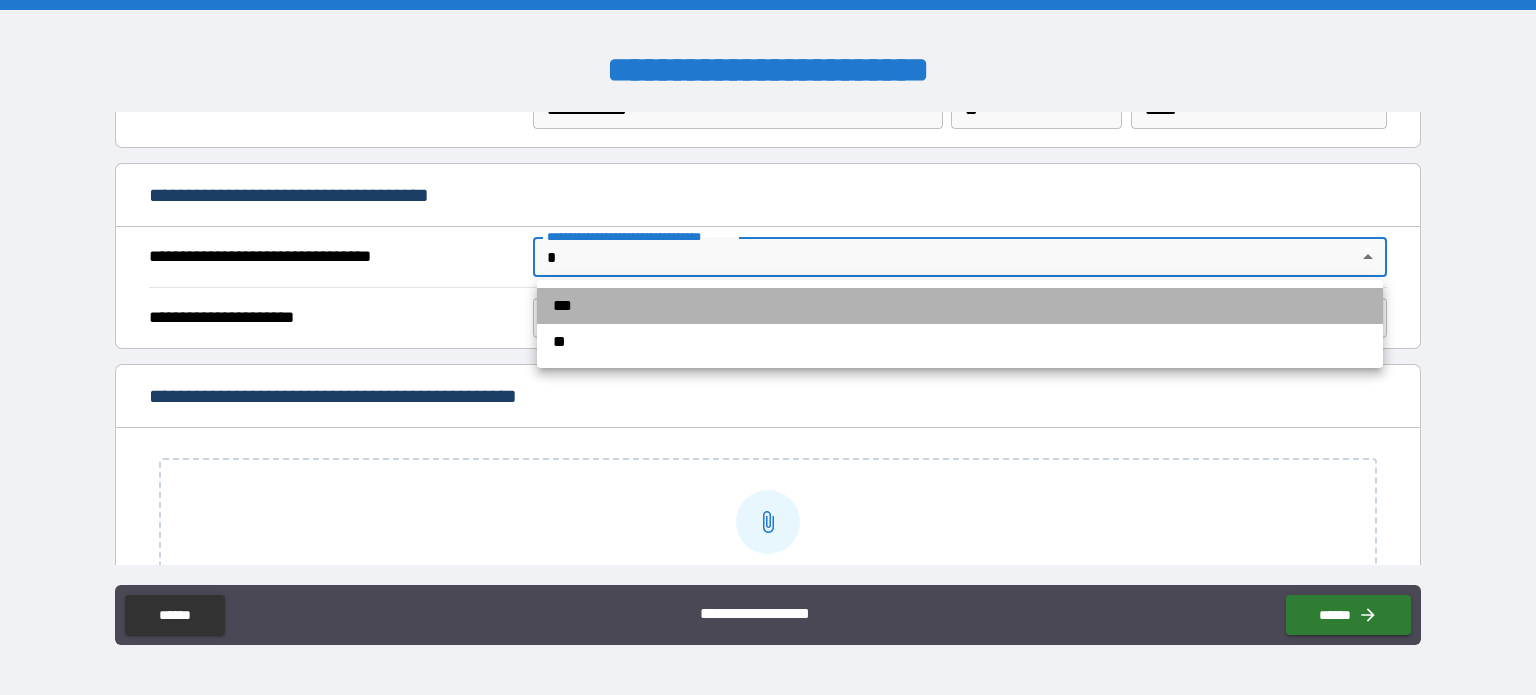 click on "***" at bounding box center [960, 306] 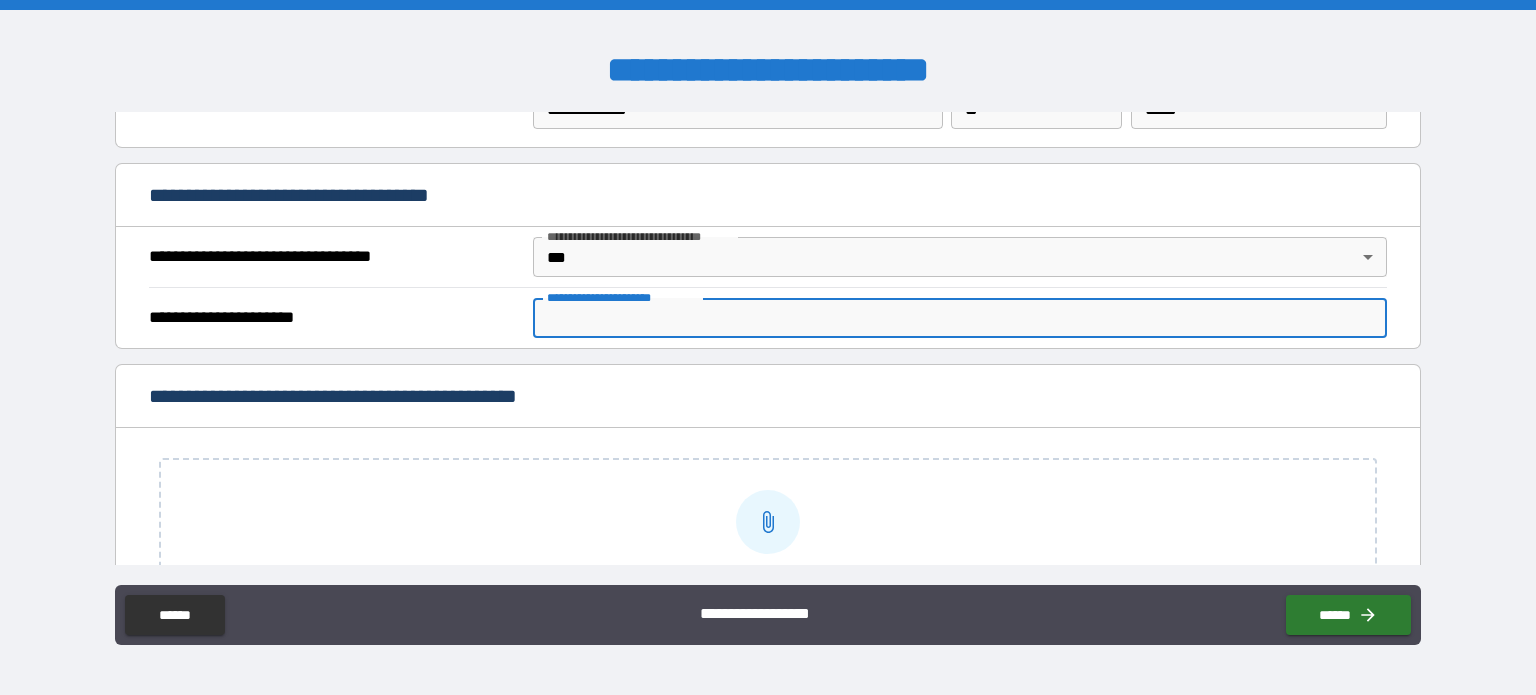 click on "**********" at bounding box center [960, 318] 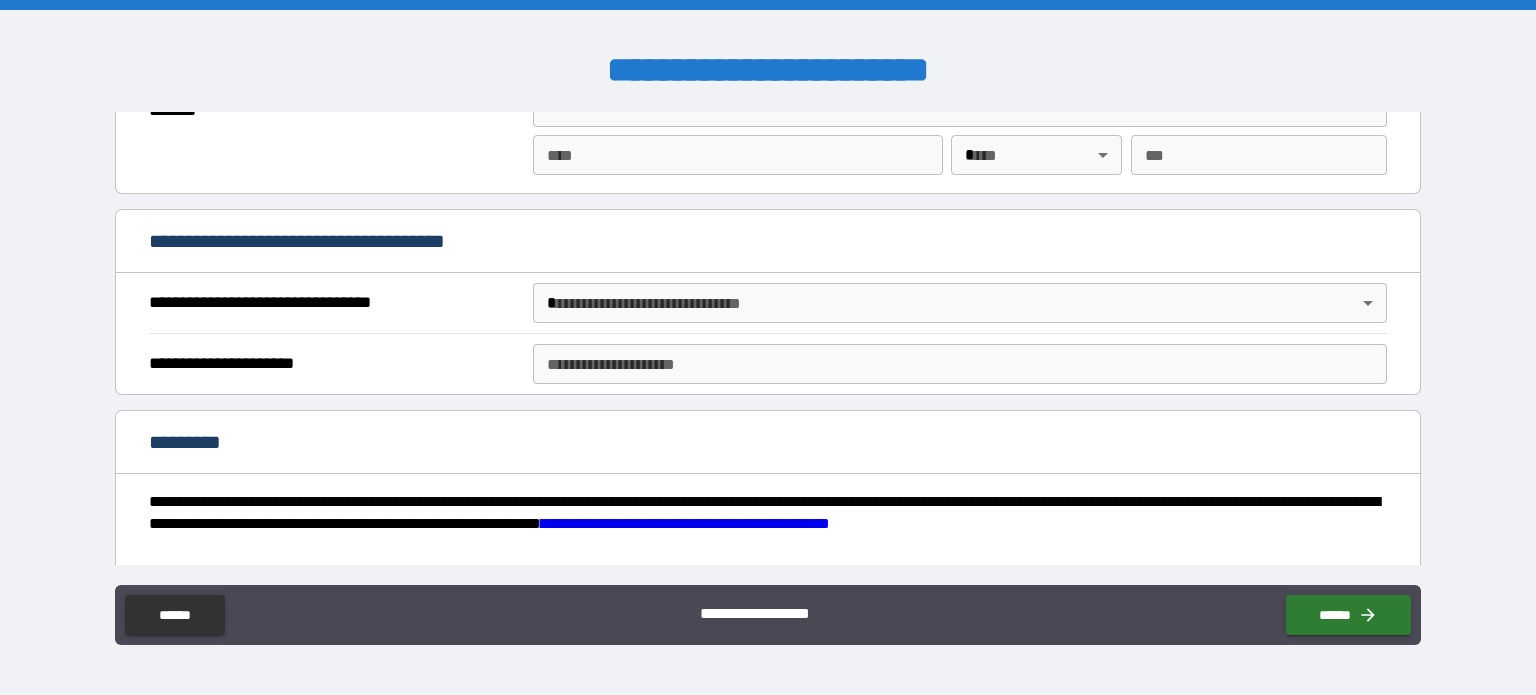 scroll, scrollTop: 2981, scrollLeft: 0, axis: vertical 